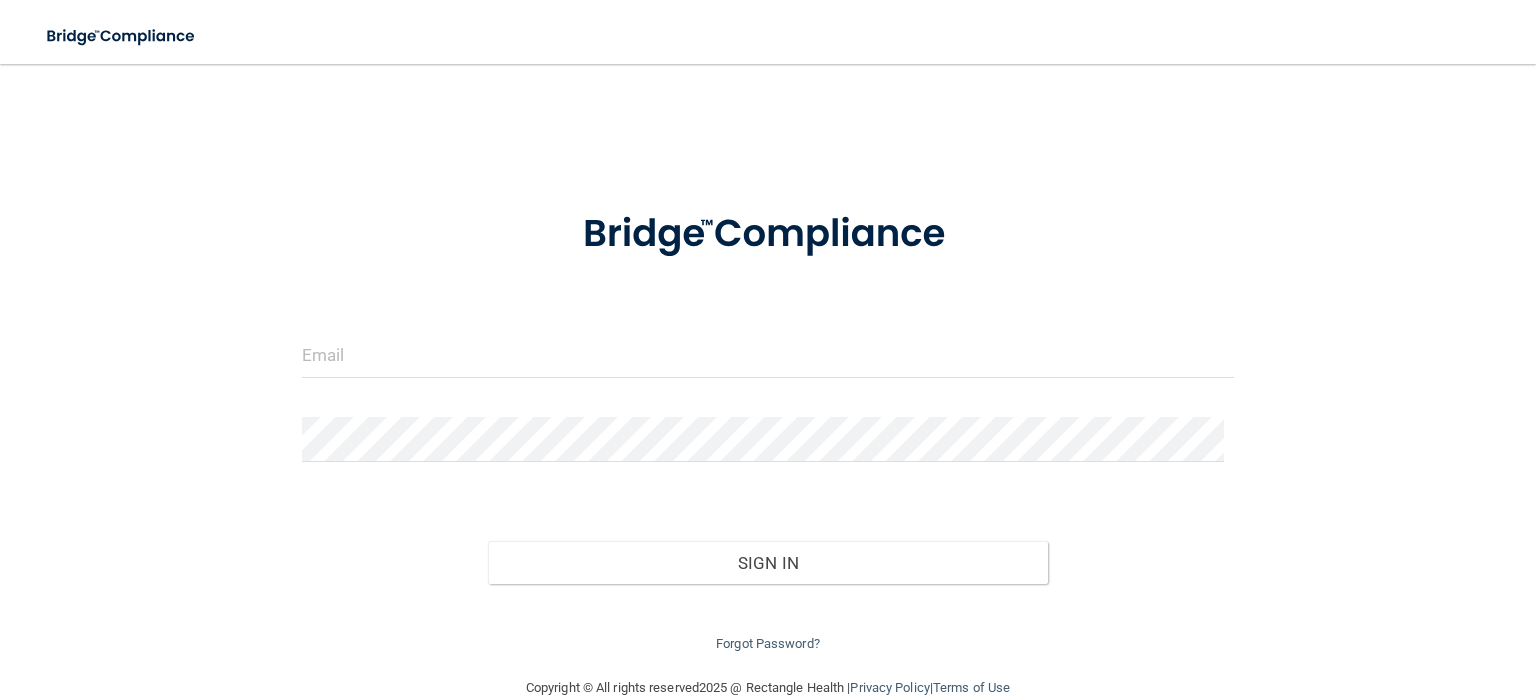 scroll, scrollTop: 0, scrollLeft: 0, axis: both 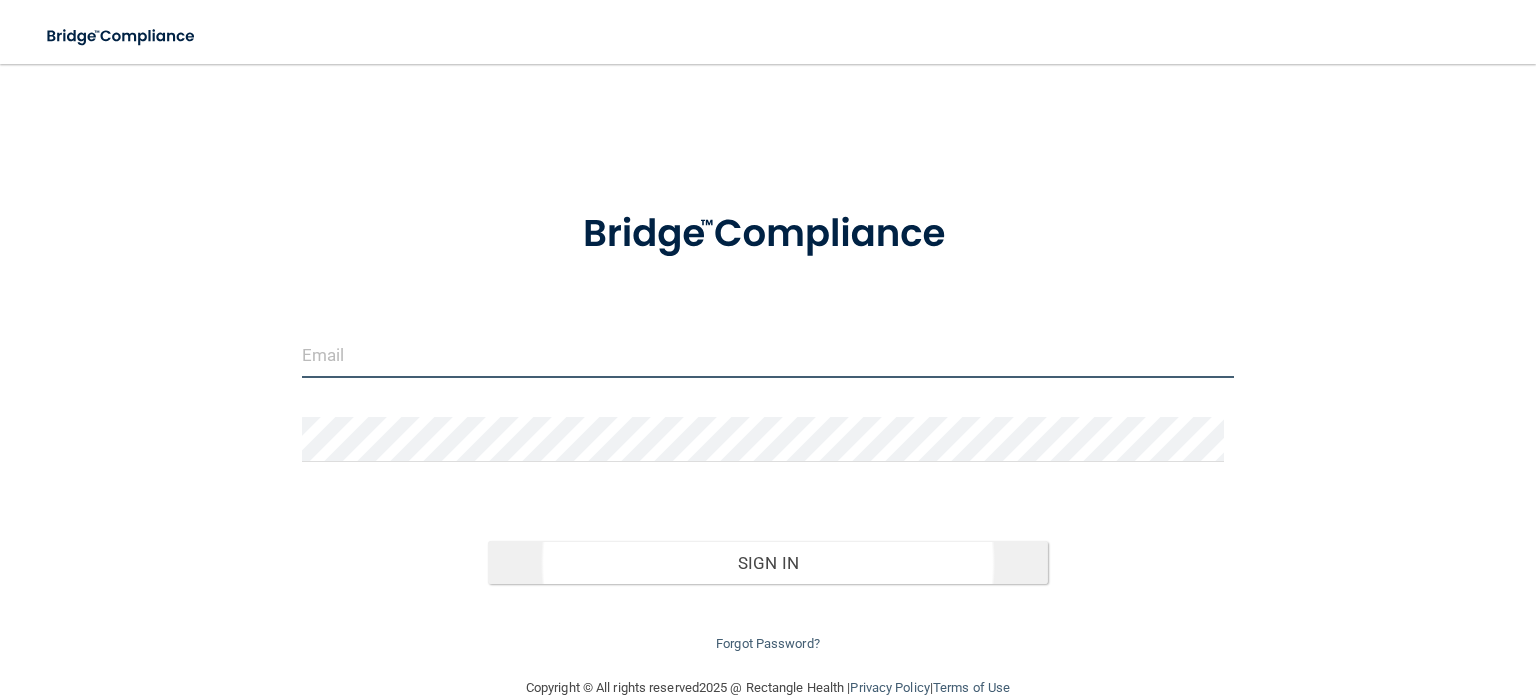 type on "glad24fan@gmail.com" 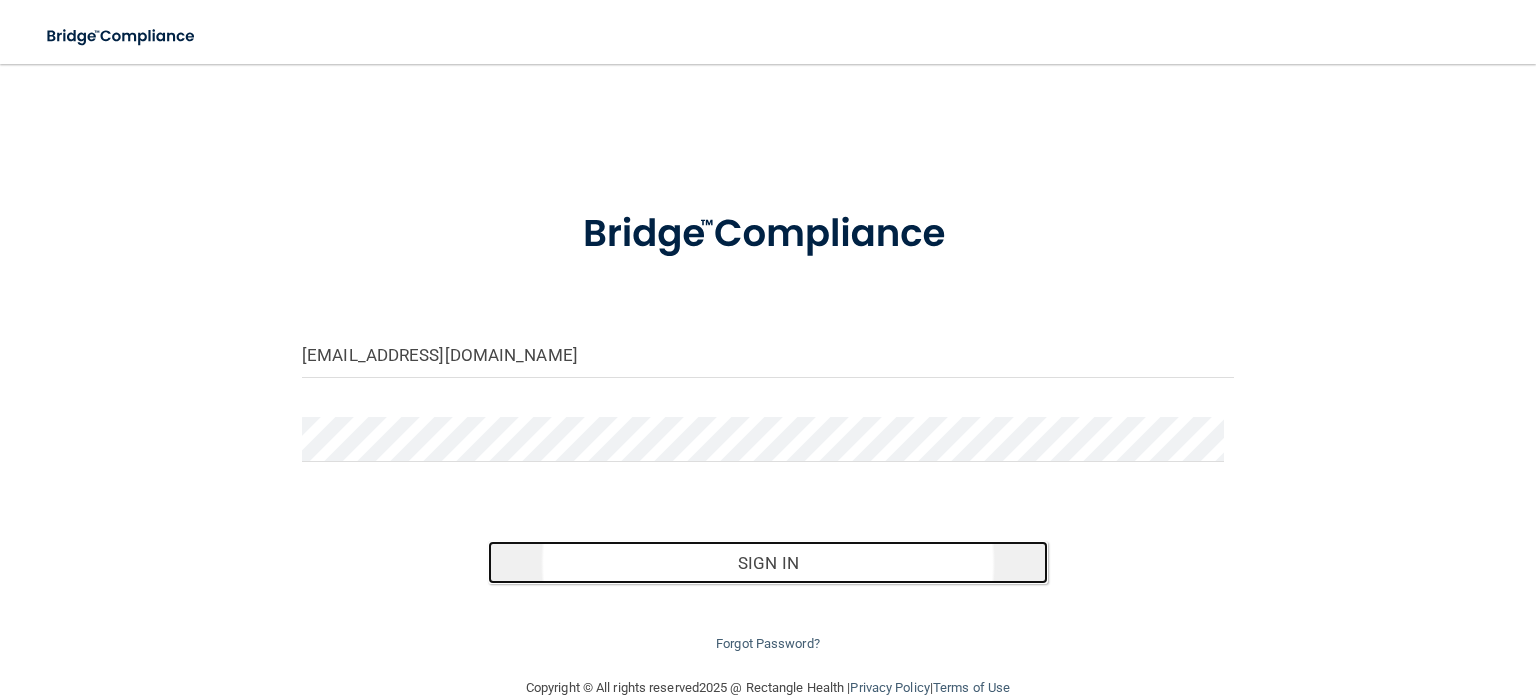 click on "Sign In" at bounding box center [767, 563] 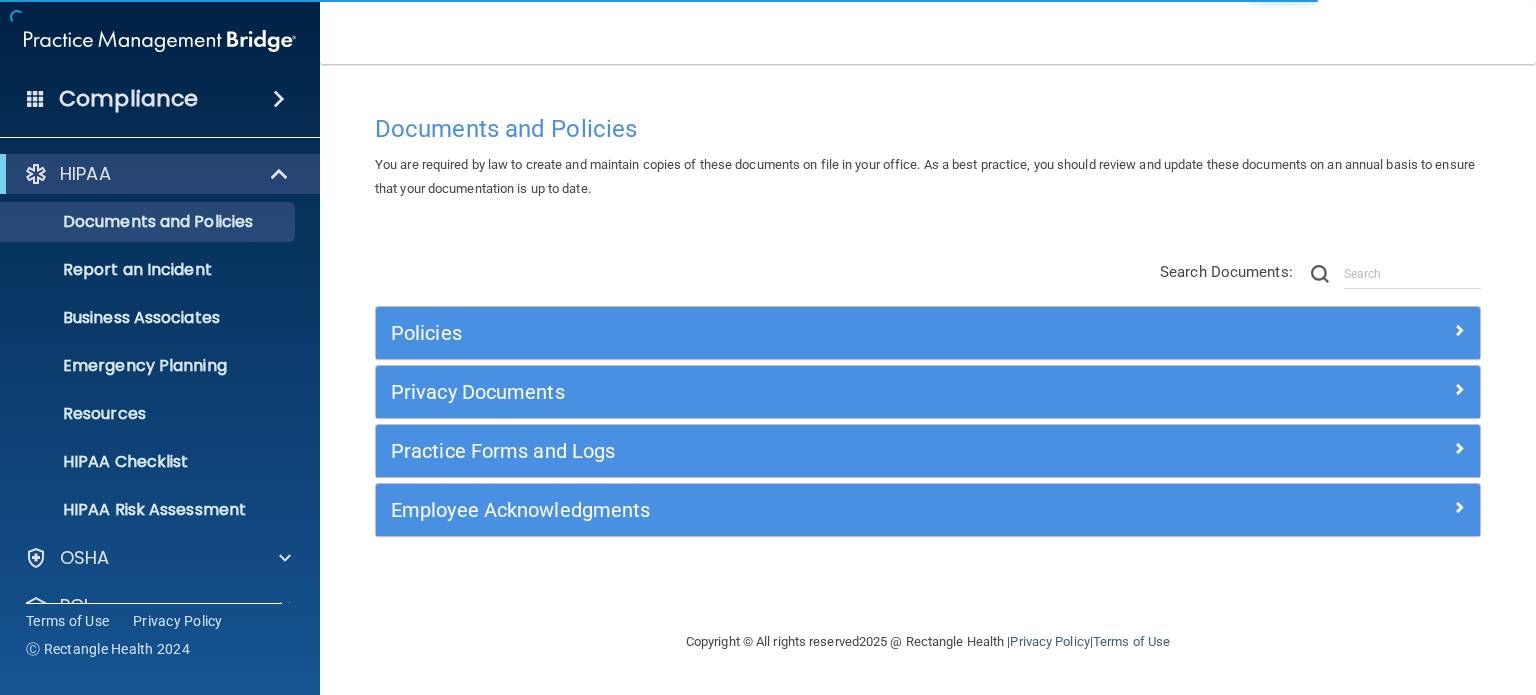 click on "Compliance" at bounding box center [160, 99] 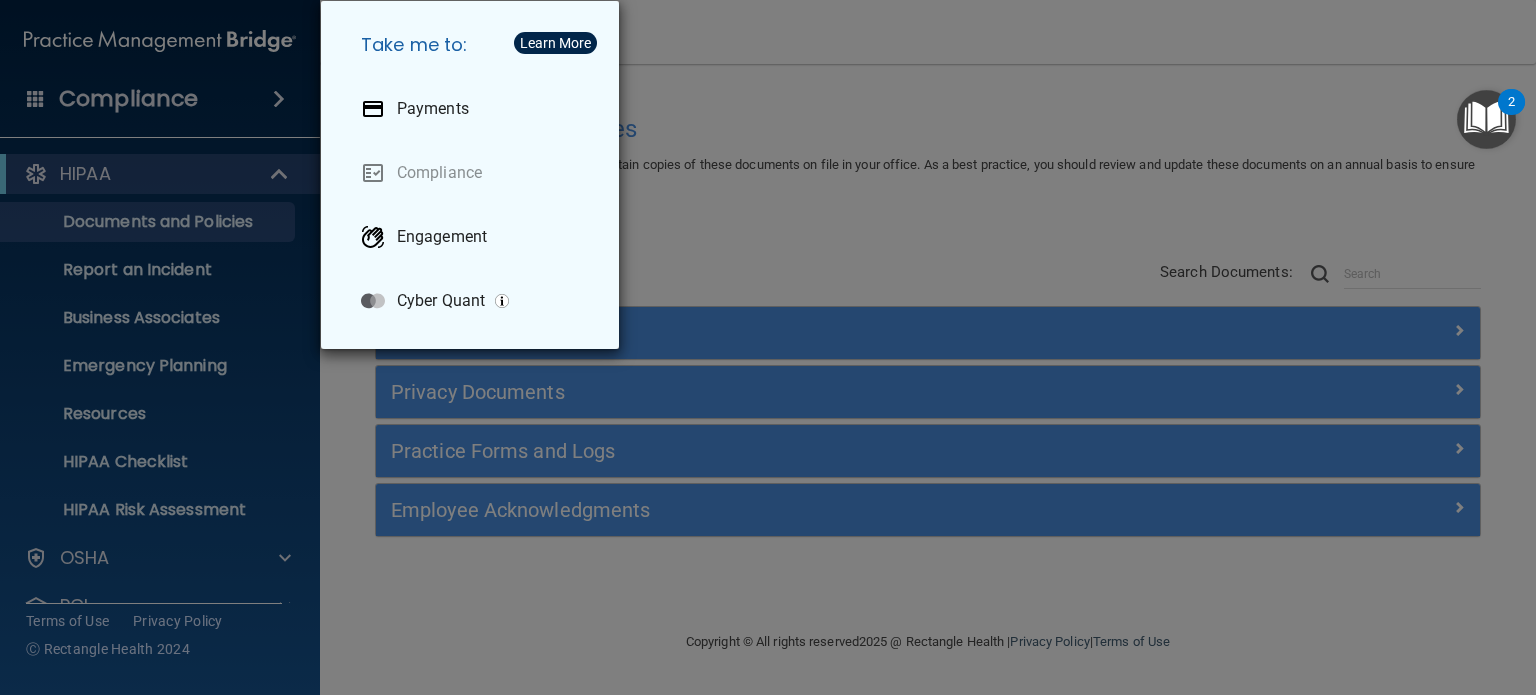 click on "Take me to:             Payments                   Compliance                     Engagement                     Cyber Quant" at bounding box center [768, 347] 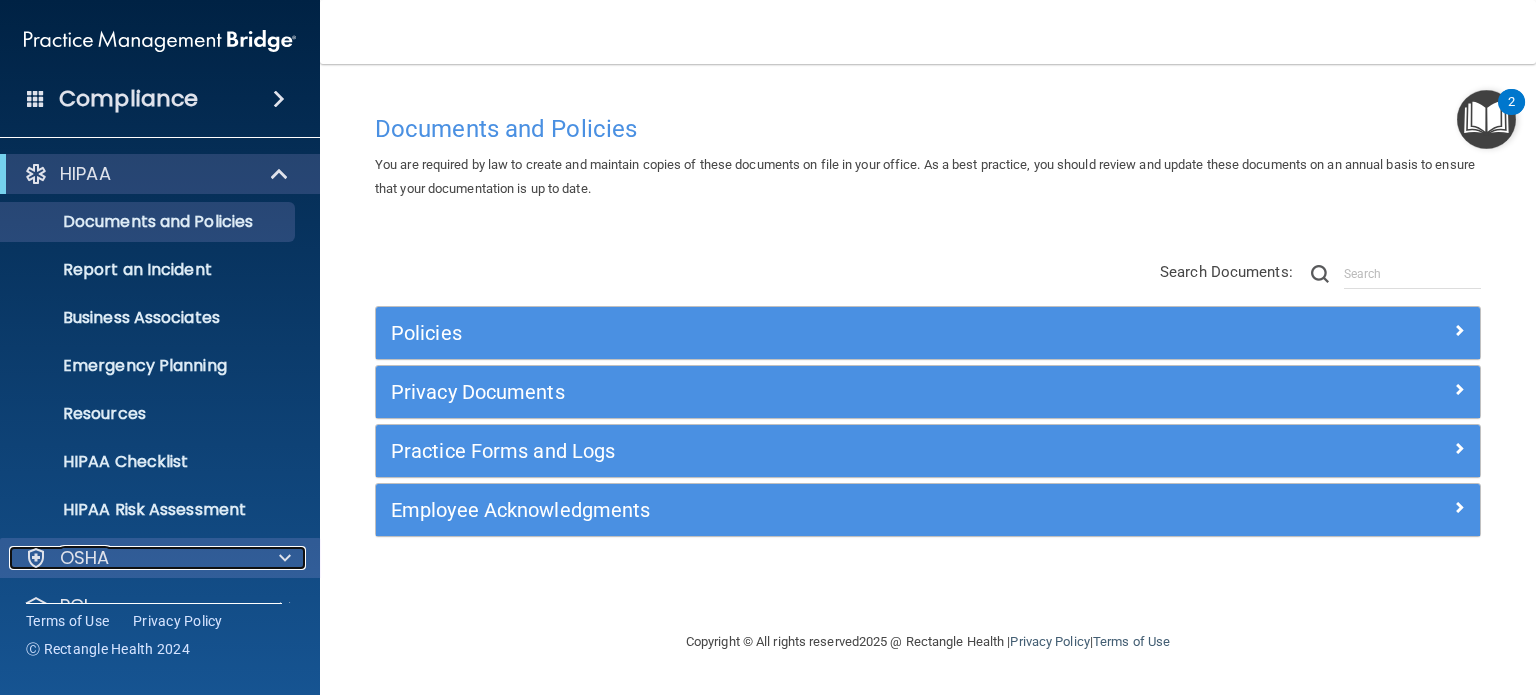 click at bounding box center (282, 558) 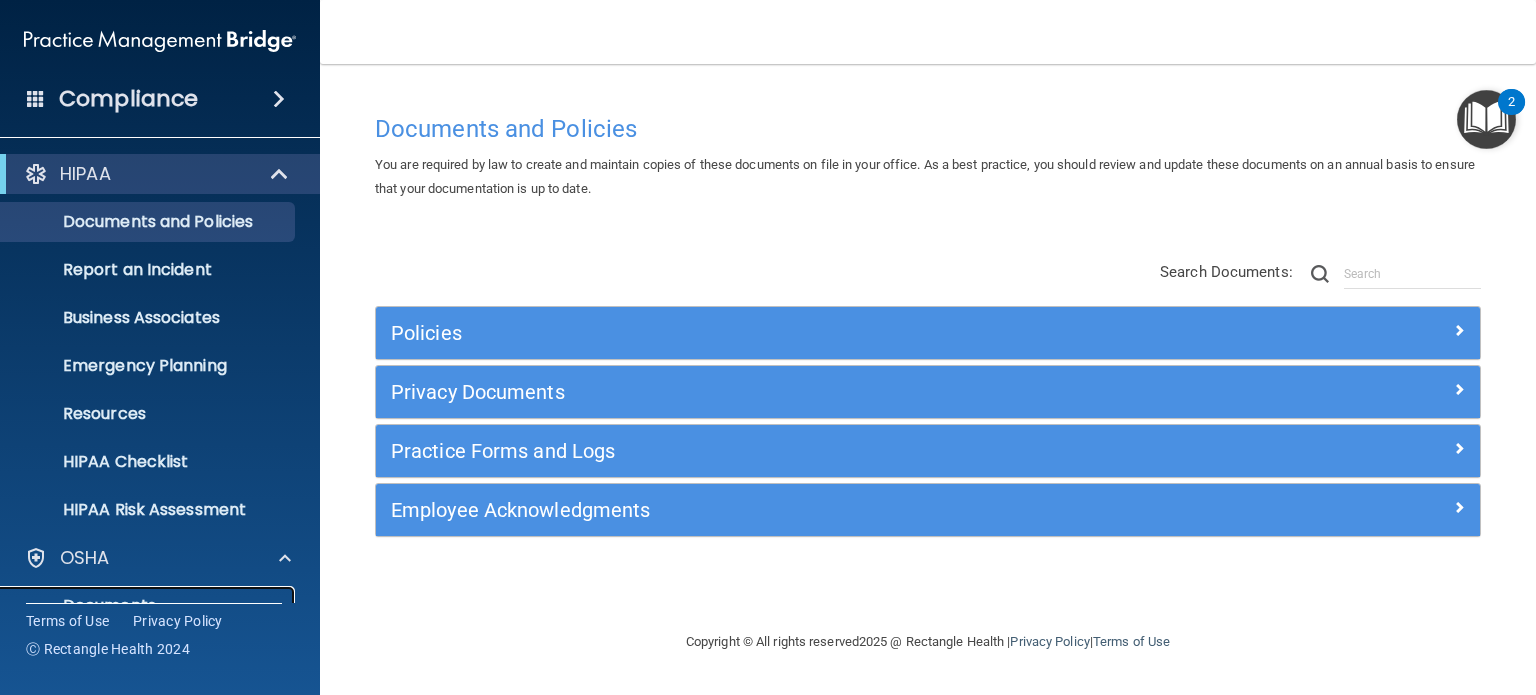 click on "Documents" at bounding box center [137, 606] 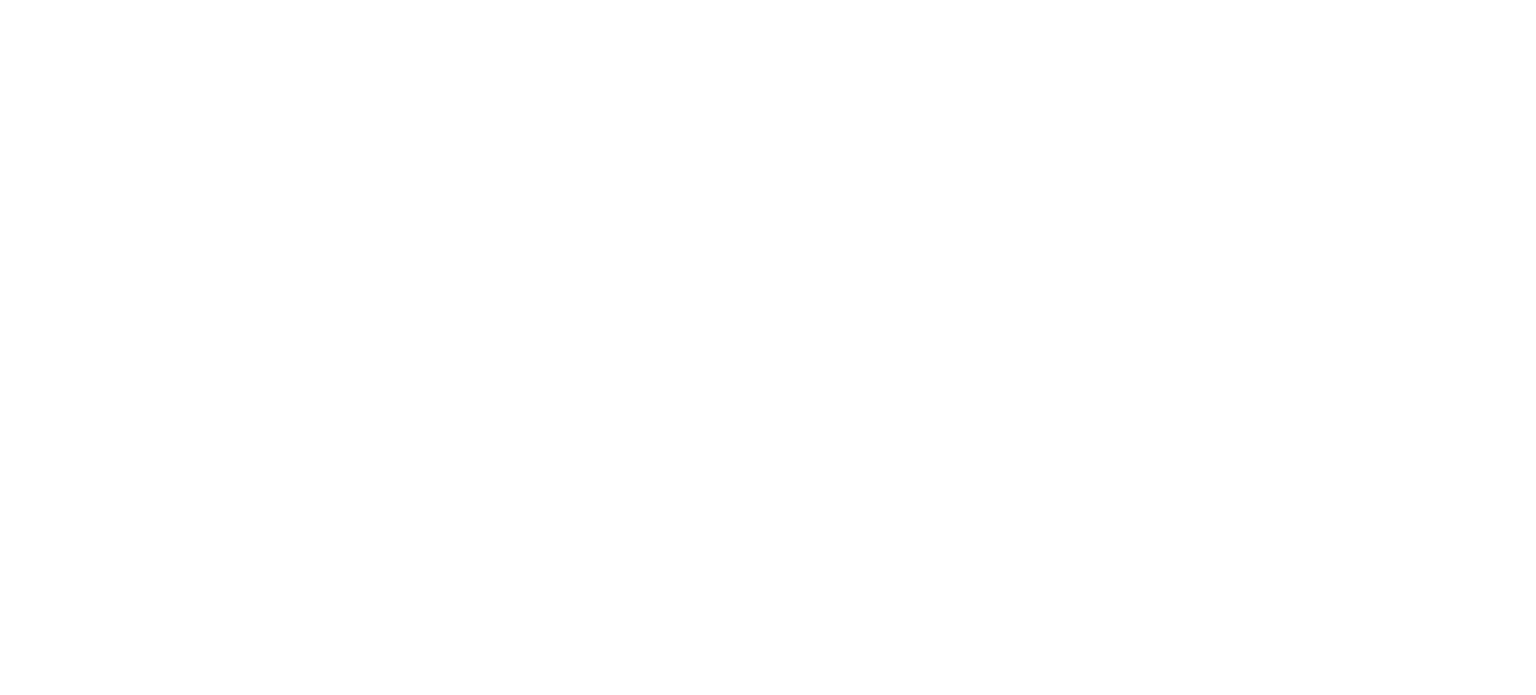 scroll, scrollTop: 0, scrollLeft: 0, axis: both 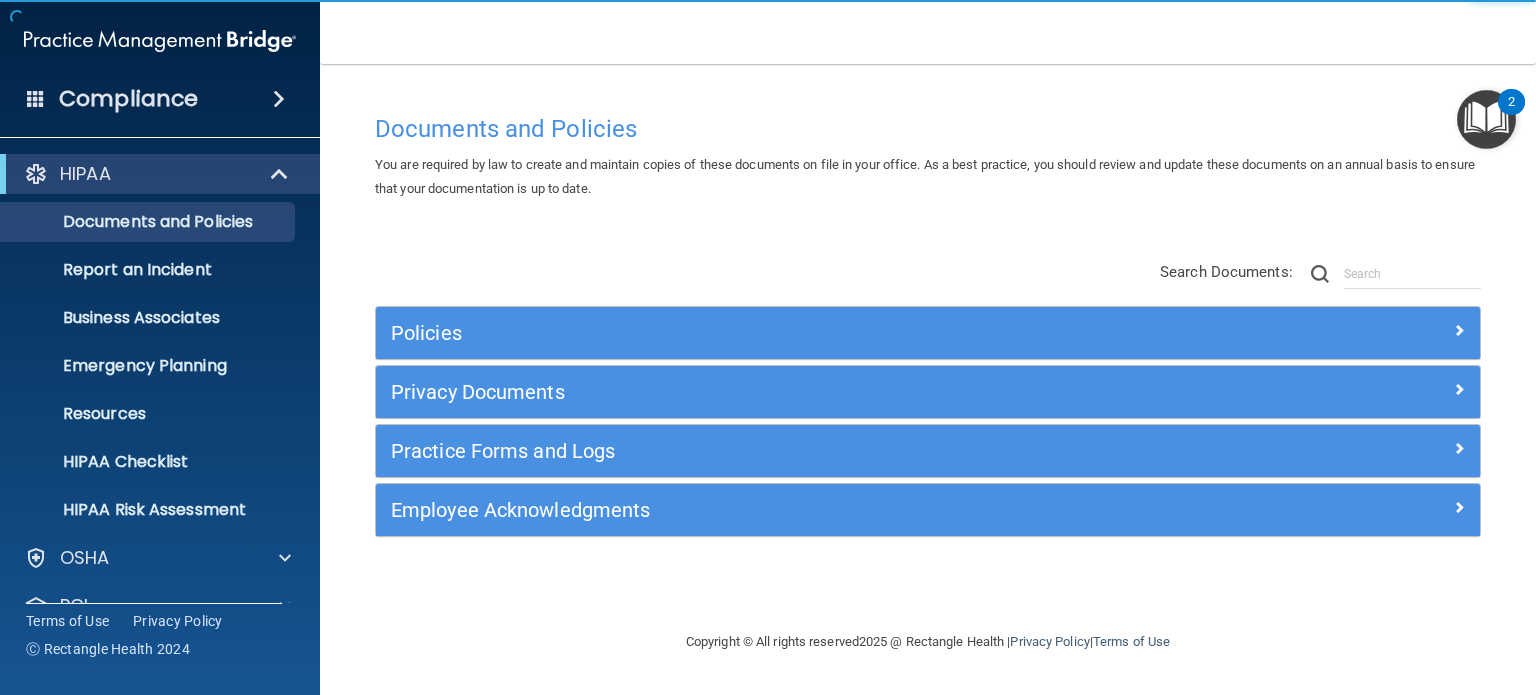 click at bounding box center (36, 98) 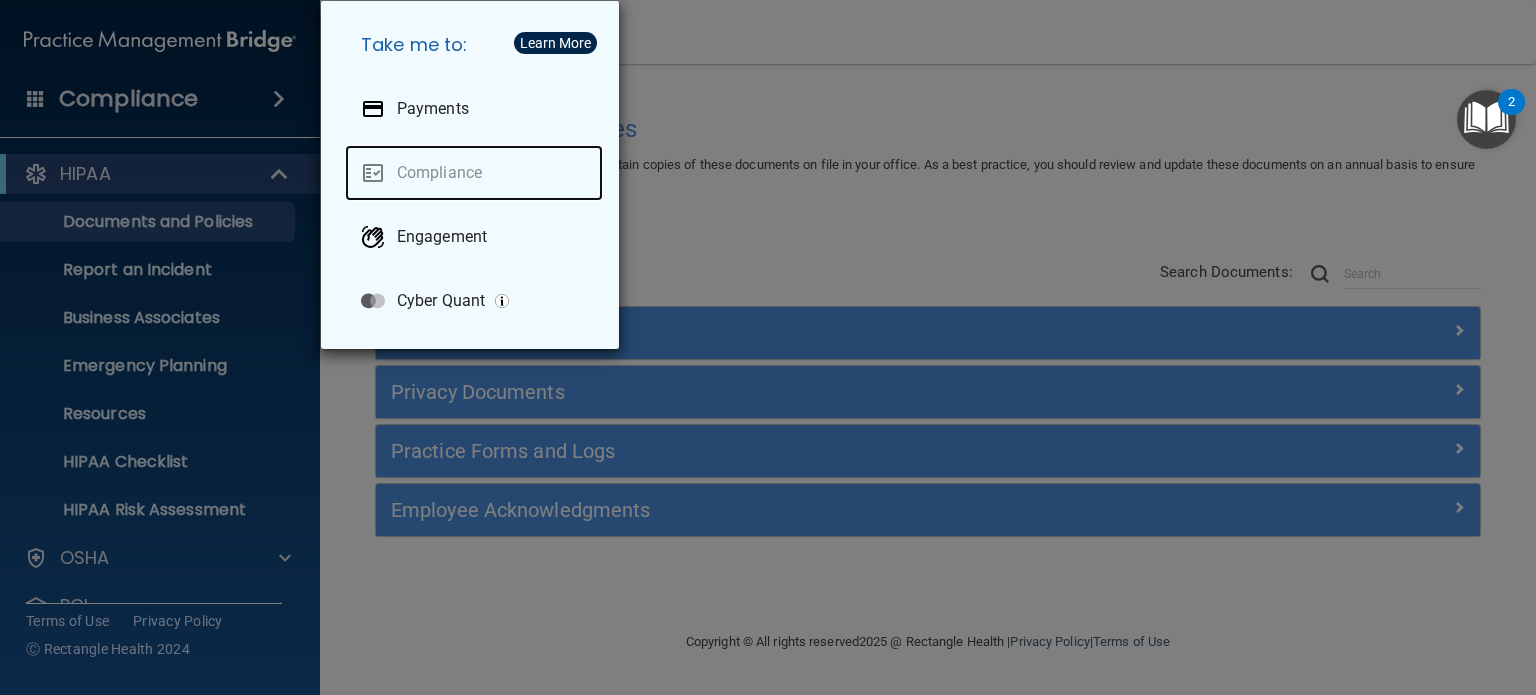 click on "Compliance" at bounding box center [474, 173] 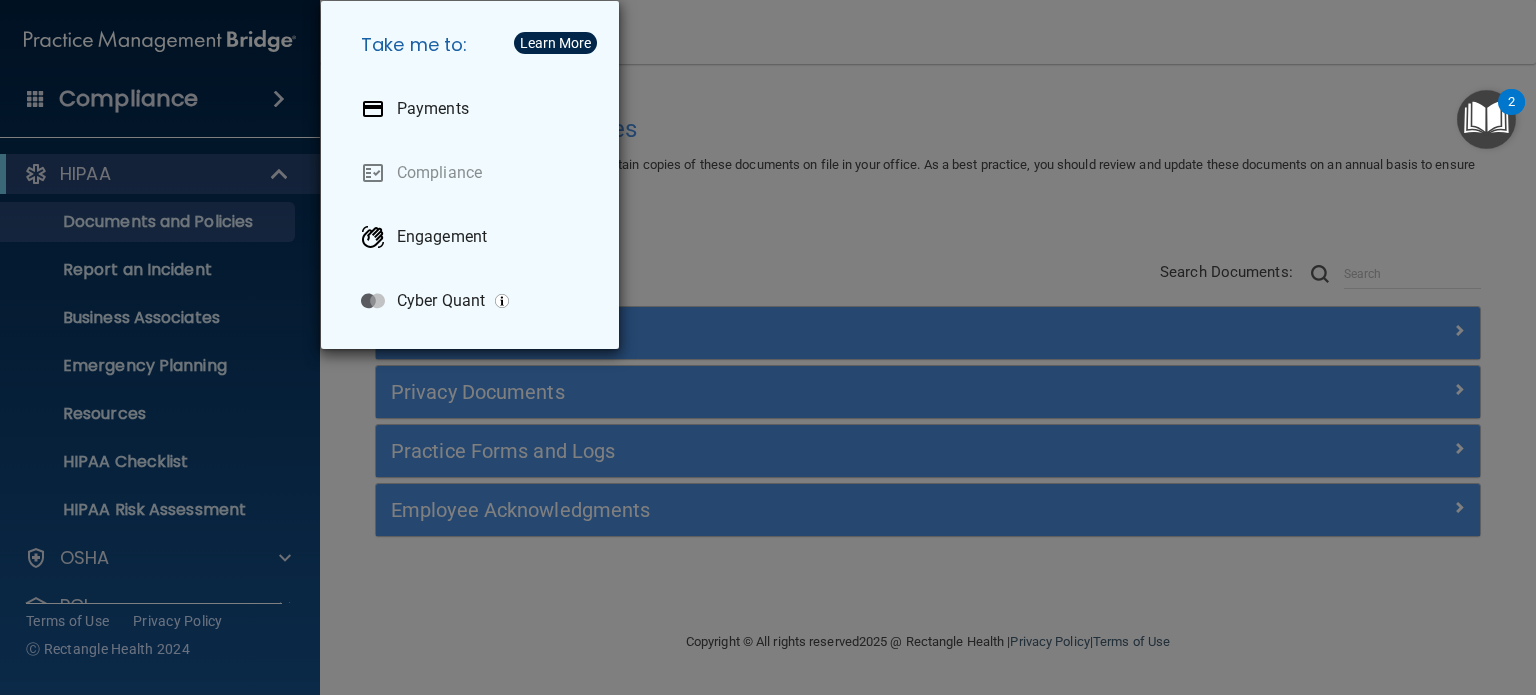 click on "Take me to:             Payments                   Compliance                     Engagement                     Cyber Quant" at bounding box center (768, 347) 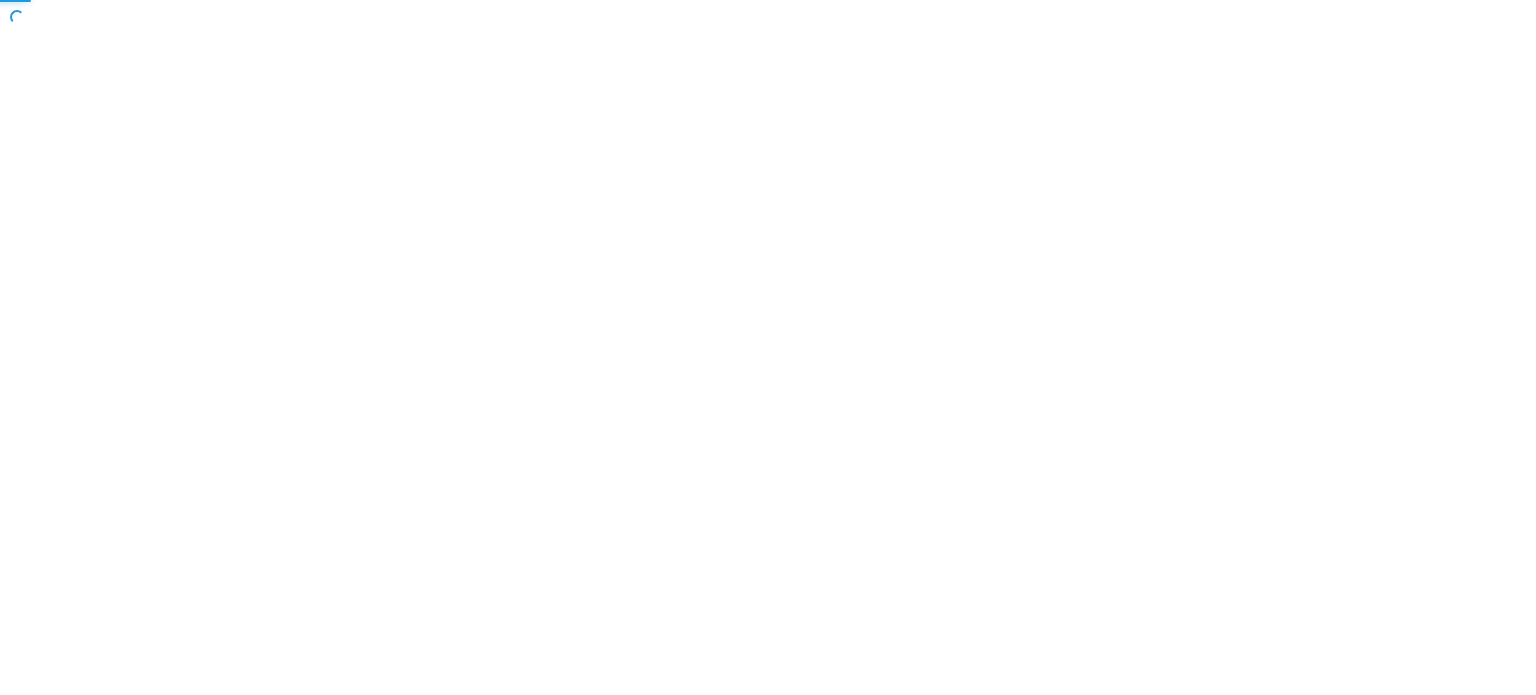 scroll, scrollTop: 0, scrollLeft: 0, axis: both 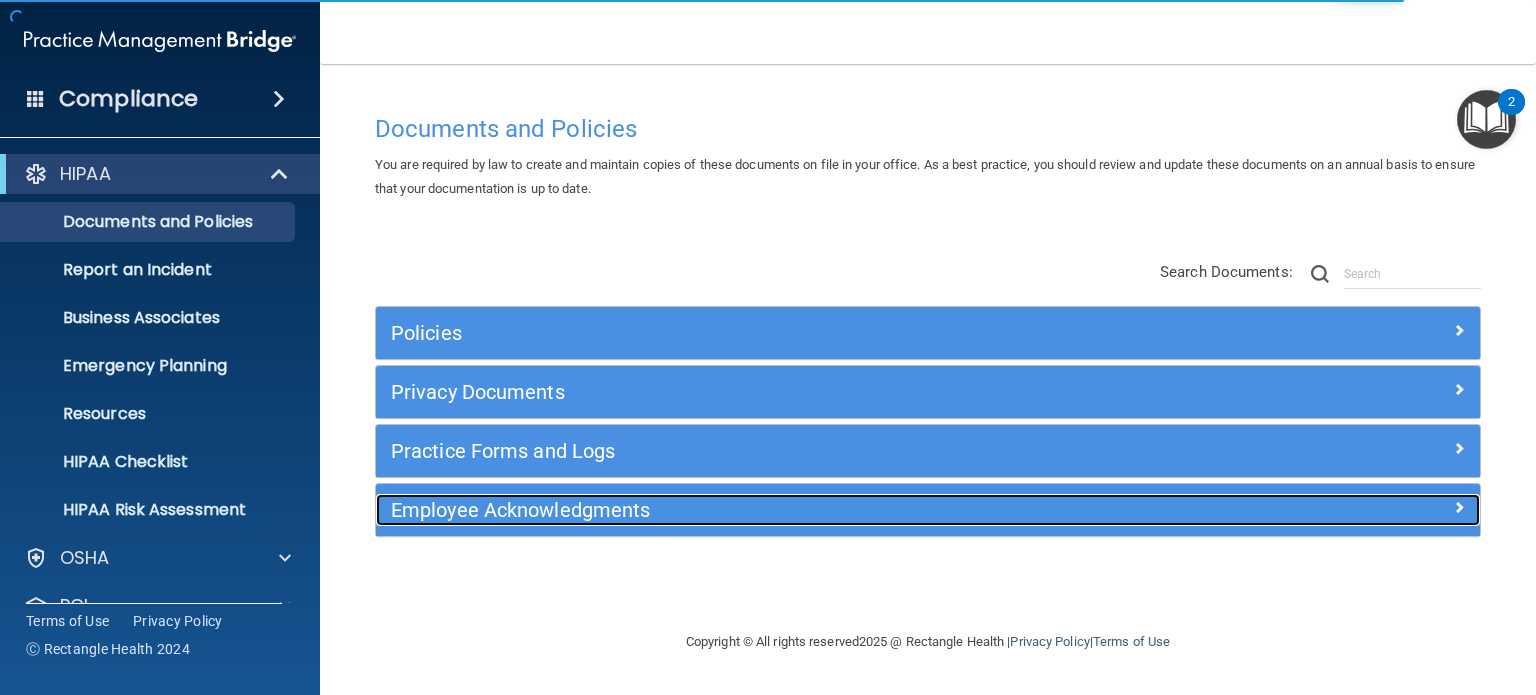 click on "Employee Acknowledgments" at bounding box center [790, 510] 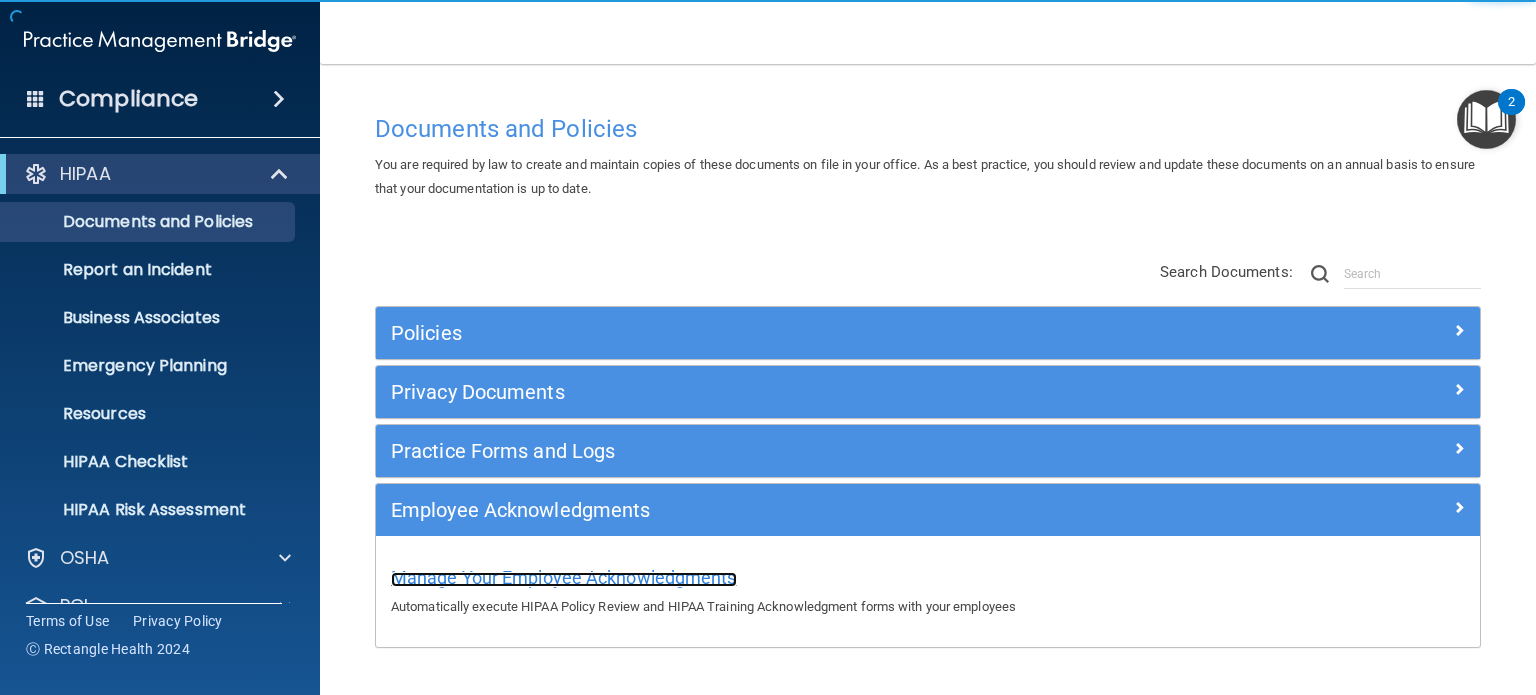 click on "Manage Your Employee Acknowledgments" at bounding box center [564, 577] 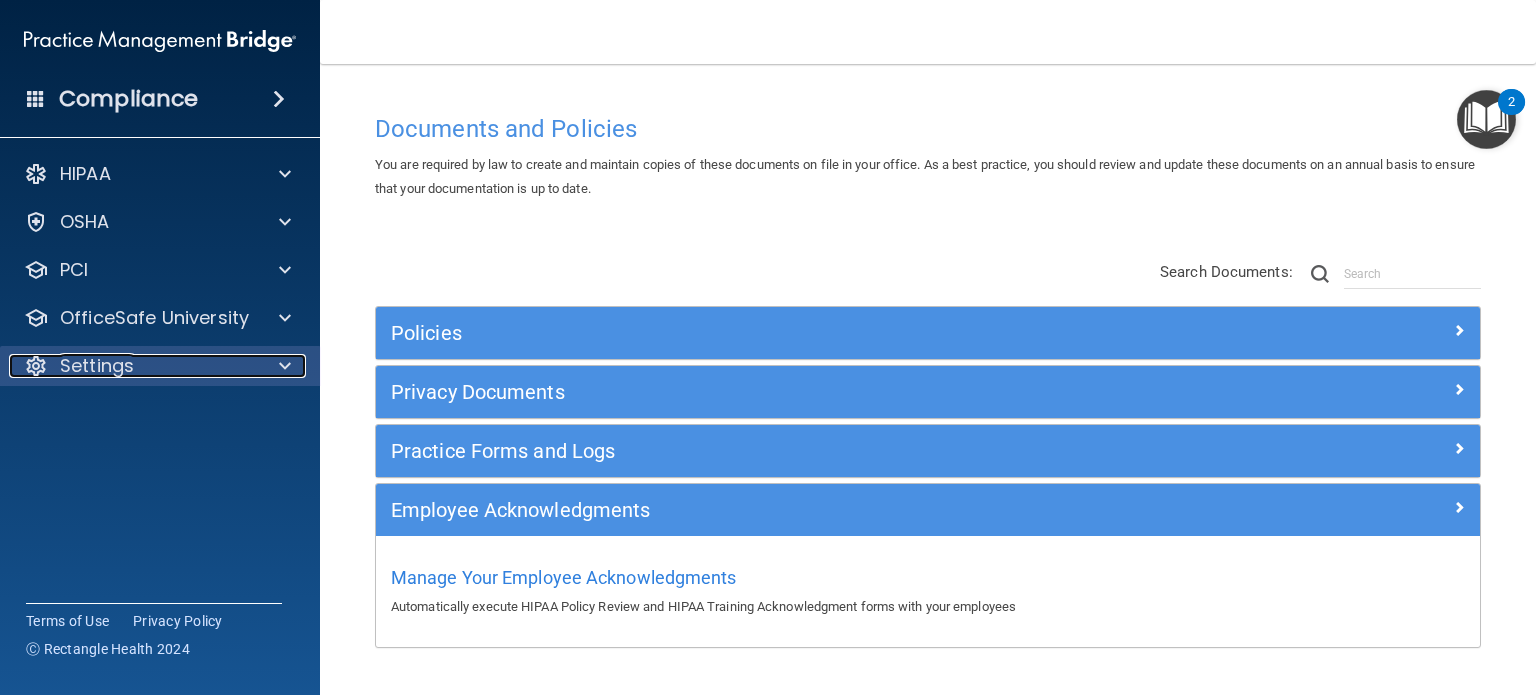 click on "Settings" at bounding box center (97, 366) 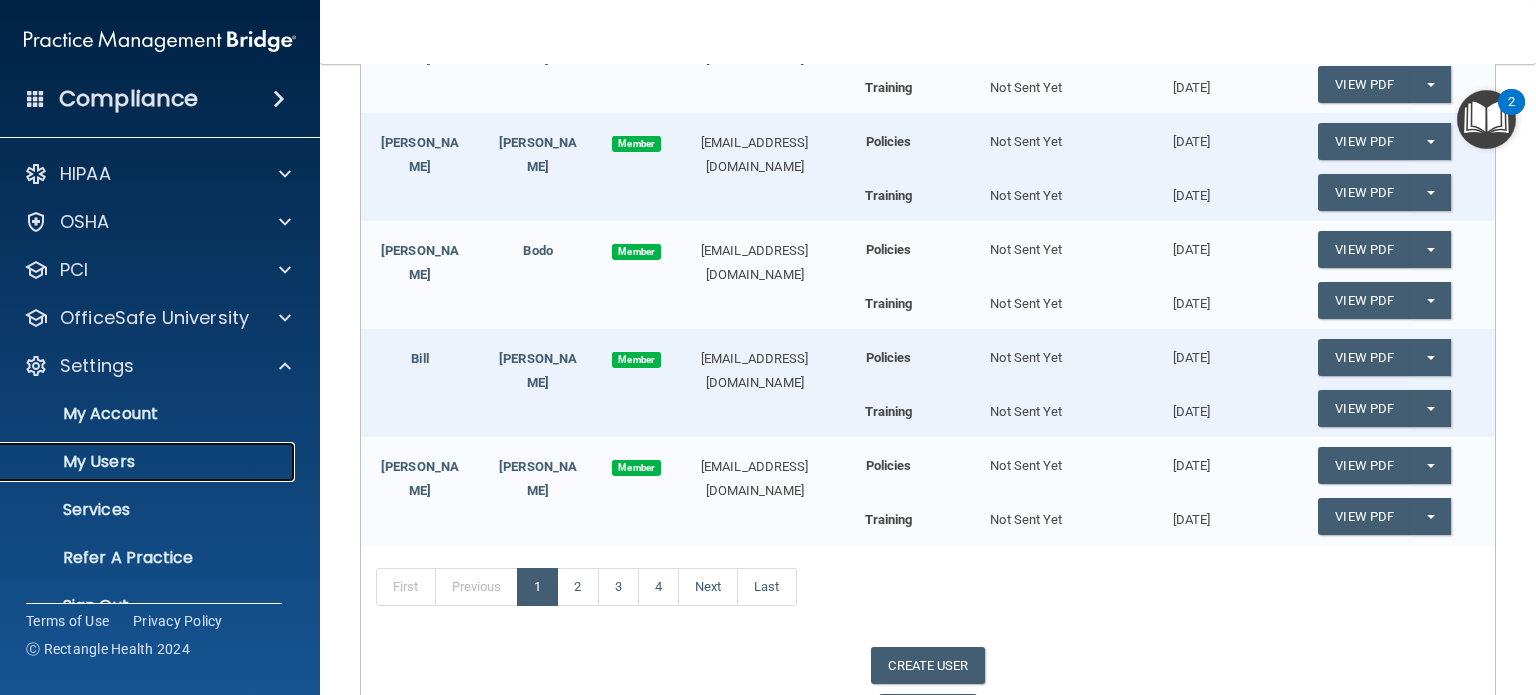 scroll, scrollTop: 412, scrollLeft: 0, axis: vertical 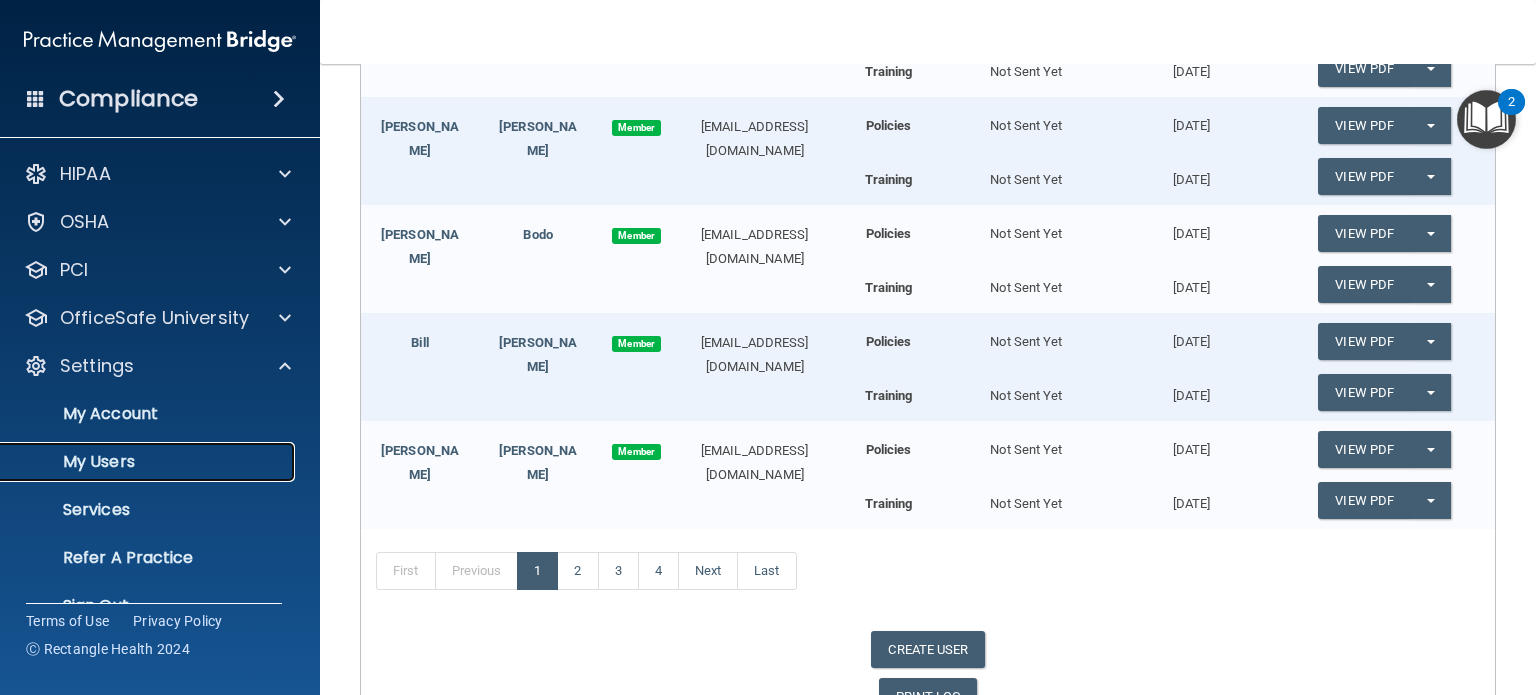 click on "My Users" at bounding box center (149, 462) 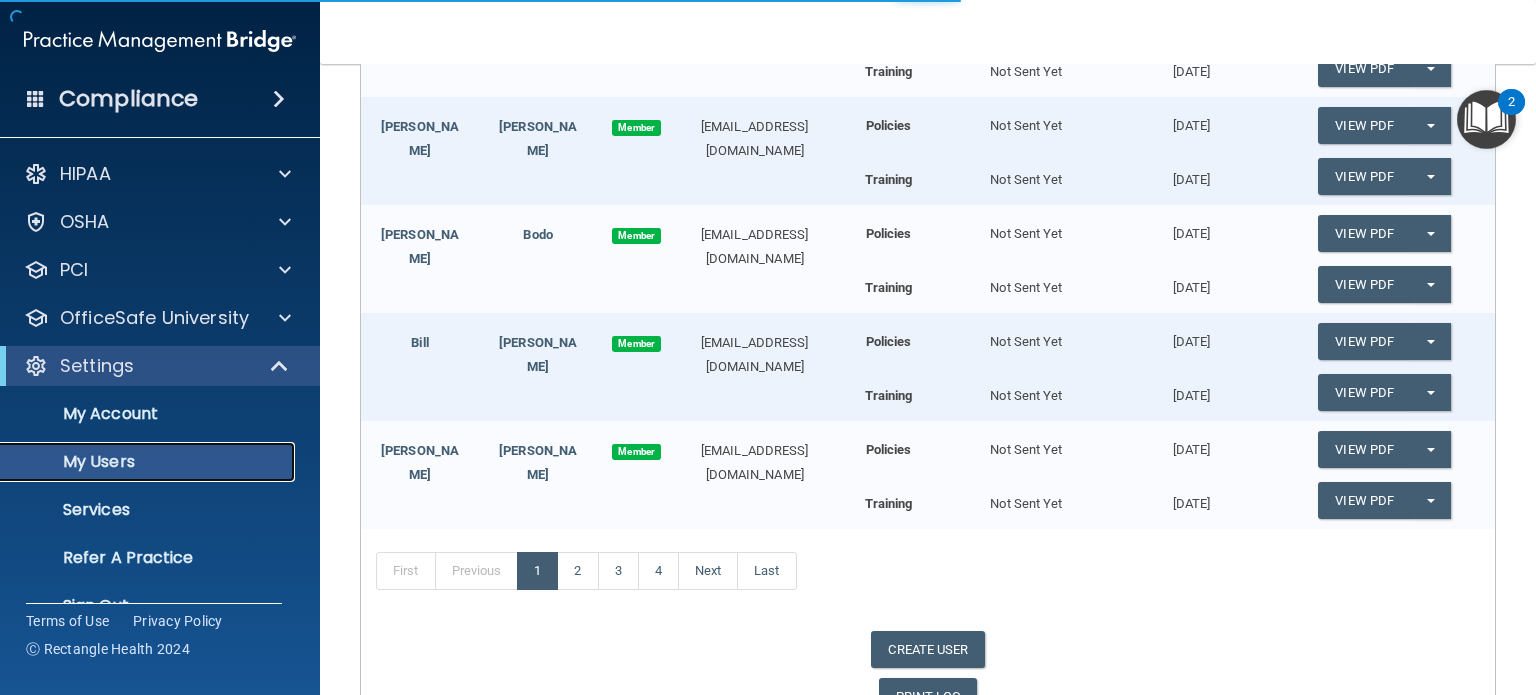 select on "20" 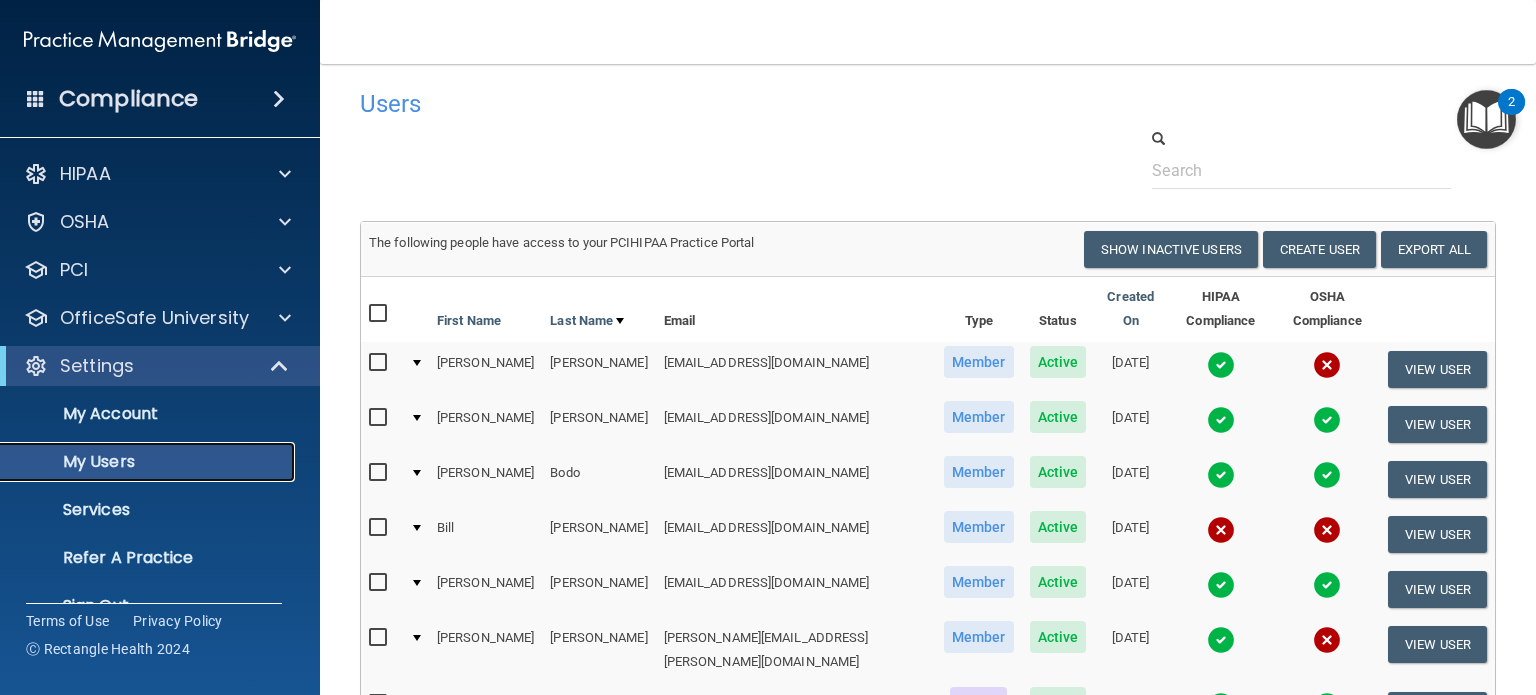 scroll, scrollTop: 0, scrollLeft: 0, axis: both 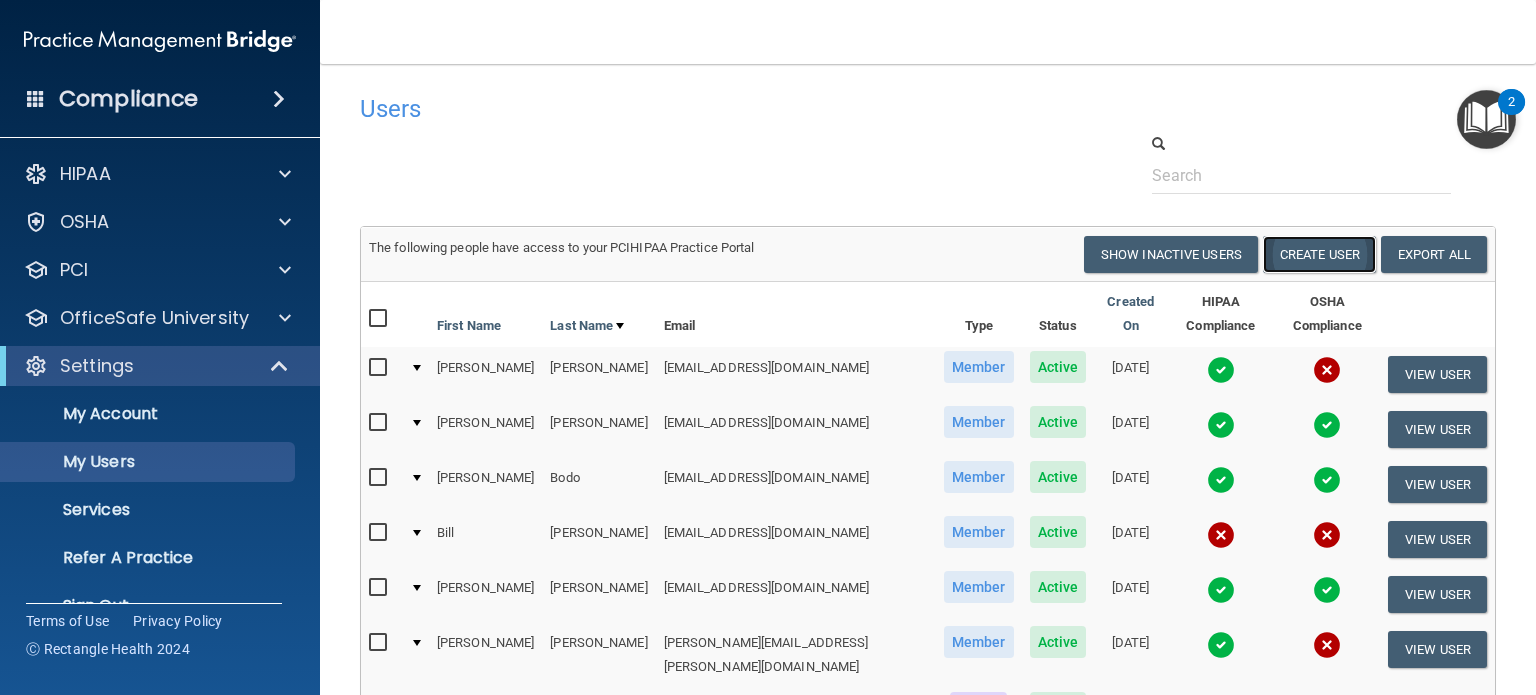 click on "Create User" at bounding box center (1319, 254) 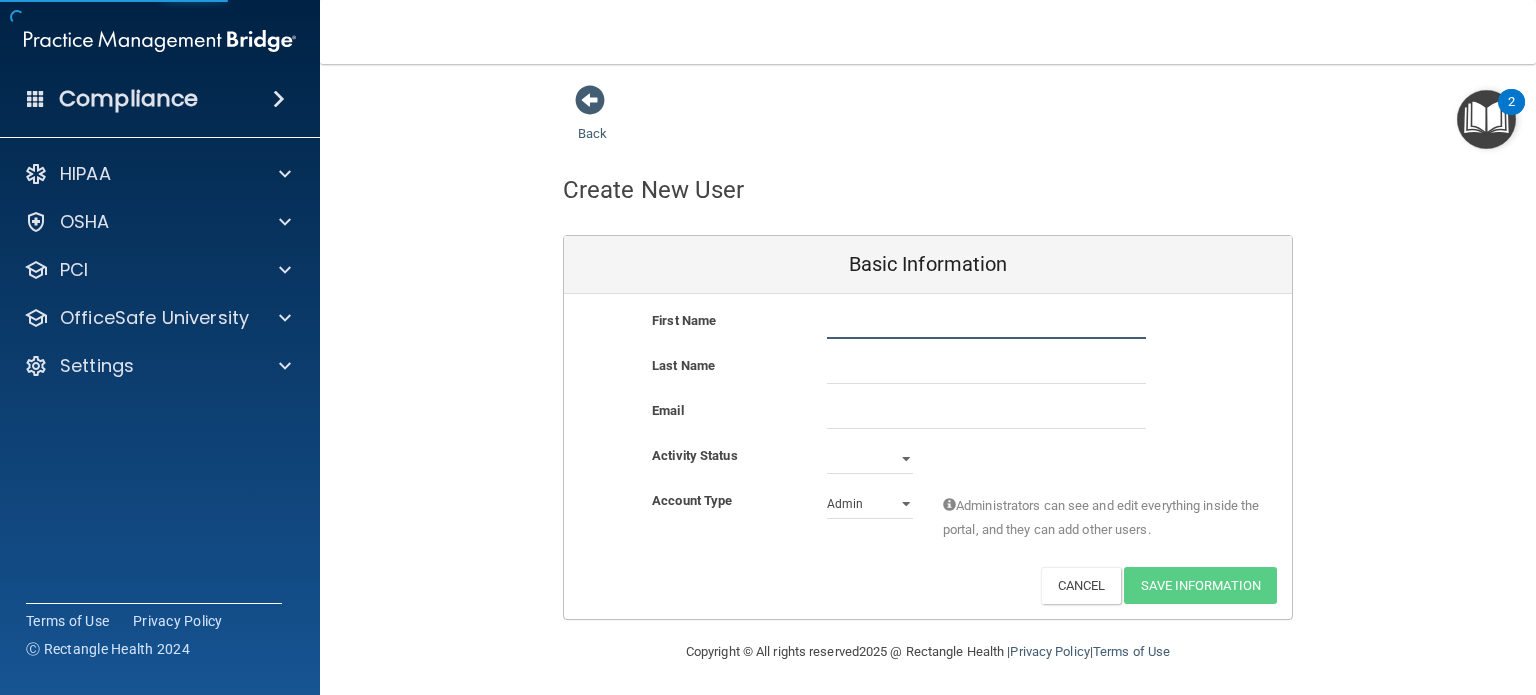 click at bounding box center (986, 324) 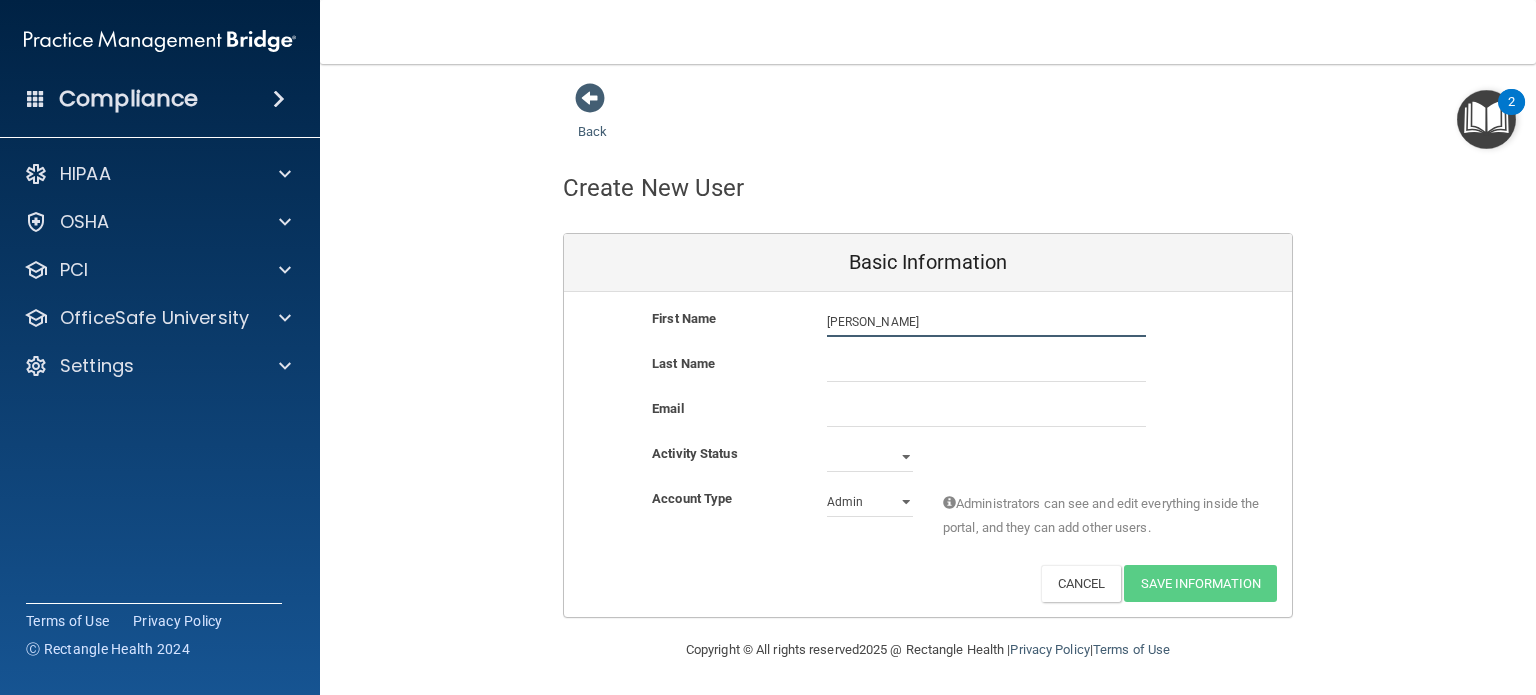 scroll, scrollTop: 4, scrollLeft: 0, axis: vertical 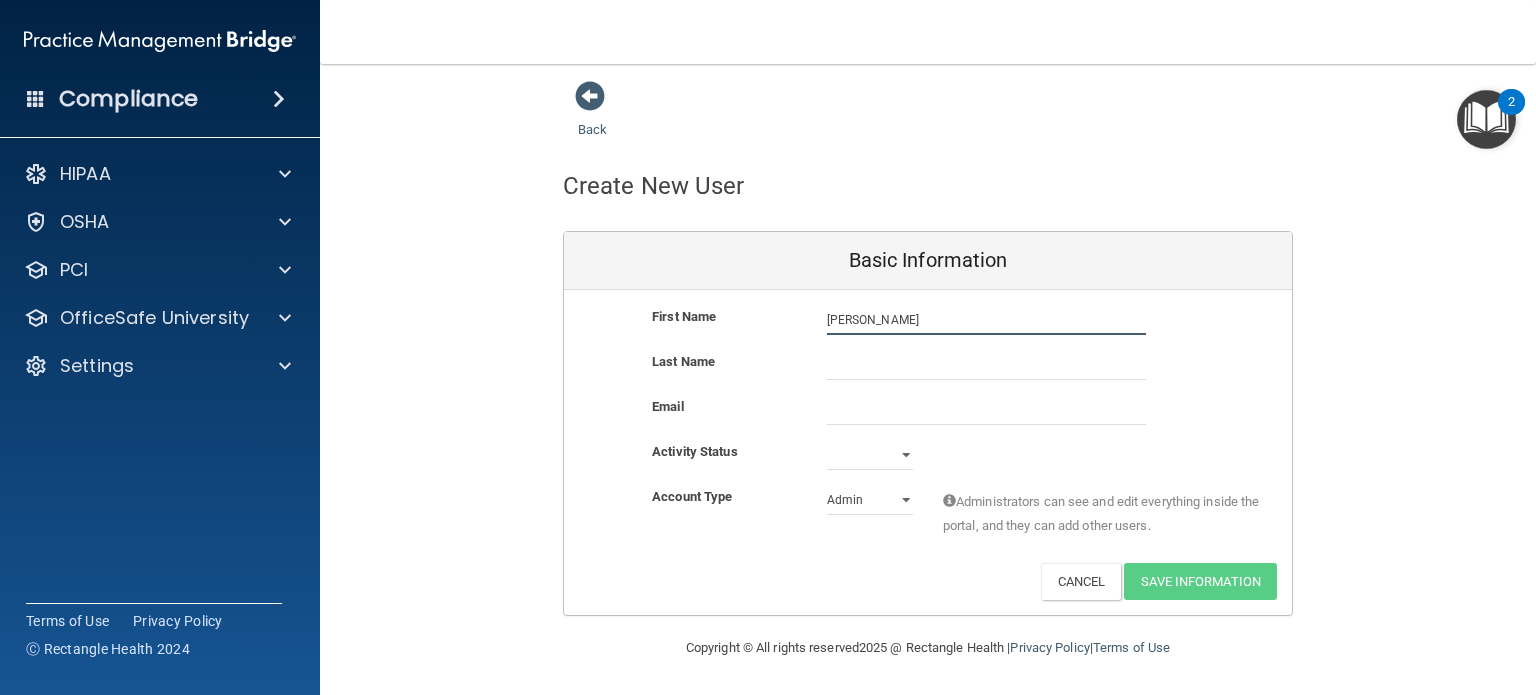 type on "Sarah" 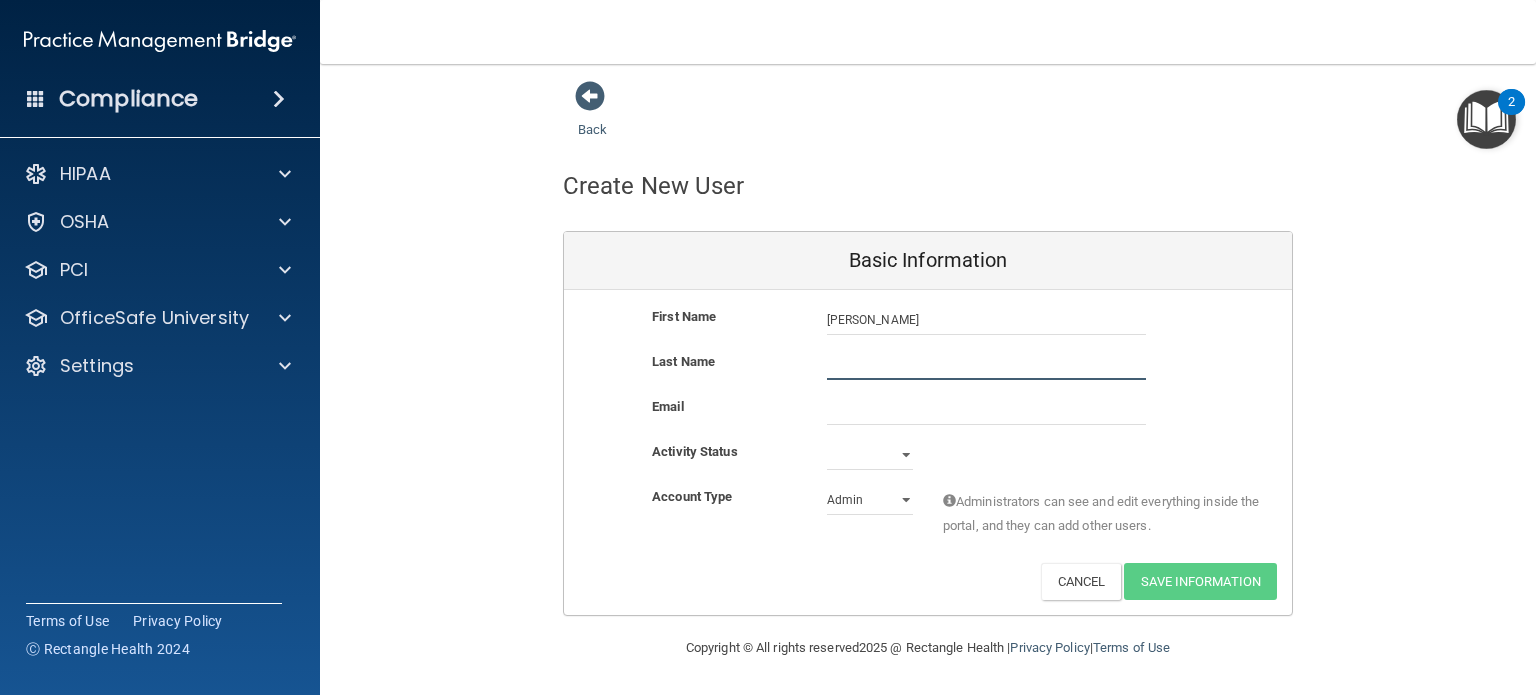 click at bounding box center (986, 365) 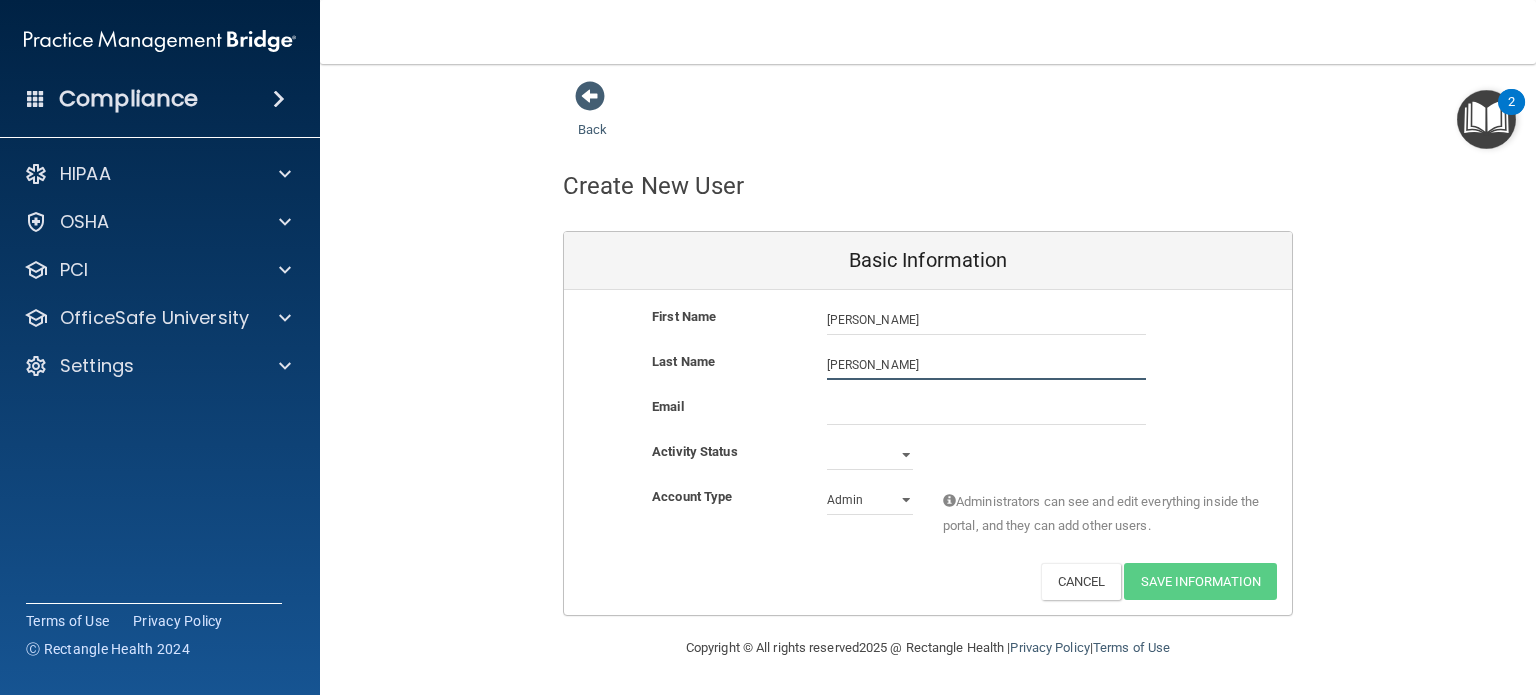 type on "Smith" 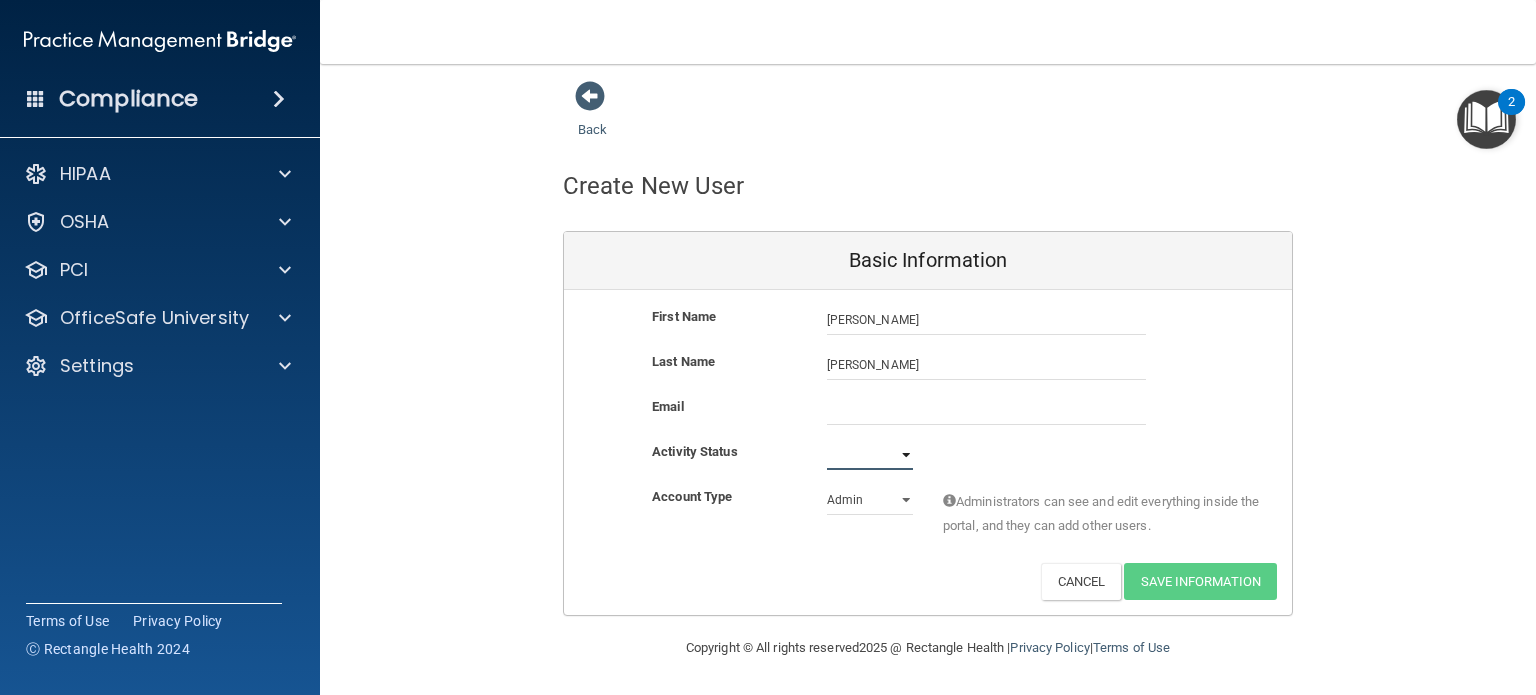 click on "Active  Inactive" at bounding box center [870, 455] 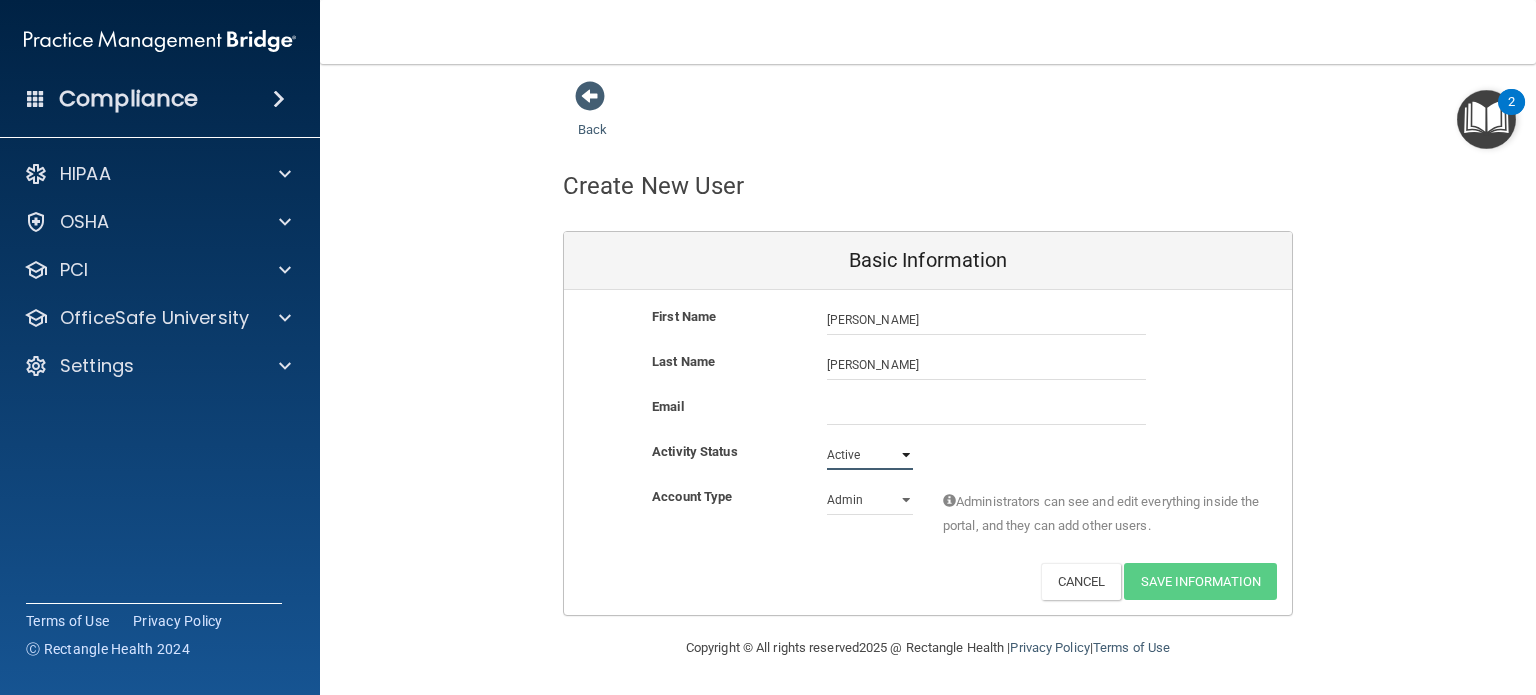 click on "Active  Inactive" at bounding box center (870, 455) 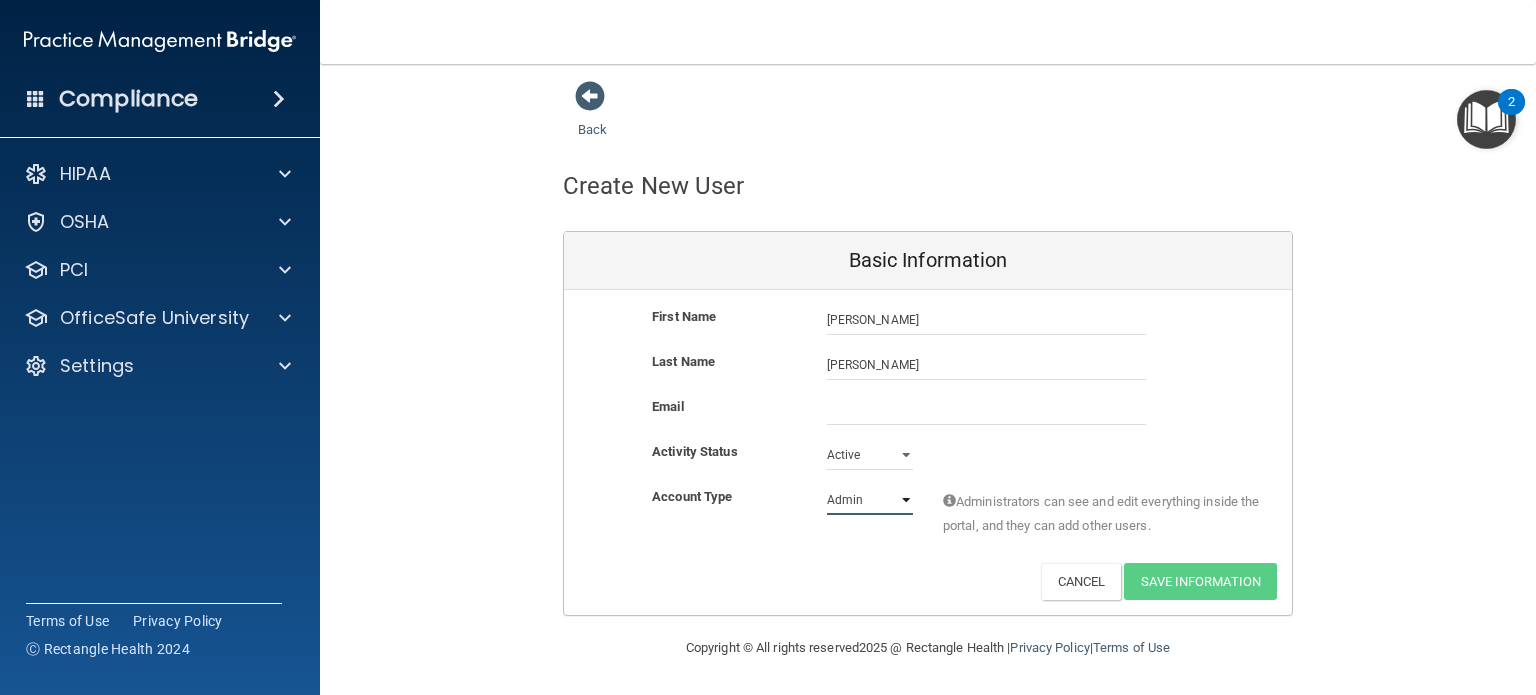 click on "Admin  Member" at bounding box center [870, 500] 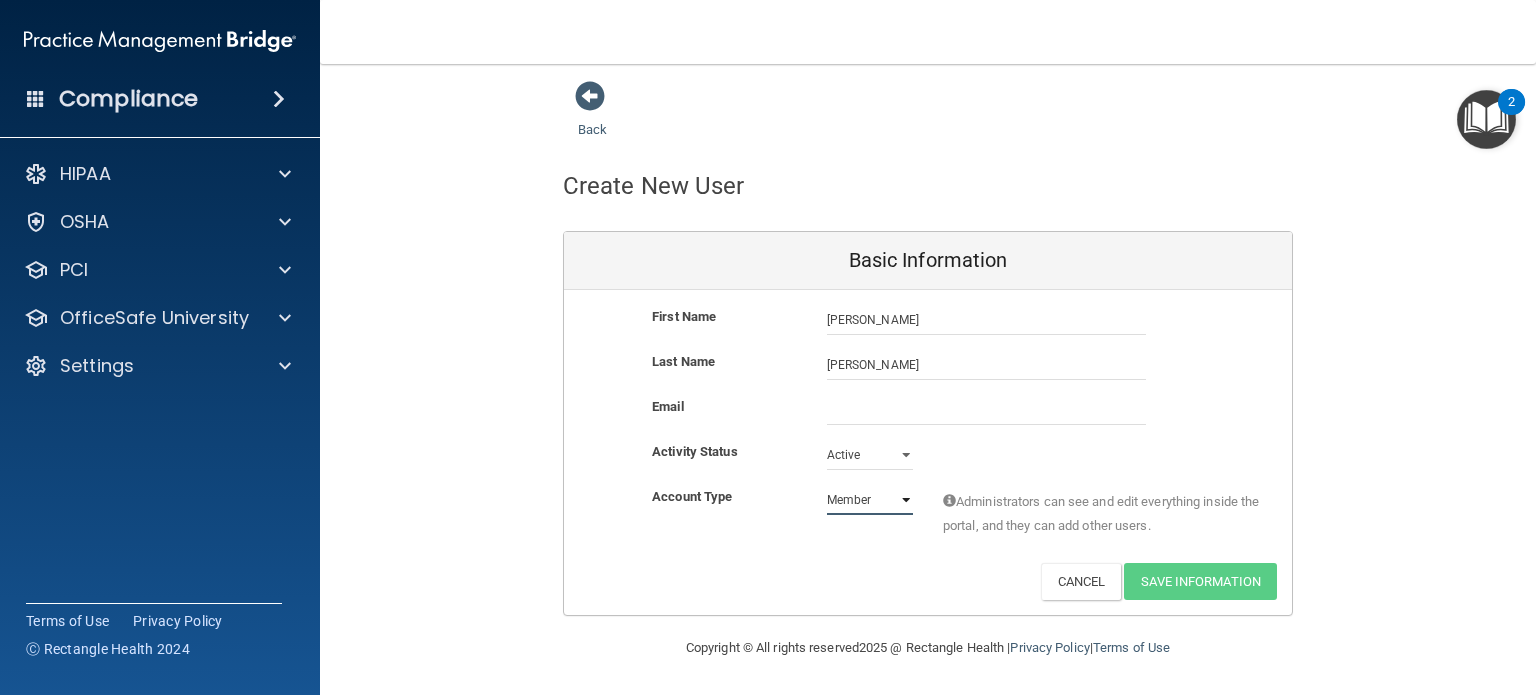 click on "Admin  Member" at bounding box center [870, 500] 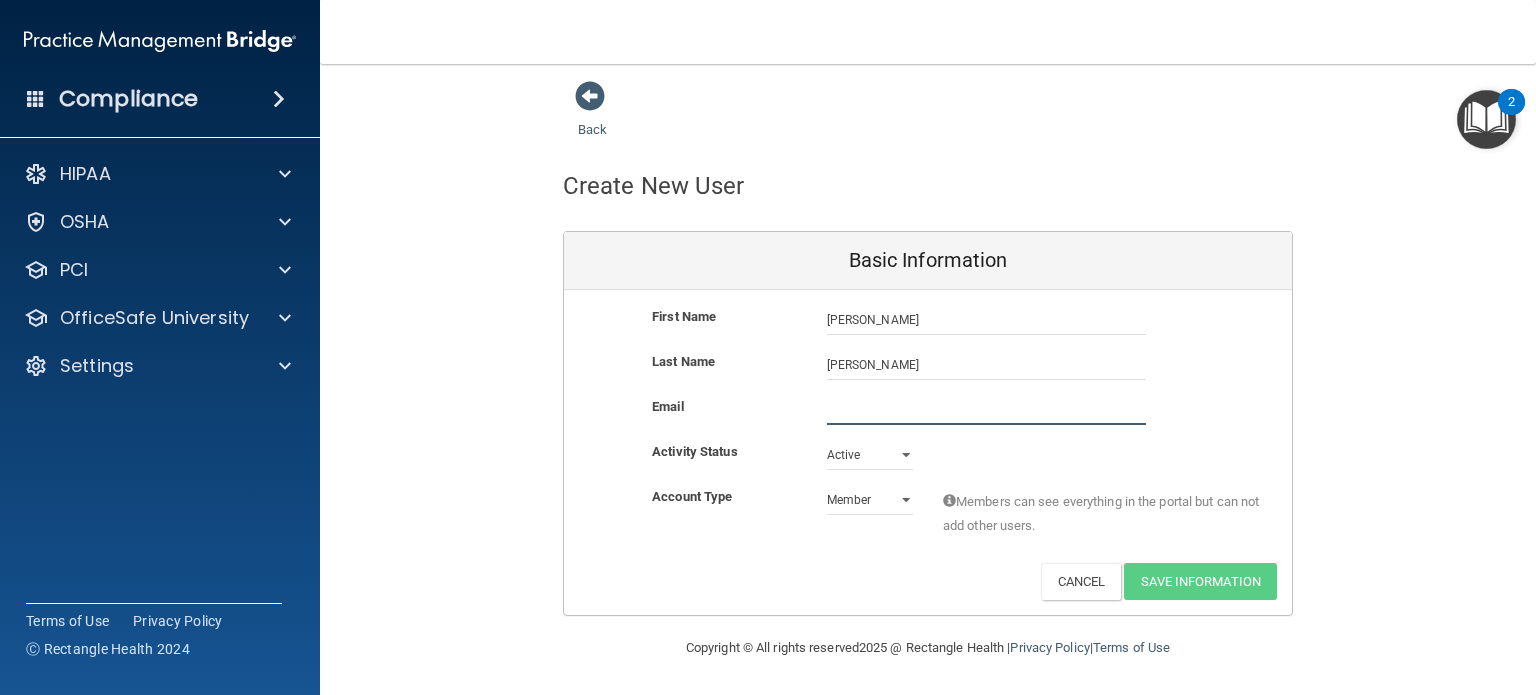 click at bounding box center (986, 410) 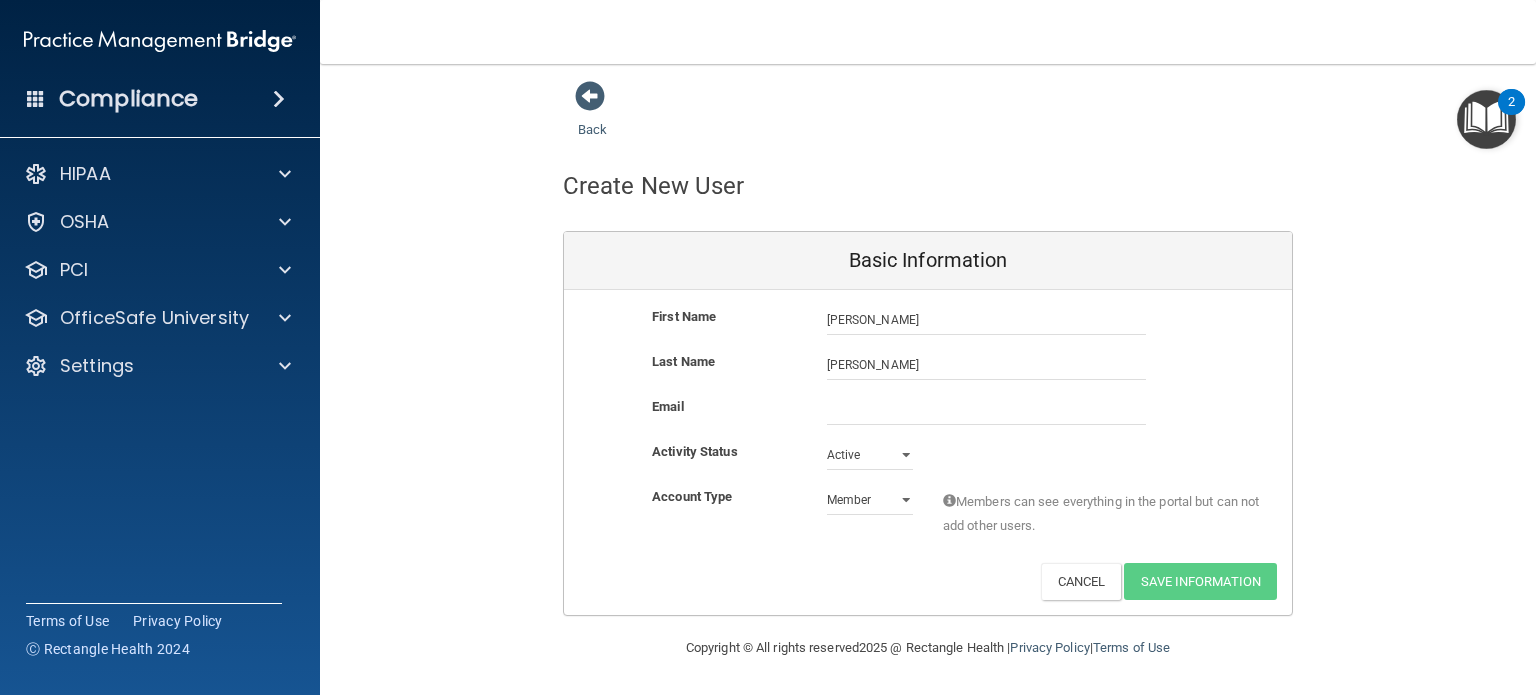 click on "First Name       Sarah Smith   Sarah                   Last Name       Smith                     Email                                   Activity Status            Active          Active  Inactive                    Account Type          Practice Member                Admin  Member          Financial Institution          Business Associate Admin  Business Associate Member           Members can see everything in the portal but can not add other users.                      Deactivate    Reset Password   Edit     Cancel   Save Information" at bounding box center (928, 452) 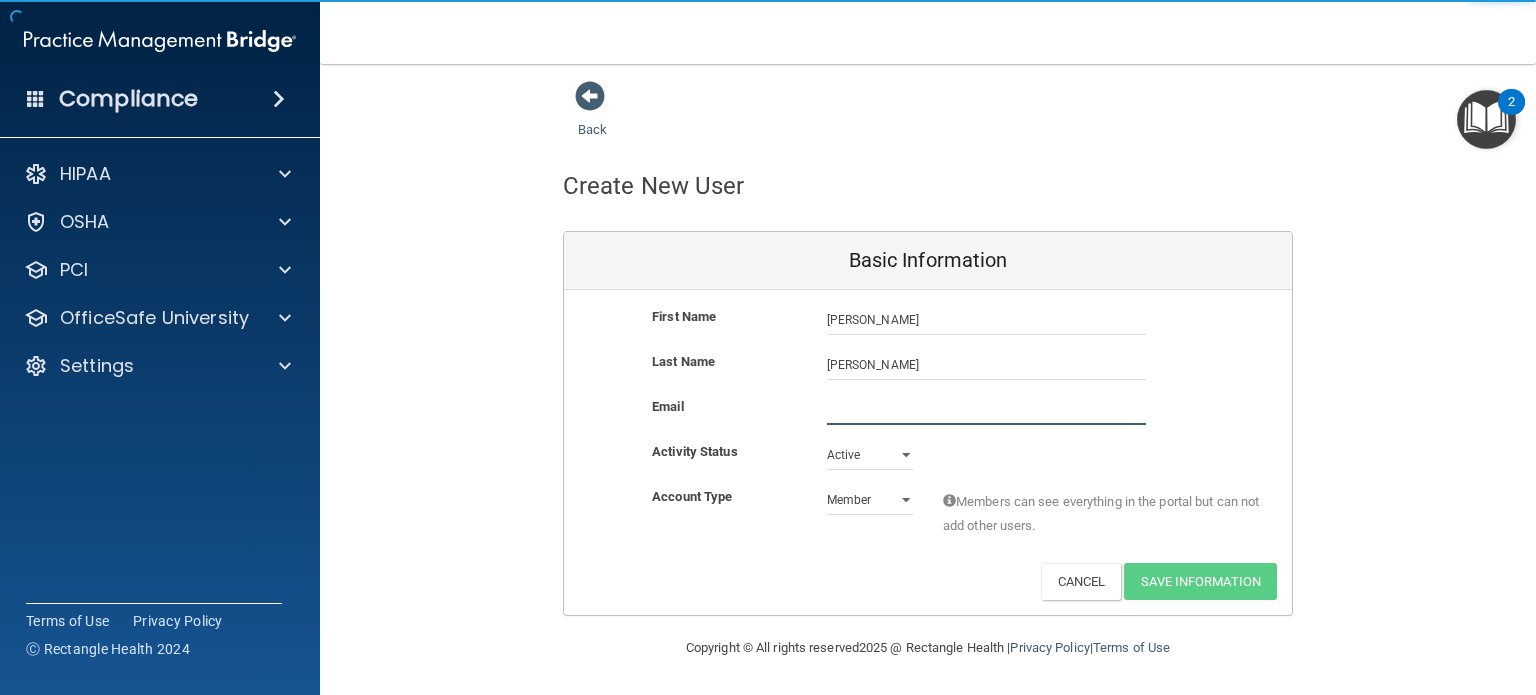 click at bounding box center (986, 410) 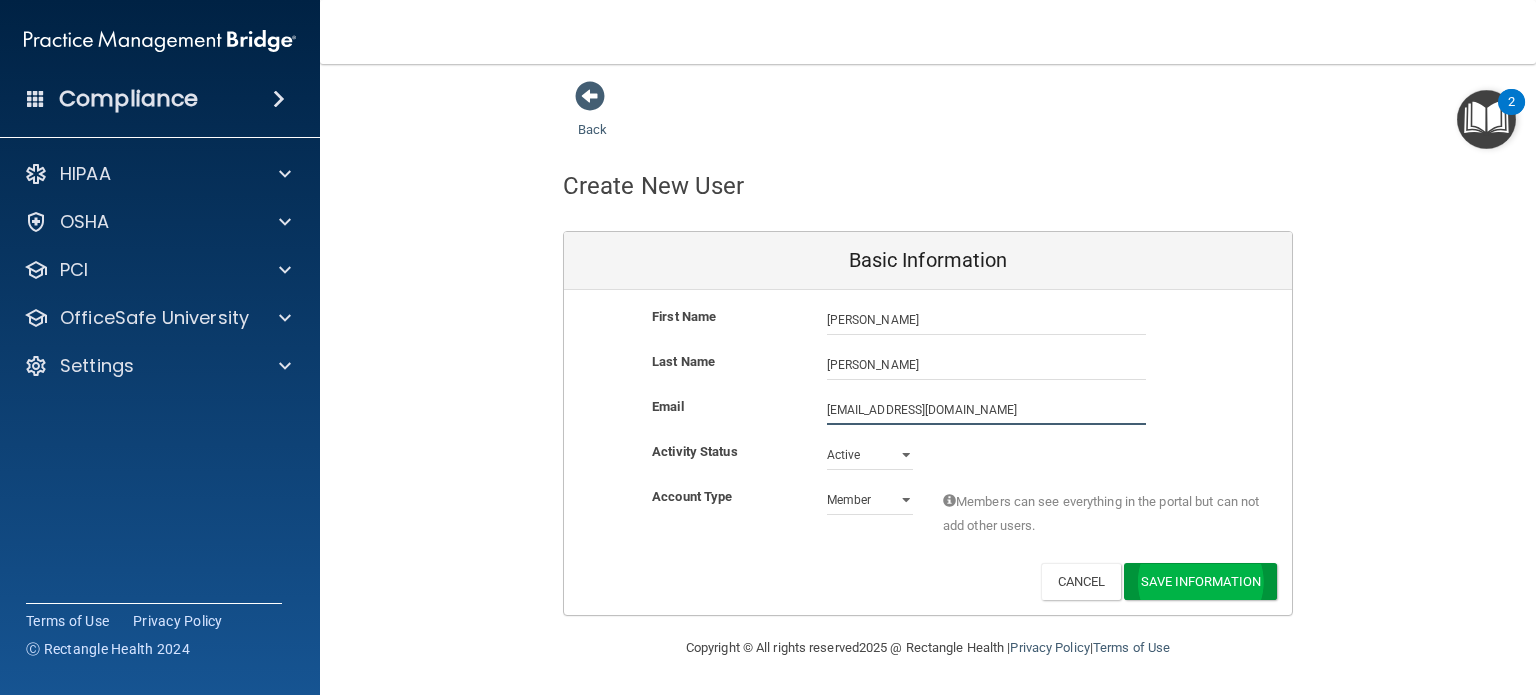 type on "[EMAIL_ADDRESS][DOMAIN_NAME]" 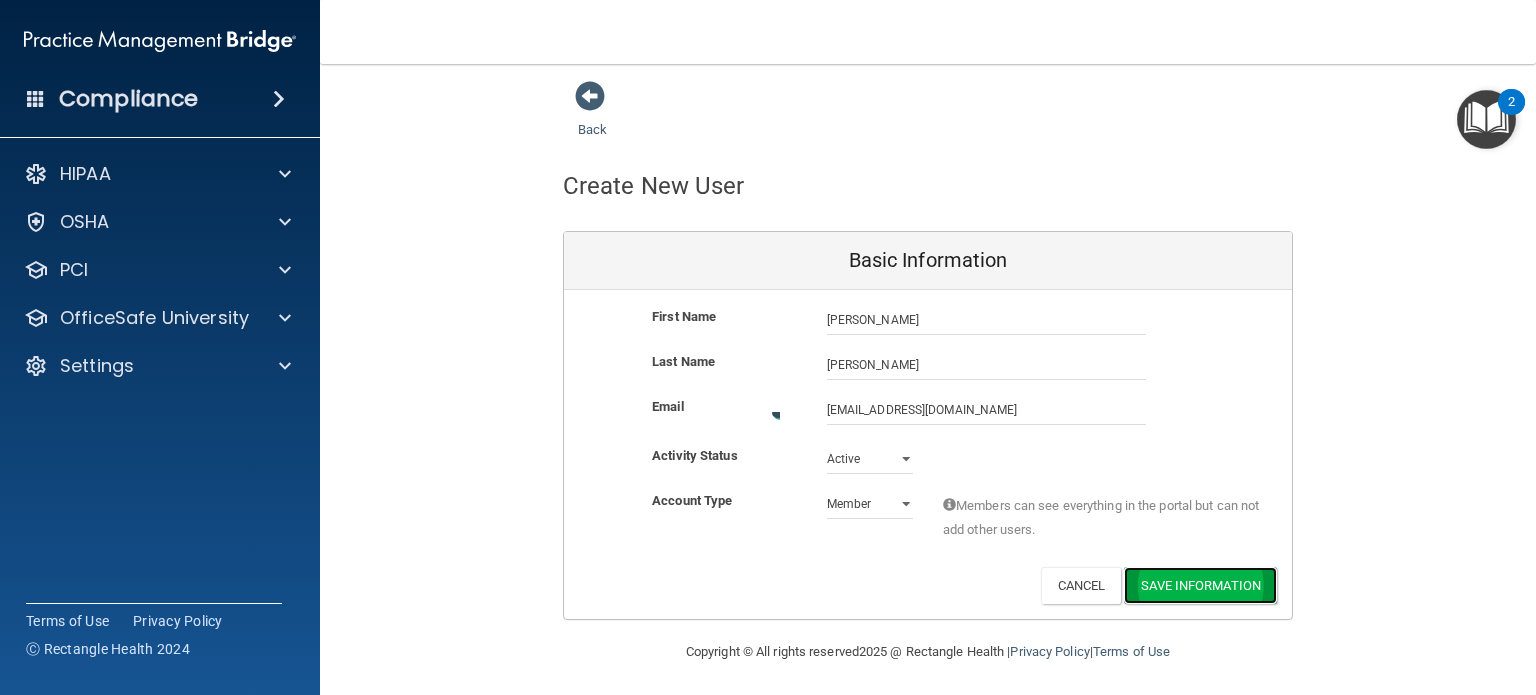 click on "Save Information" at bounding box center [1200, 585] 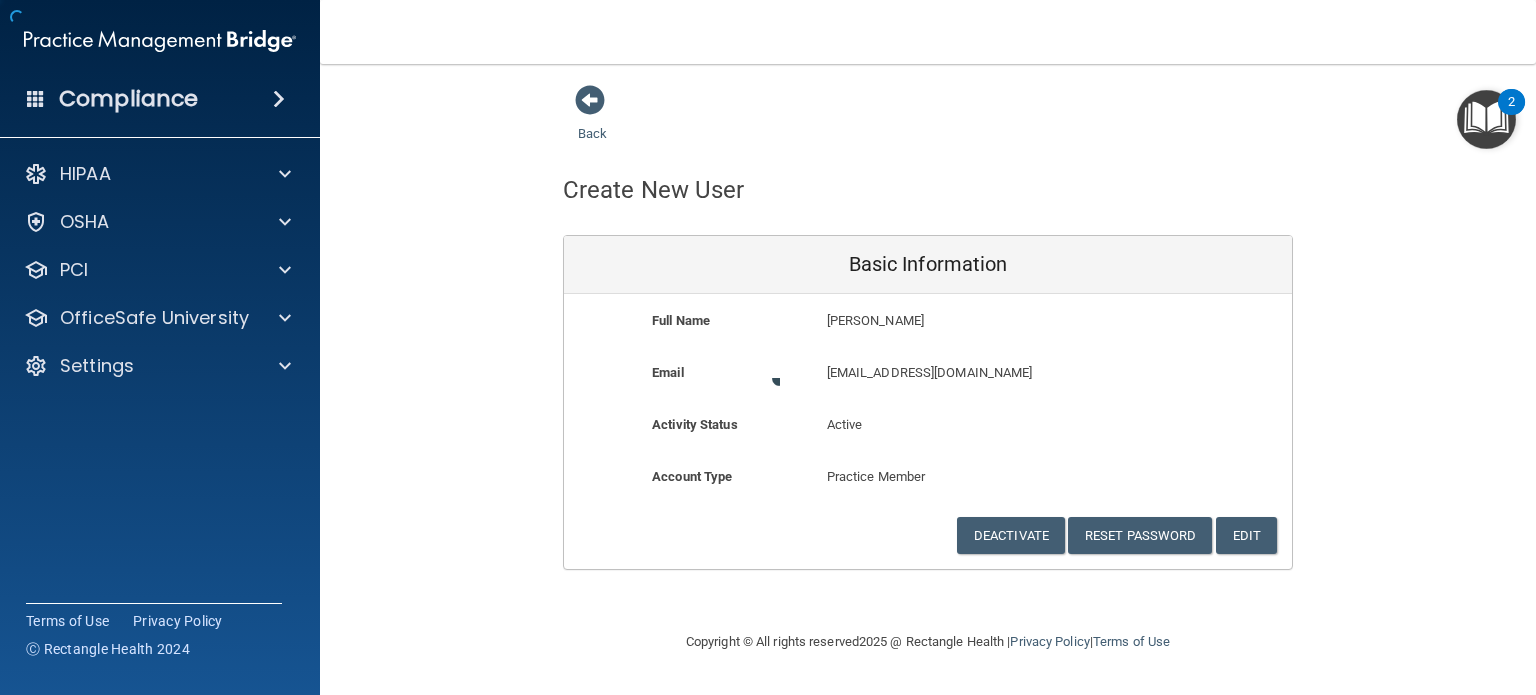 scroll, scrollTop: 0, scrollLeft: 0, axis: both 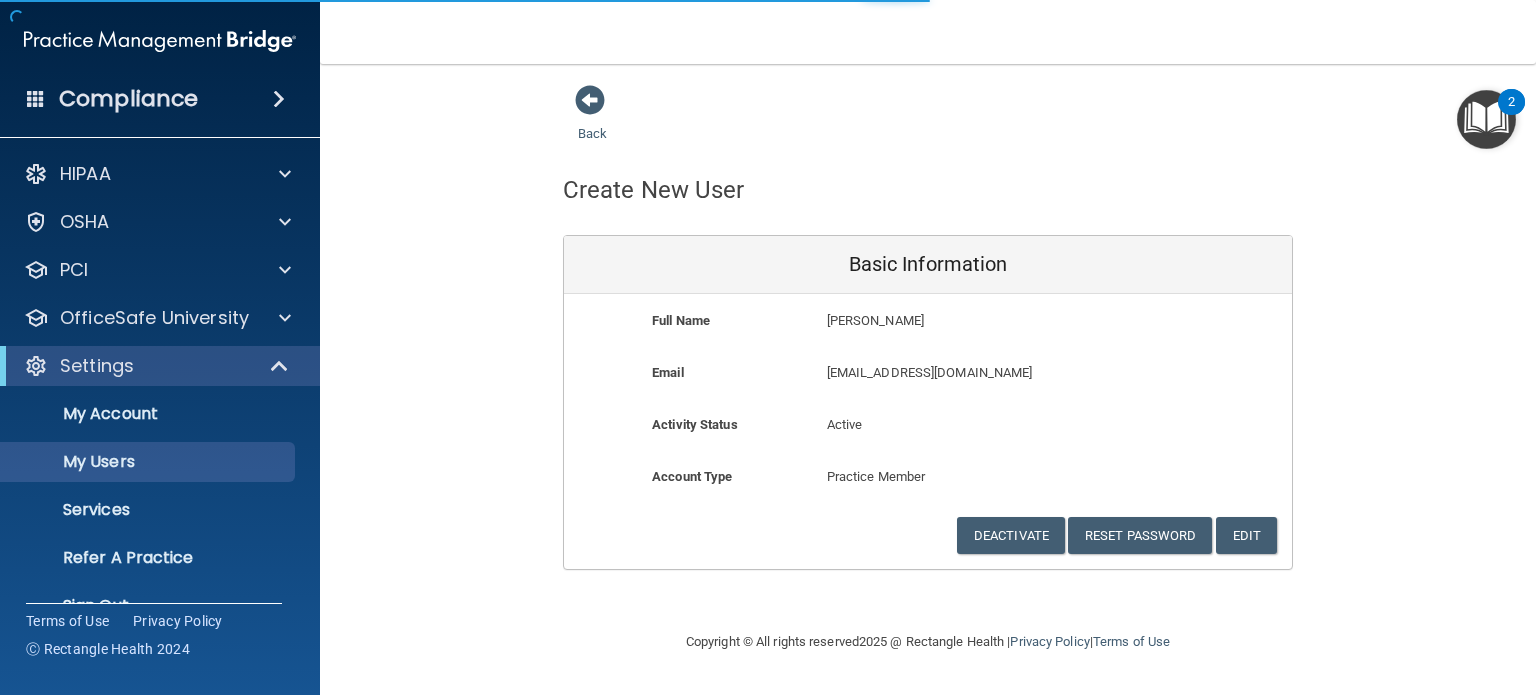 select on "20" 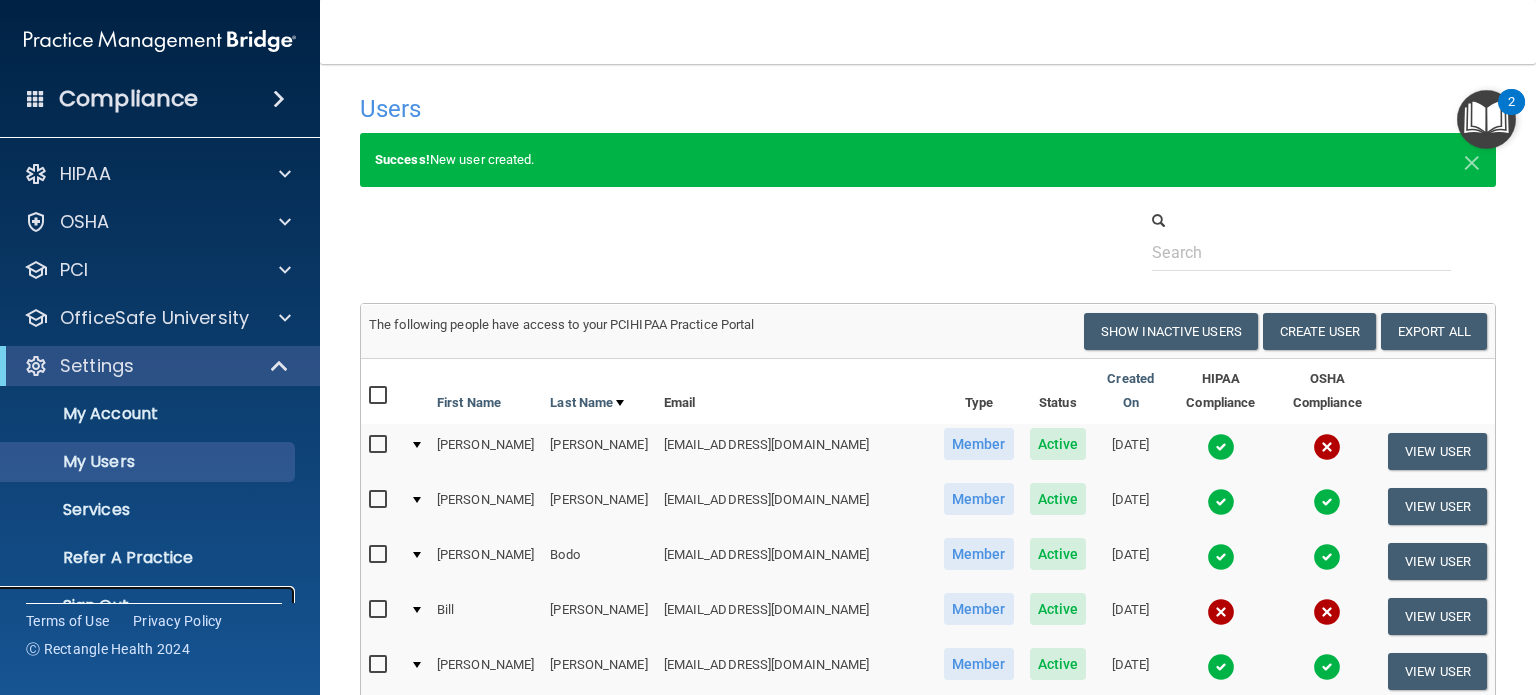 click on "Sign Out" at bounding box center [137, 606] 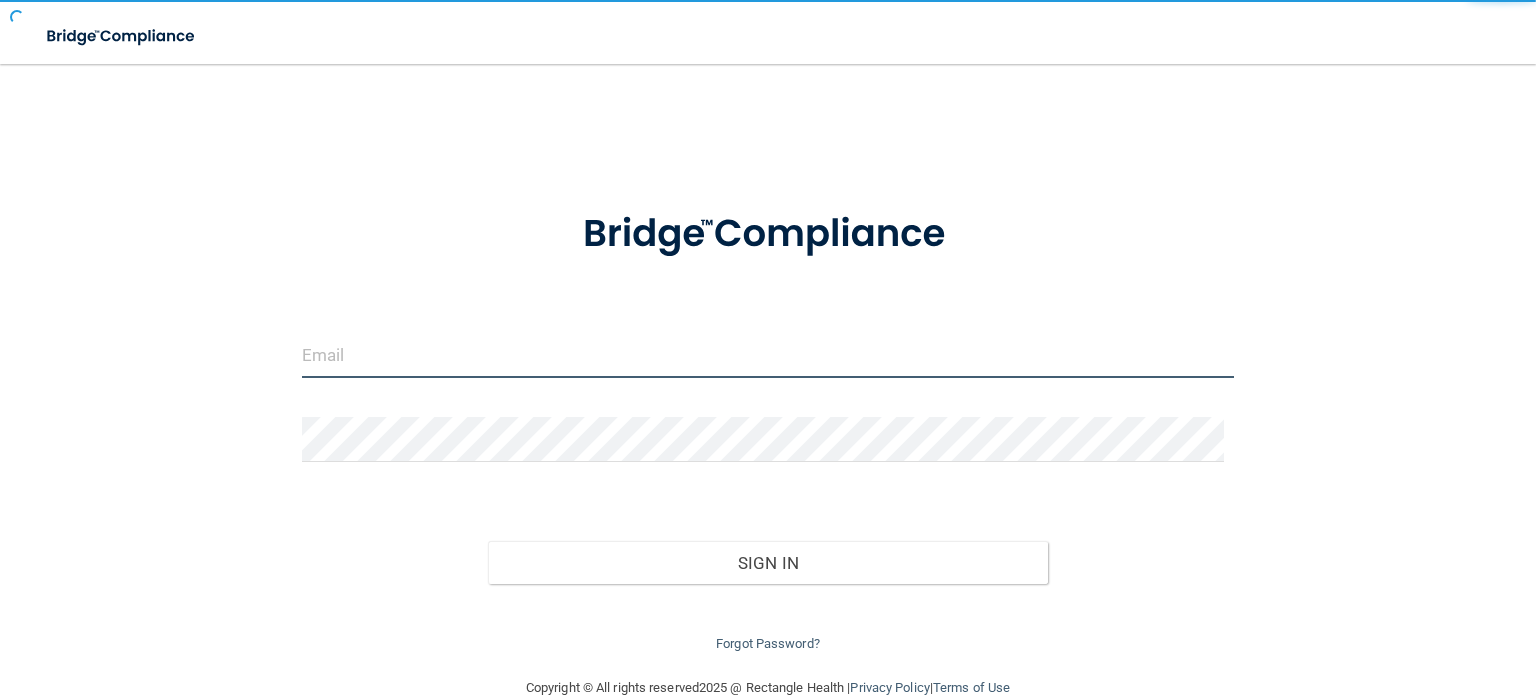 type on "glad24fan@gmail.com" 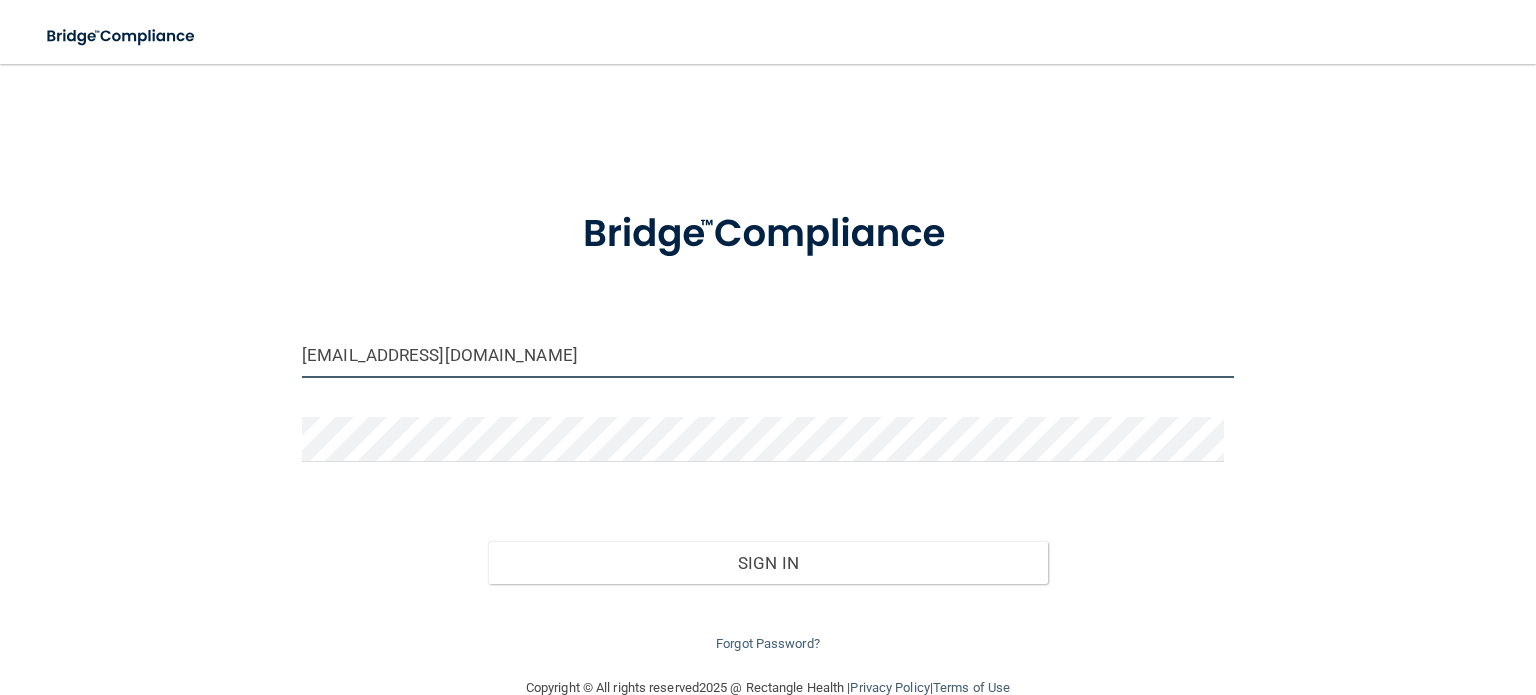 drag, startPoint x: 491, startPoint y: 351, endPoint x: 180, endPoint y: 315, distance: 313.07666 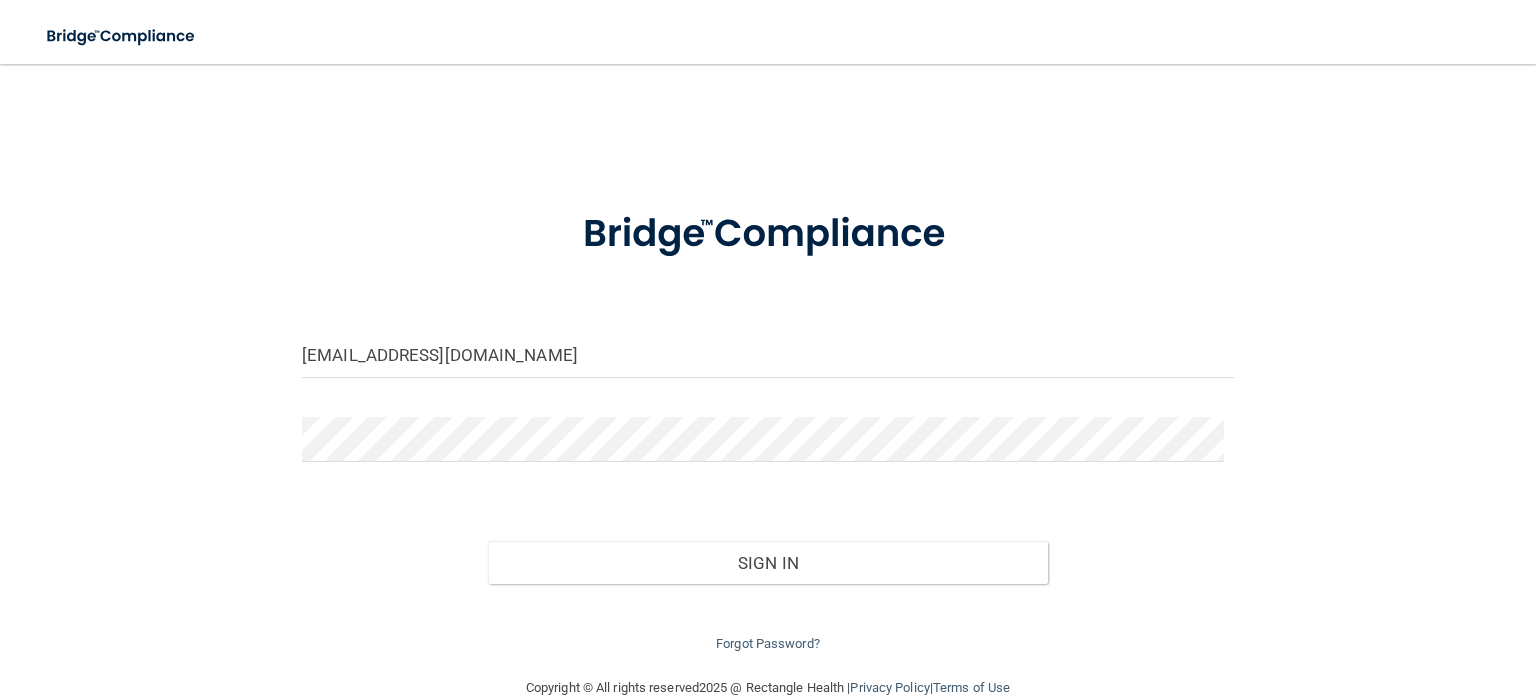 click on "sarahesmith993@gmail.com                                    Invalid email/password.     You don't have permission to access that page.       Sign In            Forgot Password?" at bounding box center [768, 420] 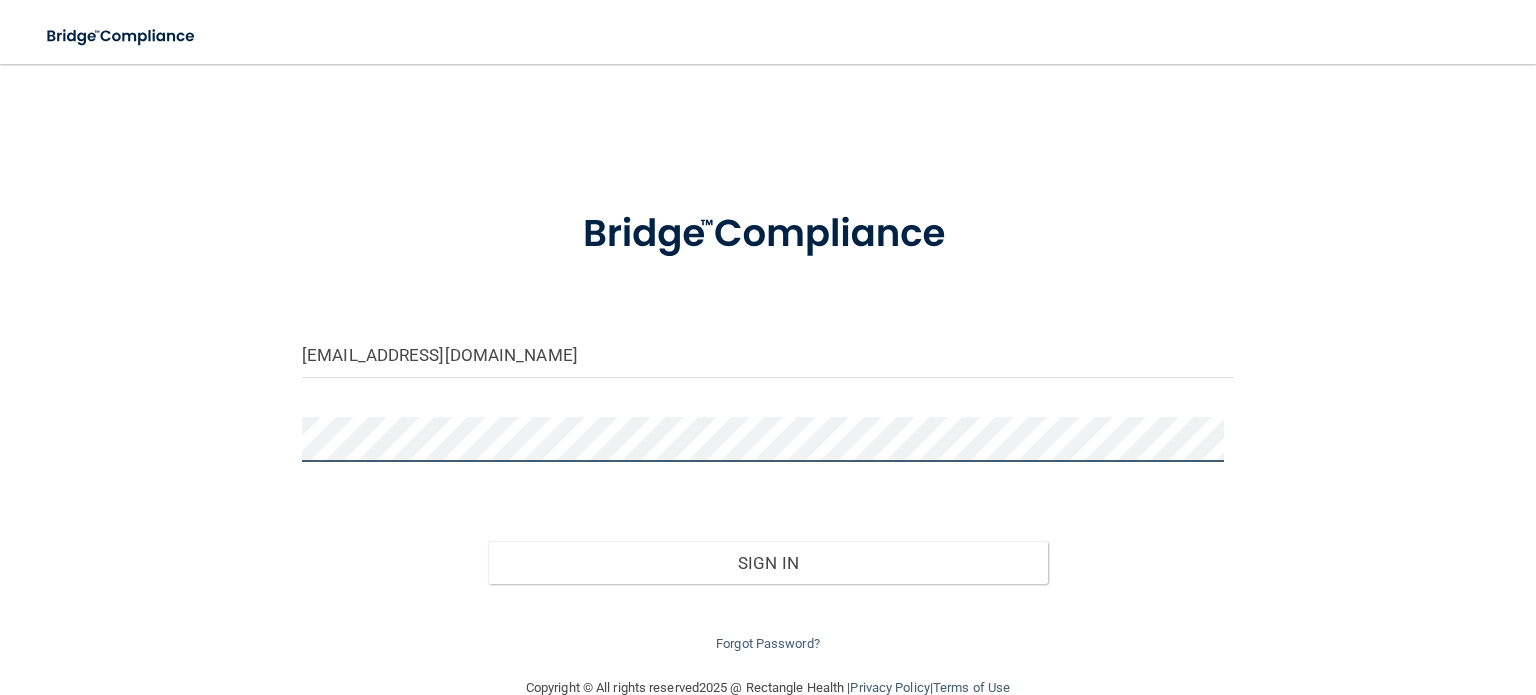 click on "Sign In" at bounding box center (767, 563) 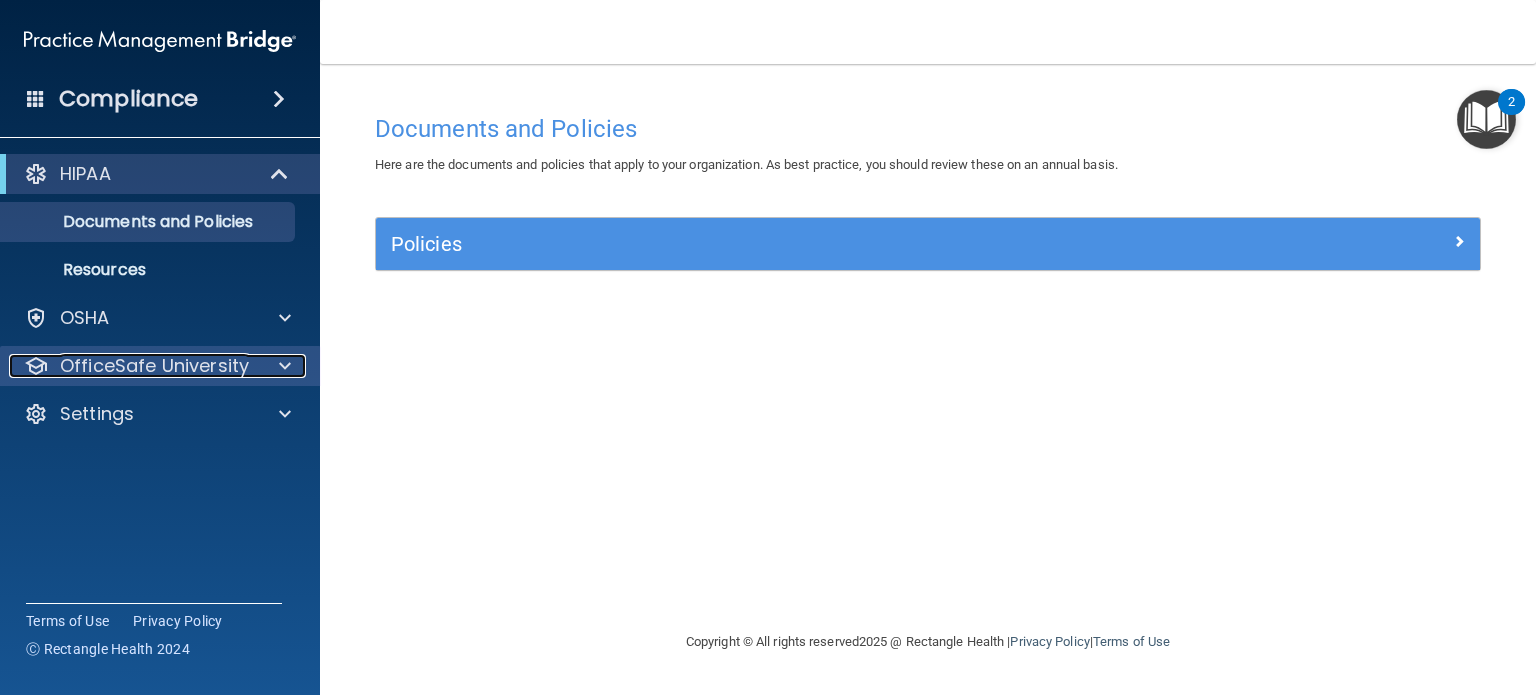 click on "OfficeSafe University" at bounding box center [154, 366] 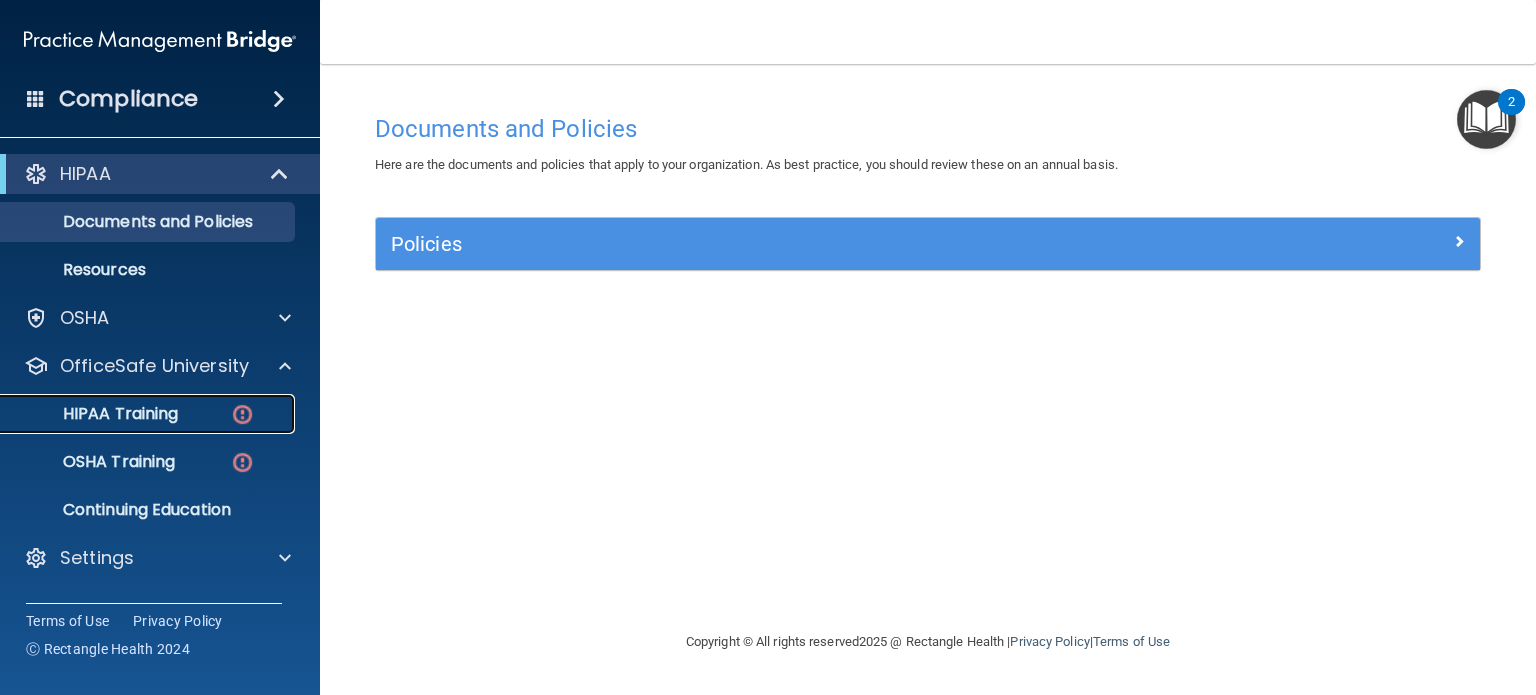 click on "HIPAA Training" at bounding box center [95, 414] 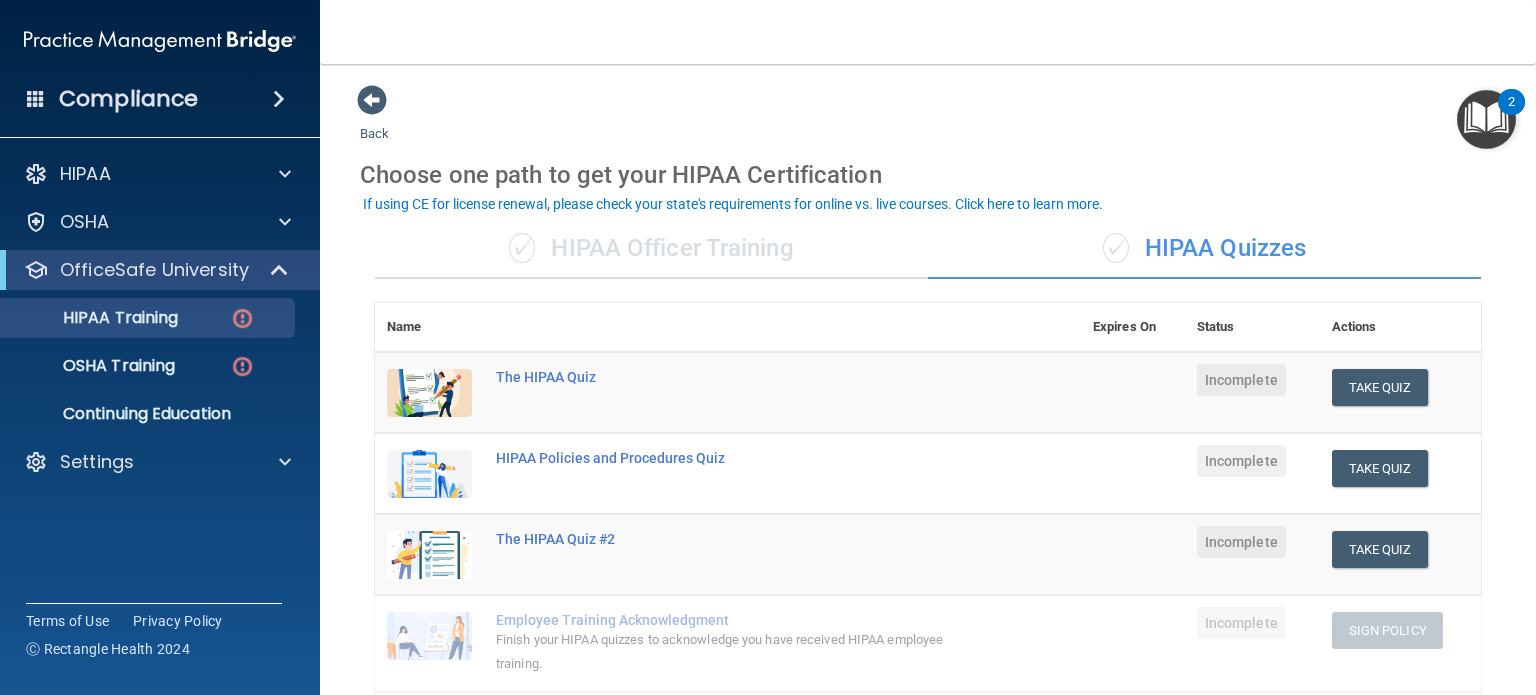 click on "✓   HIPAA Officer Training" at bounding box center (651, 249) 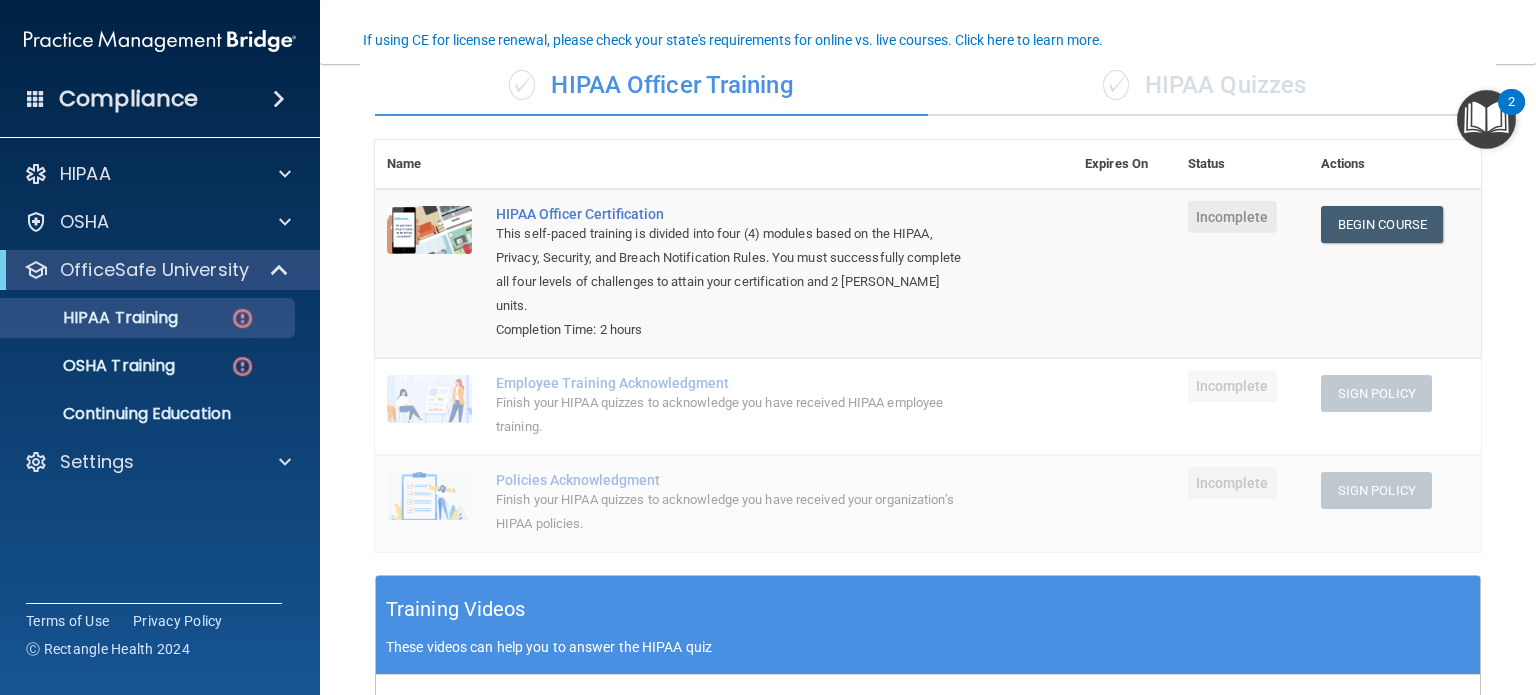 scroll, scrollTop: 63, scrollLeft: 0, axis: vertical 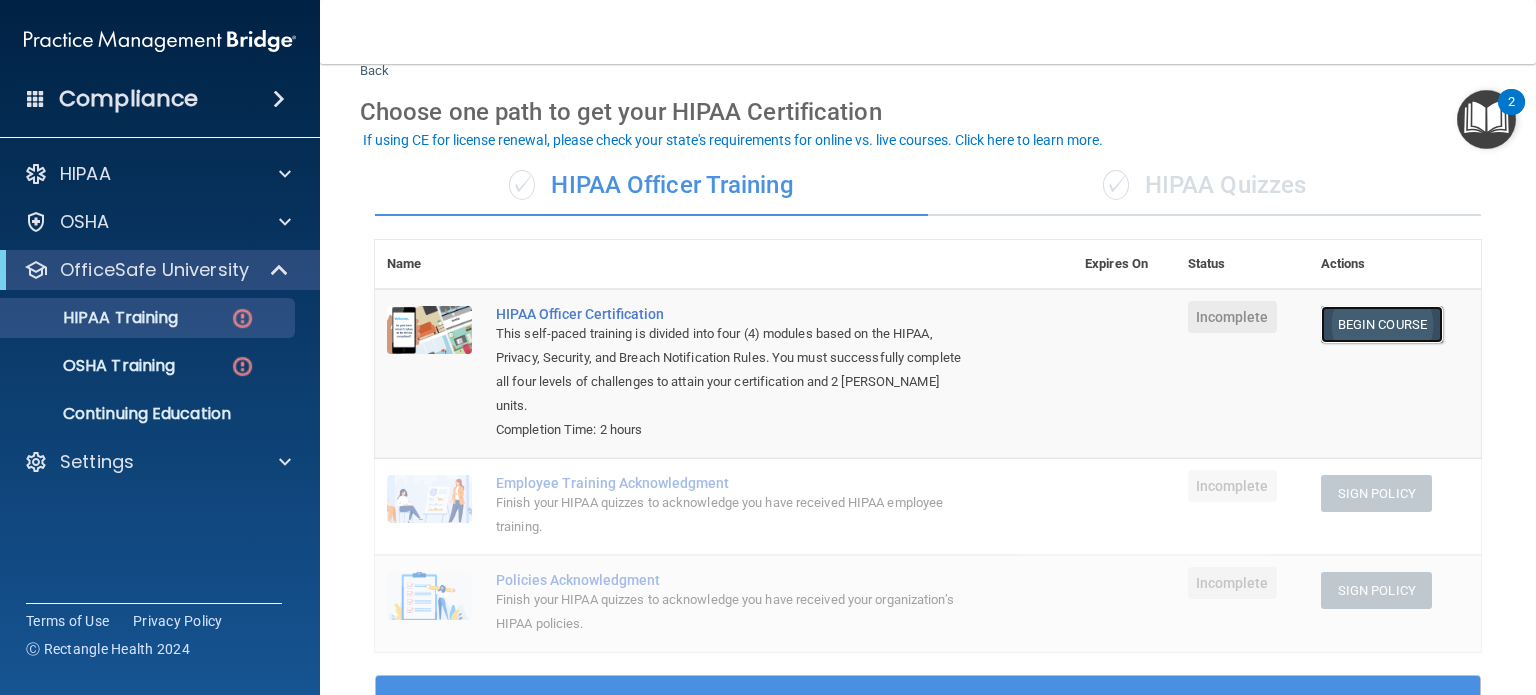 click on "Begin Course" at bounding box center [1382, 324] 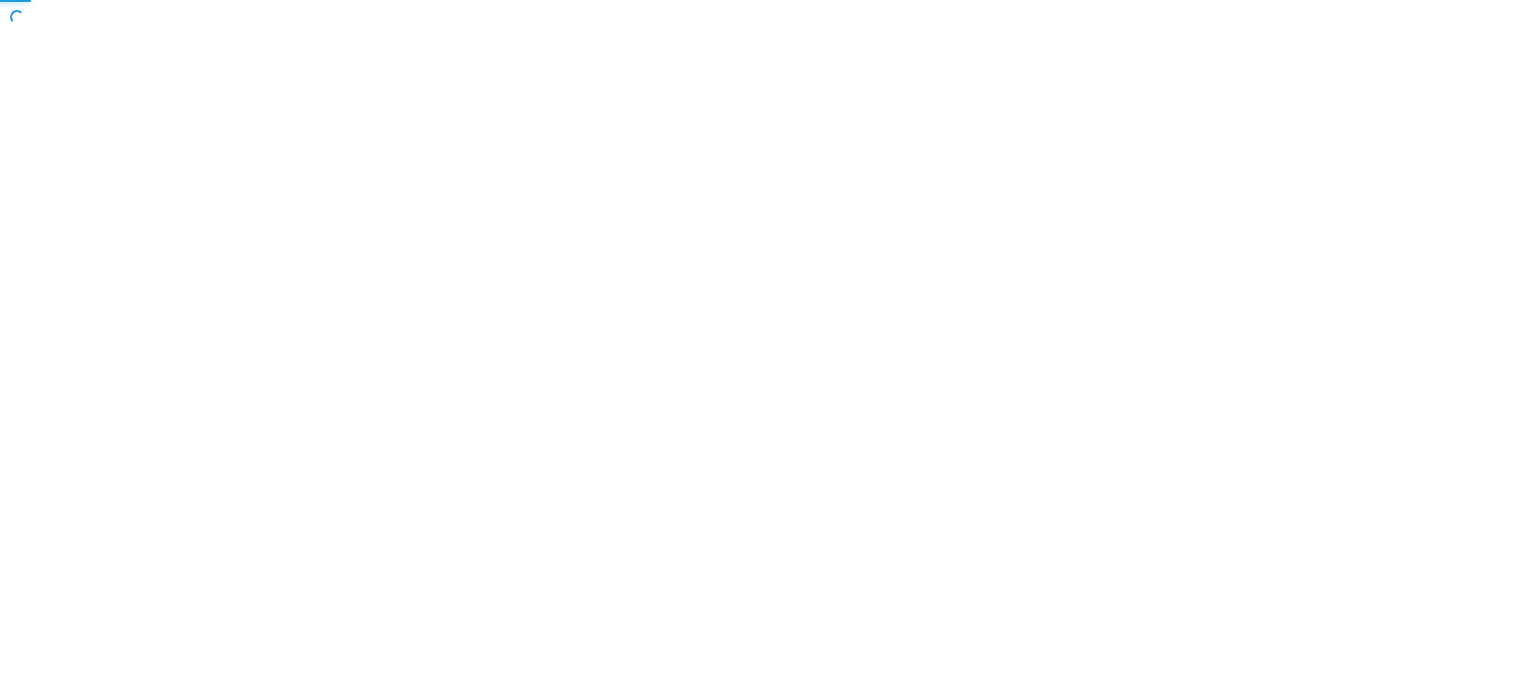 scroll, scrollTop: 0, scrollLeft: 0, axis: both 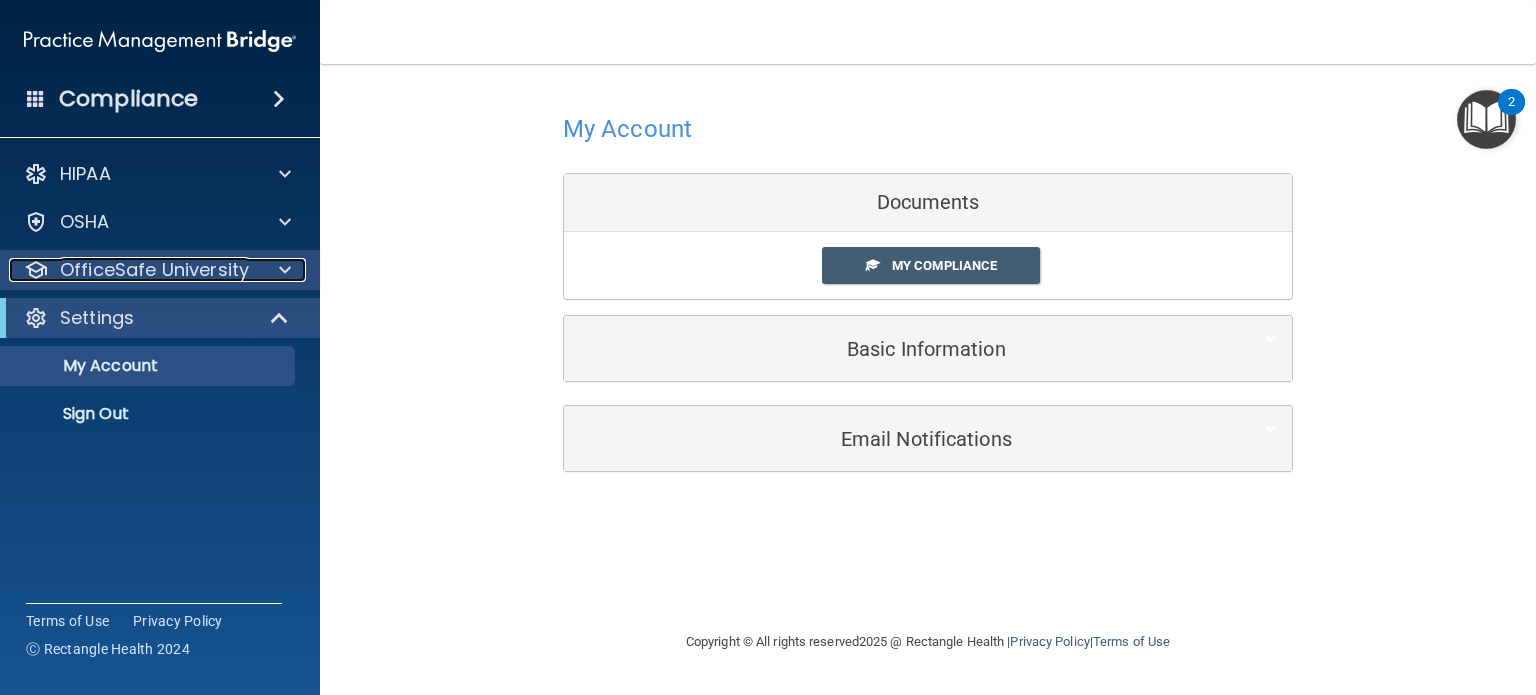 click on "OfficeSafe University" at bounding box center [154, 270] 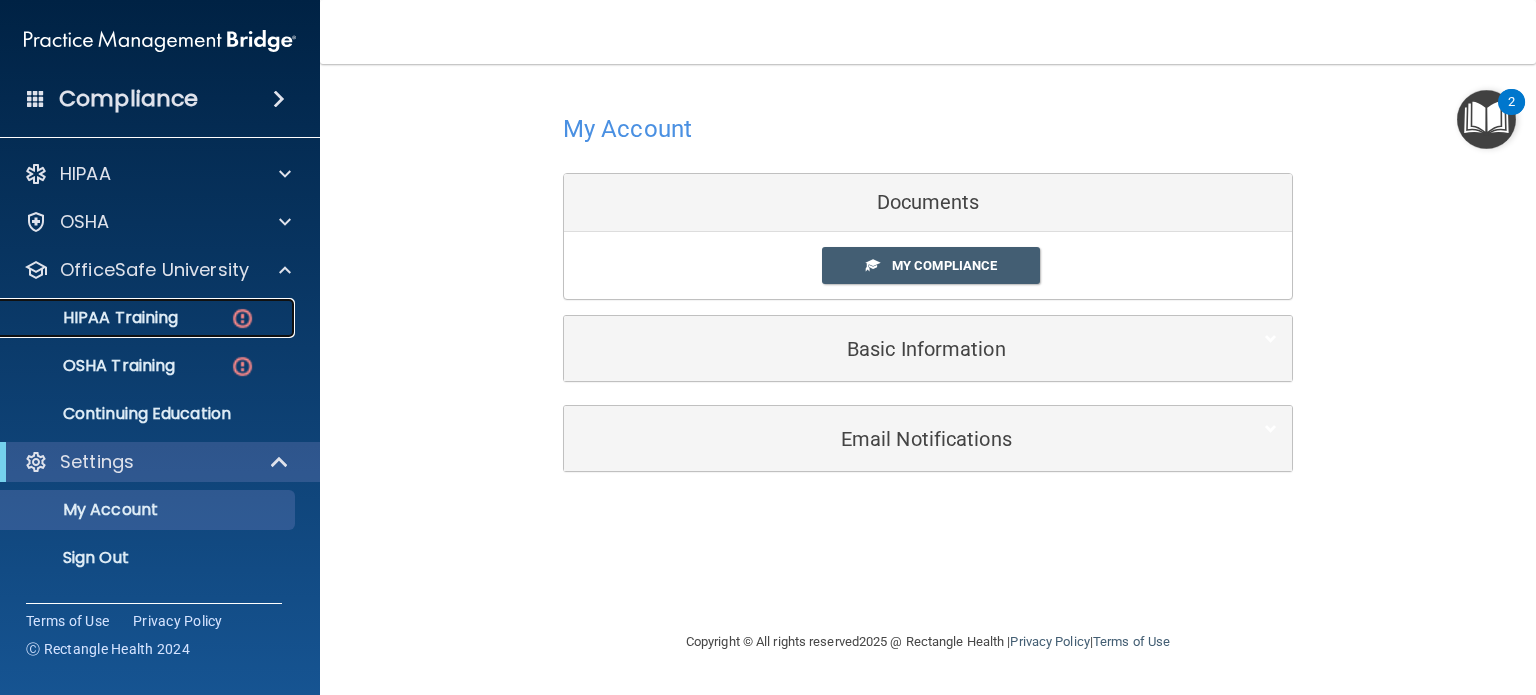 click on "HIPAA Training" at bounding box center (137, 318) 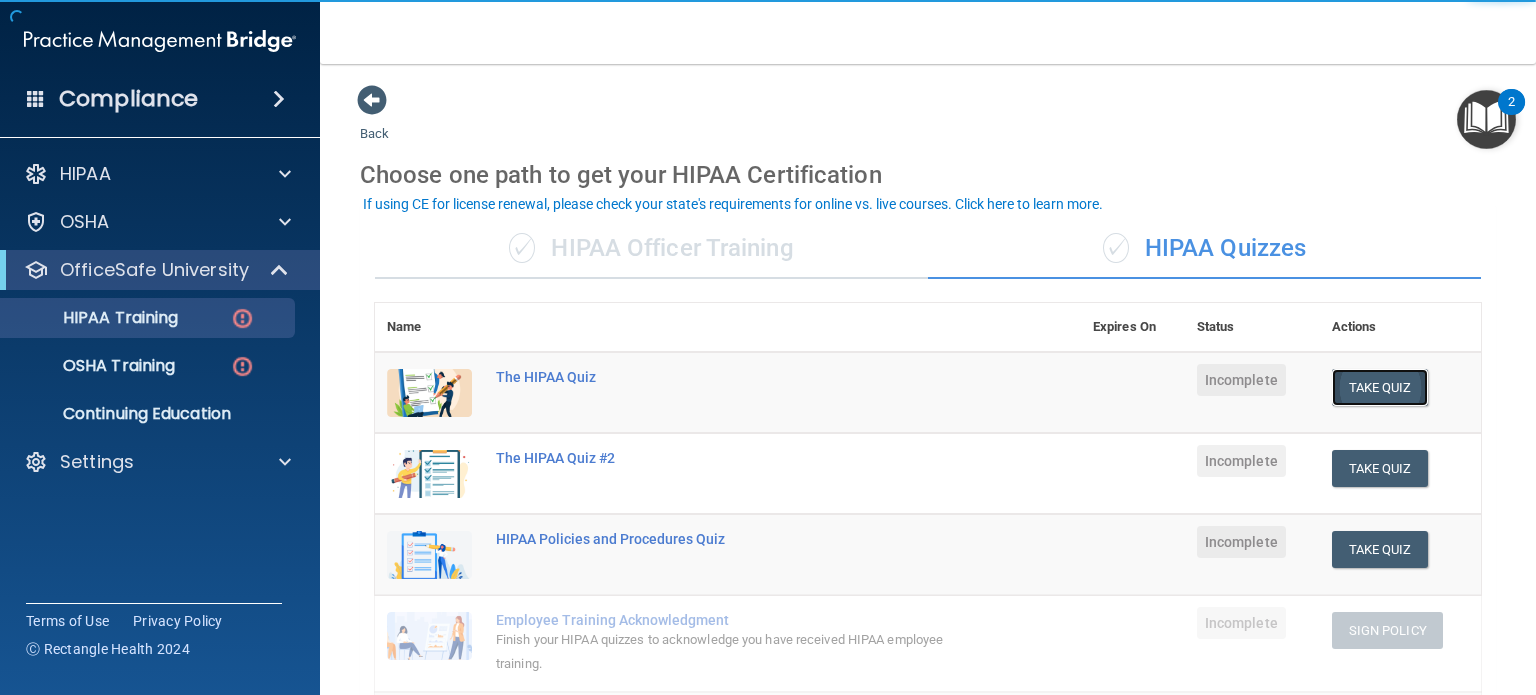 click on "Take Quiz" at bounding box center (1380, 387) 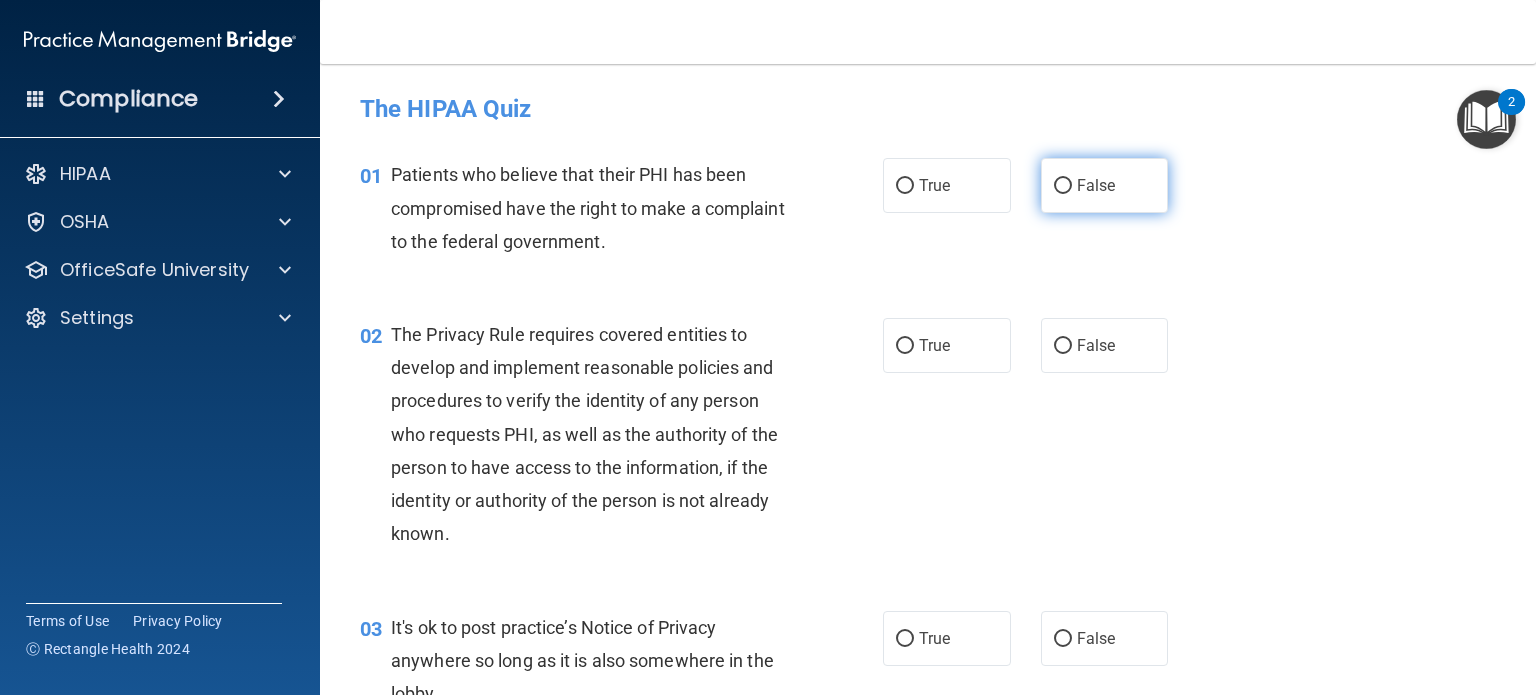 click on "False" at bounding box center (1096, 185) 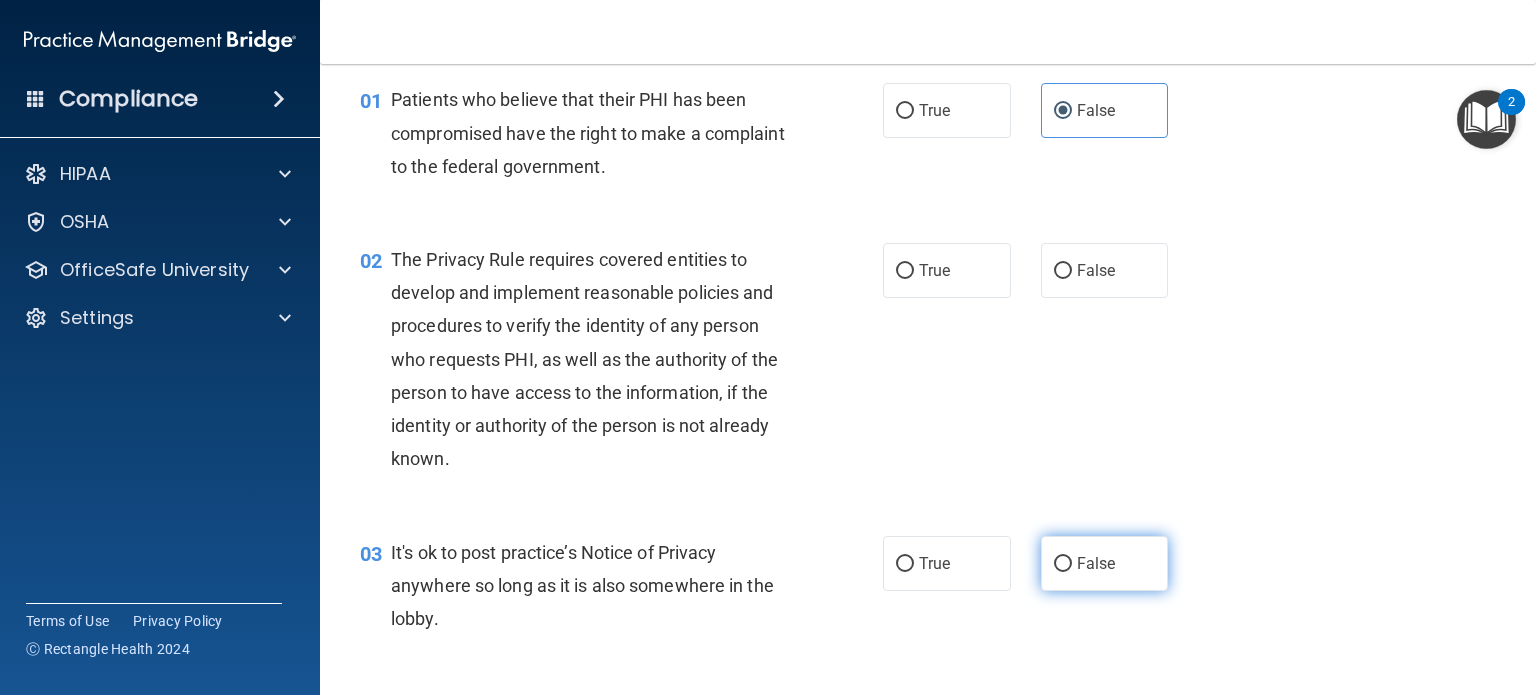 scroll, scrollTop: 0, scrollLeft: 0, axis: both 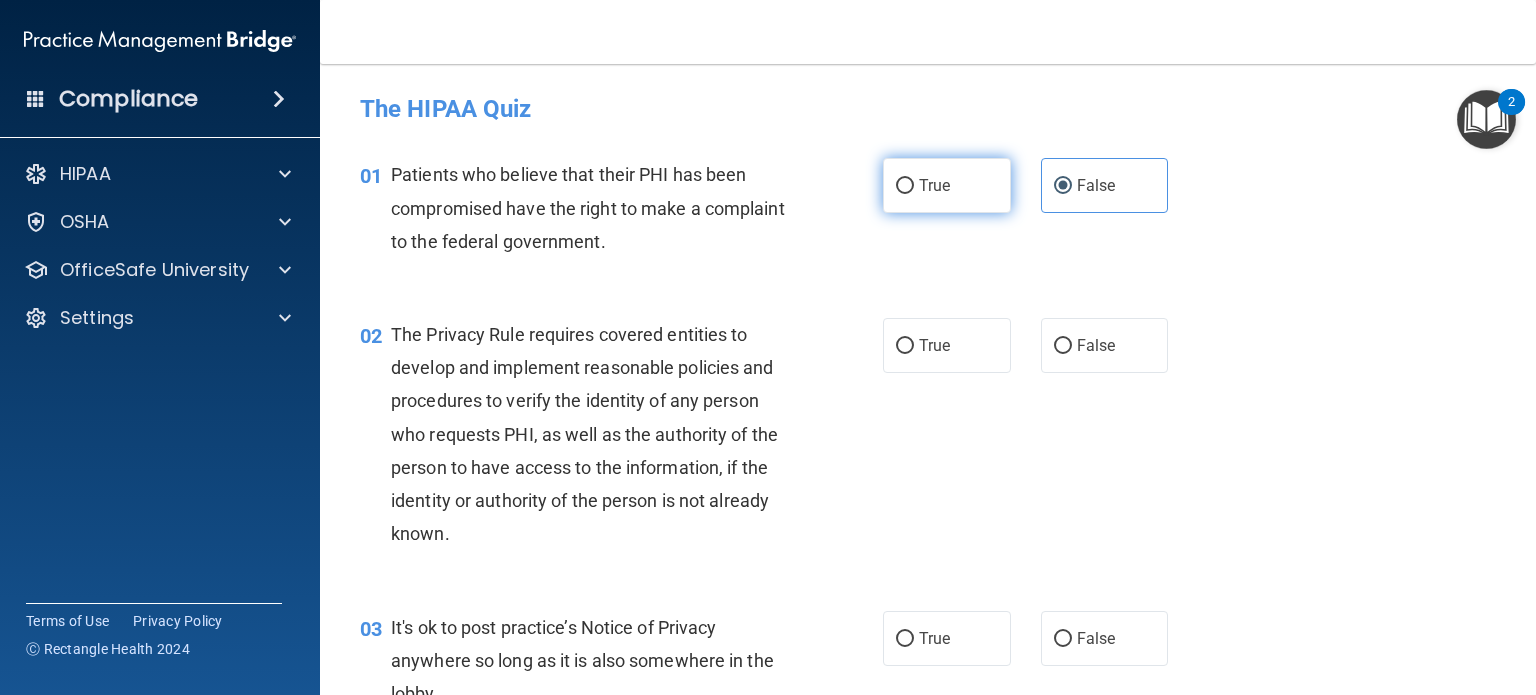 click on "True" at bounding box center (947, 185) 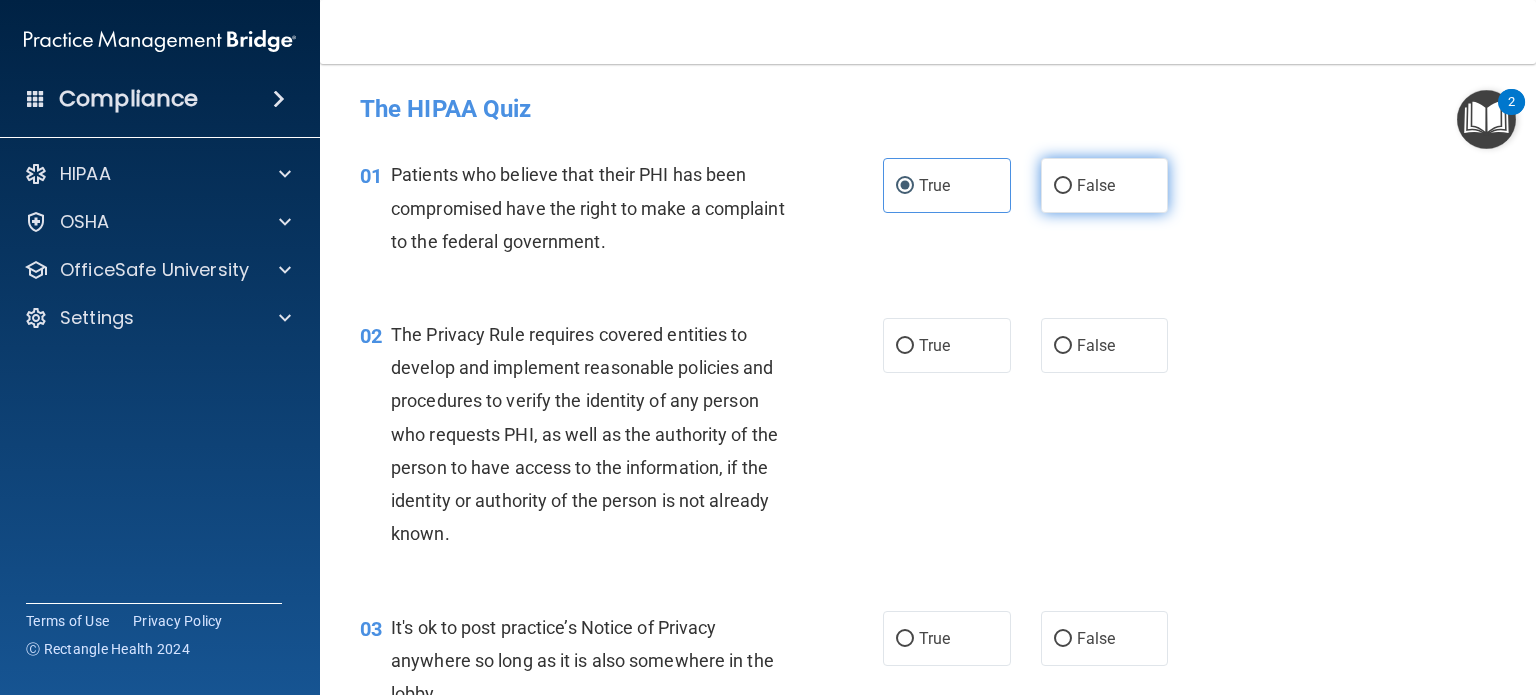 click on "False" at bounding box center (1105, 185) 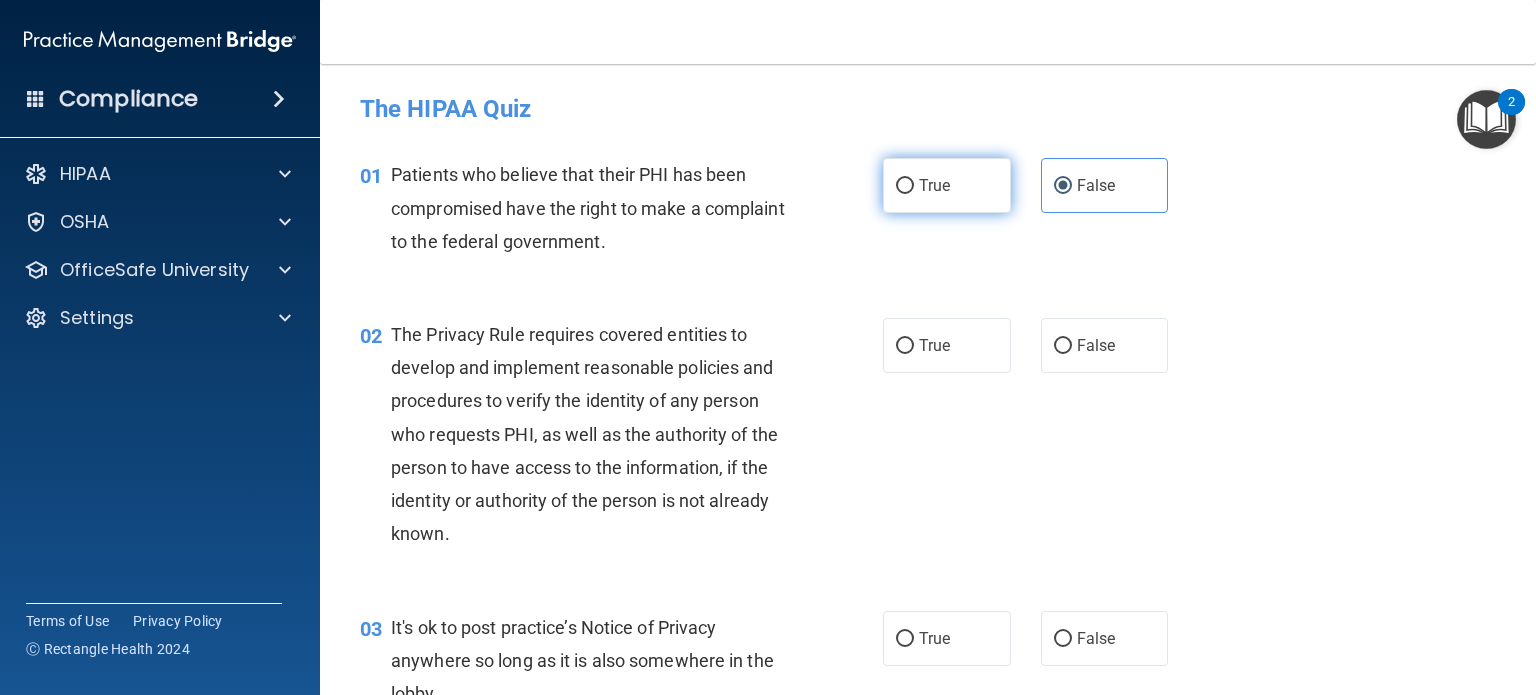click on "True" at bounding box center [947, 185] 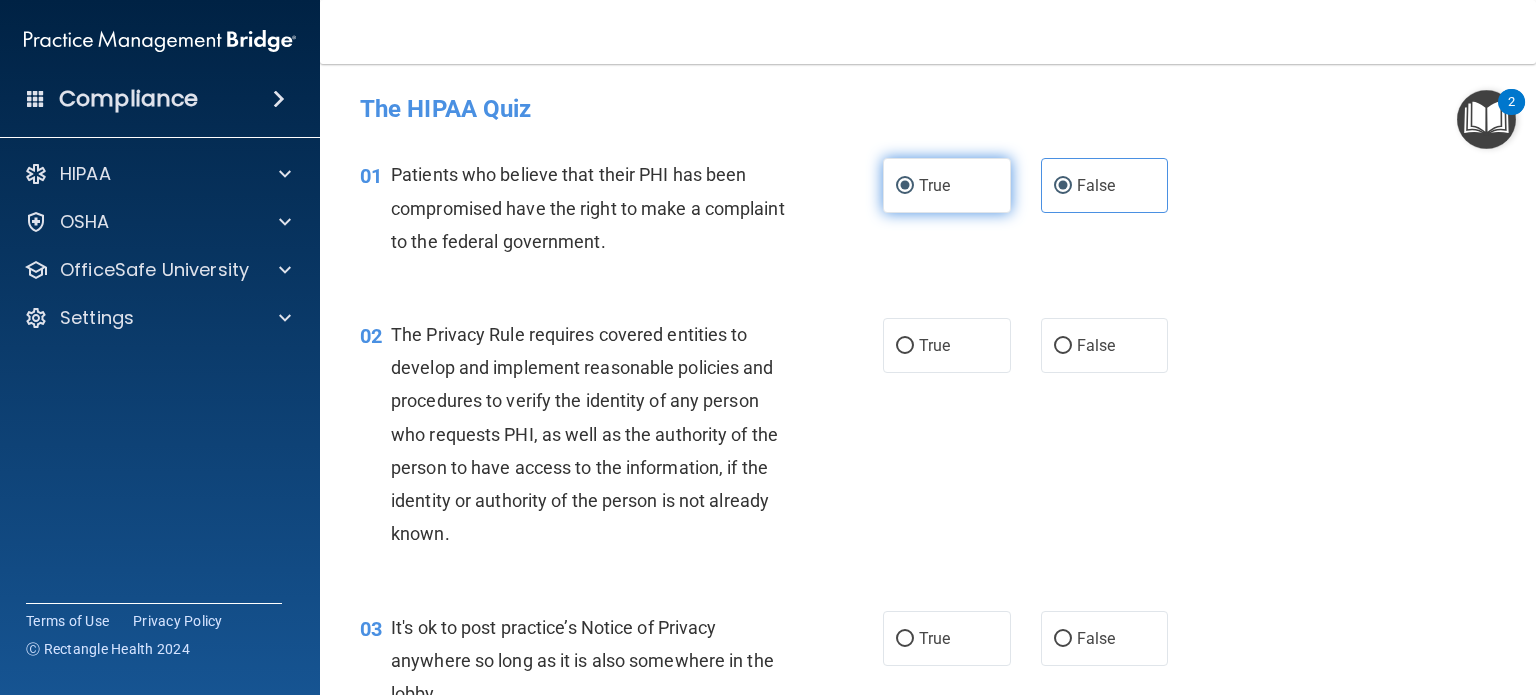 radio on "false" 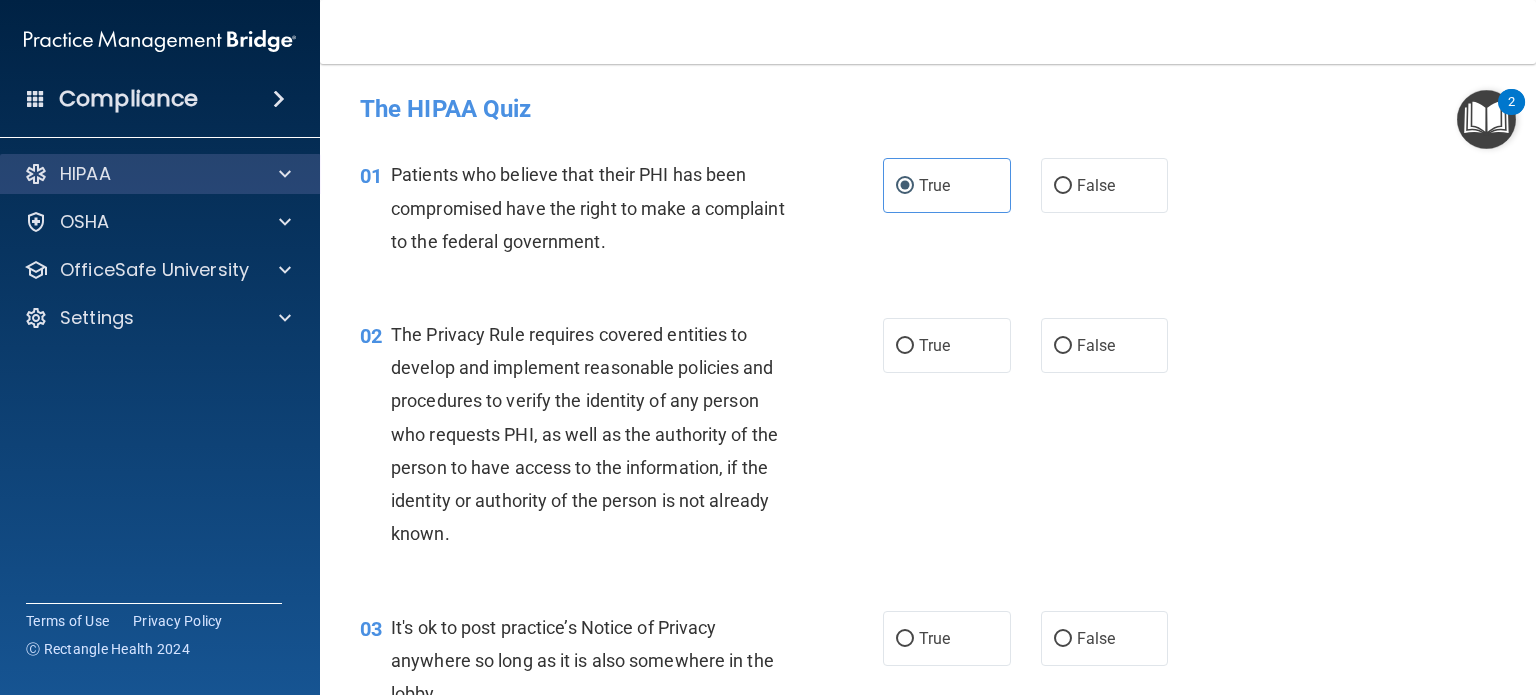 click on "HIPAA" at bounding box center (160, 174) 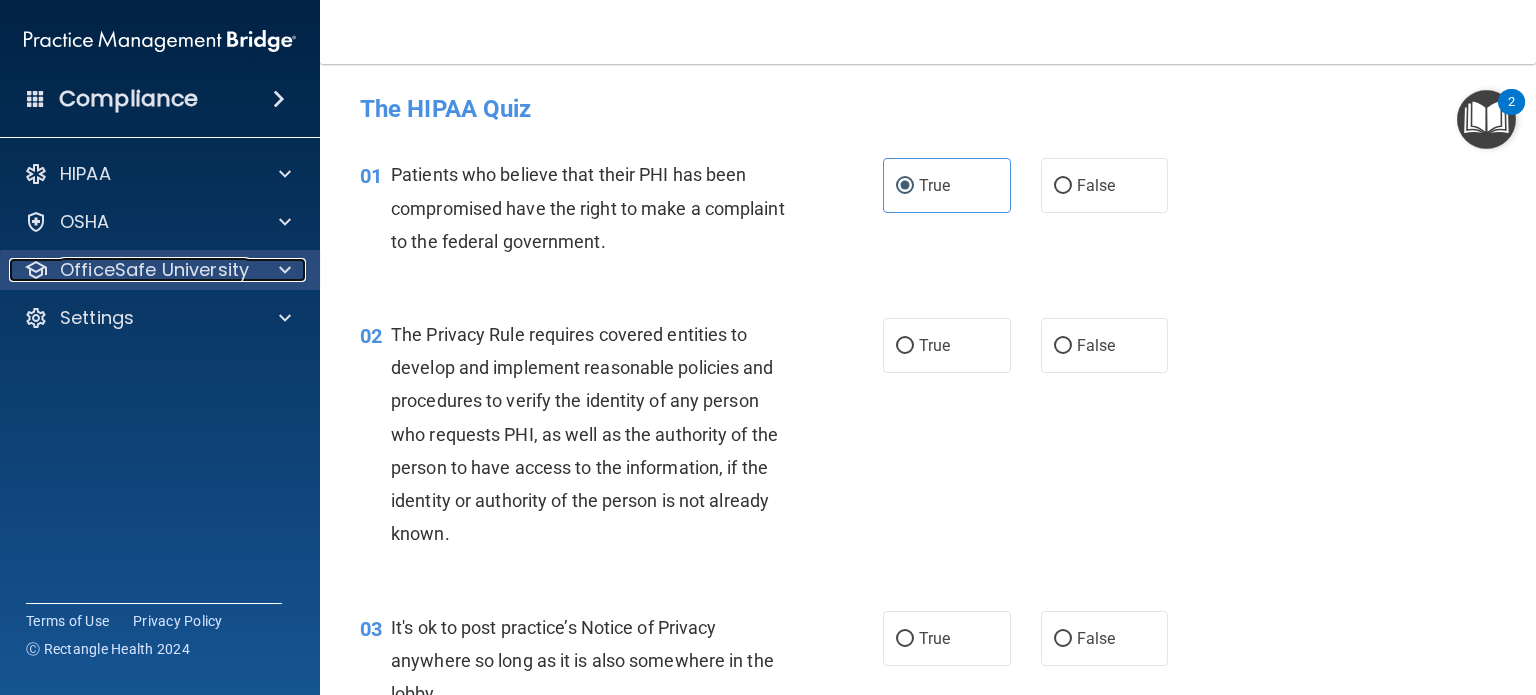 click on "OfficeSafe University" at bounding box center [154, 270] 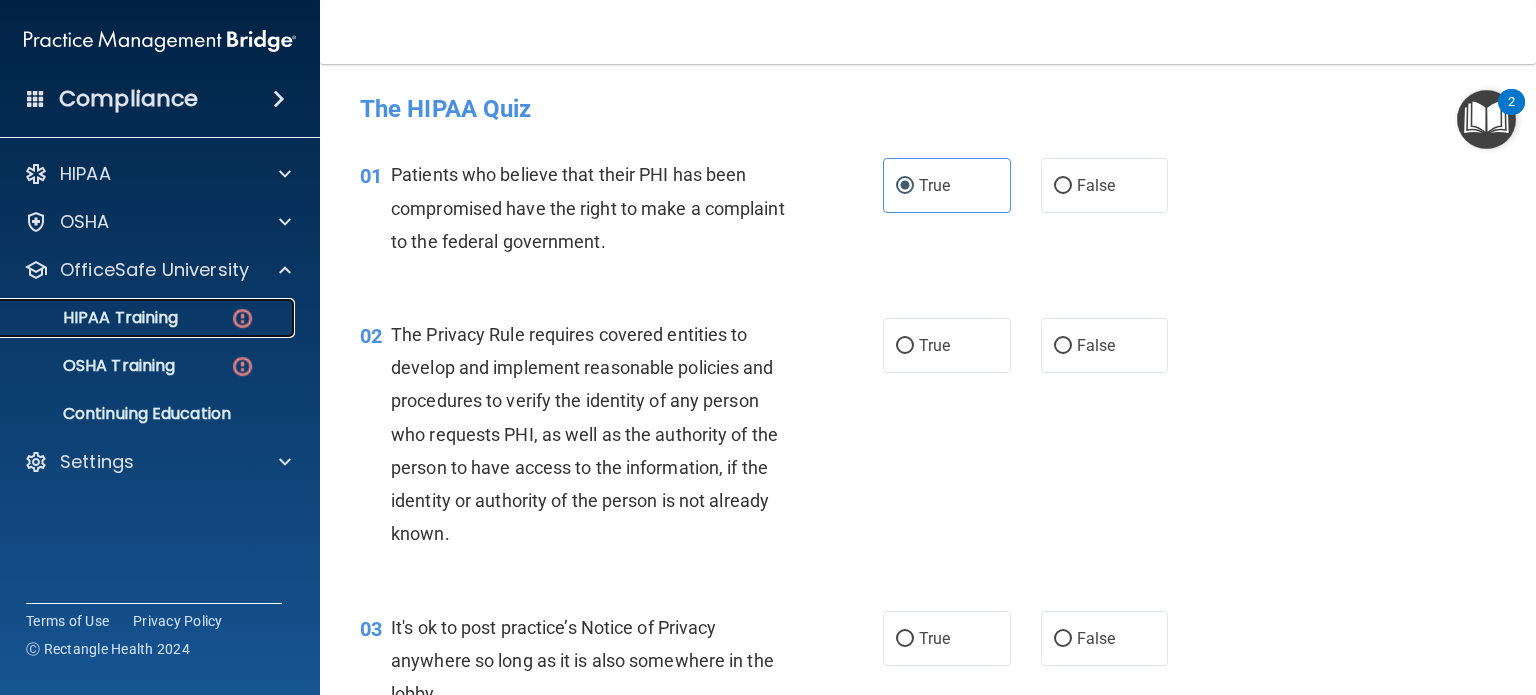 click on "HIPAA Training" at bounding box center (95, 318) 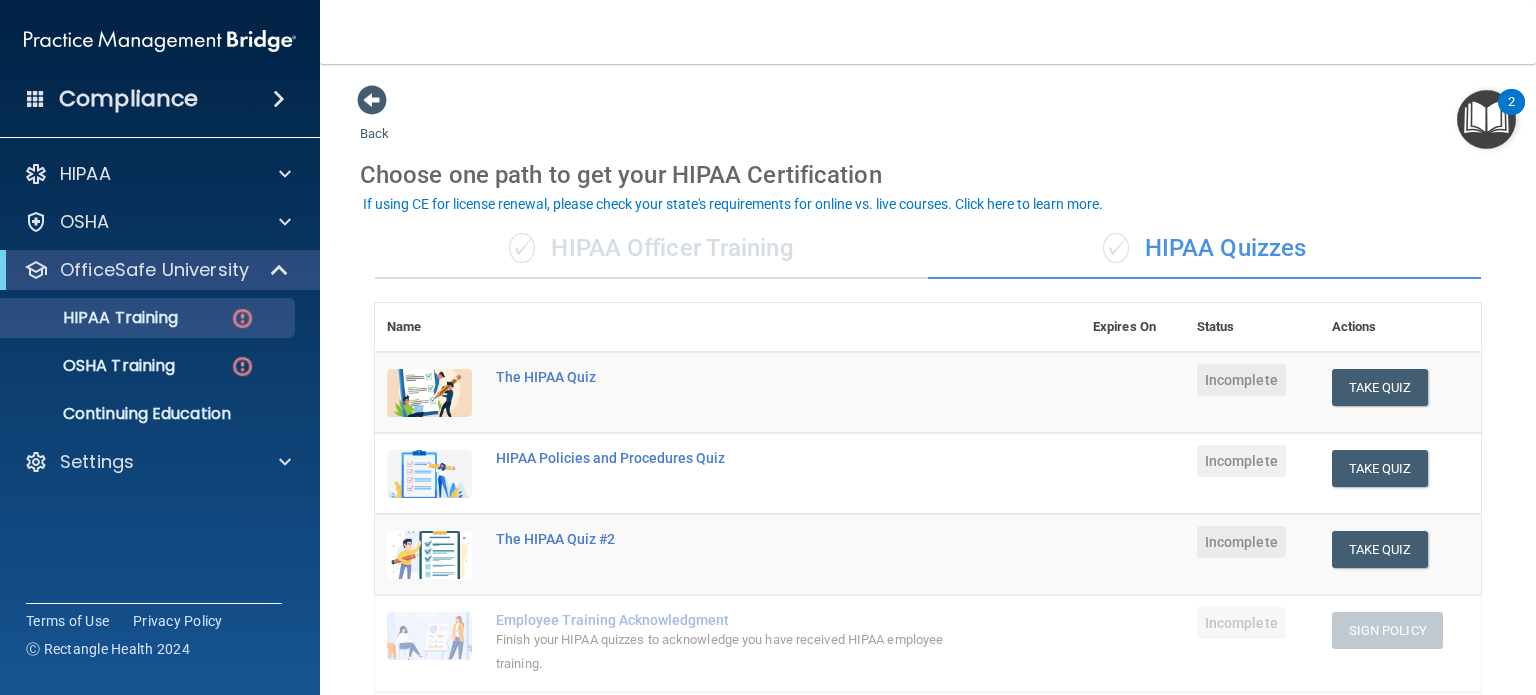 click on "✓   HIPAA Officer Training" at bounding box center (651, 249) 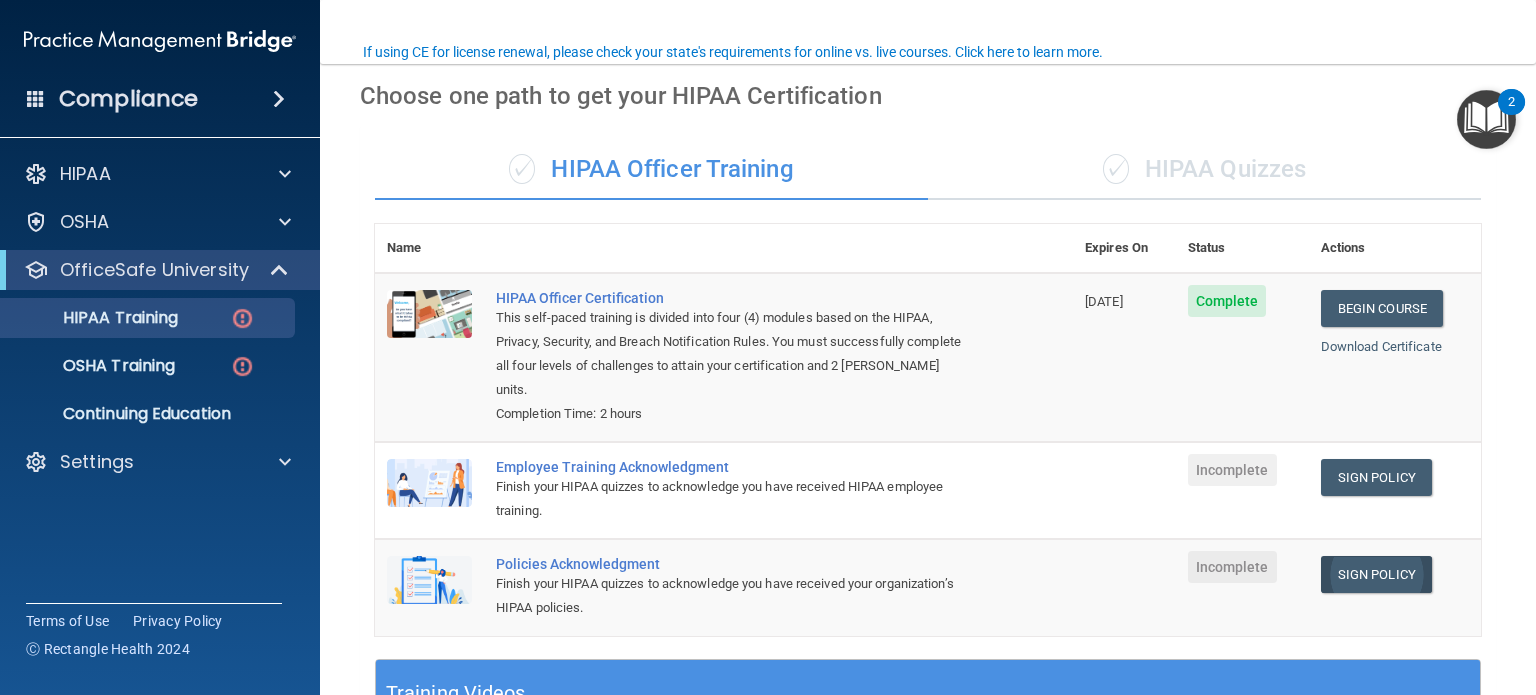 scroll, scrollTop: 200, scrollLeft: 0, axis: vertical 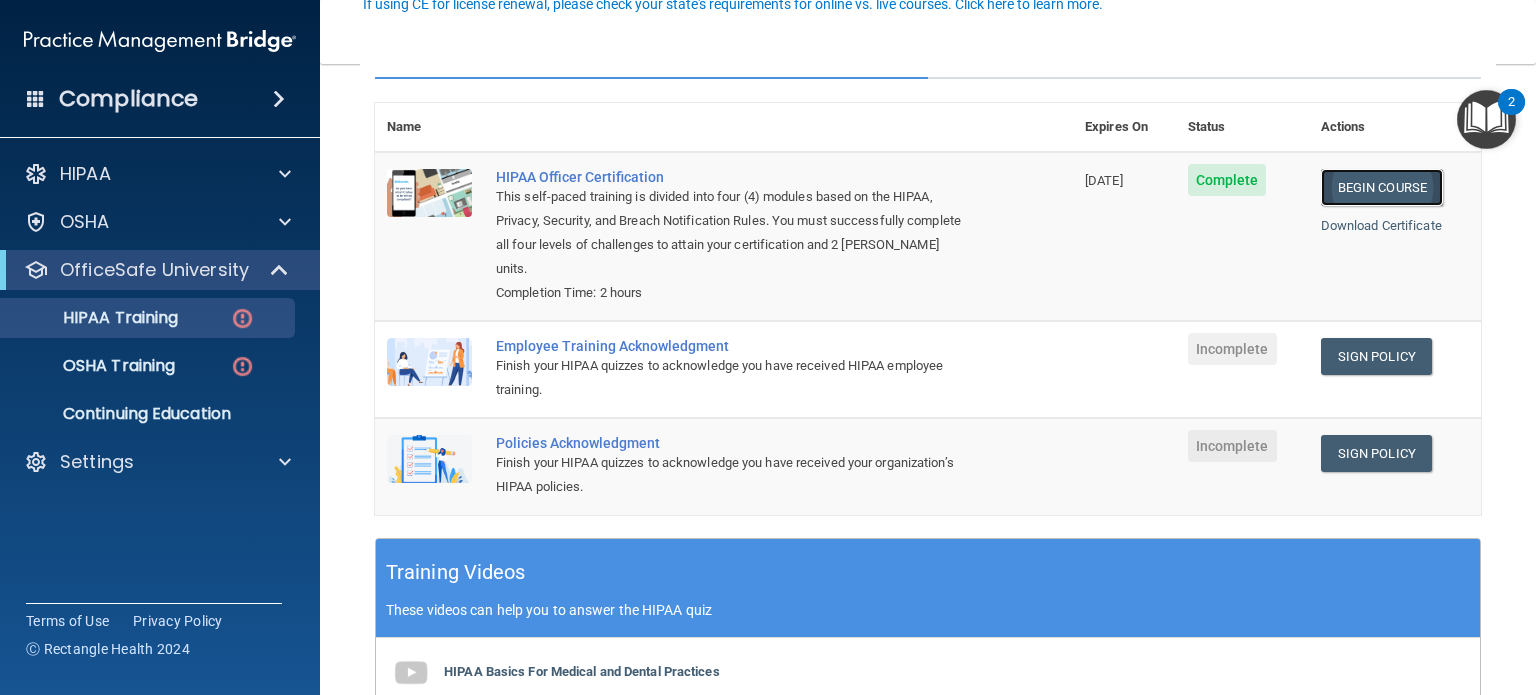 click on "Begin Course" at bounding box center [1382, 187] 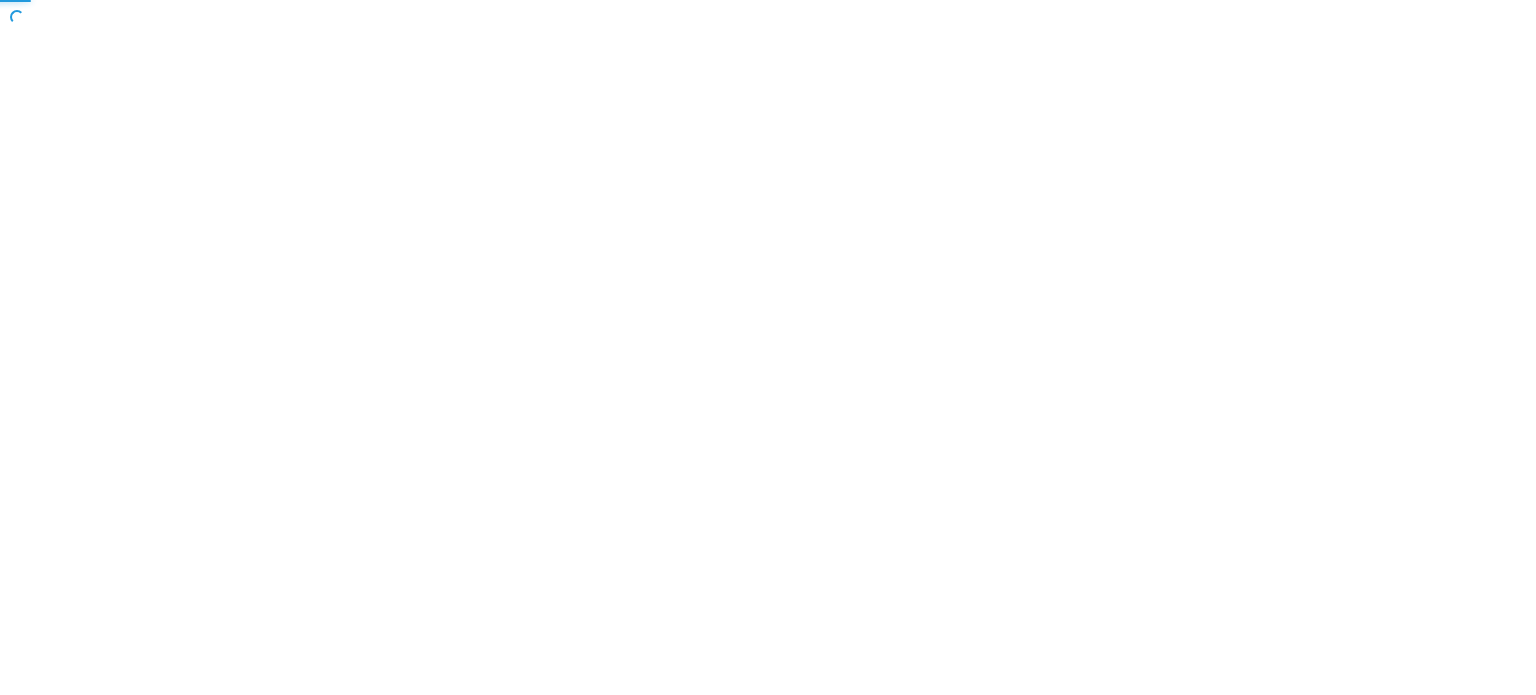 scroll, scrollTop: 0, scrollLeft: 0, axis: both 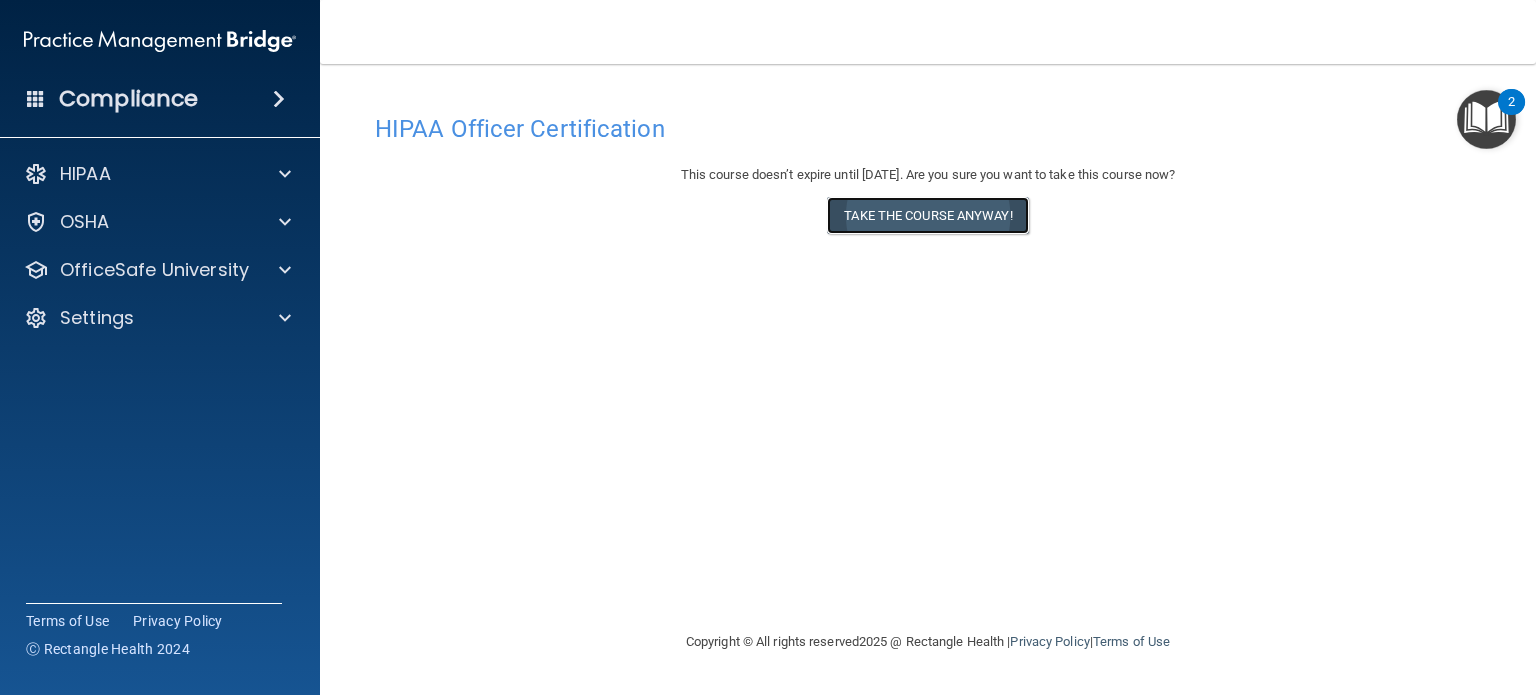 click on "Take the course anyway!" at bounding box center [927, 215] 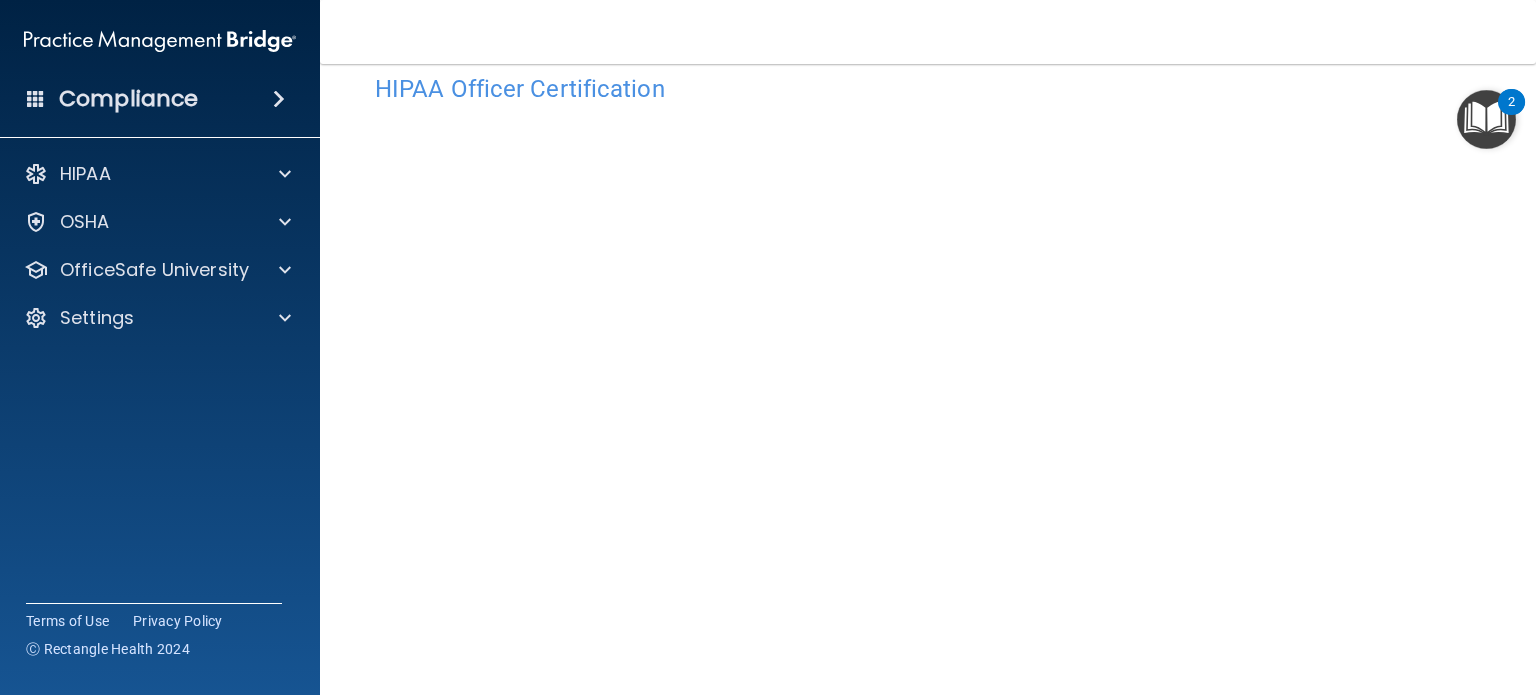 scroll, scrollTop: 140, scrollLeft: 0, axis: vertical 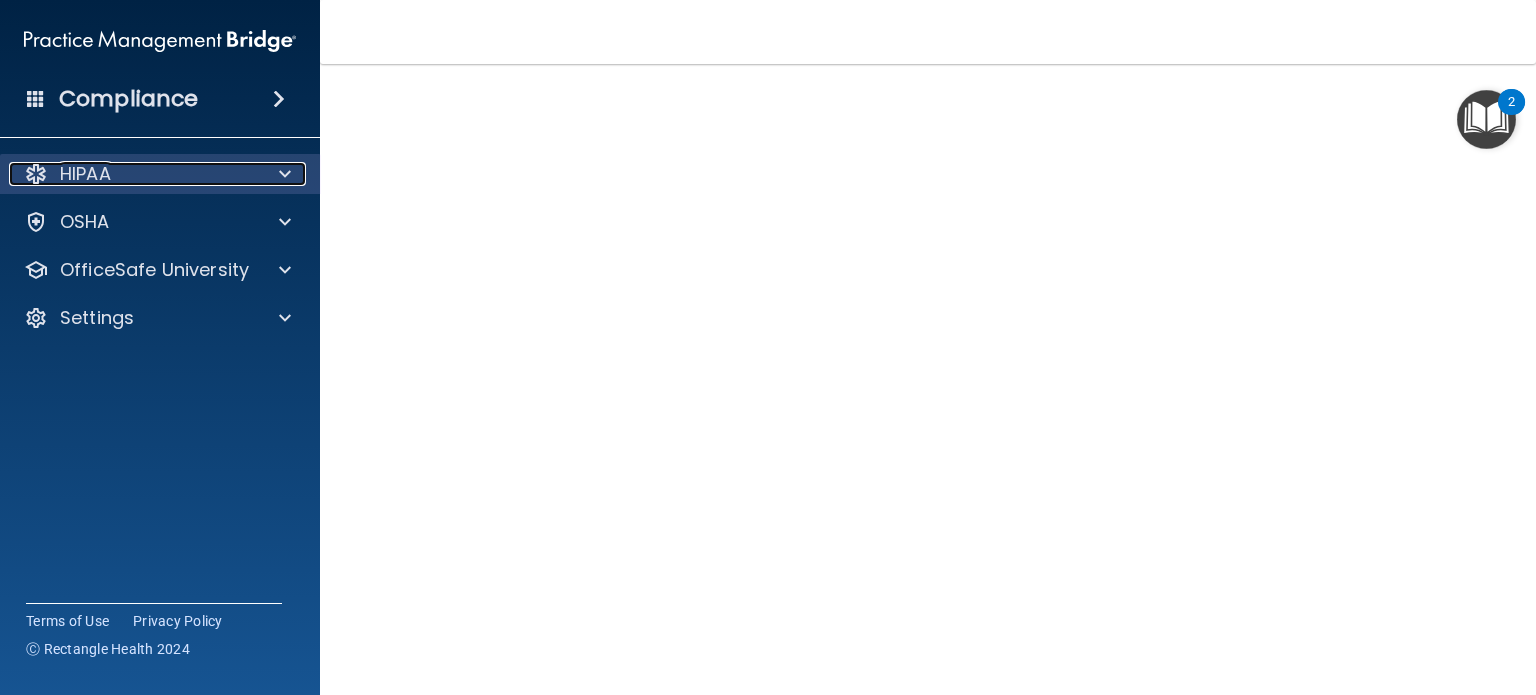 click on "HIPAA" at bounding box center (133, 174) 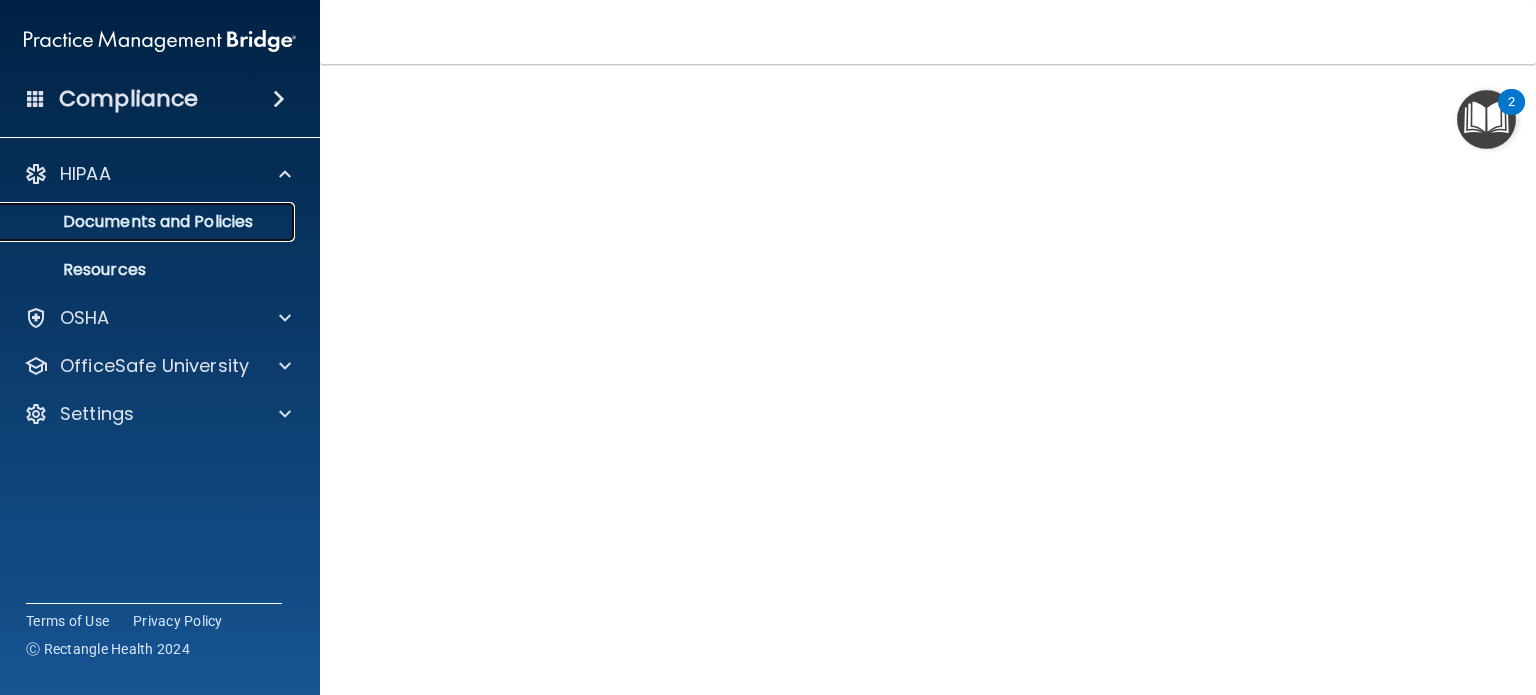 click on "Documents and Policies" at bounding box center (149, 222) 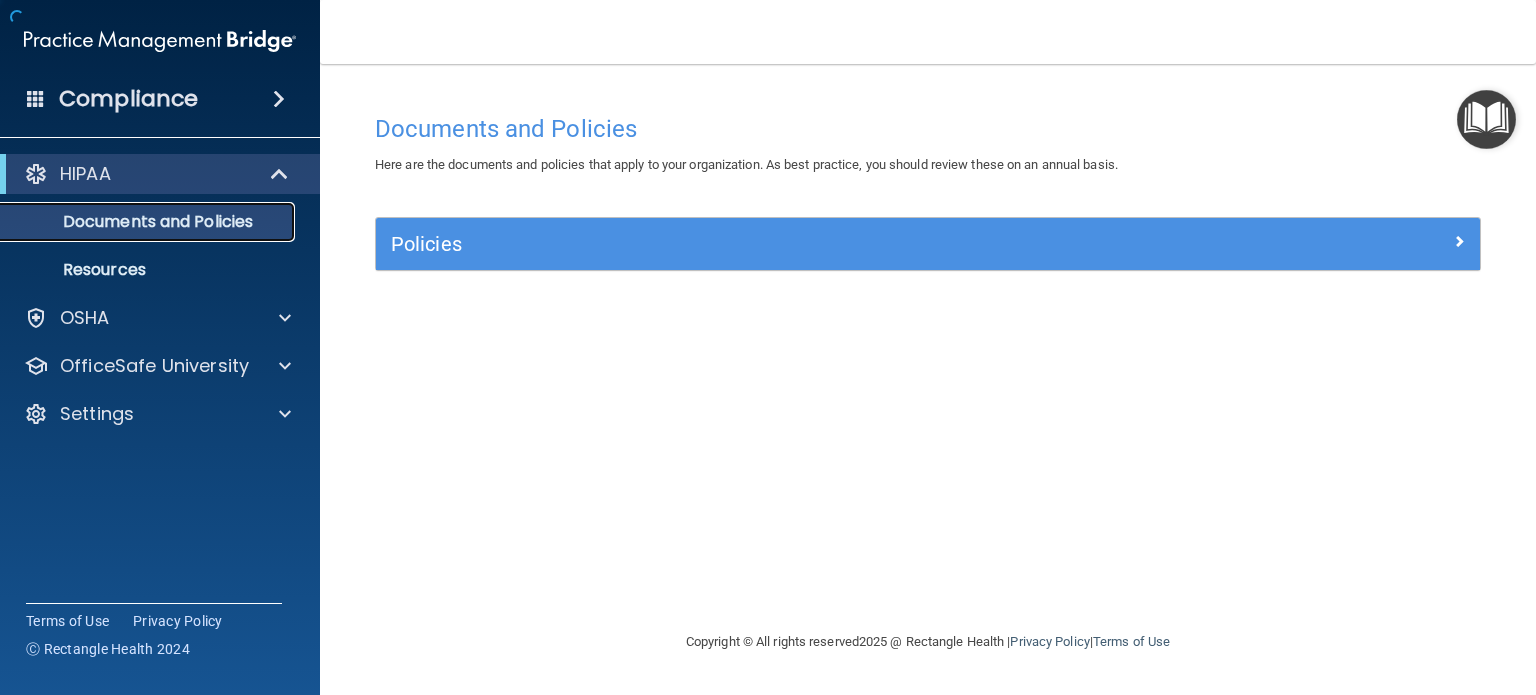 scroll, scrollTop: 0, scrollLeft: 0, axis: both 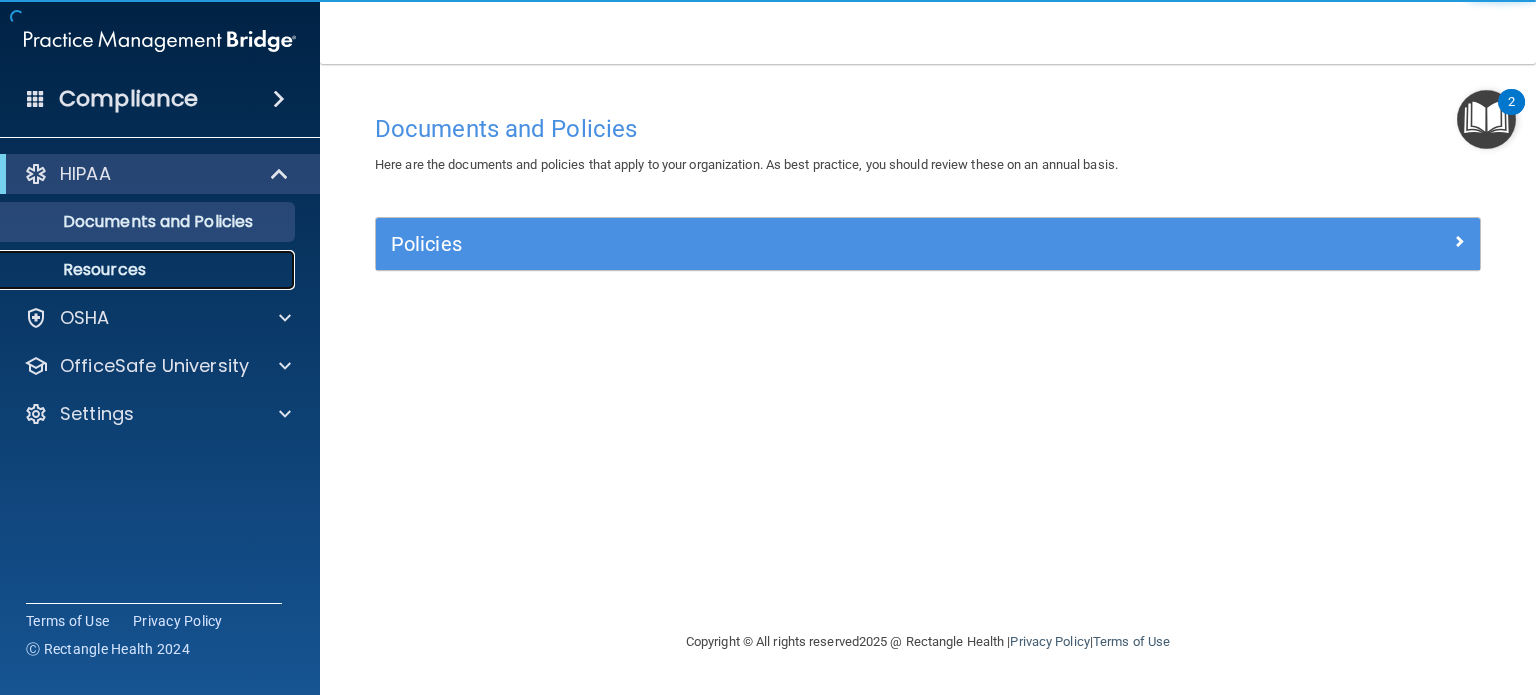 click on "Resources" at bounding box center [137, 270] 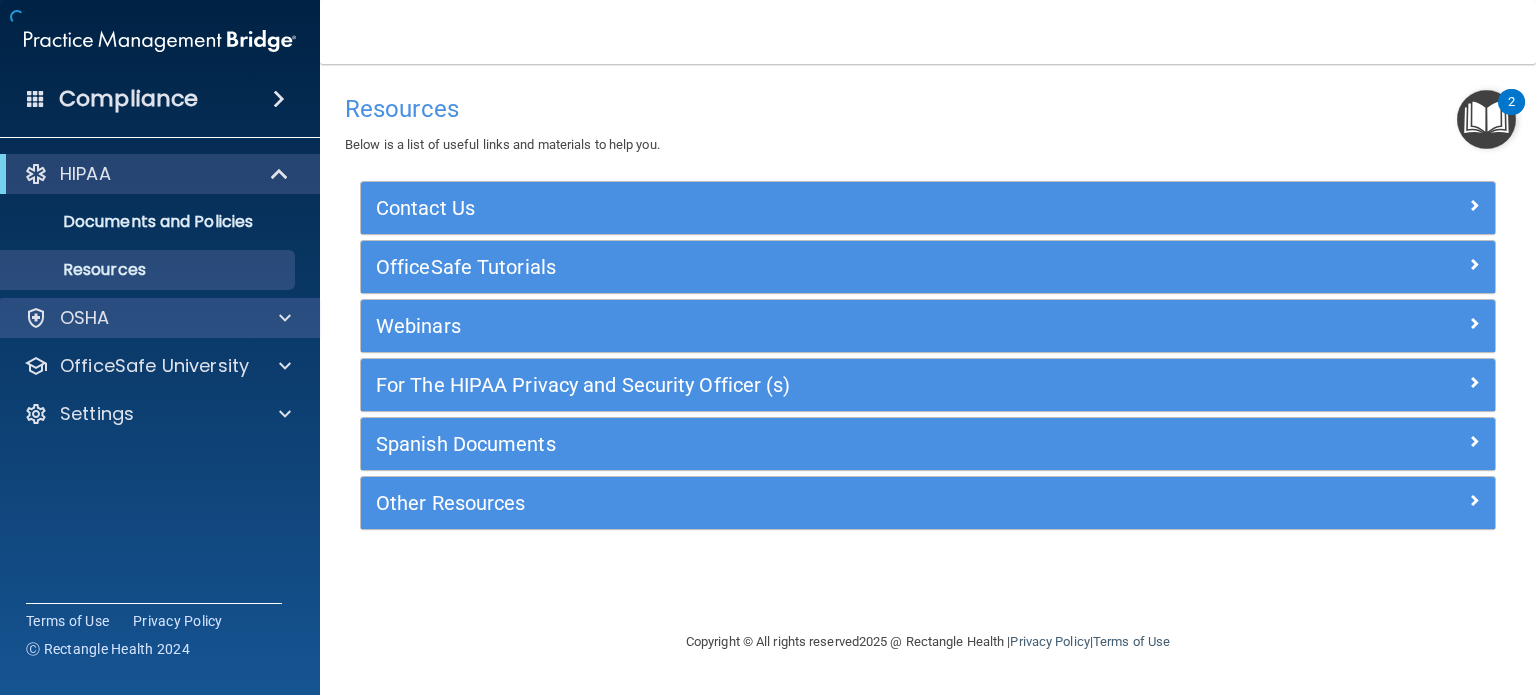 click on "OSHA" at bounding box center (160, 318) 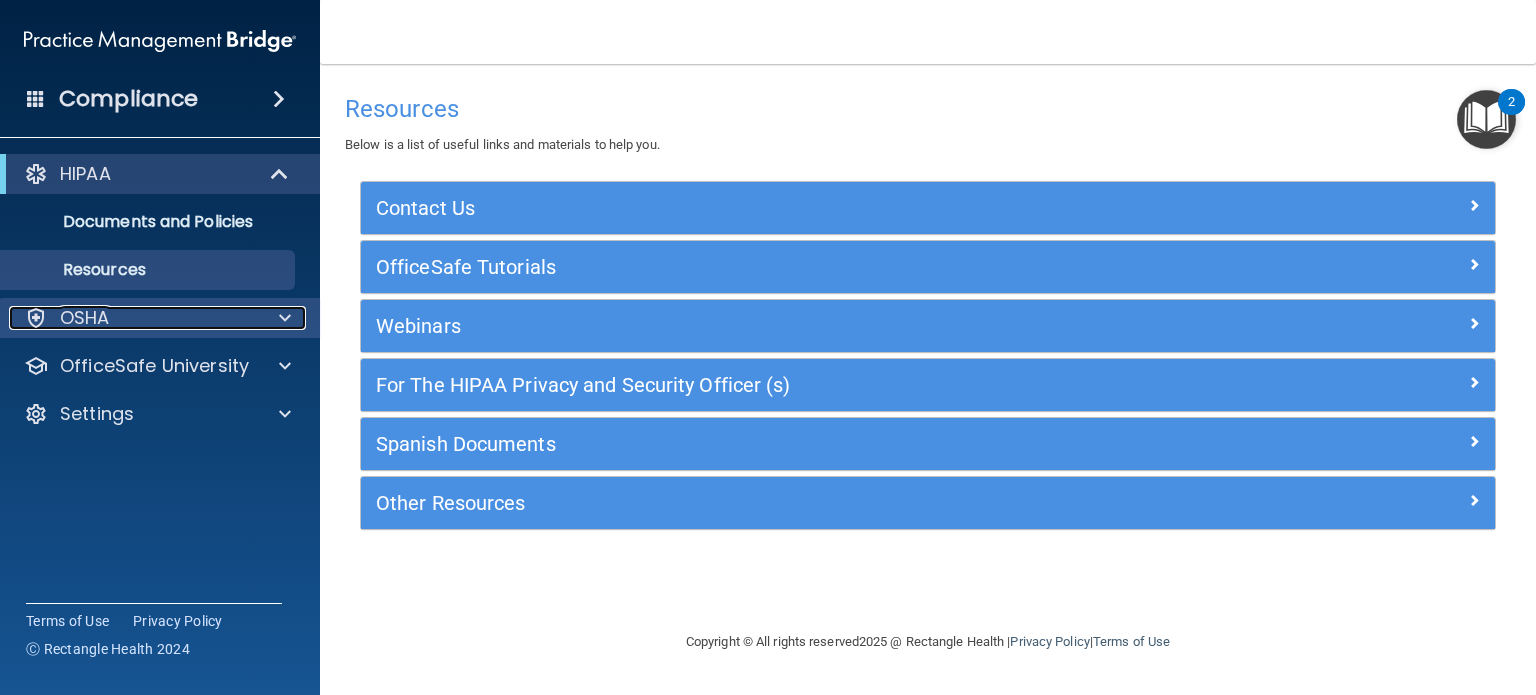 click on "OSHA" at bounding box center (133, 318) 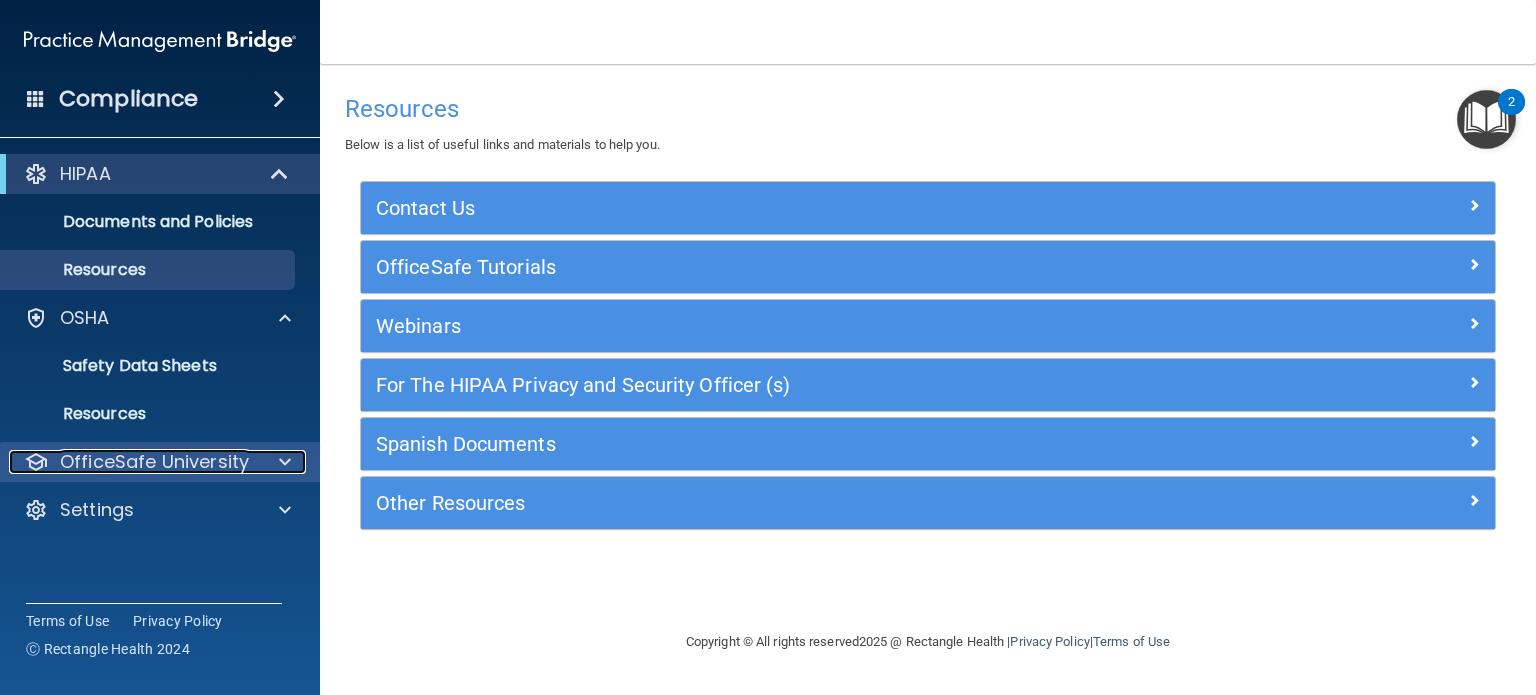 click at bounding box center (282, 462) 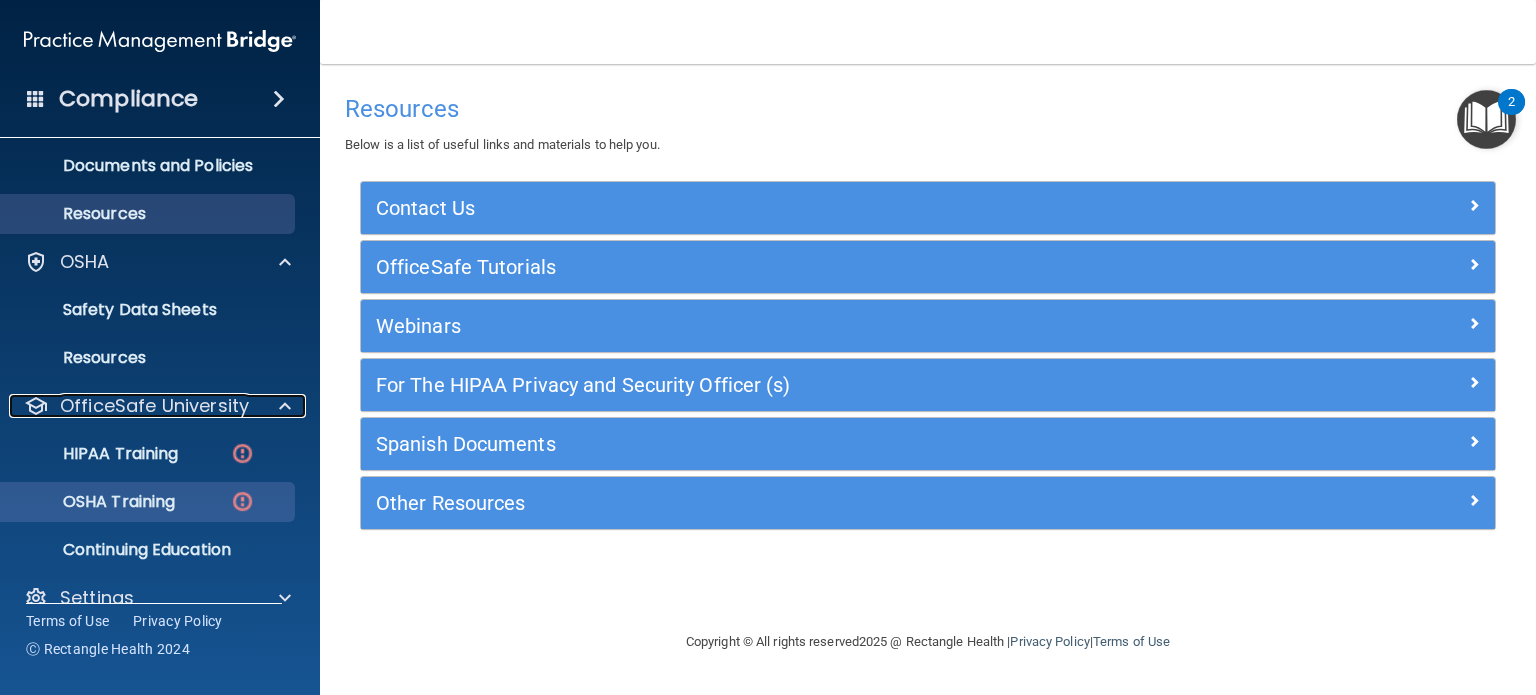scroll, scrollTop: 86, scrollLeft: 0, axis: vertical 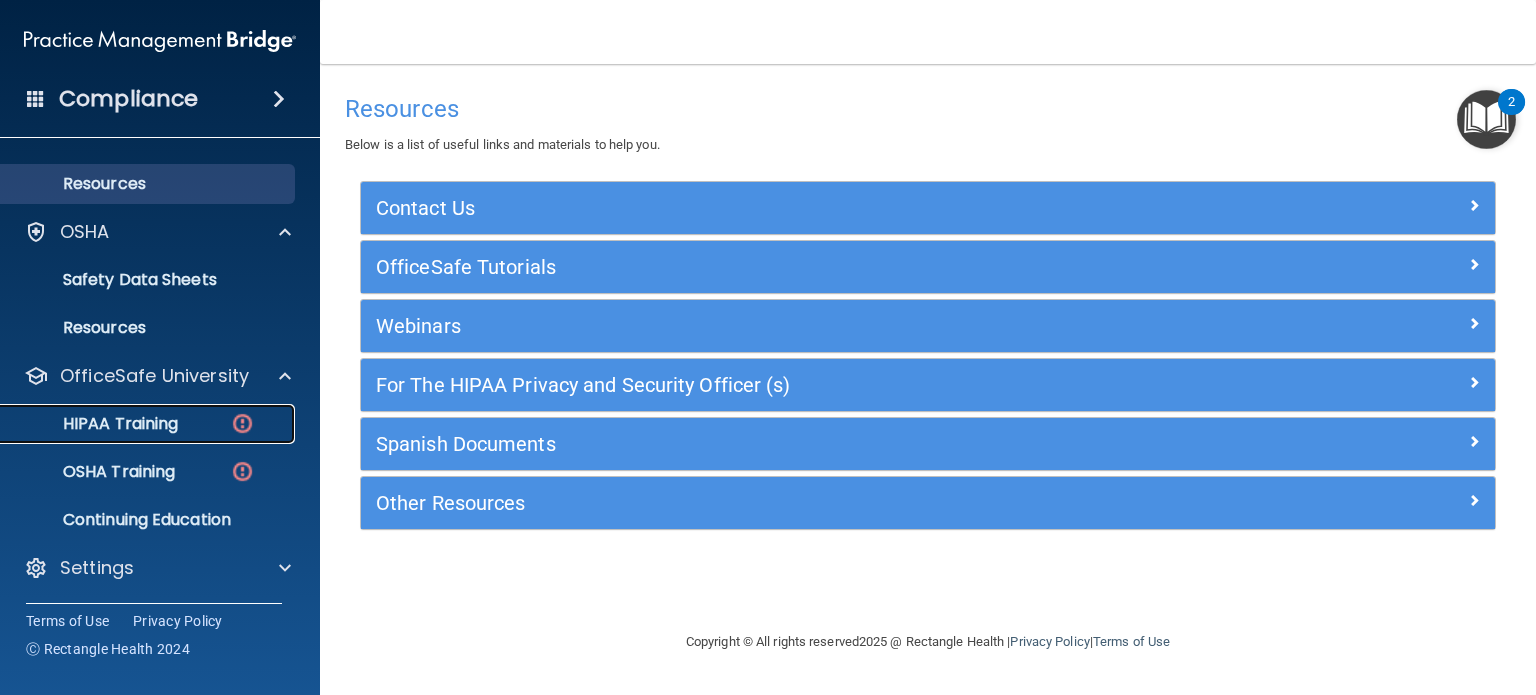 click on "HIPAA Training" at bounding box center (149, 424) 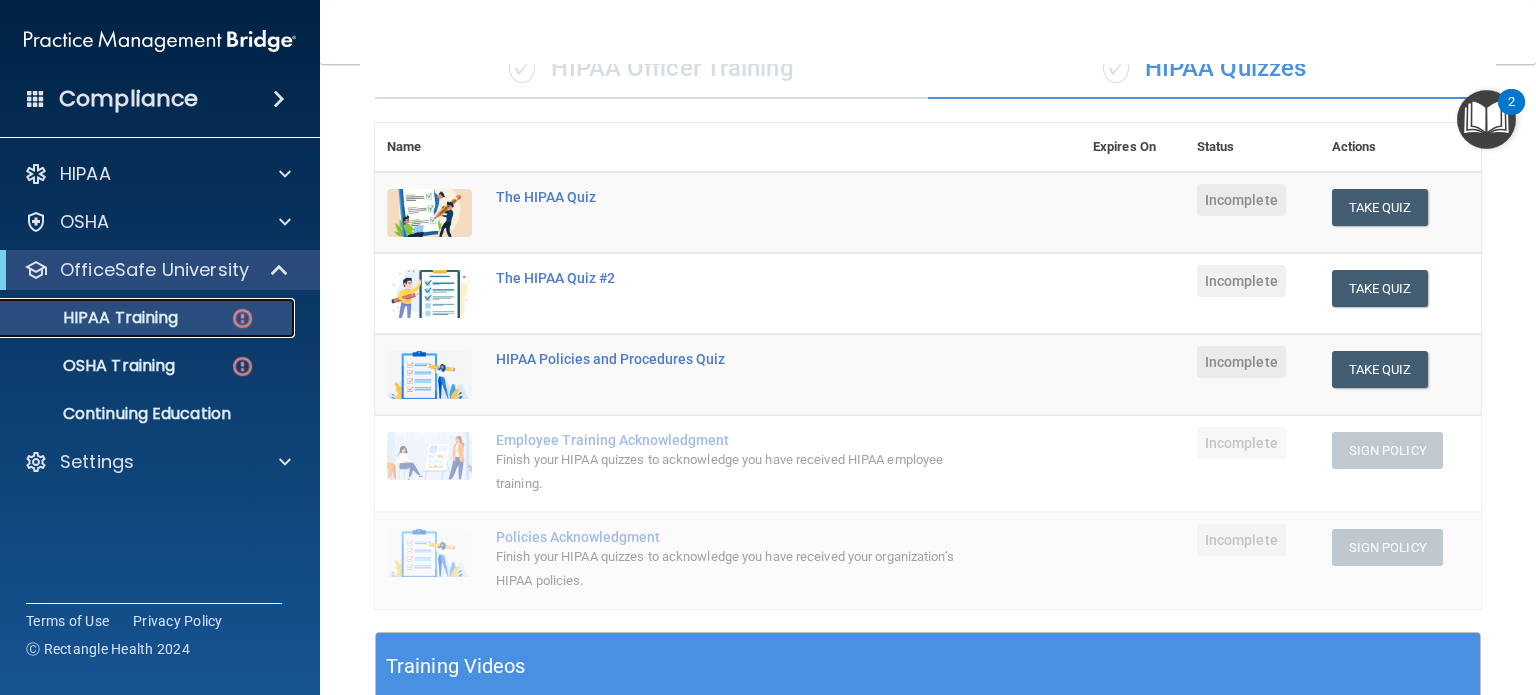 scroll, scrollTop: 136, scrollLeft: 0, axis: vertical 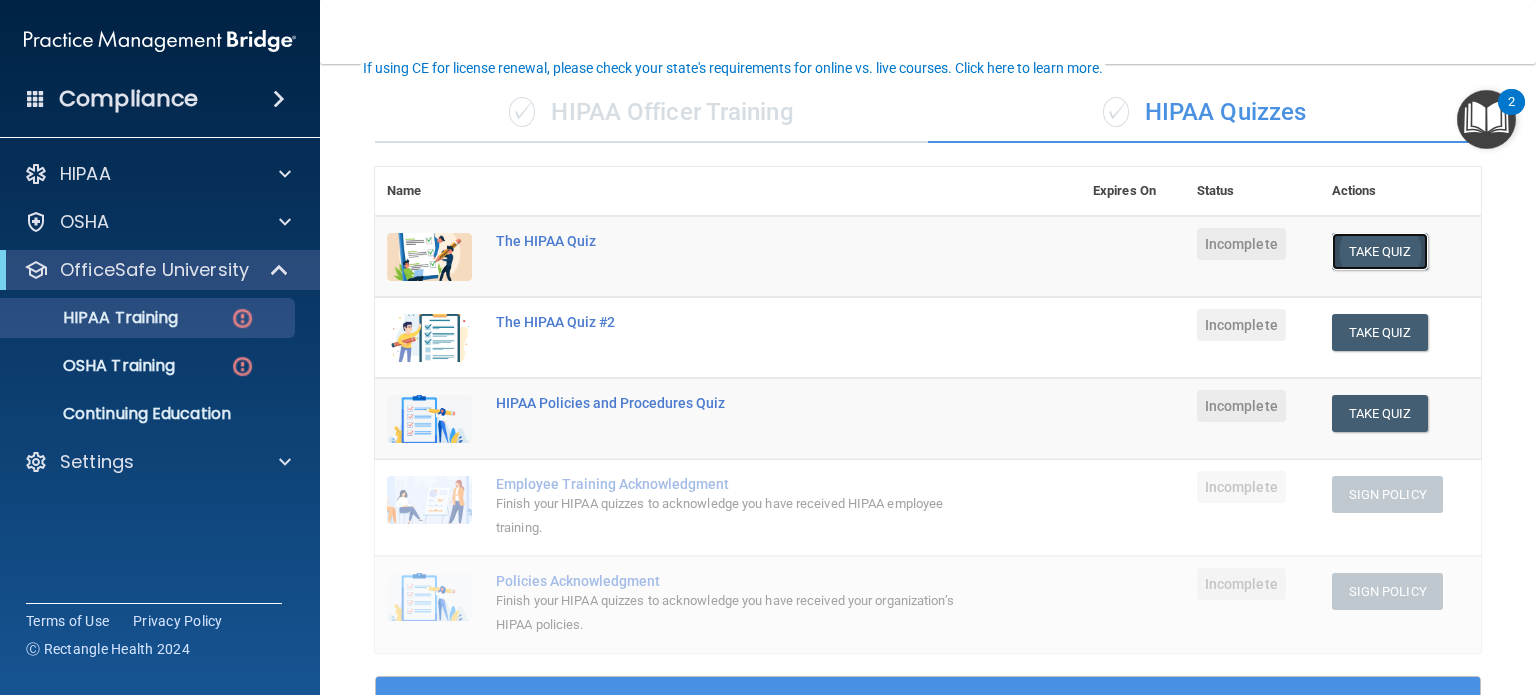 click on "Take Quiz" at bounding box center [1380, 251] 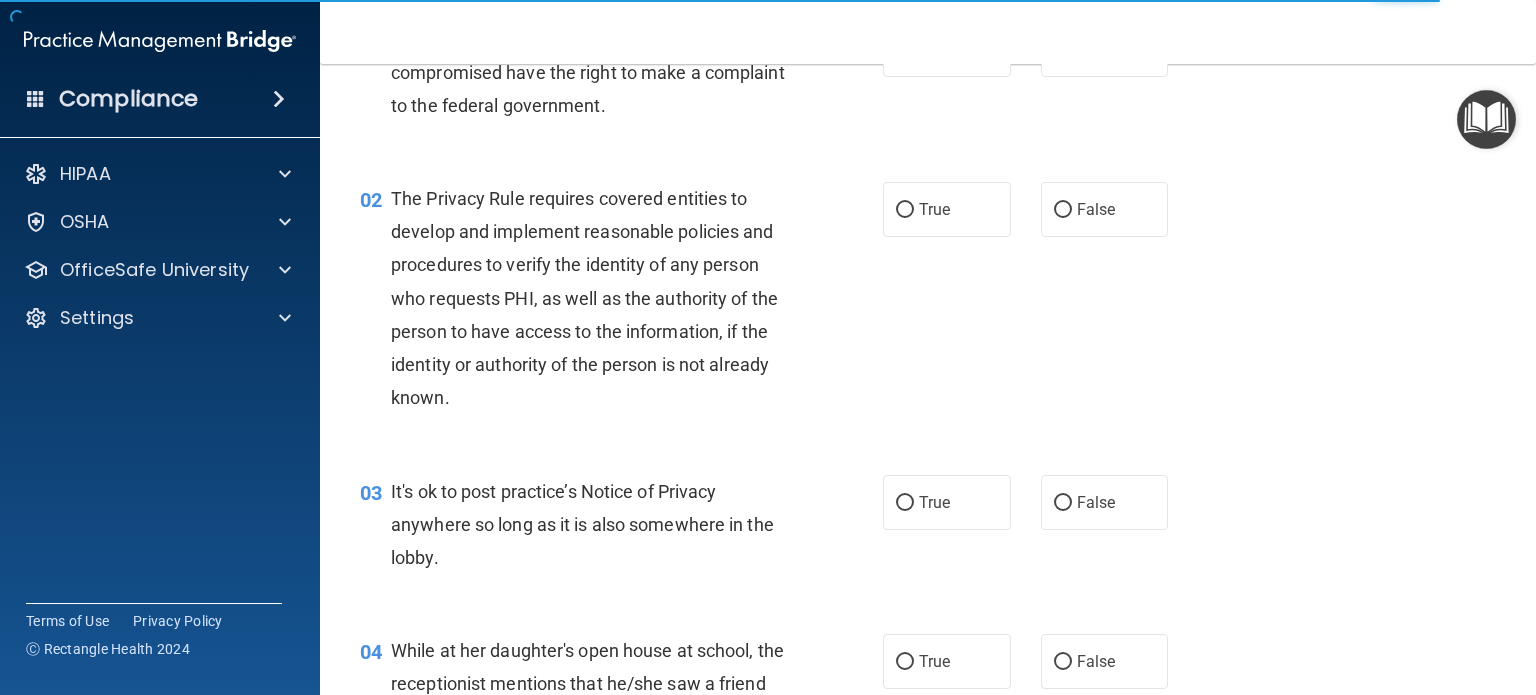 scroll, scrollTop: 0, scrollLeft: 0, axis: both 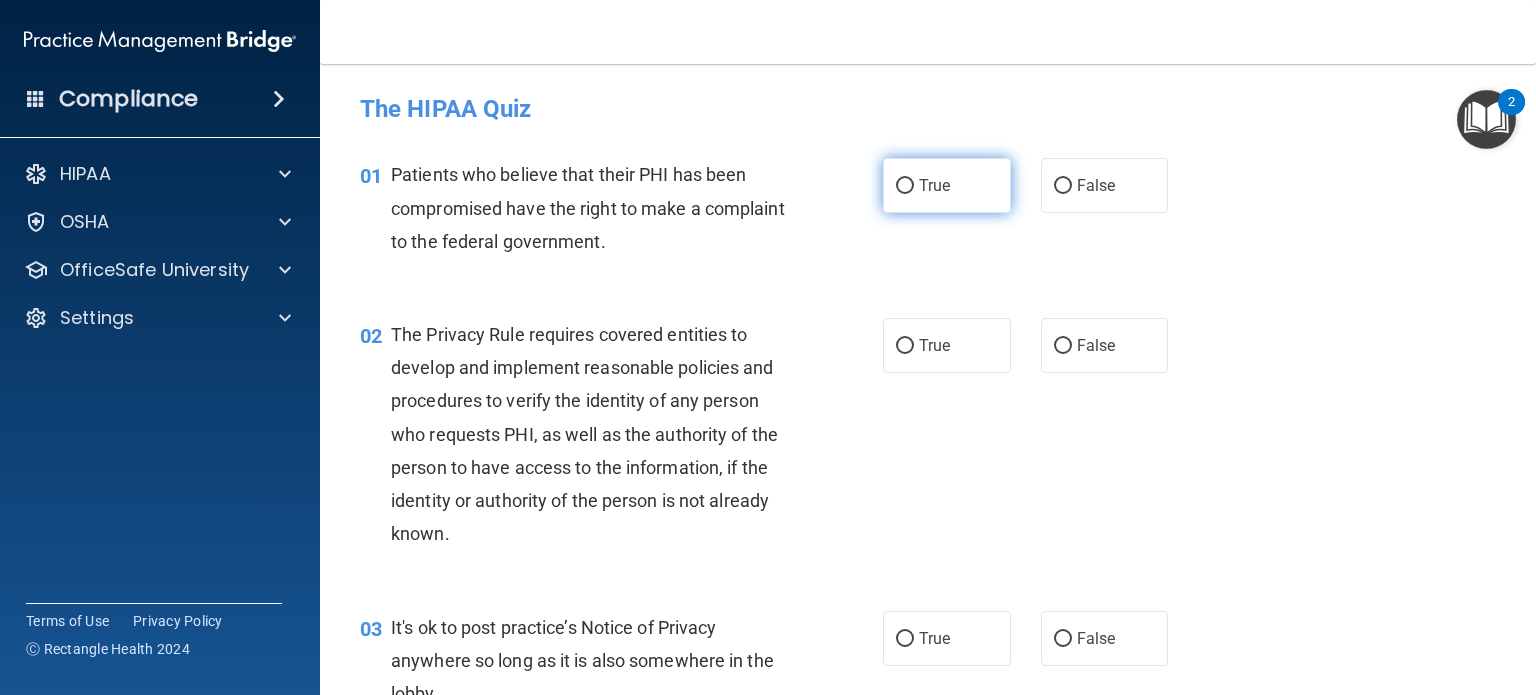 click on "True" at bounding box center [905, 186] 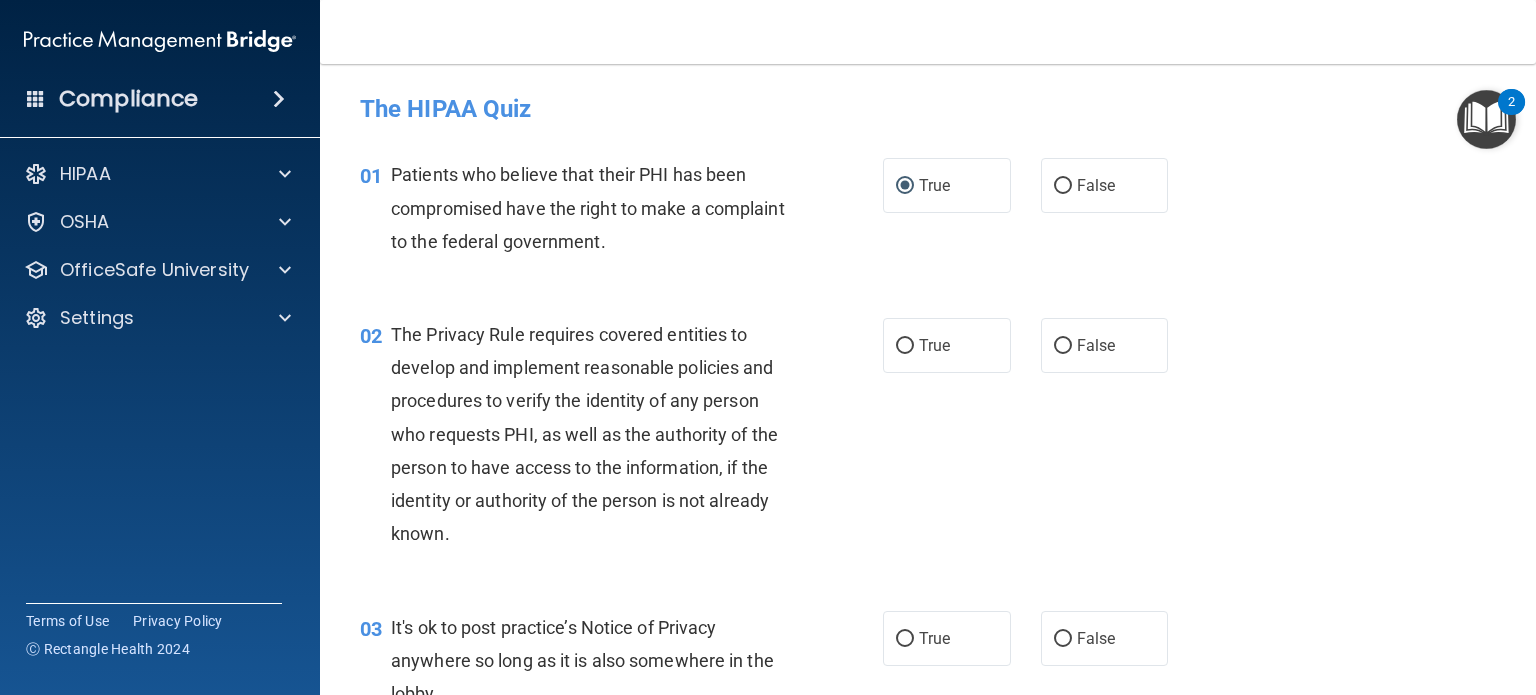 scroll, scrollTop: 100, scrollLeft: 0, axis: vertical 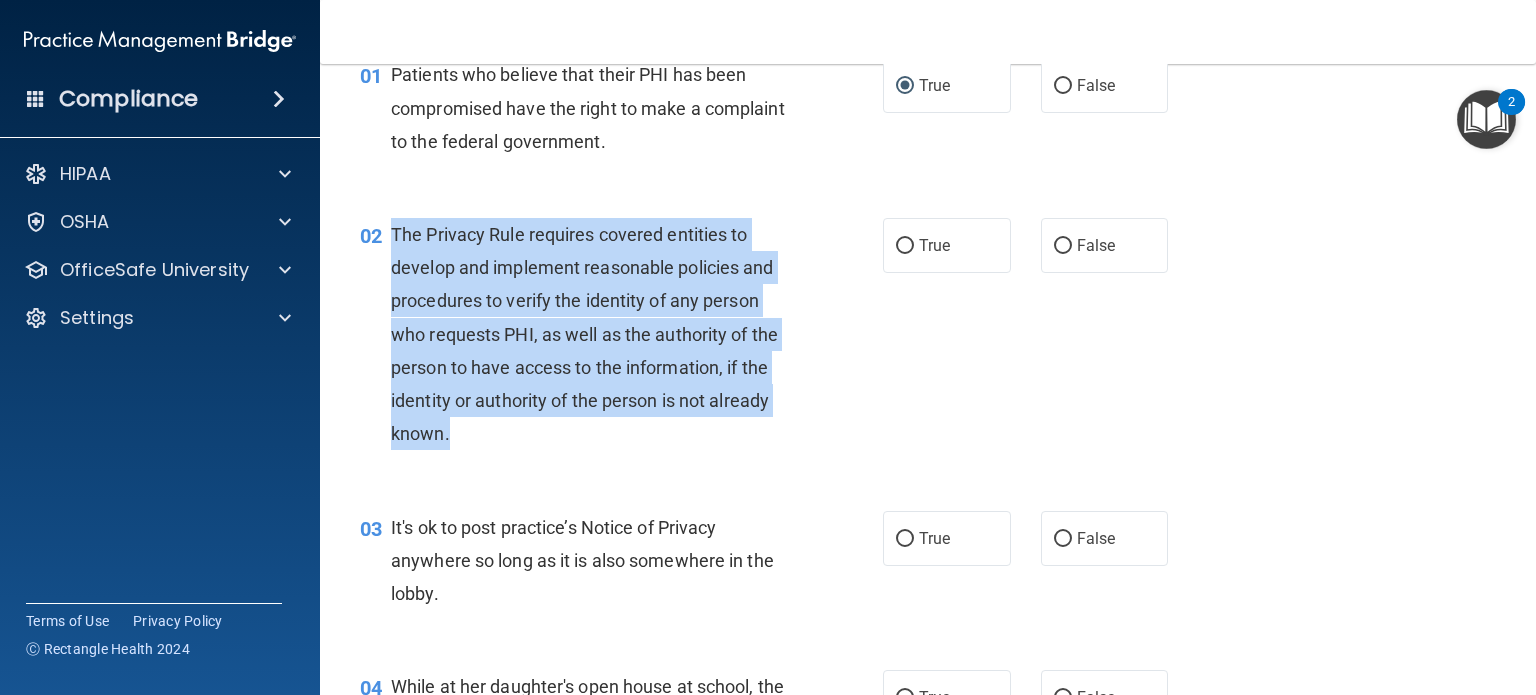 drag, startPoint x: 396, startPoint y: 228, endPoint x: 455, endPoint y: 439, distance: 219.09358 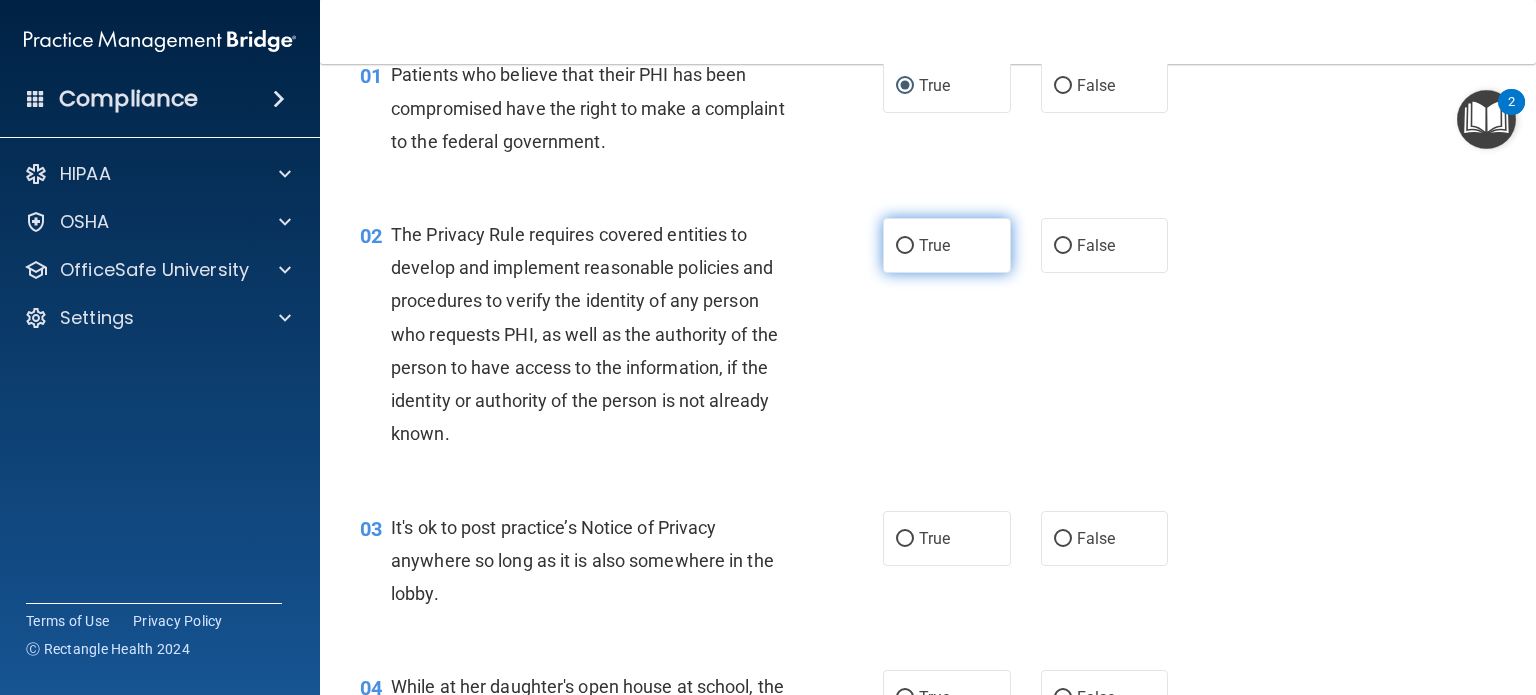 click on "True" at bounding box center [934, 245] 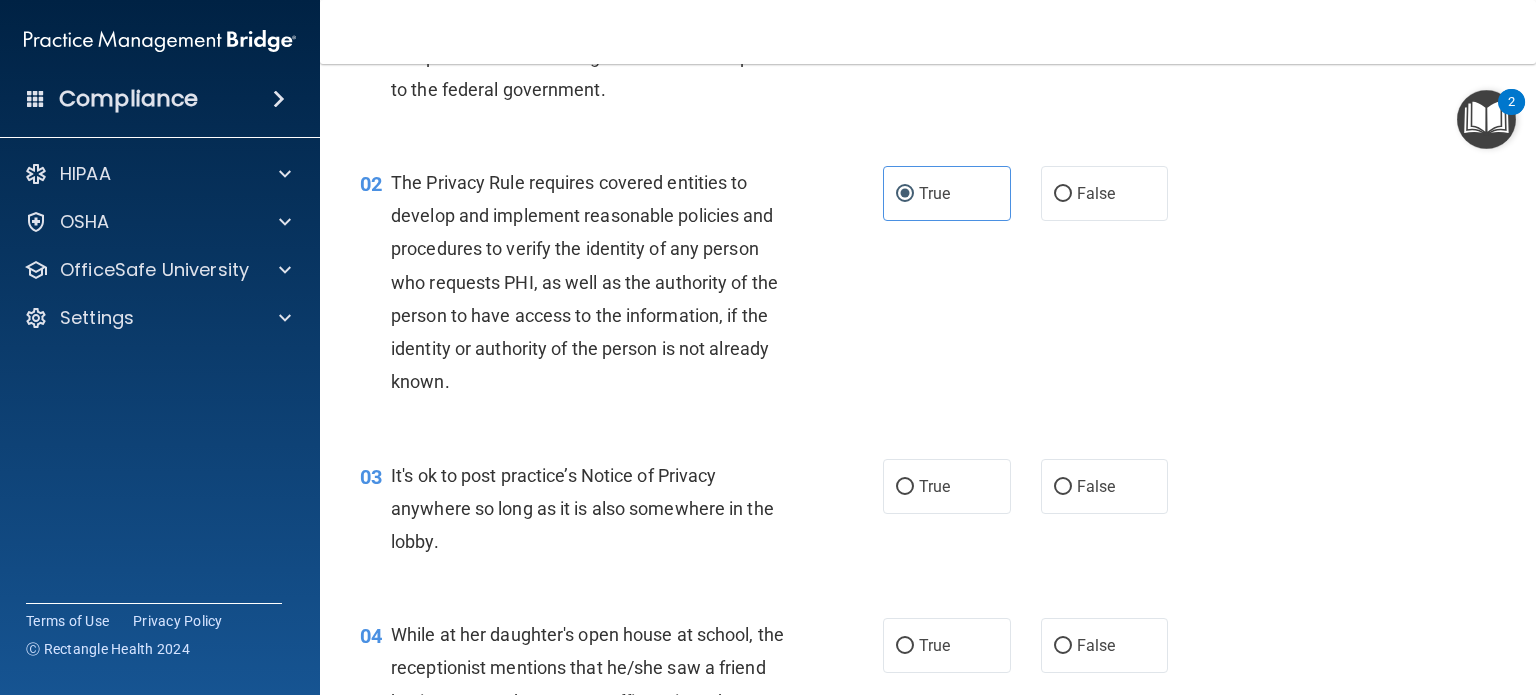 scroll, scrollTop: 200, scrollLeft: 0, axis: vertical 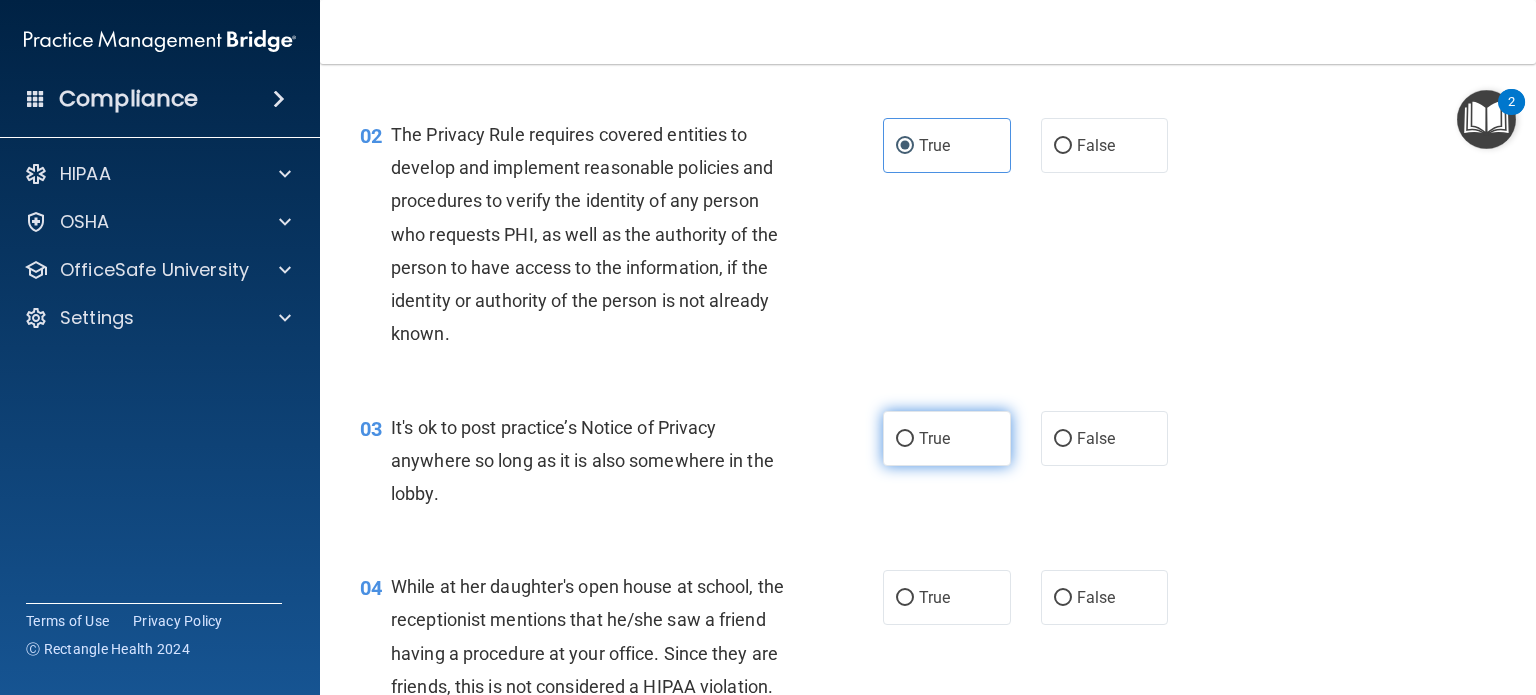 click on "True" at bounding box center (905, 439) 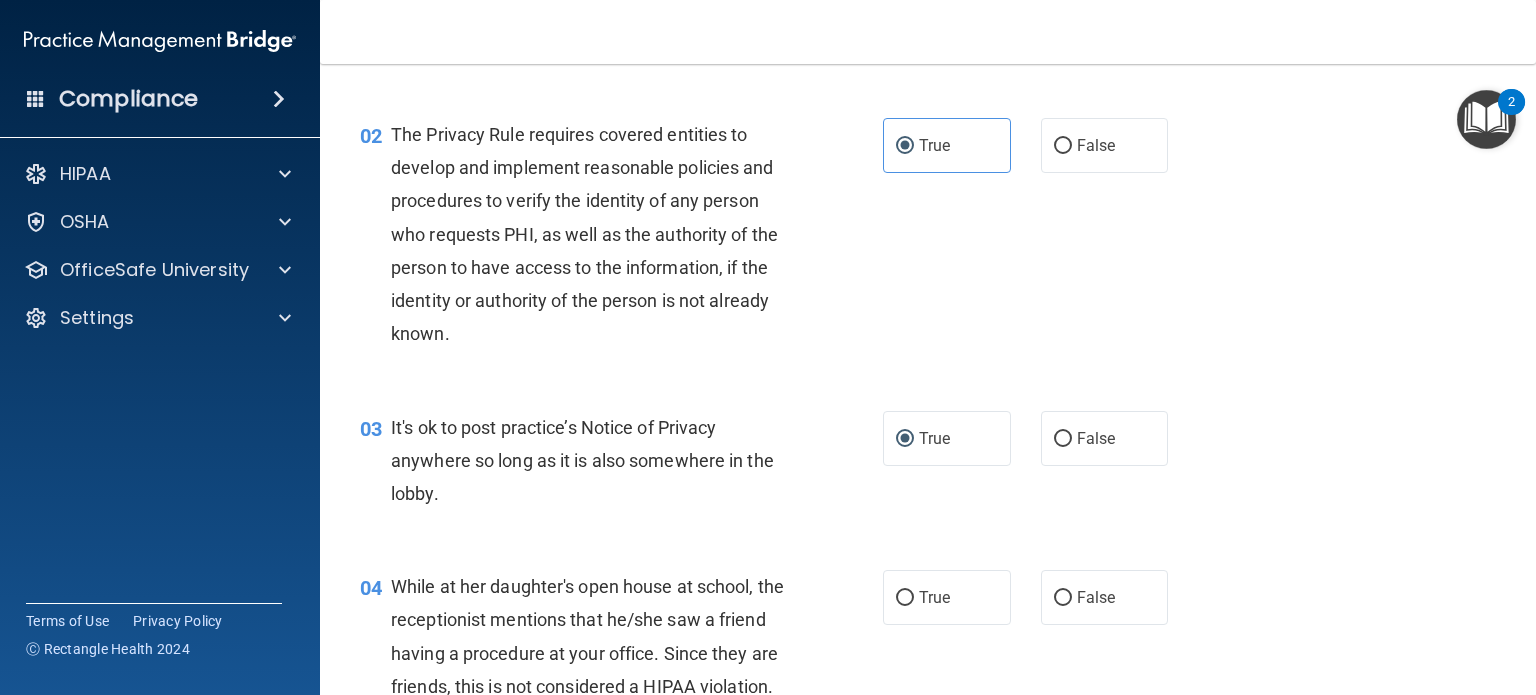 scroll, scrollTop: 400, scrollLeft: 0, axis: vertical 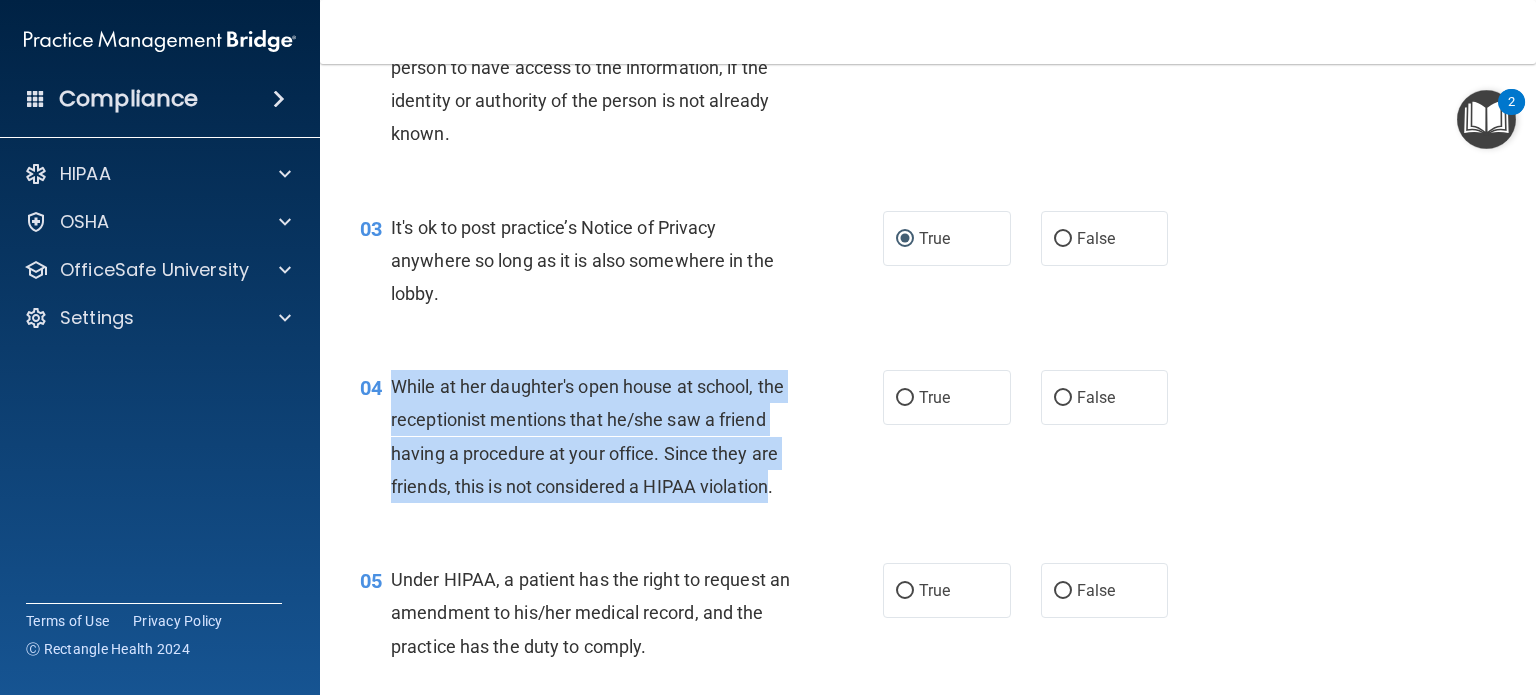 drag, startPoint x: 392, startPoint y: 382, endPoint x: 460, endPoint y: 526, distance: 159.24823 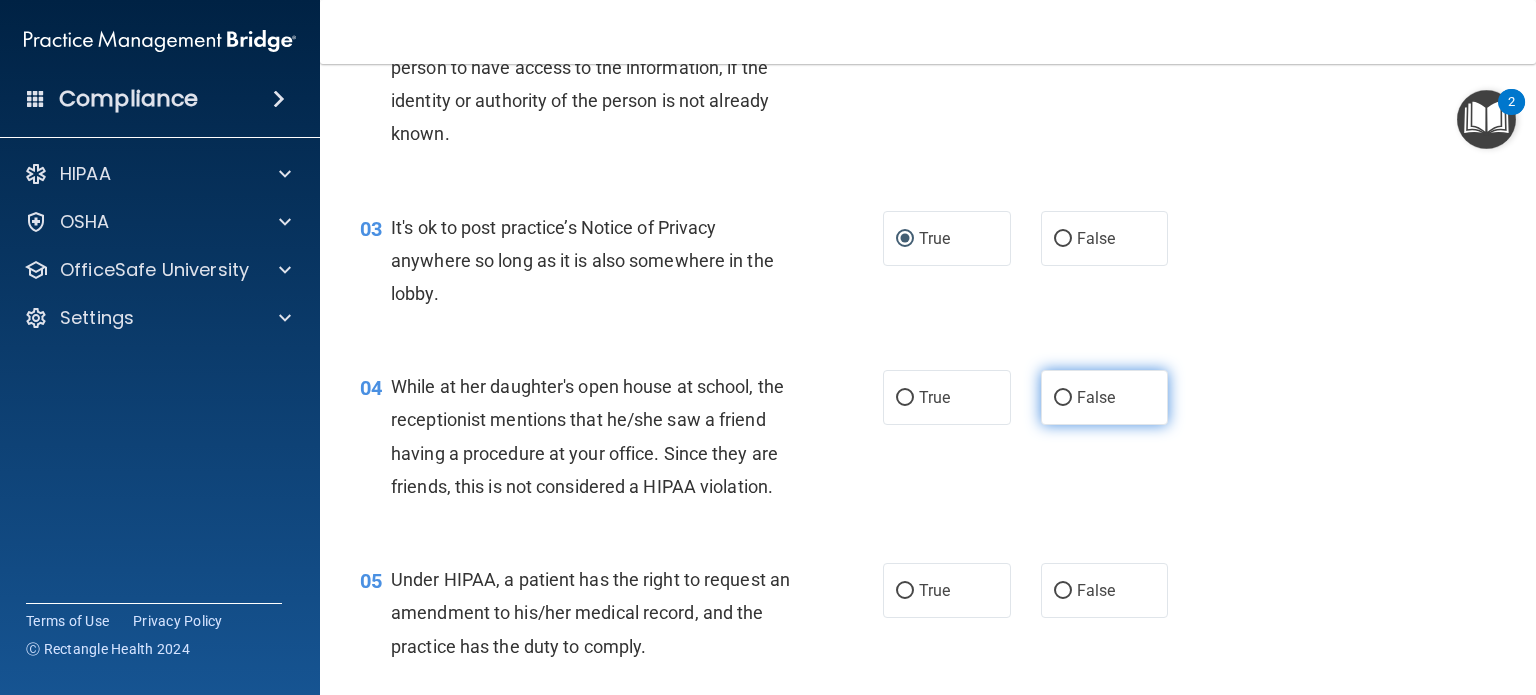 click on "False" at bounding box center [1105, 397] 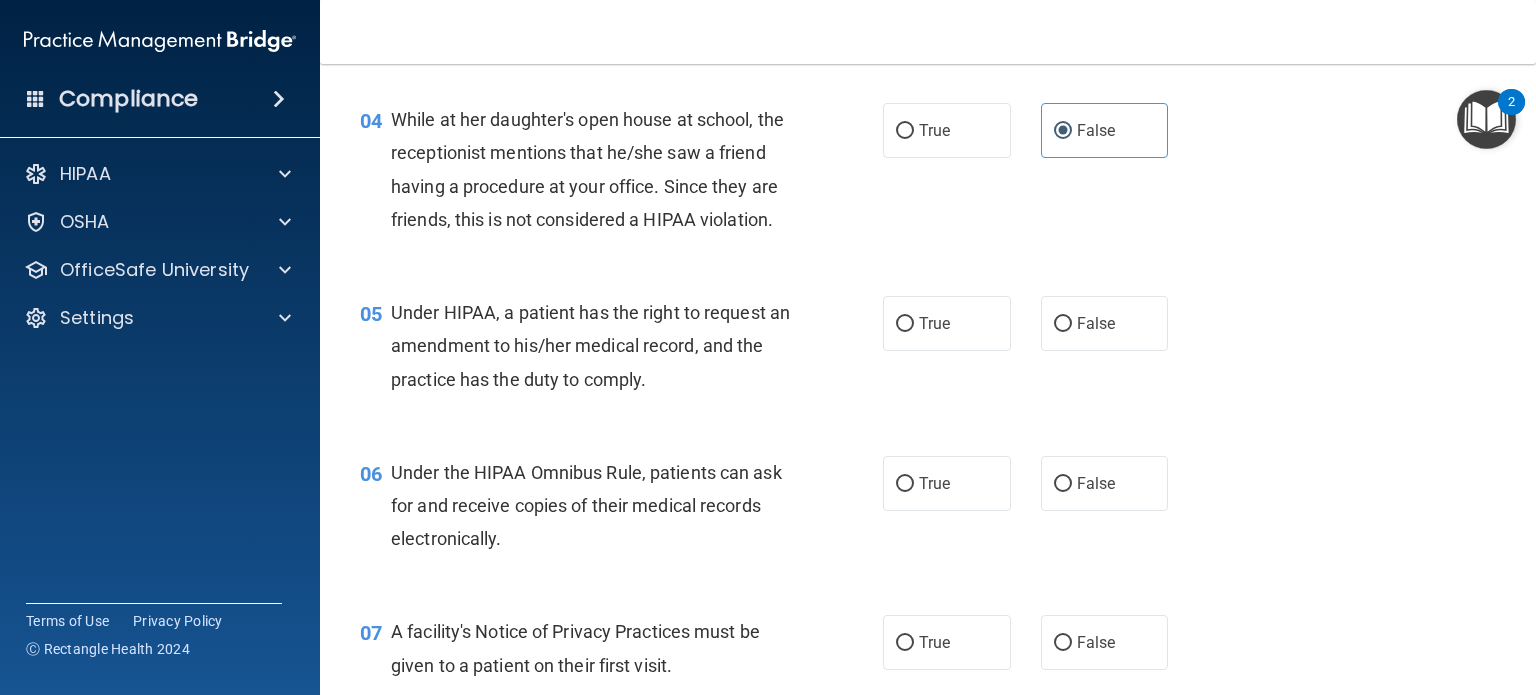scroll, scrollTop: 700, scrollLeft: 0, axis: vertical 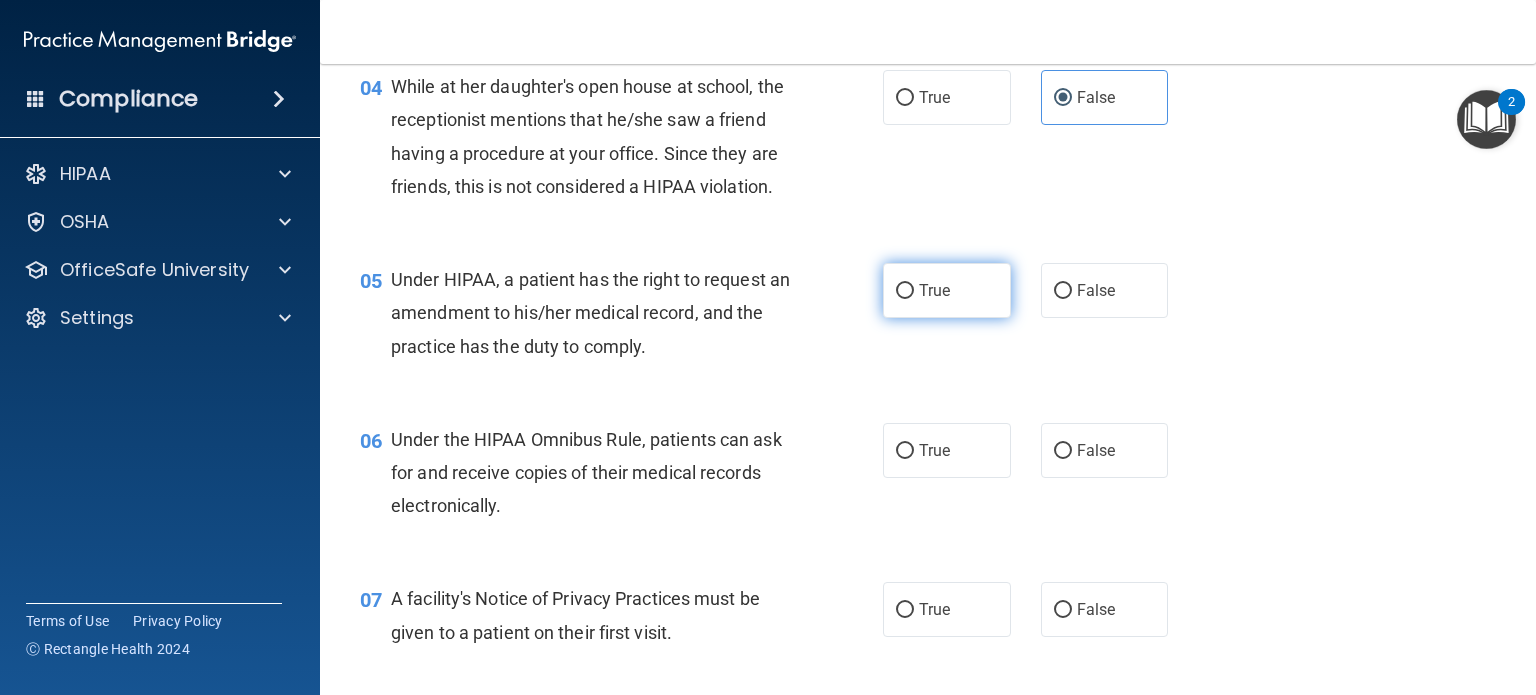 click on "True" at bounding box center (905, 291) 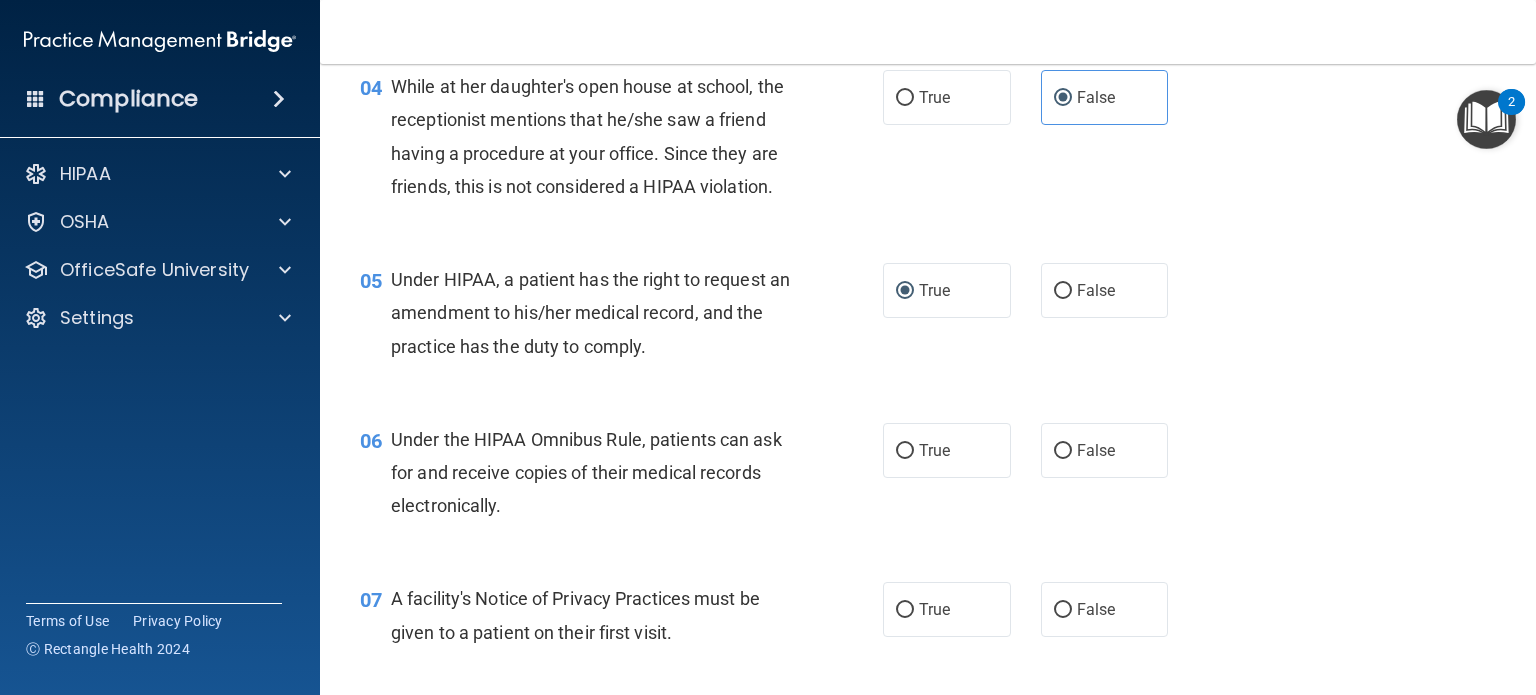 scroll, scrollTop: 900, scrollLeft: 0, axis: vertical 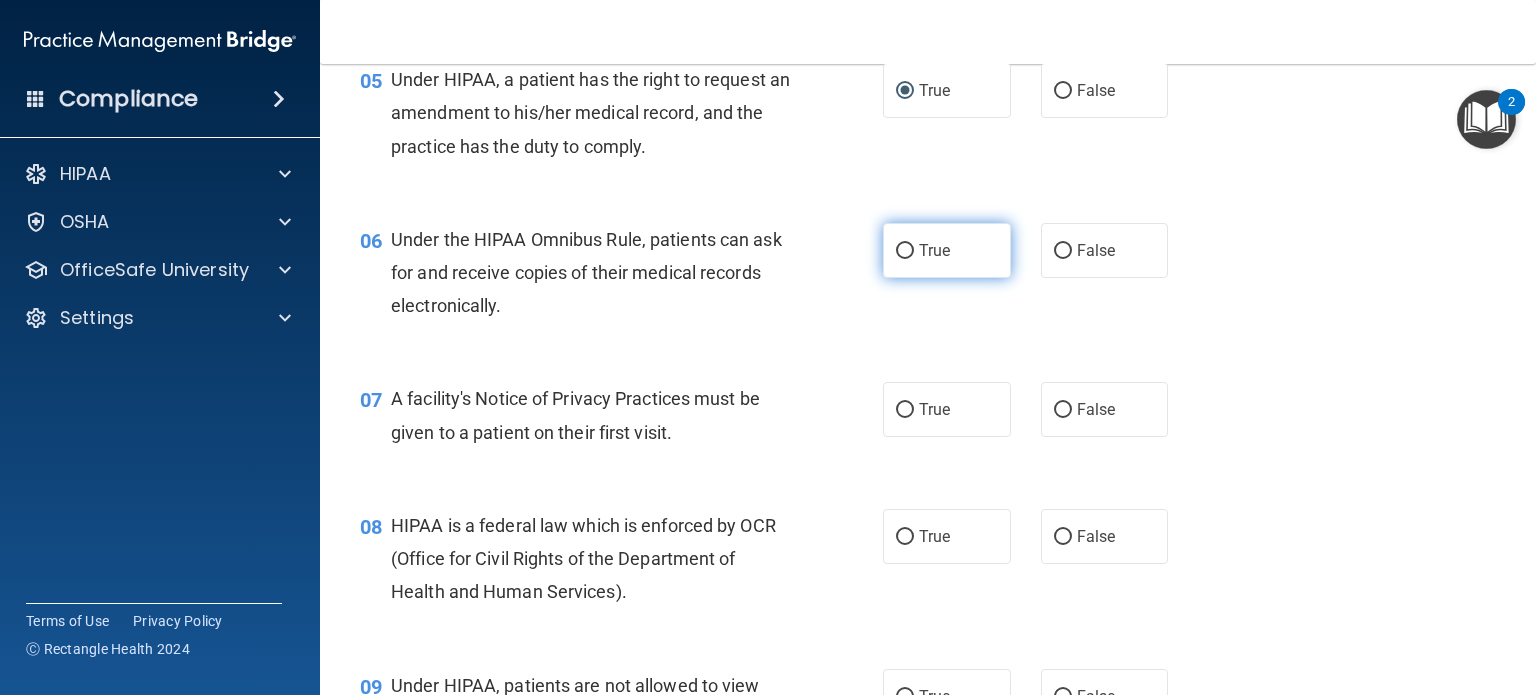 click on "True" at bounding box center [947, 250] 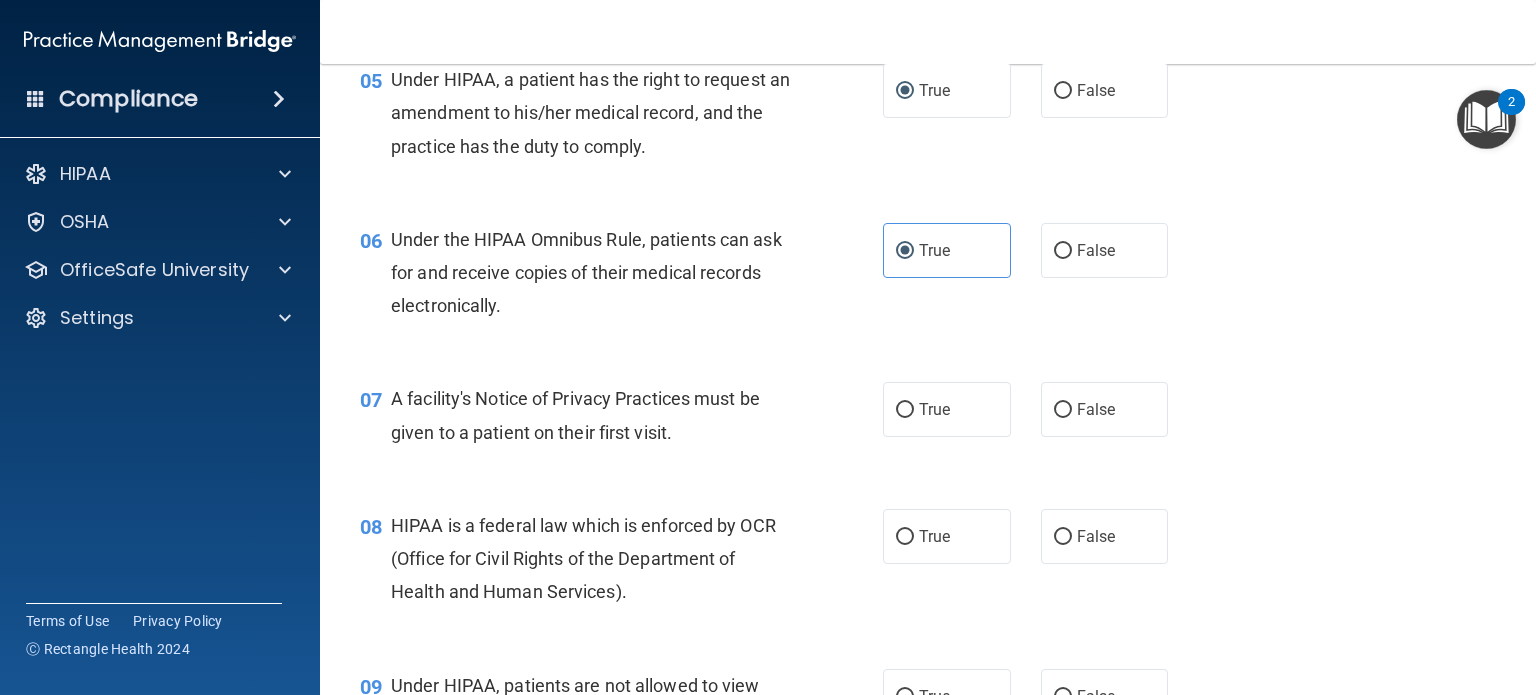 scroll, scrollTop: 1000, scrollLeft: 0, axis: vertical 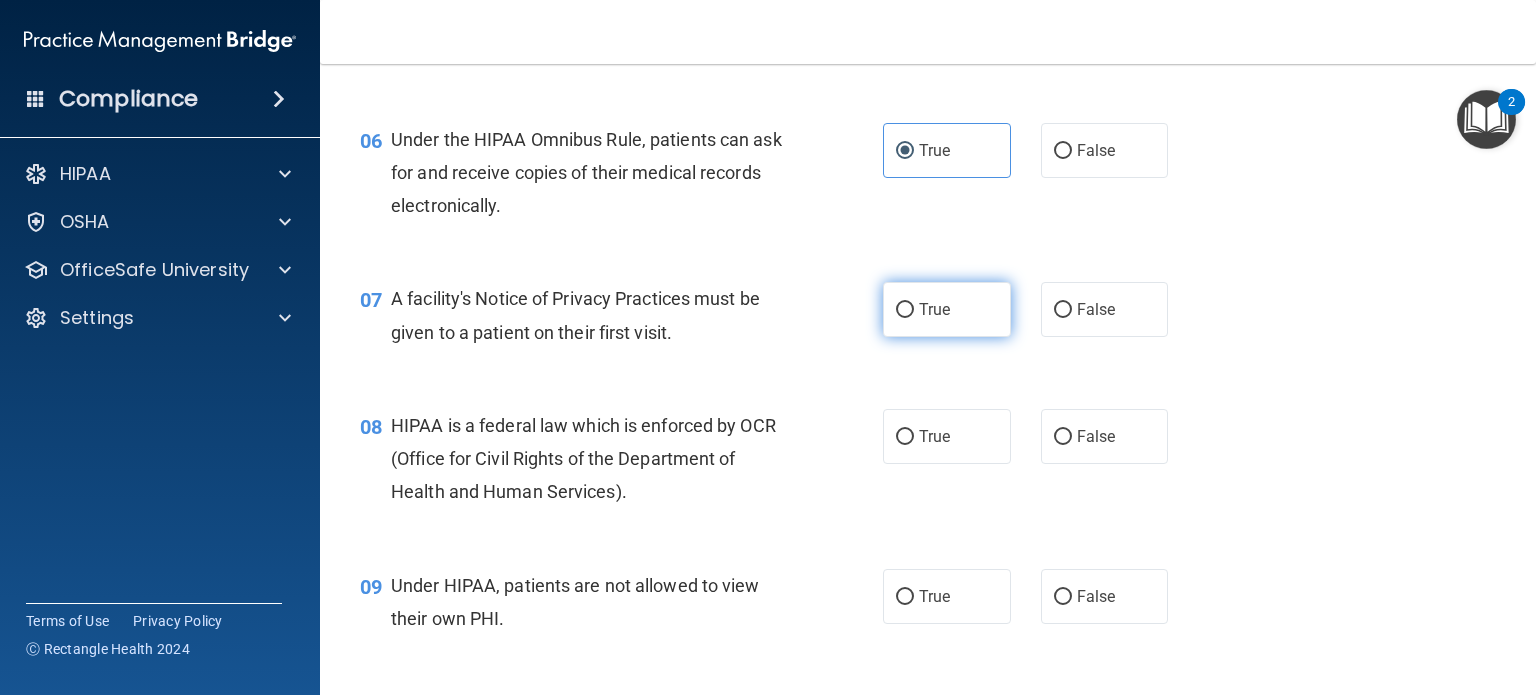 click on "True" at bounding box center (947, 309) 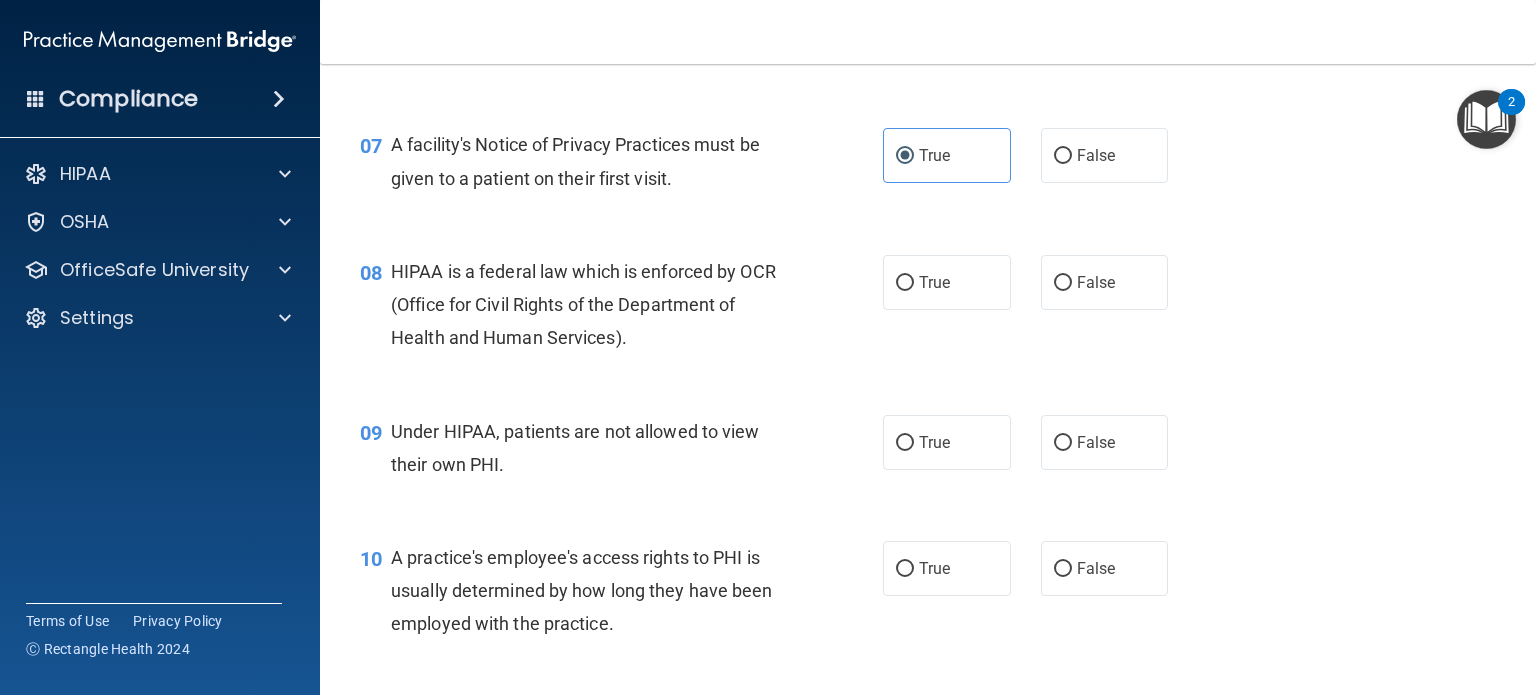 scroll, scrollTop: 1200, scrollLeft: 0, axis: vertical 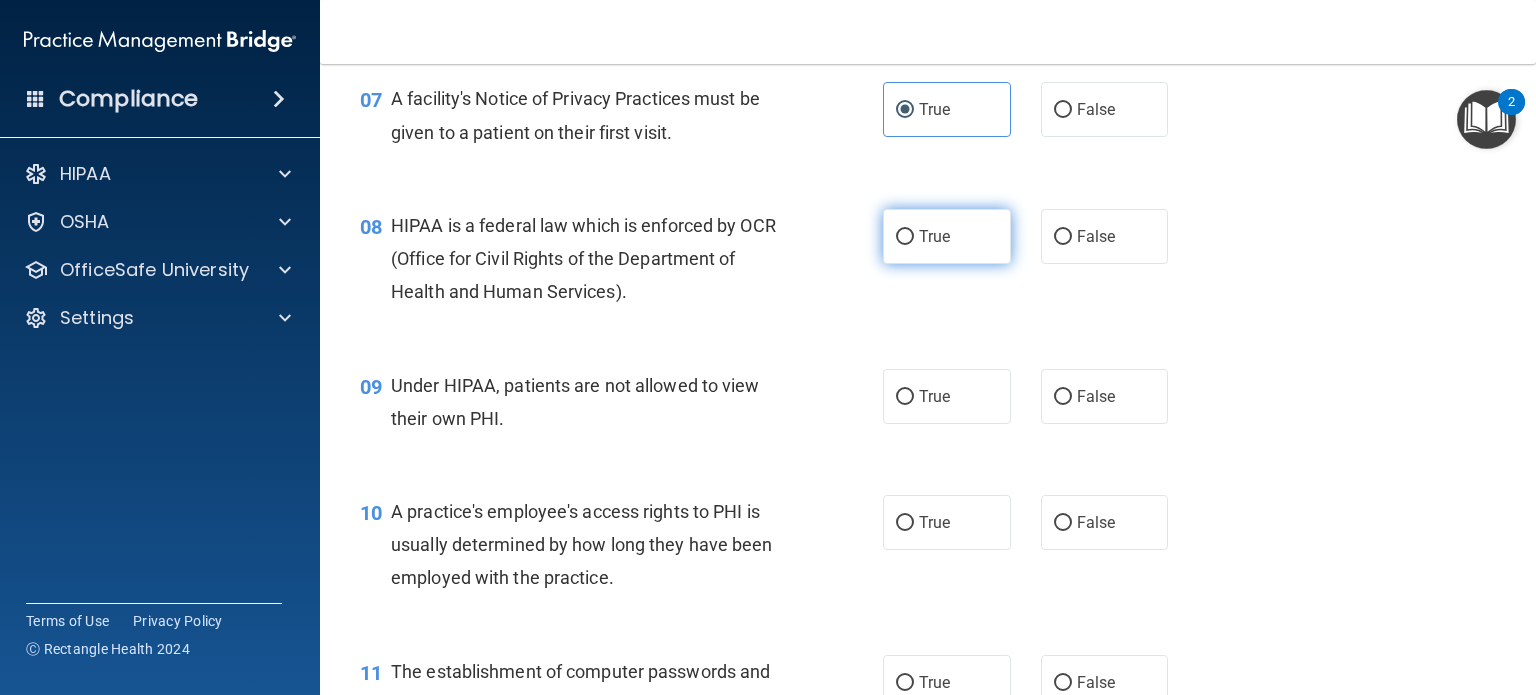 drag, startPoint x: 927, startPoint y: 277, endPoint x: 920, endPoint y: 286, distance: 11.401754 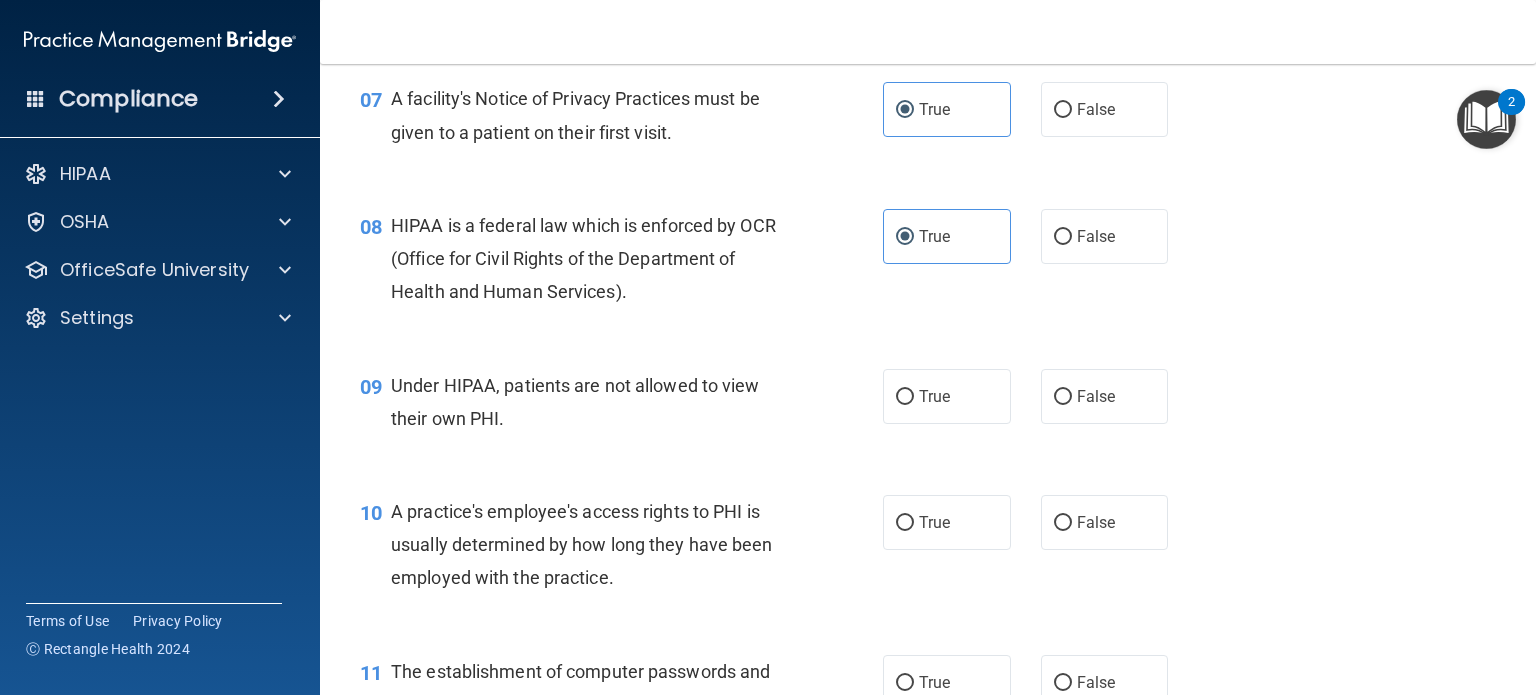 scroll, scrollTop: 1300, scrollLeft: 0, axis: vertical 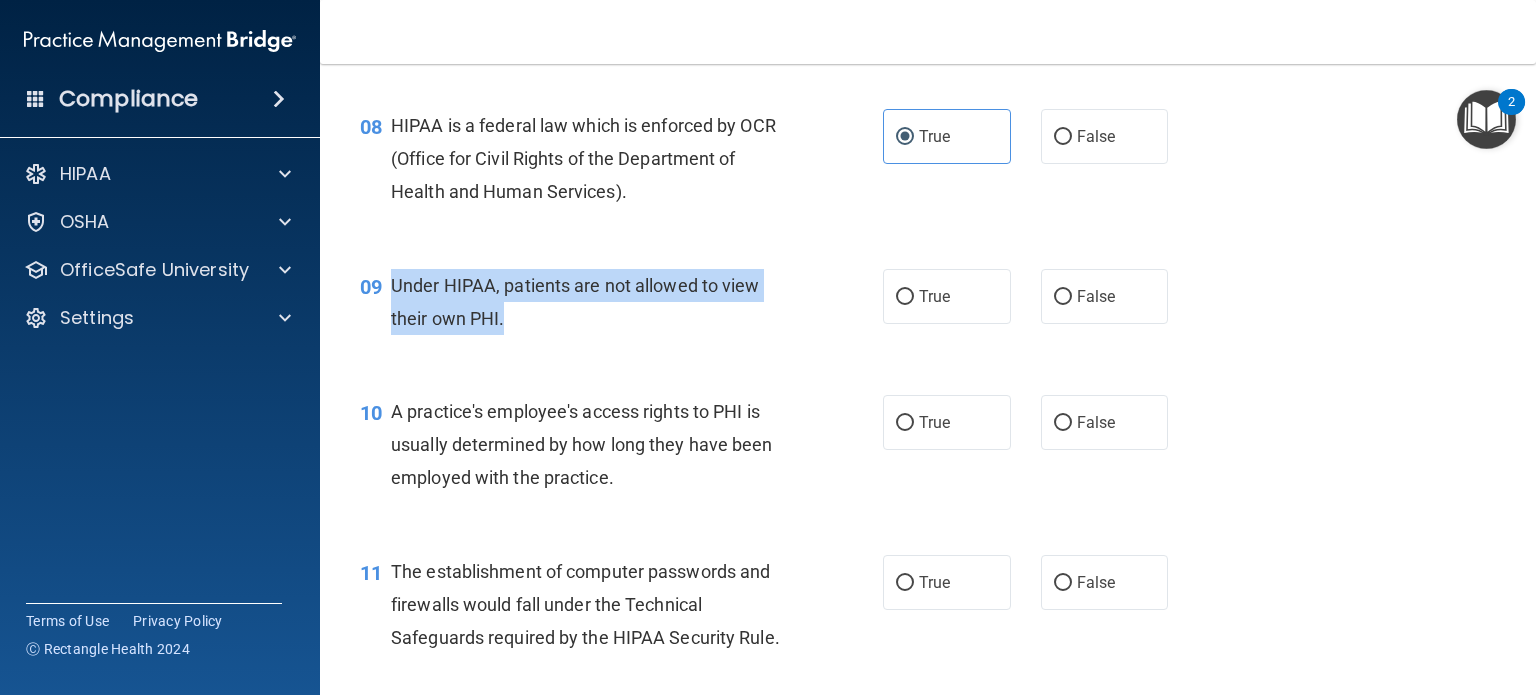 drag, startPoint x: 401, startPoint y: 326, endPoint x: 504, endPoint y: 349, distance: 105.53672 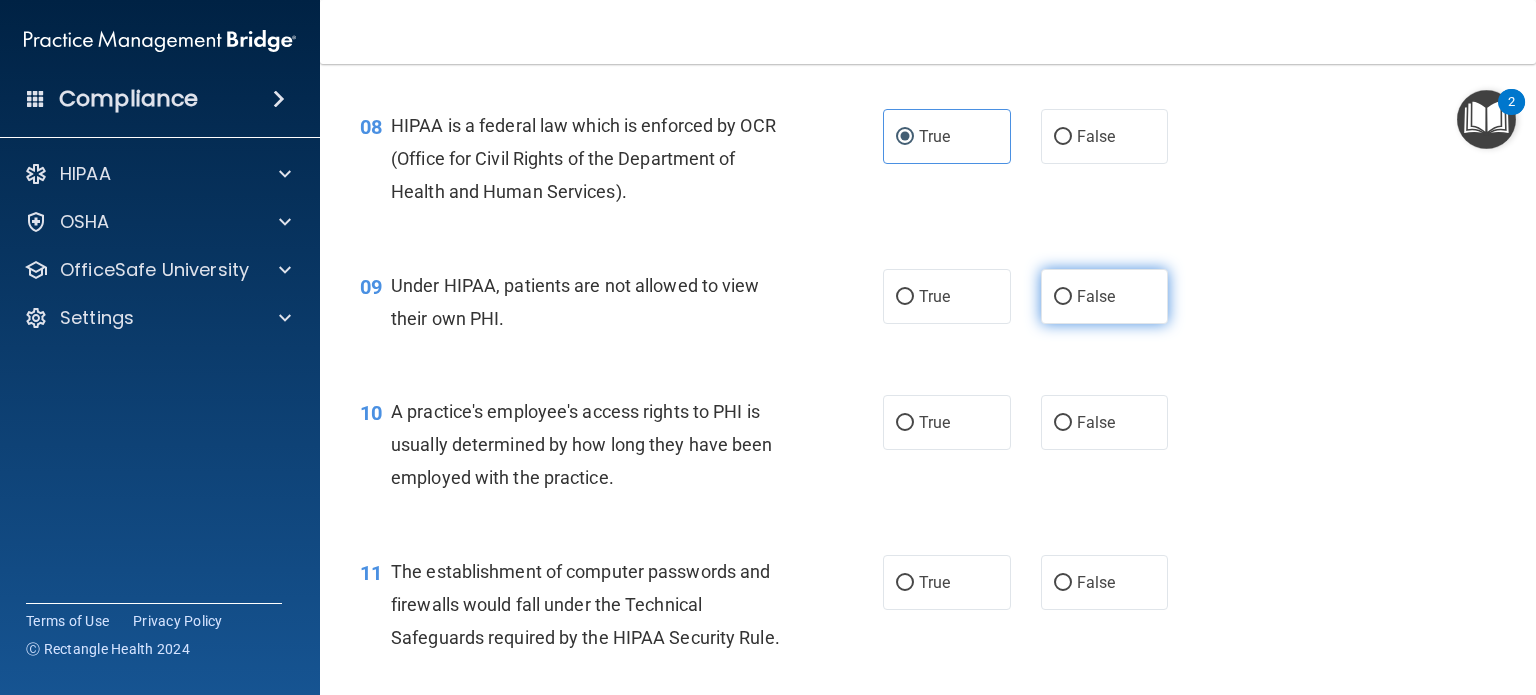 click on "False" at bounding box center (1105, 296) 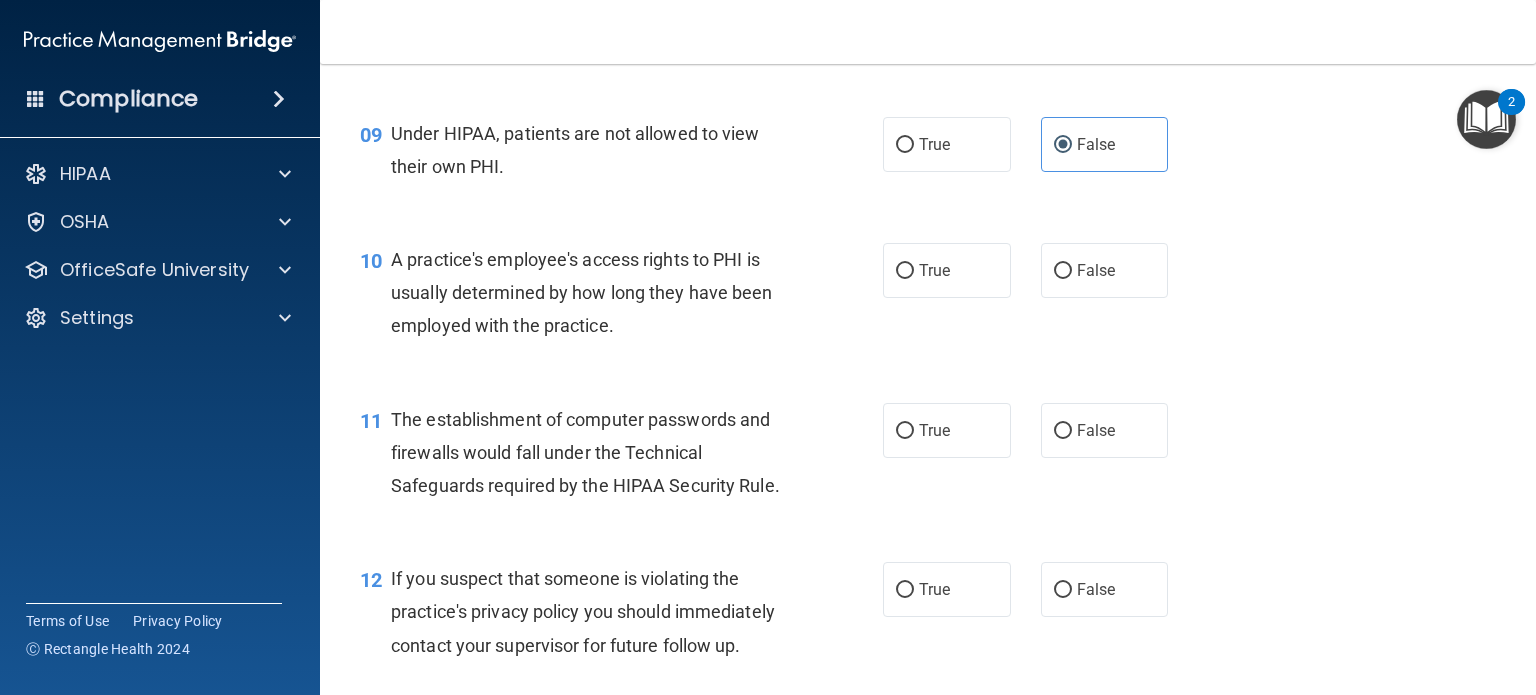scroll, scrollTop: 1500, scrollLeft: 0, axis: vertical 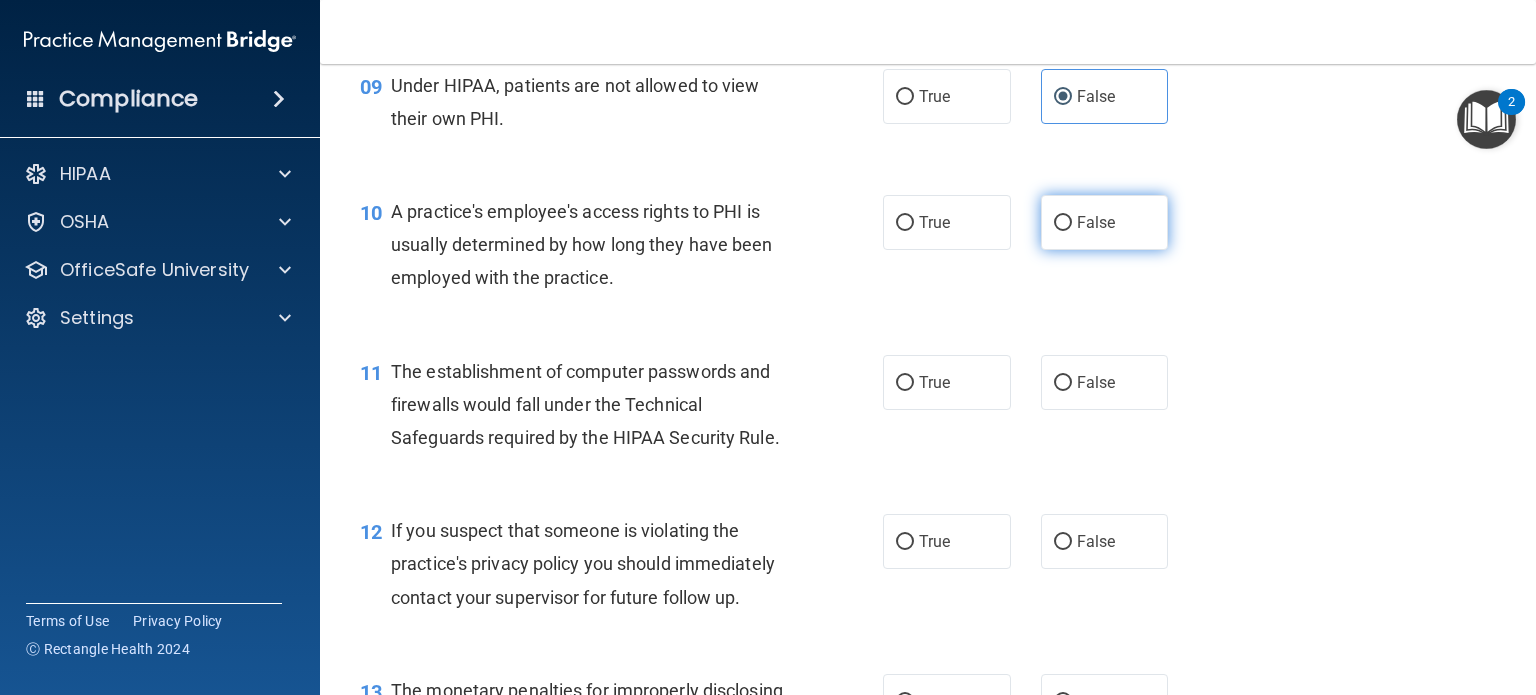 click on "False" at bounding box center [1105, 222] 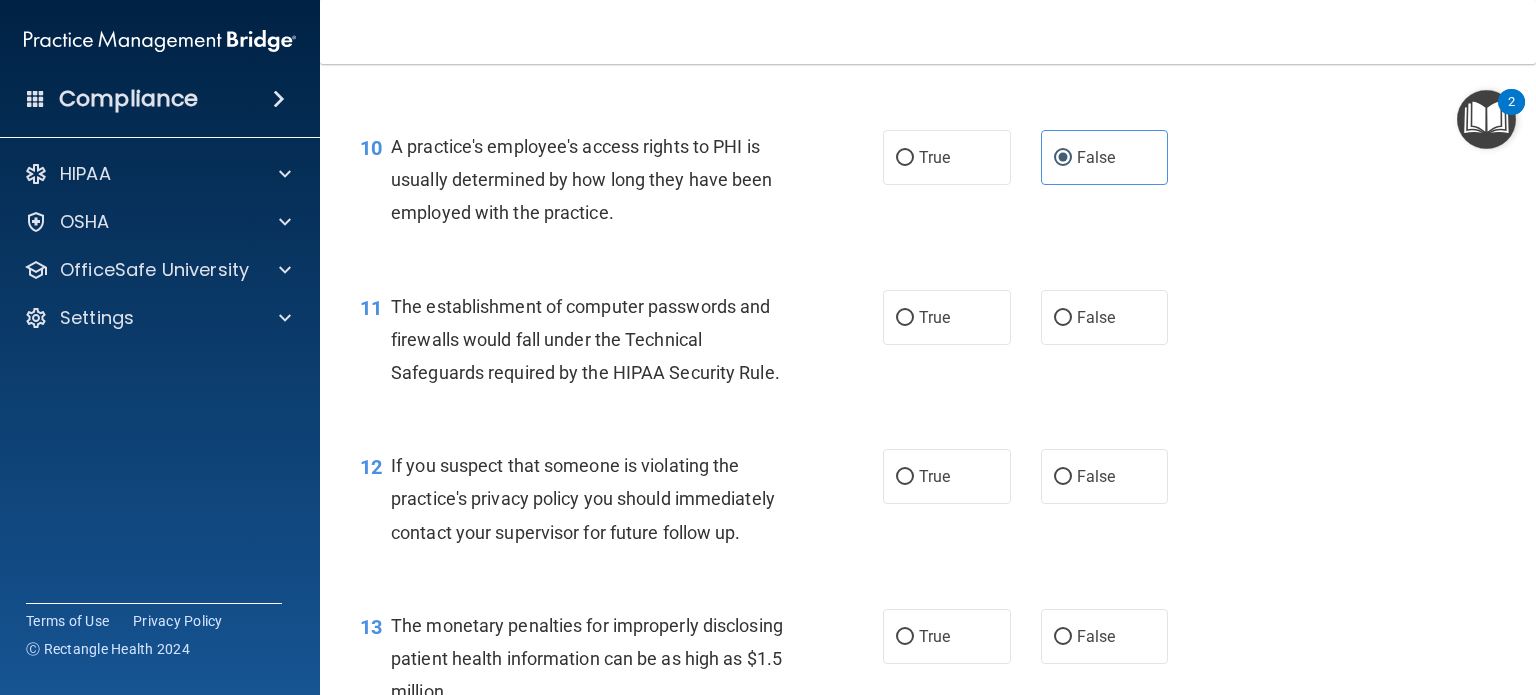 scroll, scrollTop: 1600, scrollLeft: 0, axis: vertical 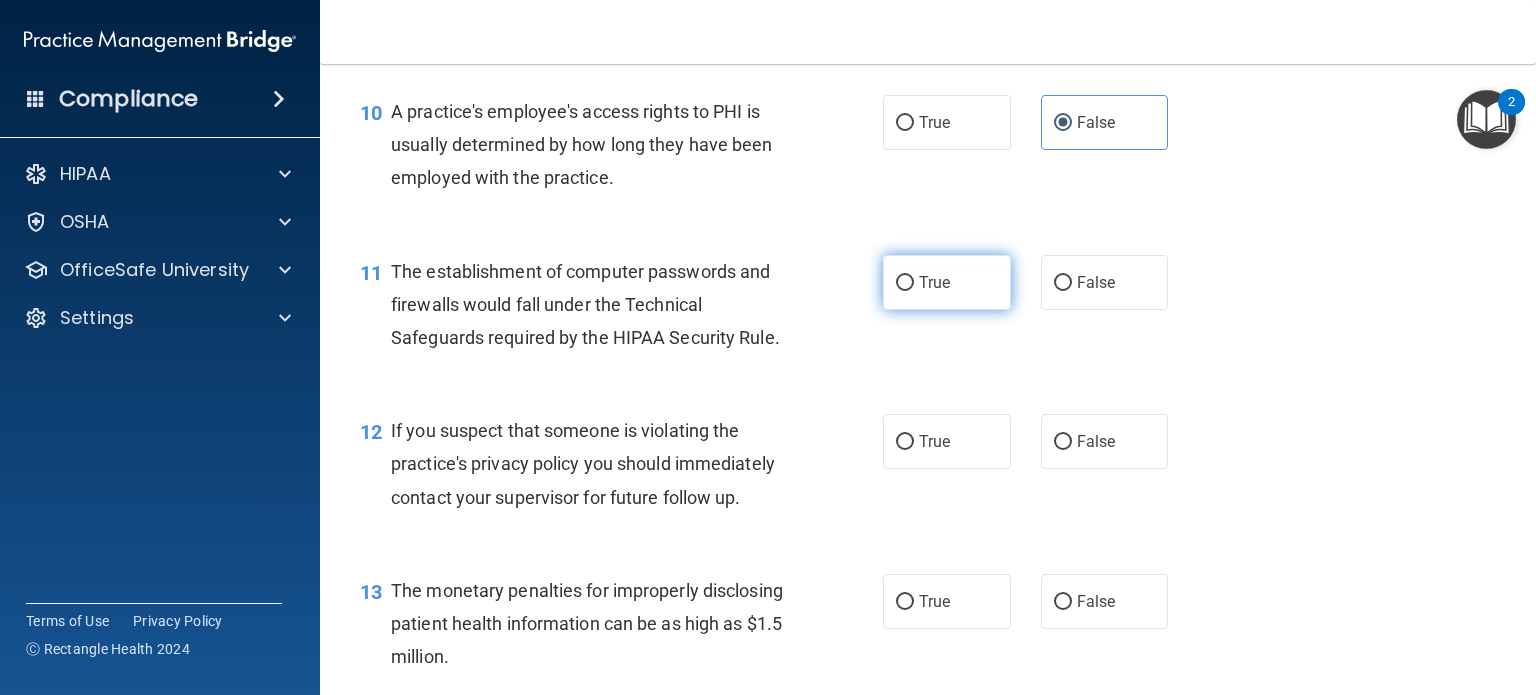 click on "True" at bounding box center (934, 282) 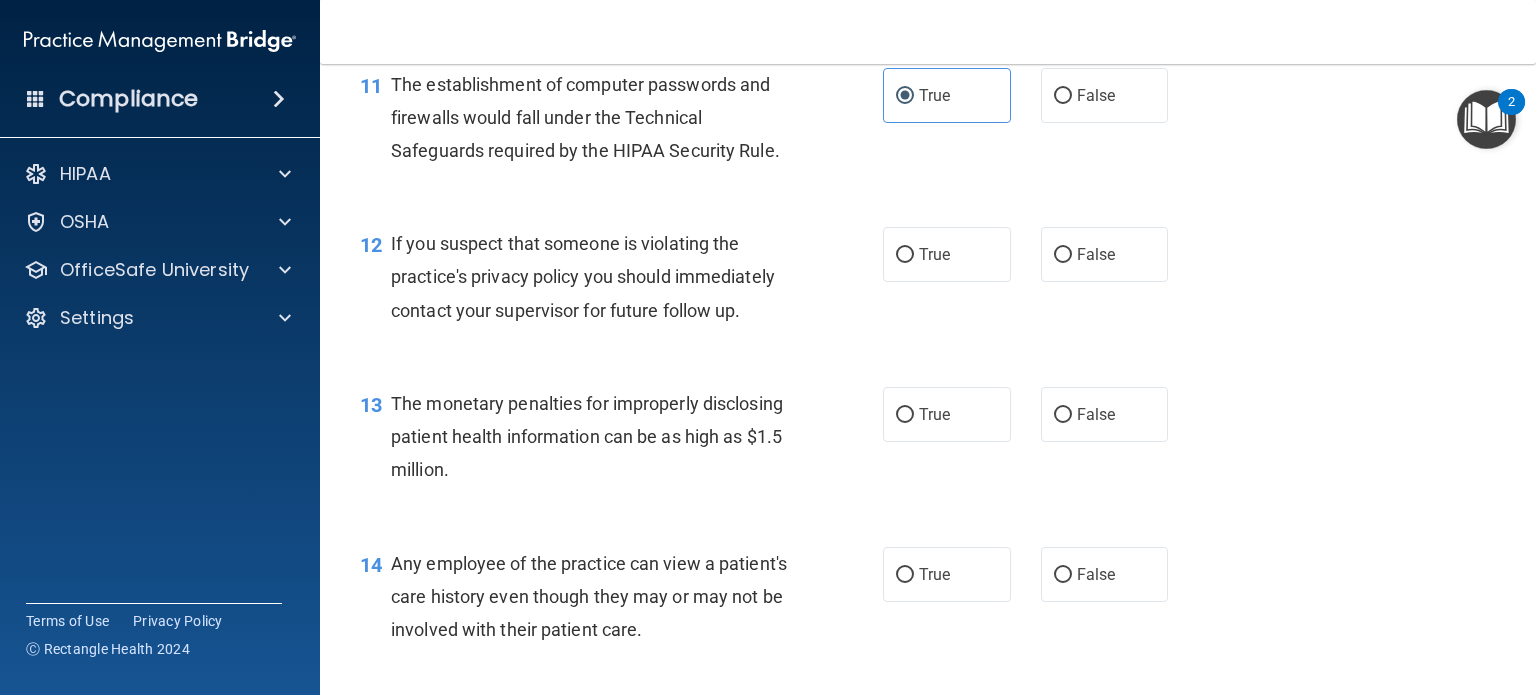 scroll, scrollTop: 1800, scrollLeft: 0, axis: vertical 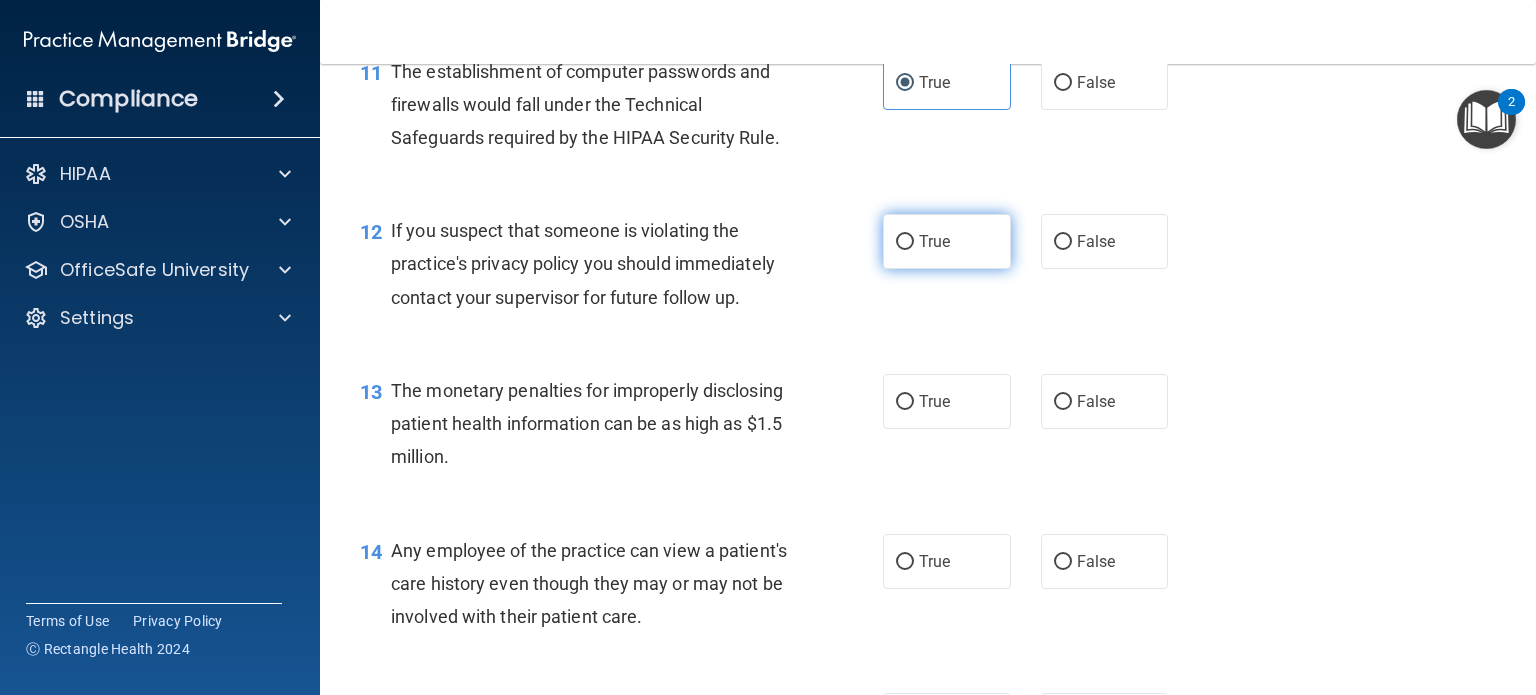 click on "True" at bounding box center [947, 241] 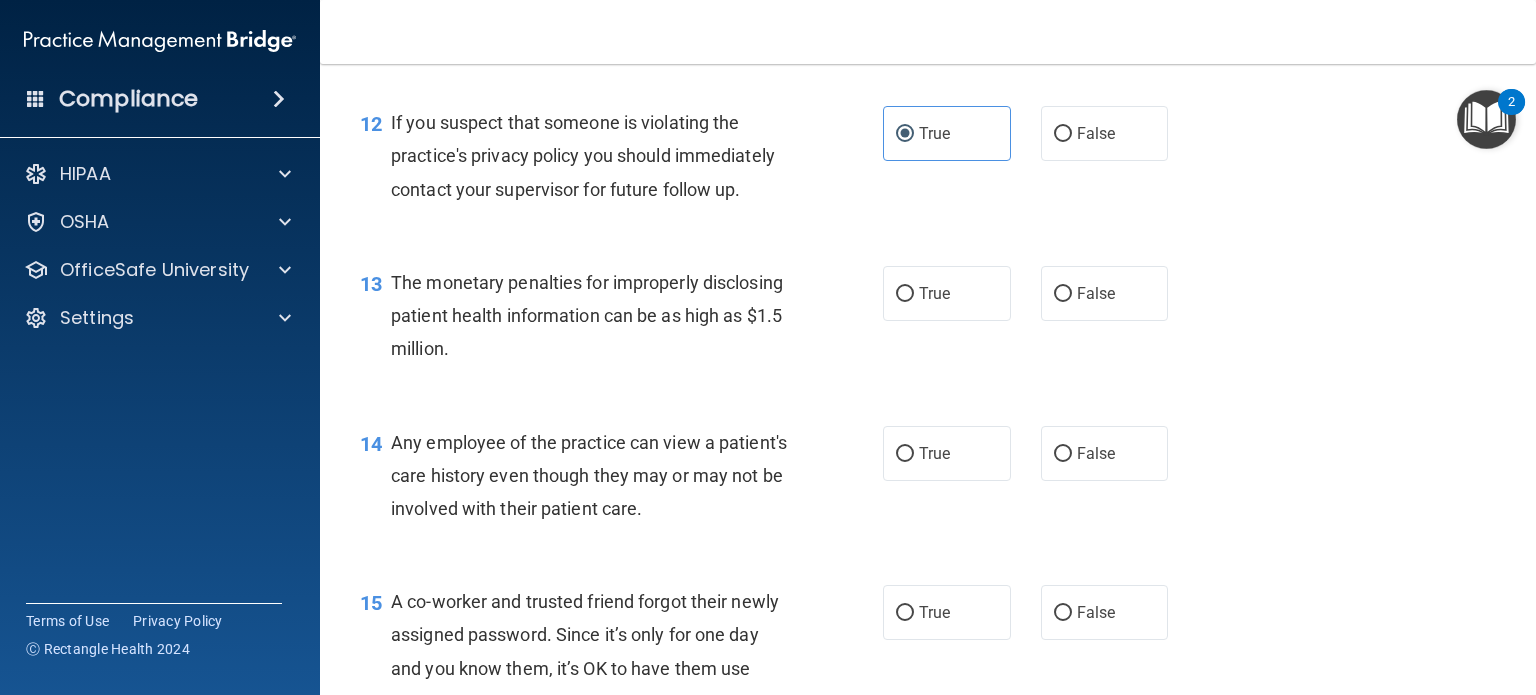 scroll, scrollTop: 2000, scrollLeft: 0, axis: vertical 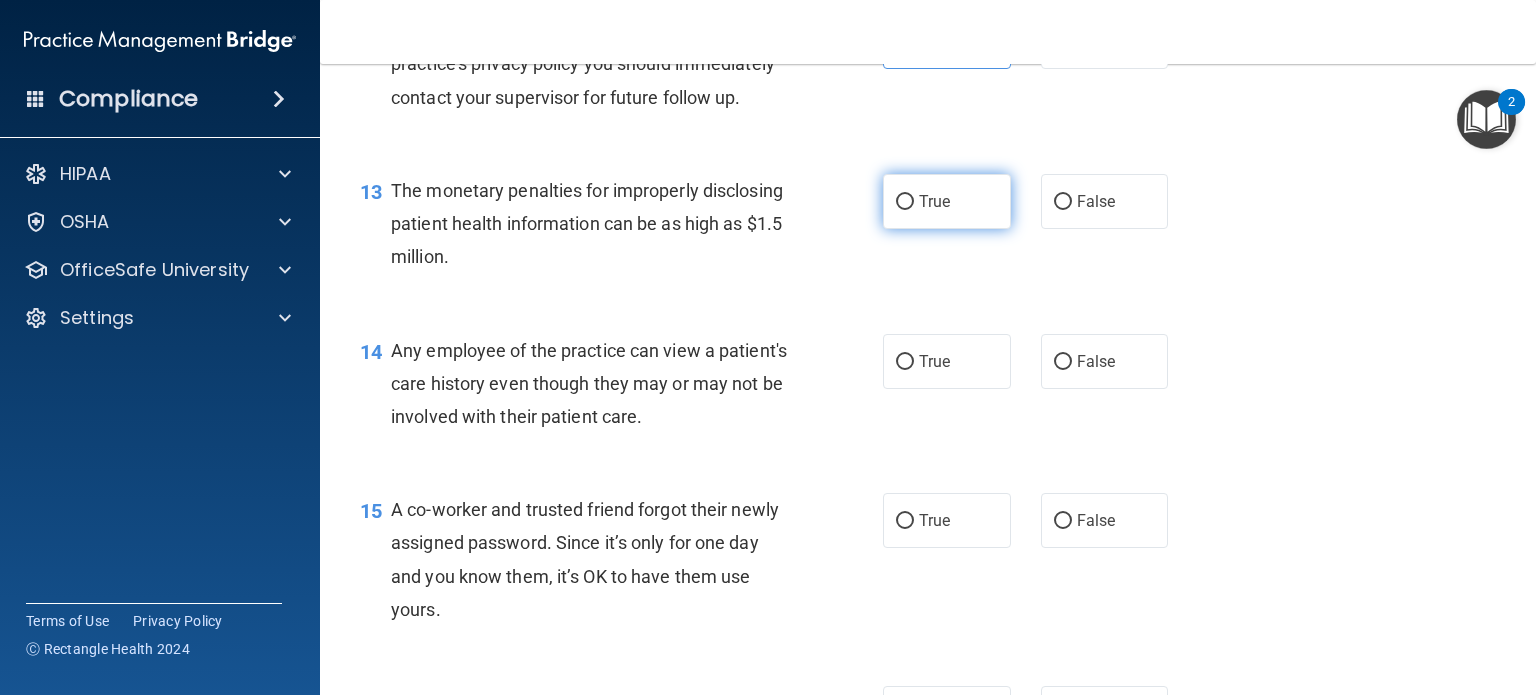 click on "True" at bounding box center [947, 201] 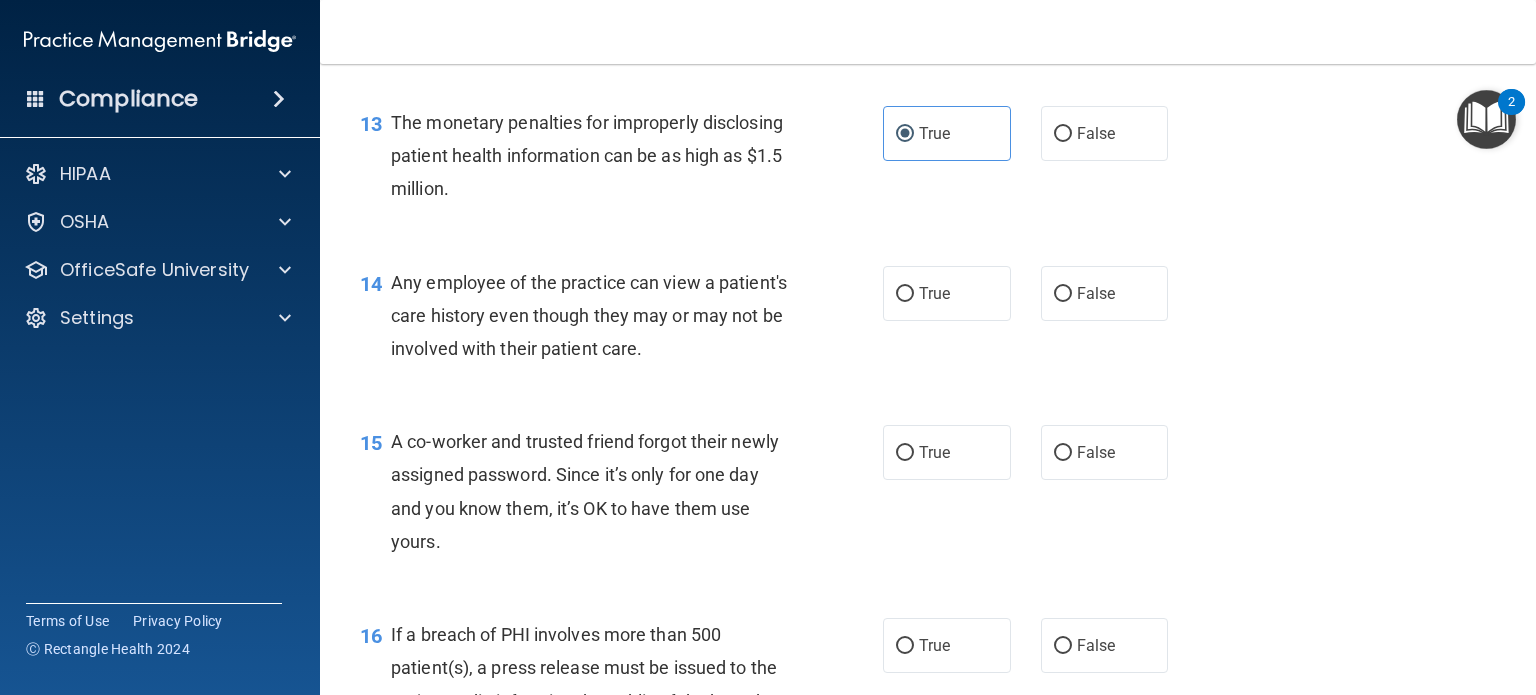 scroll, scrollTop: 2100, scrollLeft: 0, axis: vertical 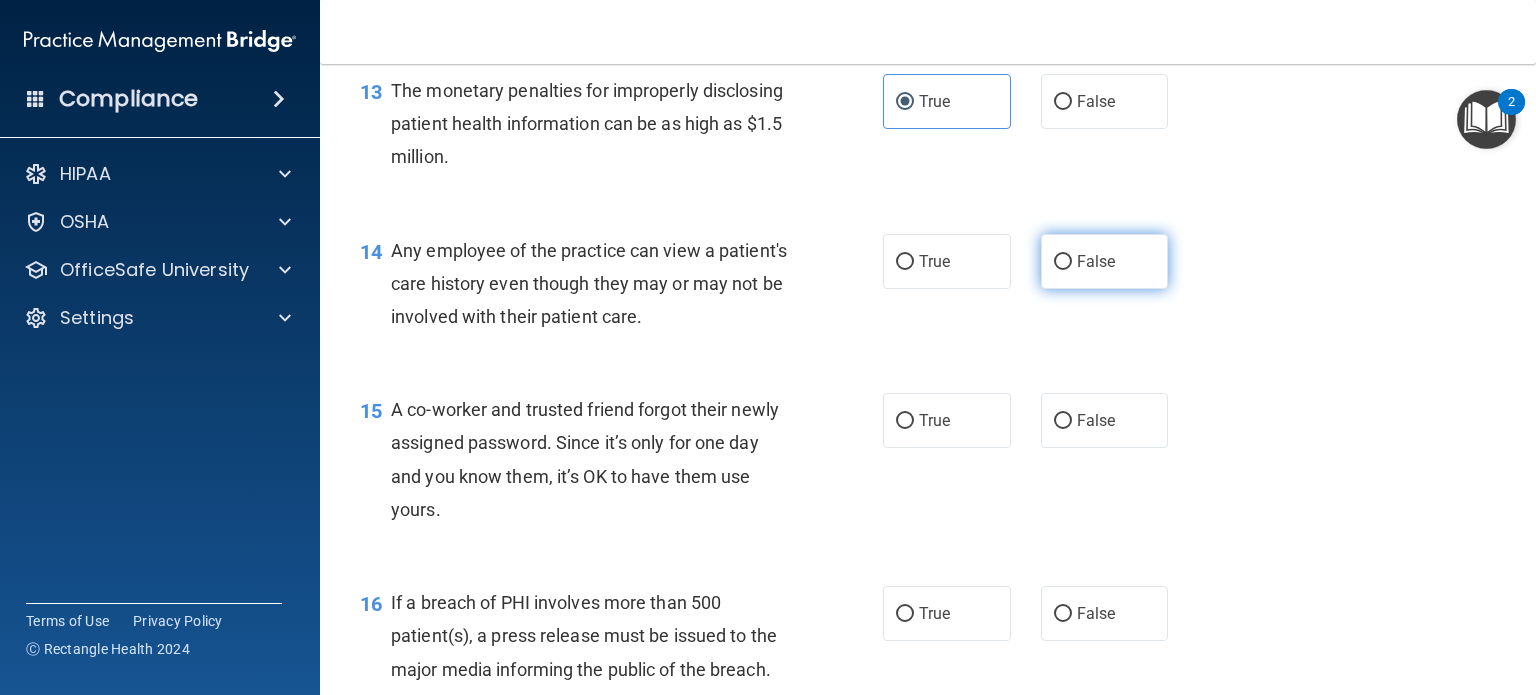 click on "False" at bounding box center [1105, 261] 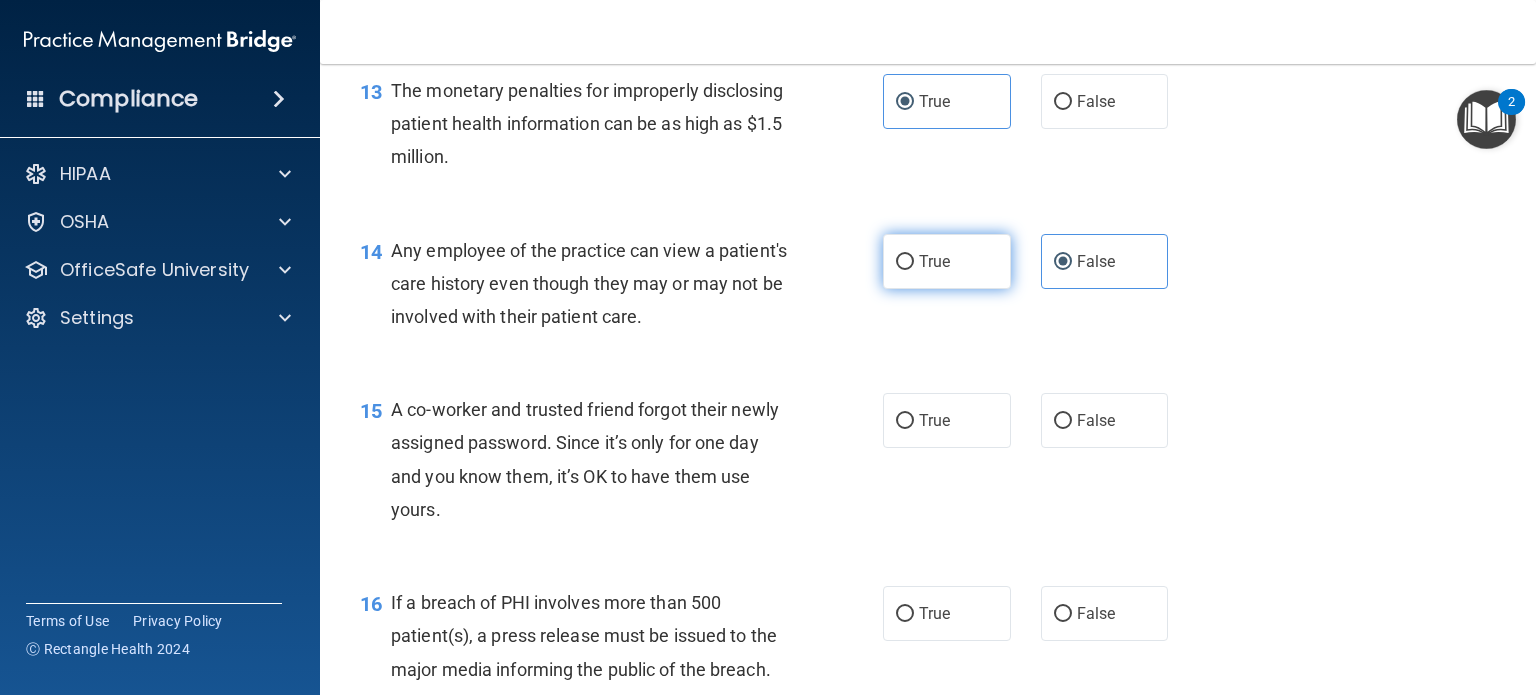 click on "True" at bounding box center (947, 261) 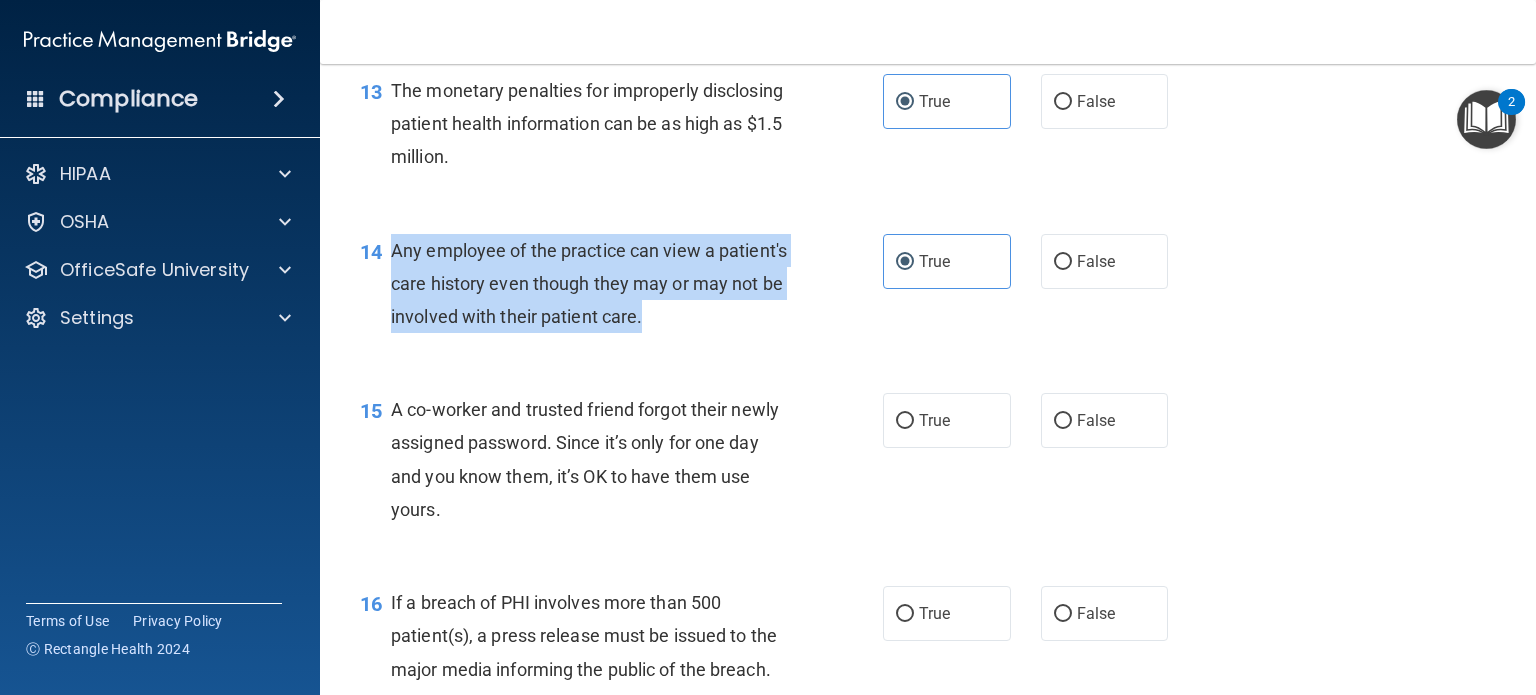 drag, startPoint x: 392, startPoint y: 287, endPoint x: 750, endPoint y: 357, distance: 364.7794 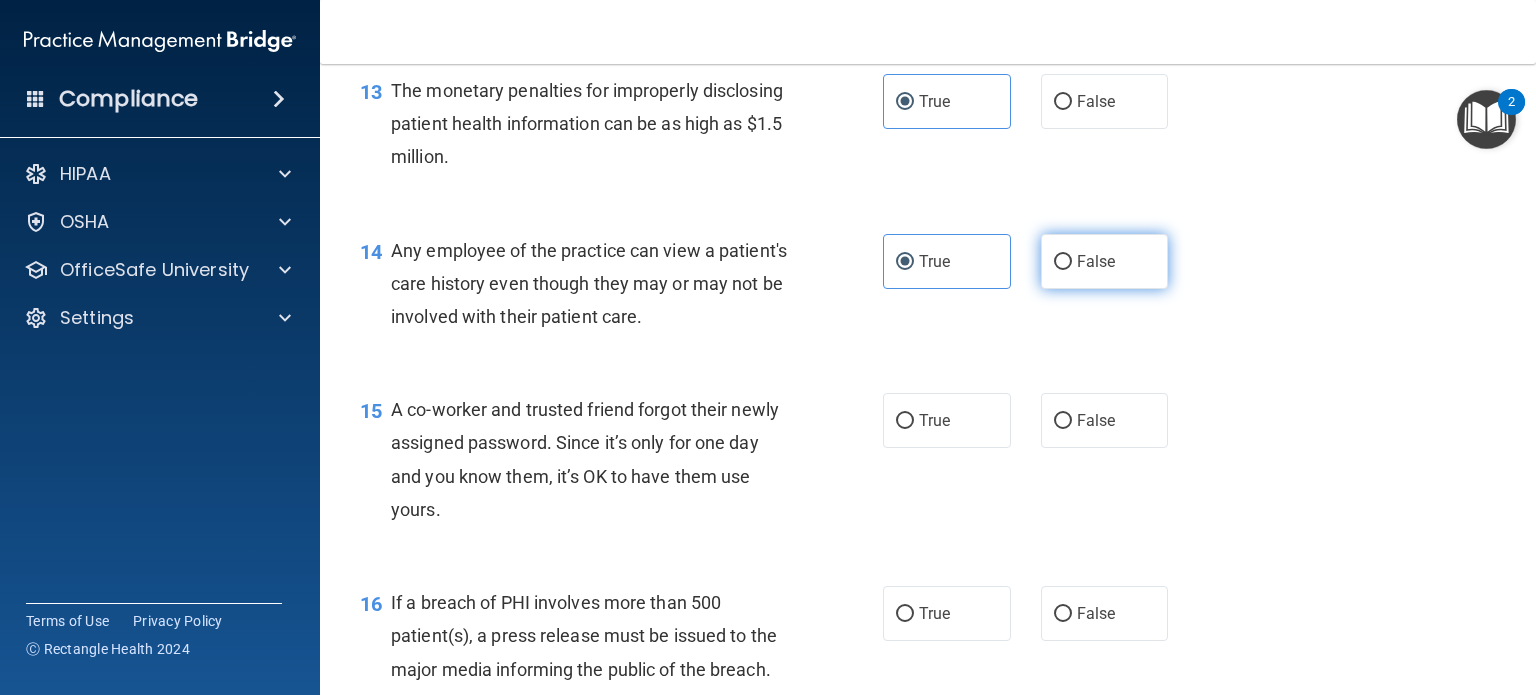click on "False" at bounding box center (1105, 261) 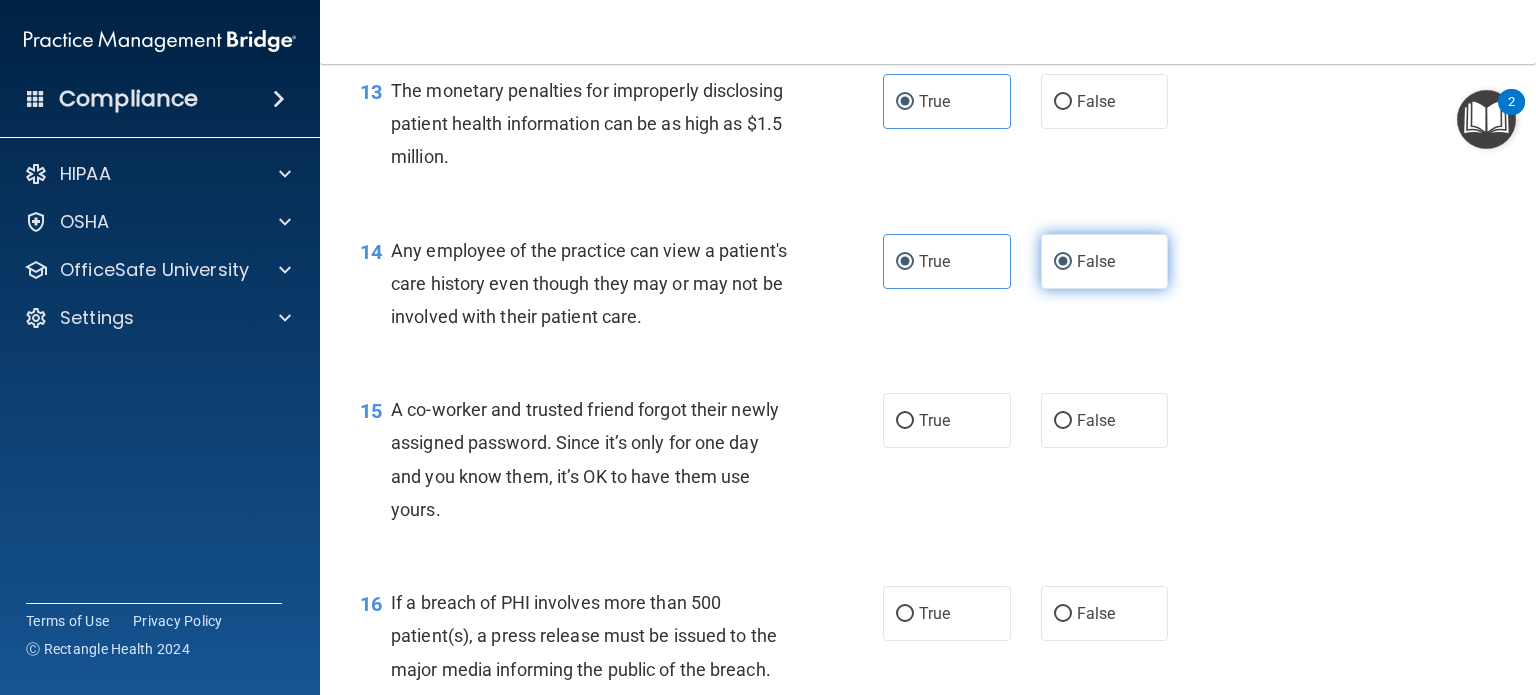 radio on "false" 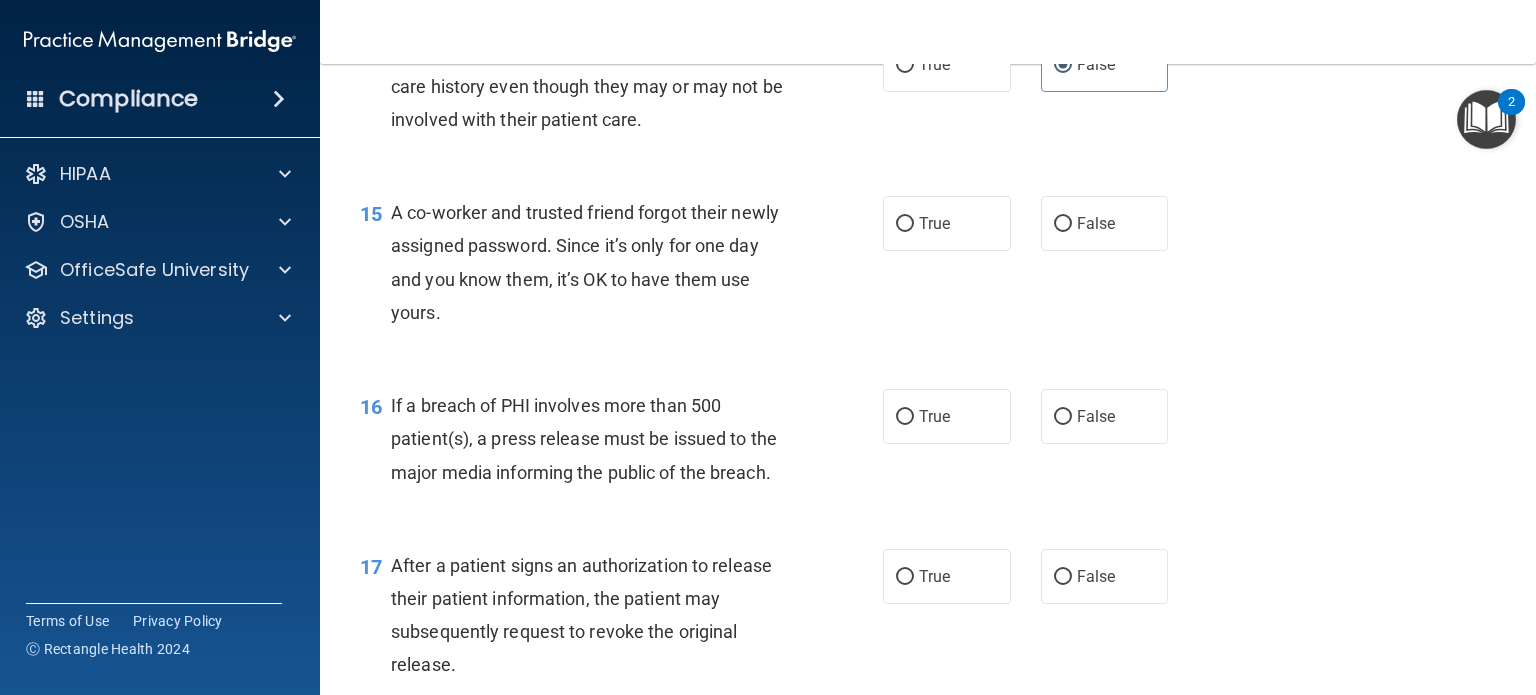 scroll, scrollTop: 2300, scrollLeft: 0, axis: vertical 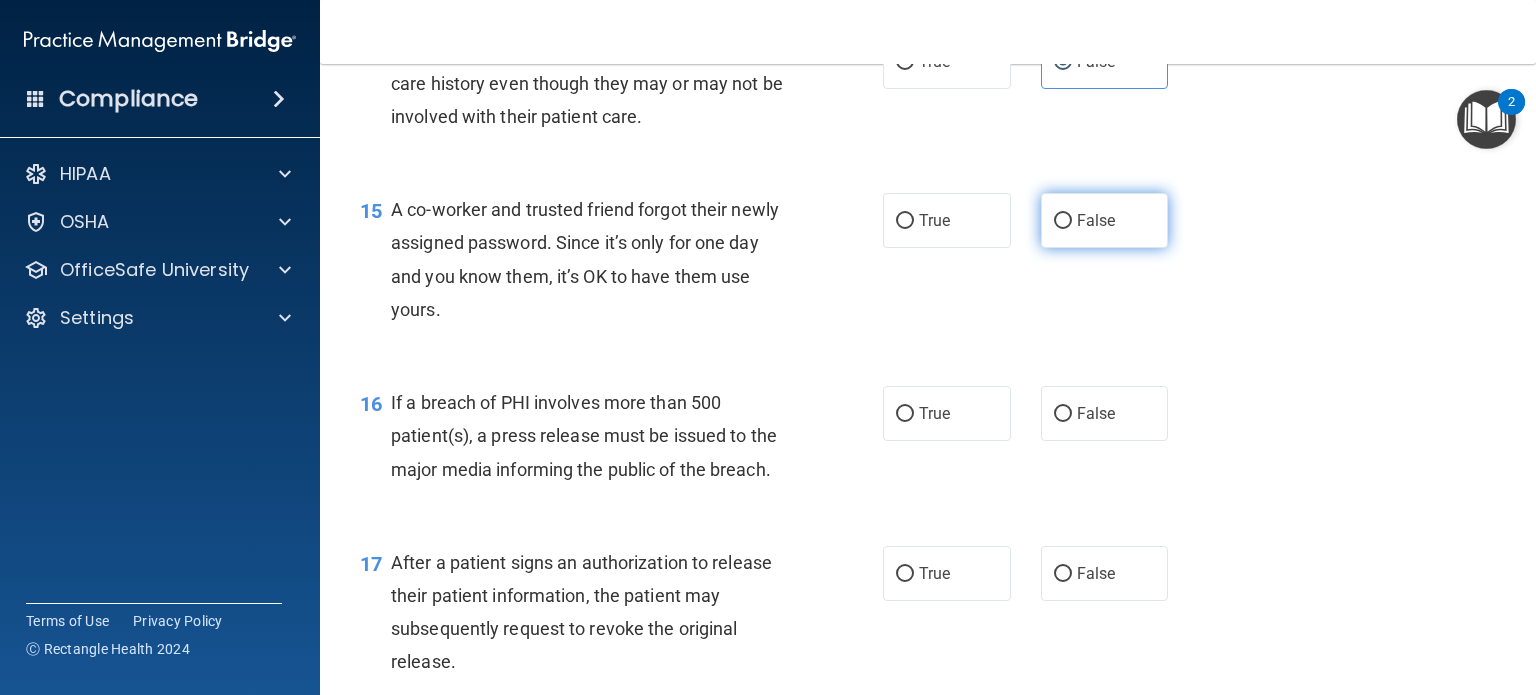 click on "False" at bounding box center (1105, 220) 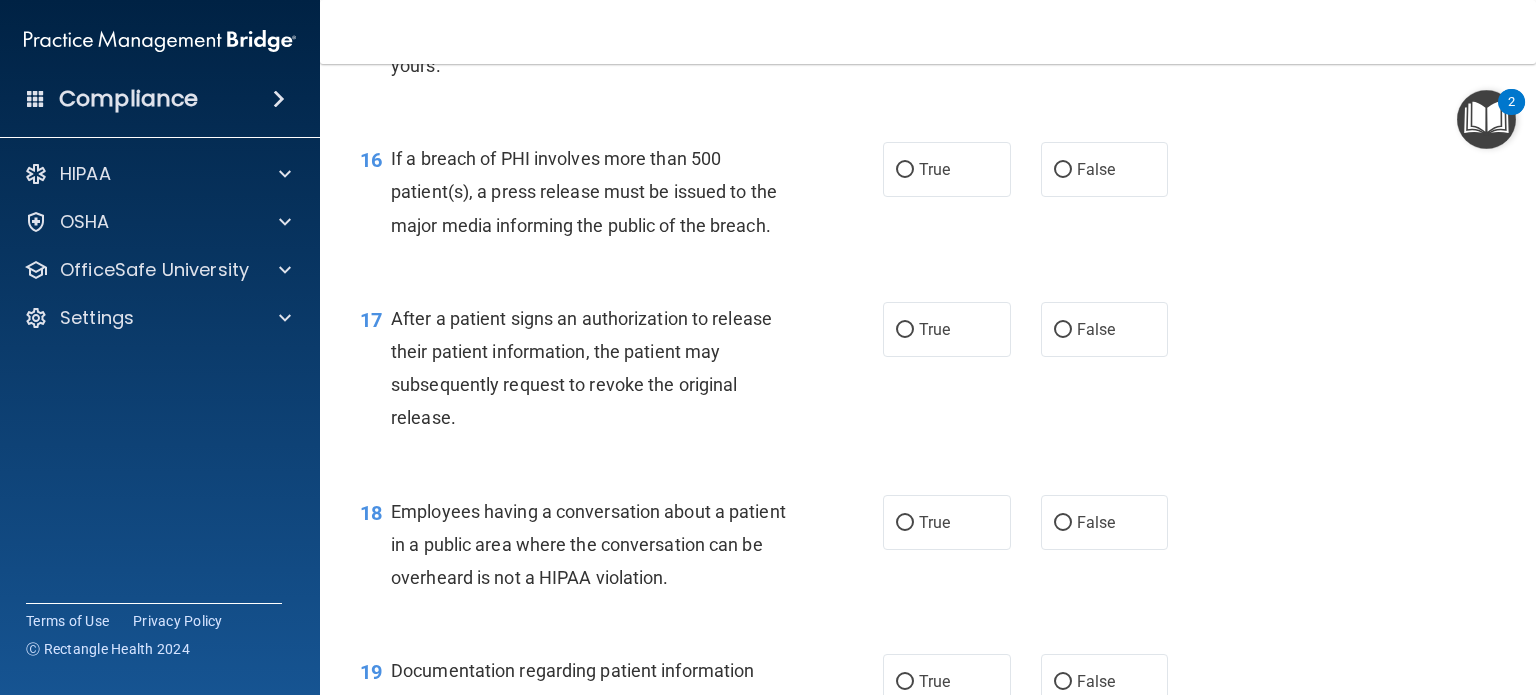 scroll, scrollTop: 2500, scrollLeft: 0, axis: vertical 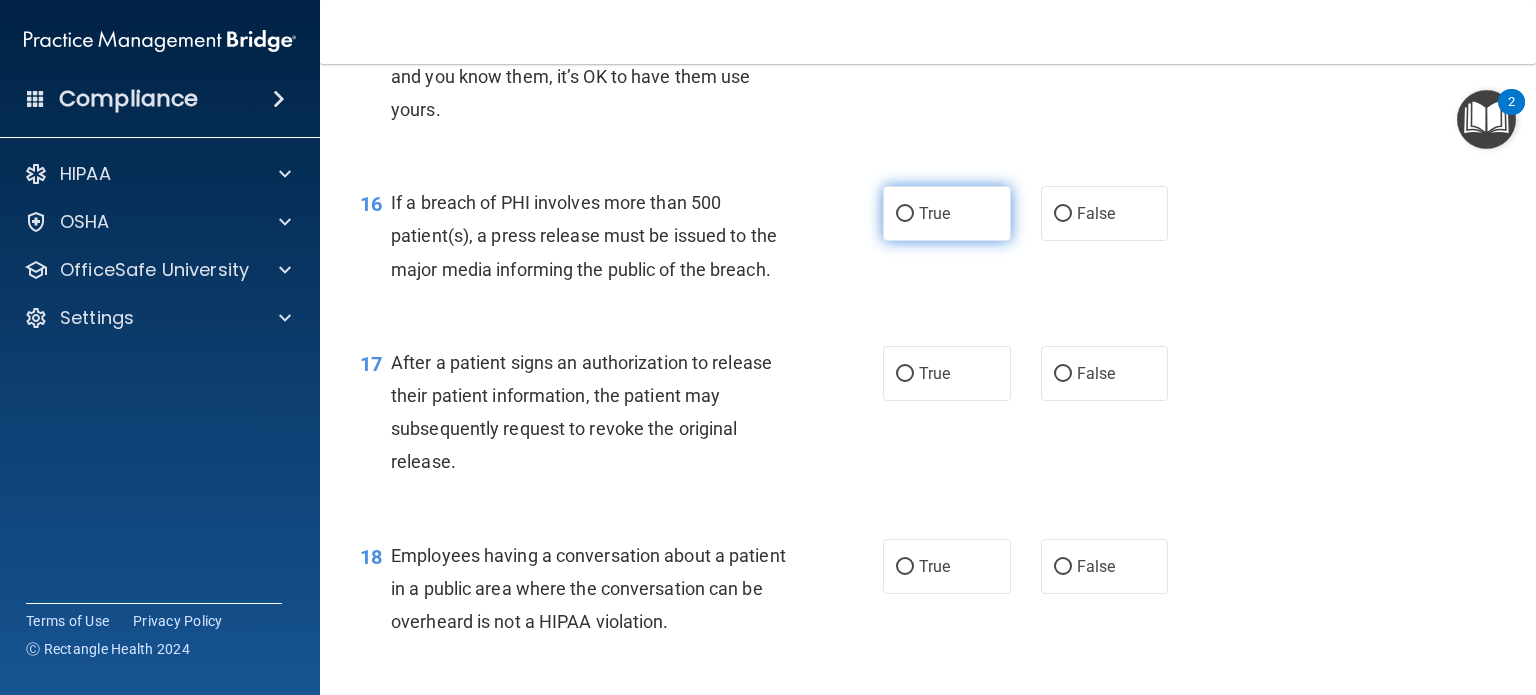 click on "True" at bounding box center [934, 213] 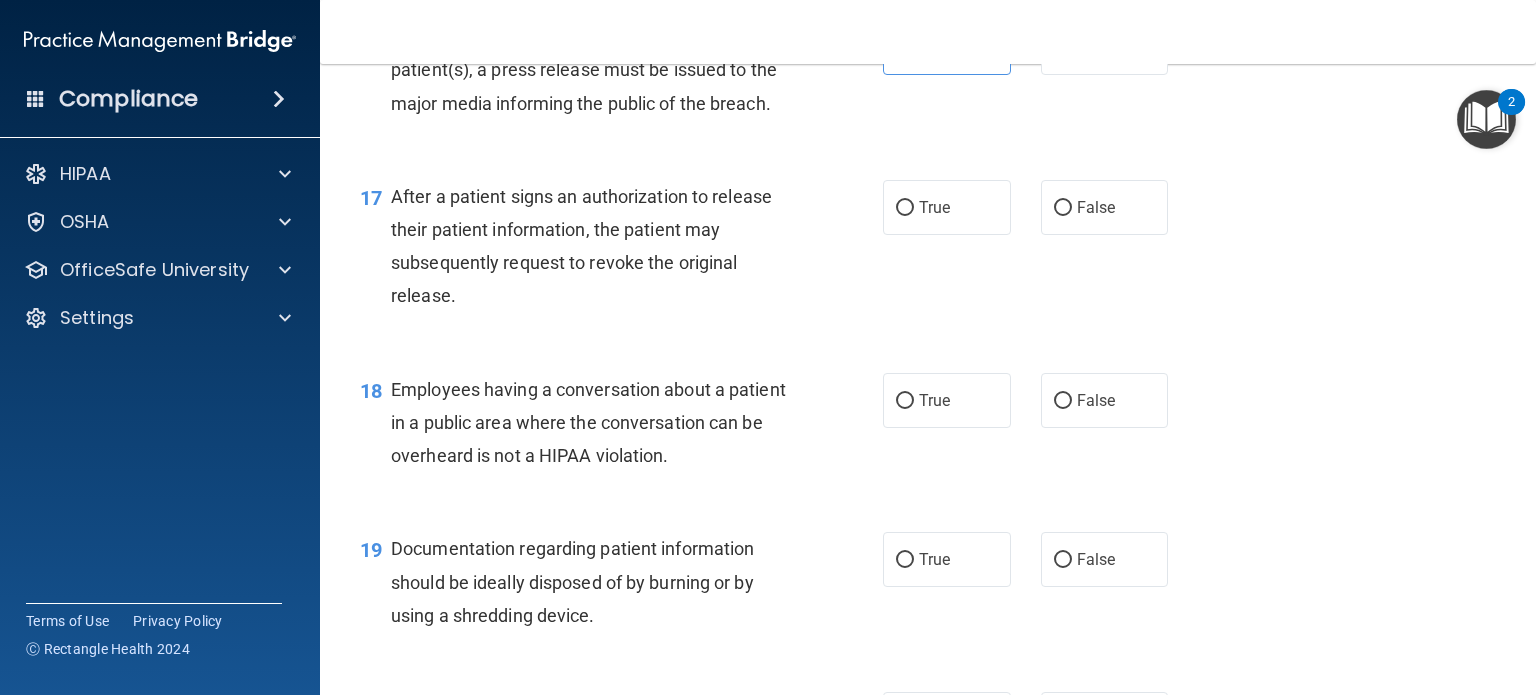 scroll, scrollTop: 2700, scrollLeft: 0, axis: vertical 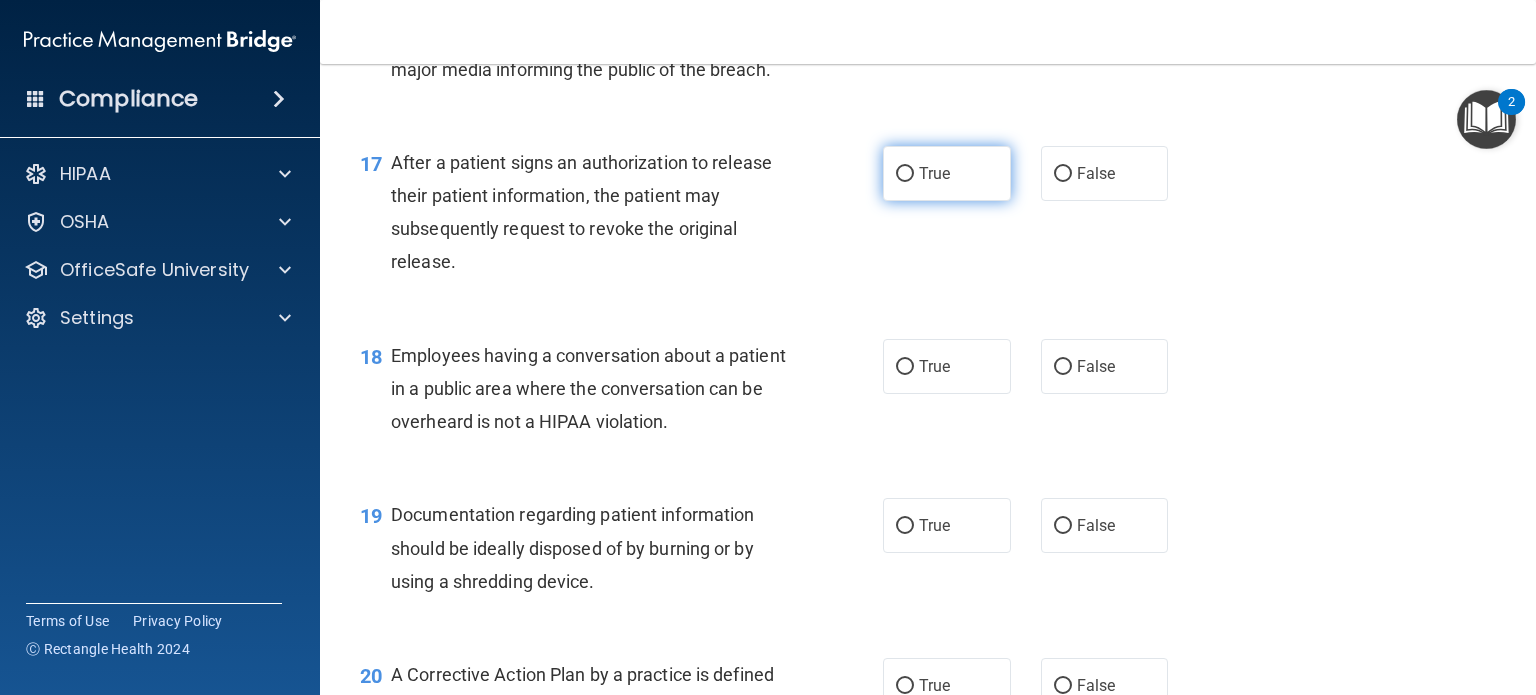 click on "True" at bounding box center [947, 173] 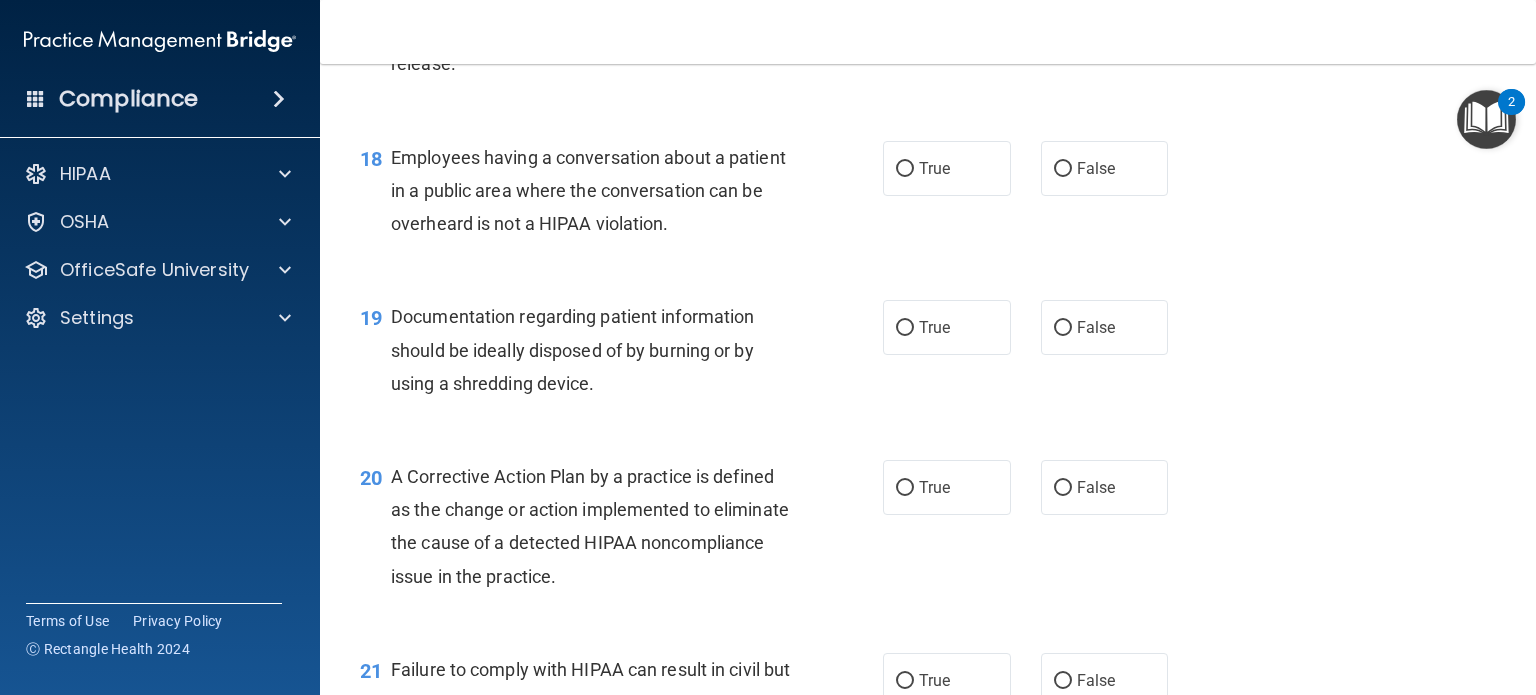 scroll, scrollTop: 2900, scrollLeft: 0, axis: vertical 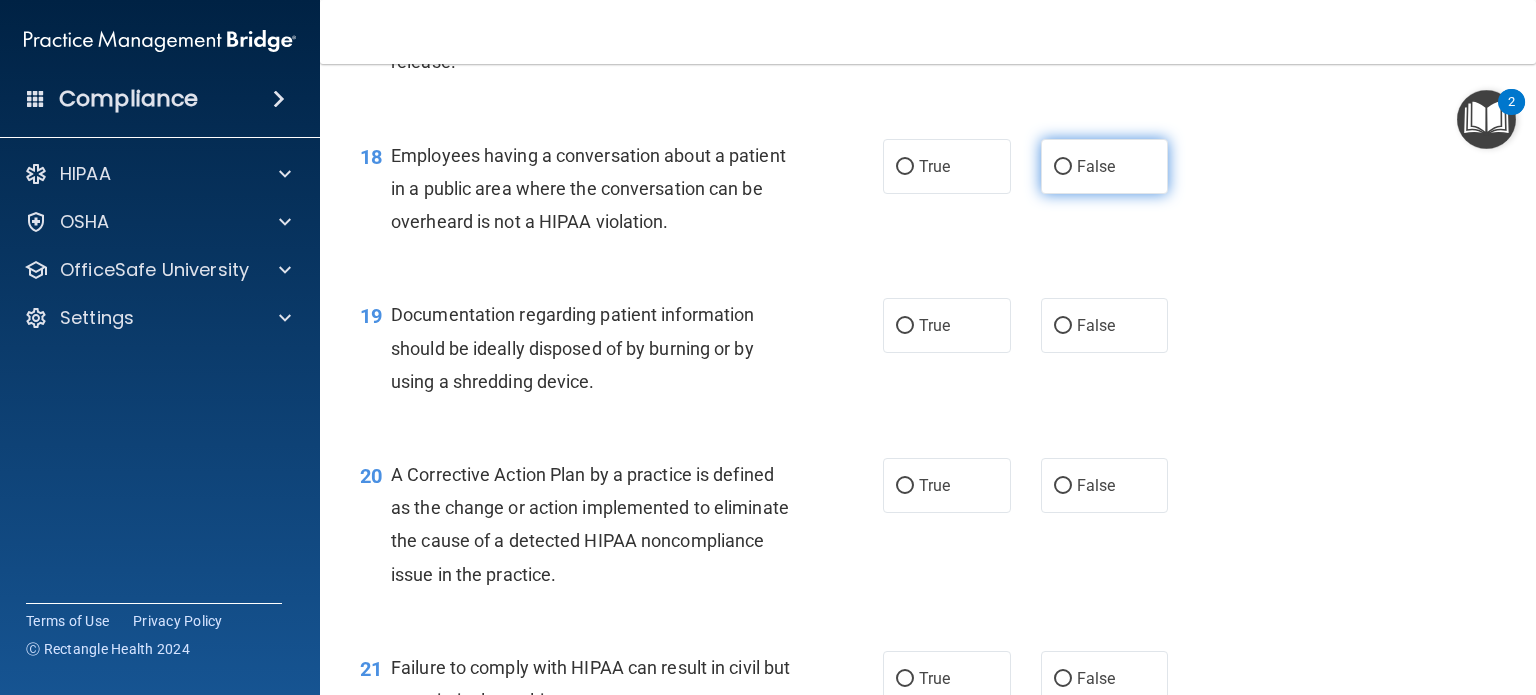 click on "False" at bounding box center [1105, 166] 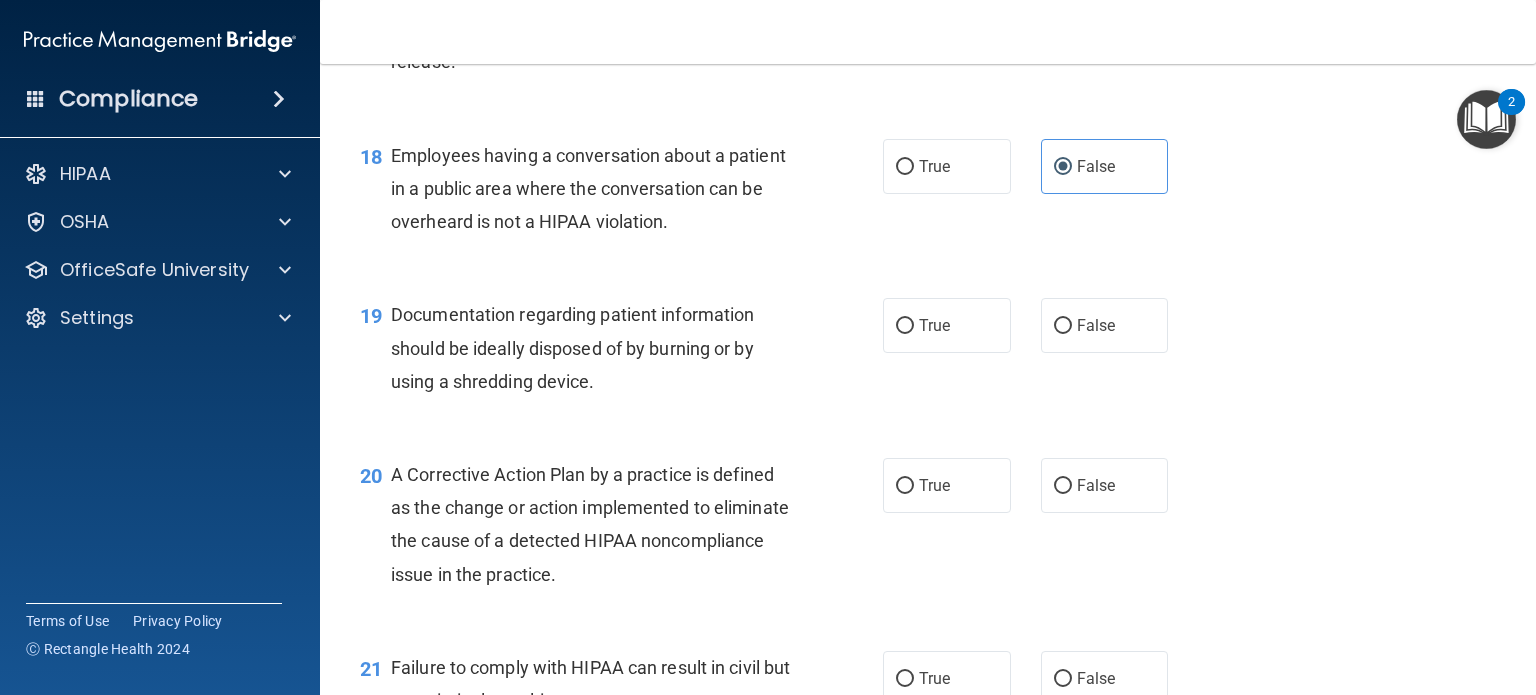 scroll, scrollTop: 3000, scrollLeft: 0, axis: vertical 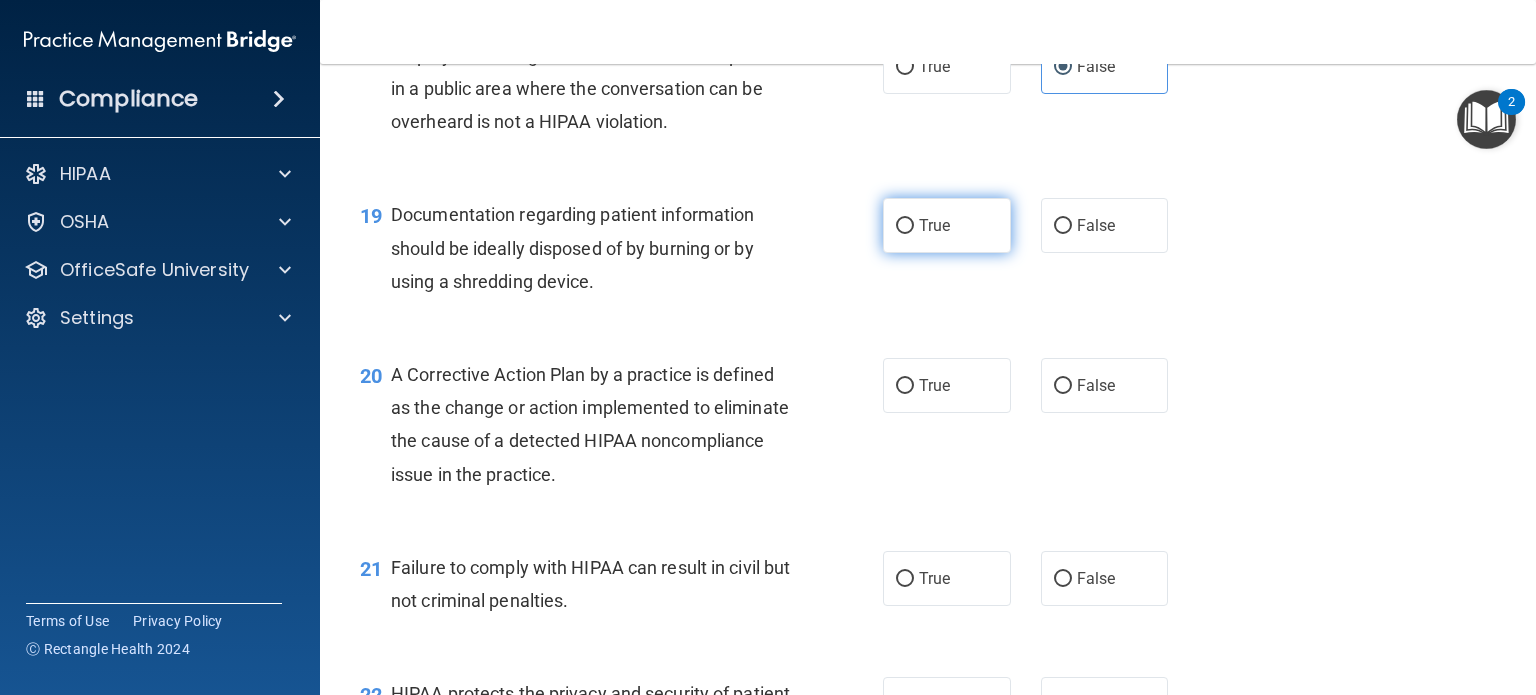 drag, startPoint x: 908, startPoint y: 262, endPoint x: 889, endPoint y: 262, distance: 19 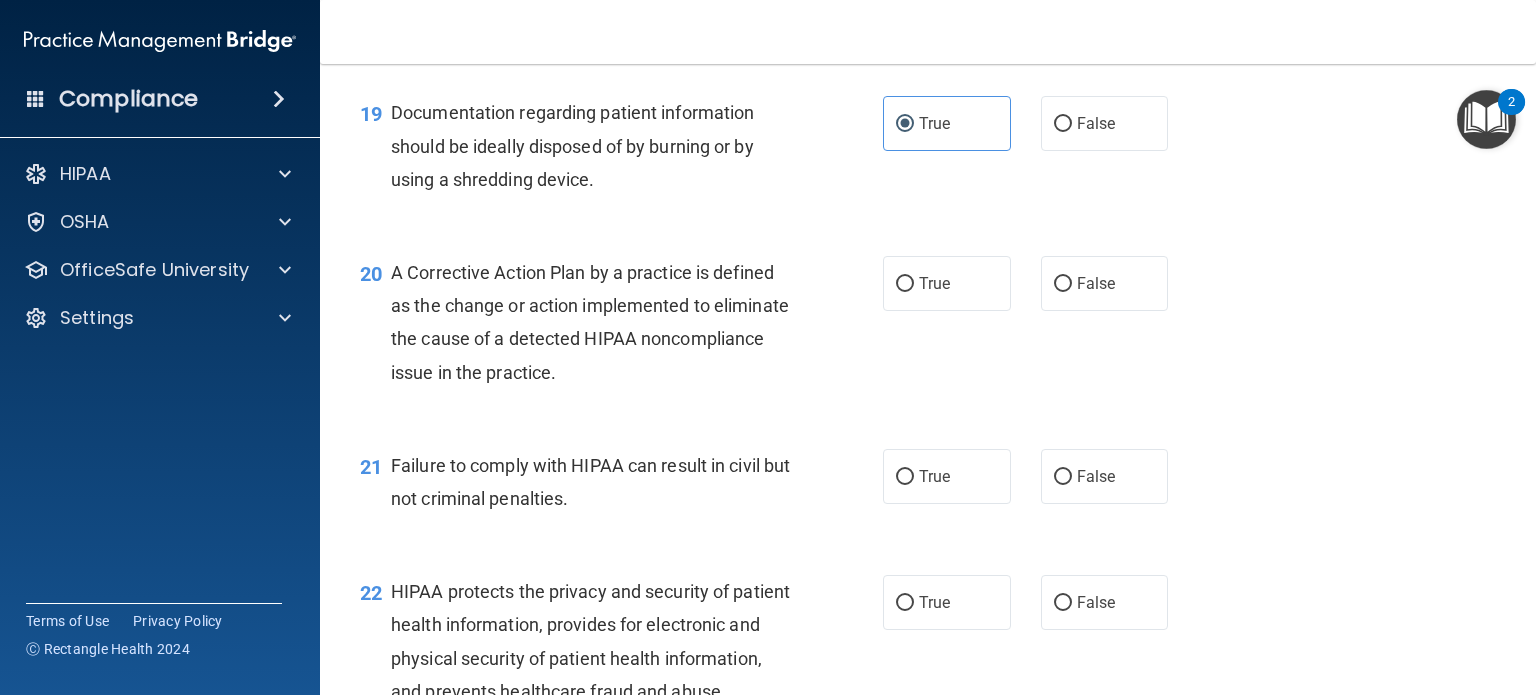 scroll, scrollTop: 3200, scrollLeft: 0, axis: vertical 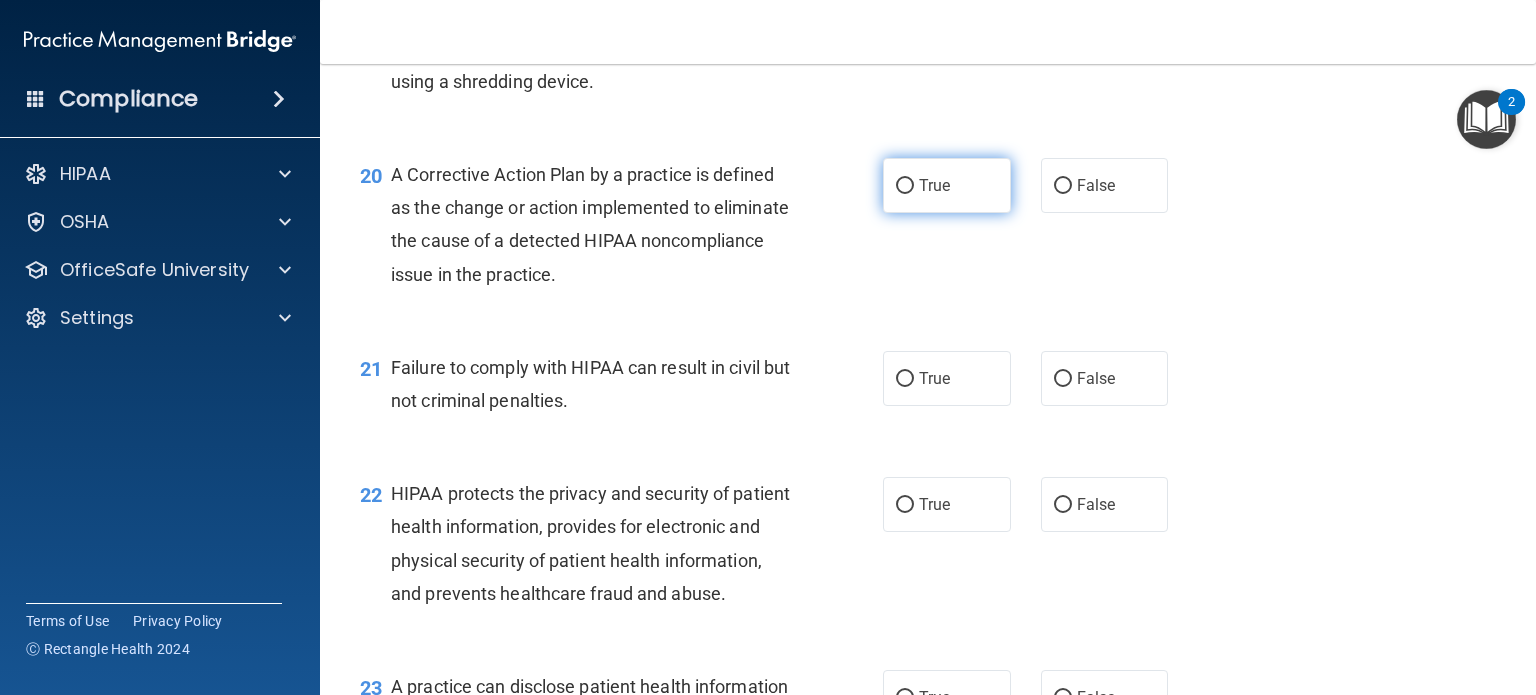 click on "True" at bounding box center [934, 185] 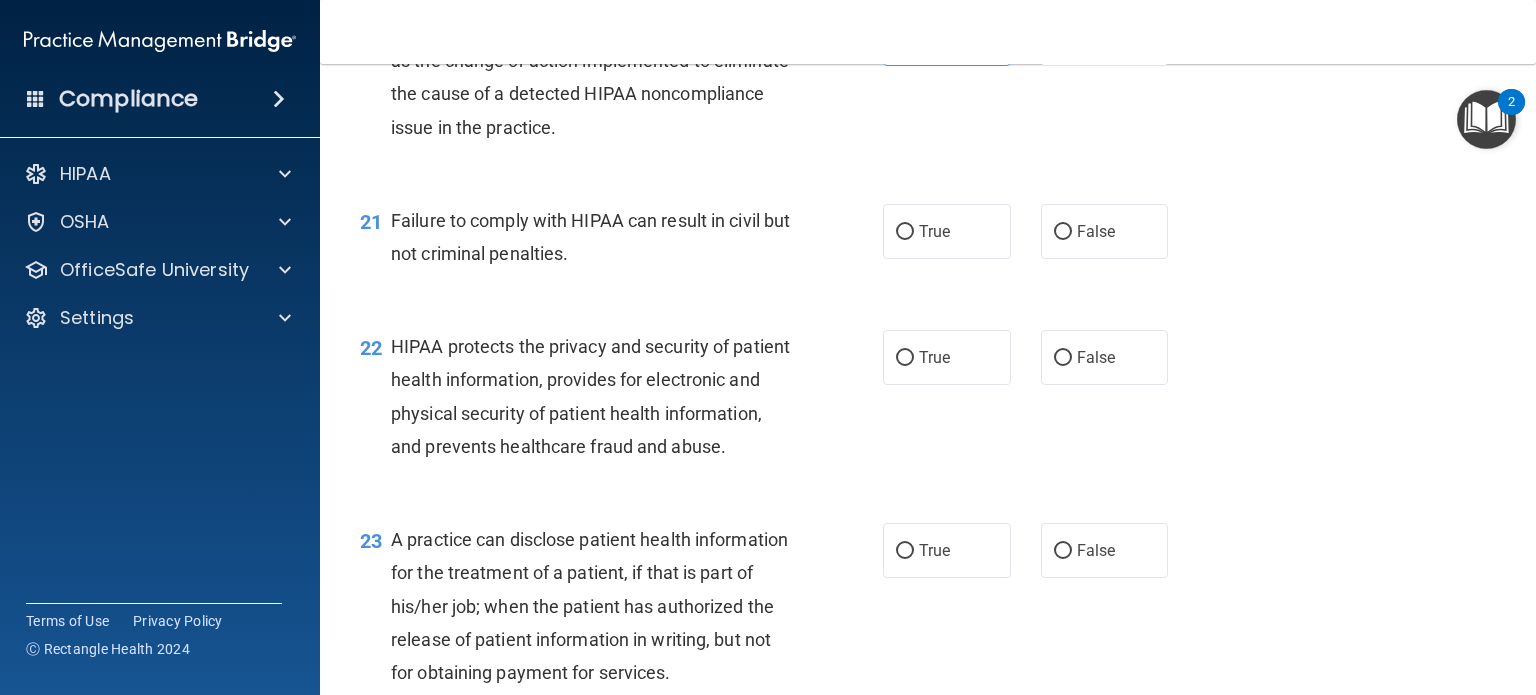 scroll, scrollTop: 3400, scrollLeft: 0, axis: vertical 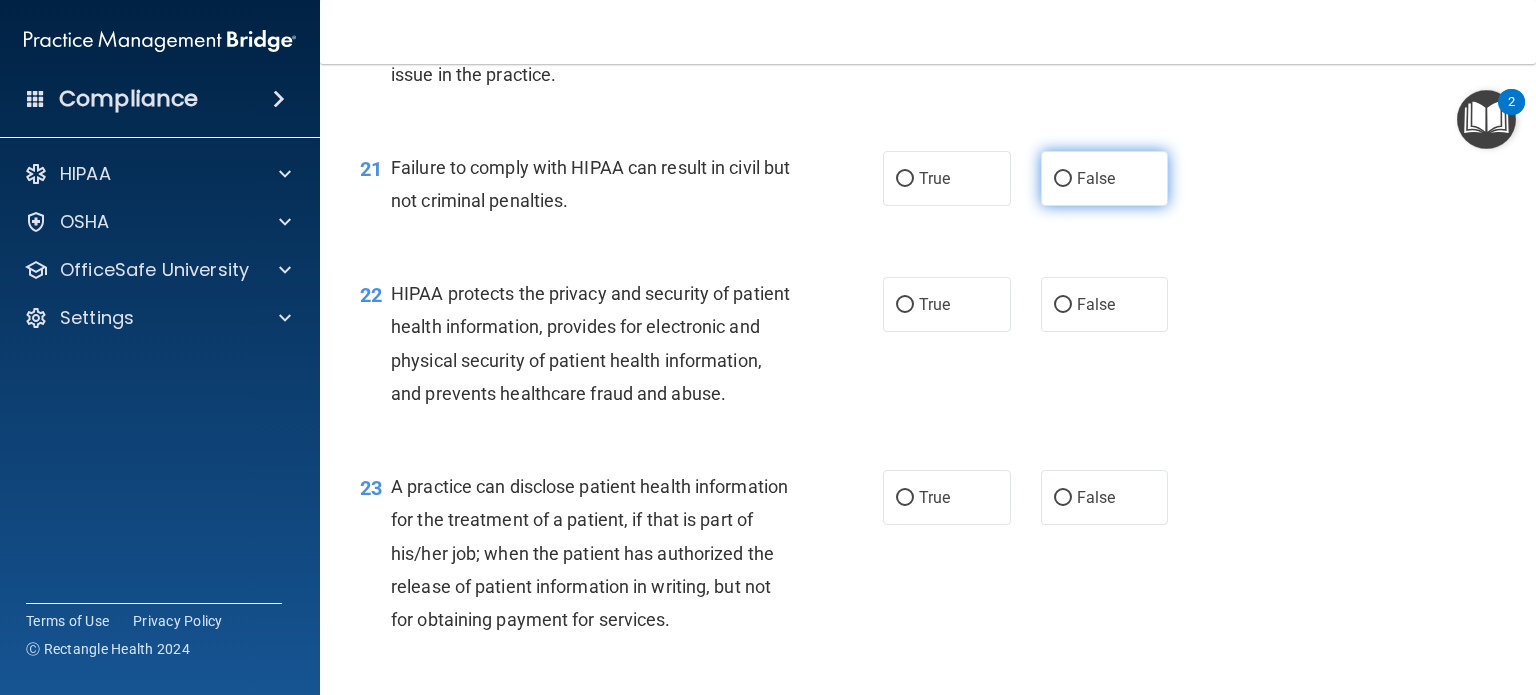 click on "False" at bounding box center [1096, 178] 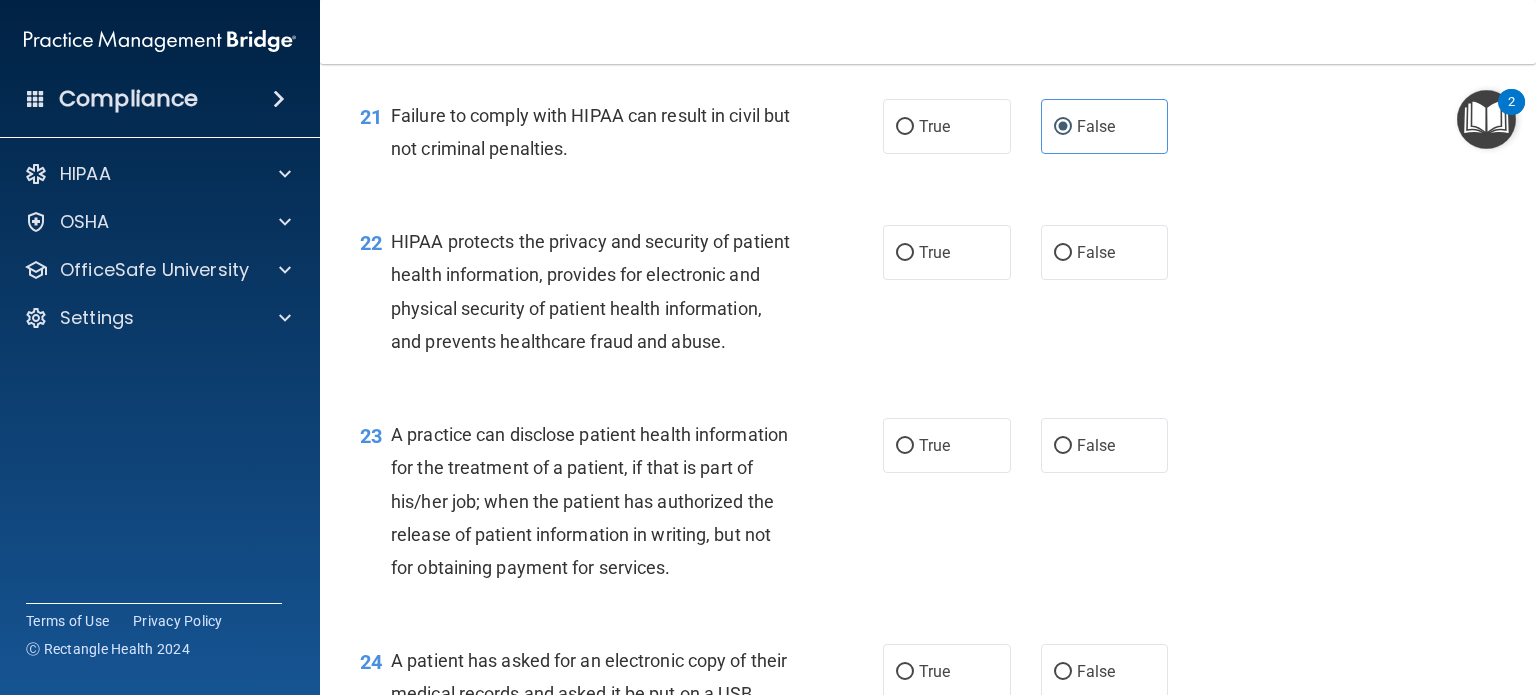 scroll, scrollTop: 3500, scrollLeft: 0, axis: vertical 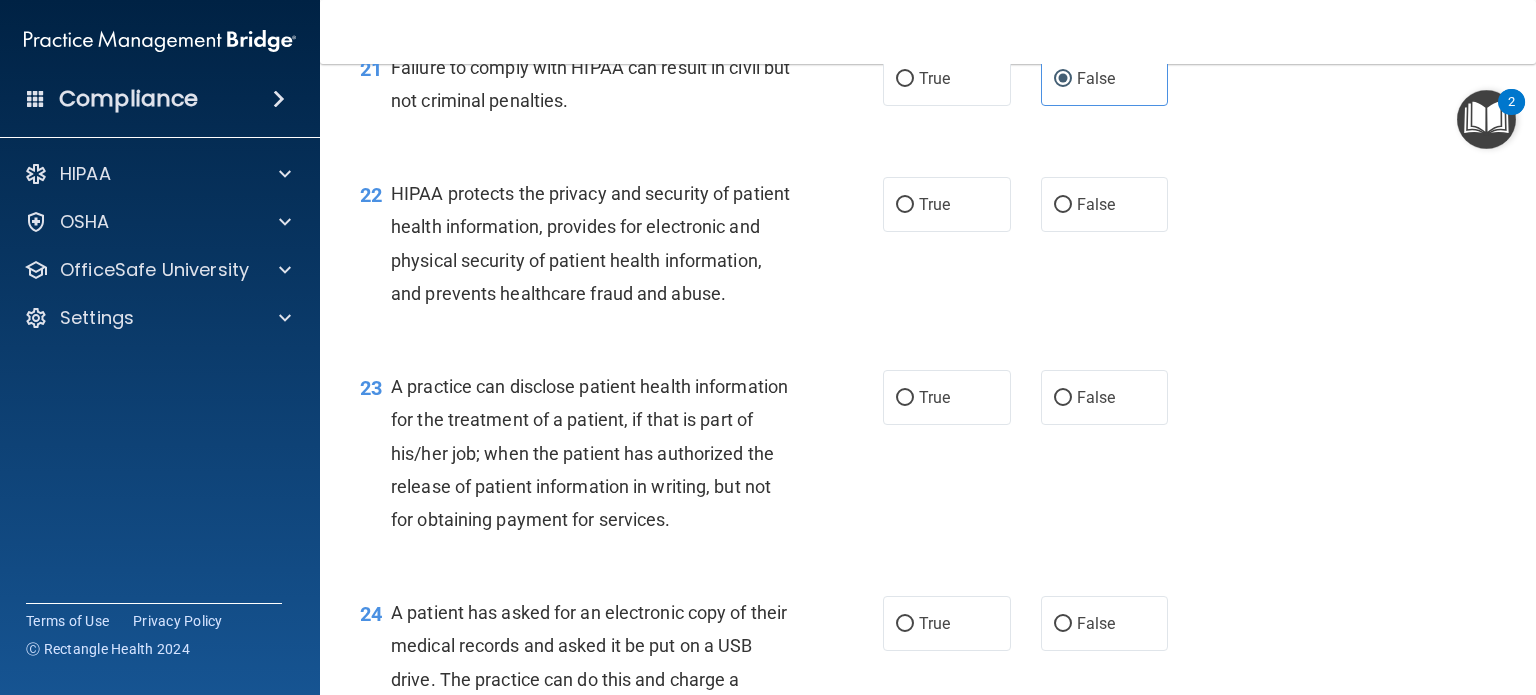 drag, startPoint x: 892, startPoint y: 235, endPoint x: 878, endPoint y: 275, distance: 42.379242 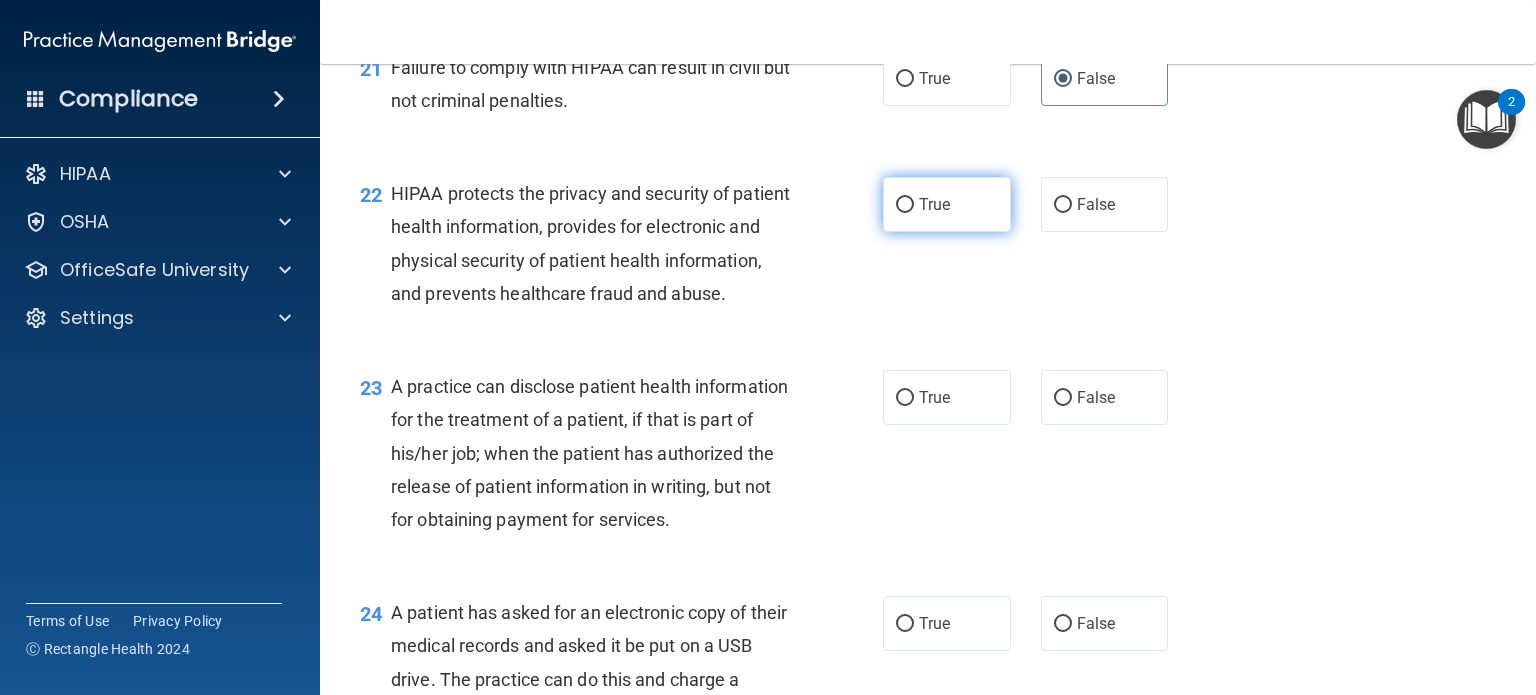 click on "True" at bounding box center (905, 205) 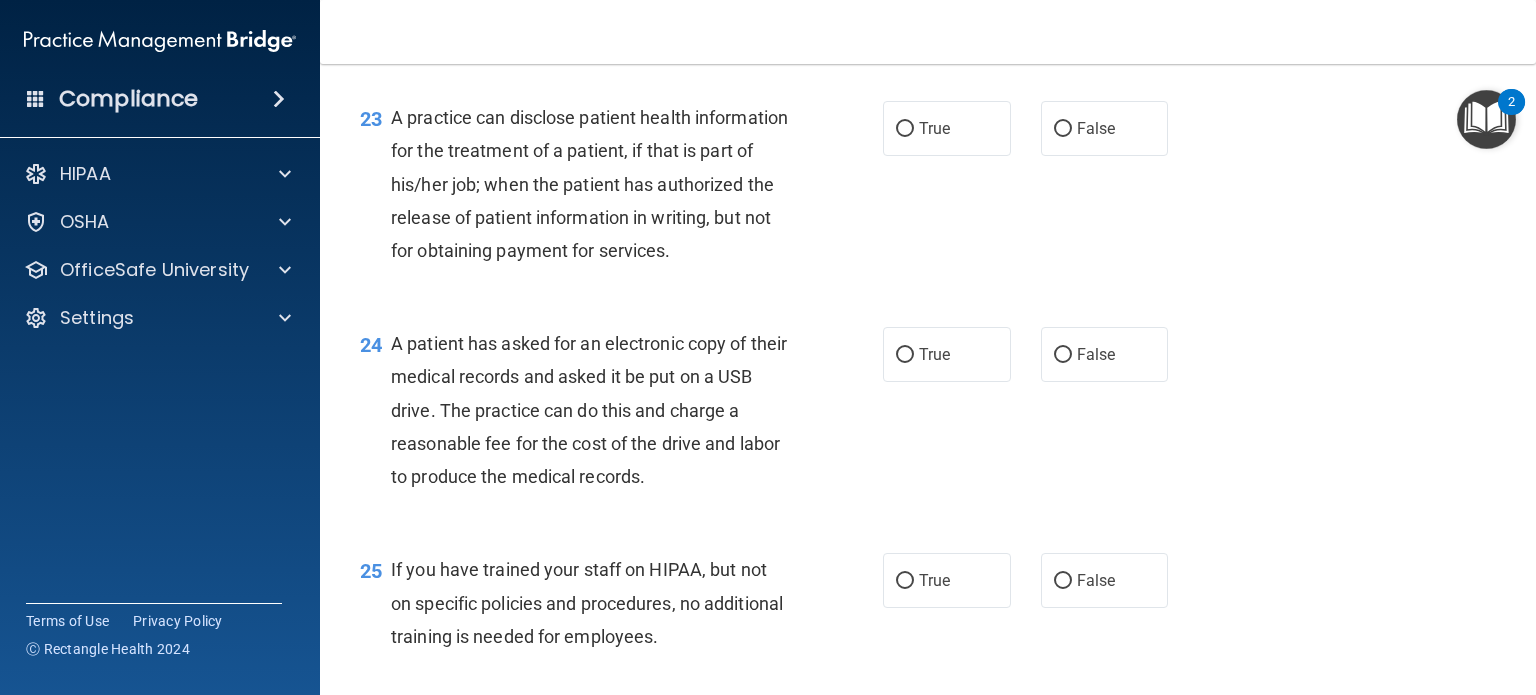 scroll, scrollTop: 3800, scrollLeft: 0, axis: vertical 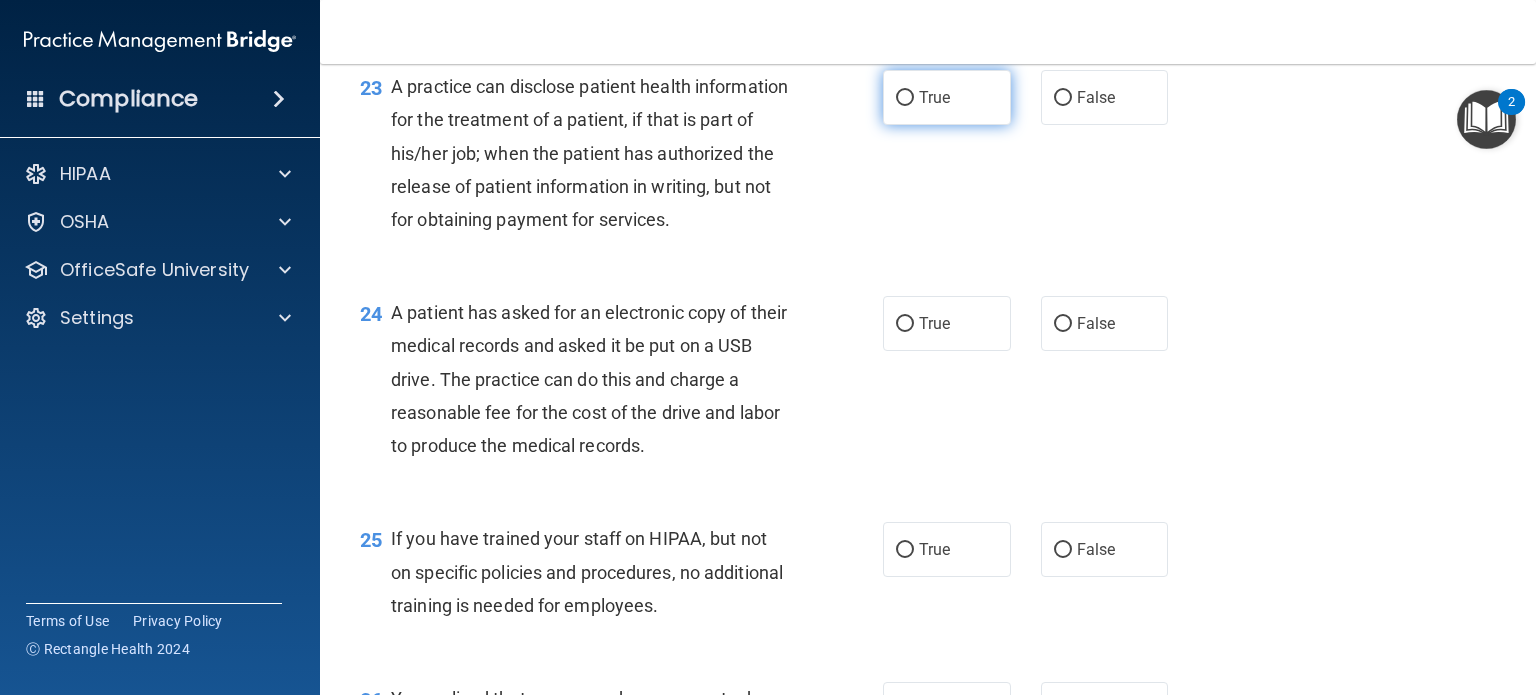 click on "True" at bounding box center (934, 97) 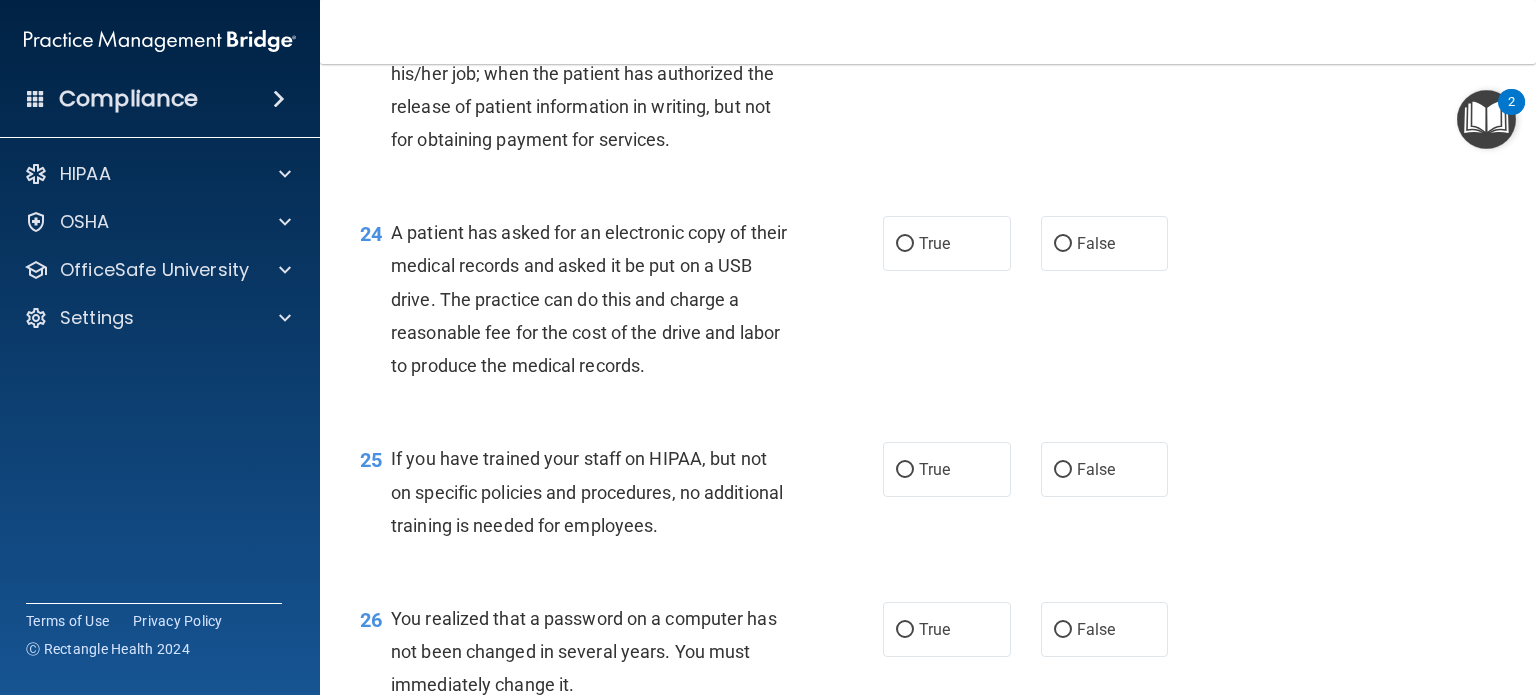 scroll, scrollTop: 4000, scrollLeft: 0, axis: vertical 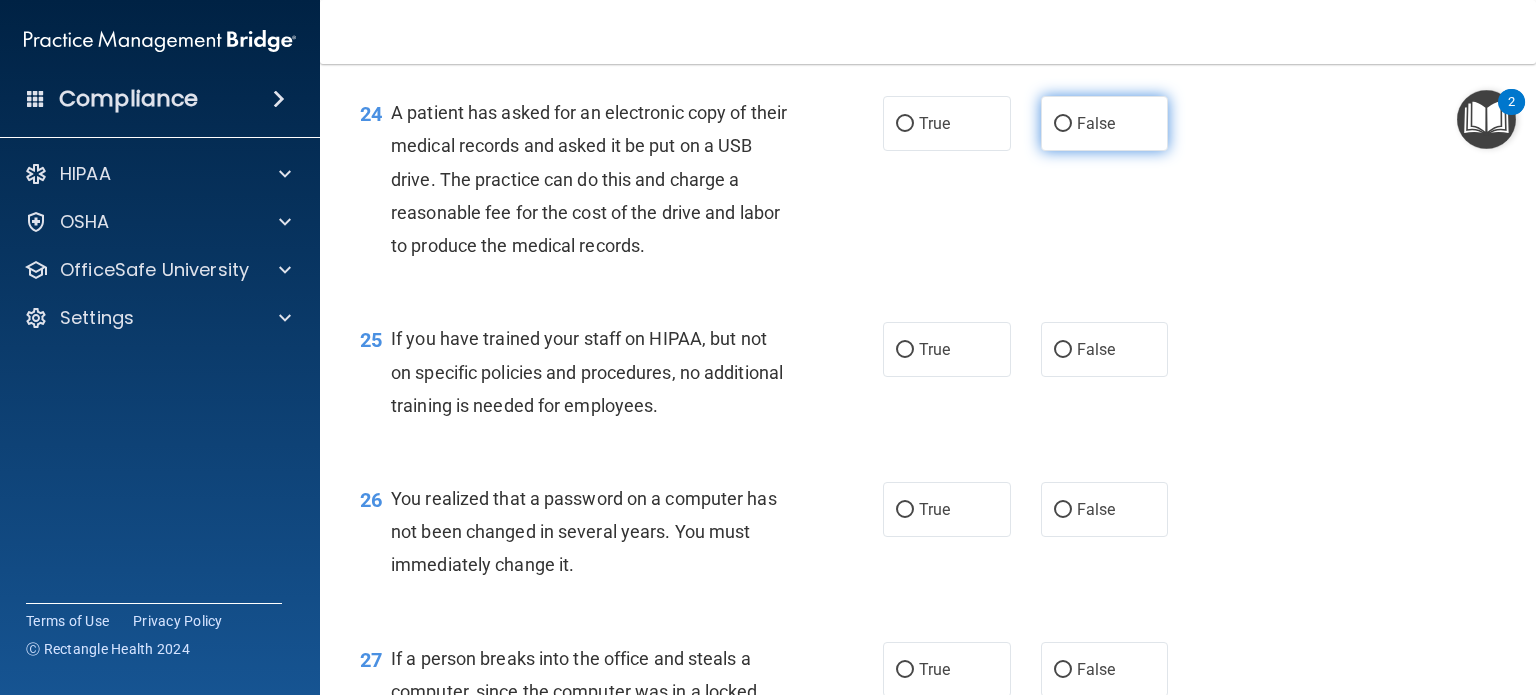 click on "False" at bounding box center (1105, 123) 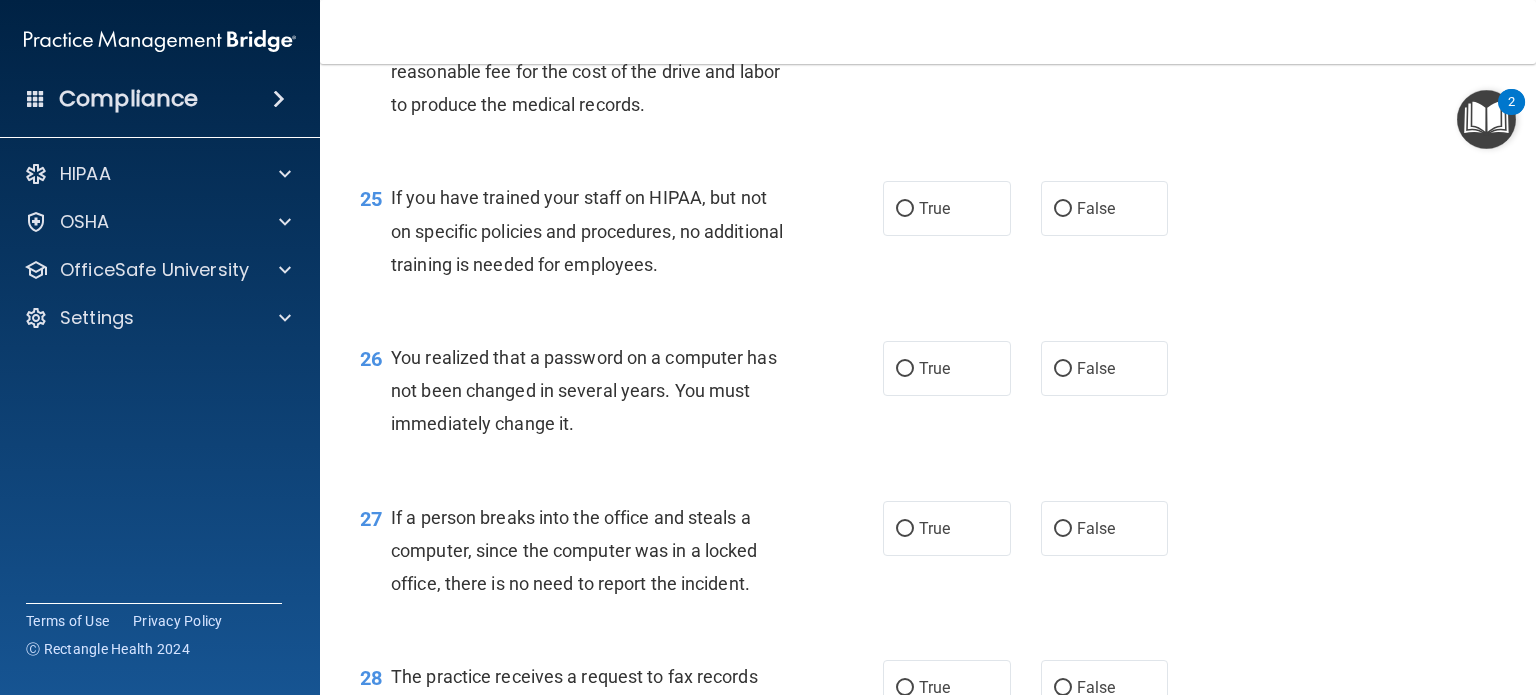 scroll, scrollTop: 4200, scrollLeft: 0, axis: vertical 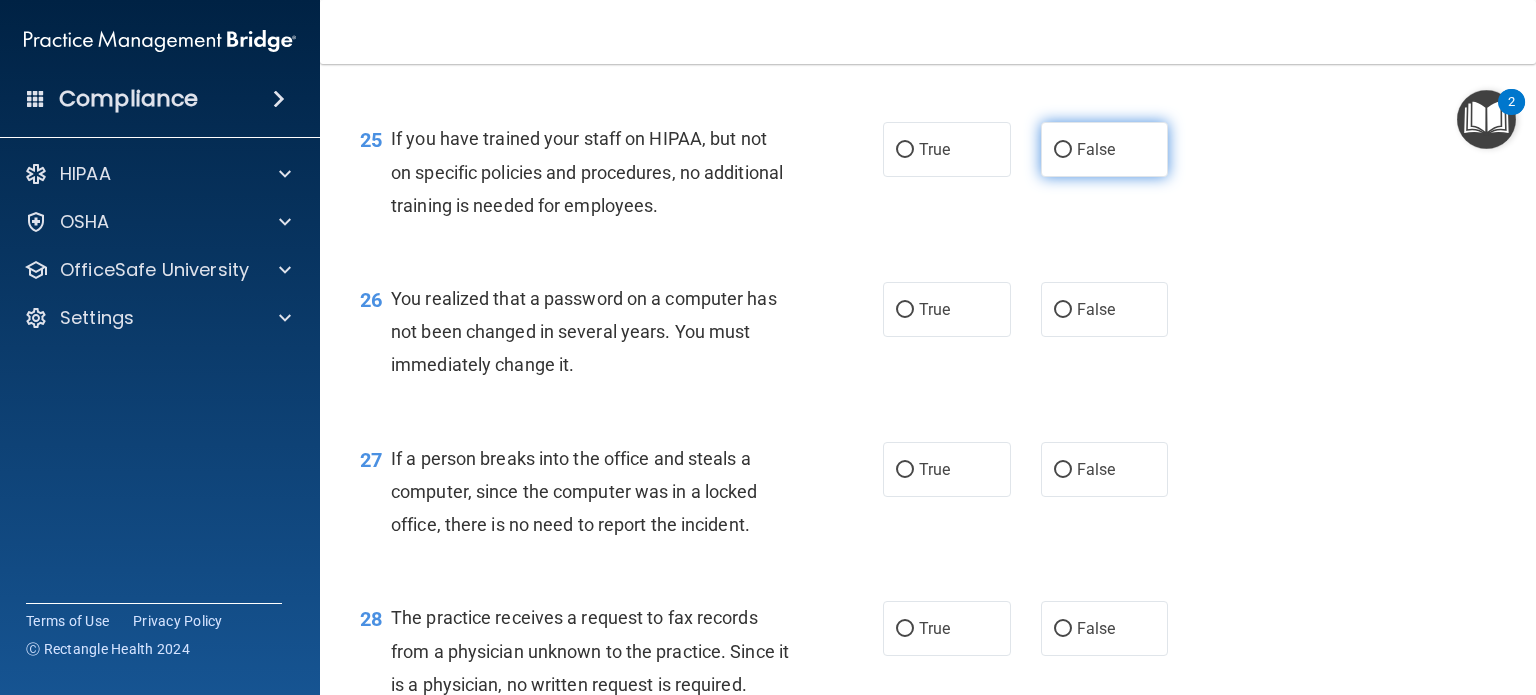 click on "False" at bounding box center [1105, 149] 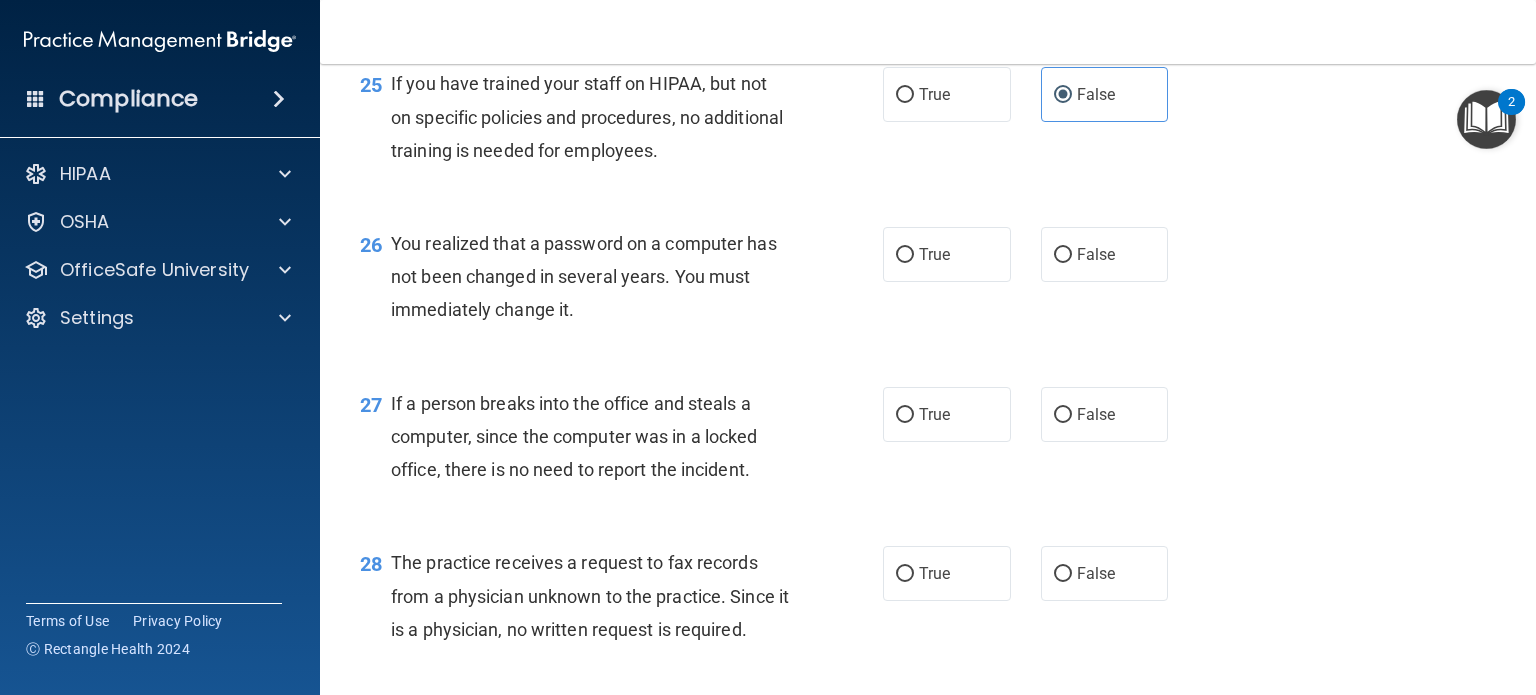scroll, scrollTop: 4300, scrollLeft: 0, axis: vertical 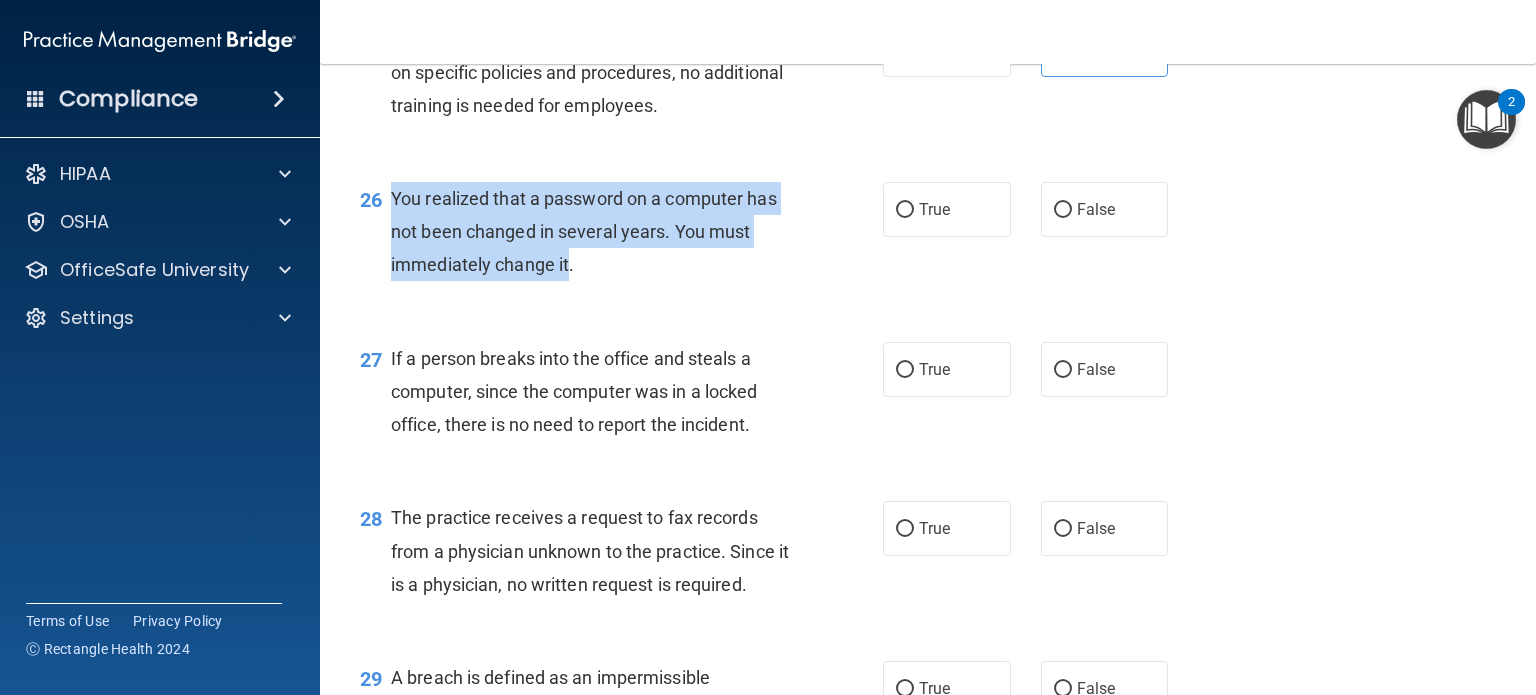 drag, startPoint x: 393, startPoint y: 295, endPoint x: 569, endPoint y: 366, distance: 189.78145 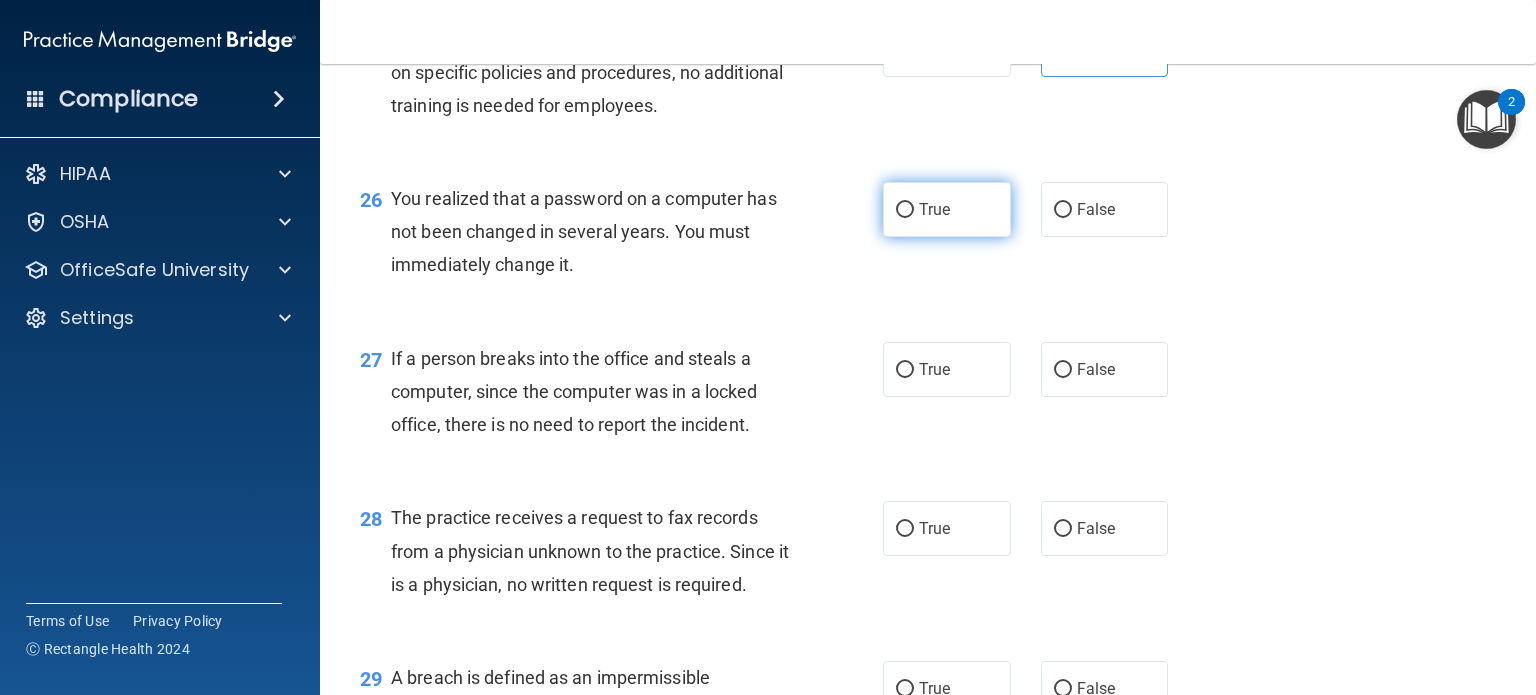 click on "True" at bounding box center (947, 209) 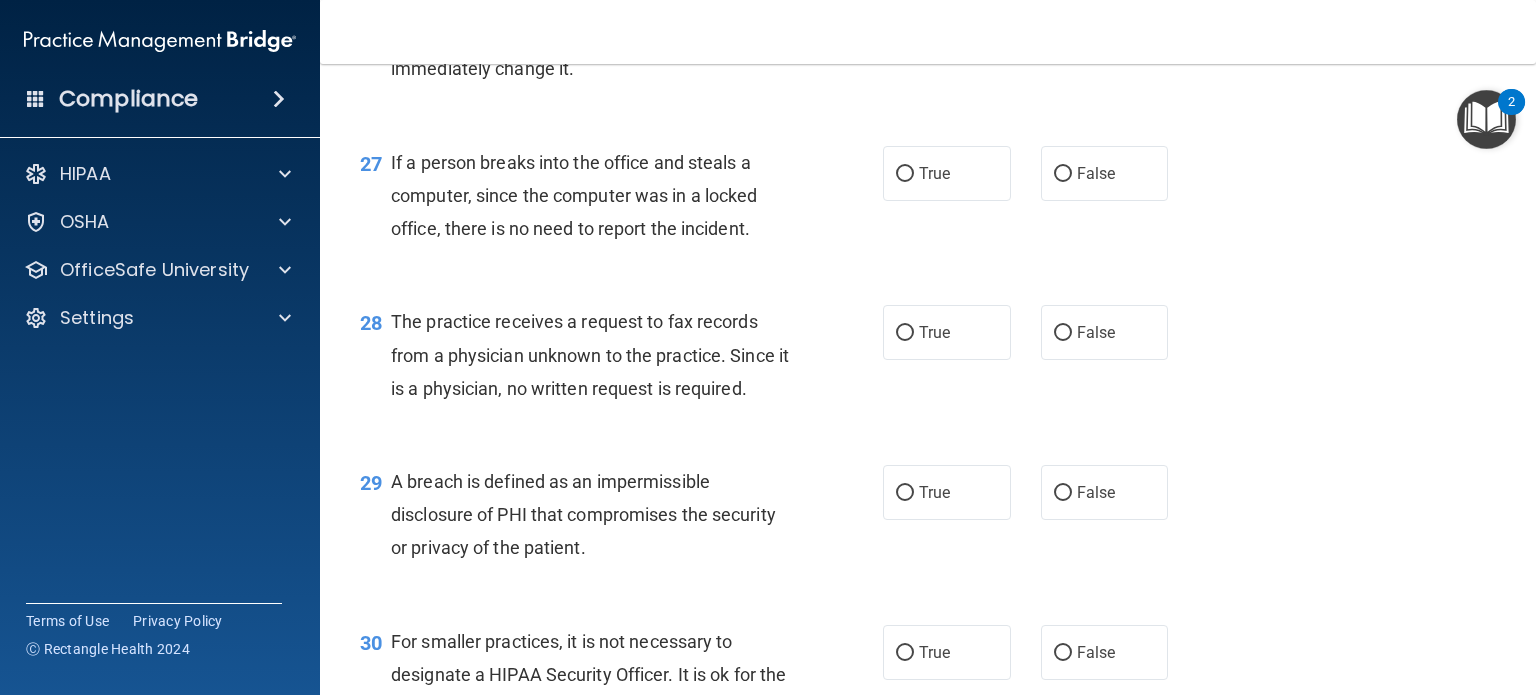 scroll, scrollTop: 4500, scrollLeft: 0, axis: vertical 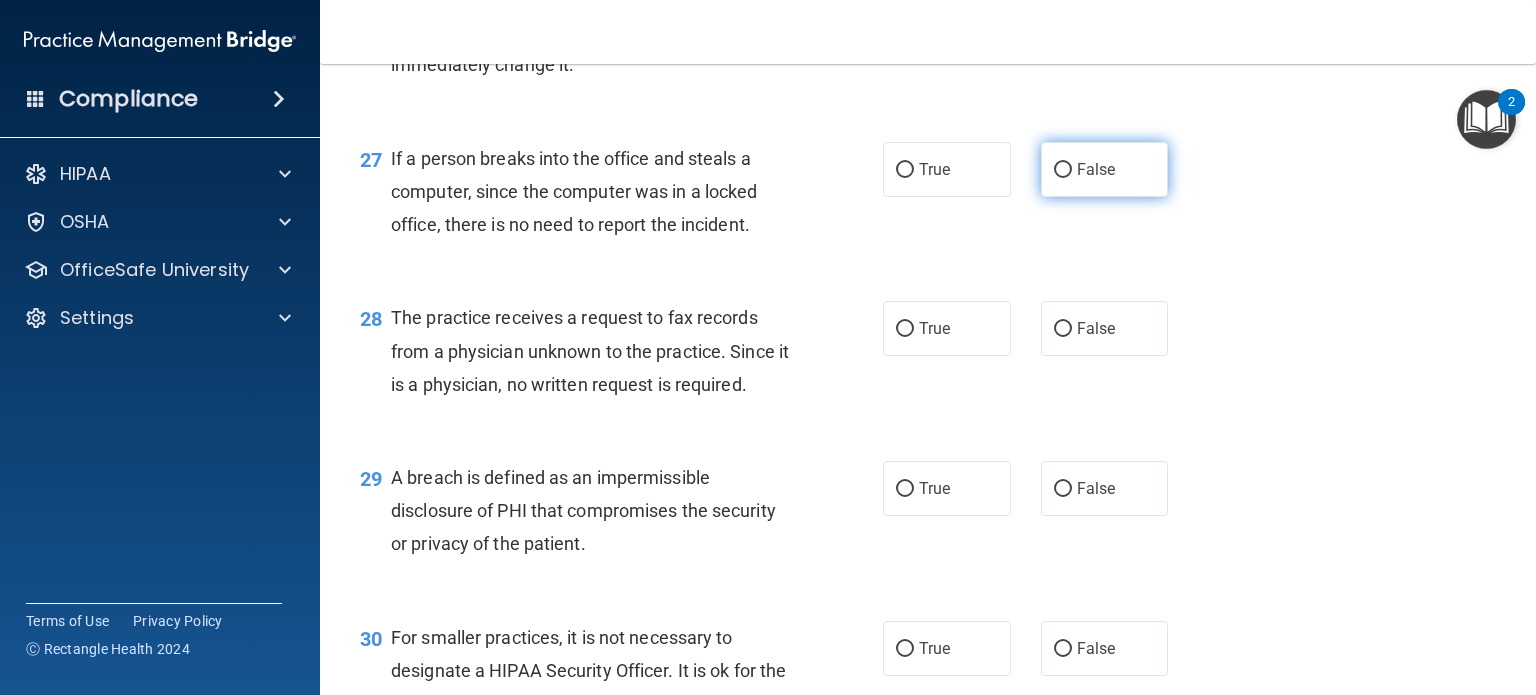 click on "False" at bounding box center (1105, 169) 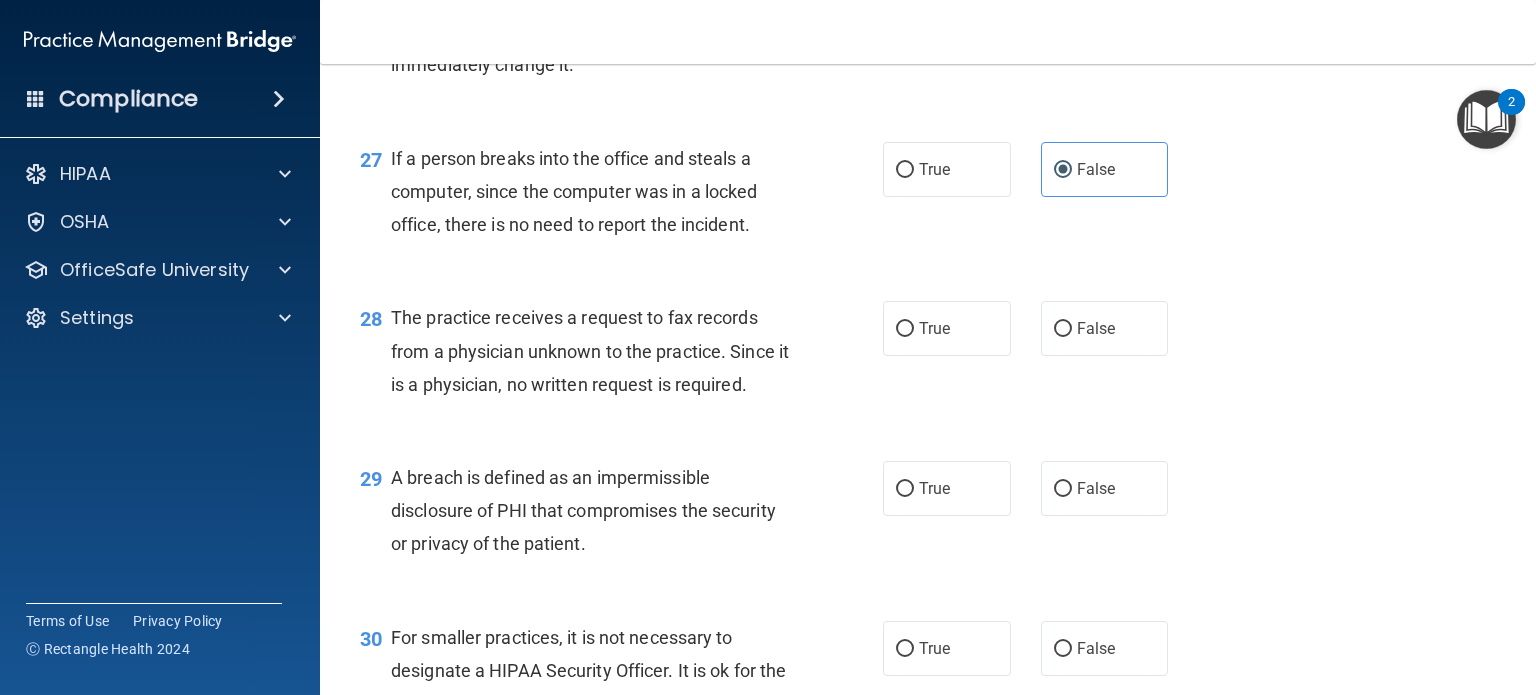 scroll, scrollTop: 4700, scrollLeft: 0, axis: vertical 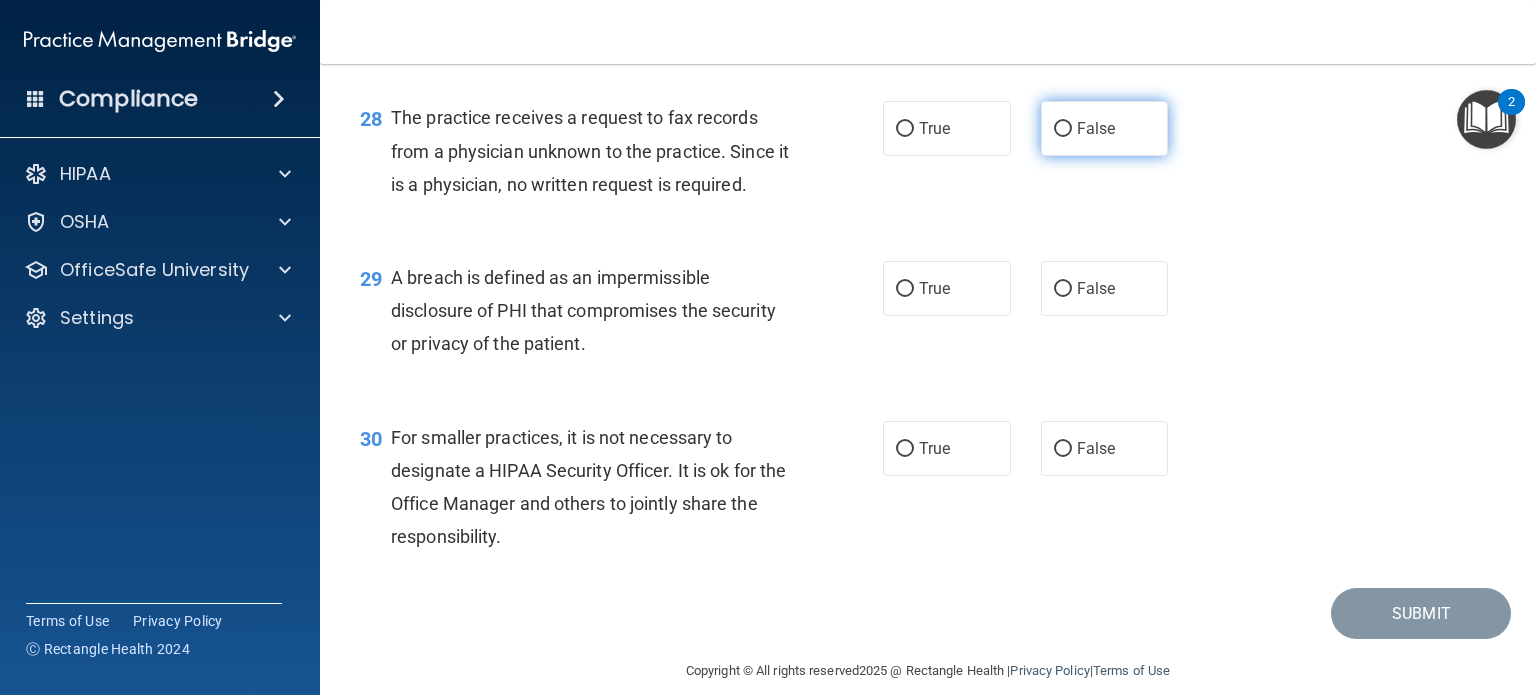 click on "False" at bounding box center (1096, 128) 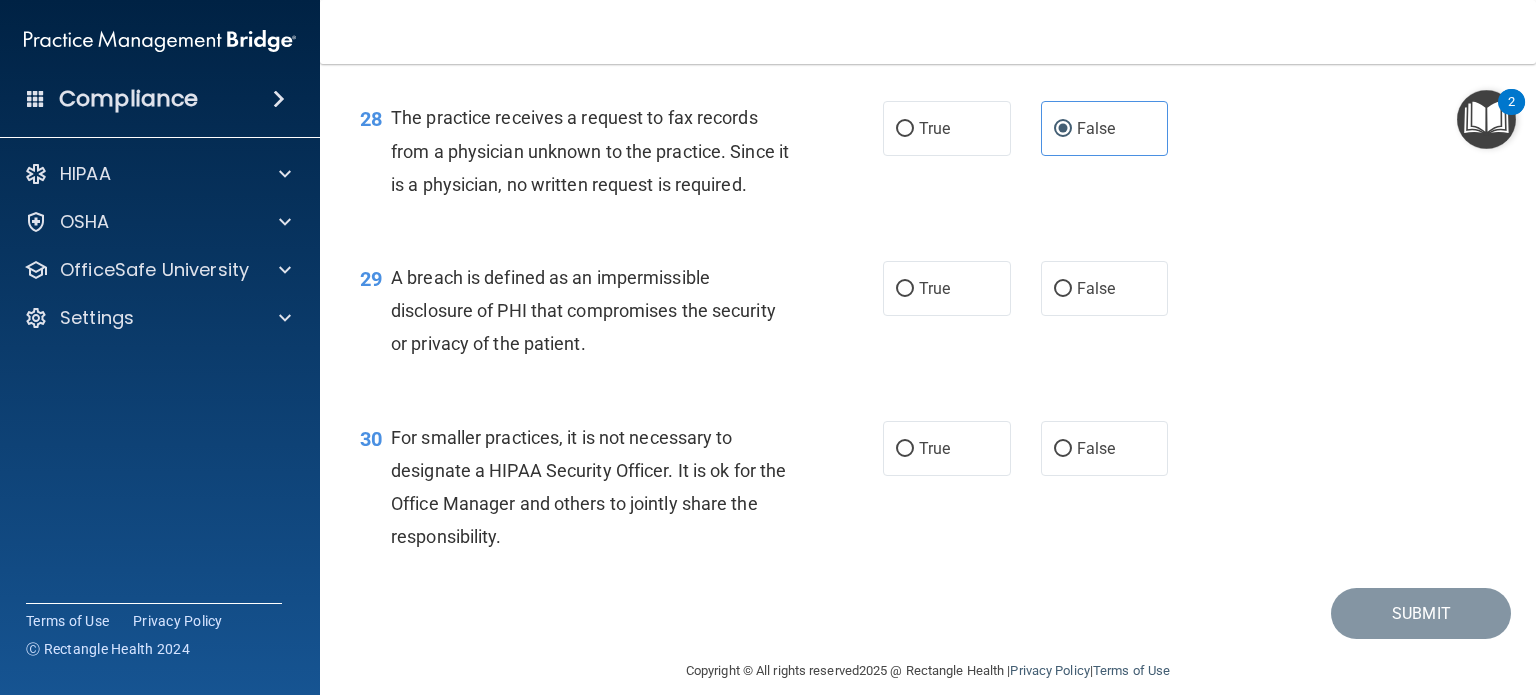 scroll, scrollTop: 4800, scrollLeft: 0, axis: vertical 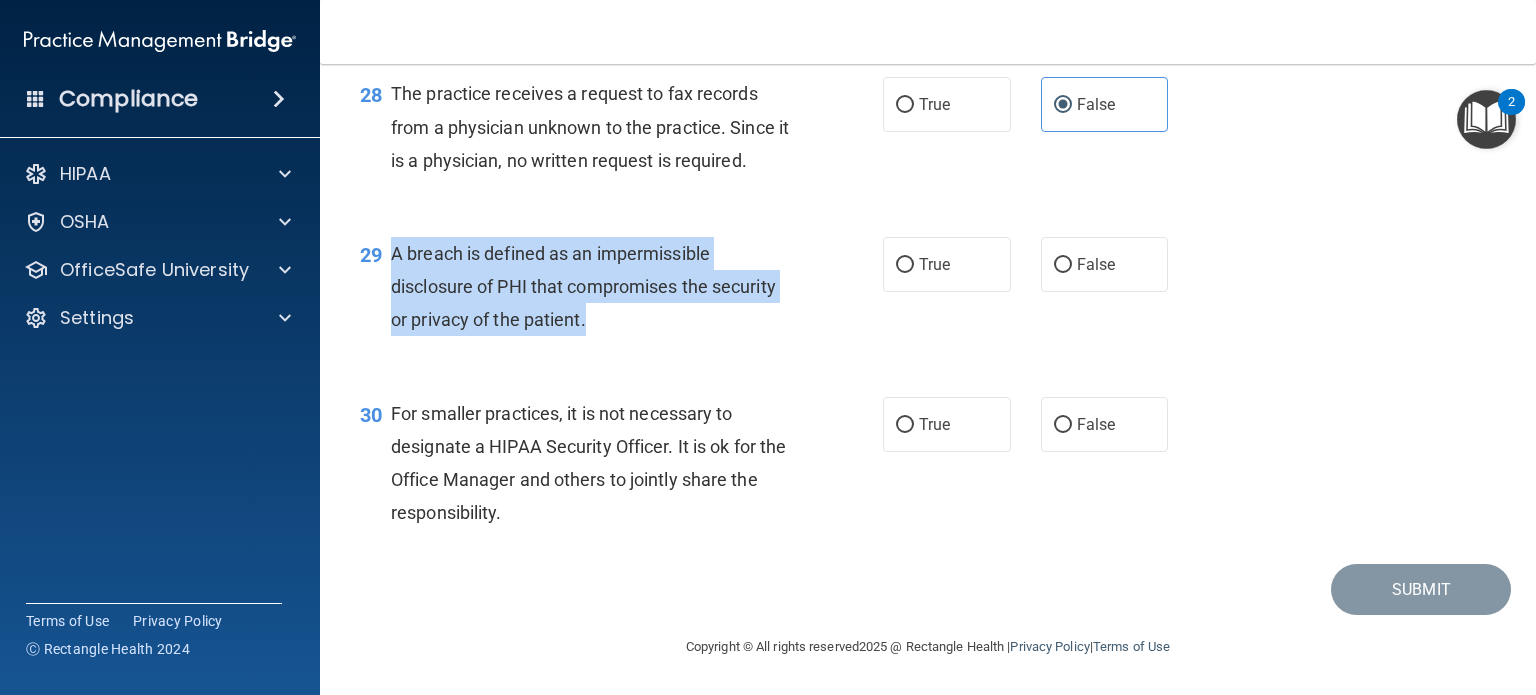 drag, startPoint x: 396, startPoint y: 279, endPoint x: 656, endPoint y: 346, distance: 268.49396 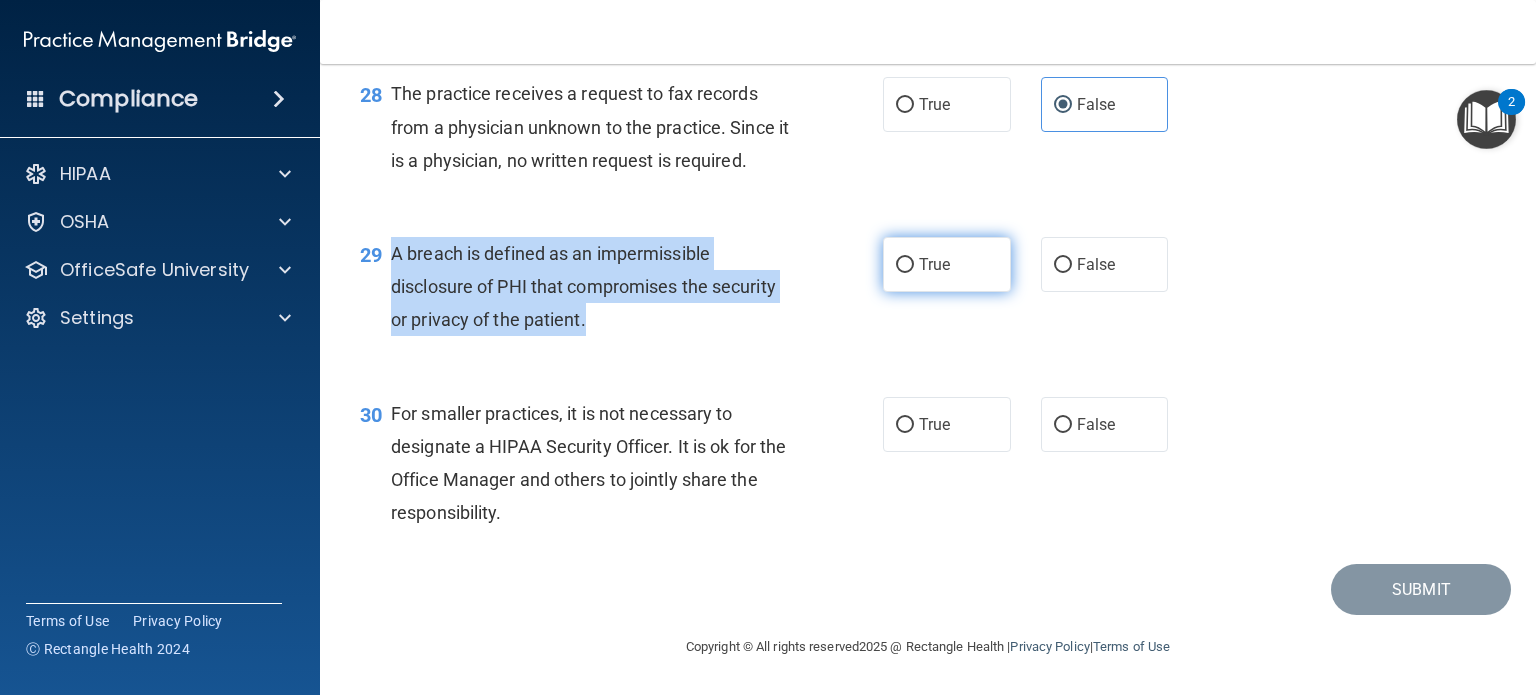 click on "True" at bounding box center (905, 265) 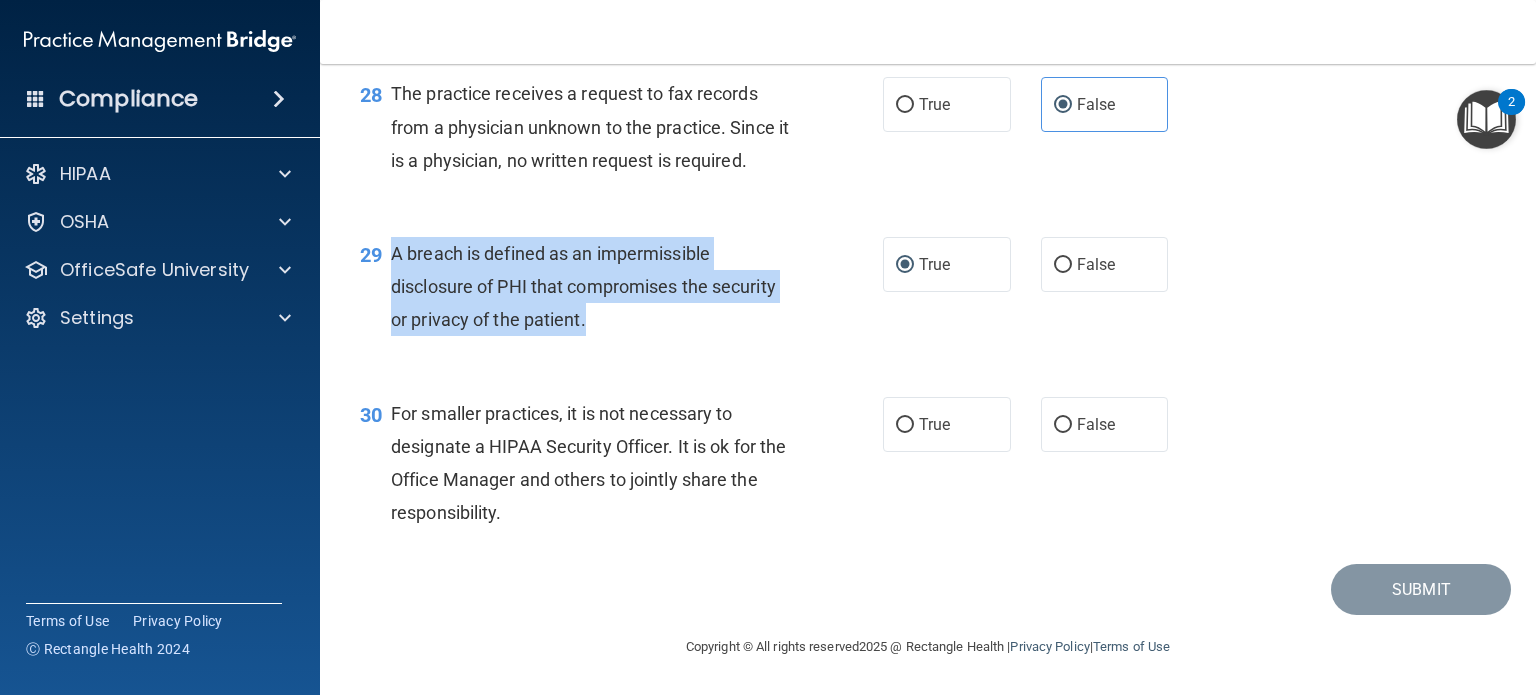 scroll, scrollTop: 4824, scrollLeft: 0, axis: vertical 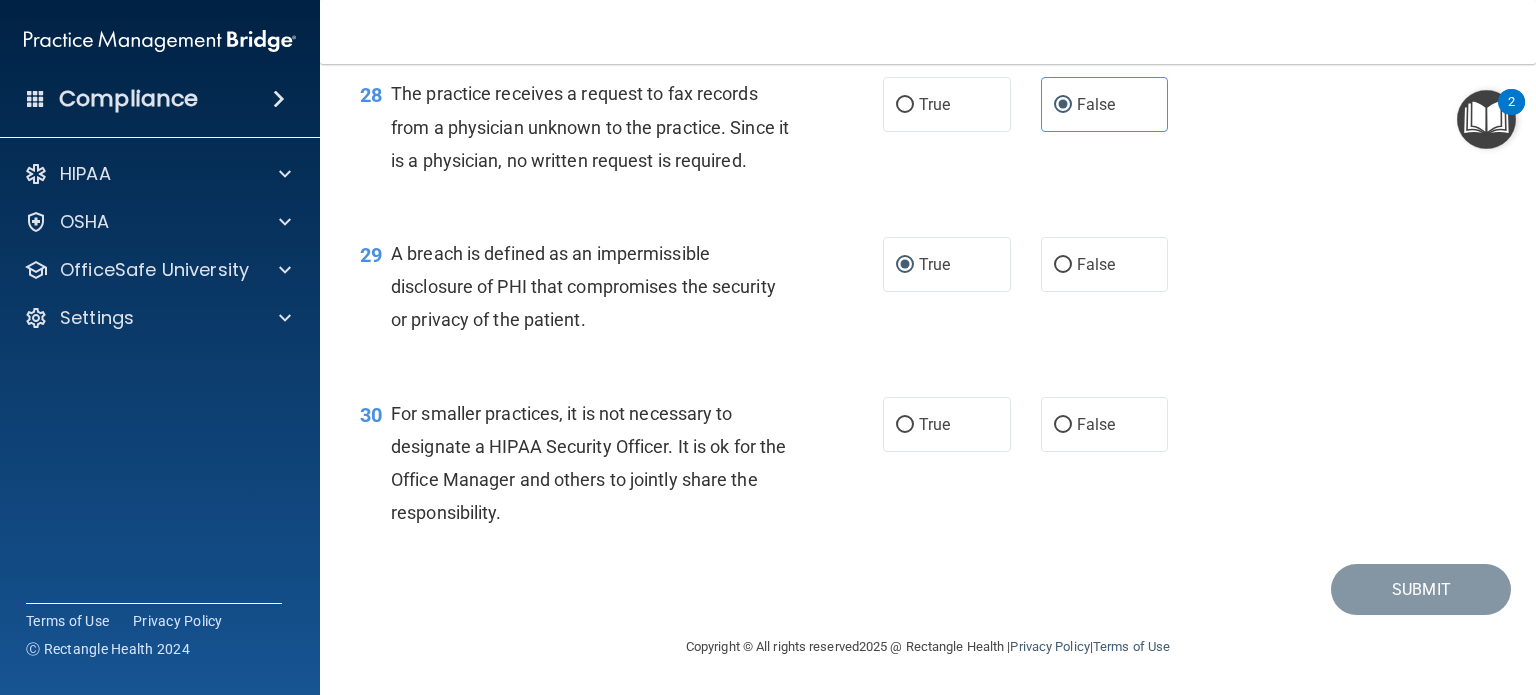 click on "29       A breach is defined as an impermissible disclosure of PHI that compromises the security or privacy of the patient.                 True           False" at bounding box center [928, 292] 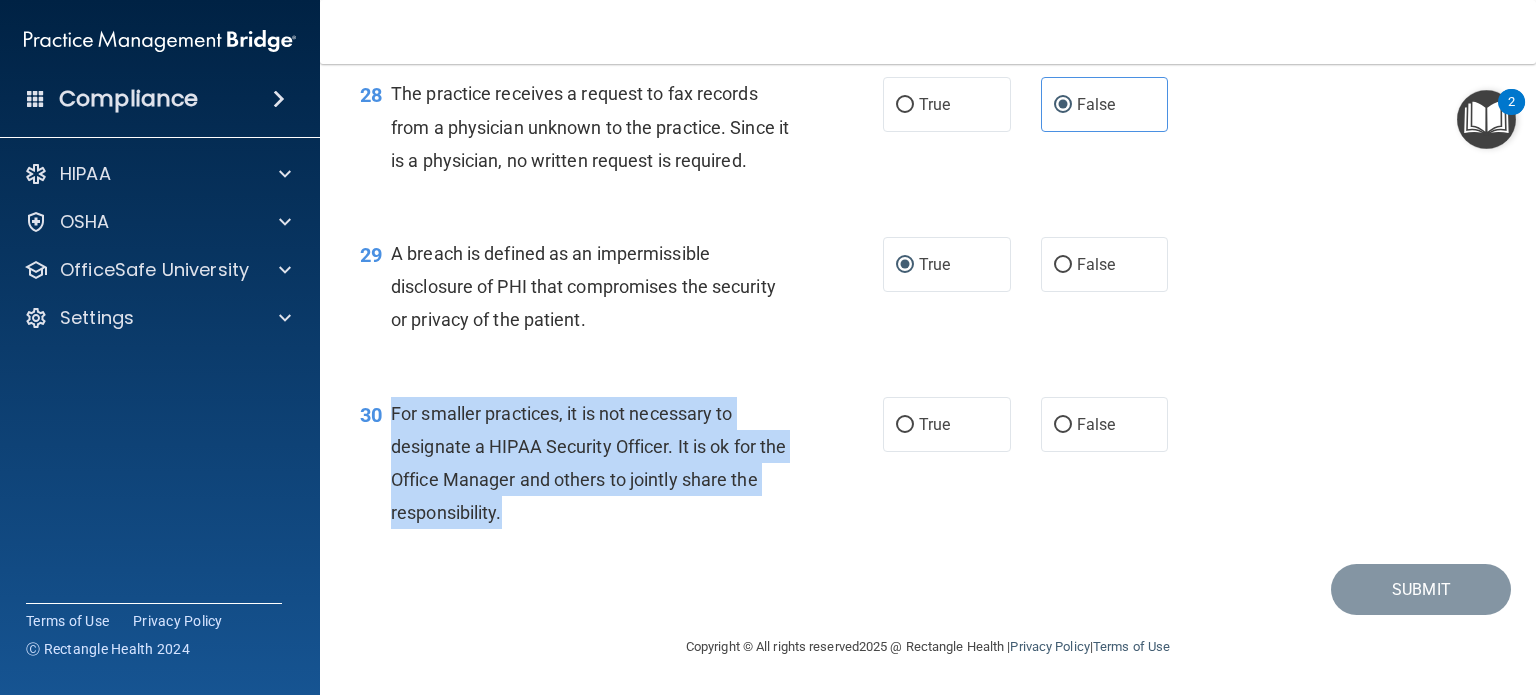 drag, startPoint x: 392, startPoint y: 415, endPoint x: 529, endPoint y: 503, distance: 162.82812 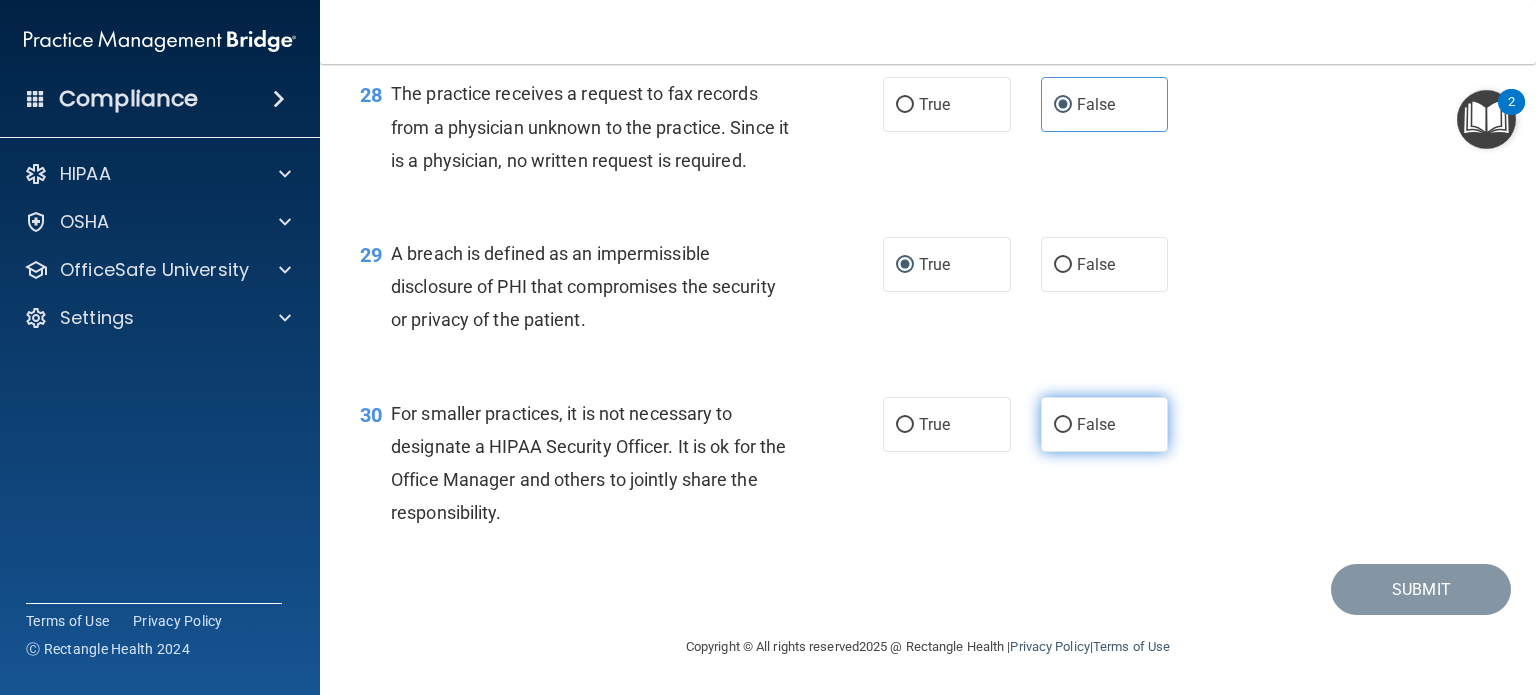 click on "False" at bounding box center (1096, 424) 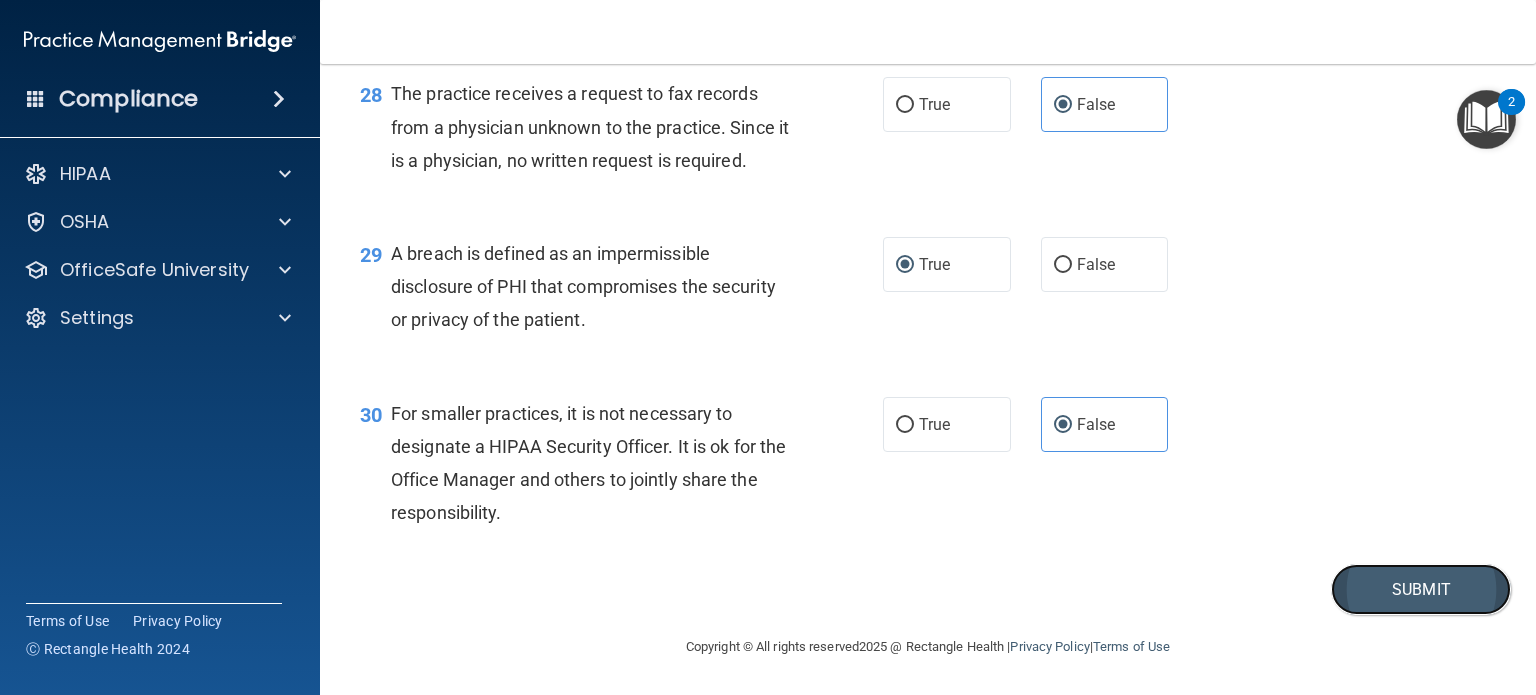 click on "Submit" at bounding box center [1421, 589] 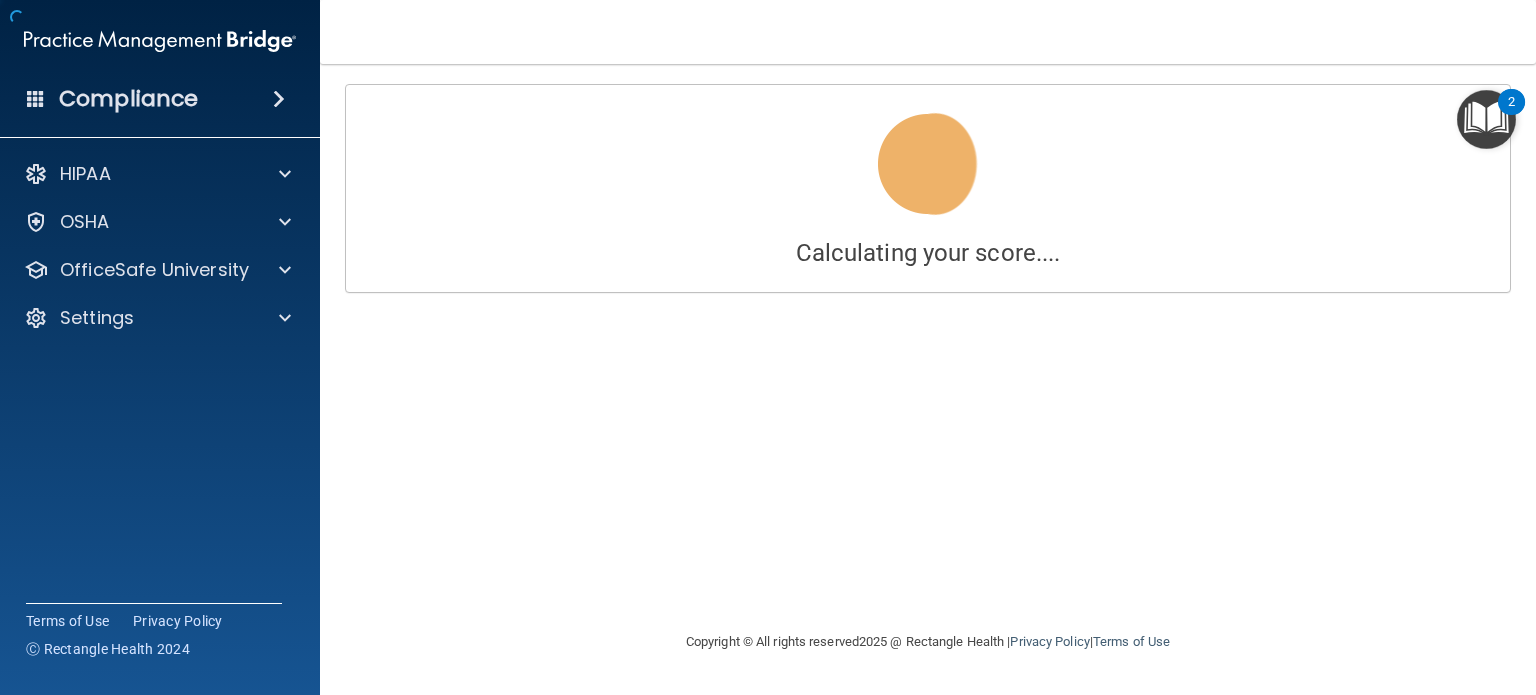 scroll, scrollTop: 0, scrollLeft: 0, axis: both 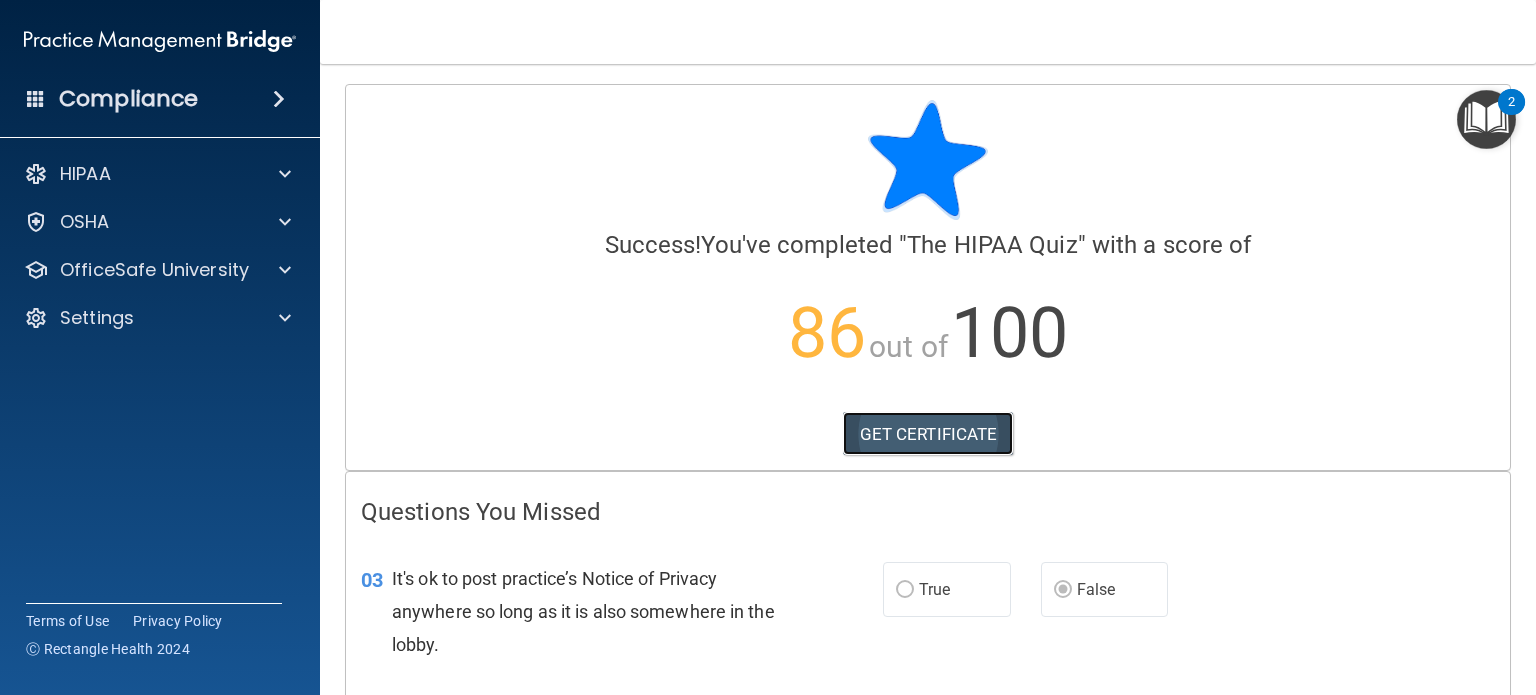 click on "GET CERTIFICATE" at bounding box center [928, 434] 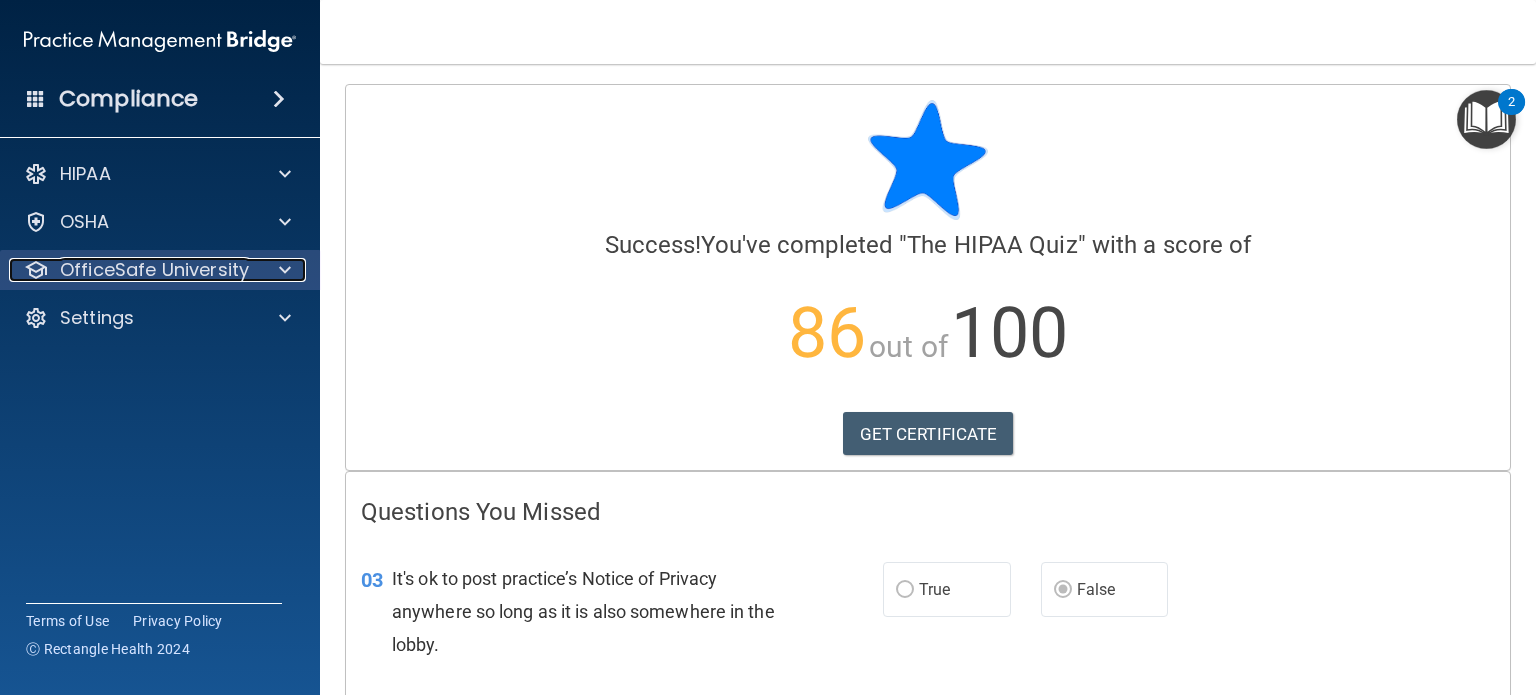click on "OfficeSafe University" at bounding box center [154, 270] 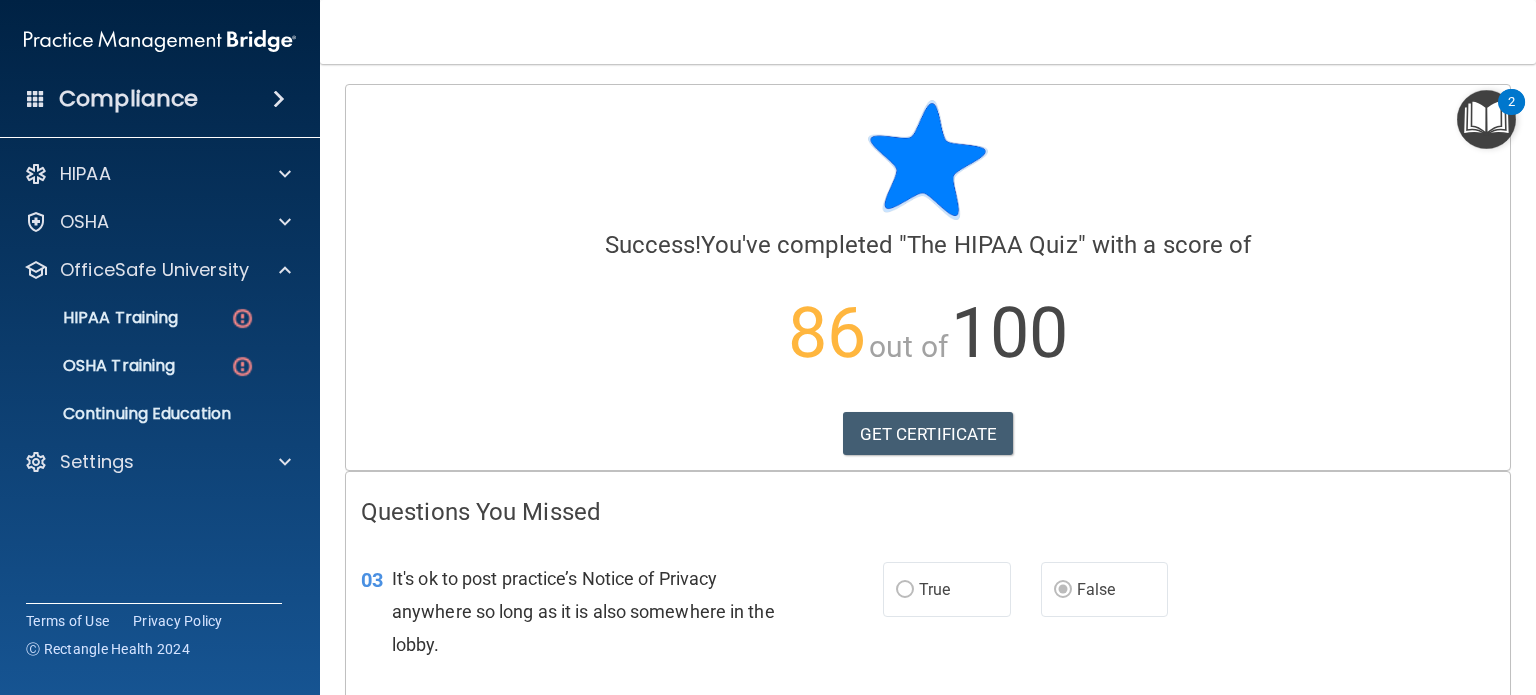 click on "HIPAA Training                   OSHA Training                   Continuing Education" at bounding box center (161, 362) 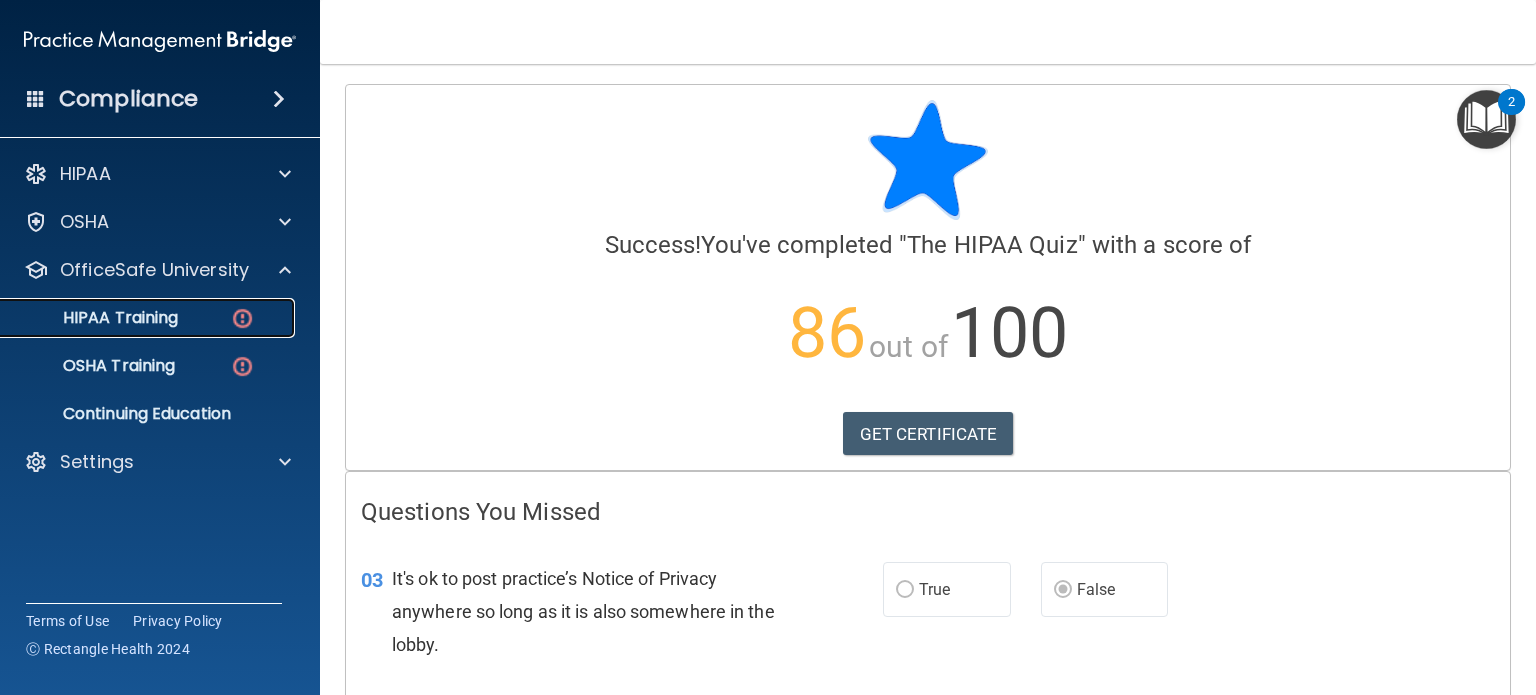 click on "HIPAA Training" at bounding box center [149, 318] 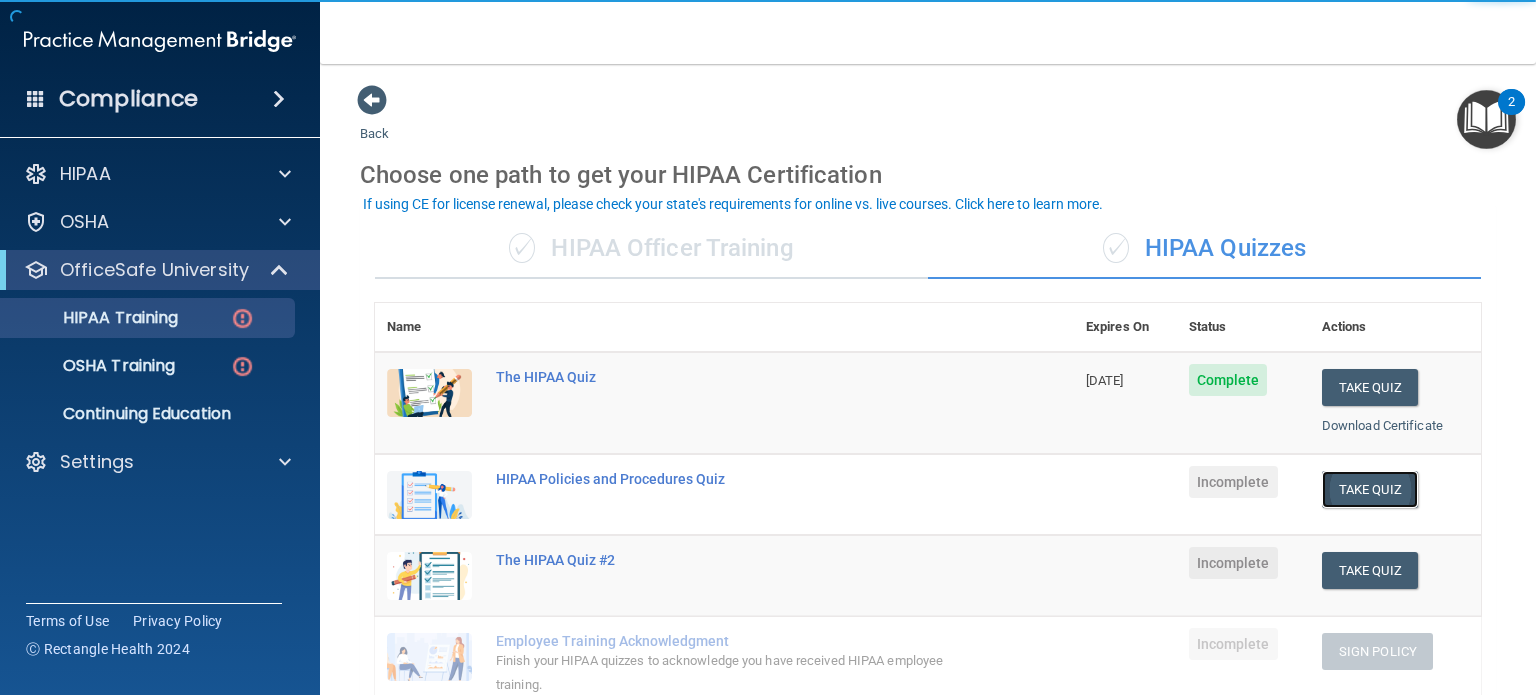 click on "Take Quiz" at bounding box center (1370, 489) 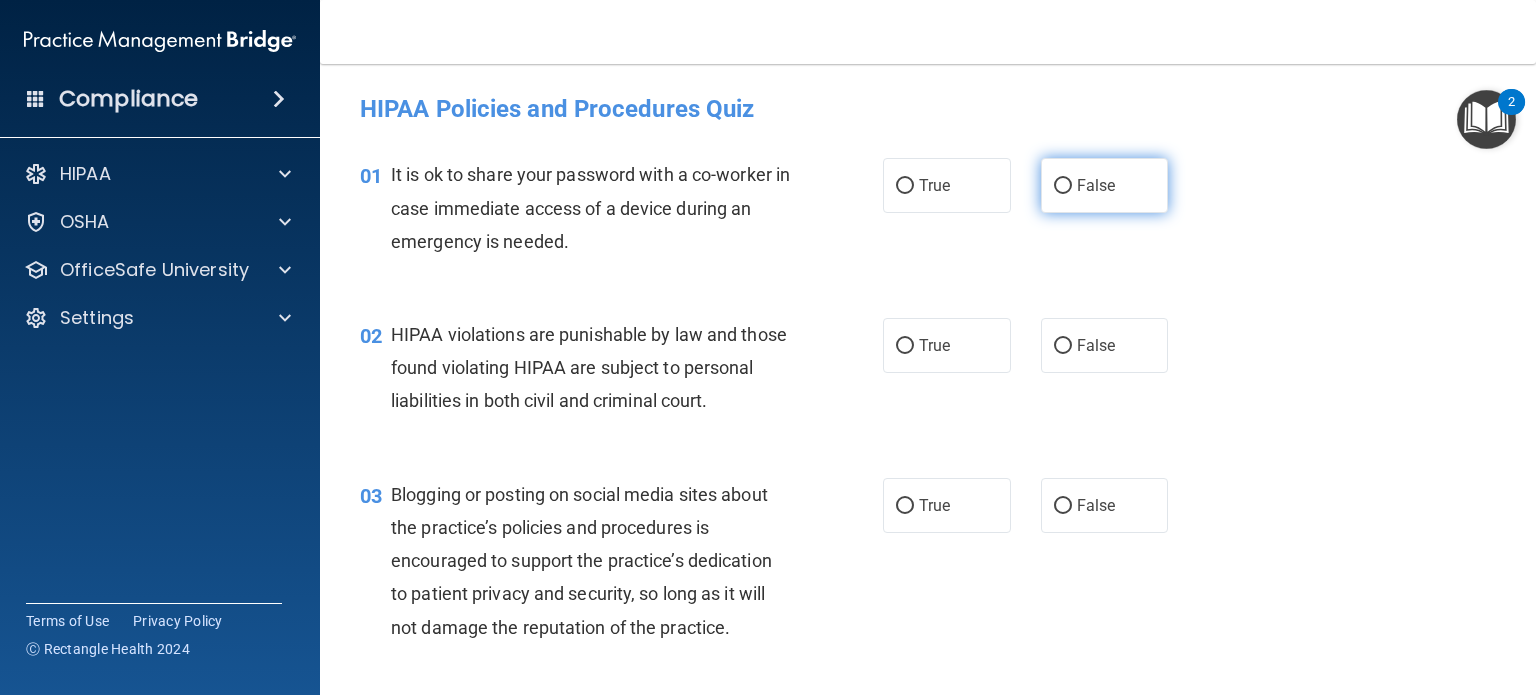 click on "False" at bounding box center [1096, 185] 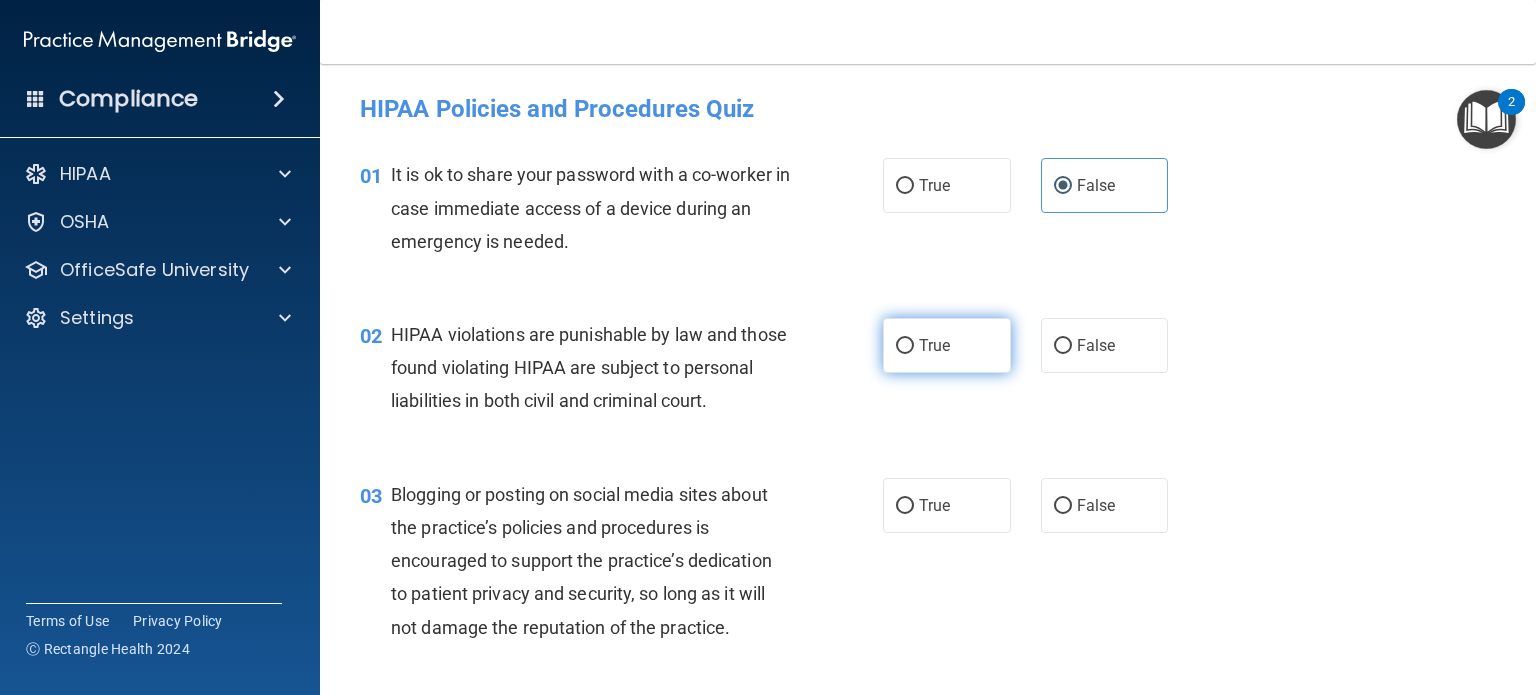 click on "True" at bounding box center [947, 345] 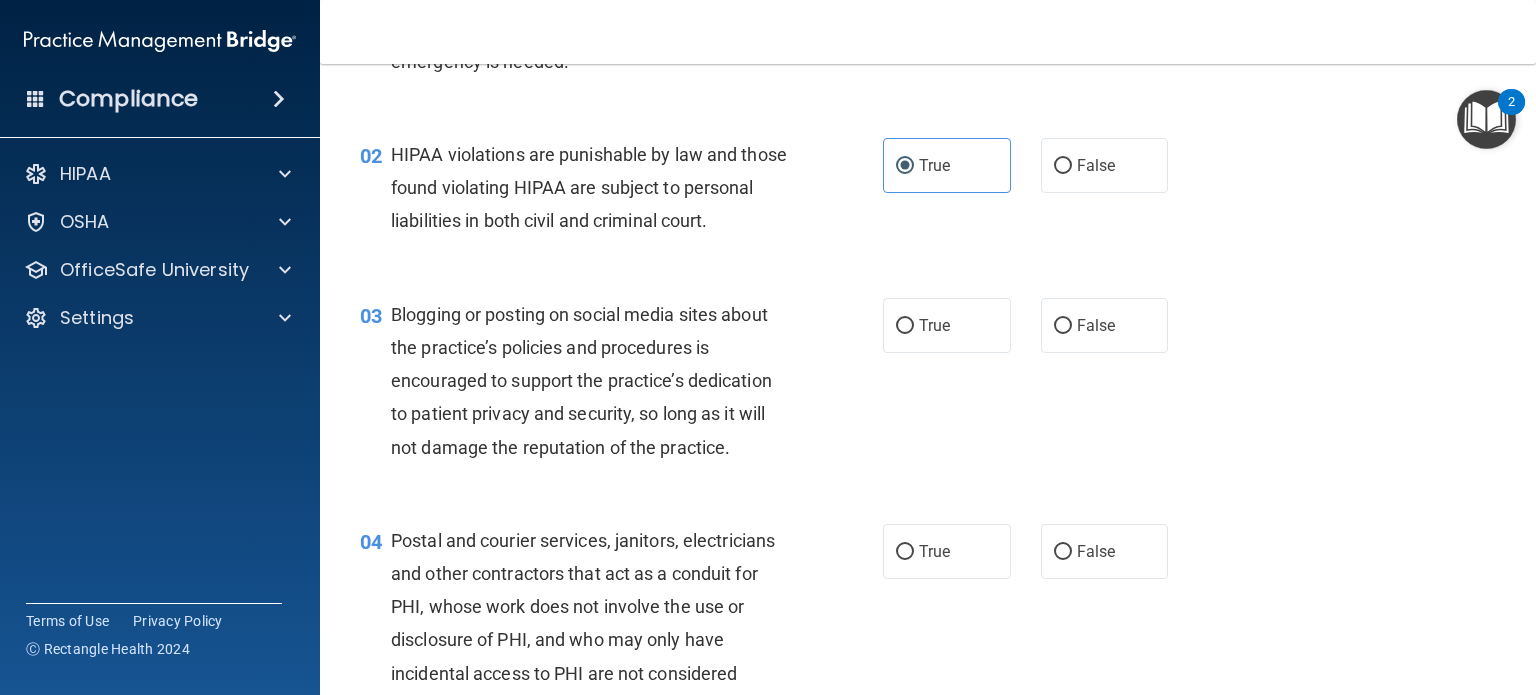 scroll, scrollTop: 200, scrollLeft: 0, axis: vertical 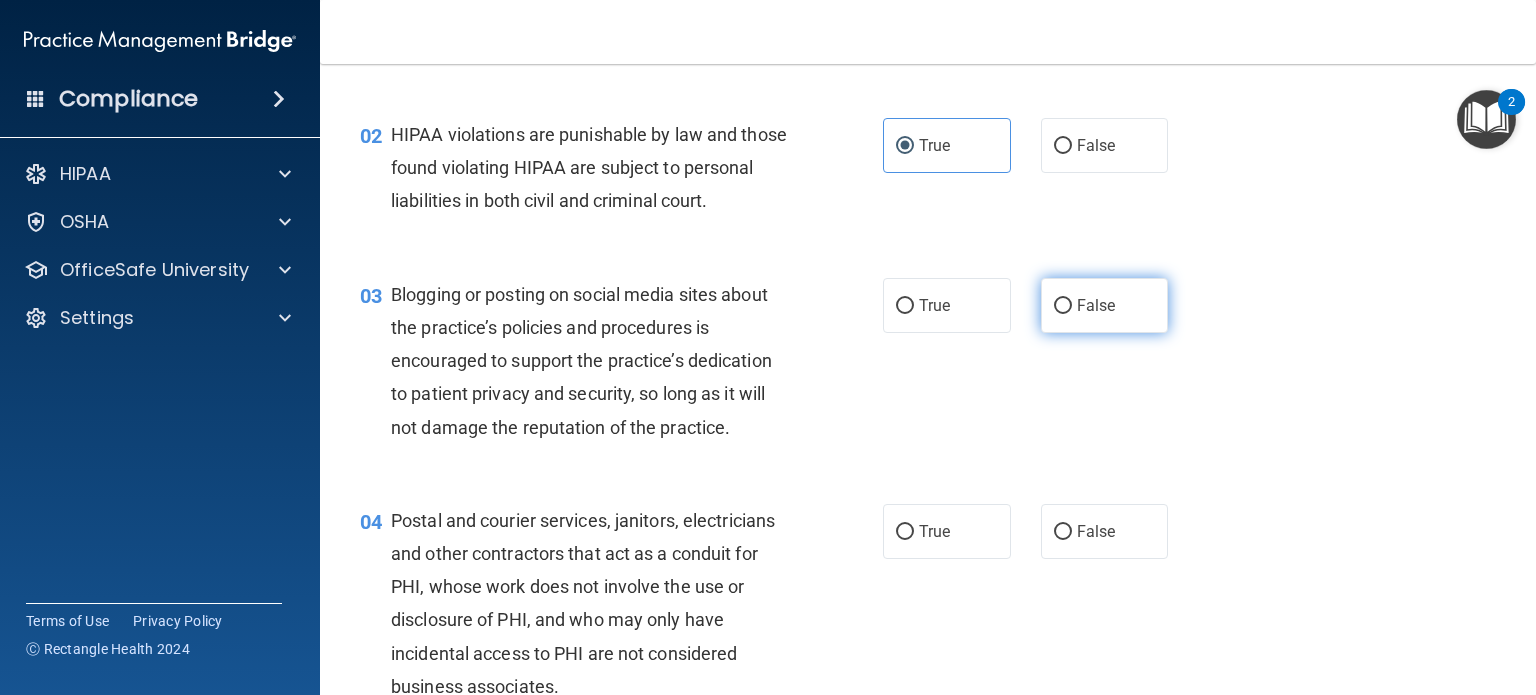 click on "False" at bounding box center [1096, 305] 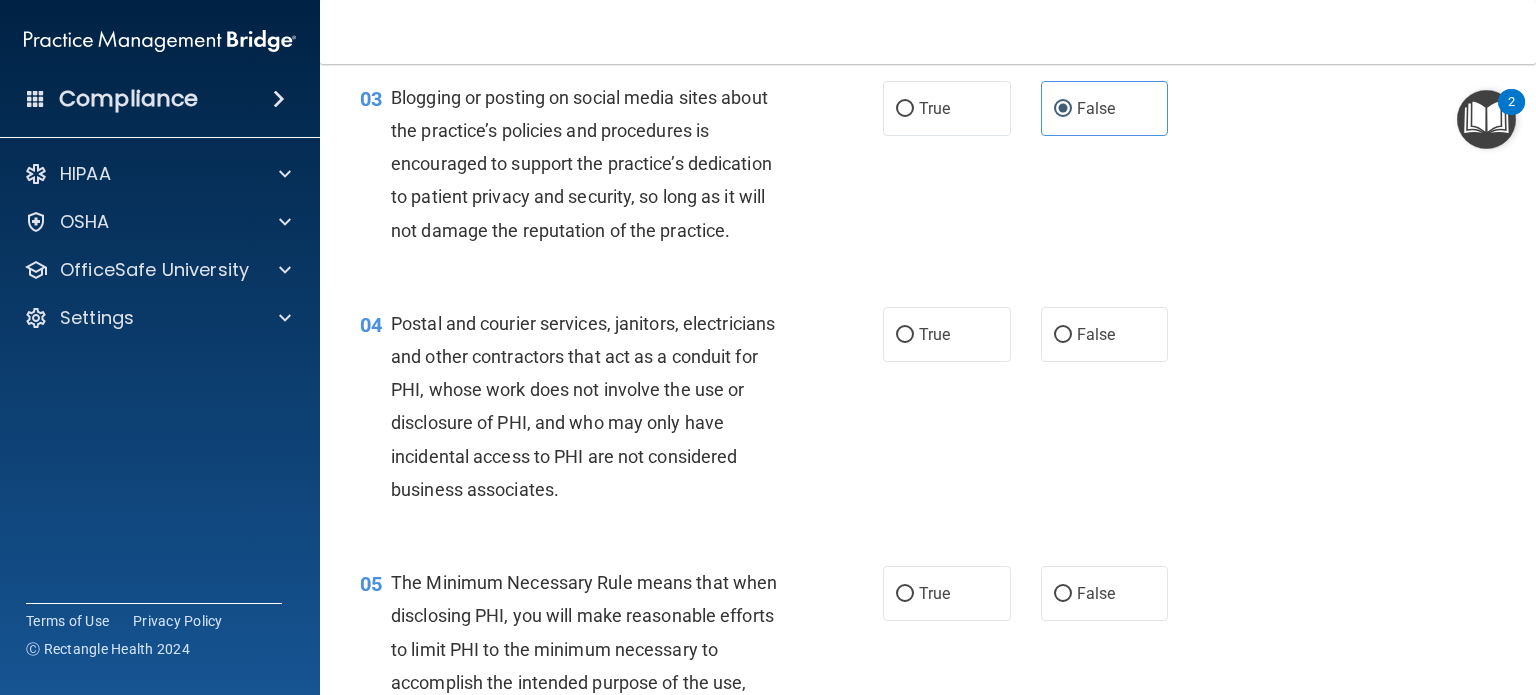 scroll, scrollTop: 400, scrollLeft: 0, axis: vertical 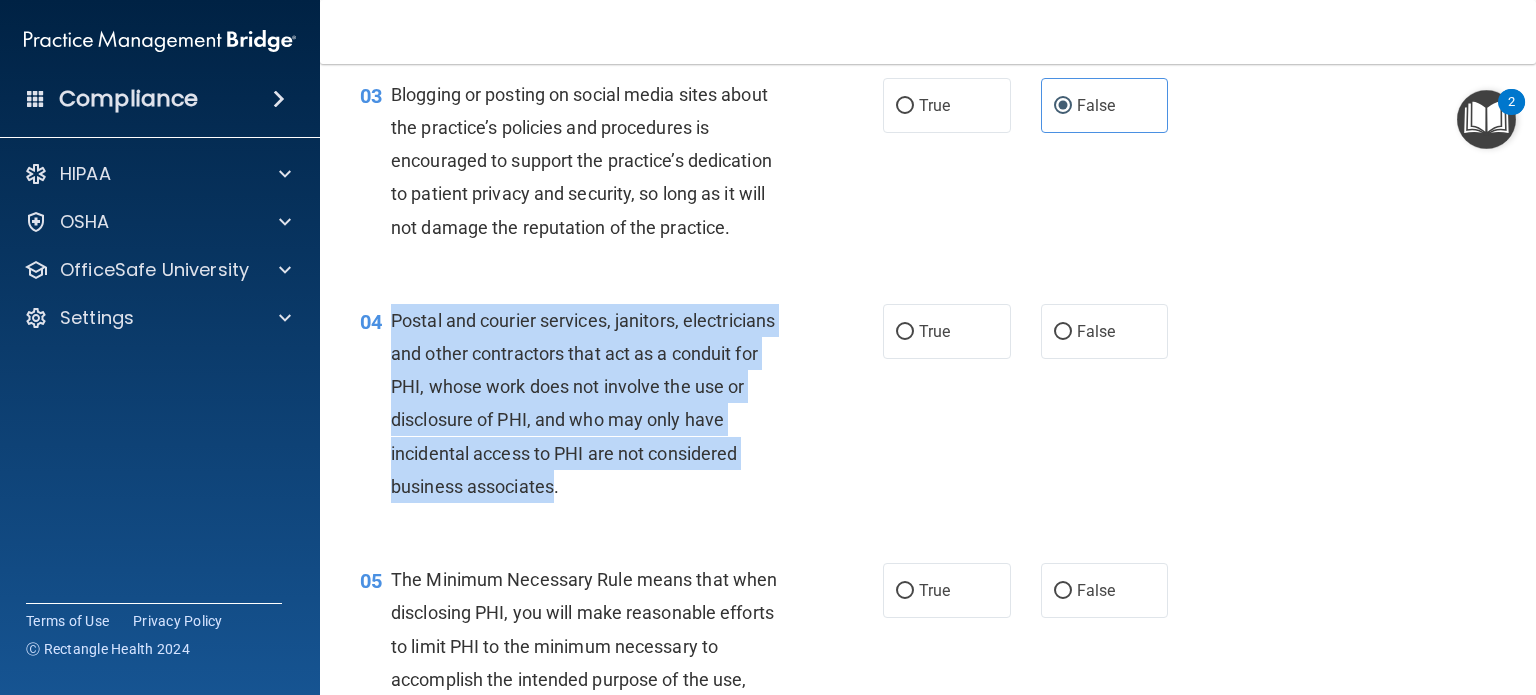 drag, startPoint x: 392, startPoint y: 352, endPoint x: 554, endPoint y: 526, distance: 237.73935 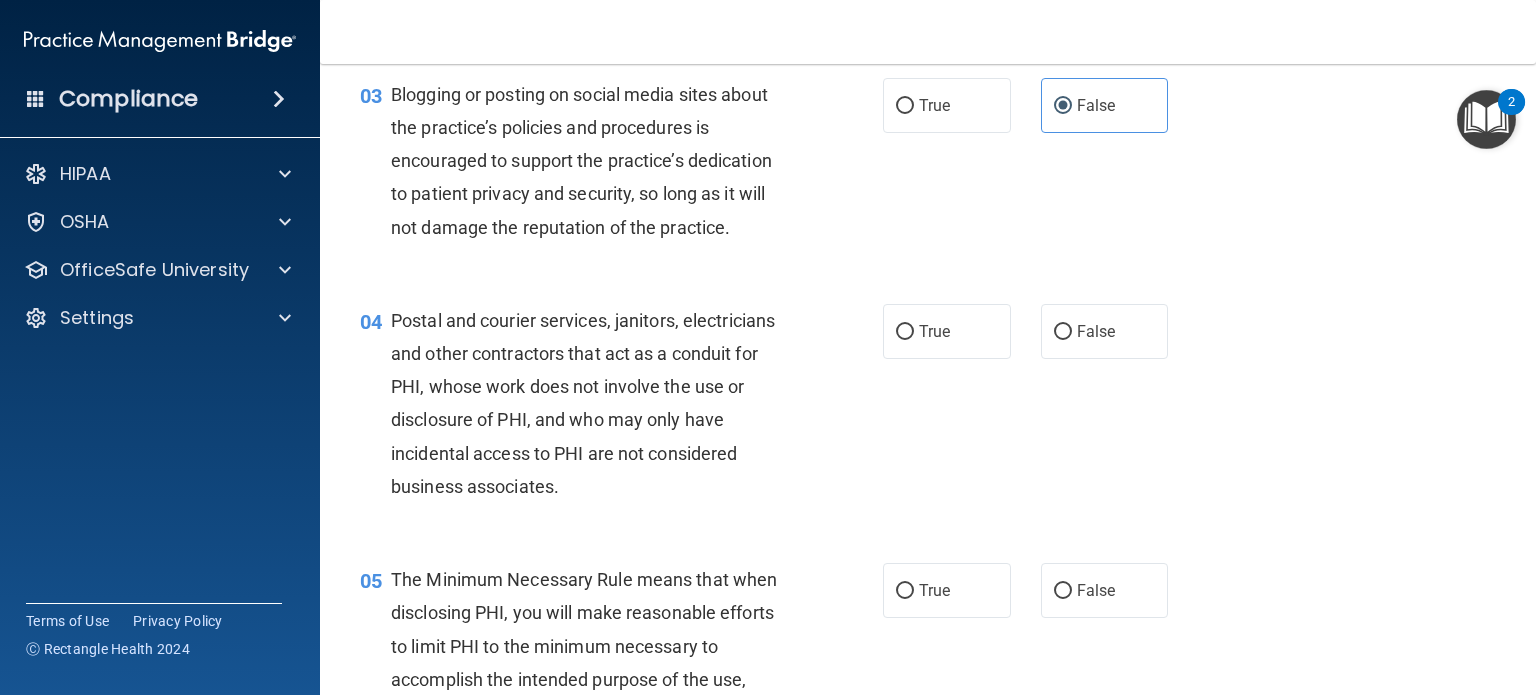 click on "04       Postal and courier services, janitors, electricians and other contractors that act as a conduit for PHI, whose work does not involve the use or disclosure of PHI, and who may only have incidental access to PHI are not considered business associates.                 True           False" at bounding box center [928, 408] 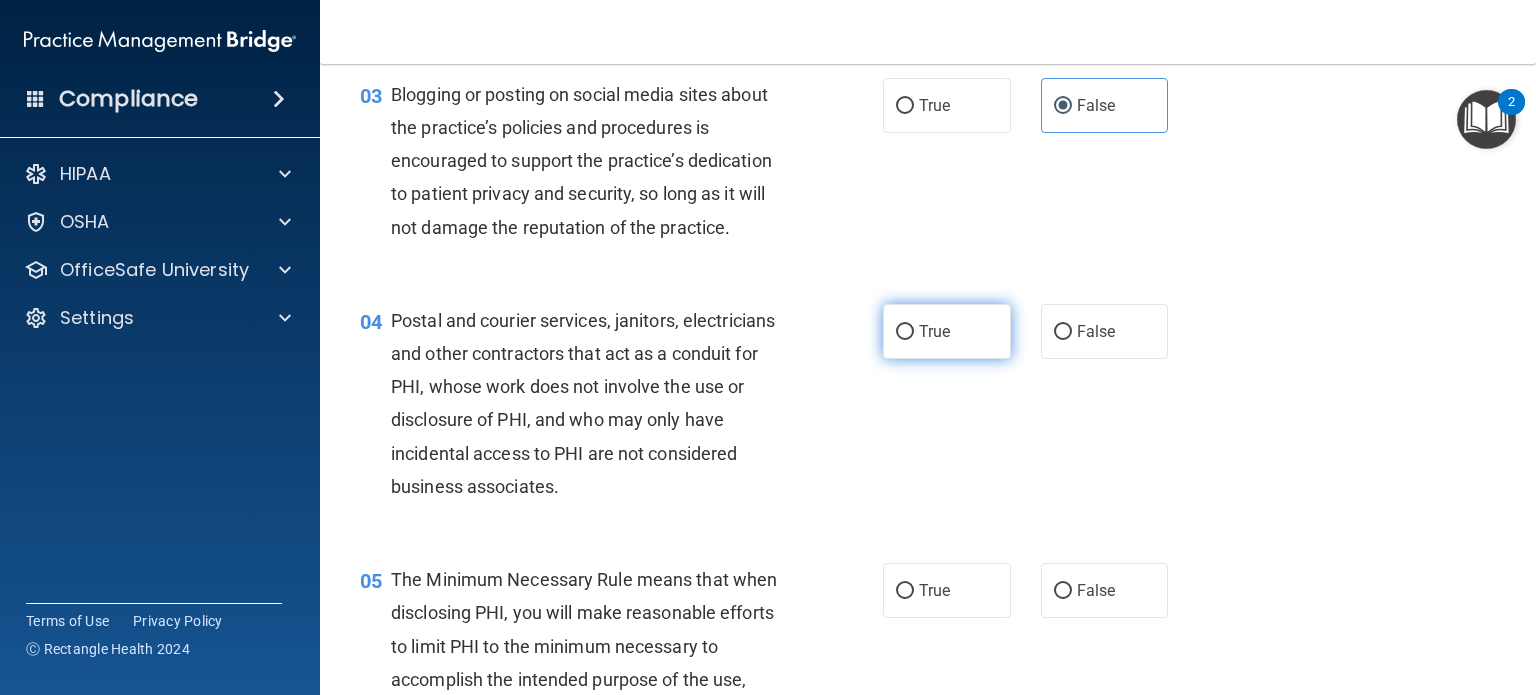 click on "True" at bounding box center [947, 331] 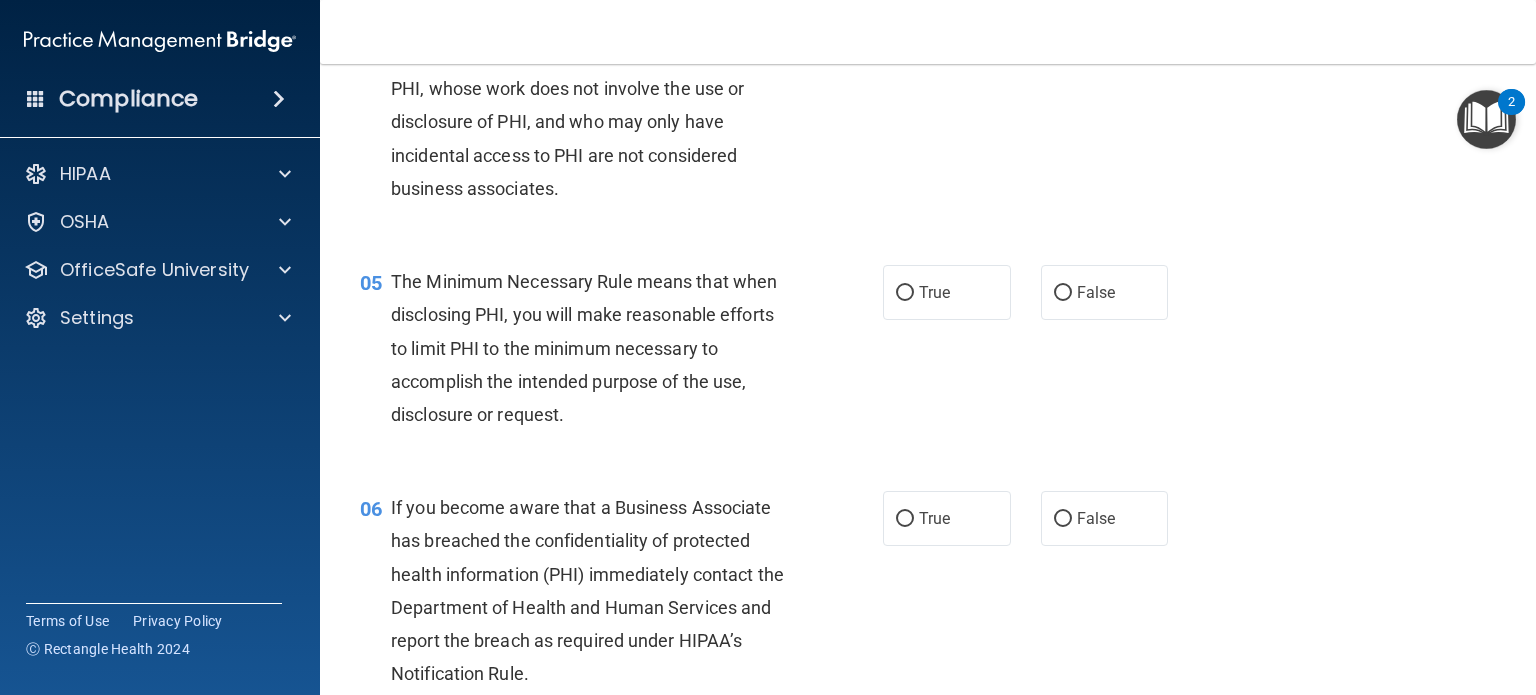 scroll, scrollTop: 700, scrollLeft: 0, axis: vertical 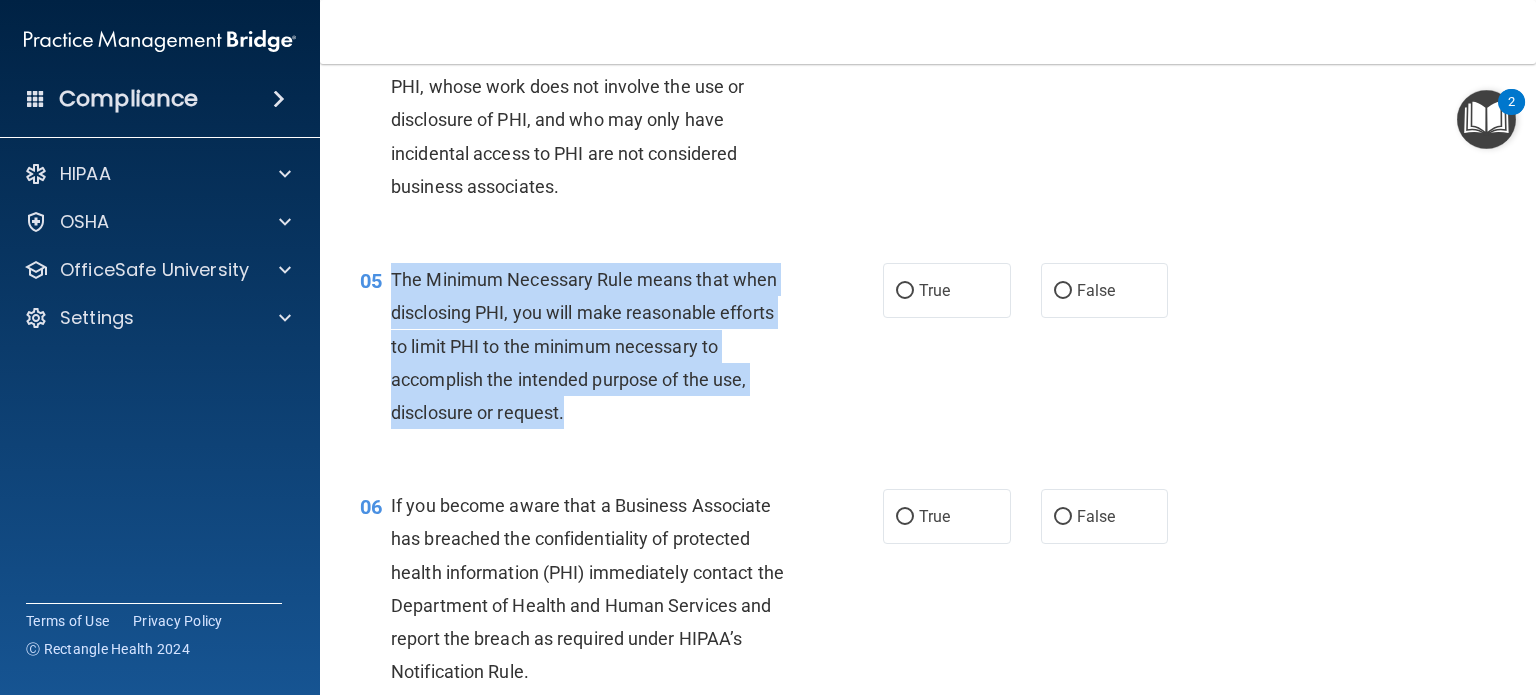 drag, startPoint x: 394, startPoint y: 309, endPoint x: 493, endPoint y: 403, distance: 136.5174 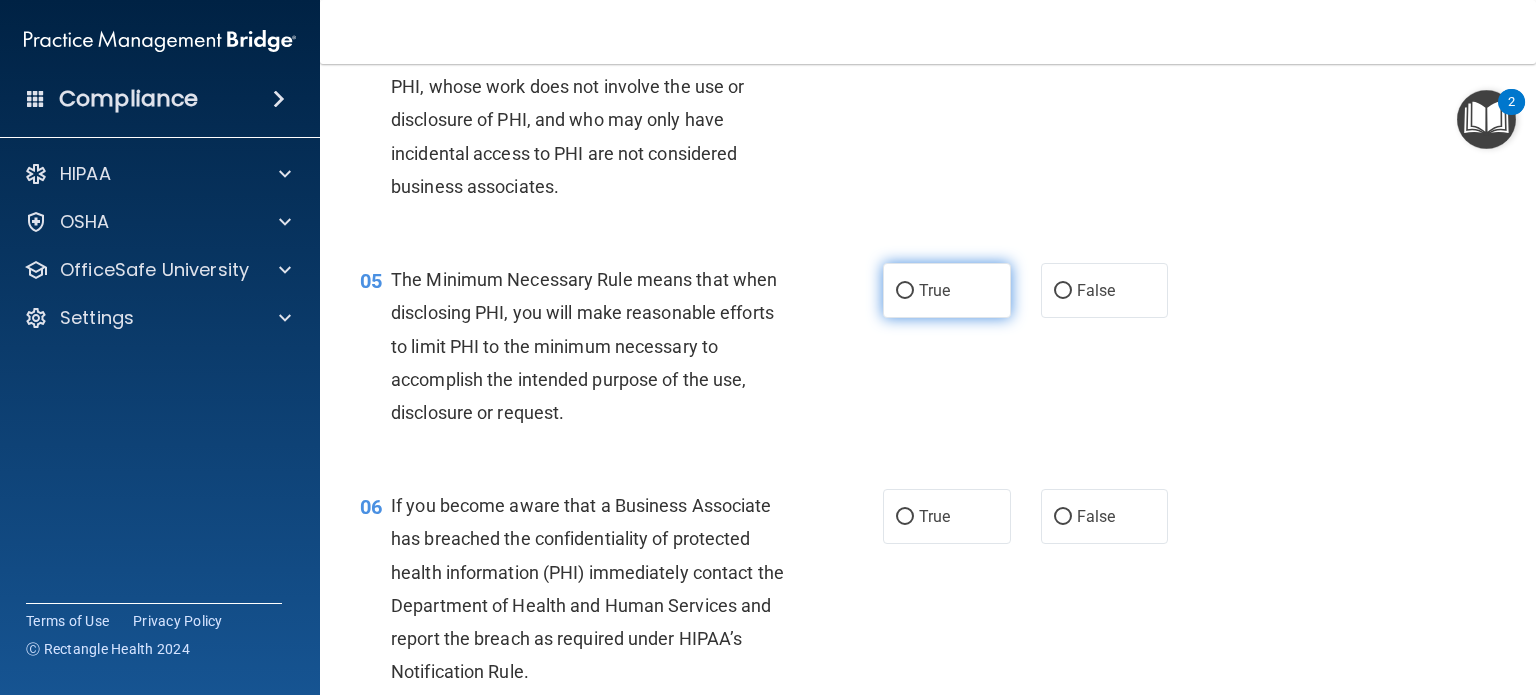 drag, startPoint x: 940, startPoint y: 314, endPoint x: 900, endPoint y: 349, distance: 53.15073 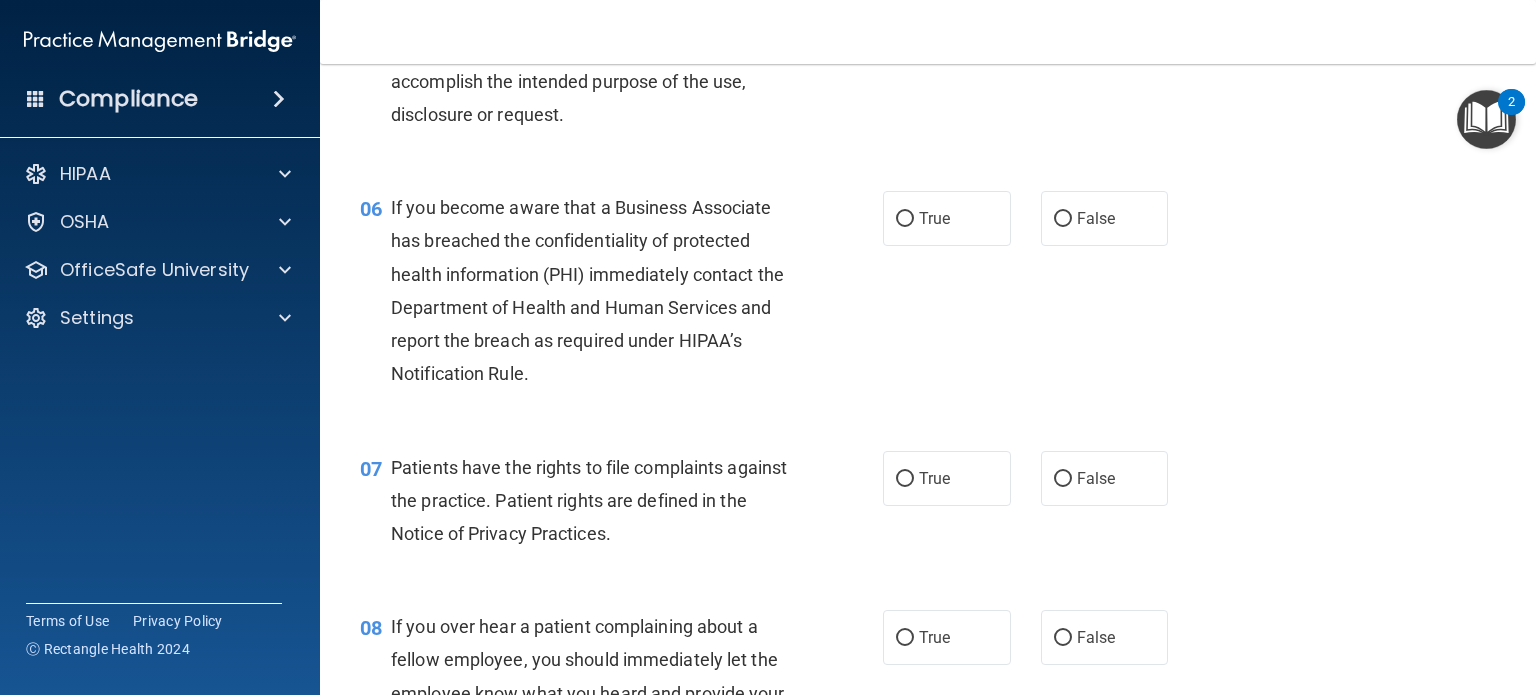 scroll, scrollTop: 1000, scrollLeft: 0, axis: vertical 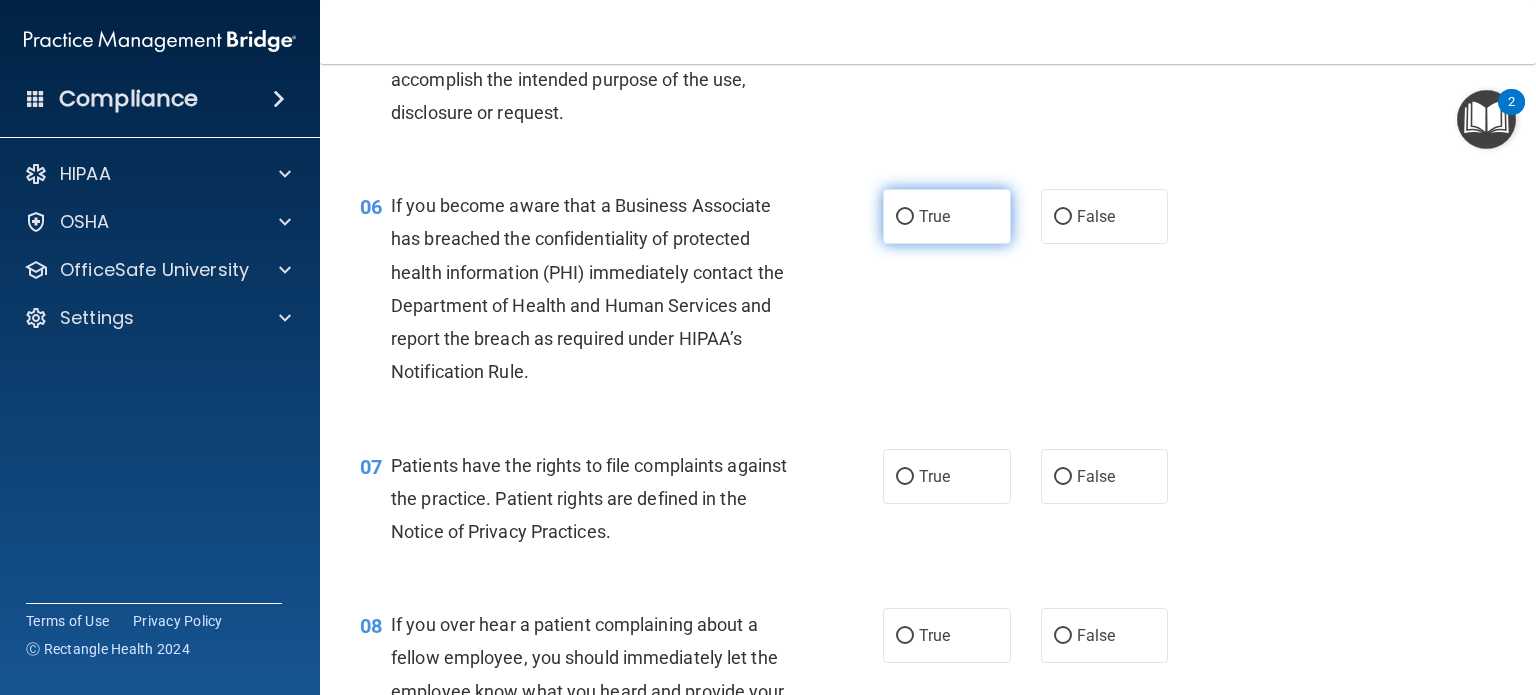 click on "True" at bounding box center (947, 216) 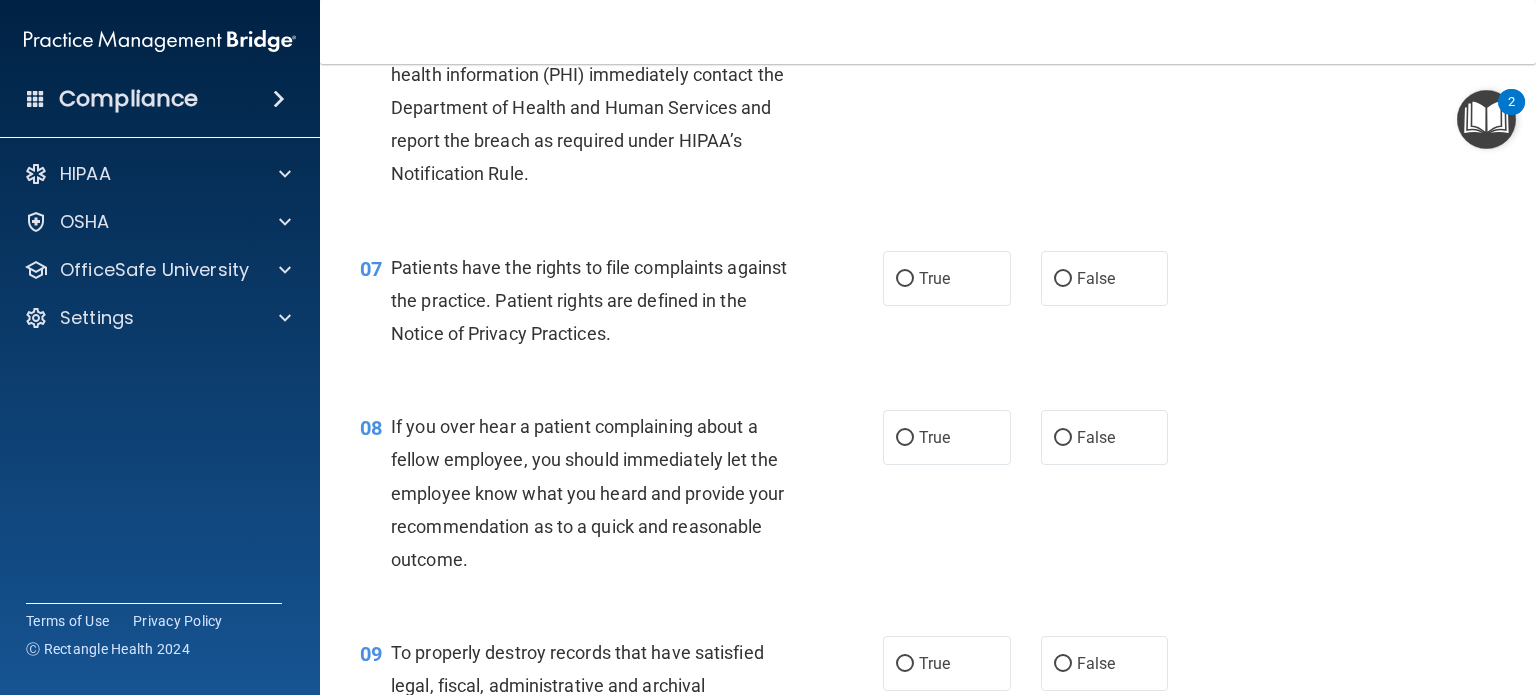 scroll, scrollTop: 1200, scrollLeft: 0, axis: vertical 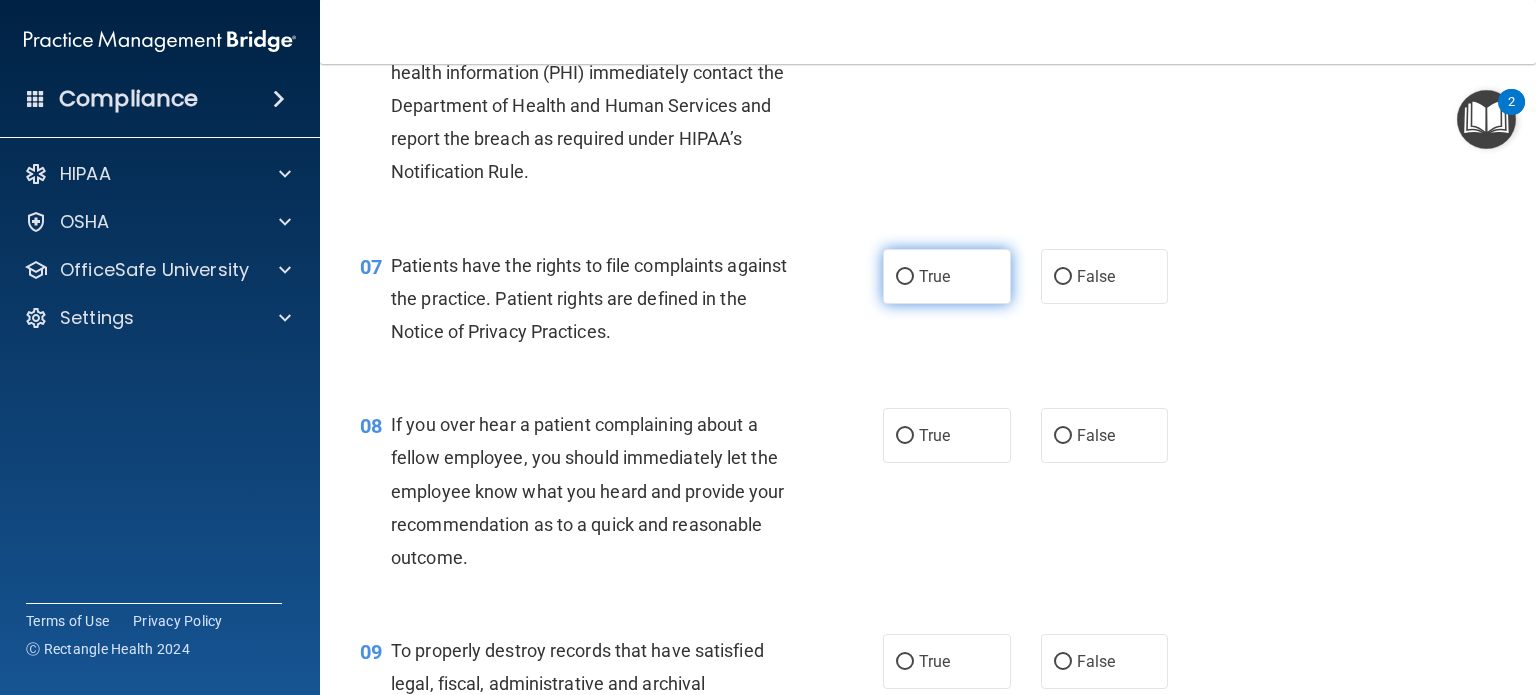 click on "True" at bounding box center [947, 276] 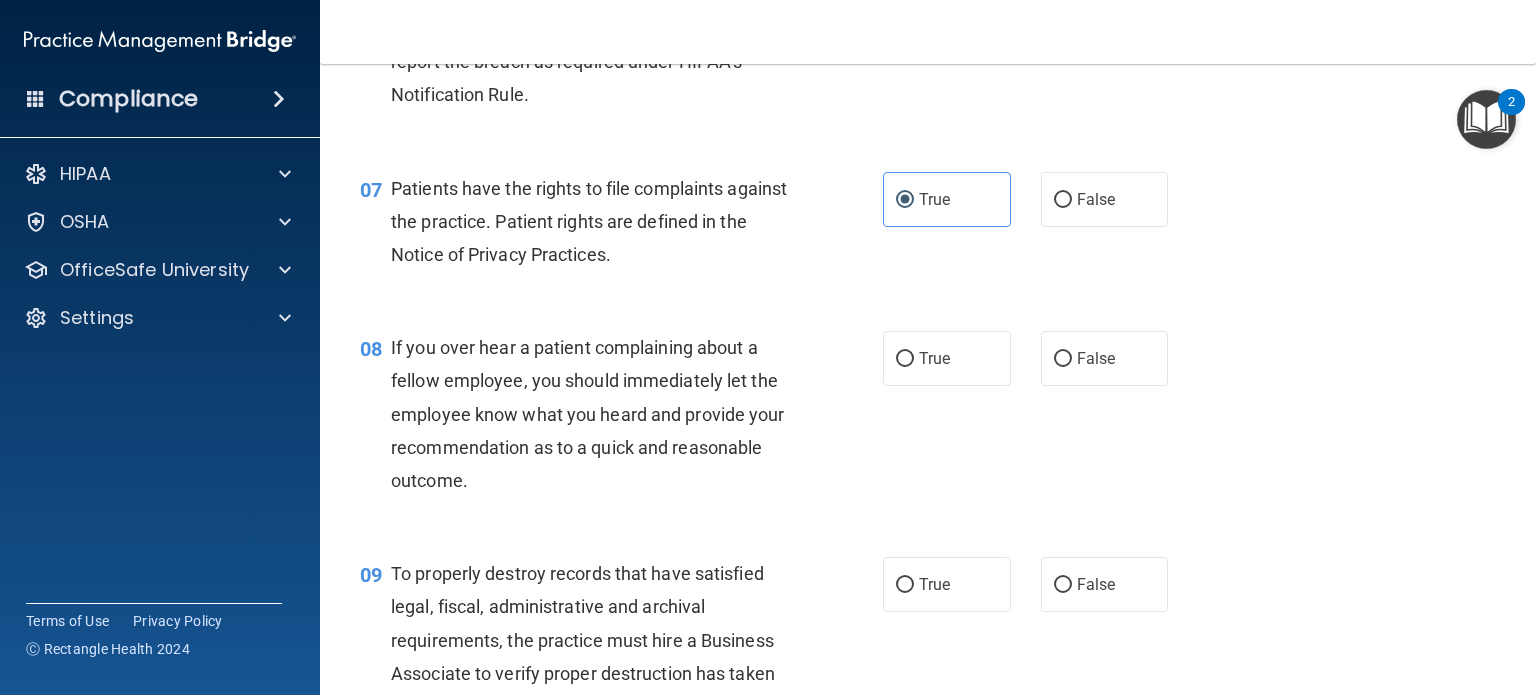 scroll, scrollTop: 1400, scrollLeft: 0, axis: vertical 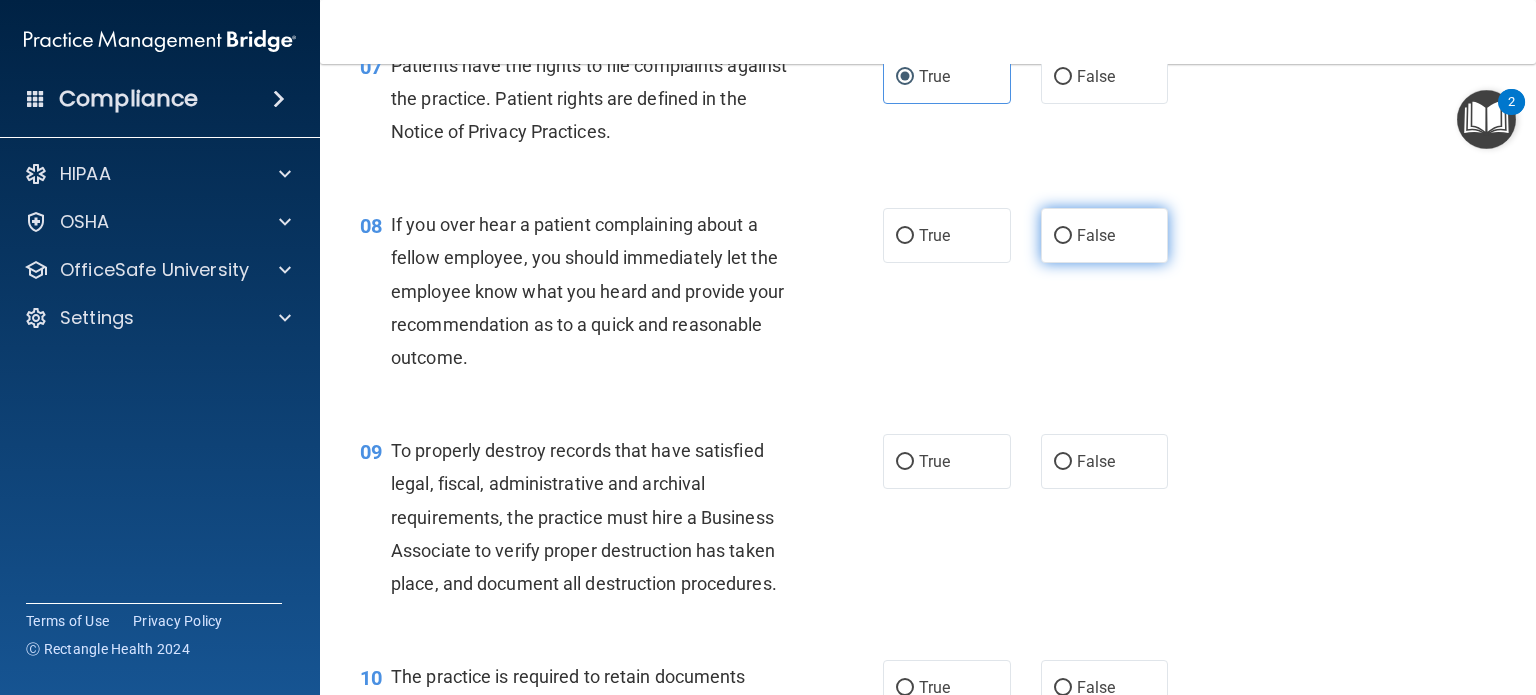 click on "False" at bounding box center [1105, 235] 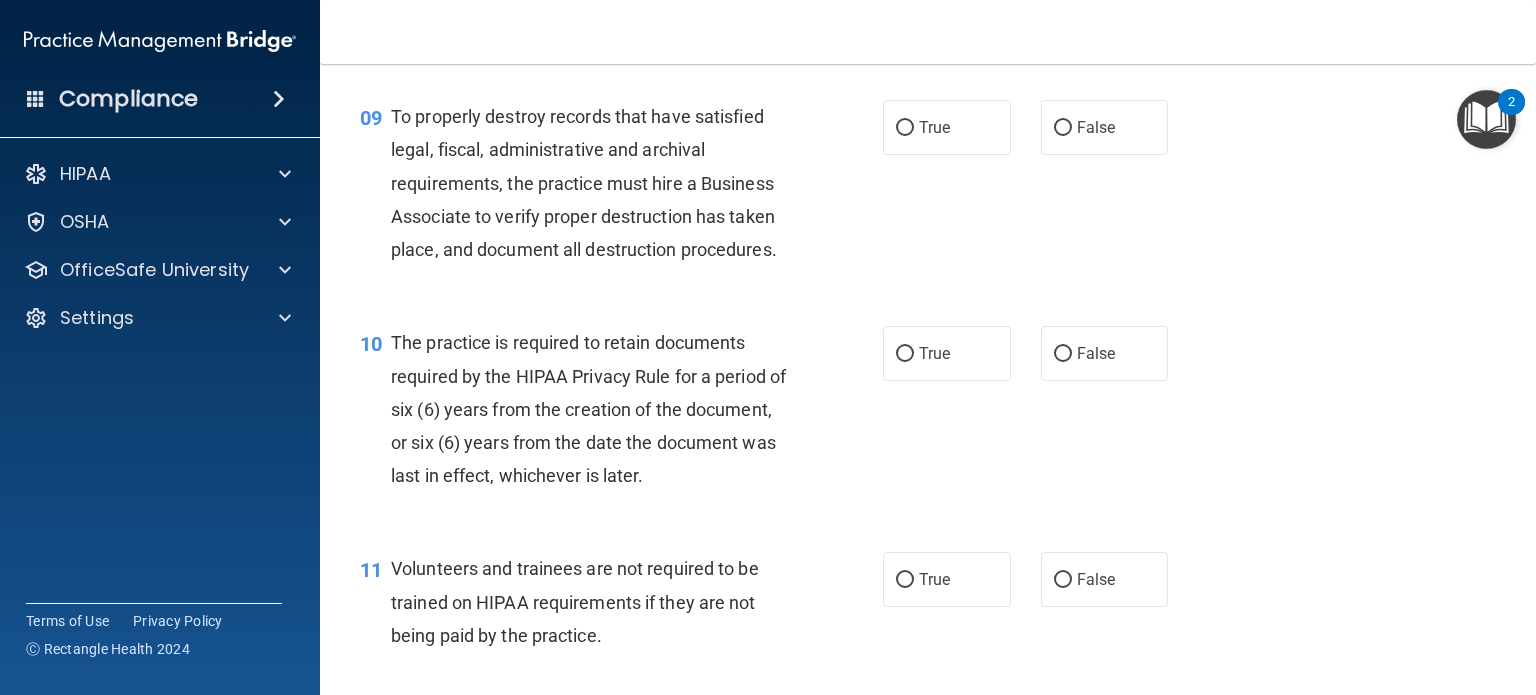 scroll, scrollTop: 1700, scrollLeft: 0, axis: vertical 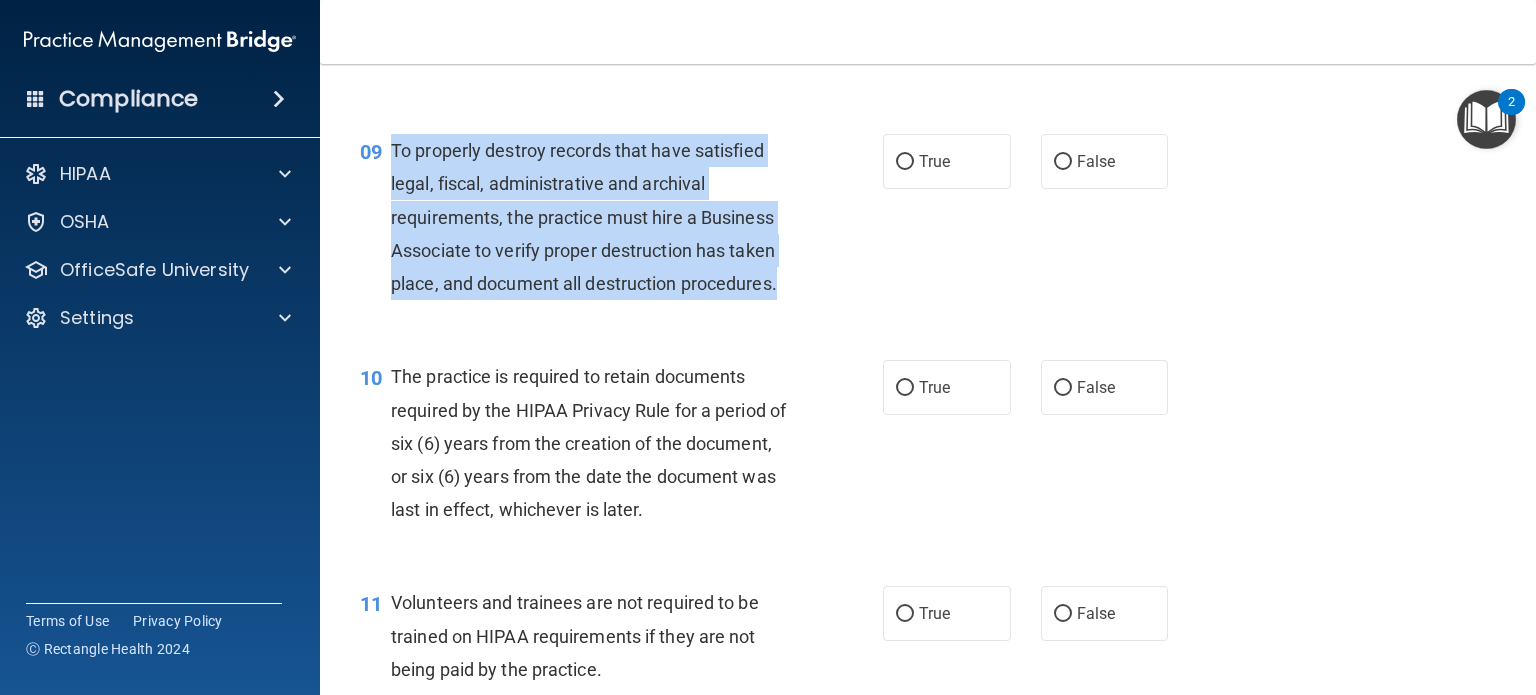drag, startPoint x: 392, startPoint y: 179, endPoint x: 701, endPoint y: 302, distance: 332.5808 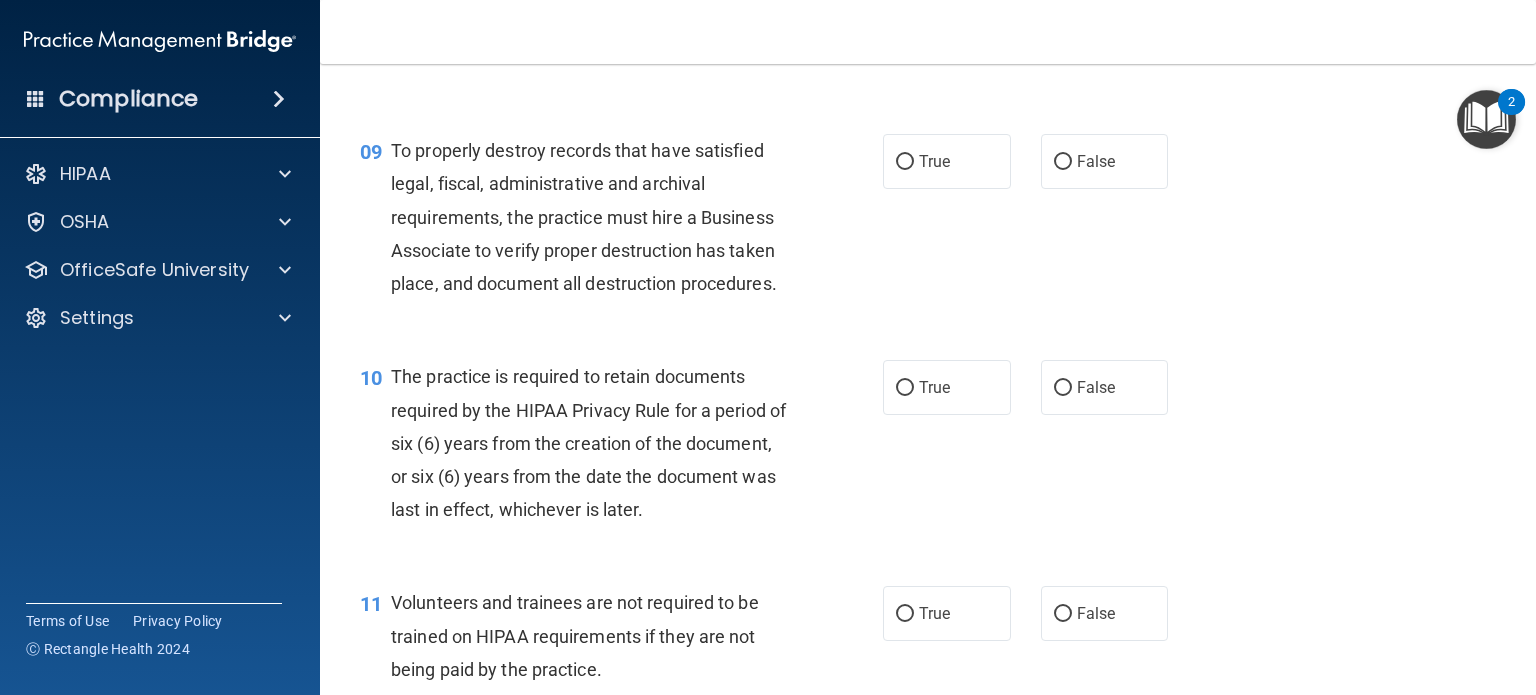 click on "09       To properly destroy records that have satisfied legal, fiscal, administrative and archival requirements, the practice must hire a Business Associate to verify proper destruction has taken place, and document all destruction procedures.                  True           False" at bounding box center (928, 222) 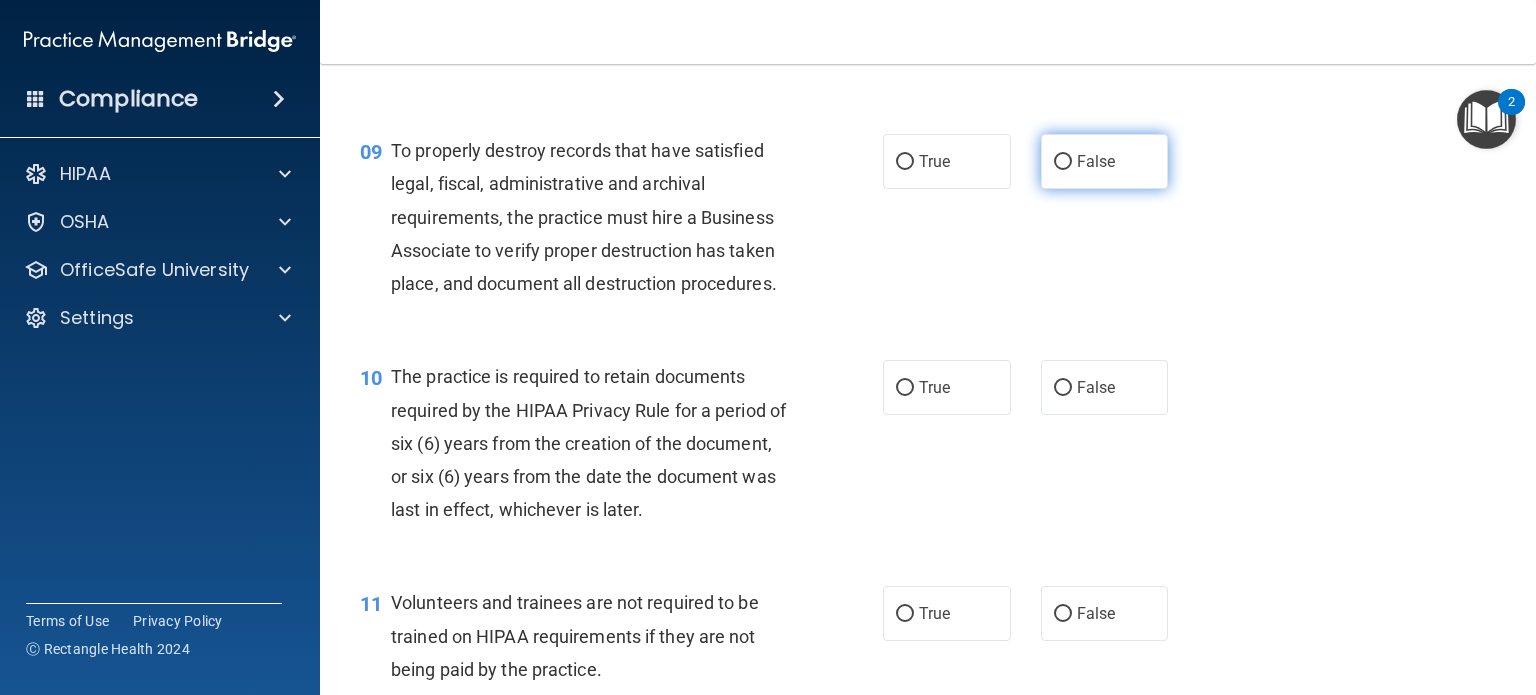 click on "False" at bounding box center (1105, 161) 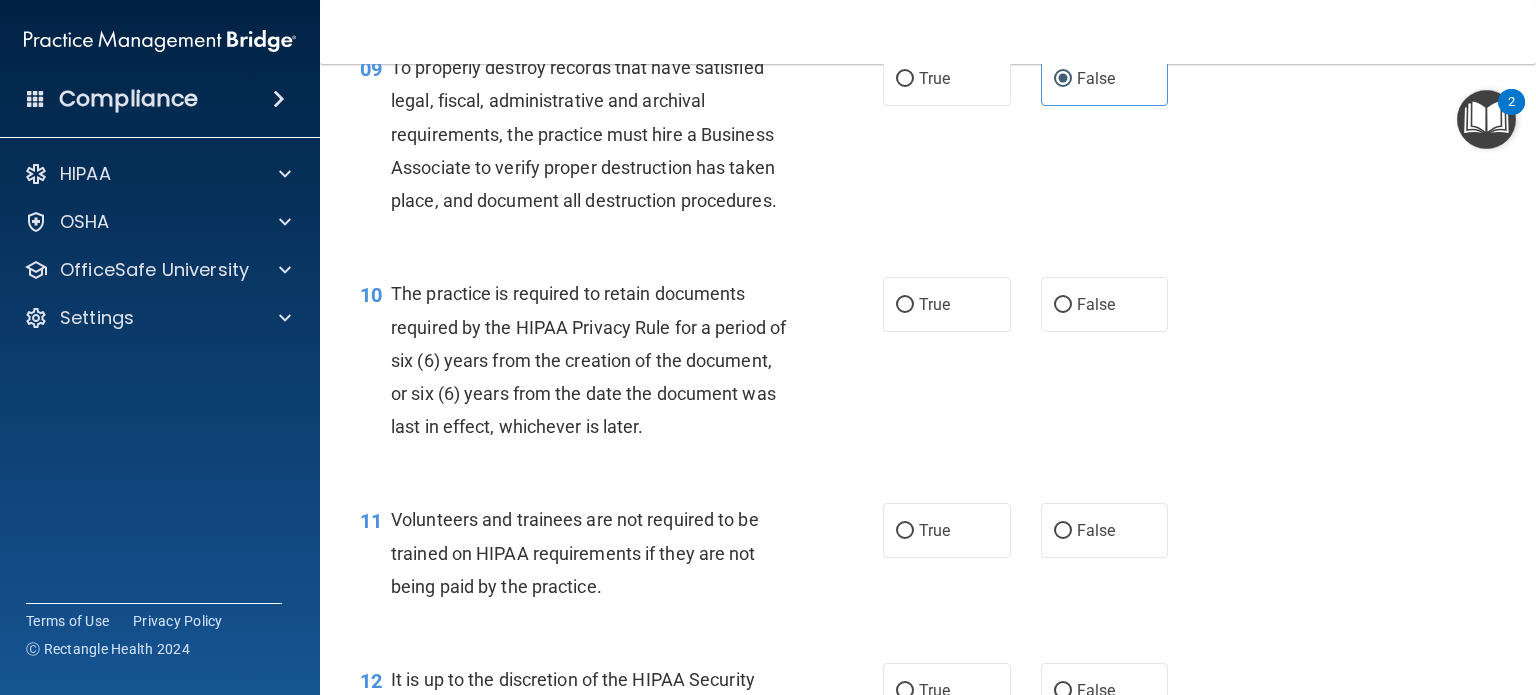 scroll, scrollTop: 1900, scrollLeft: 0, axis: vertical 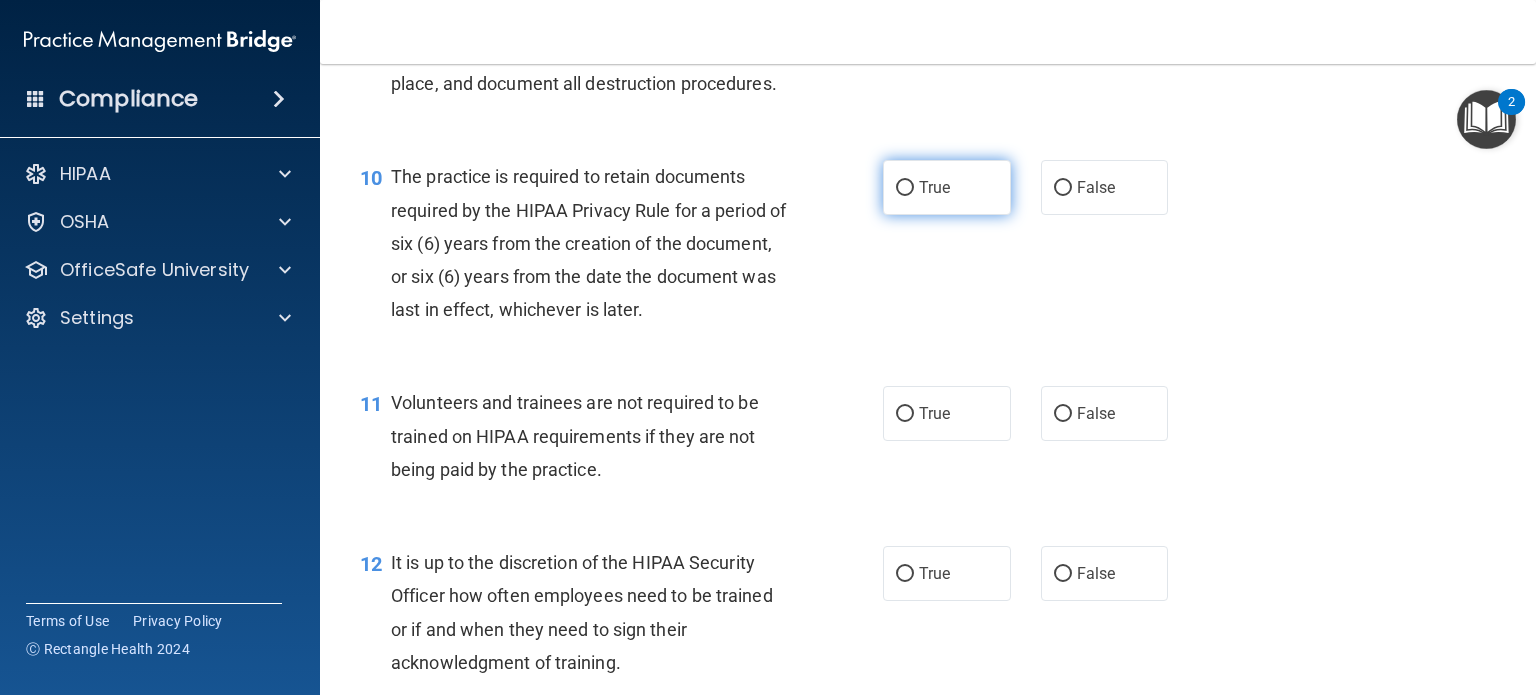 click on "True" at bounding box center (947, 187) 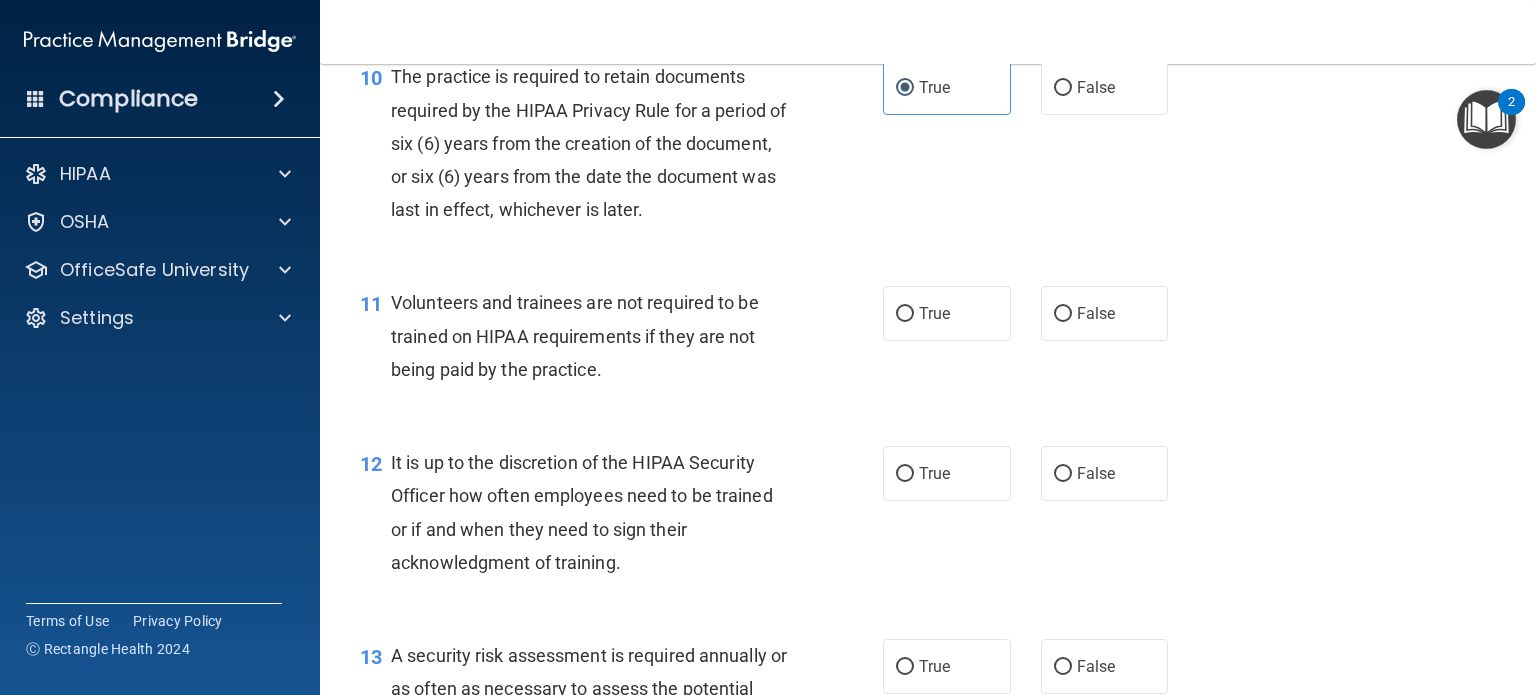 scroll, scrollTop: 2100, scrollLeft: 0, axis: vertical 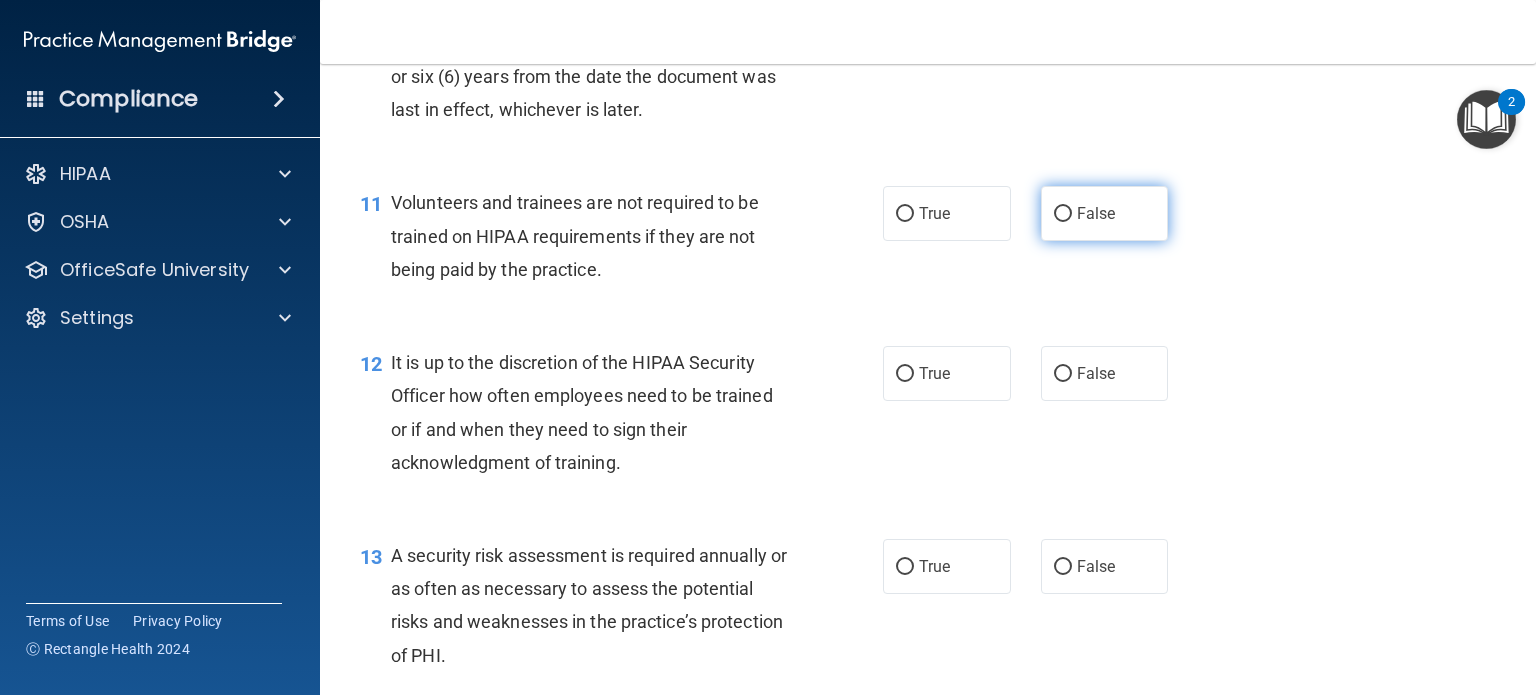 click on "False" at bounding box center [1105, 213] 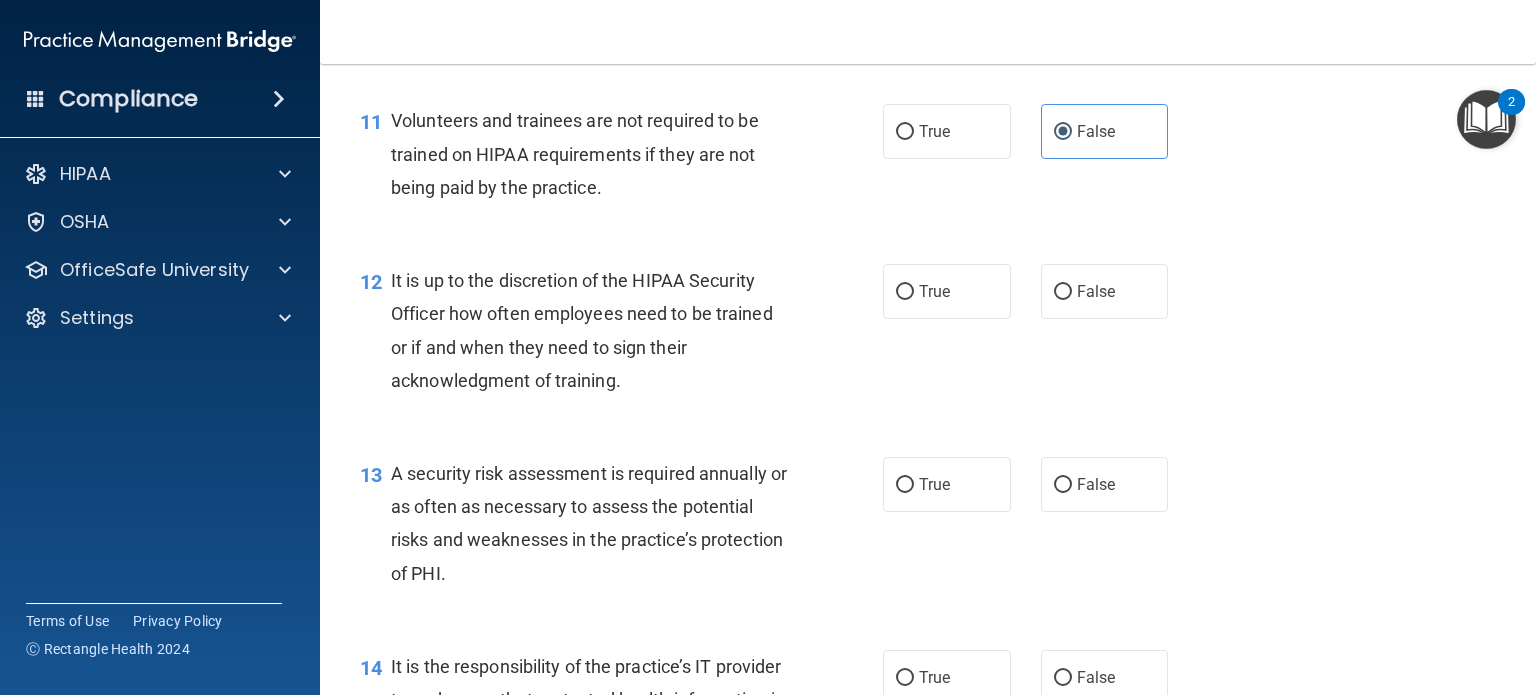 scroll, scrollTop: 2300, scrollLeft: 0, axis: vertical 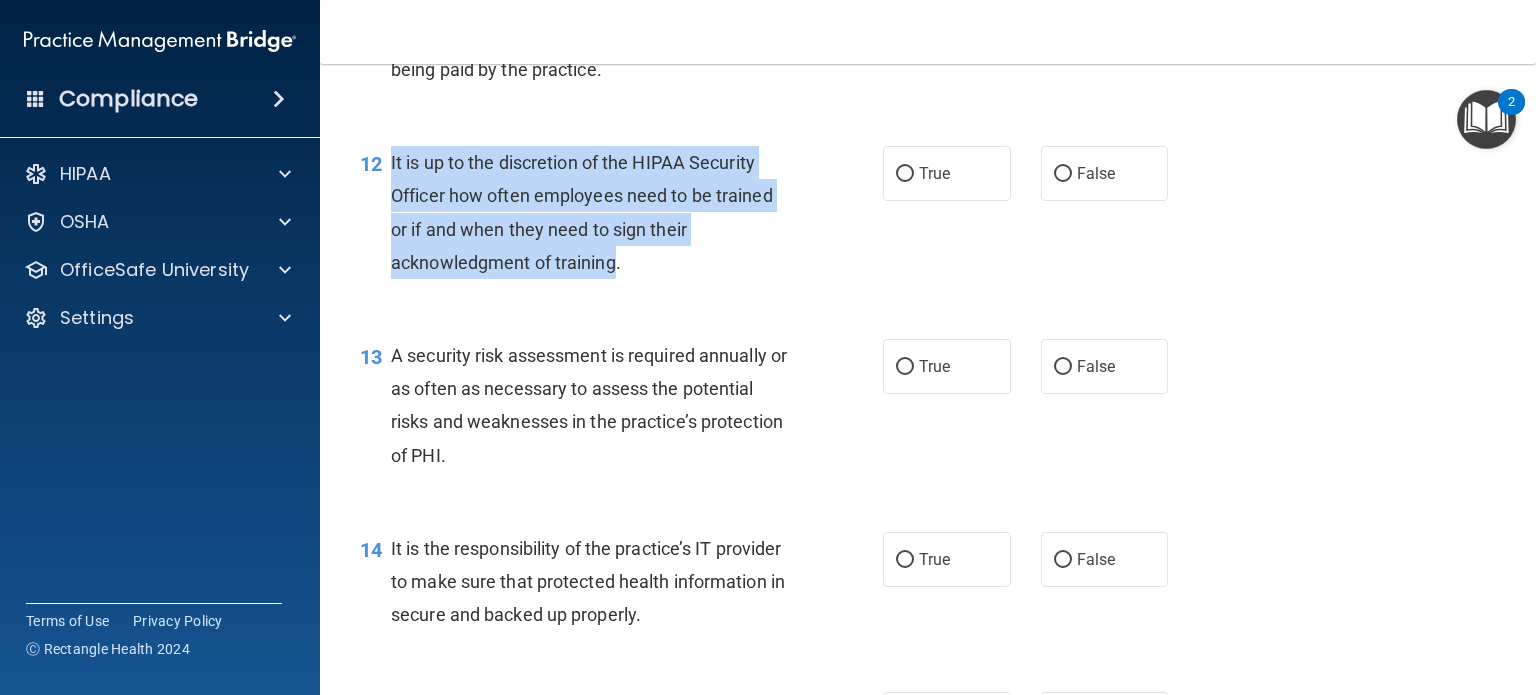 drag, startPoint x: 391, startPoint y: 191, endPoint x: 615, endPoint y: 291, distance: 245.30797 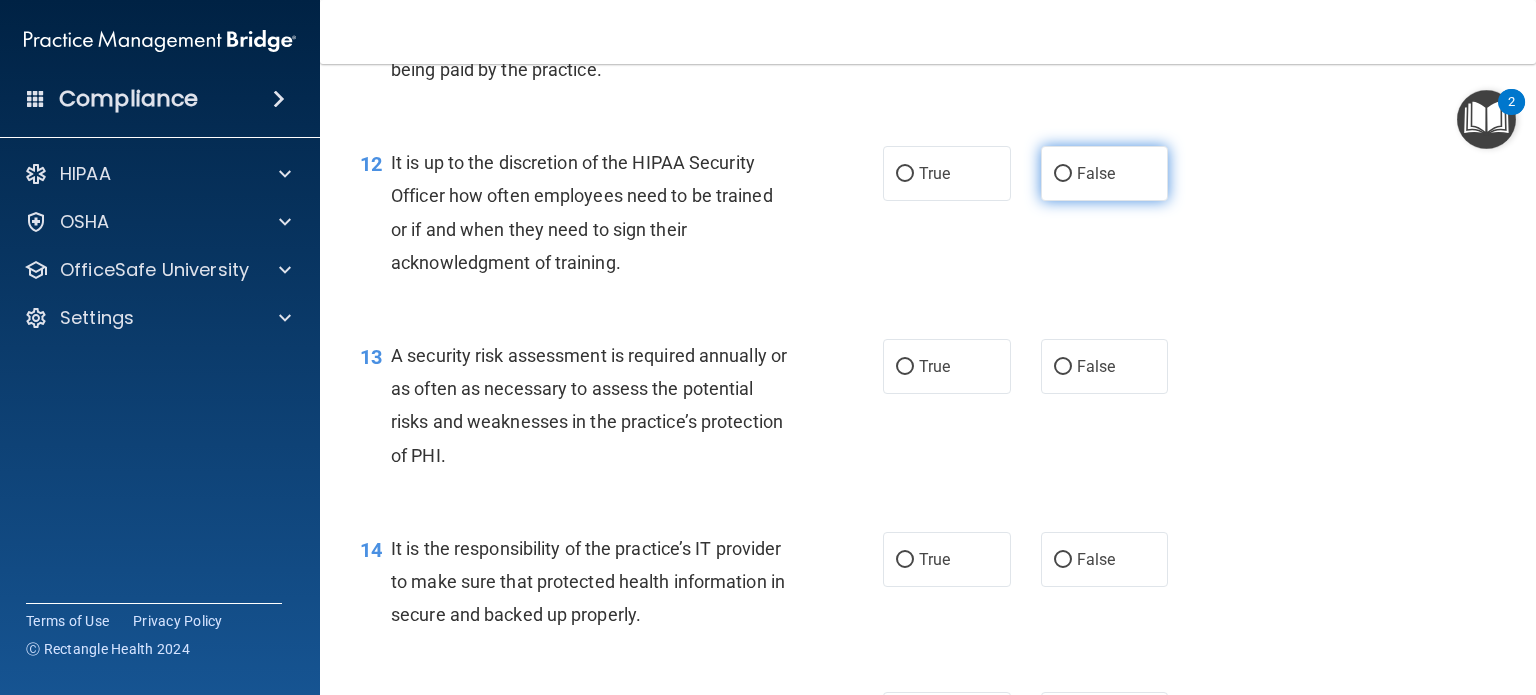 click on "False" at bounding box center (1105, 173) 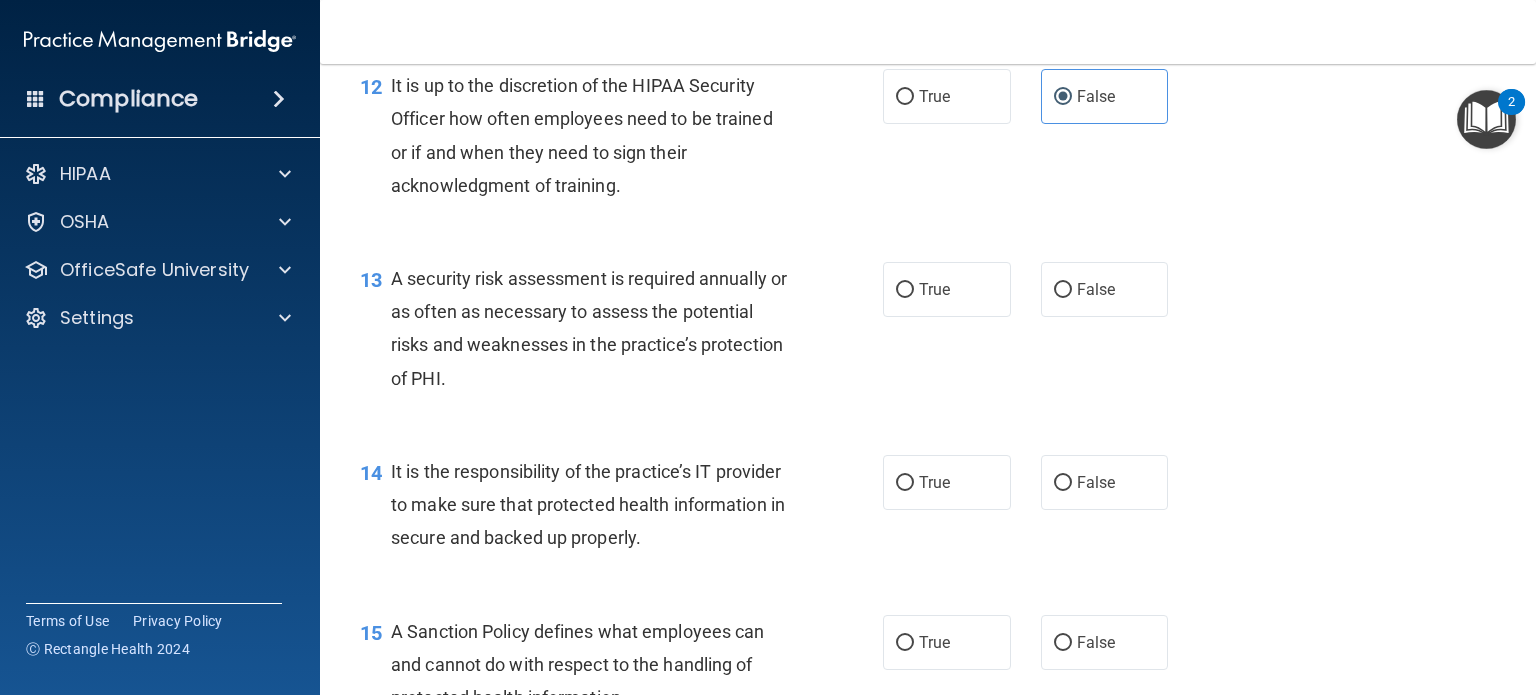 scroll, scrollTop: 2500, scrollLeft: 0, axis: vertical 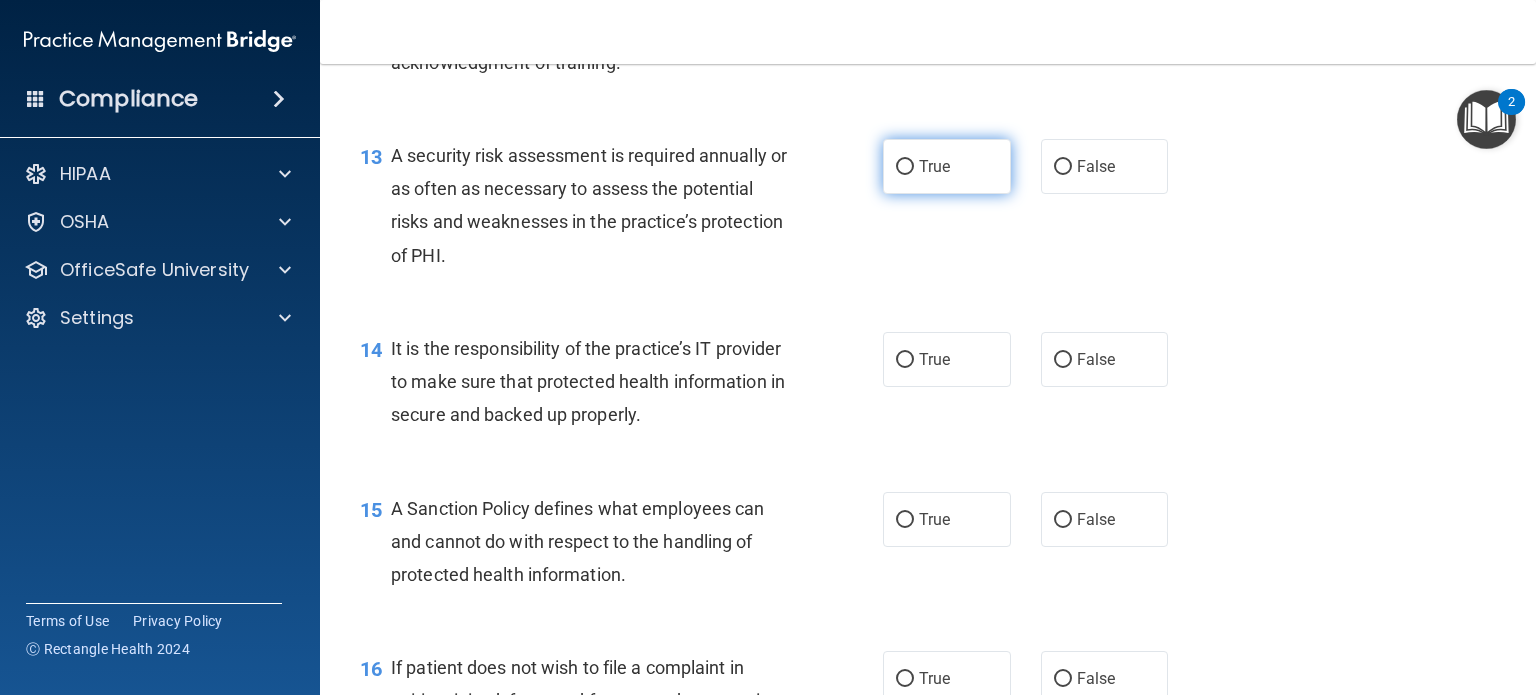 click on "True" at bounding box center [947, 166] 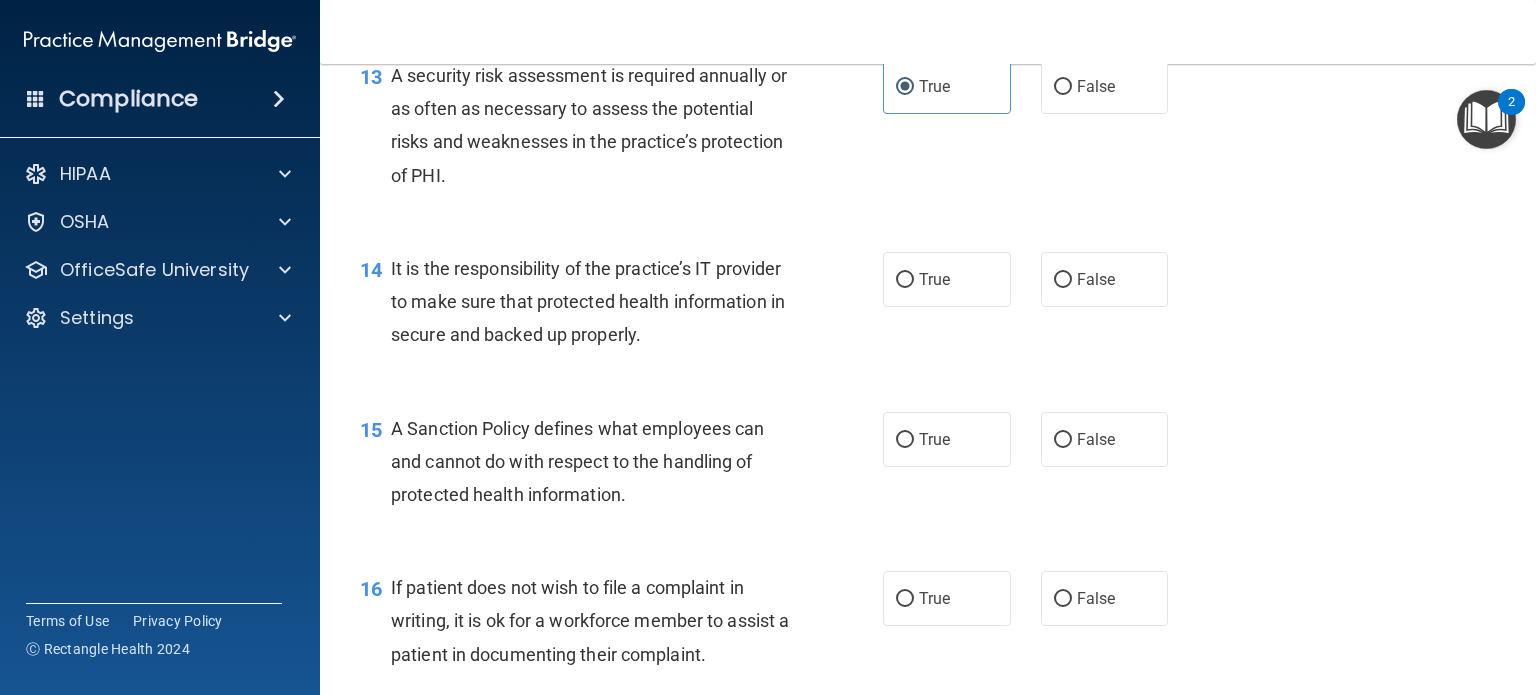 scroll, scrollTop: 2700, scrollLeft: 0, axis: vertical 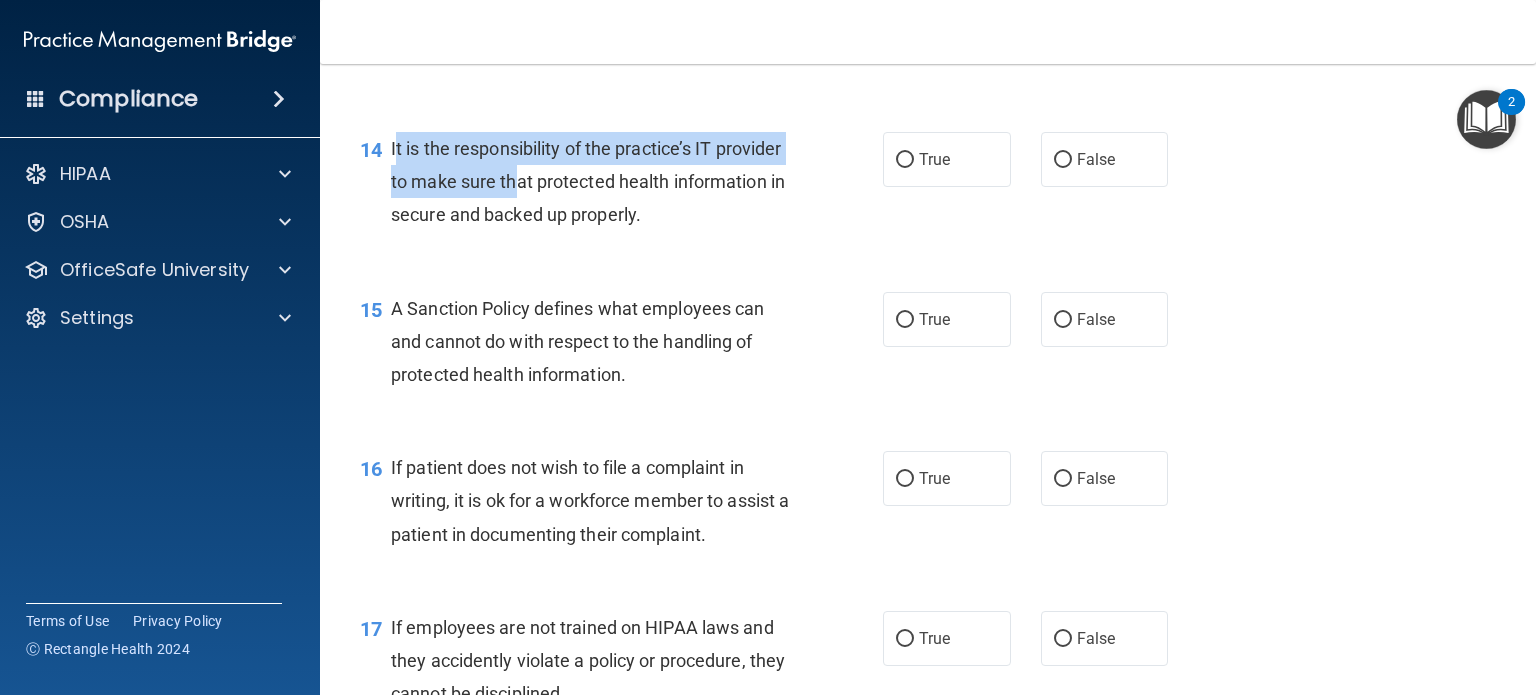 drag, startPoint x: 393, startPoint y: 183, endPoint x: 590, endPoint y: 225, distance: 201.4274 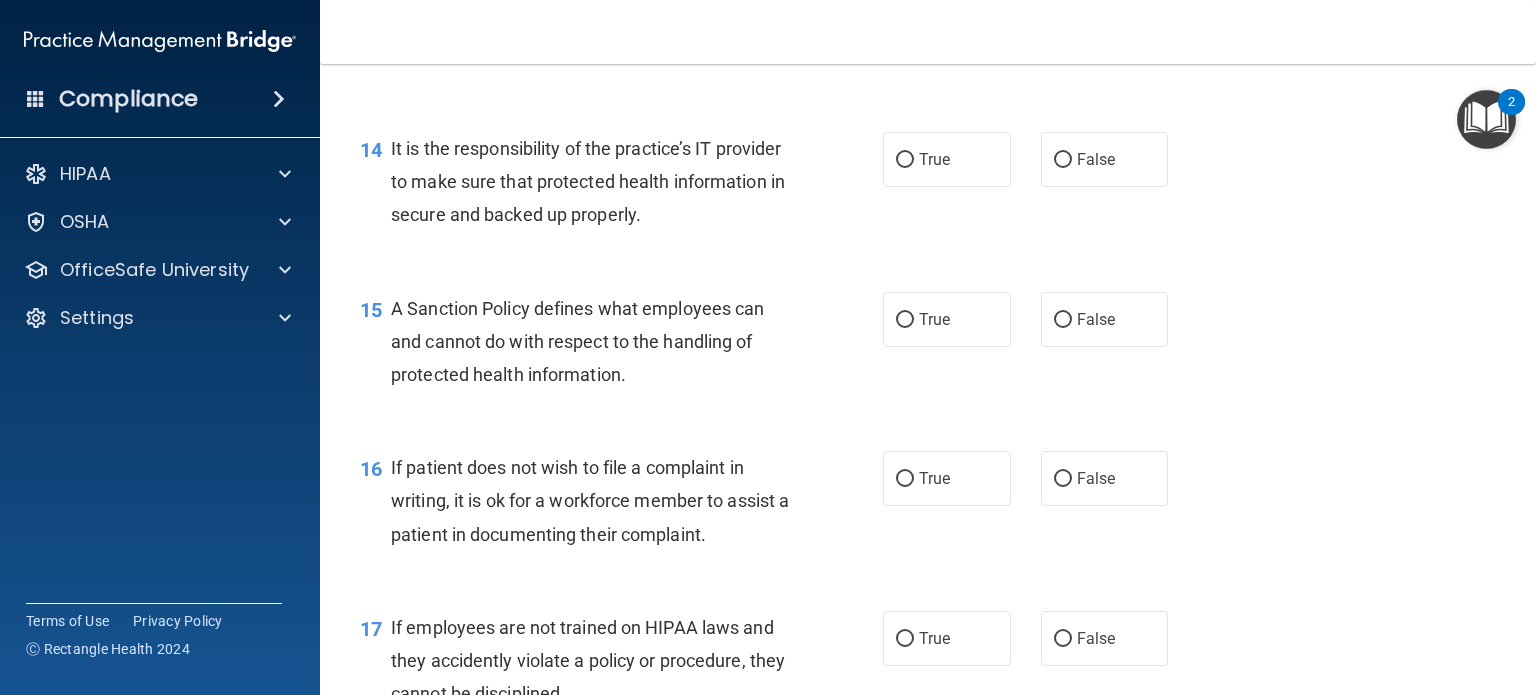 click on "It is the responsibility of the practice’s IT provider to make sure that protected health information in secure and backed up properly." at bounding box center [588, 181] 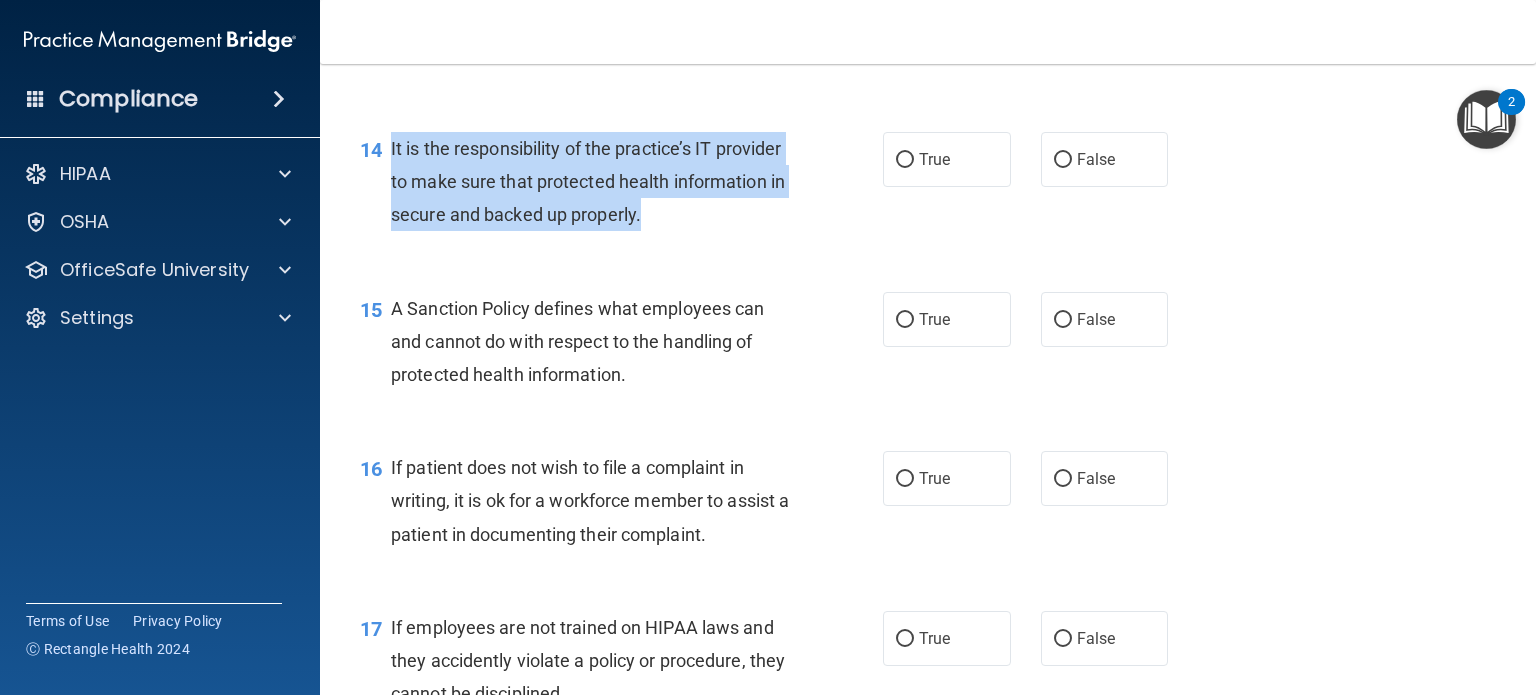 drag, startPoint x: 387, startPoint y: 181, endPoint x: 758, endPoint y: 263, distance: 379.95395 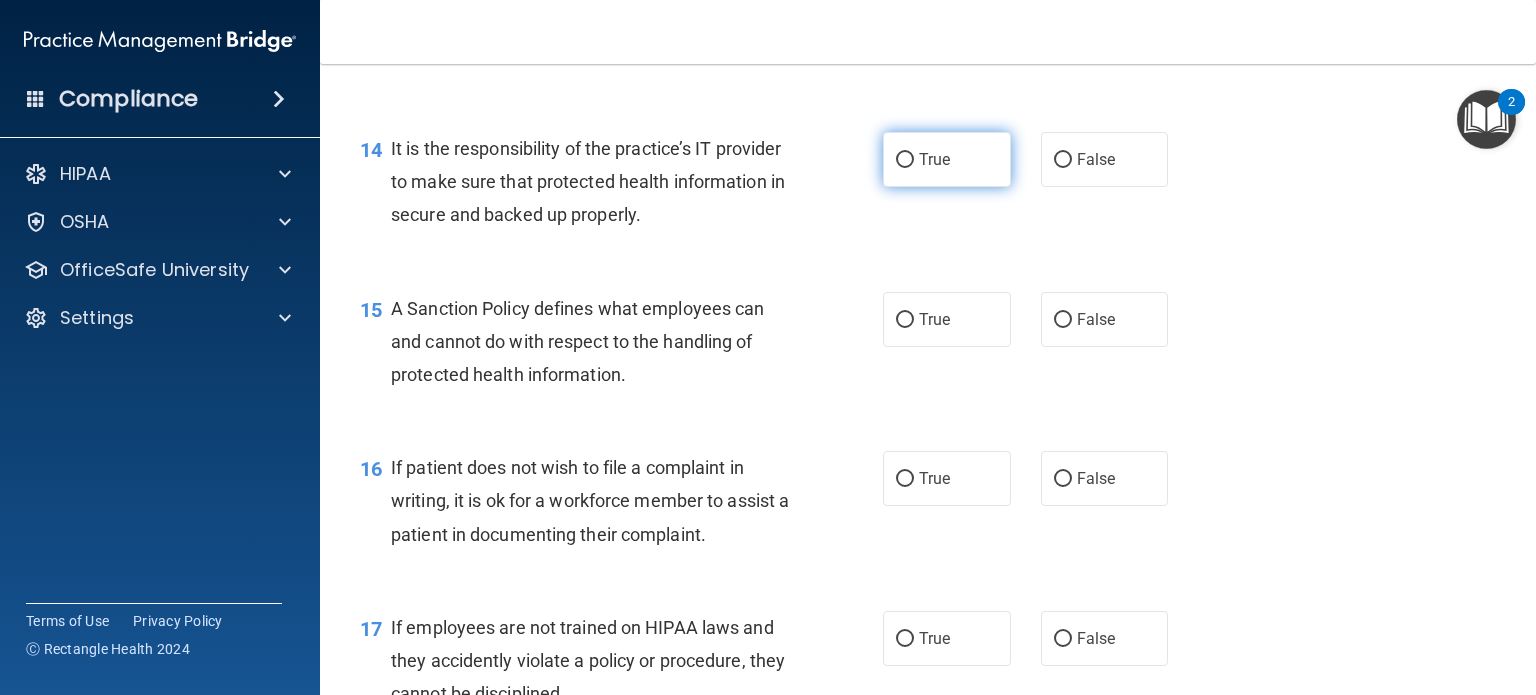 click on "True" at bounding box center [947, 159] 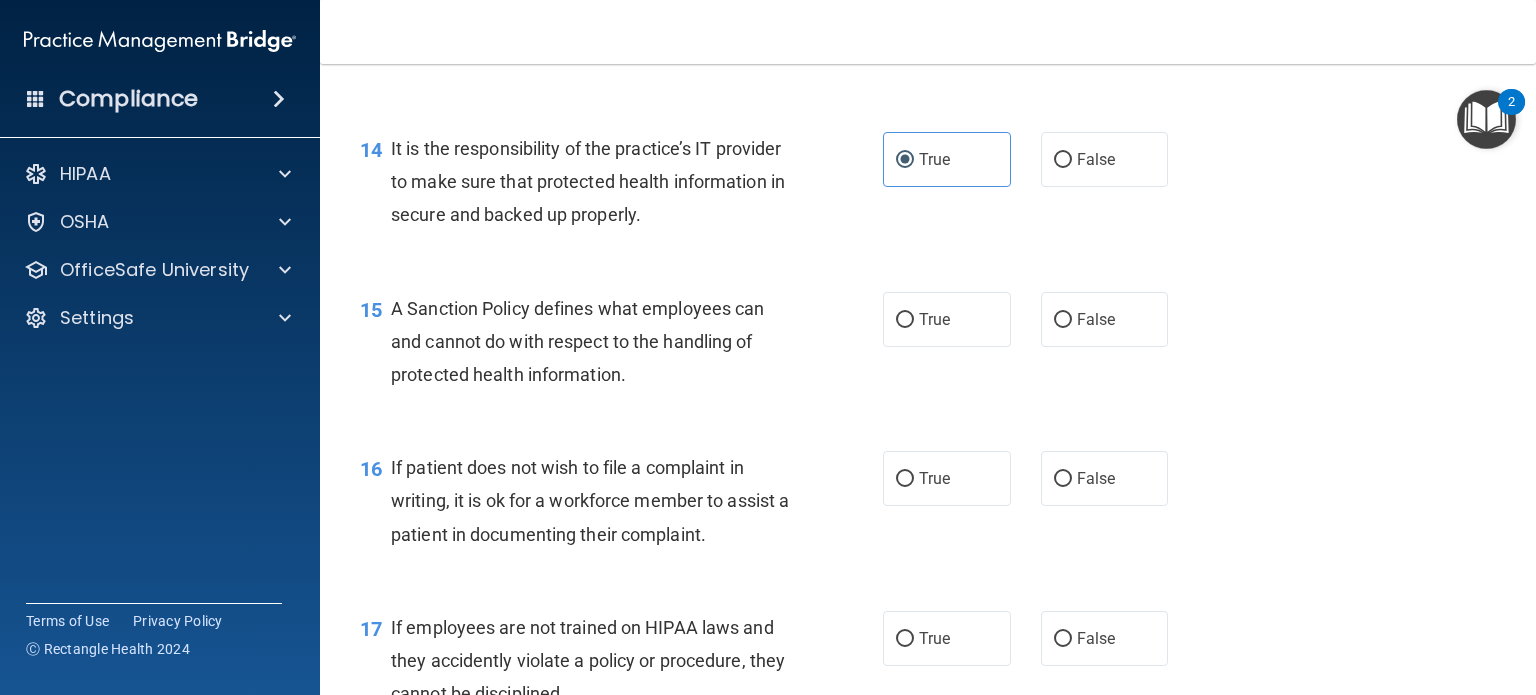 scroll, scrollTop: 2800, scrollLeft: 0, axis: vertical 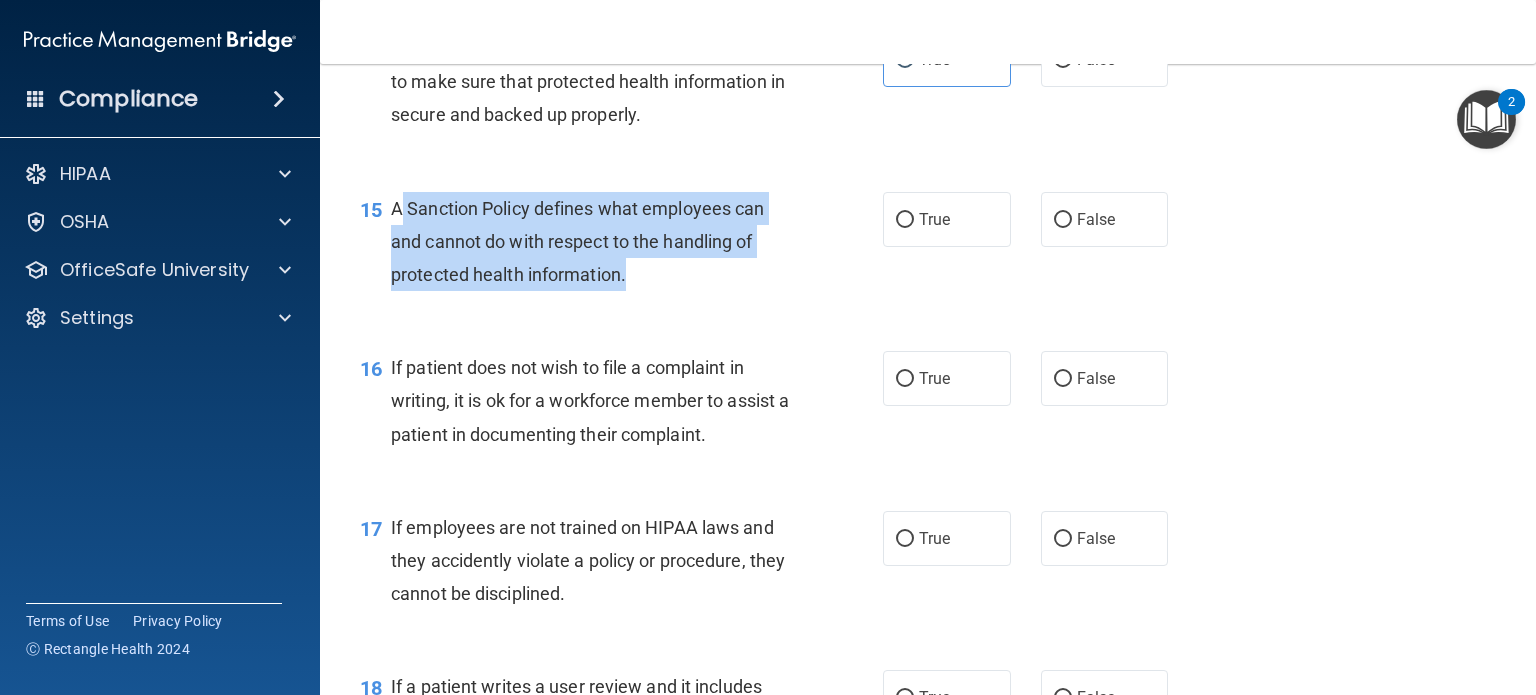 drag, startPoint x: 396, startPoint y: 243, endPoint x: 405, endPoint y: 254, distance: 14.21267 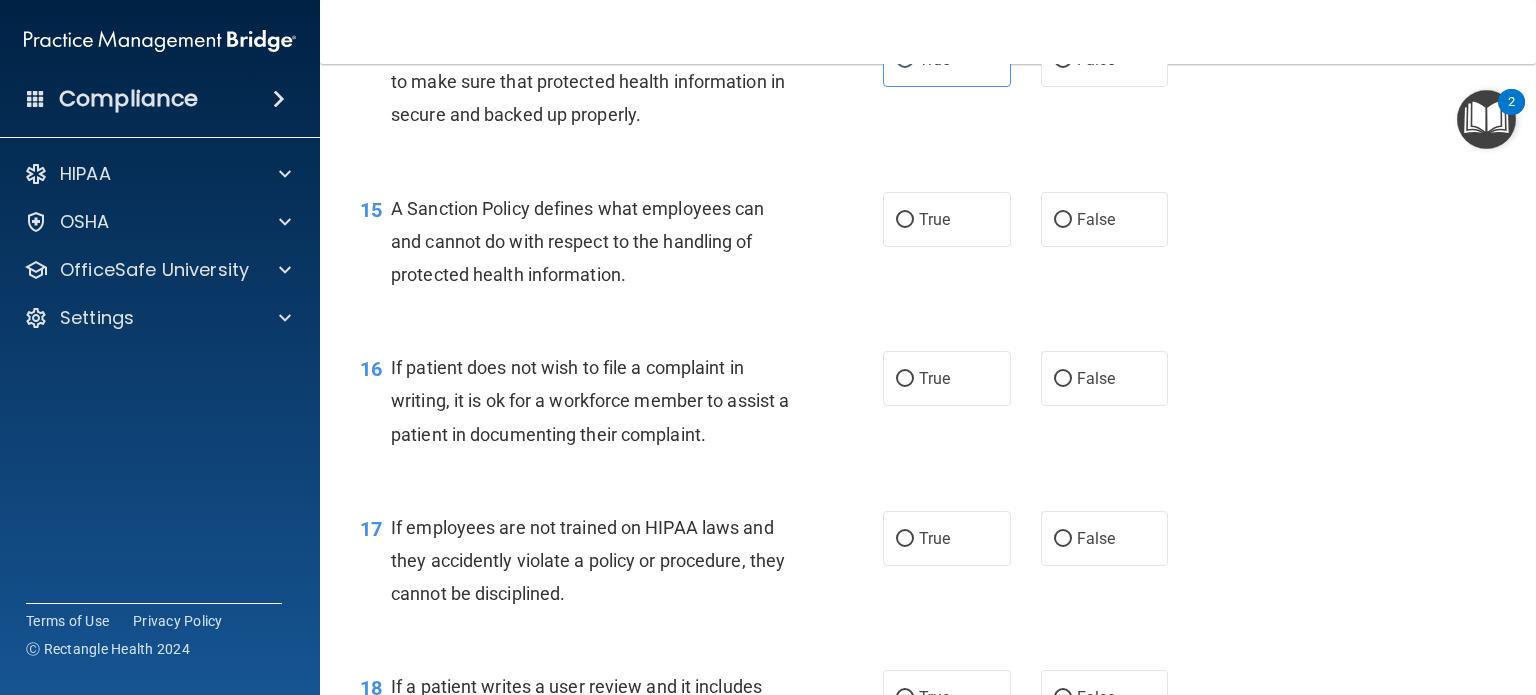 click on "15       A Sanction Policy defines what employees can and cannot do with respect to the handling of protected health information." at bounding box center [621, 247] 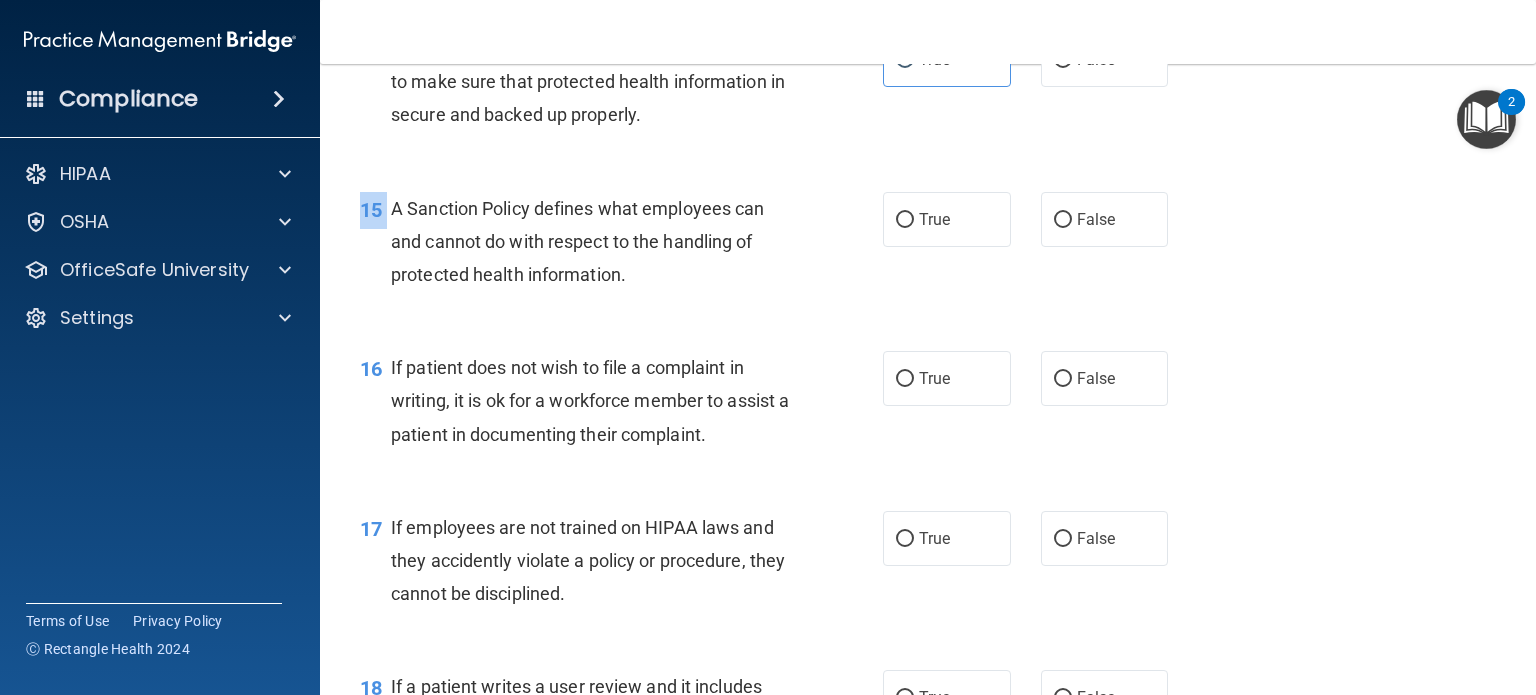 drag, startPoint x: 395, startPoint y: 241, endPoint x: 680, endPoint y: 335, distance: 300.10165 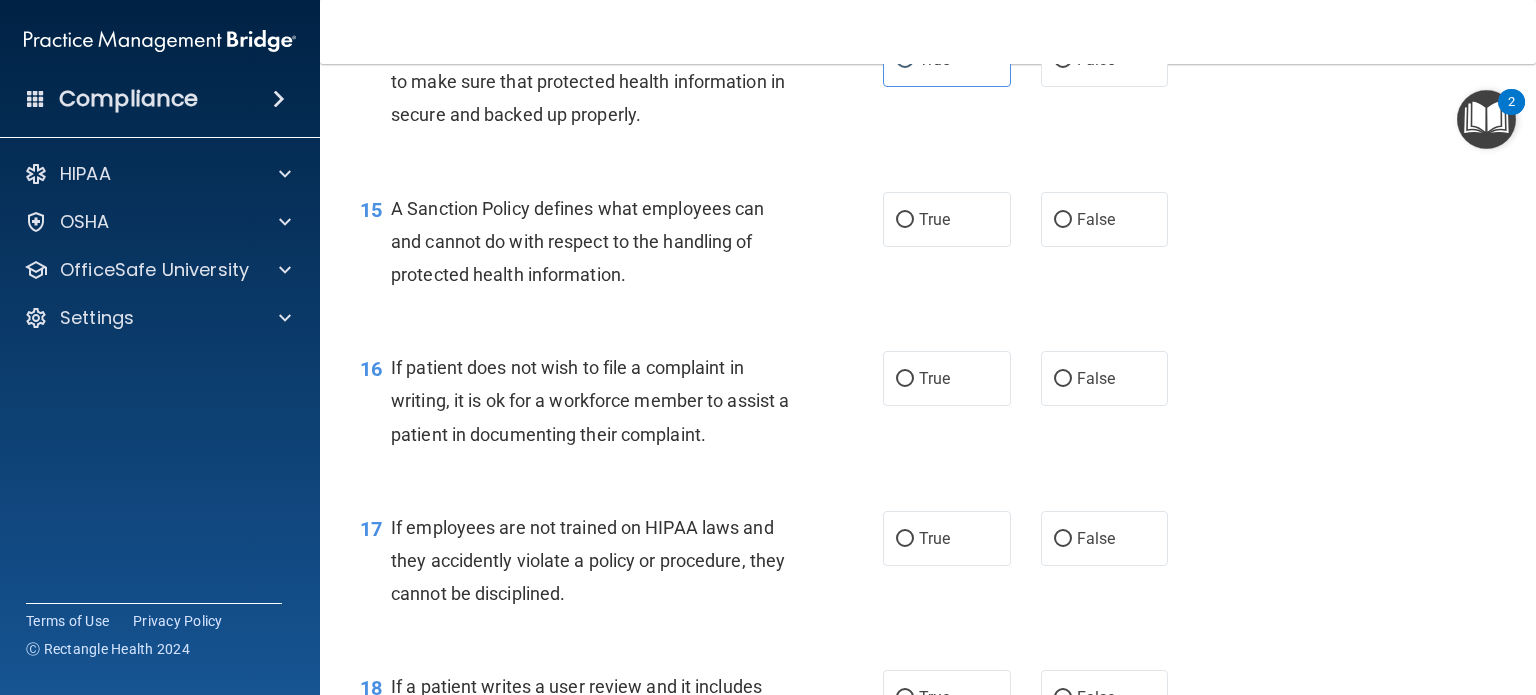 drag, startPoint x: 678, startPoint y: 331, endPoint x: 667, endPoint y: 323, distance: 13.601471 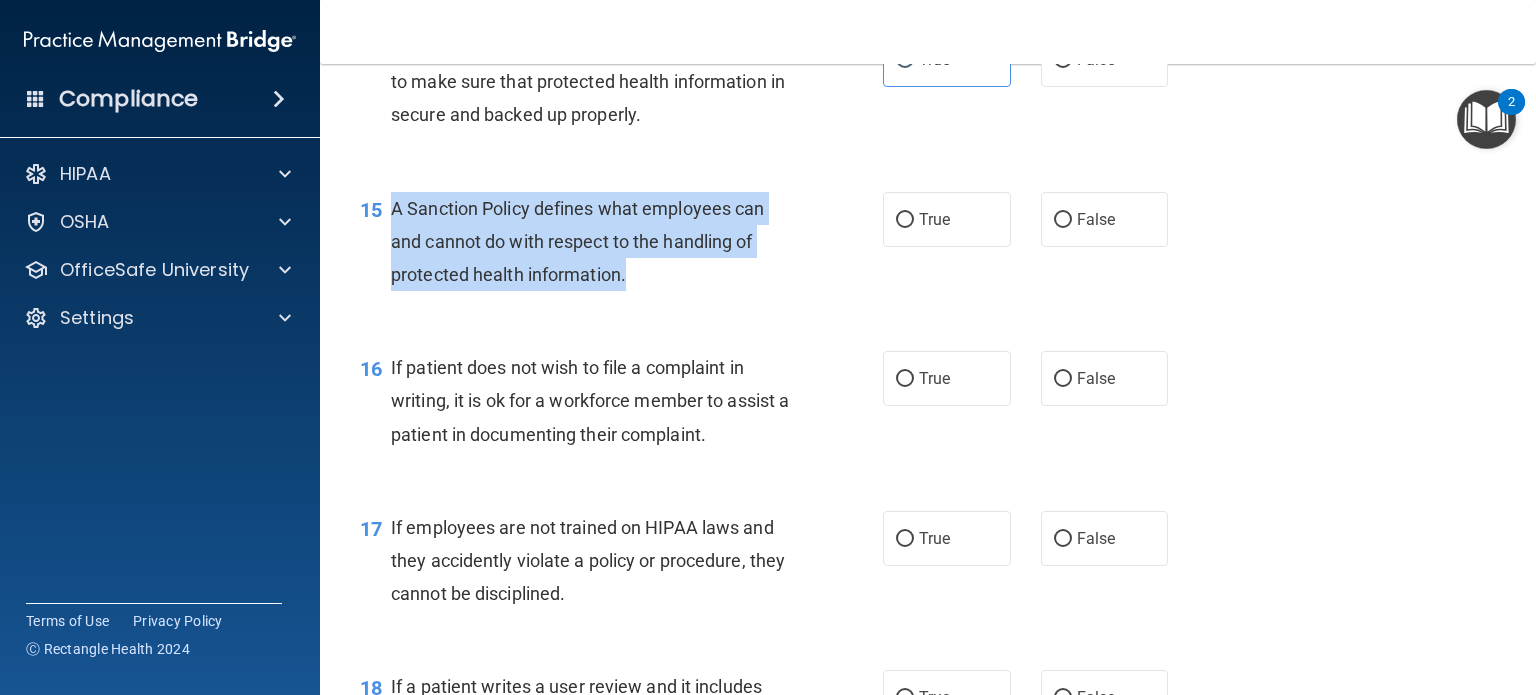 drag, startPoint x: 388, startPoint y: 239, endPoint x: 644, endPoint y: 310, distance: 265.66333 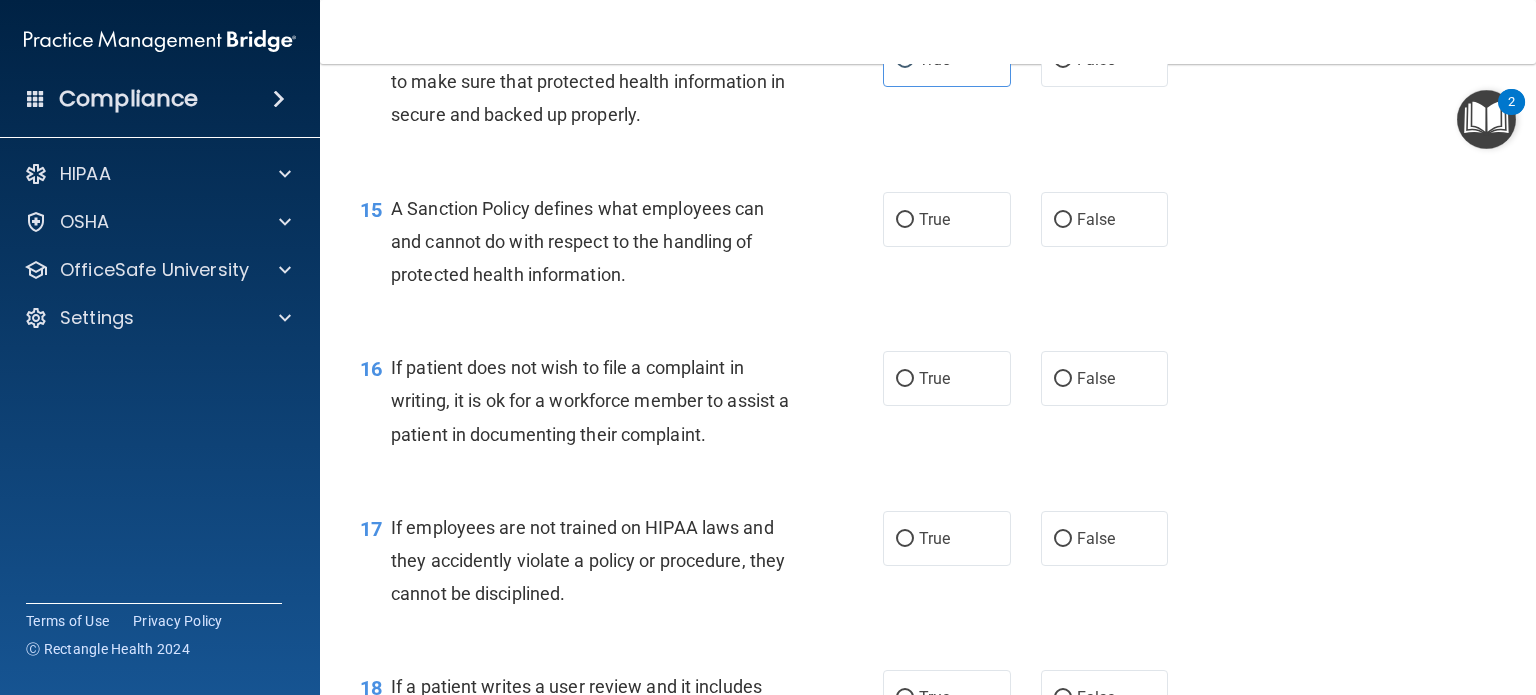 drag, startPoint x: 724, startPoint y: 347, endPoint x: 747, endPoint y: 344, distance: 23.194826 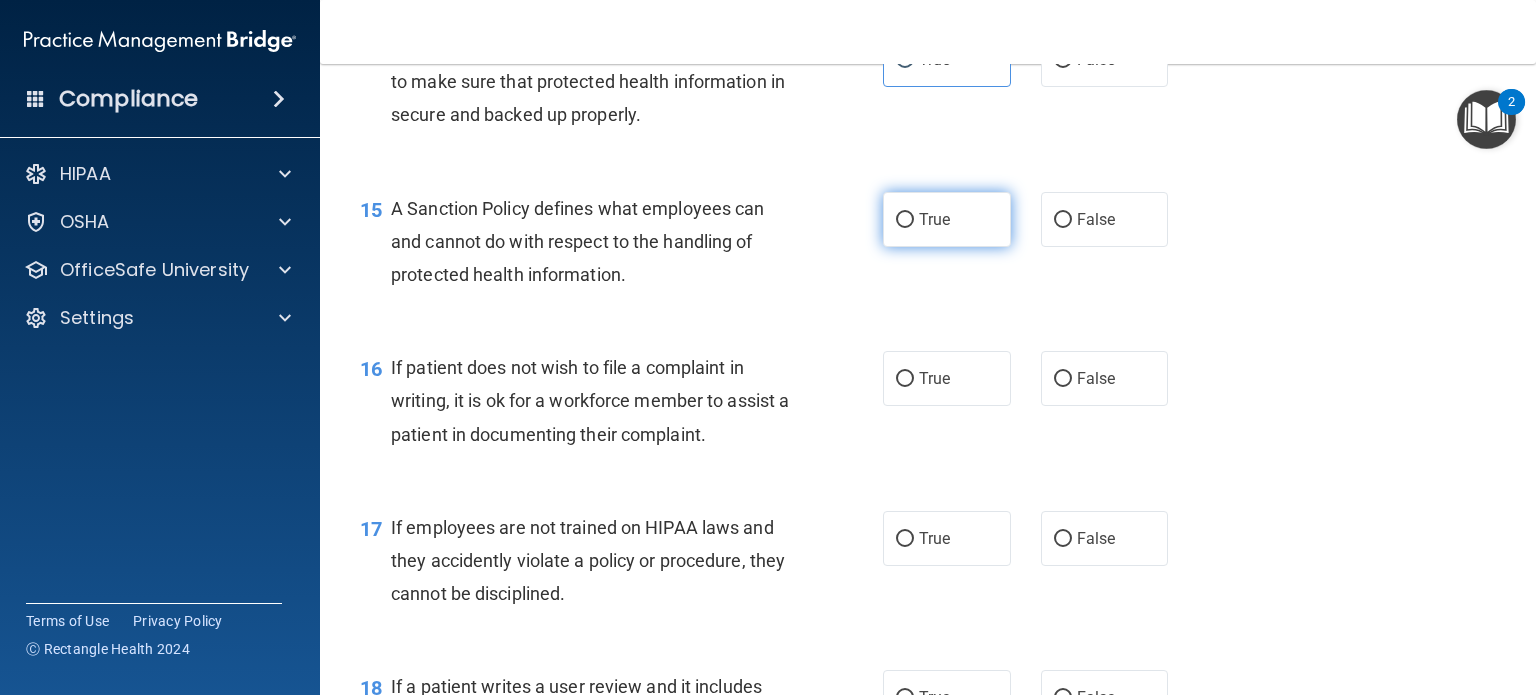 click on "True" at bounding box center (905, 220) 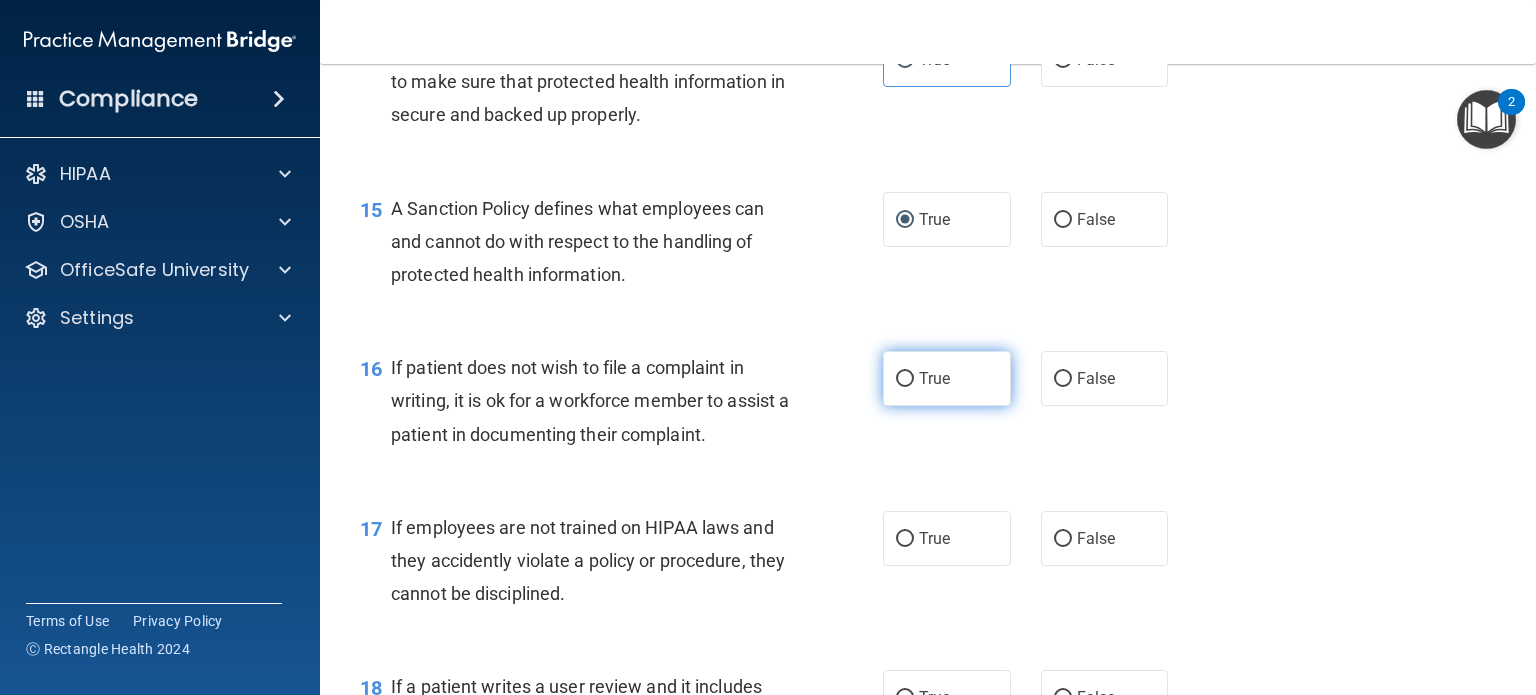 click on "True" at bounding box center (947, 378) 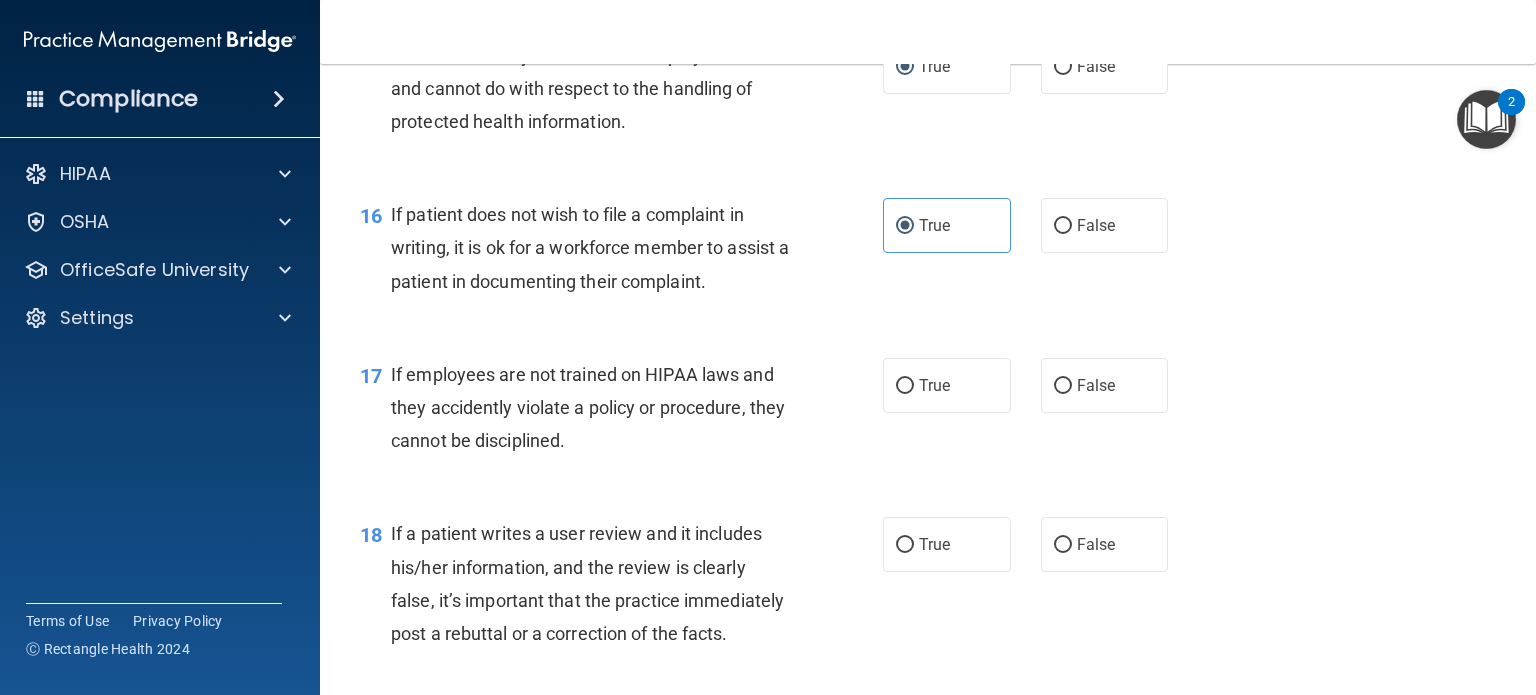 scroll, scrollTop: 3000, scrollLeft: 0, axis: vertical 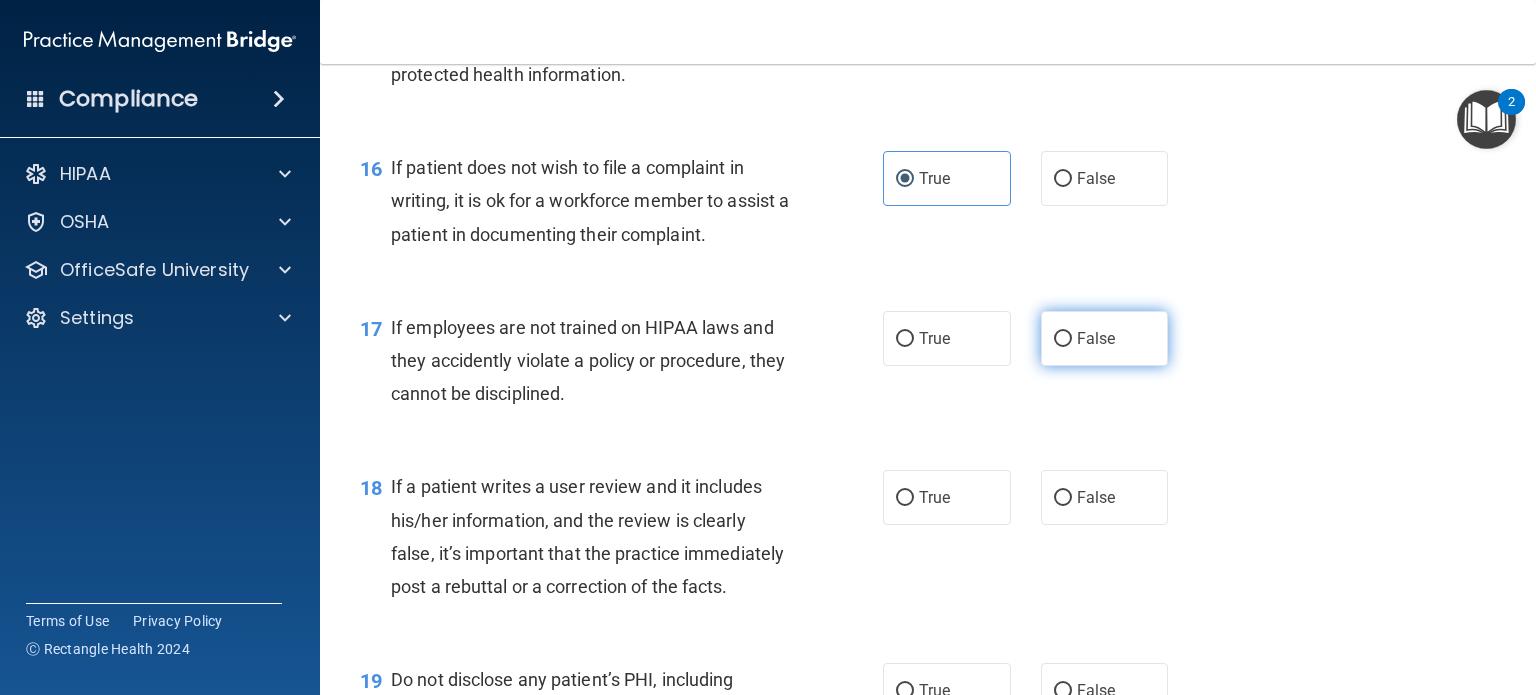 click on "False" at bounding box center (1096, 338) 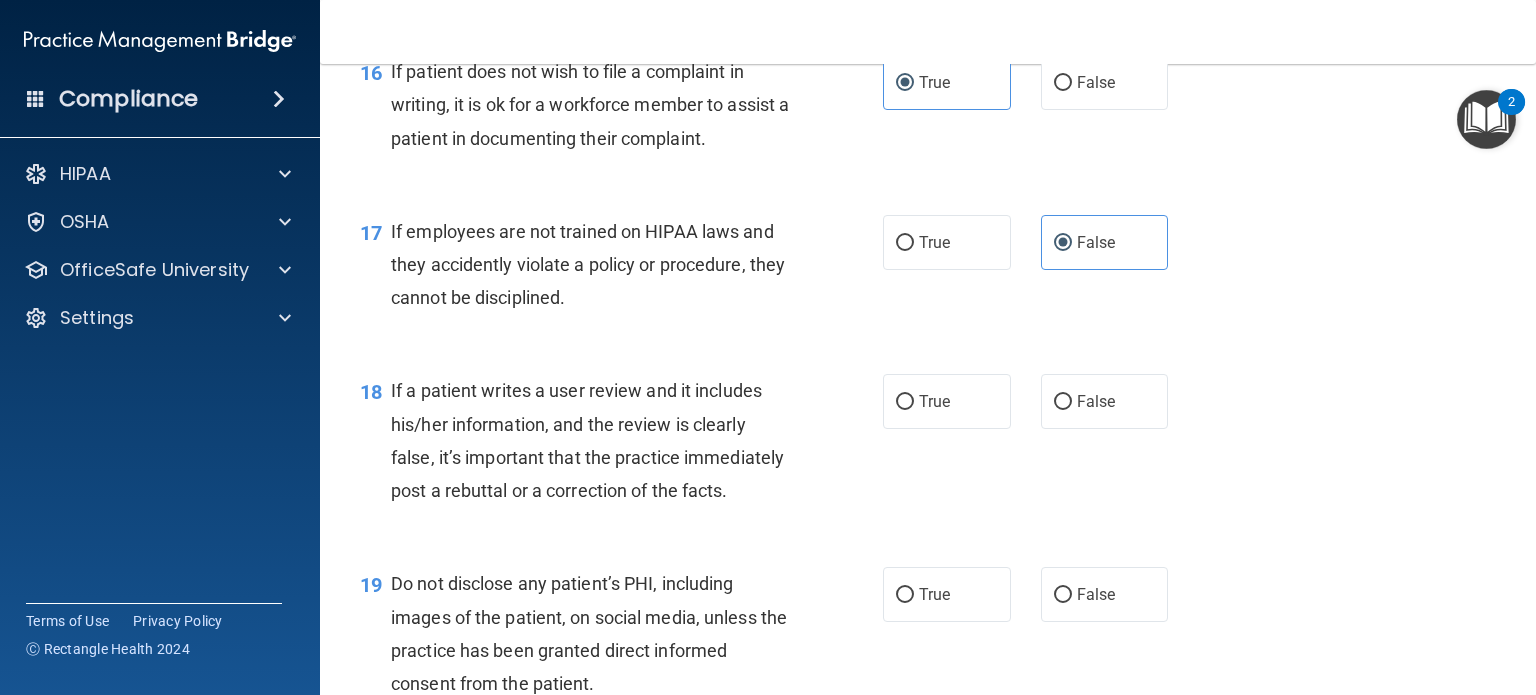 scroll, scrollTop: 3200, scrollLeft: 0, axis: vertical 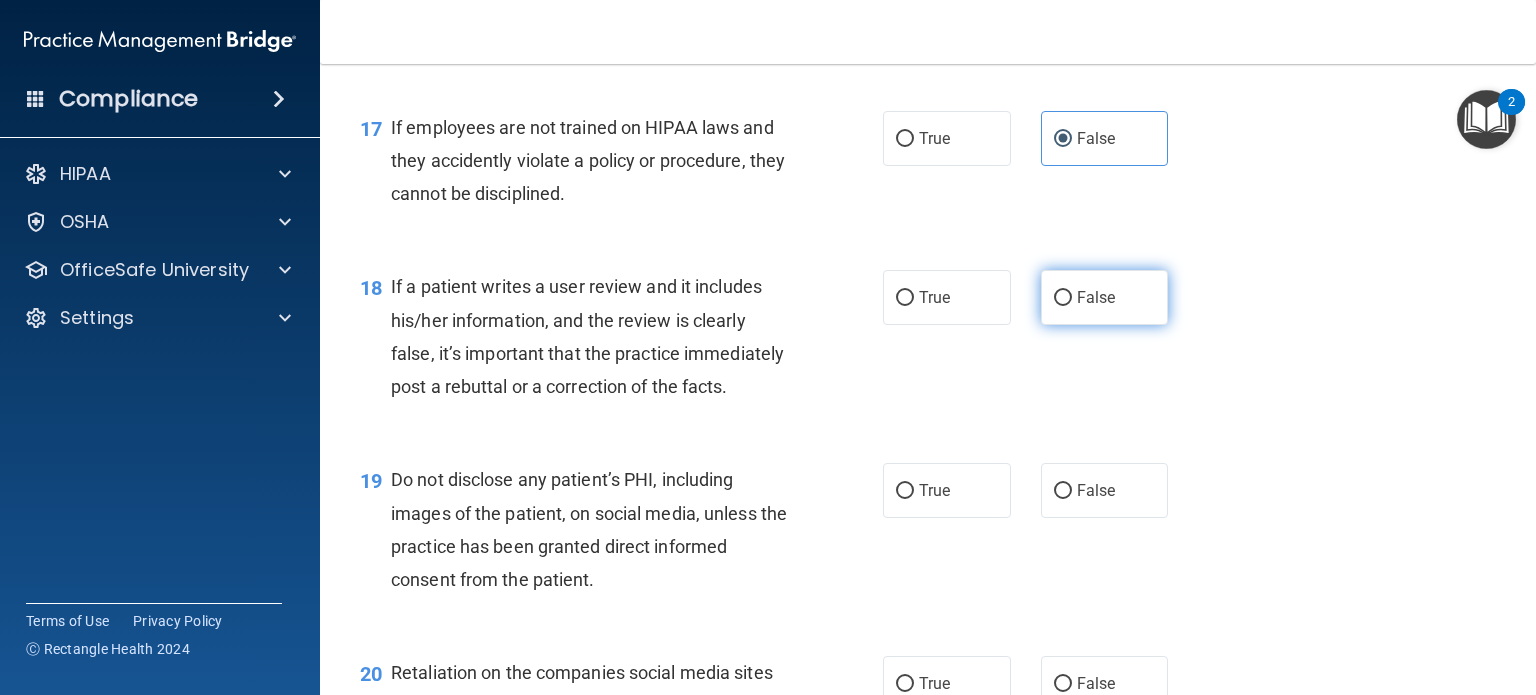 click on "False" at bounding box center (1096, 297) 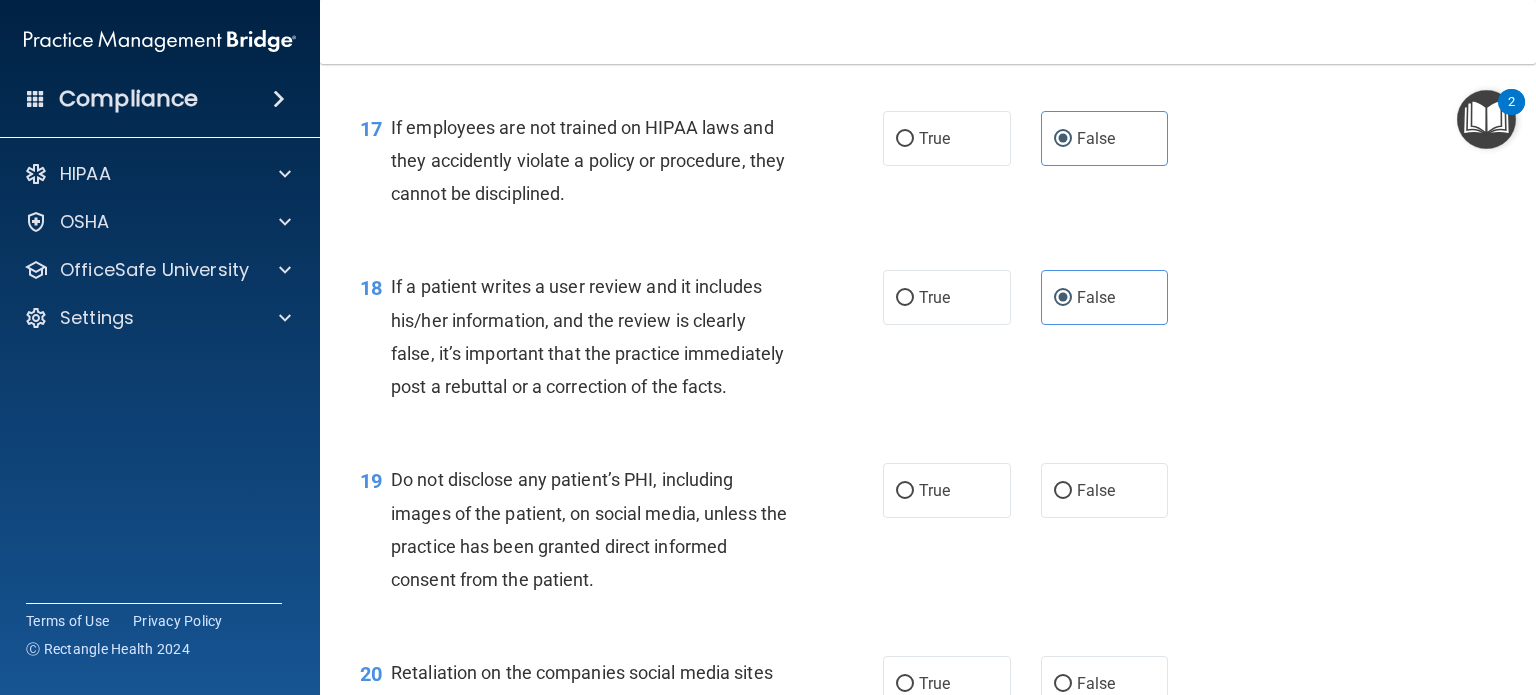 scroll, scrollTop: 3400, scrollLeft: 0, axis: vertical 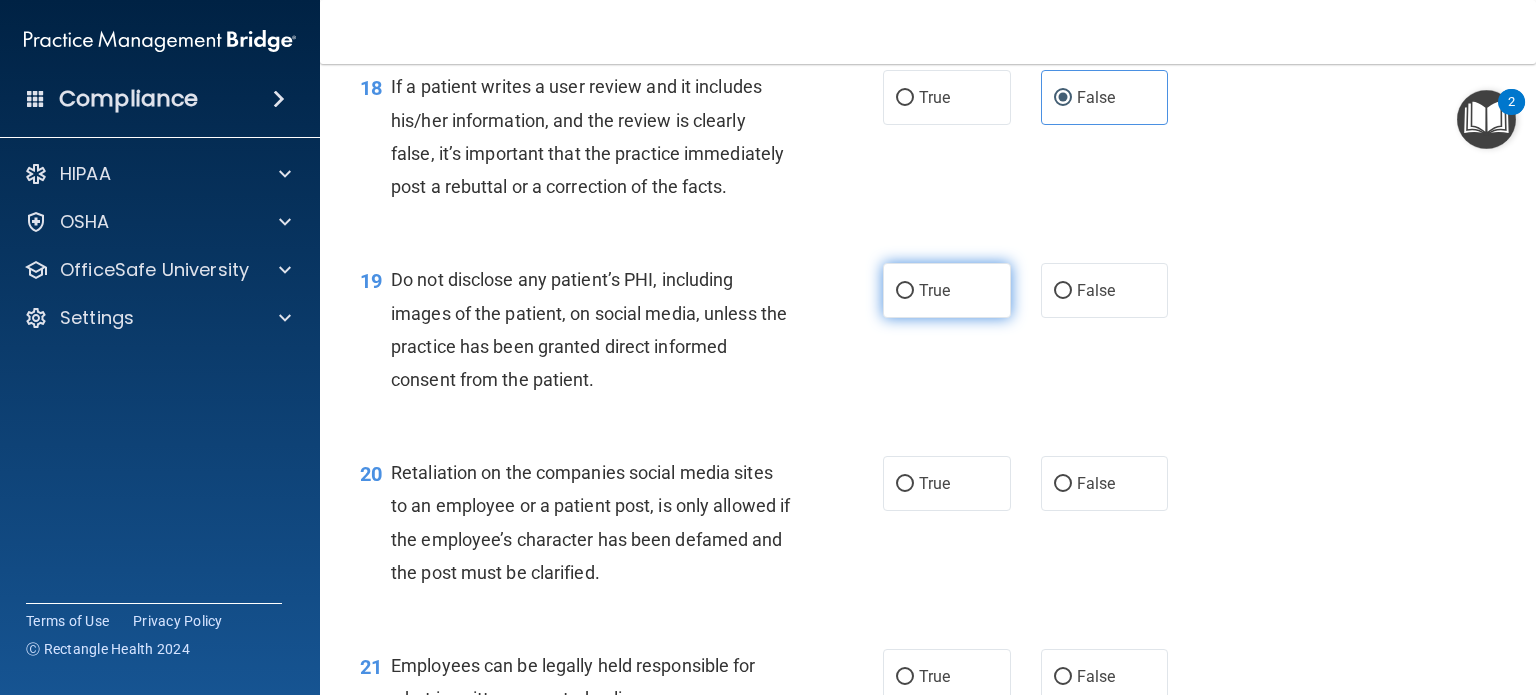 click on "True" at bounding box center (947, 290) 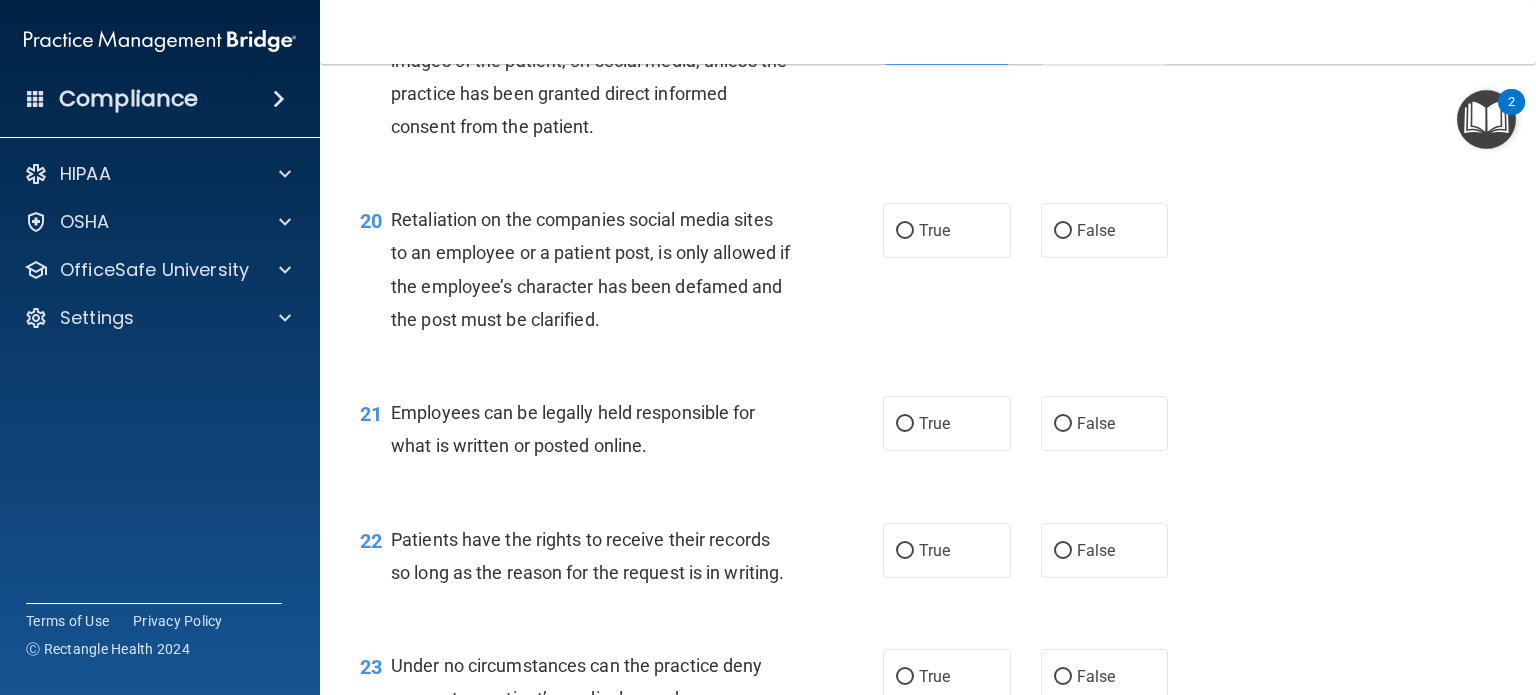 scroll, scrollTop: 3700, scrollLeft: 0, axis: vertical 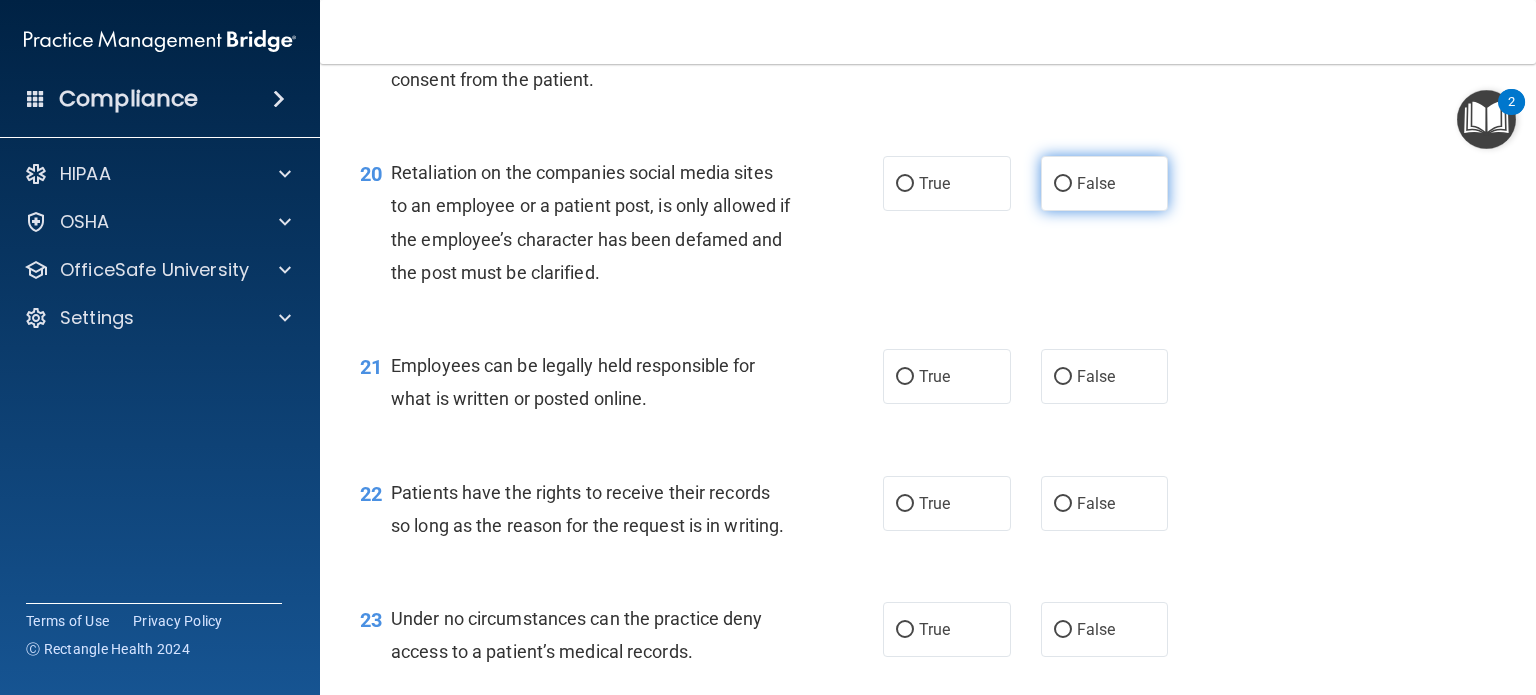 click on "False" at bounding box center [1105, 183] 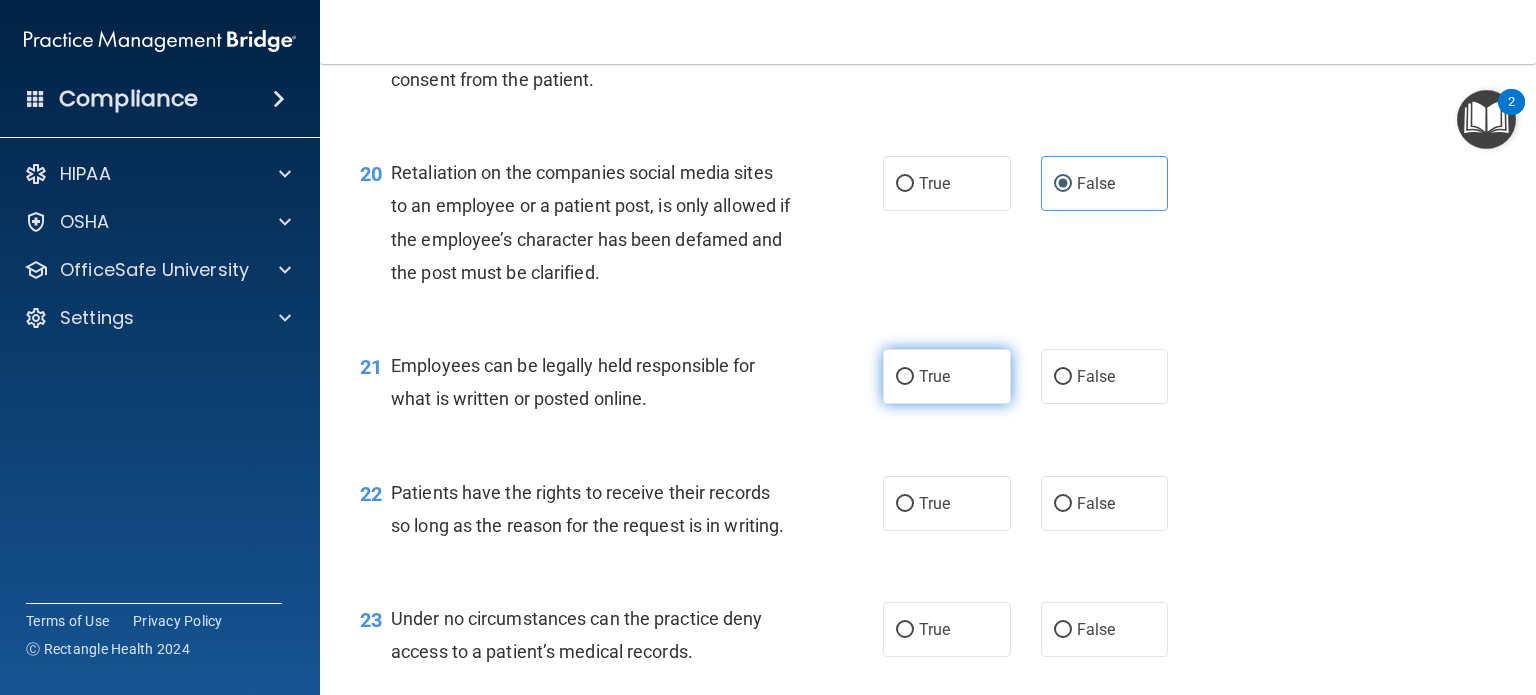 drag, startPoint x: 924, startPoint y: 447, endPoint x: 909, endPoint y: 446, distance: 15.033297 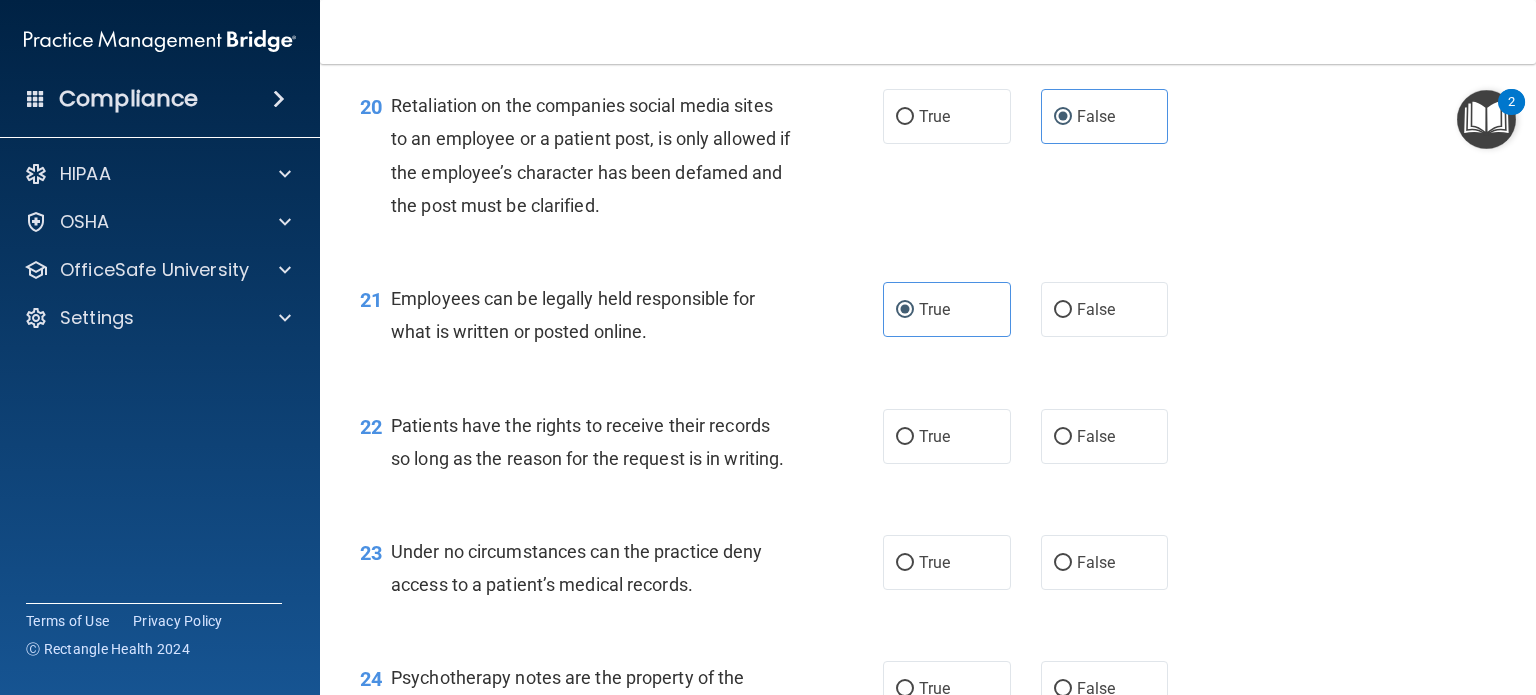 scroll, scrollTop: 3900, scrollLeft: 0, axis: vertical 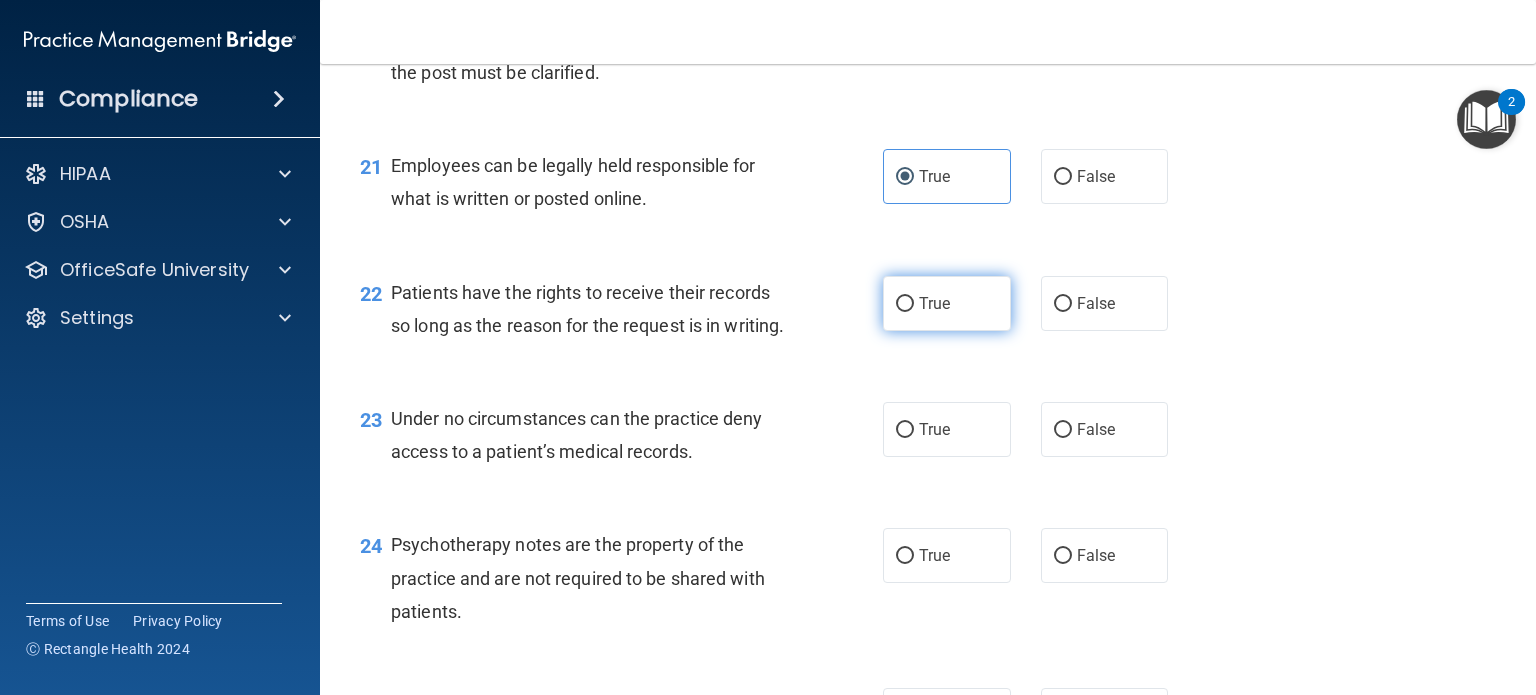 click on "True" at bounding box center (934, 303) 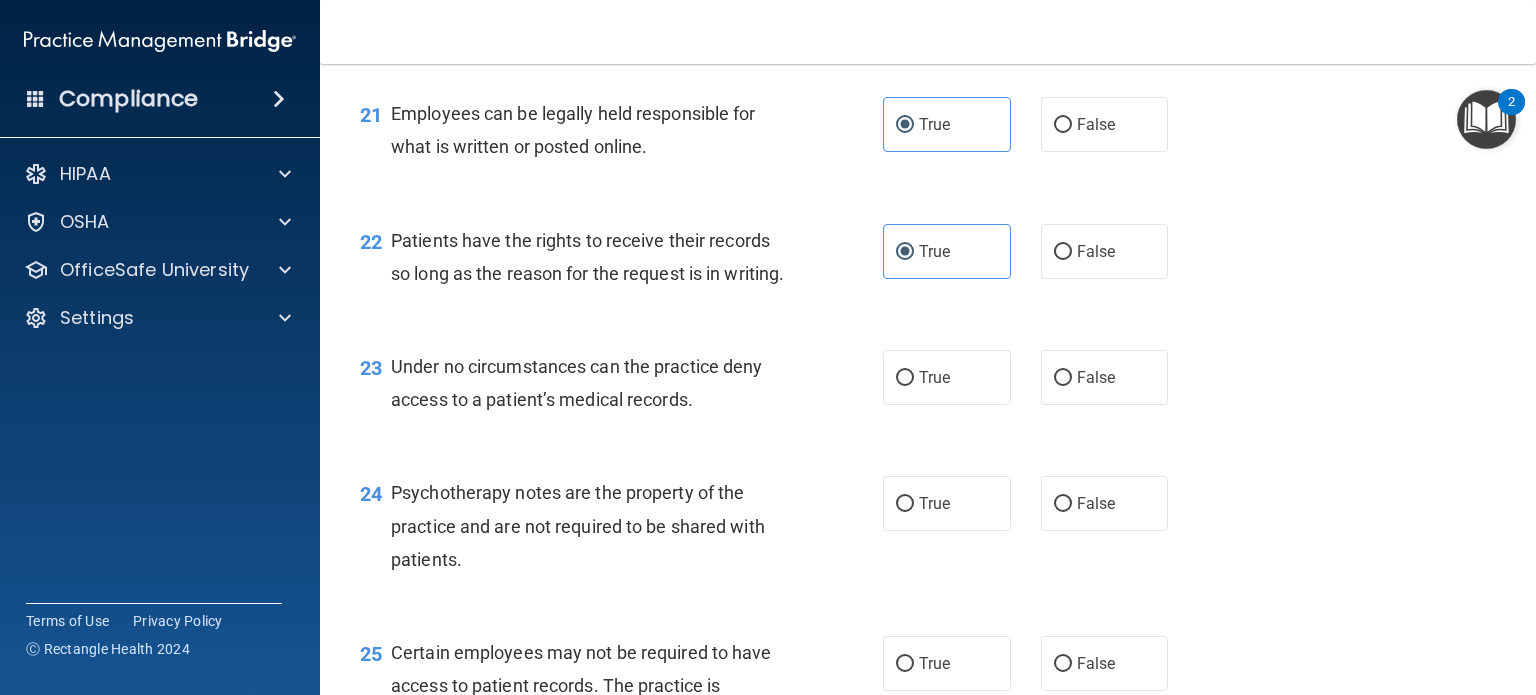 scroll, scrollTop: 4000, scrollLeft: 0, axis: vertical 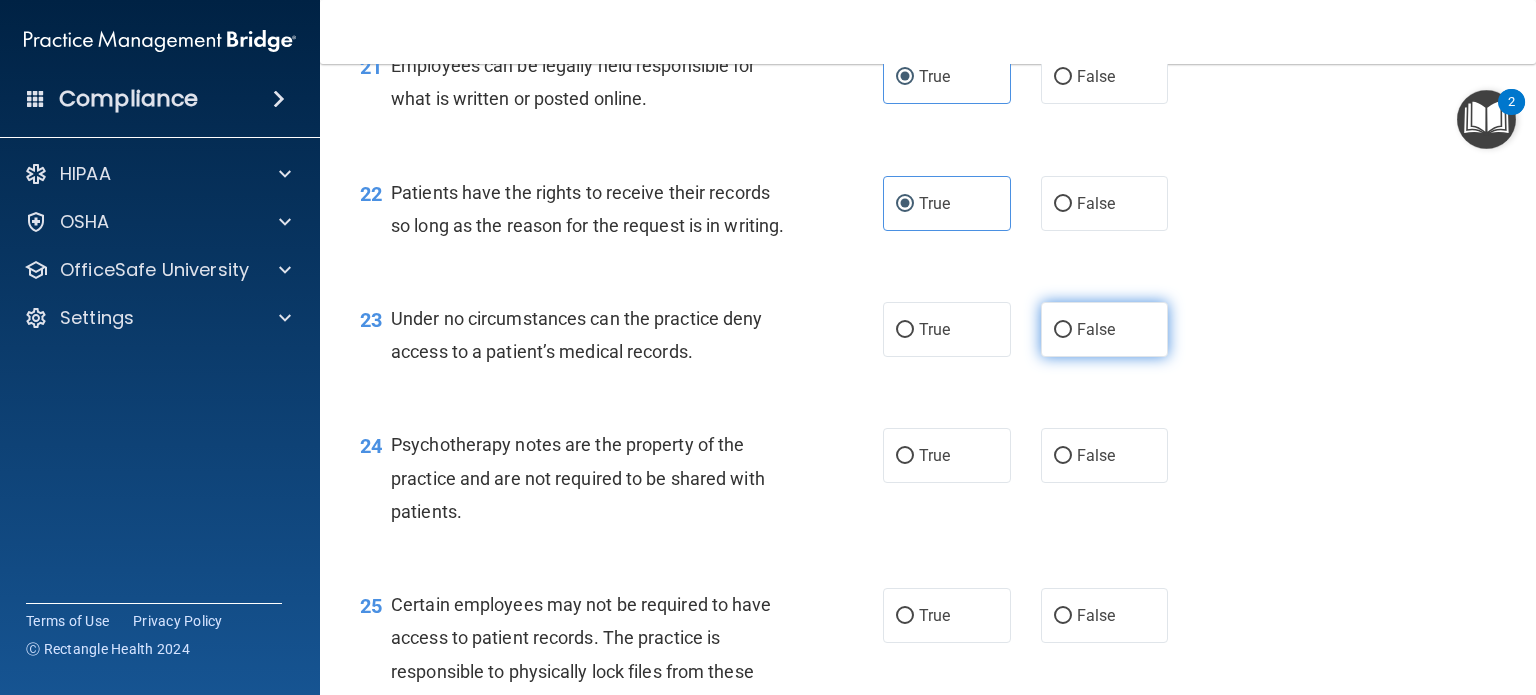 click on "False" at bounding box center [1105, 329] 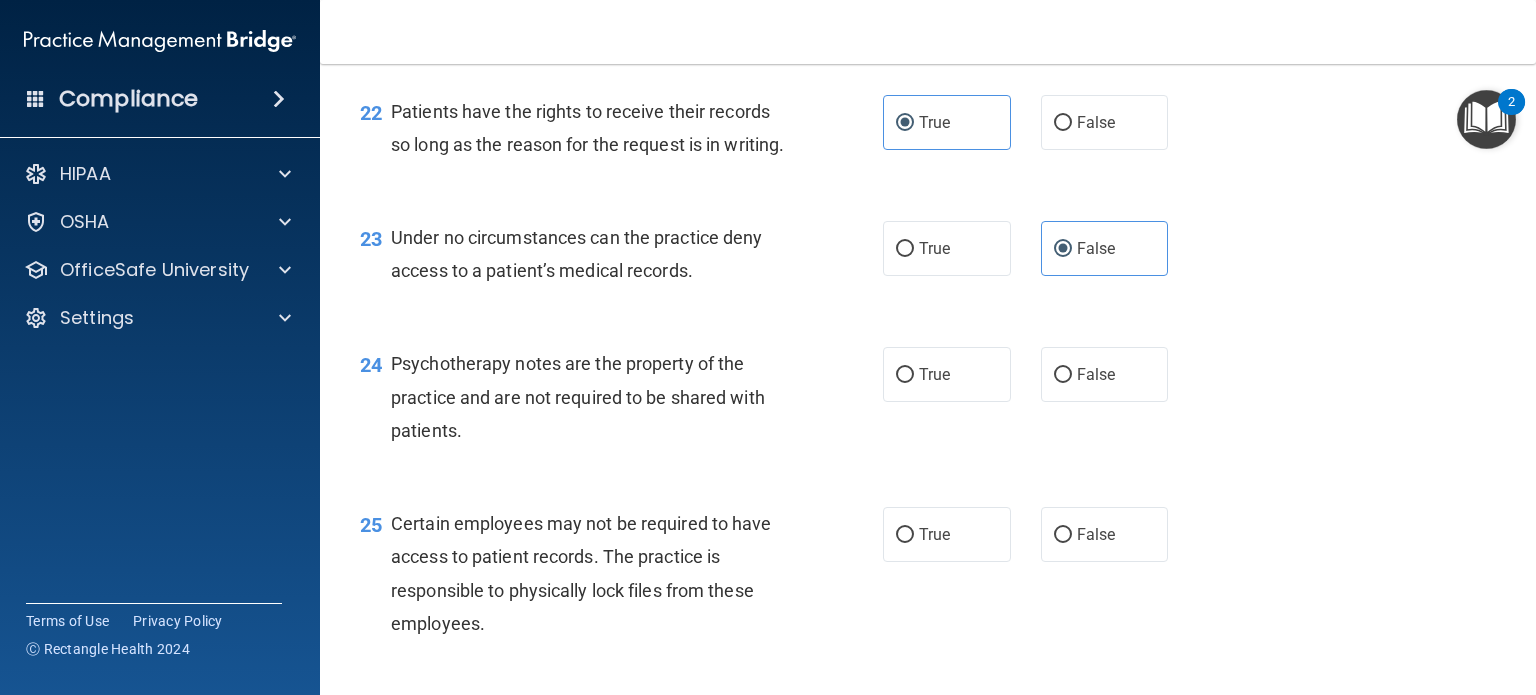 scroll, scrollTop: 4200, scrollLeft: 0, axis: vertical 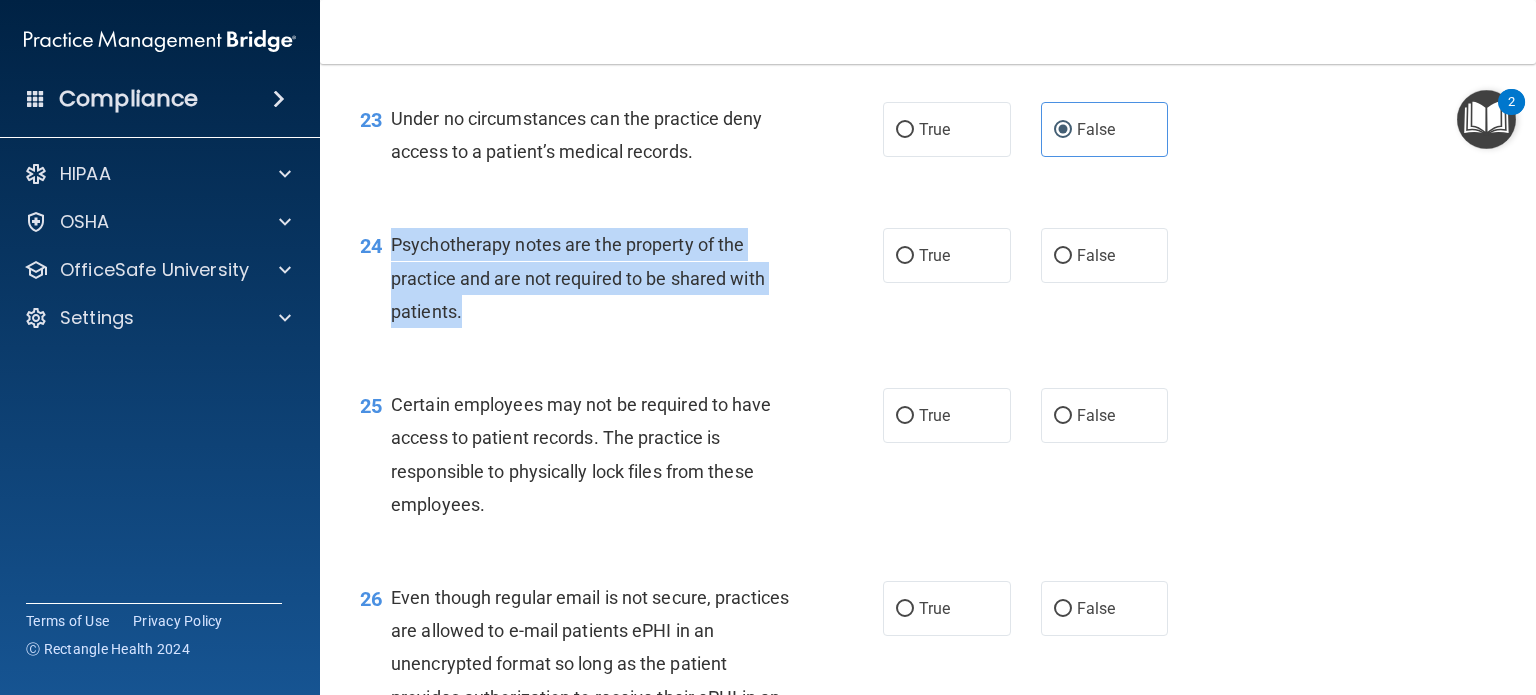drag, startPoint x: 390, startPoint y: 342, endPoint x: 477, endPoint y: 407, distance: 108.60018 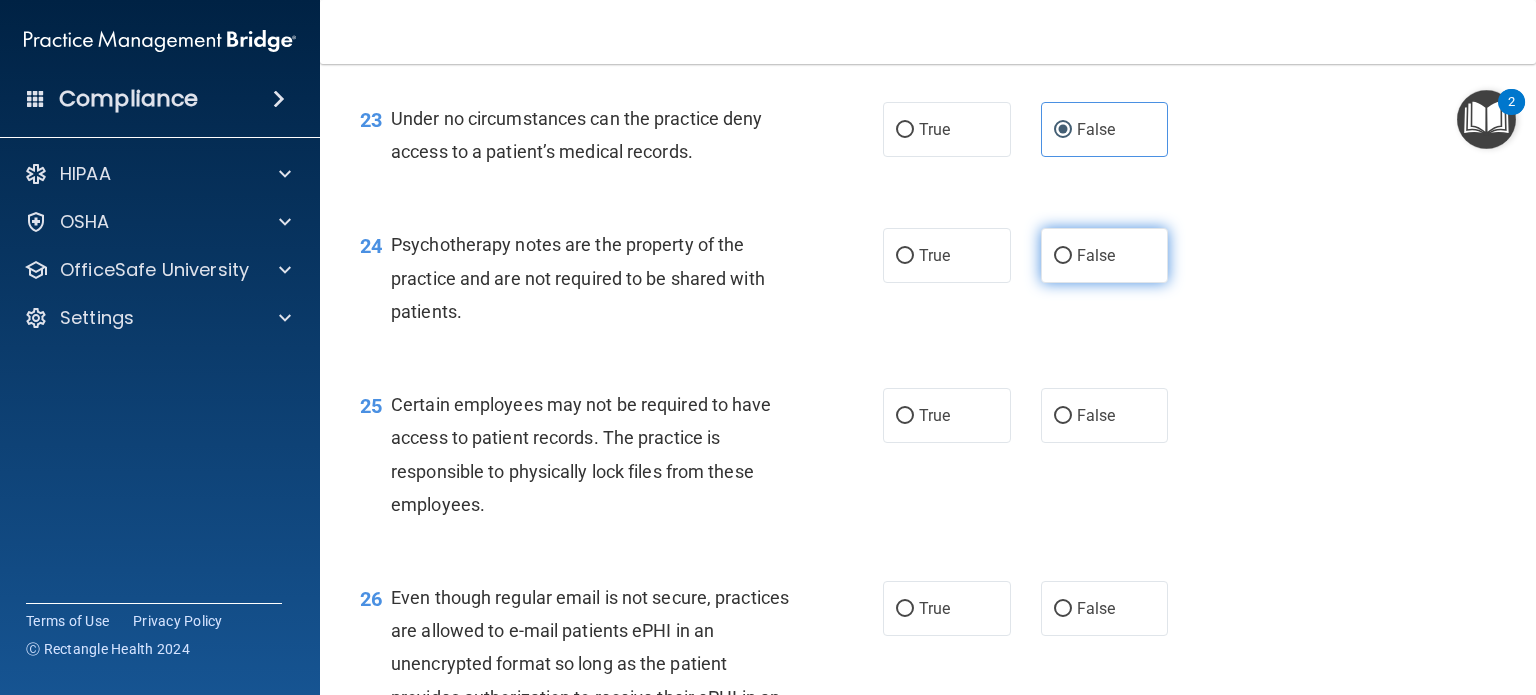 click on "False" at bounding box center [1105, 255] 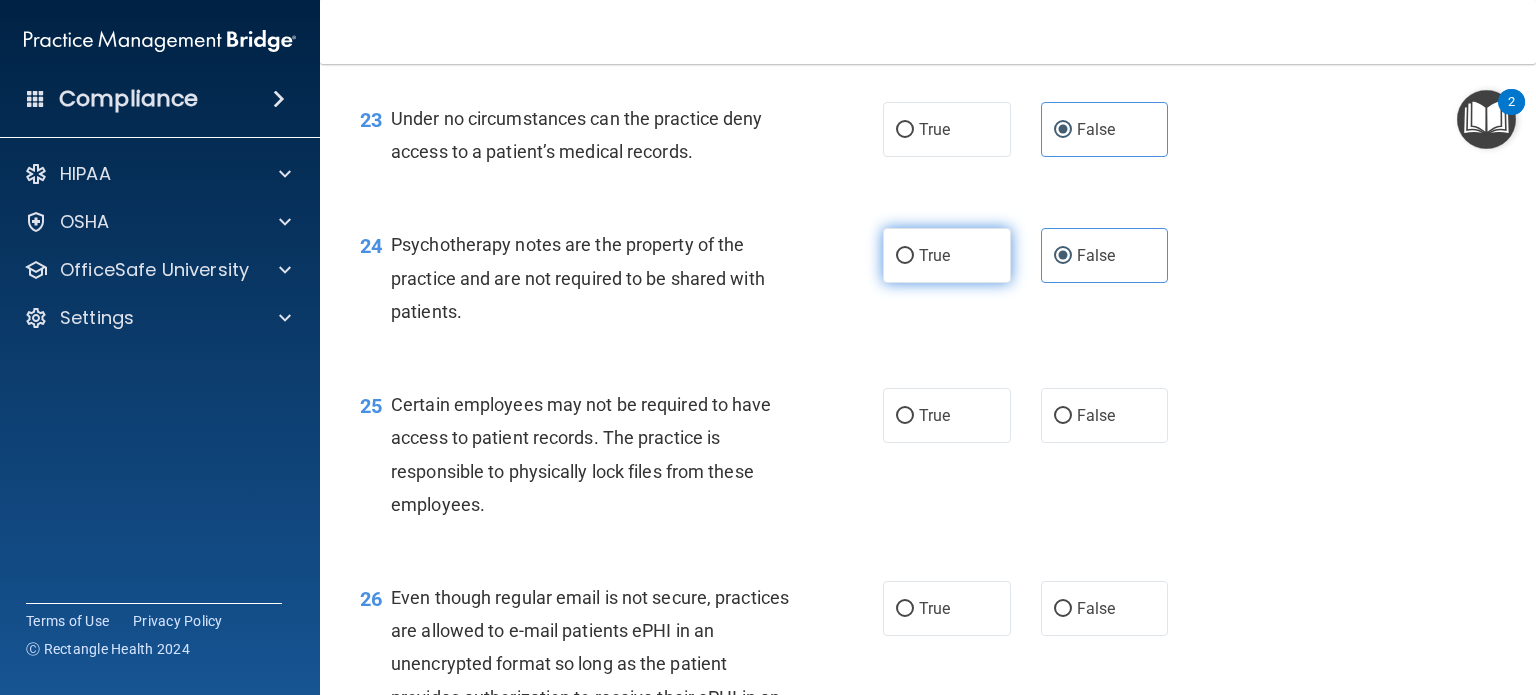 click on "True" at bounding box center (947, 255) 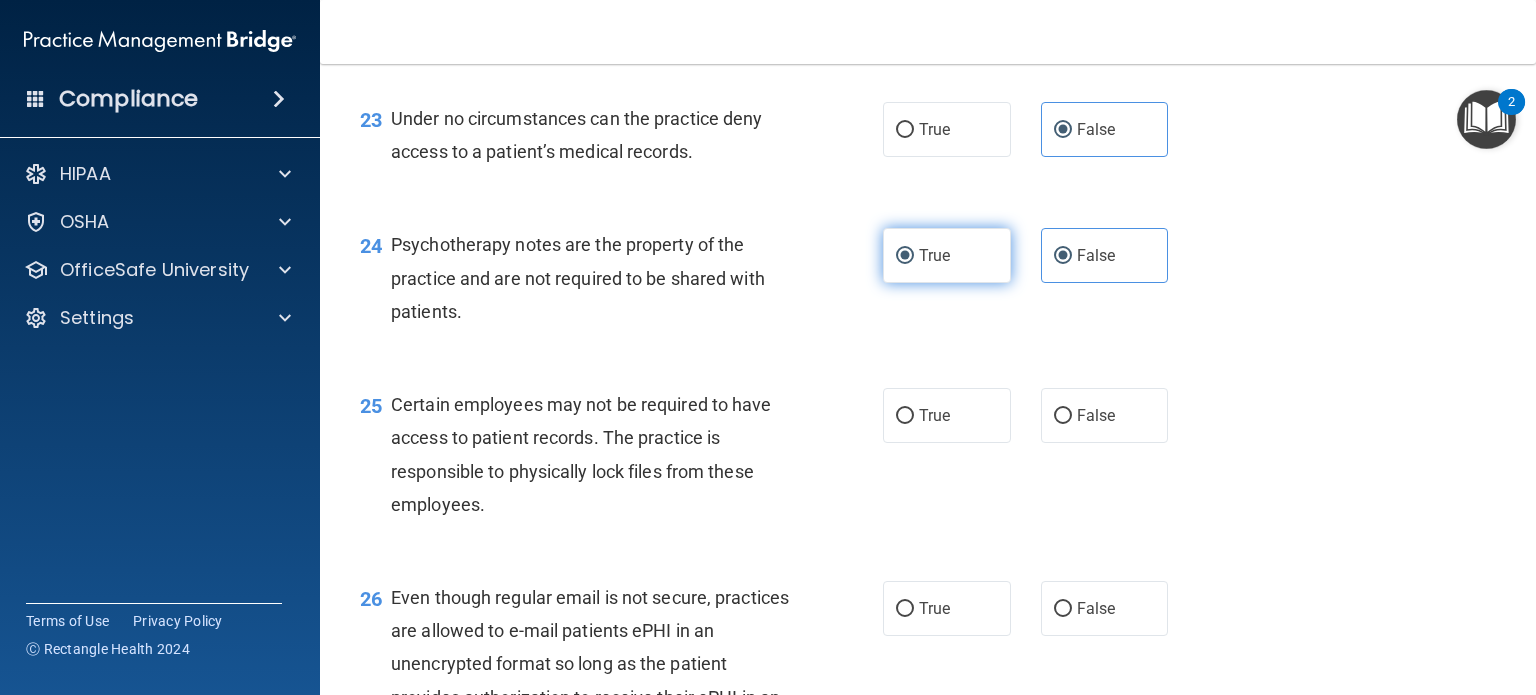 radio on "false" 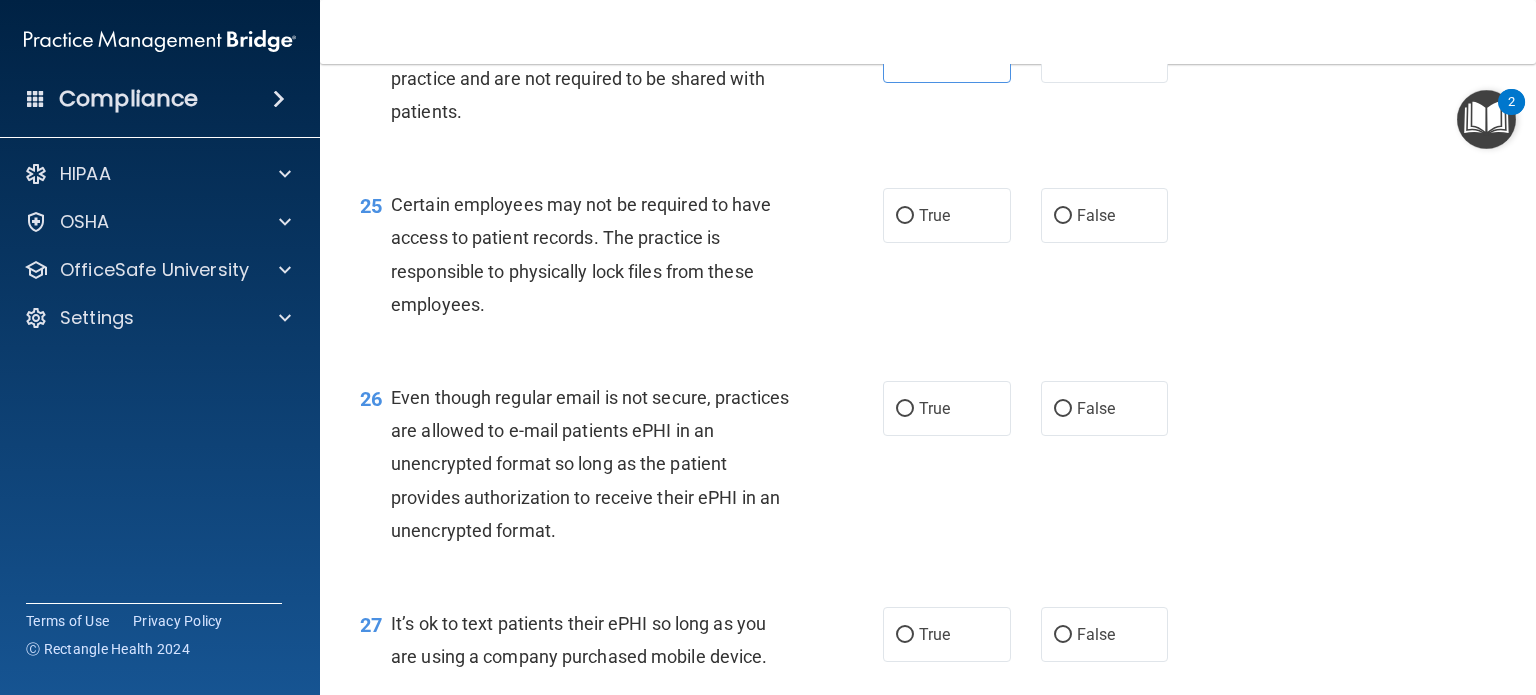 scroll, scrollTop: 4500, scrollLeft: 0, axis: vertical 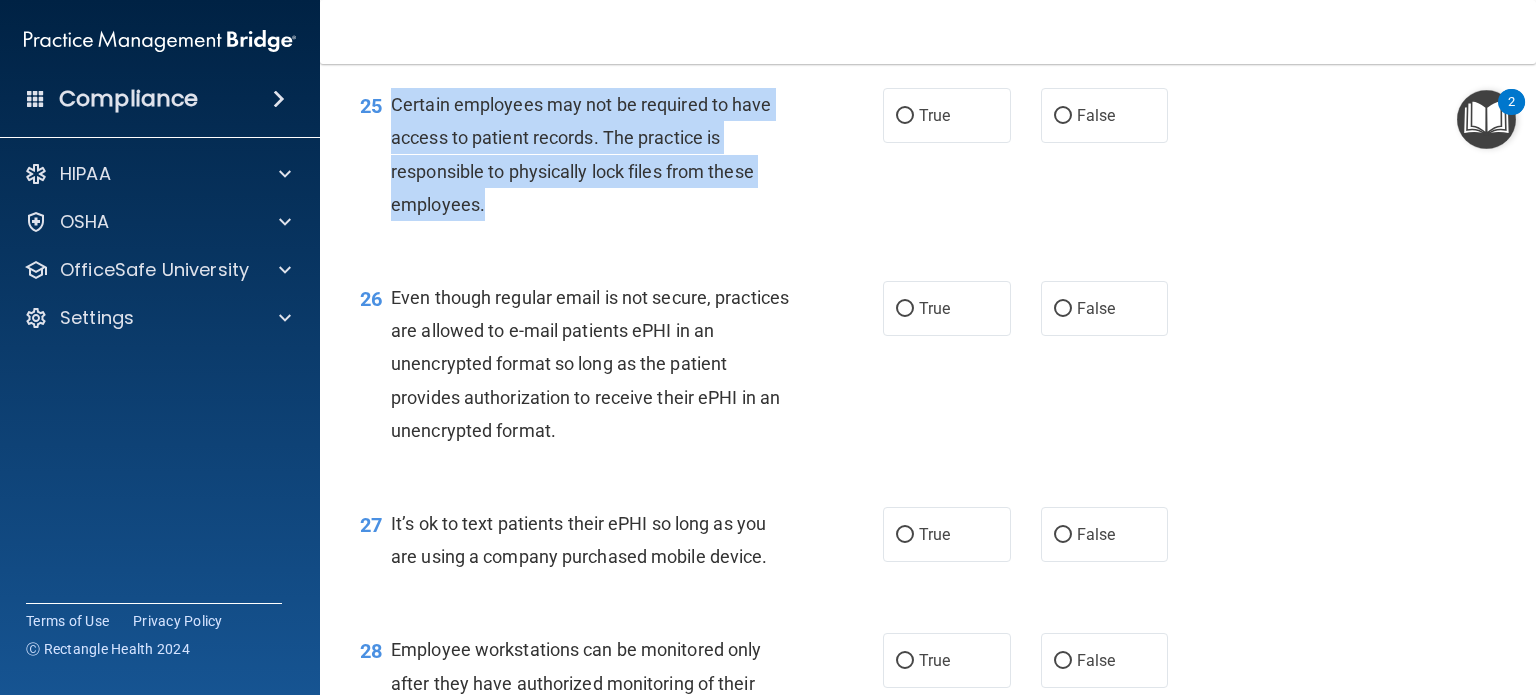 drag, startPoint x: 392, startPoint y: 202, endPoint x: 512, endPoint y: 303, distance: 156.84706 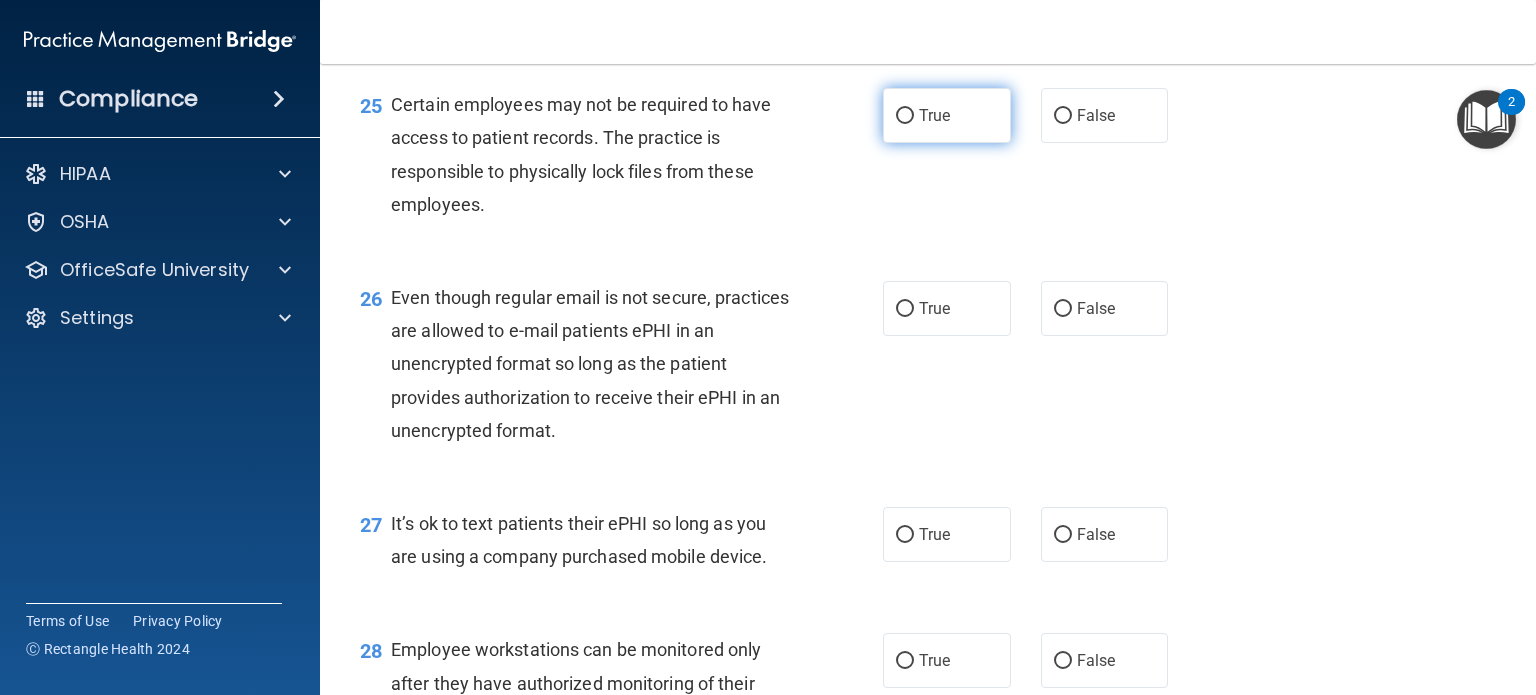 click on "True" at bounding box center (947, 115) 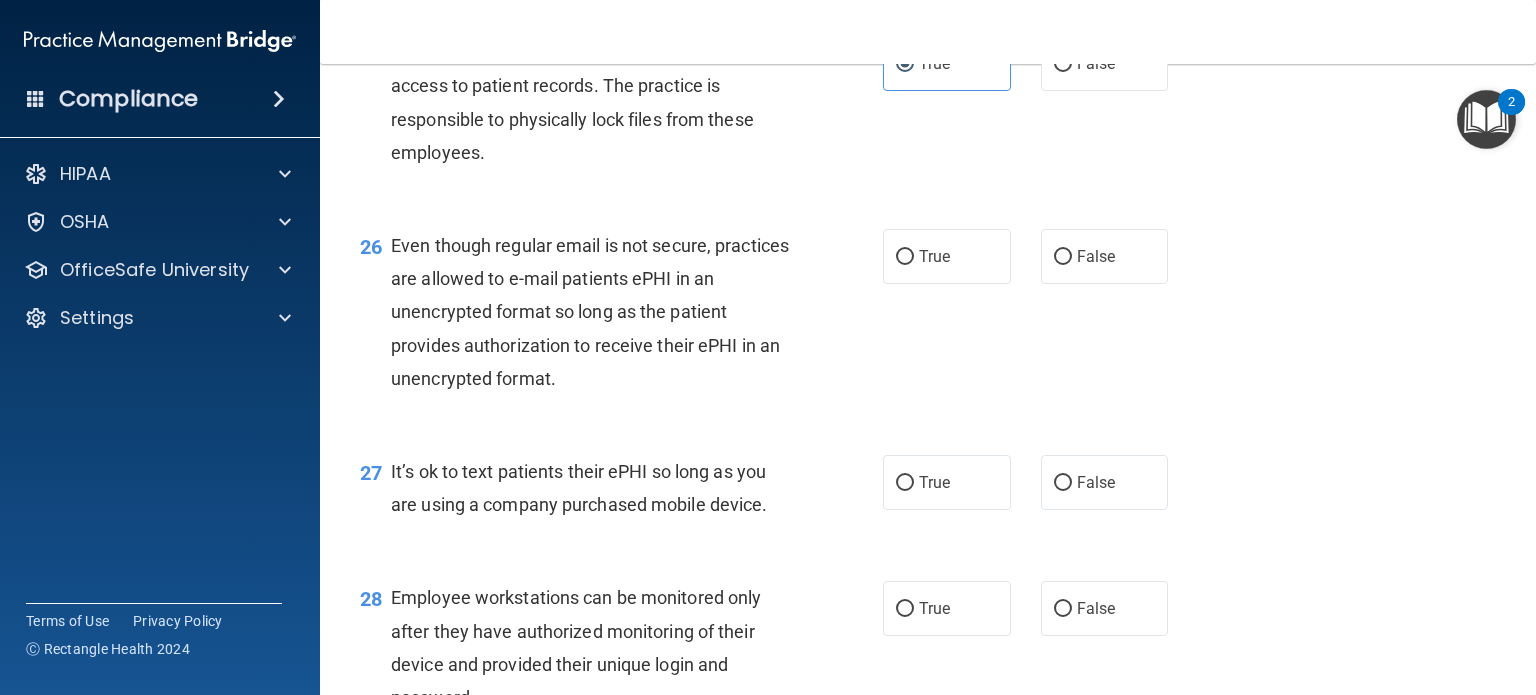 scroll, scrollTop: 4600, scrollLeft: 0, axis: vertical 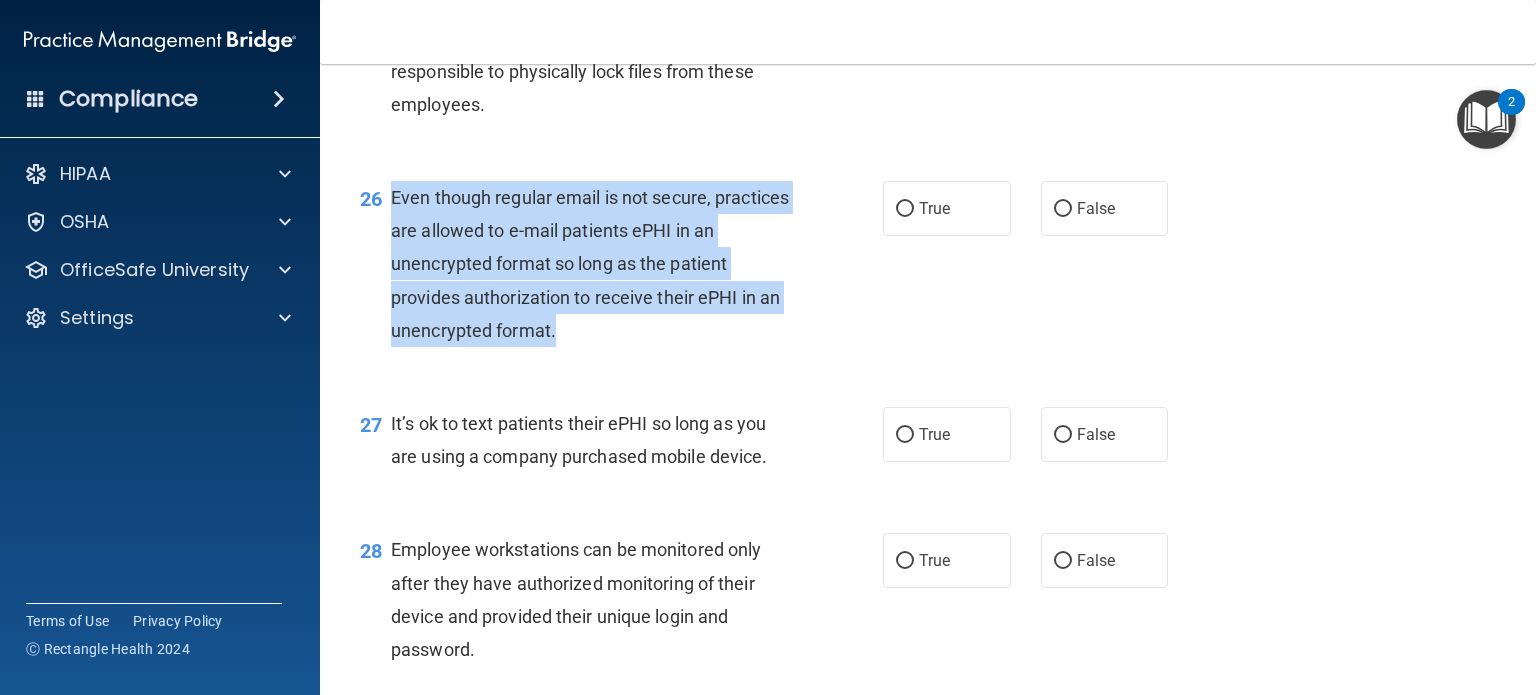 drag, startPoint x: 385, startPoint y: 300, endPoint x: 559, endPoint y: 431, distance: 217.80037 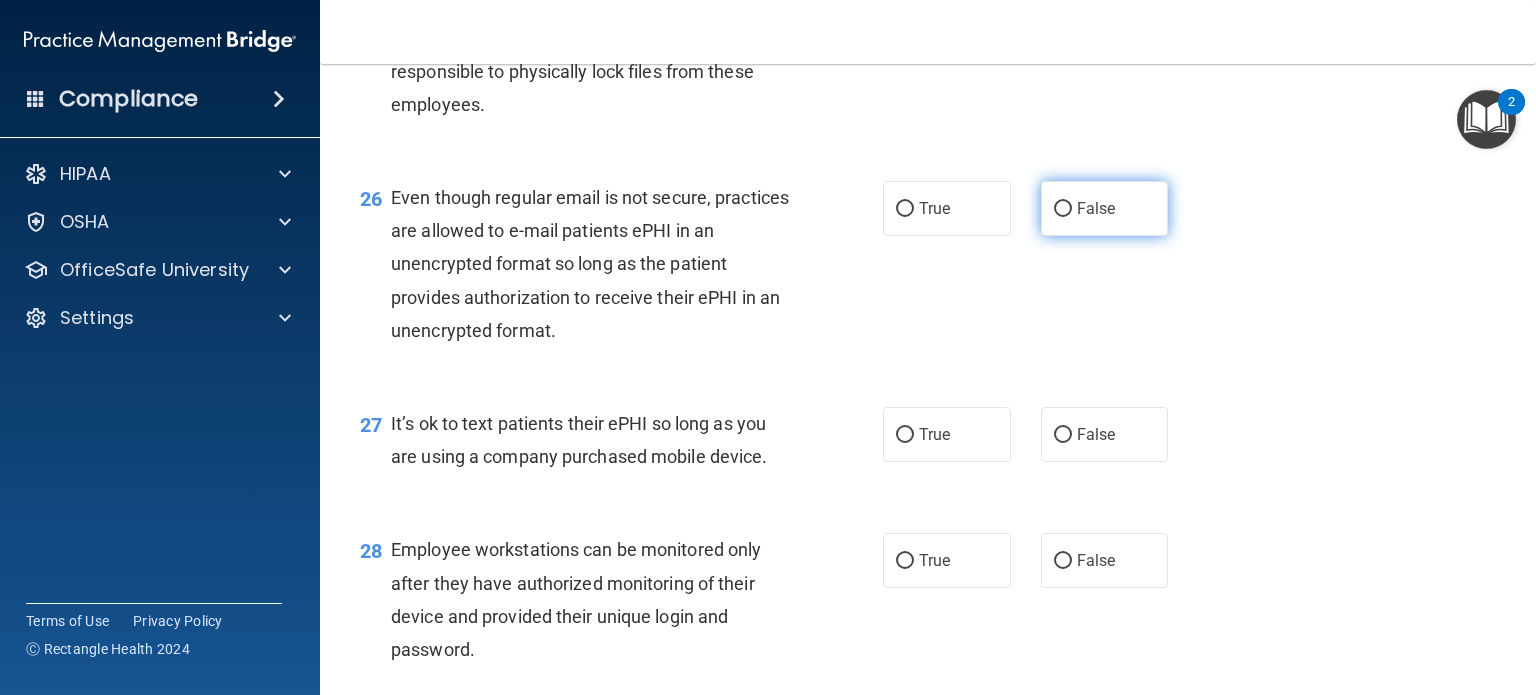 click on "False" at bounding box center (1105, 208) 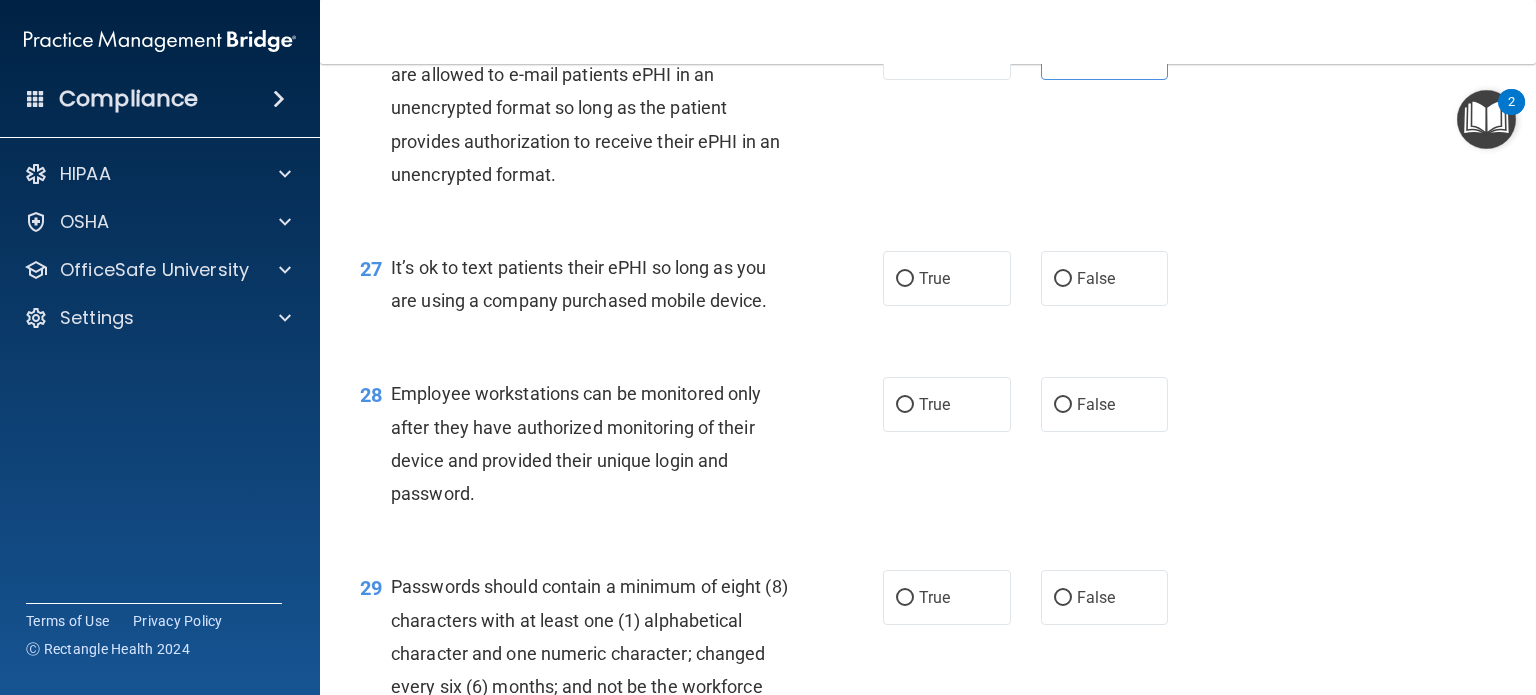 scroll, scrollTop: 4800, scrollLeft: 0, axis: vertical 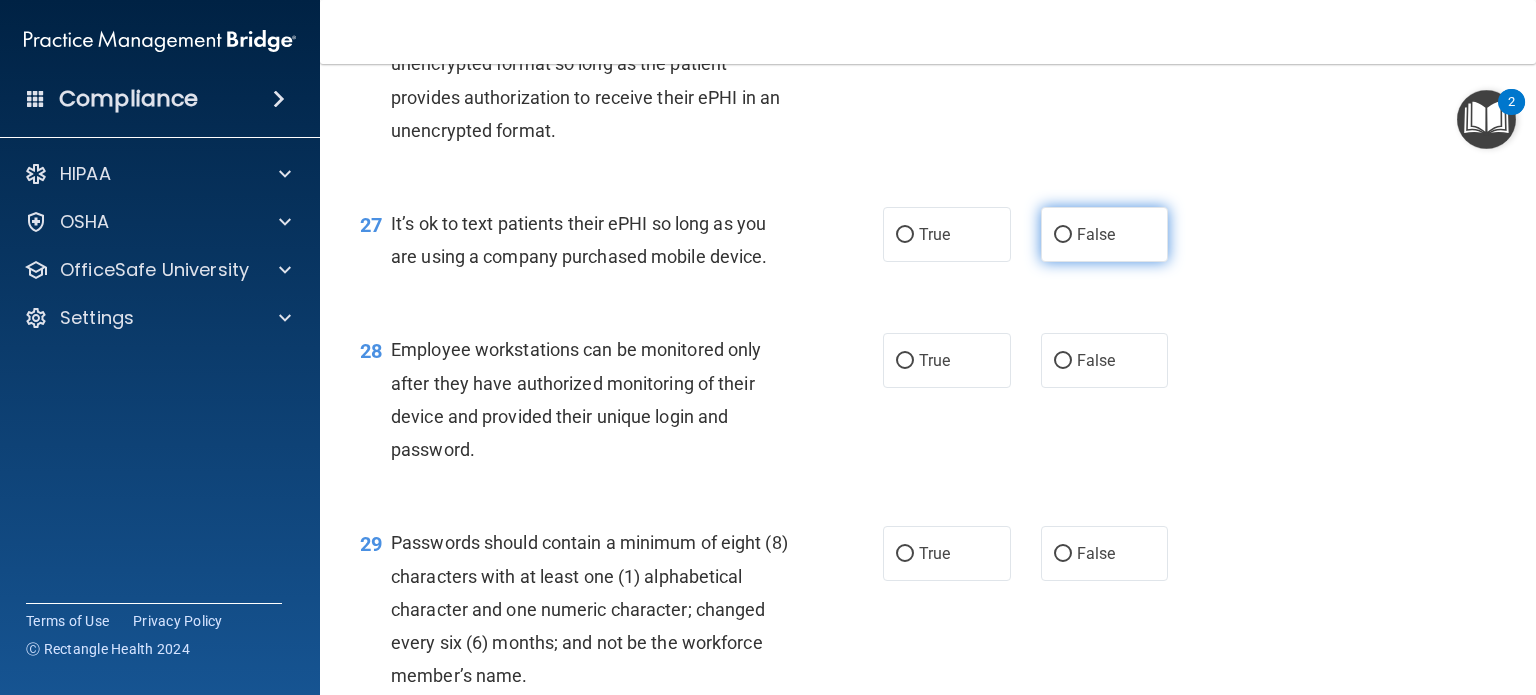 click on "False" at bounding box center (1096, 234) 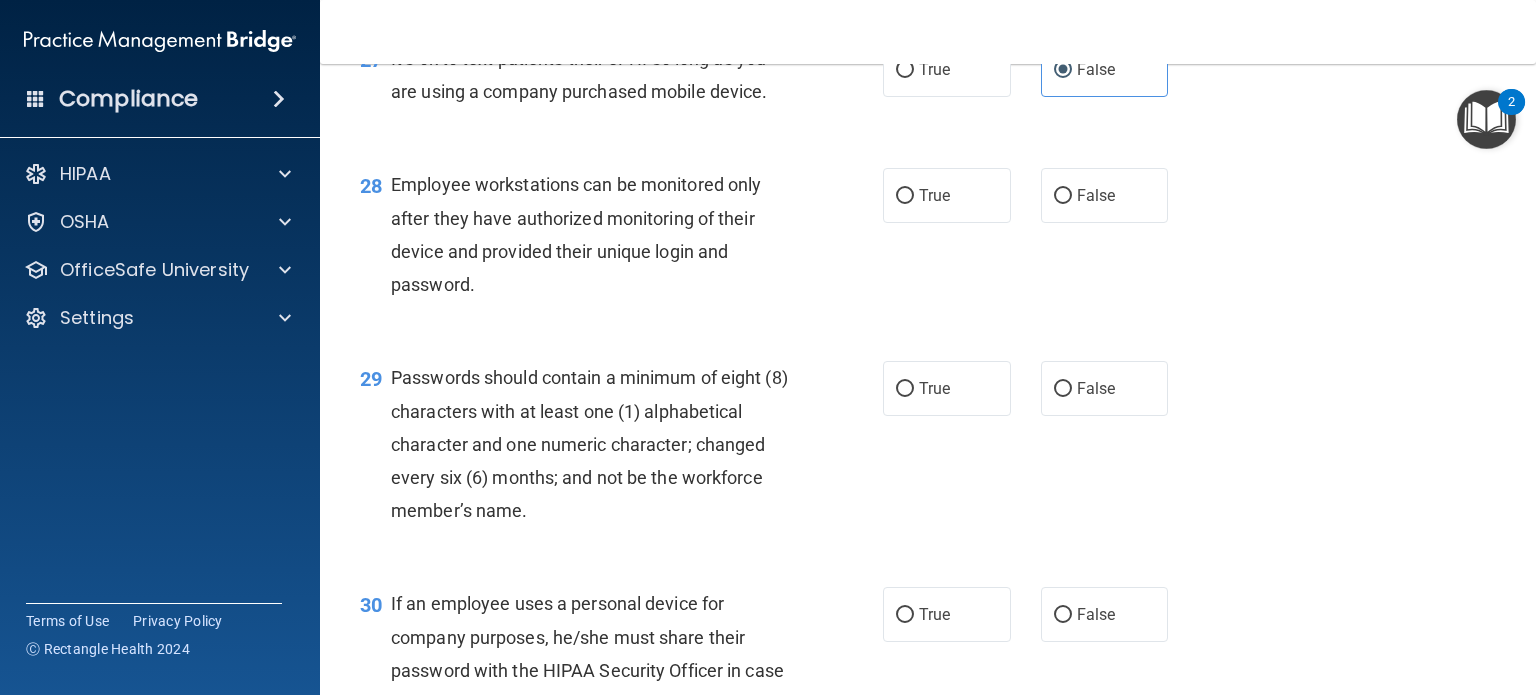 scroll, scrollTop: 5000, scrollLeft: 0, axis: vertical 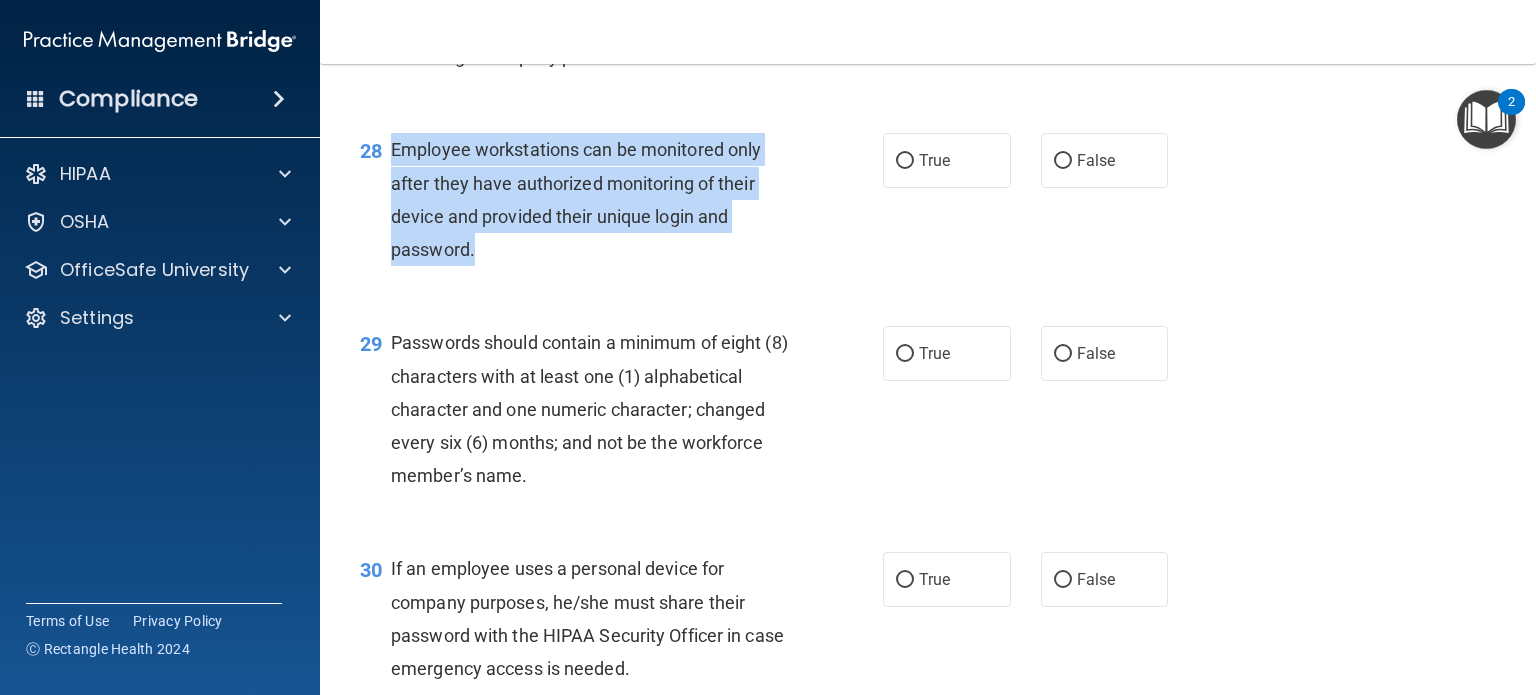 drag, startPoint x: 399, startPoint y: 243, endPoint x: 473, endPoint y: 327, distance: 111.94642 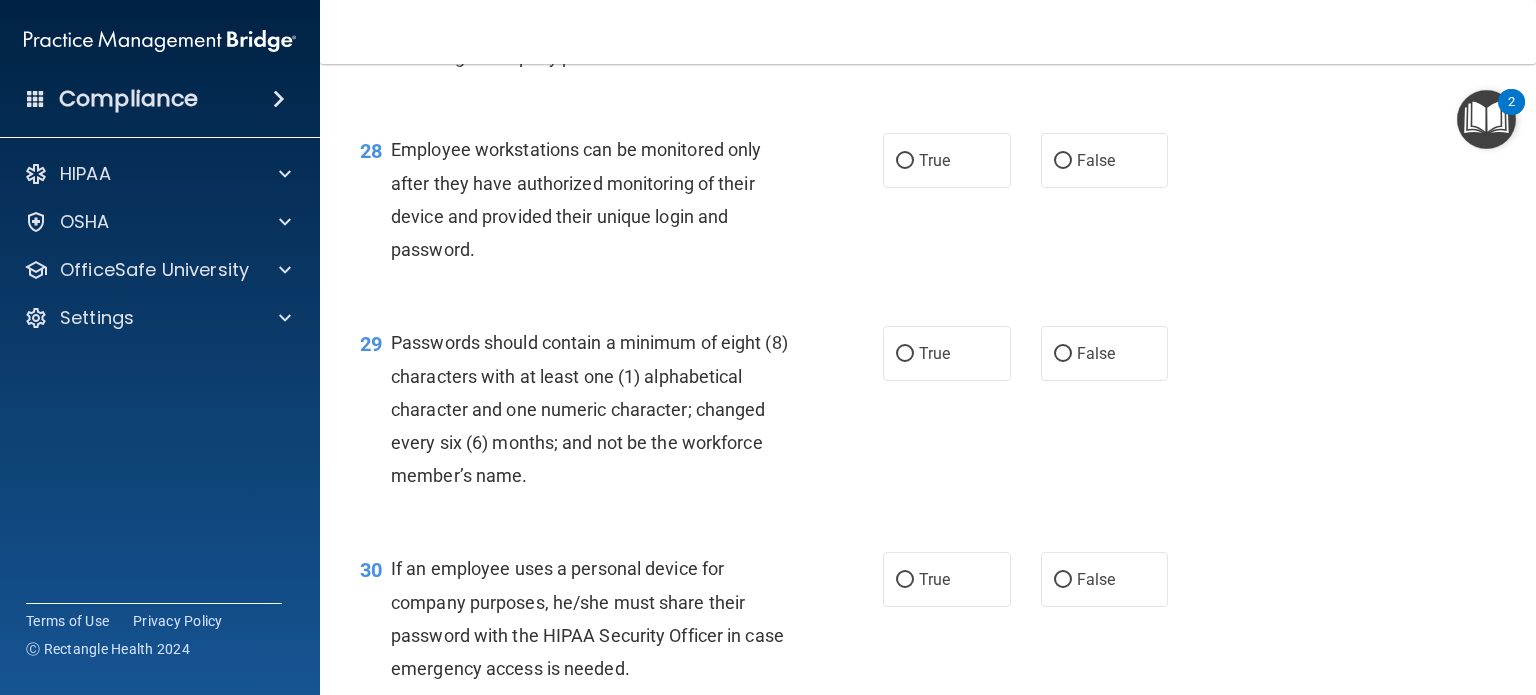 click on "28       Employee workstations can be monitored only after they have authorized monitoring of their device and provided their unique login and password.                  True           False" at bounding box center (928, 204) 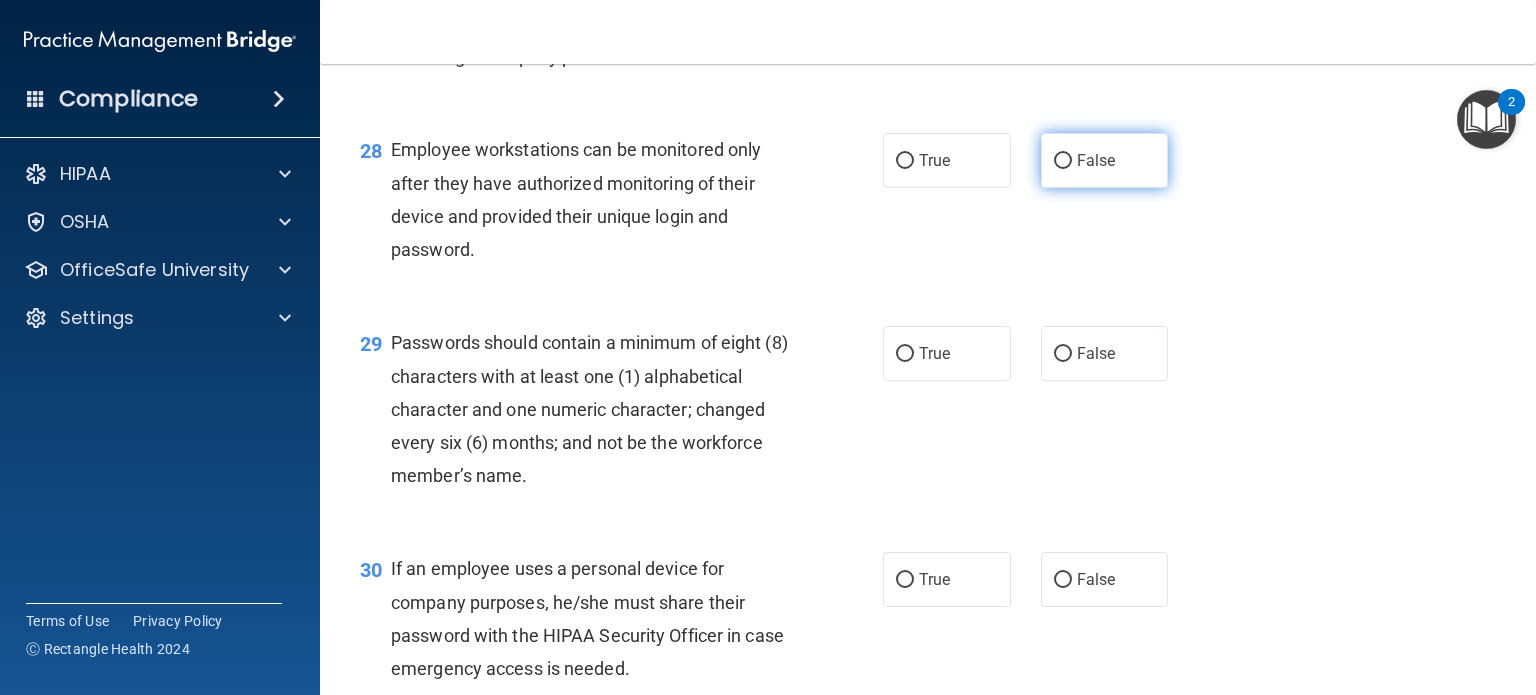 click on "False" at bounding box center (1105, 160) 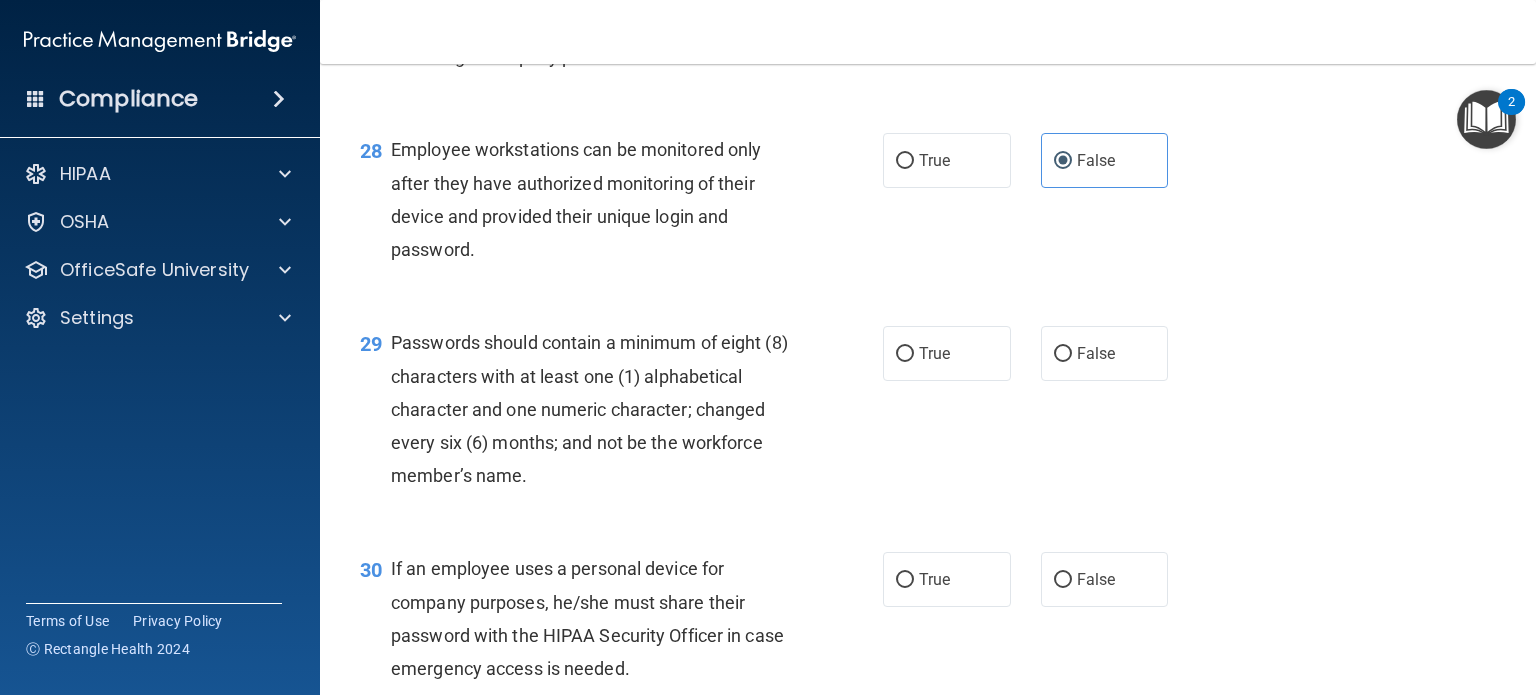 scroll, scrollTop: 5100, scrollLeft: 0, axis: vertical 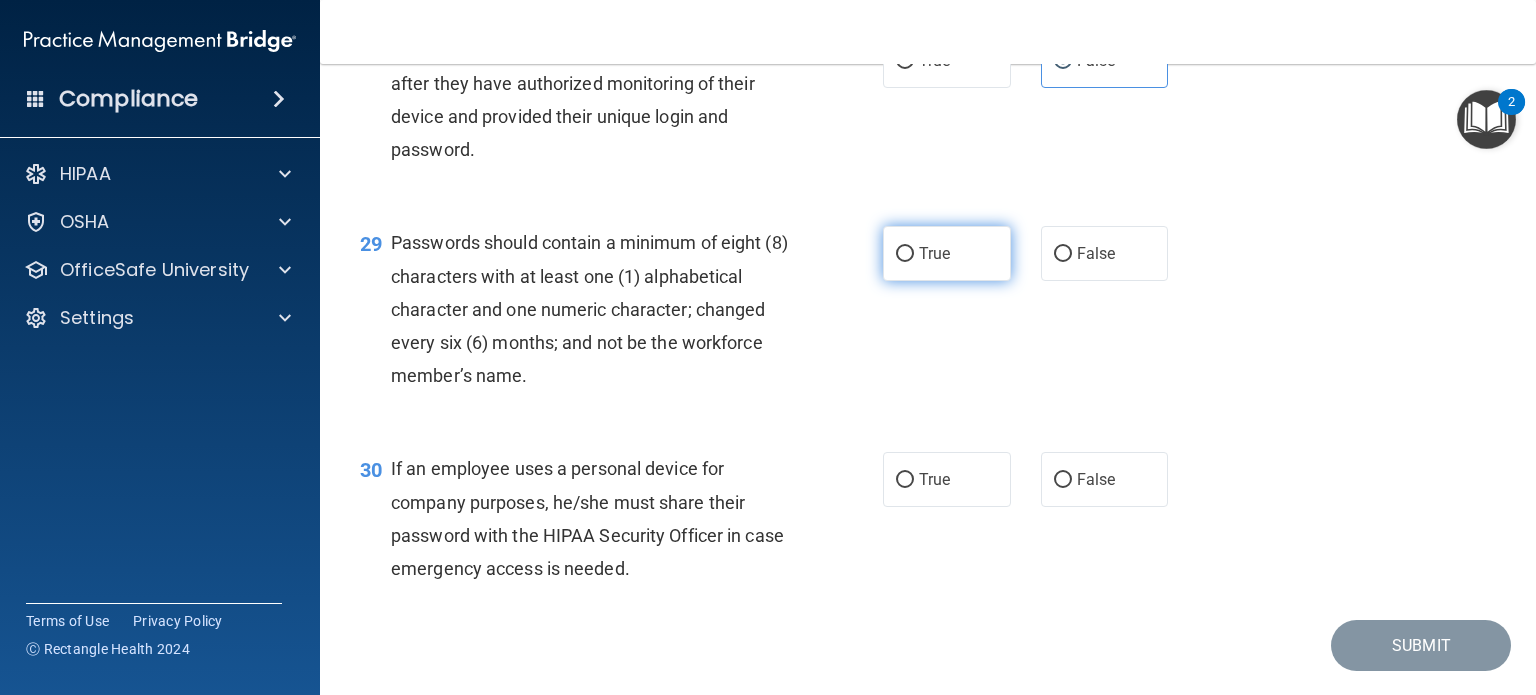 click on "True" at bounding box center [905, 254] 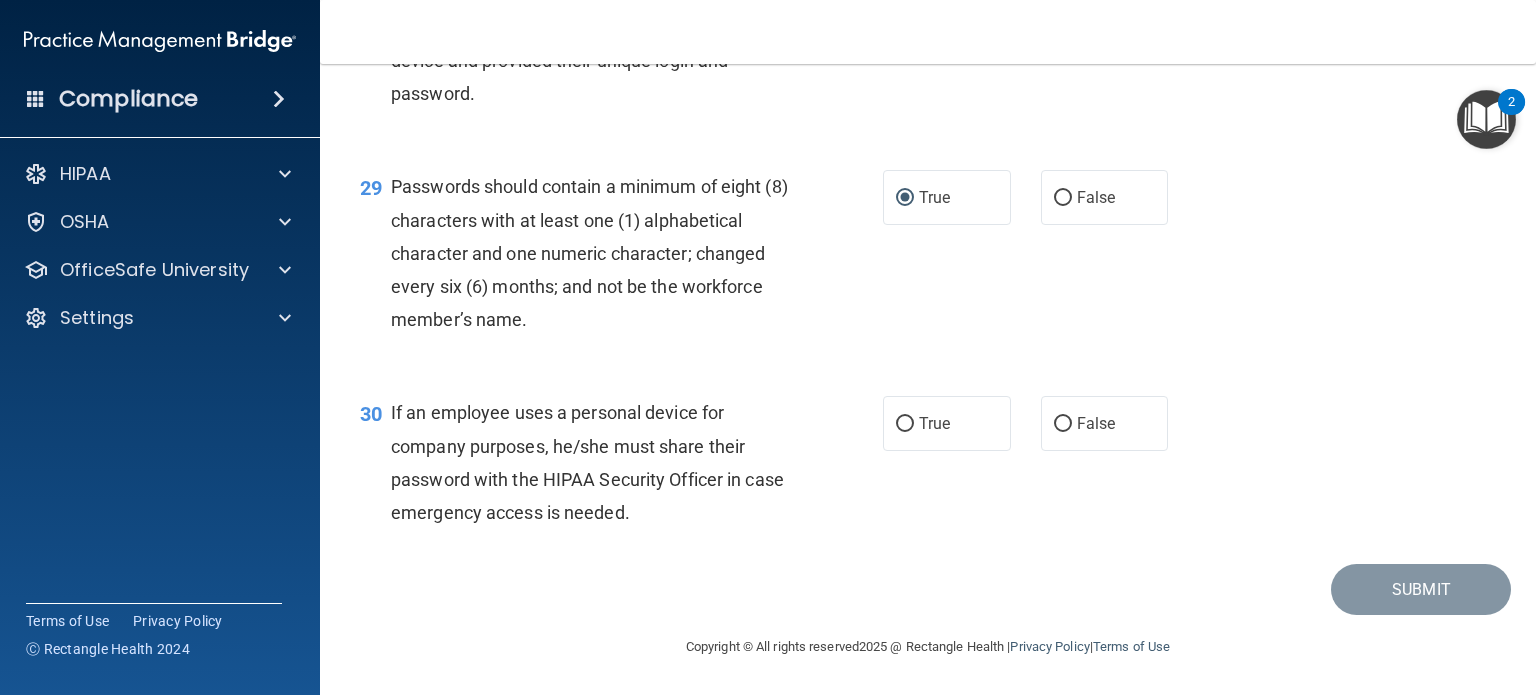 scroll, scrollTop: 5256, scrollLeft: 0, axis: vertical 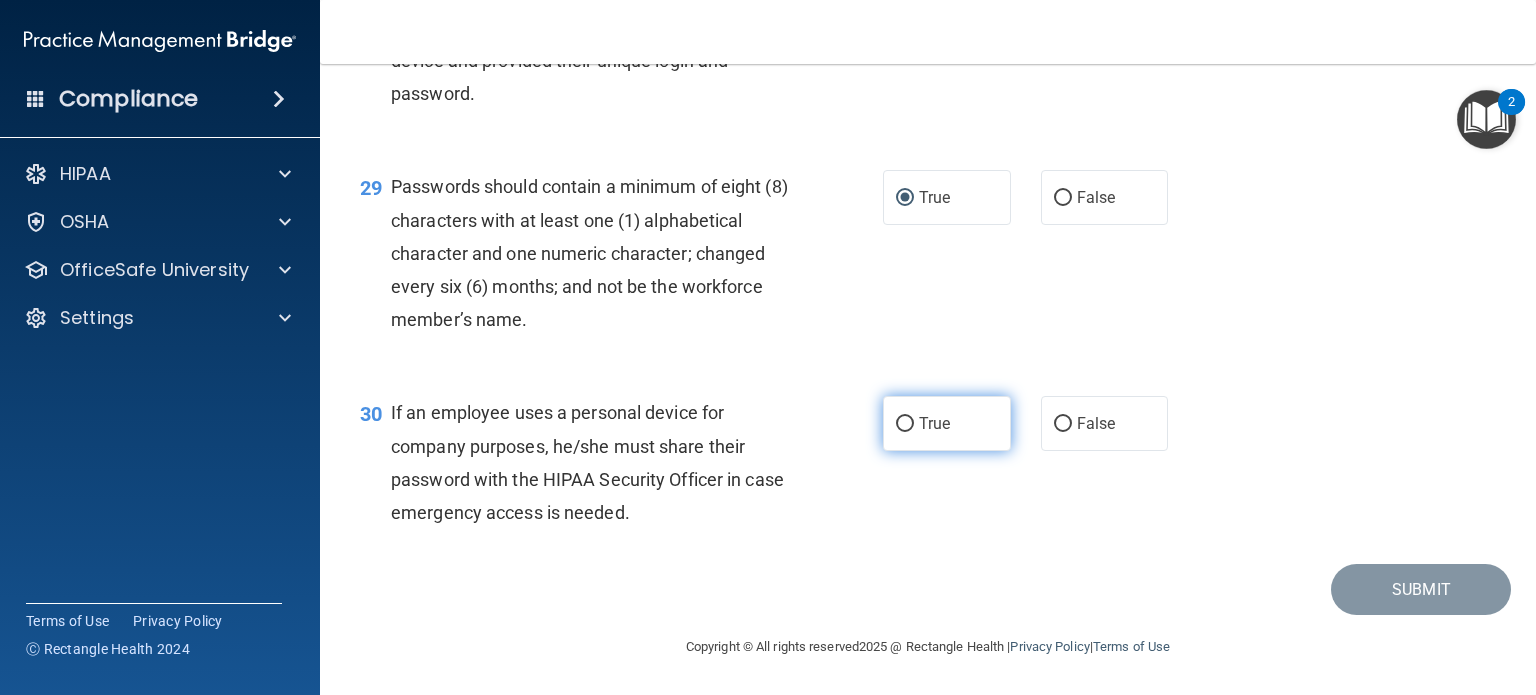 click on "True" at bounding box center (905, 424) 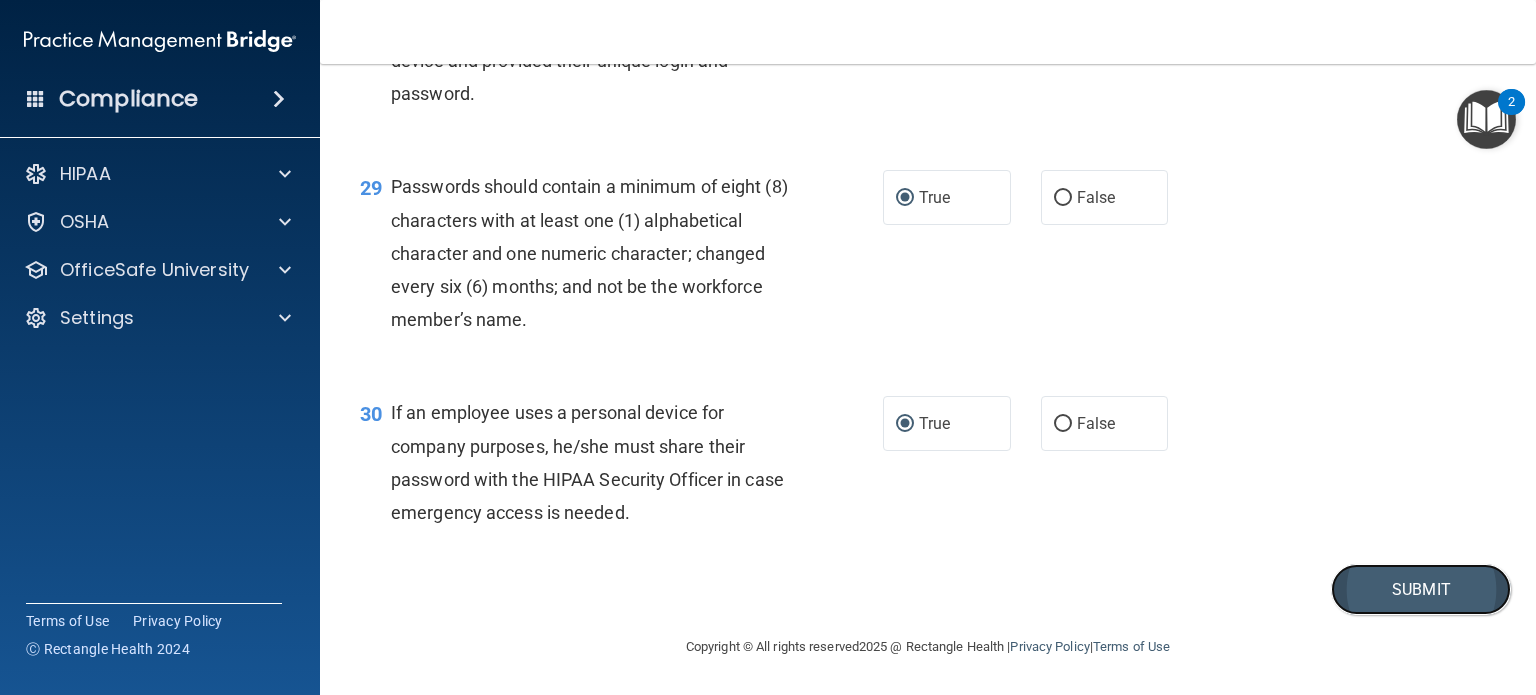 click on "Submit" at bounding box center (1421, 589) 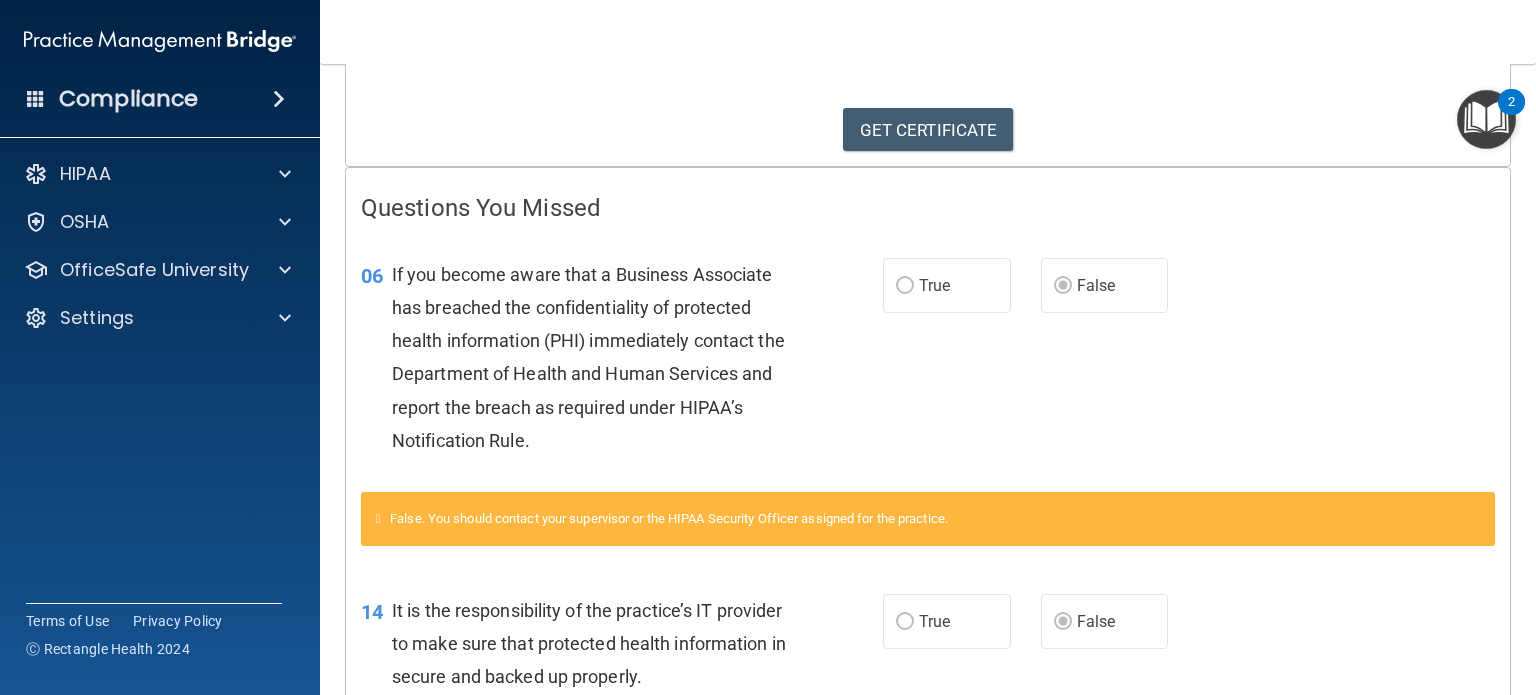scroll, scrollTop: 0, scrollLeft: 0, axis: both 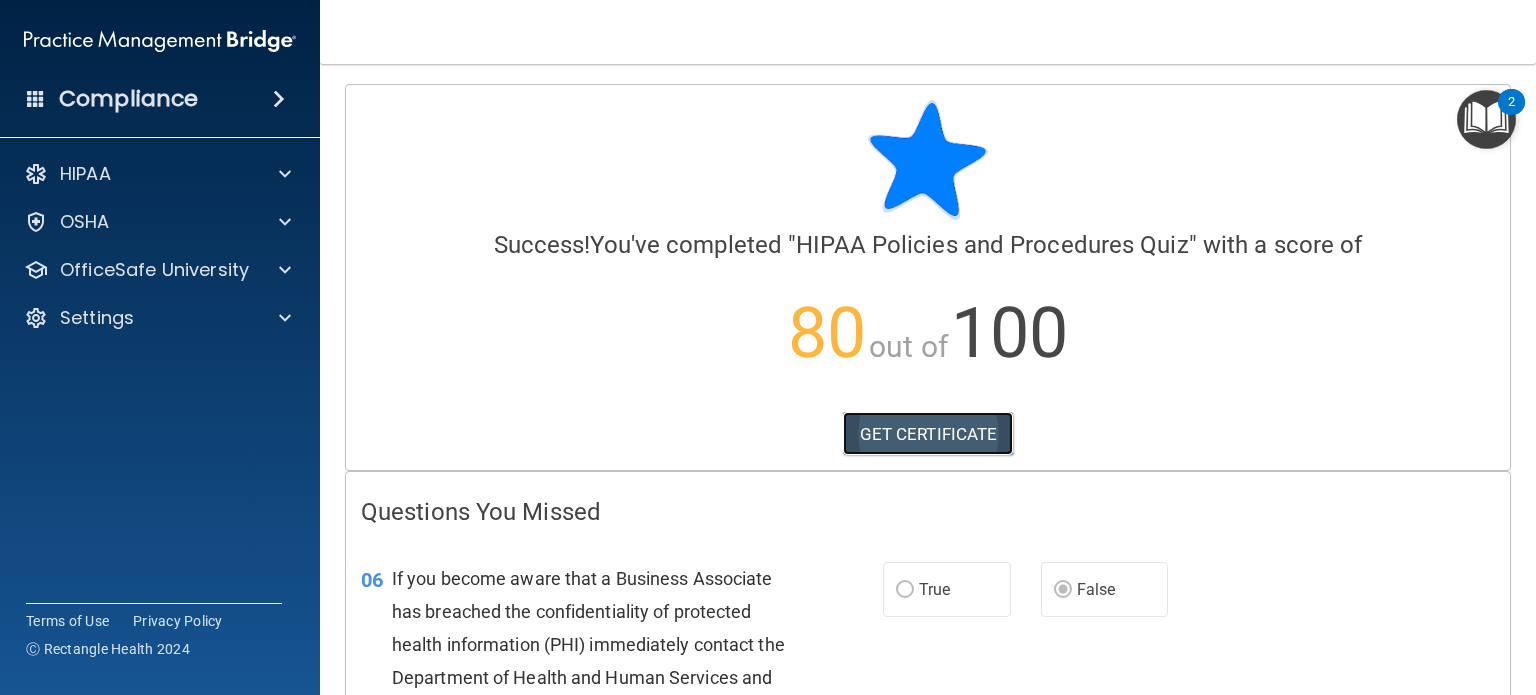 click on "GET CERTIFICATE" at bounding box center [928, 434] 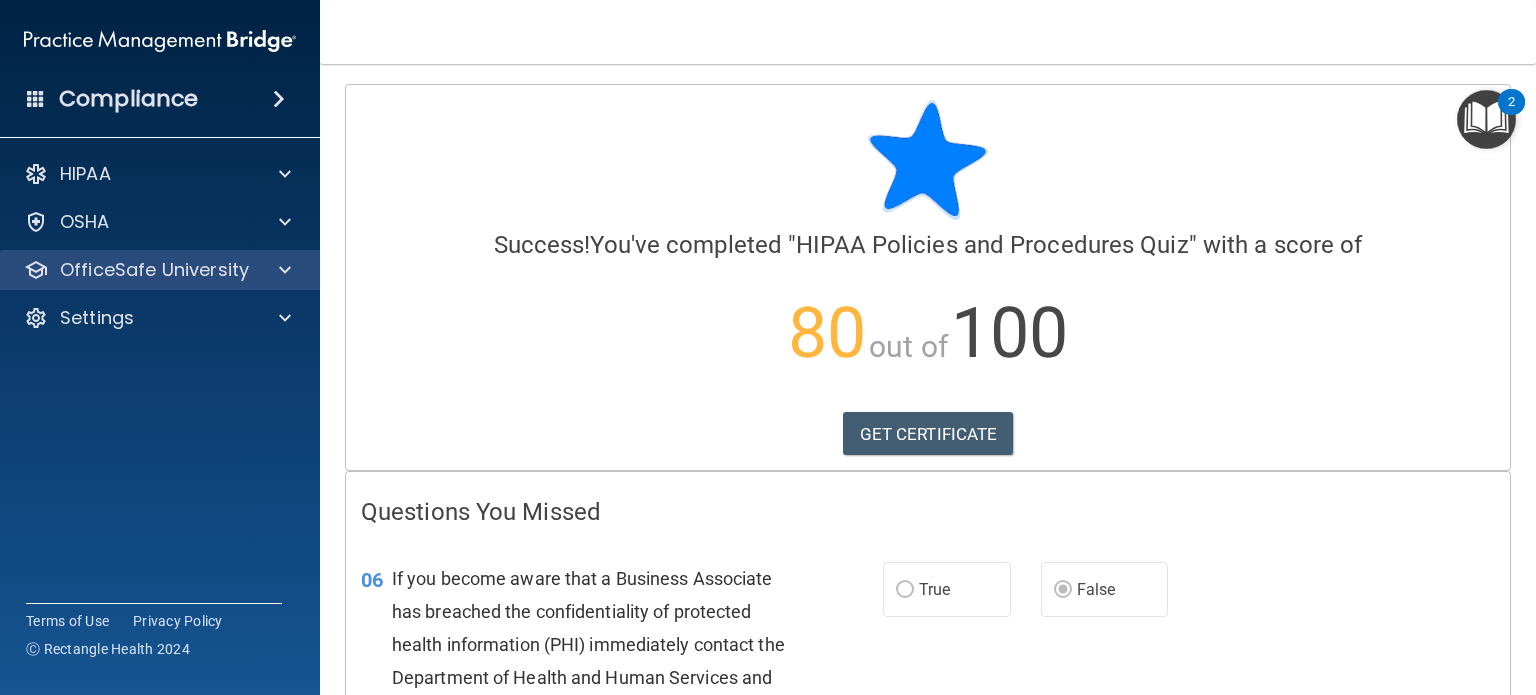 click on "OfficeSafe University" at bounding box center [160, 270] 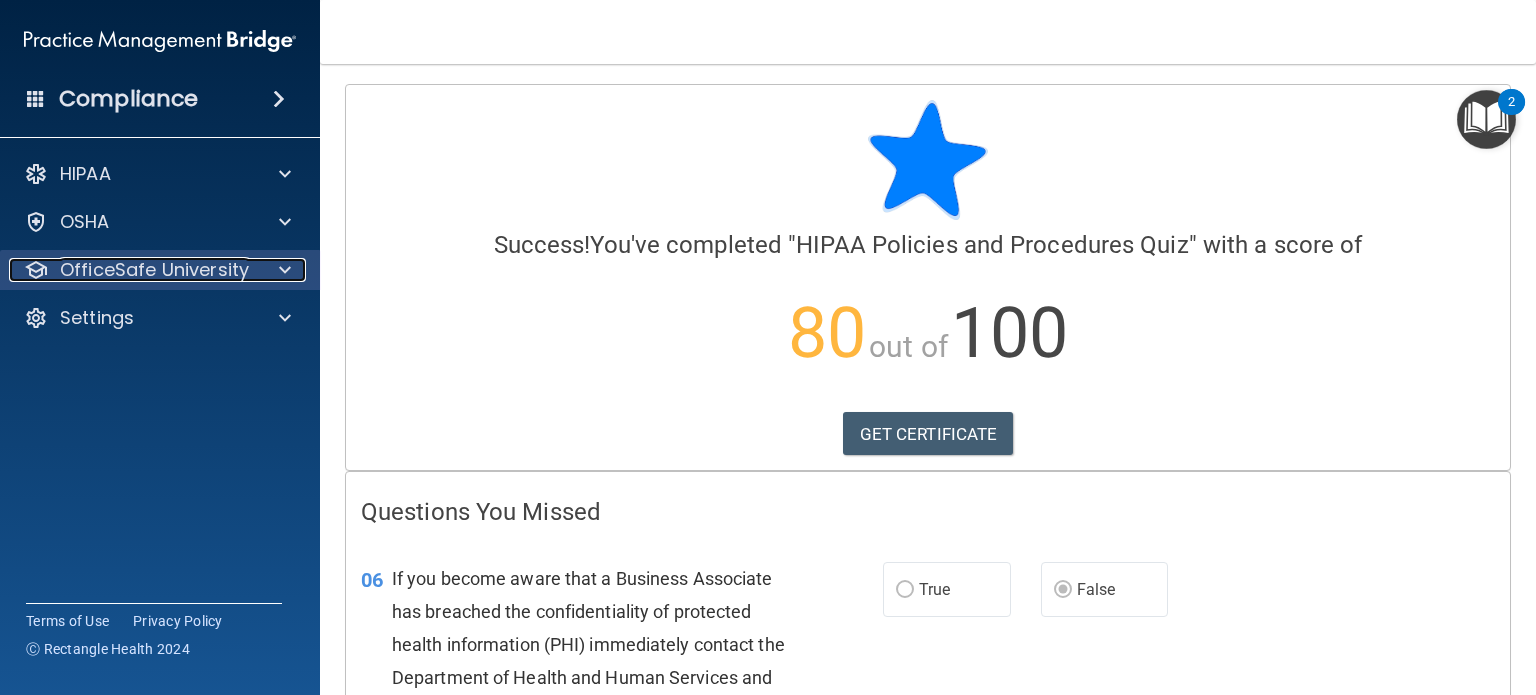 click at bounding box center (285, 270) 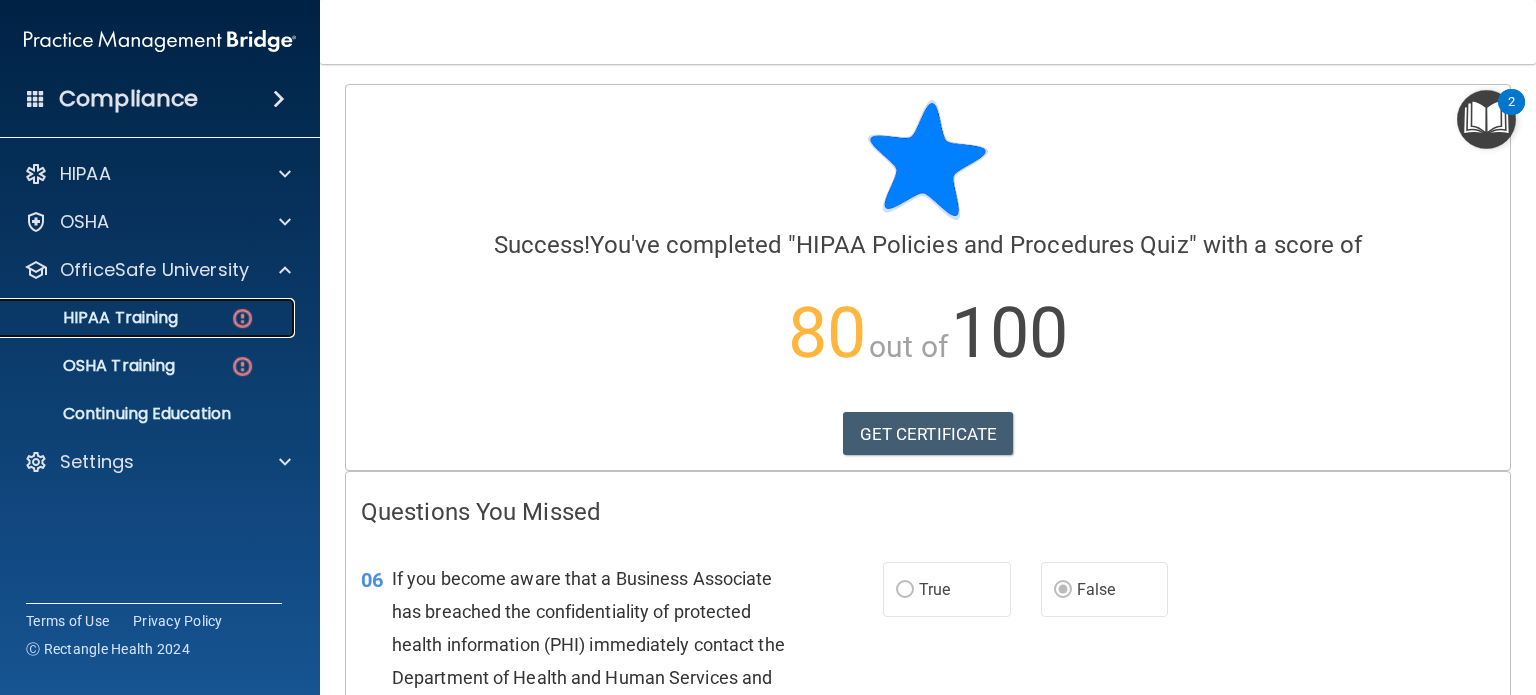 click on "HIPAA Training" at bounding box center (149, 318) 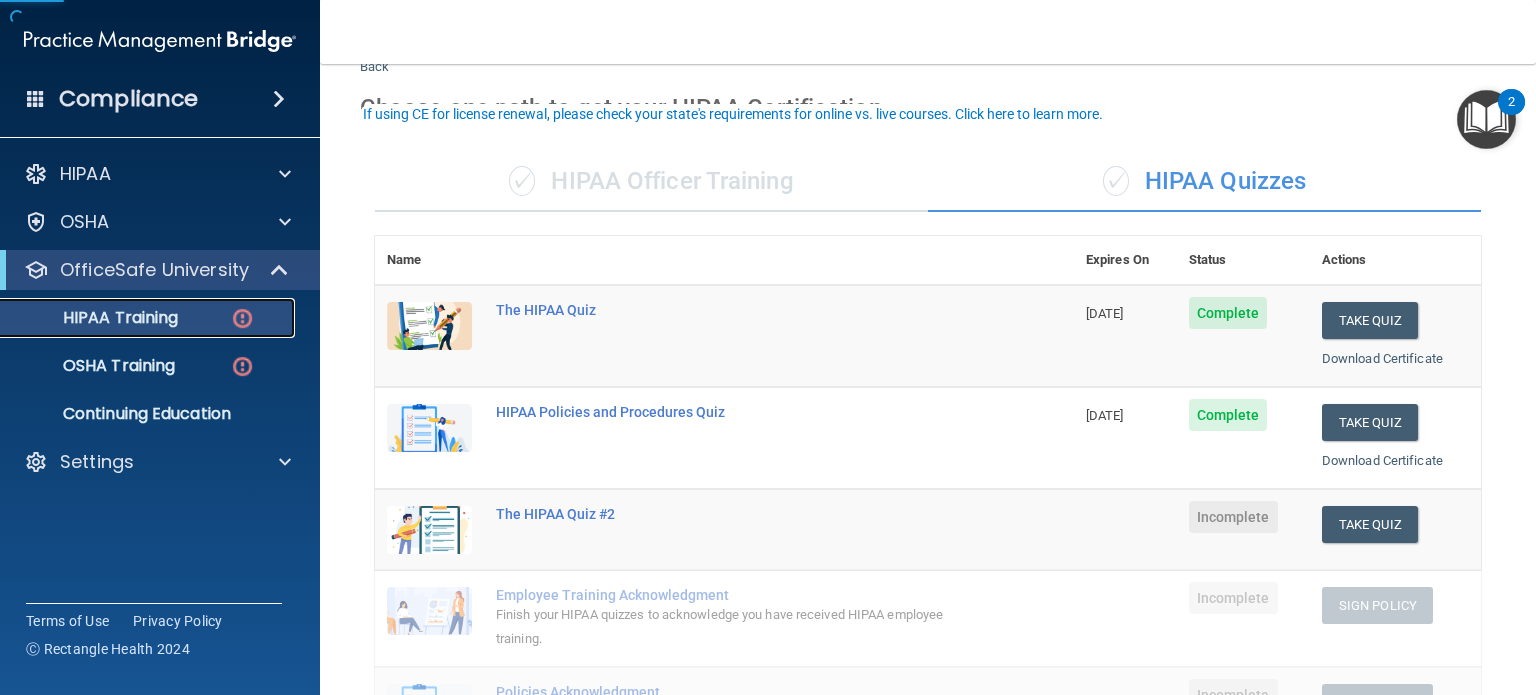 scroll, scrollTop: 100, scrollLeft: 0, axis: vertical 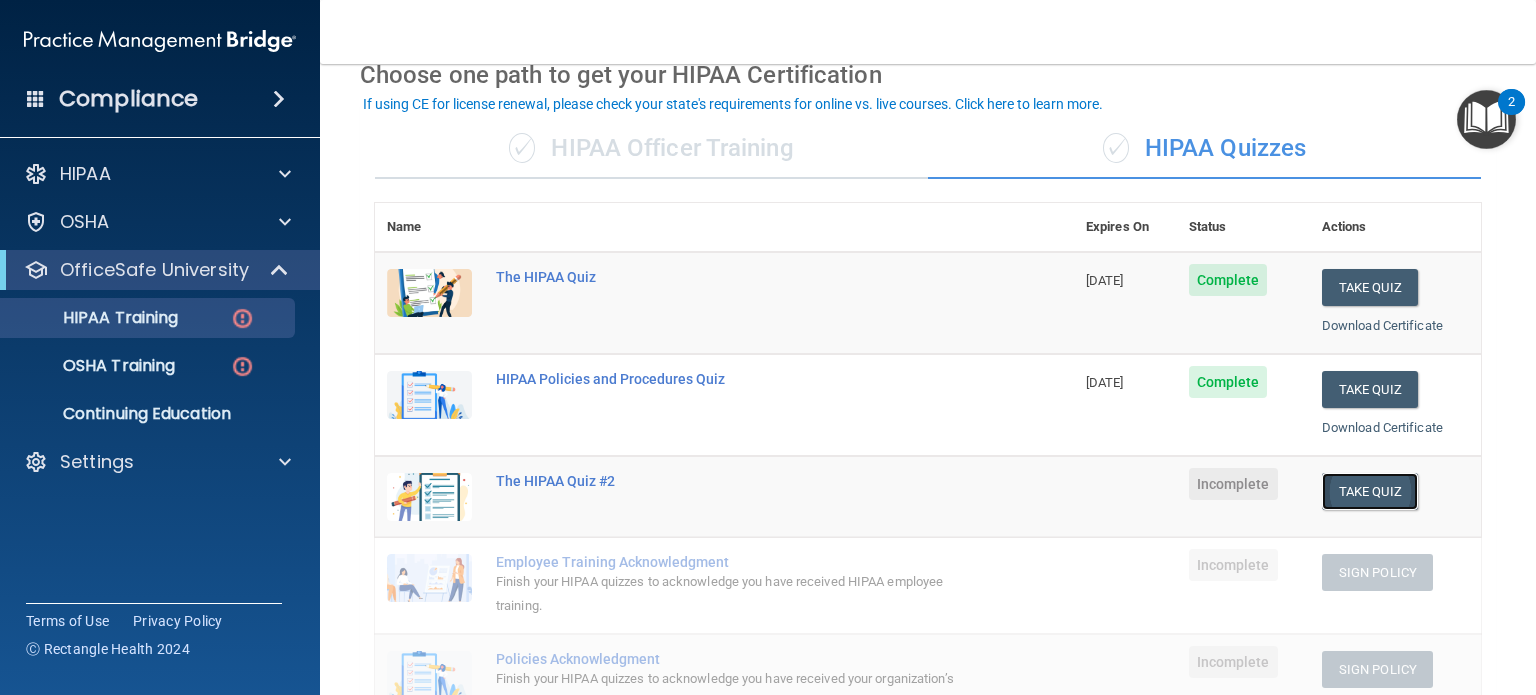 click on "Take Quiz" at bounding box center (1370, 491) 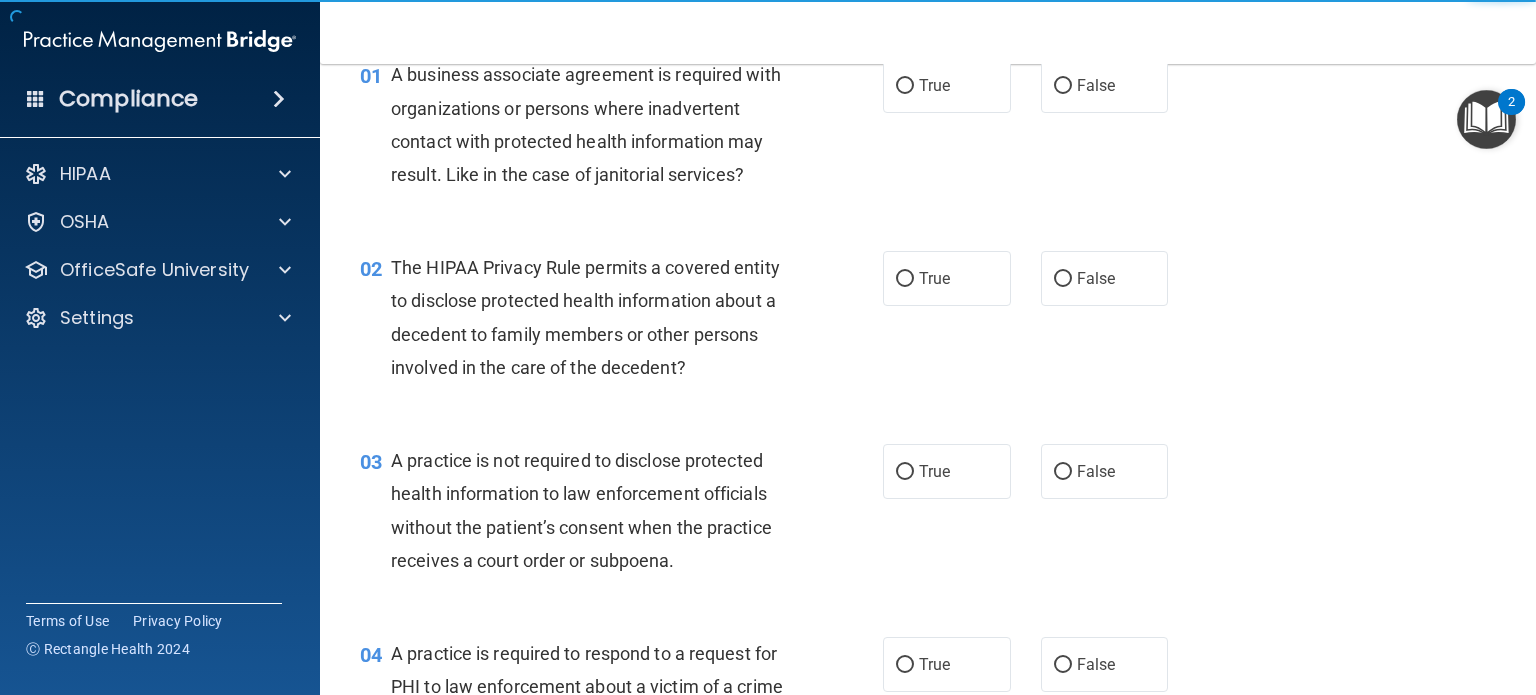 scroll, scrollTop: 0, scrollLeft: 0, axis: both 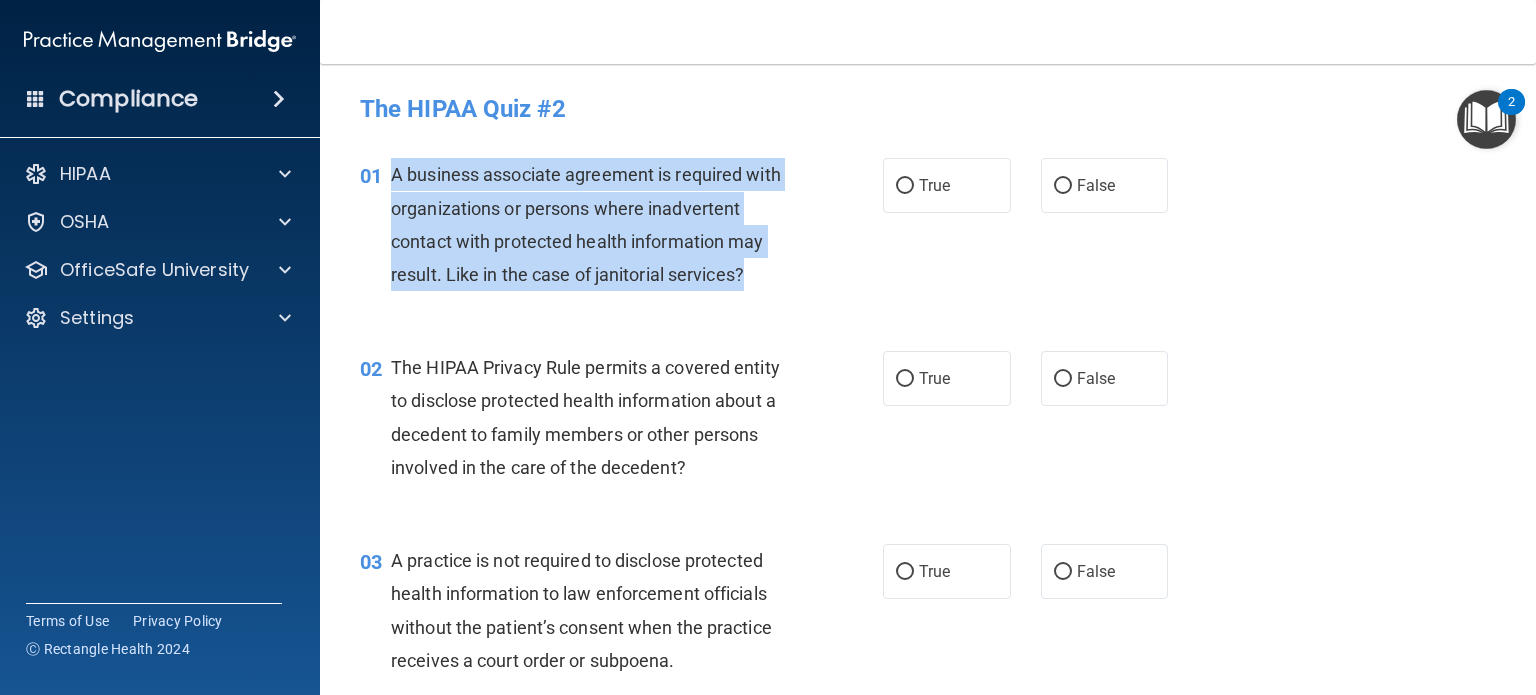 drag, startPoint x: 392, startPoint y: 171, endPoint x: 748, endPoint y: 274, distance: 370.60086 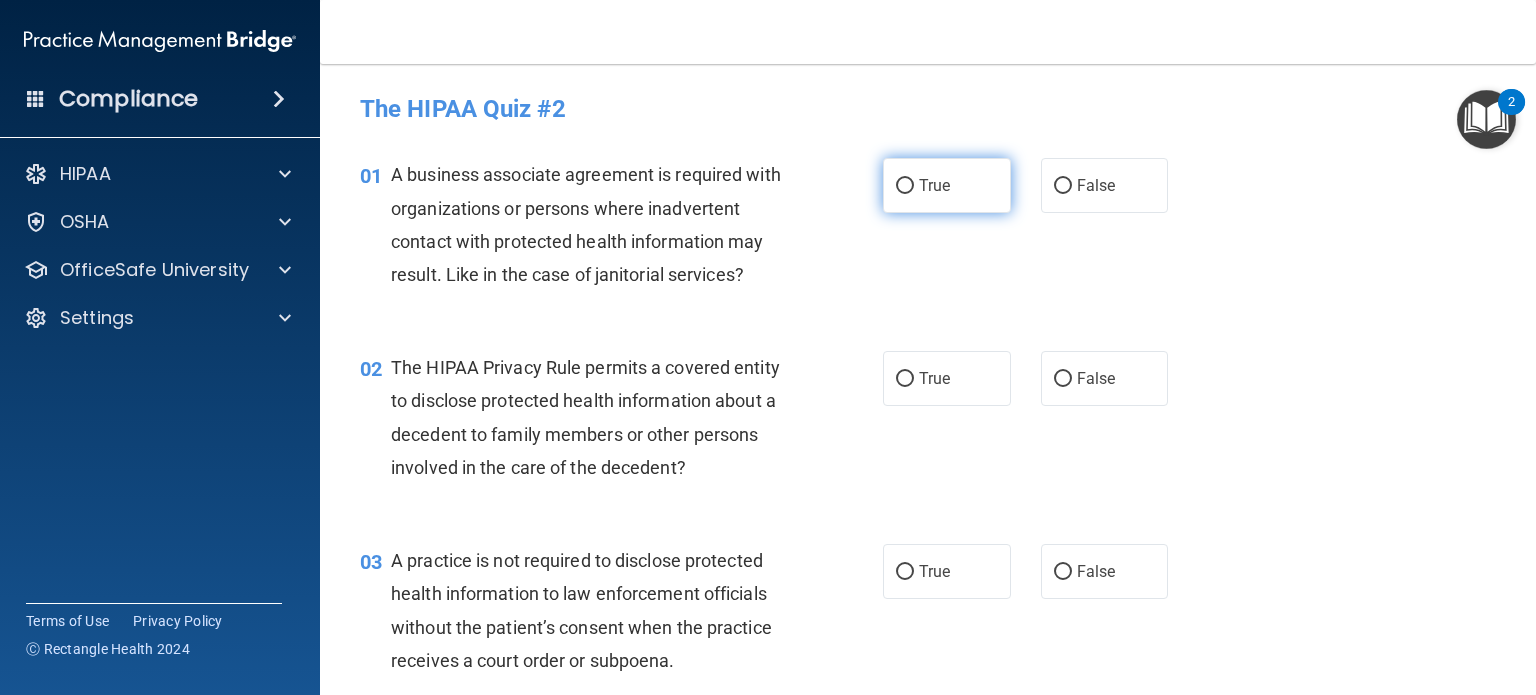 click on "True" at bounding box center (934, 185) 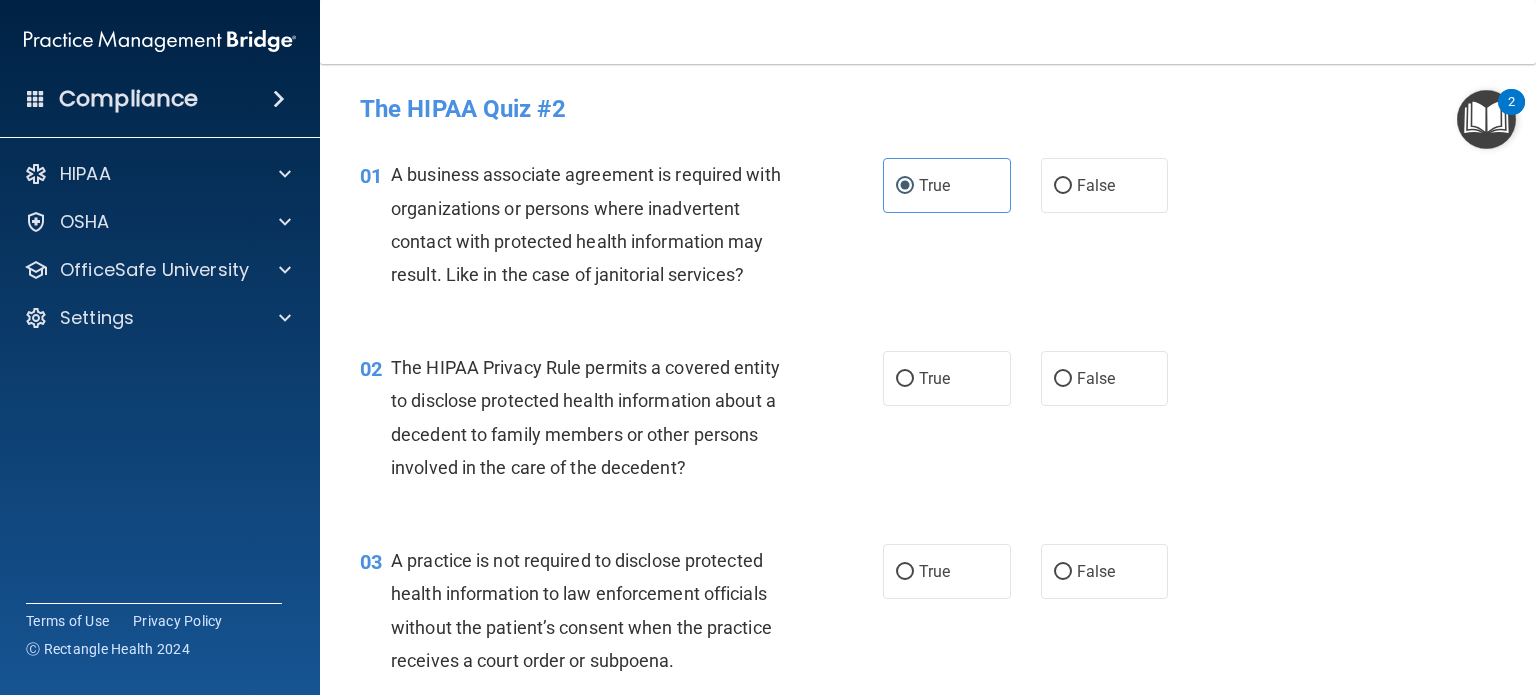 scroll, scrollTop: 100, scrollLeft: 0, axis: vertical 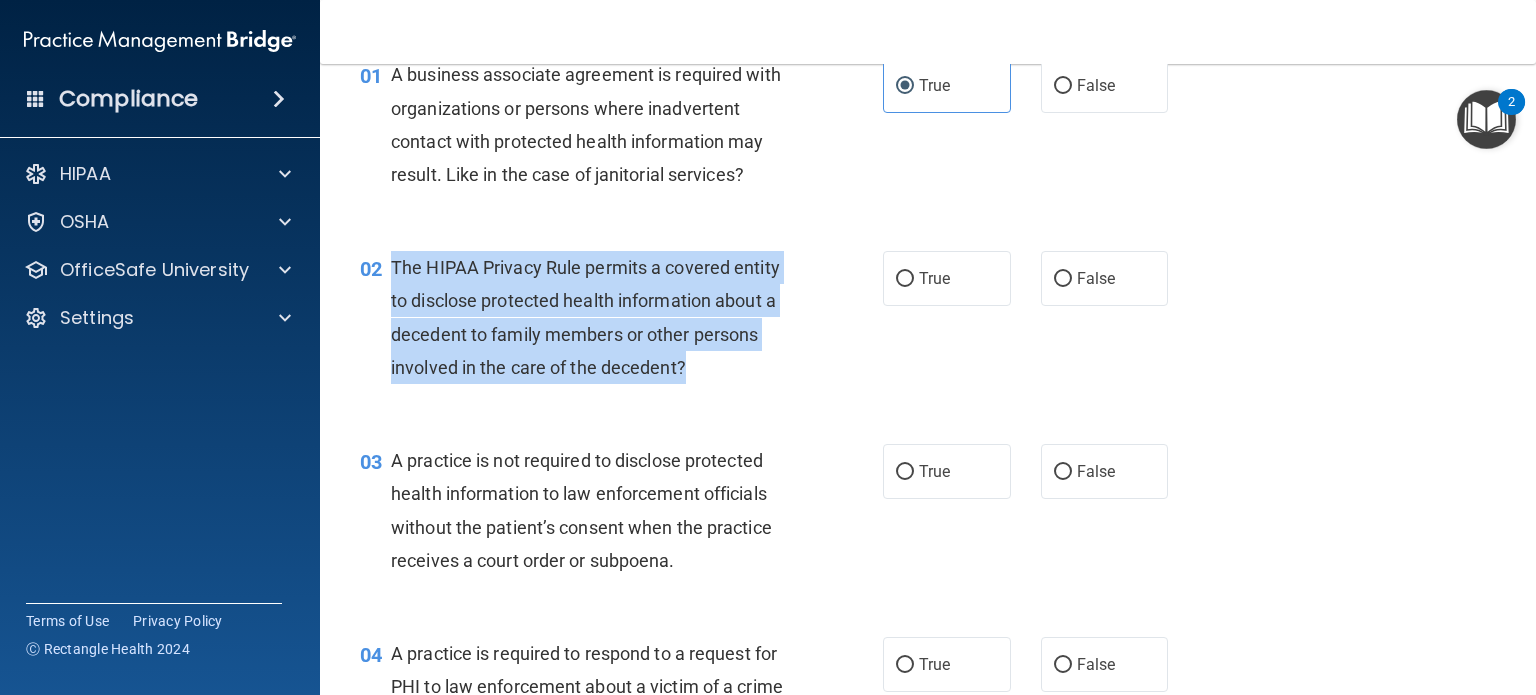 drag, startPoint x: 391, startPoint y: 259, endPoint x: 733, endPoint y: 355, distance: 355.21823 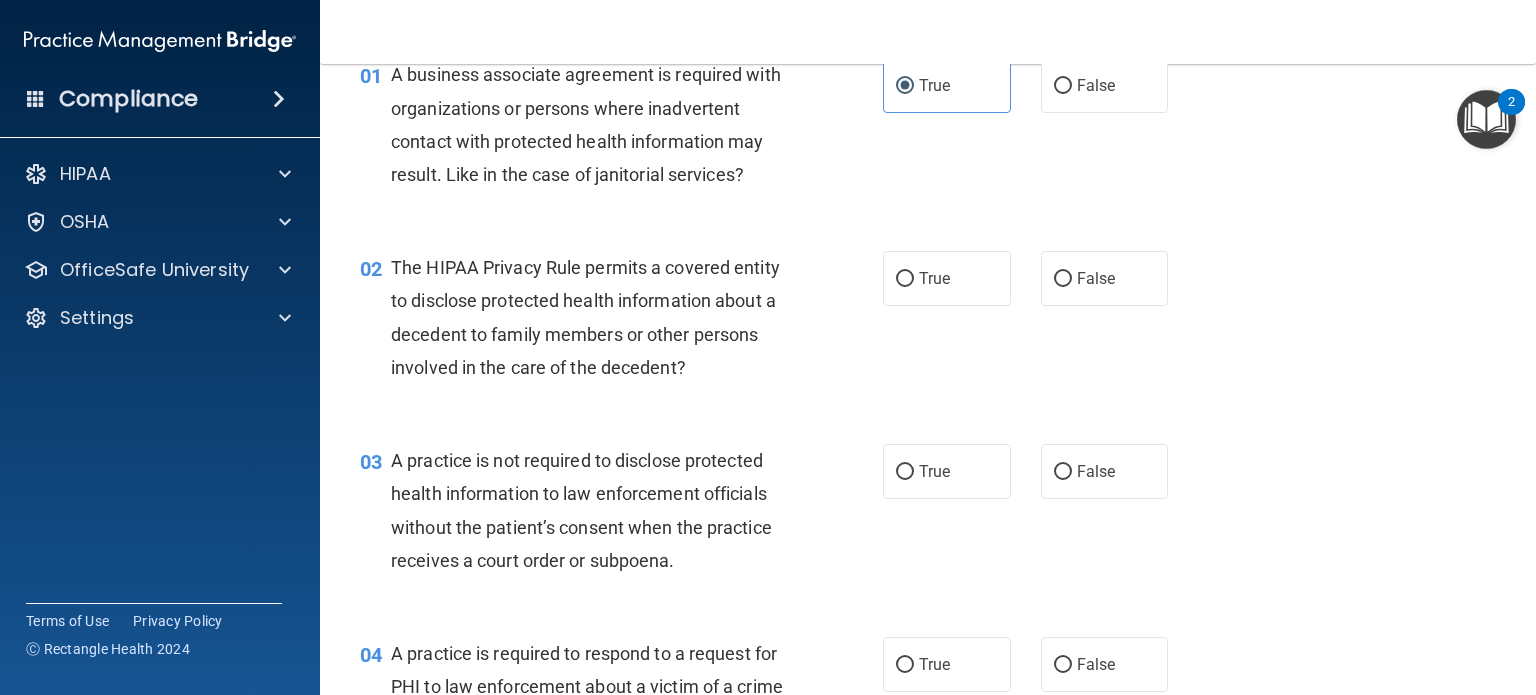 click on "02       The HIPAA Privacy Rule permits a covered entity to disclose protected health information about a decedent to family members or other persons involved in the care of the decedent?                 True           False" at bounding box center [928, 322] 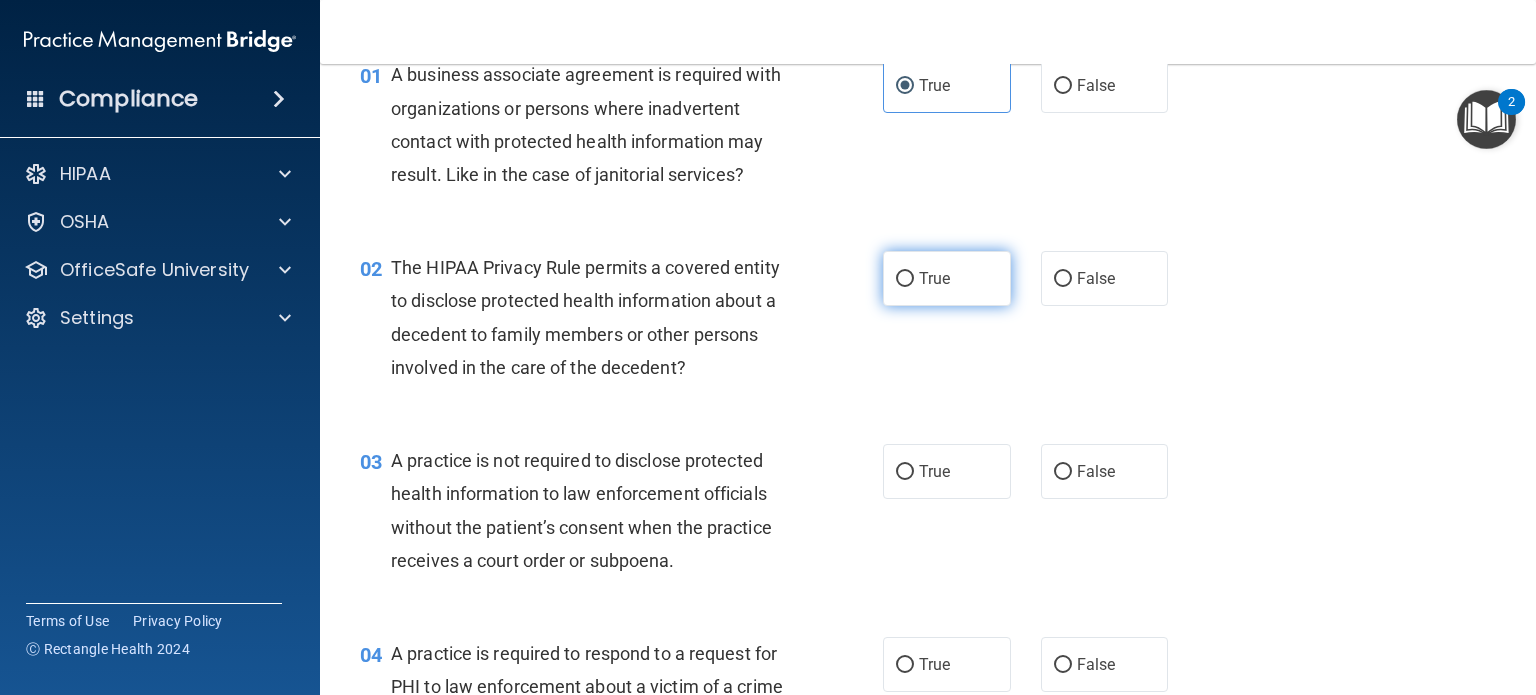 click on "True" at bounding box center (905, 279) 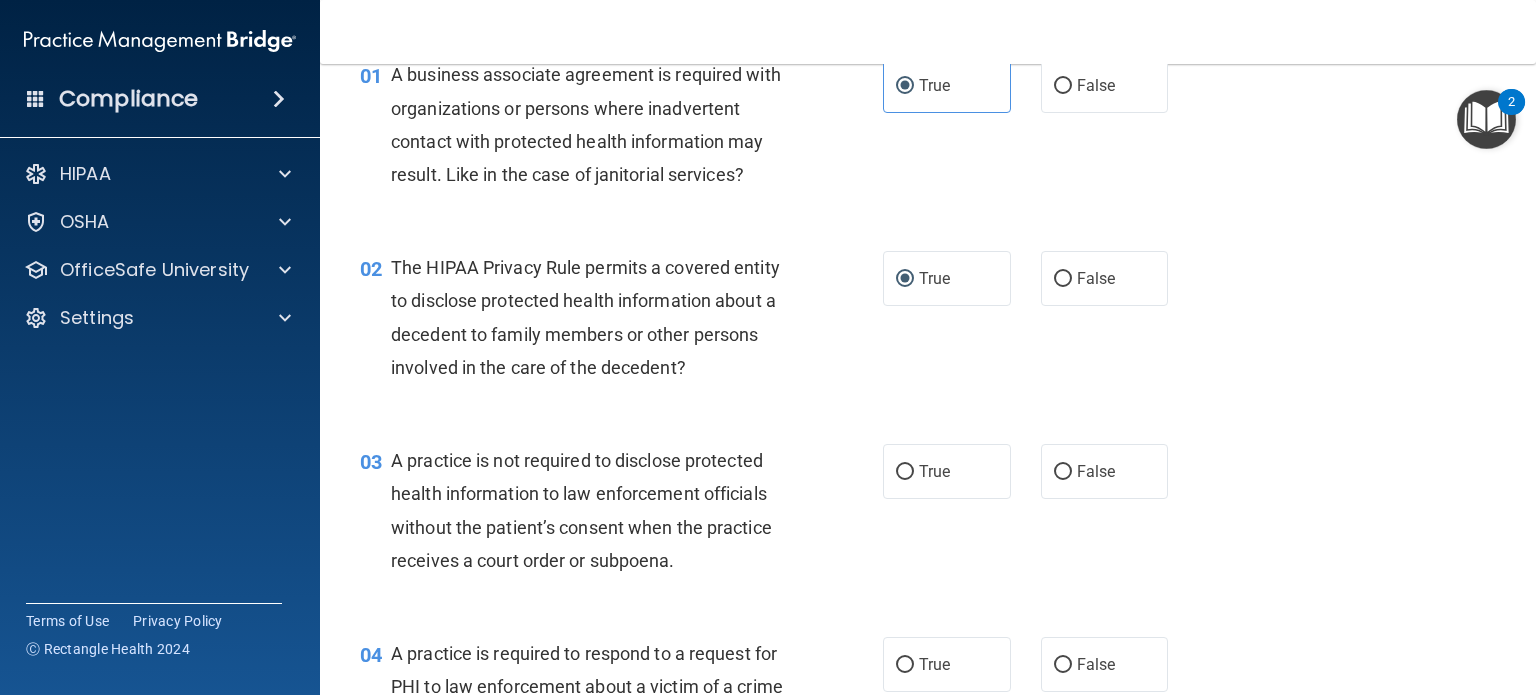 scroll, scrollTop: 300, scrollLeft: 0, axis: vertical 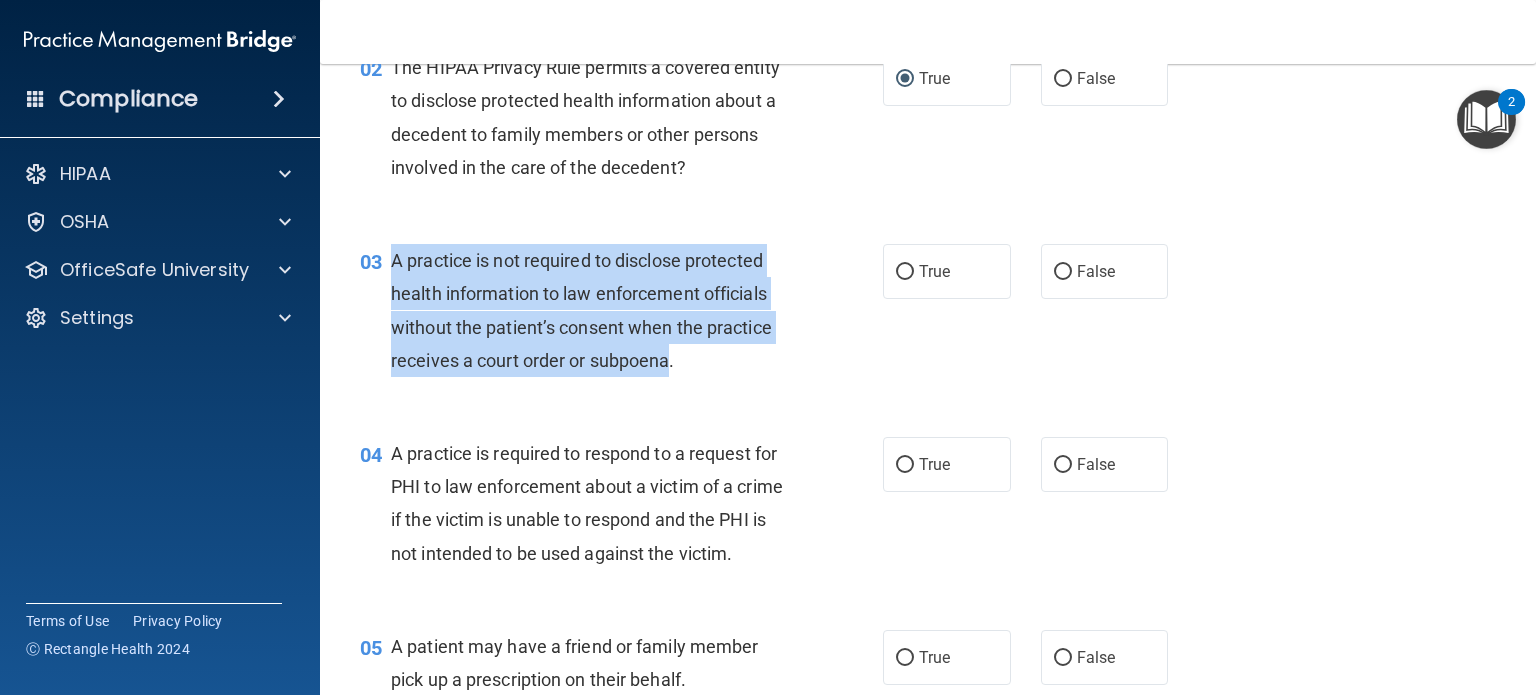 drag, startPoint x: 391, startPoint y: 260, endPoint x: 672, endPoint y: 361, distance: 298.60007 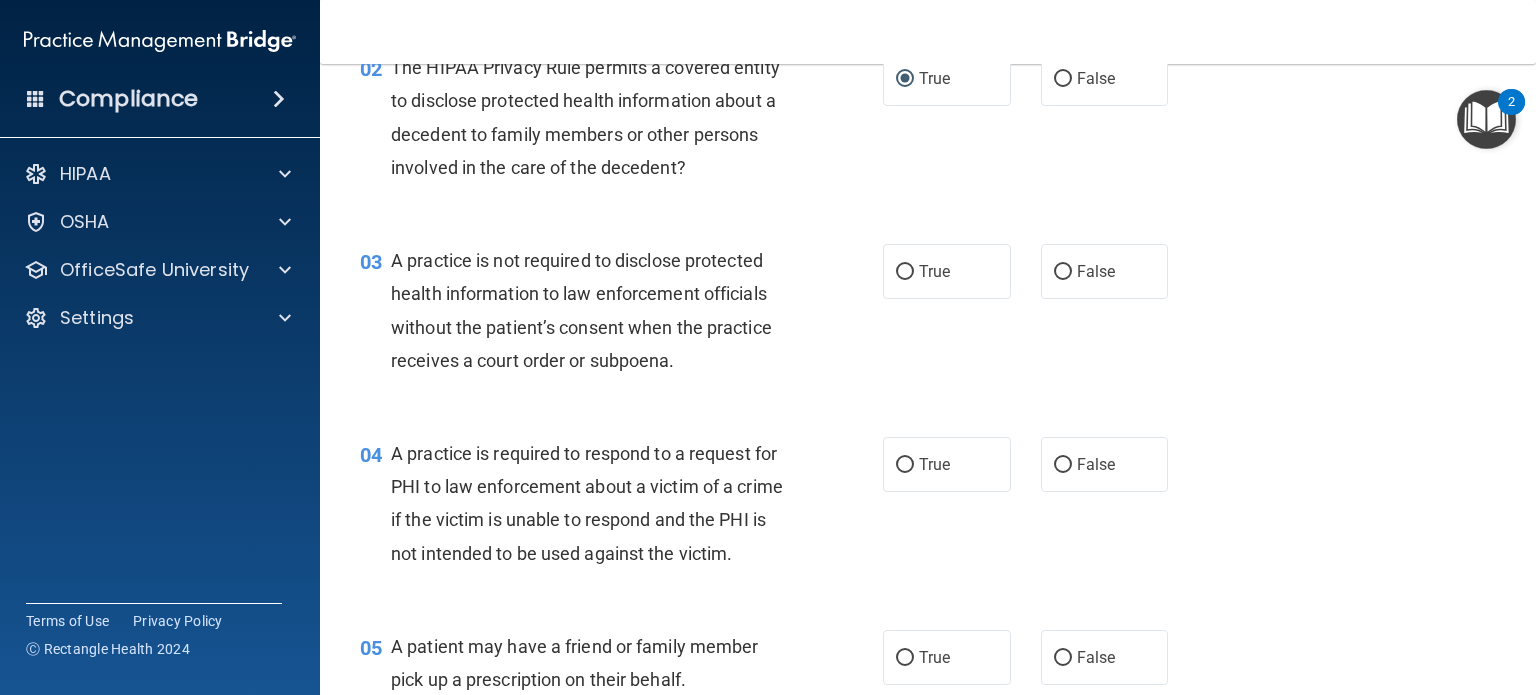 click on "True           False" at bounding box center (1036, 271) 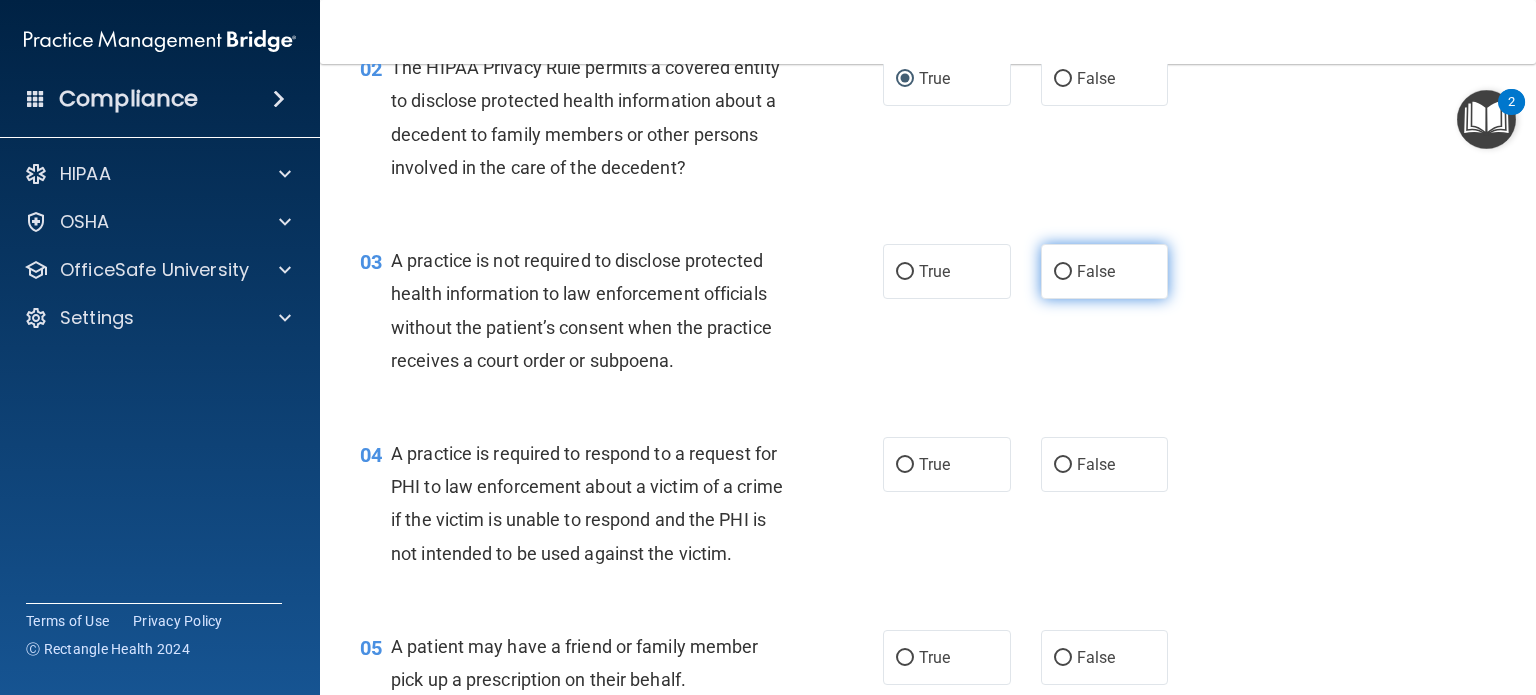 click on "False" at bounding box center [1105, 271] 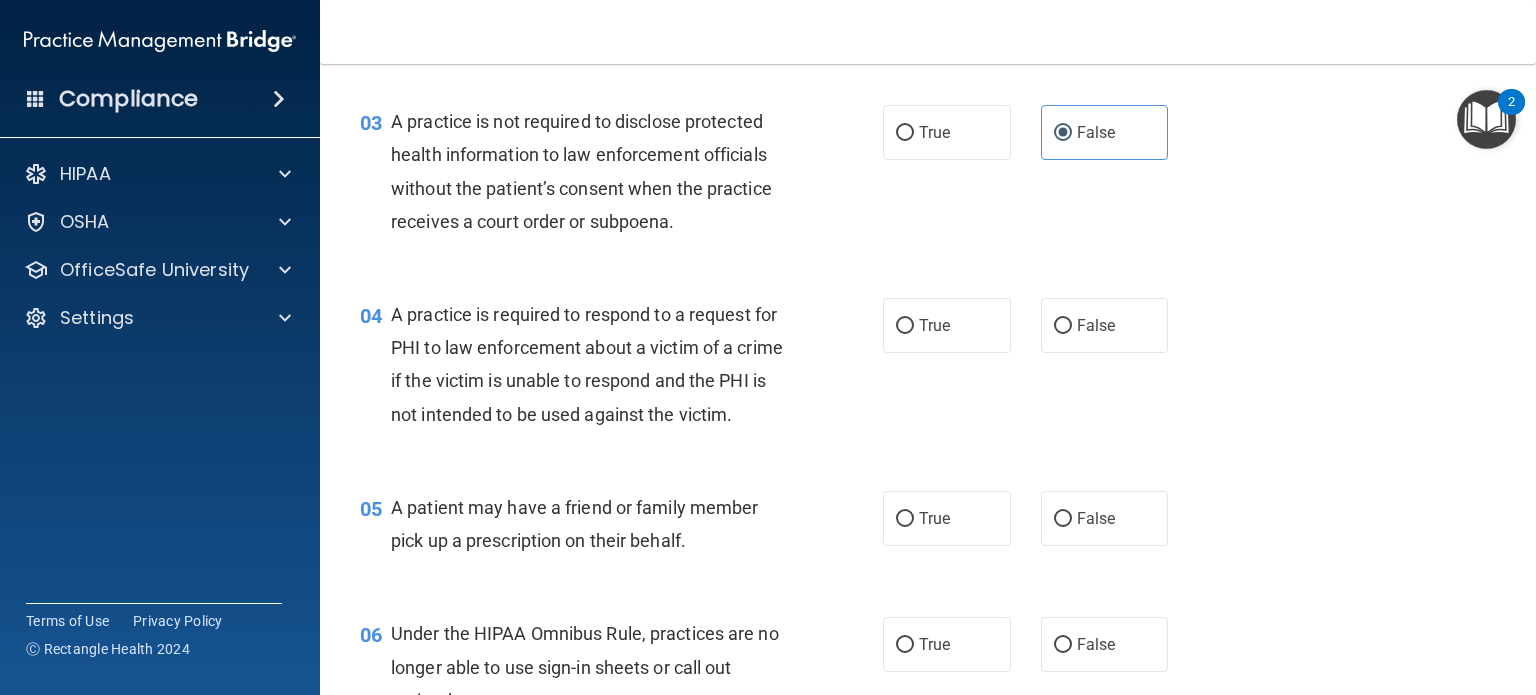 scroll, scrollTop: 500, scrollLeft: 0, axis: vertical 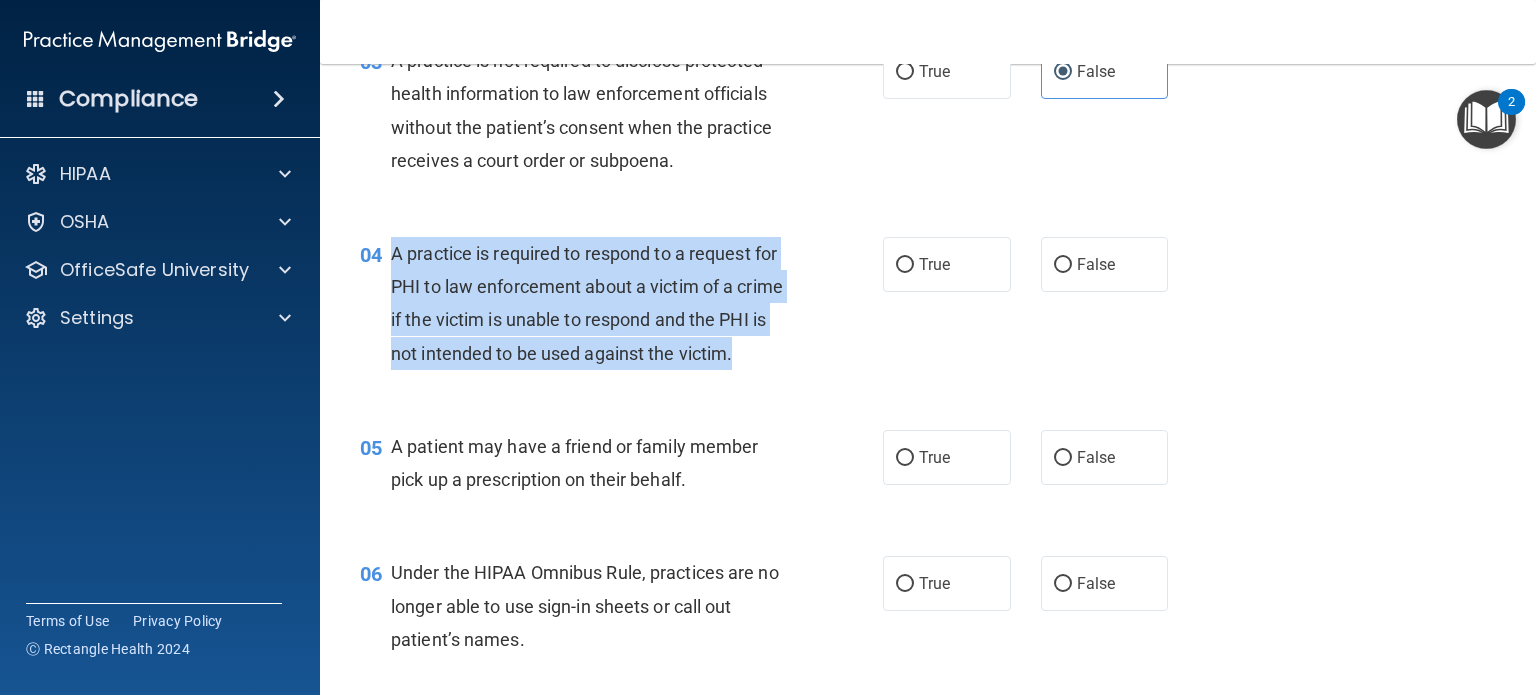 drag, startPoint x: 391, startPoint y: 249, endPoint x: 455, endPoint y: 390, distance: 154.84508 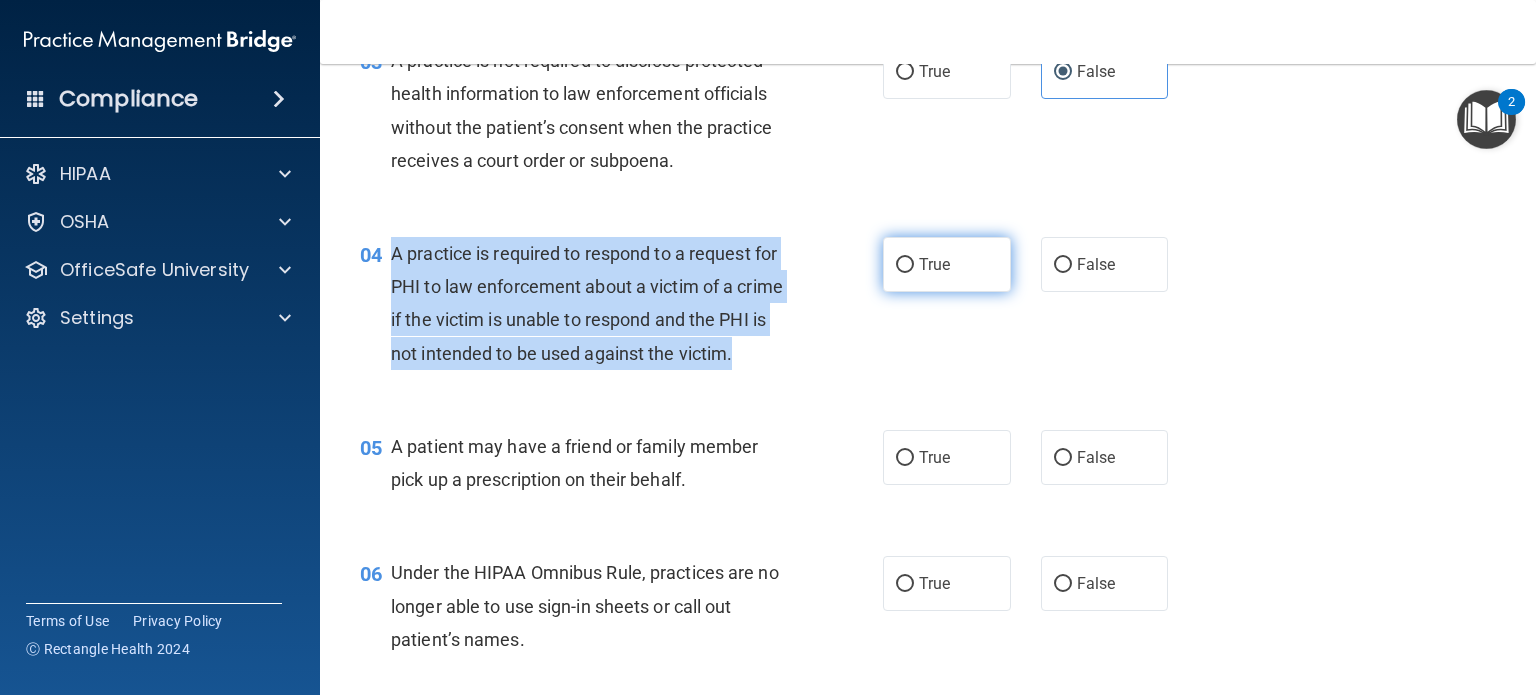 click on "True" at bounding box center [947, 264] 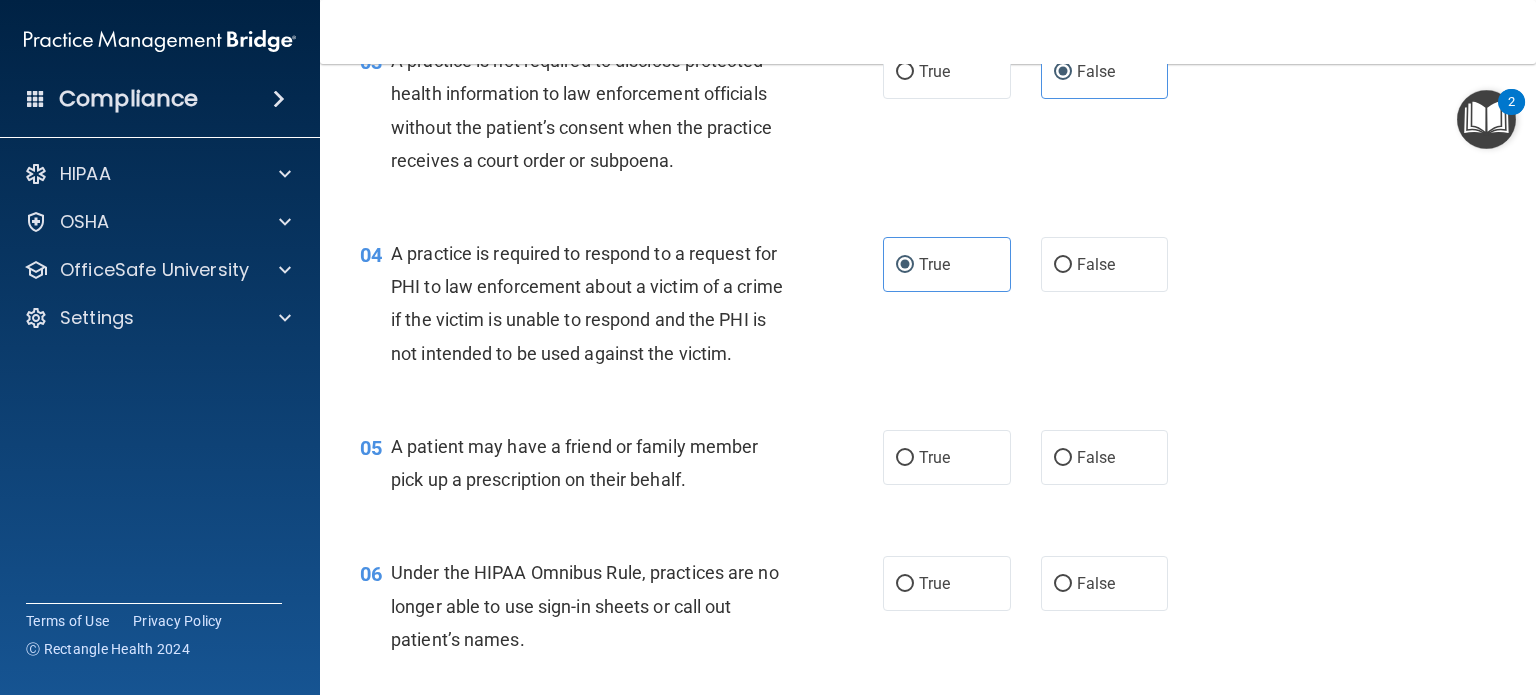 scroll, scrollTop: 600, scrollLeft: 0, axis: vertical 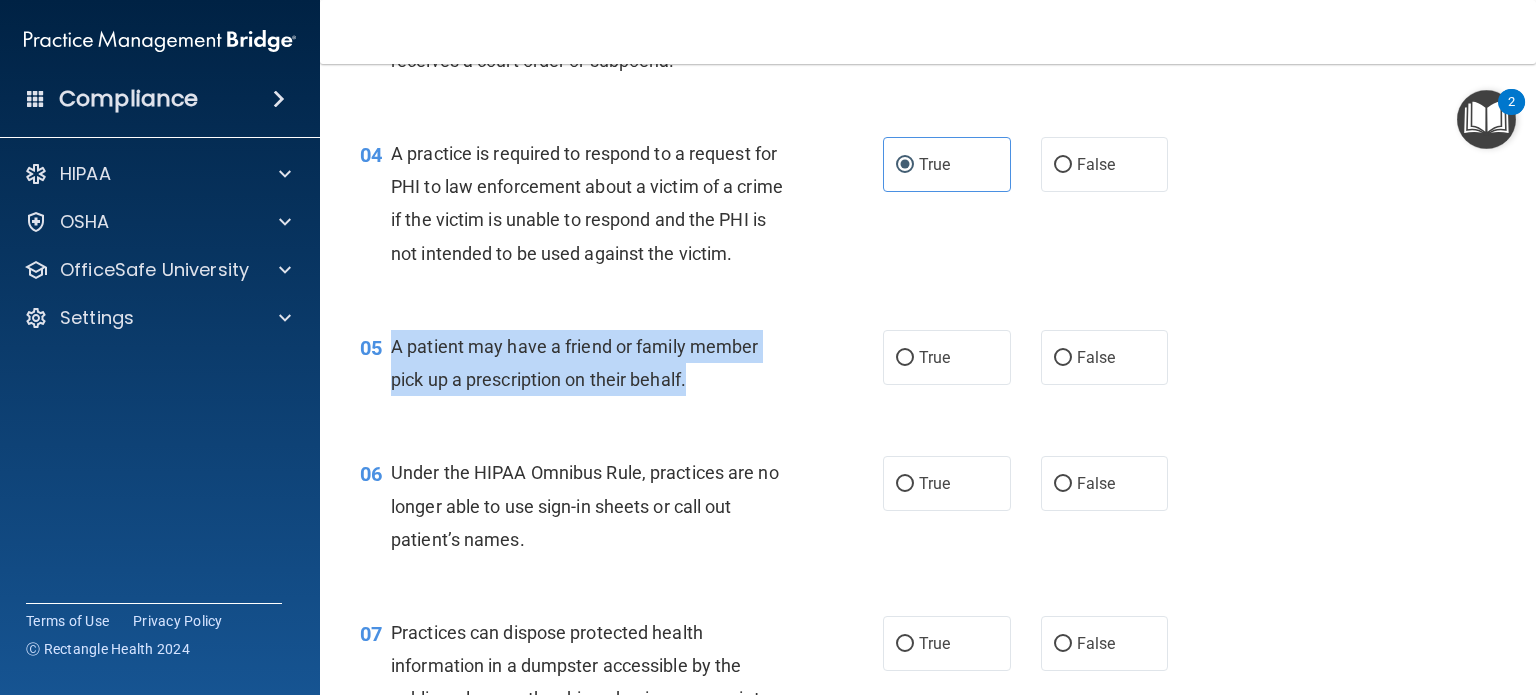 drag, startPoint x: 390, startPoint y: 381, endPoint x: 688, endPoint y: 413, distance: 299.7132 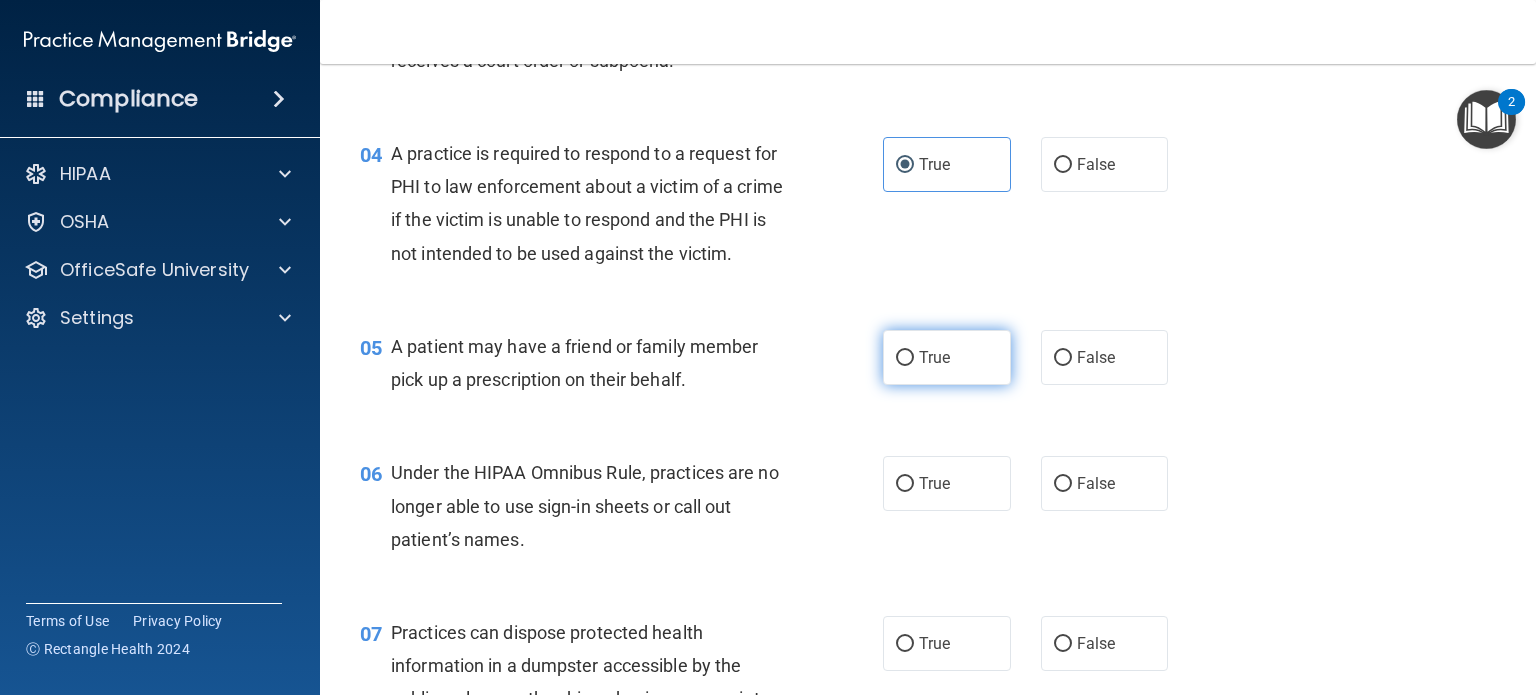 click on "True" at bounding box center [947, 357] 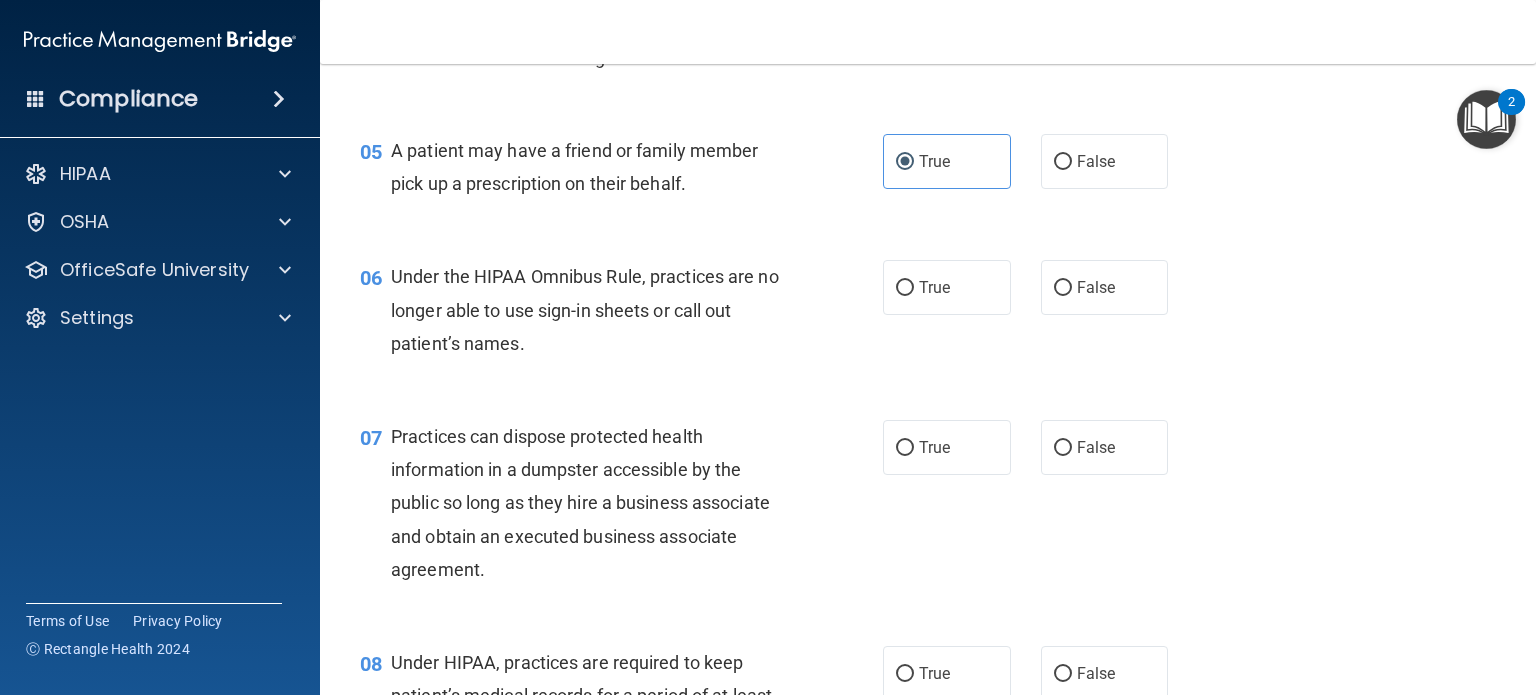 scroll, scrollTop: 800, scrollLeft: 0, axis: vertical 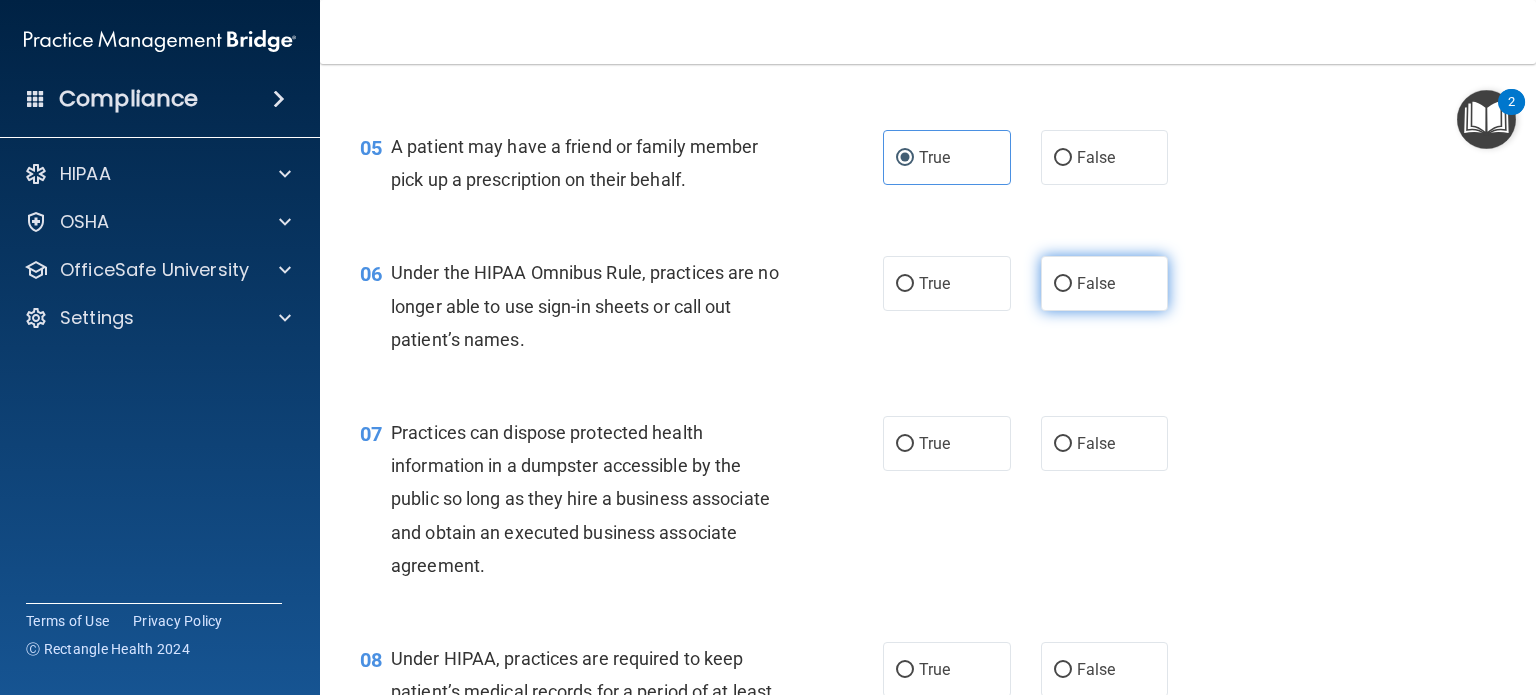 click on "False" at bounding box center [1096, 283] 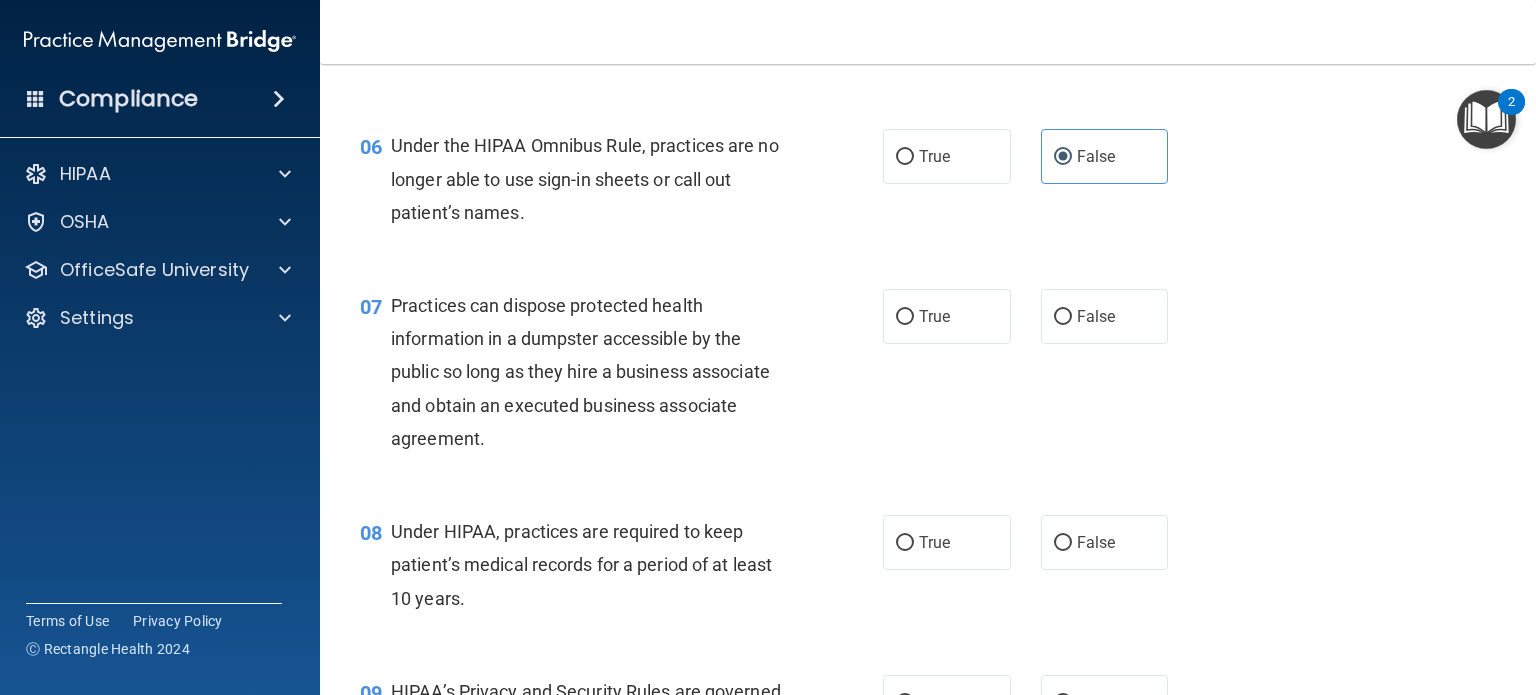 scroll, scrollTop: 1000, scrollLeft: 0, axis: vertical 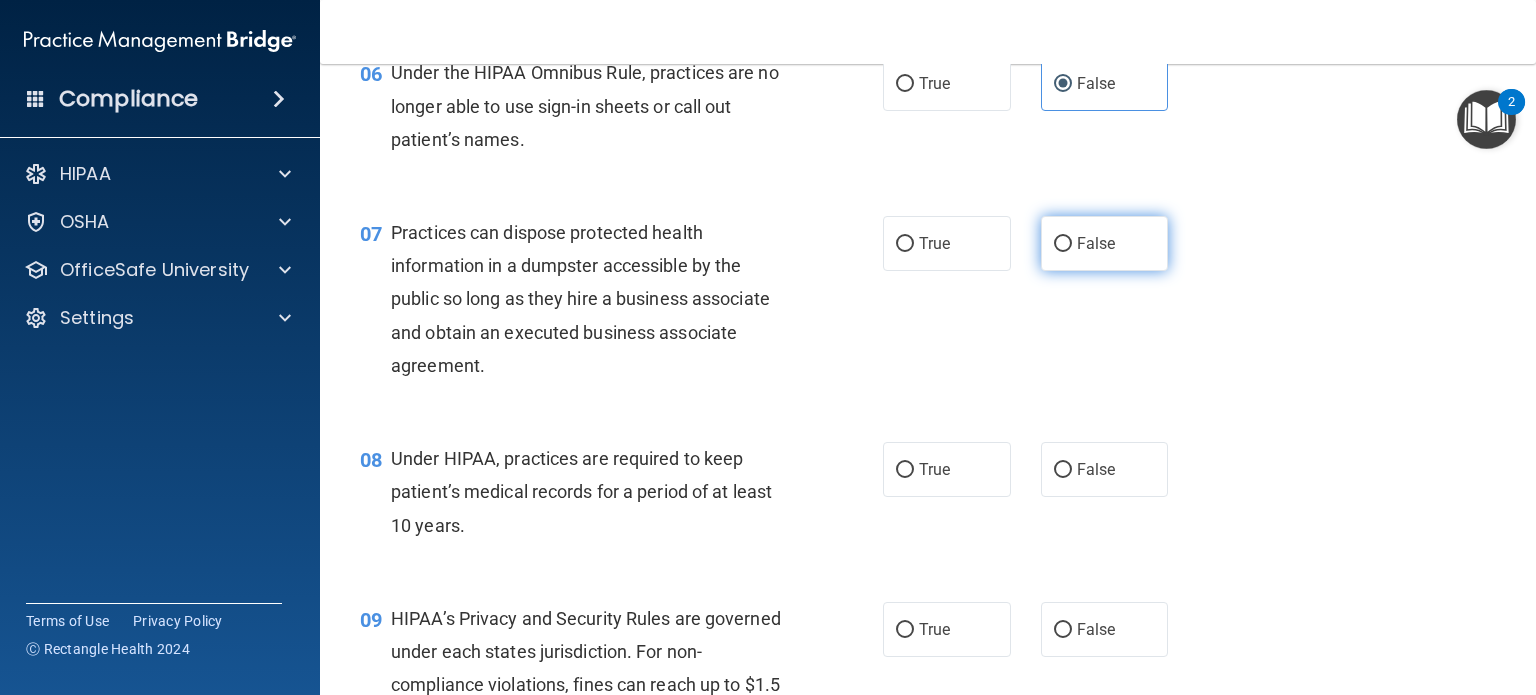 click on "False" at bounding box center [1096, 243] 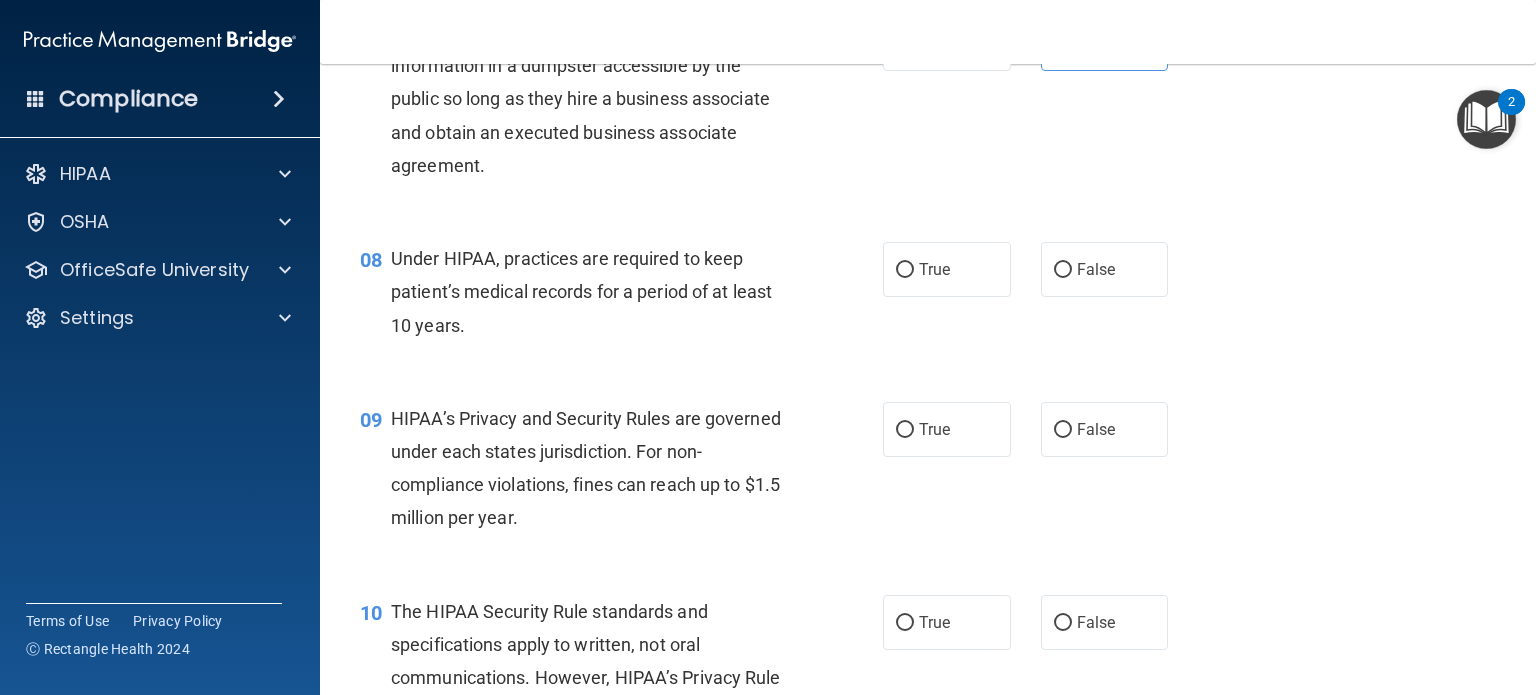 scroll, scrollTop: 1200, scrollLeft: 0, axis: vertical 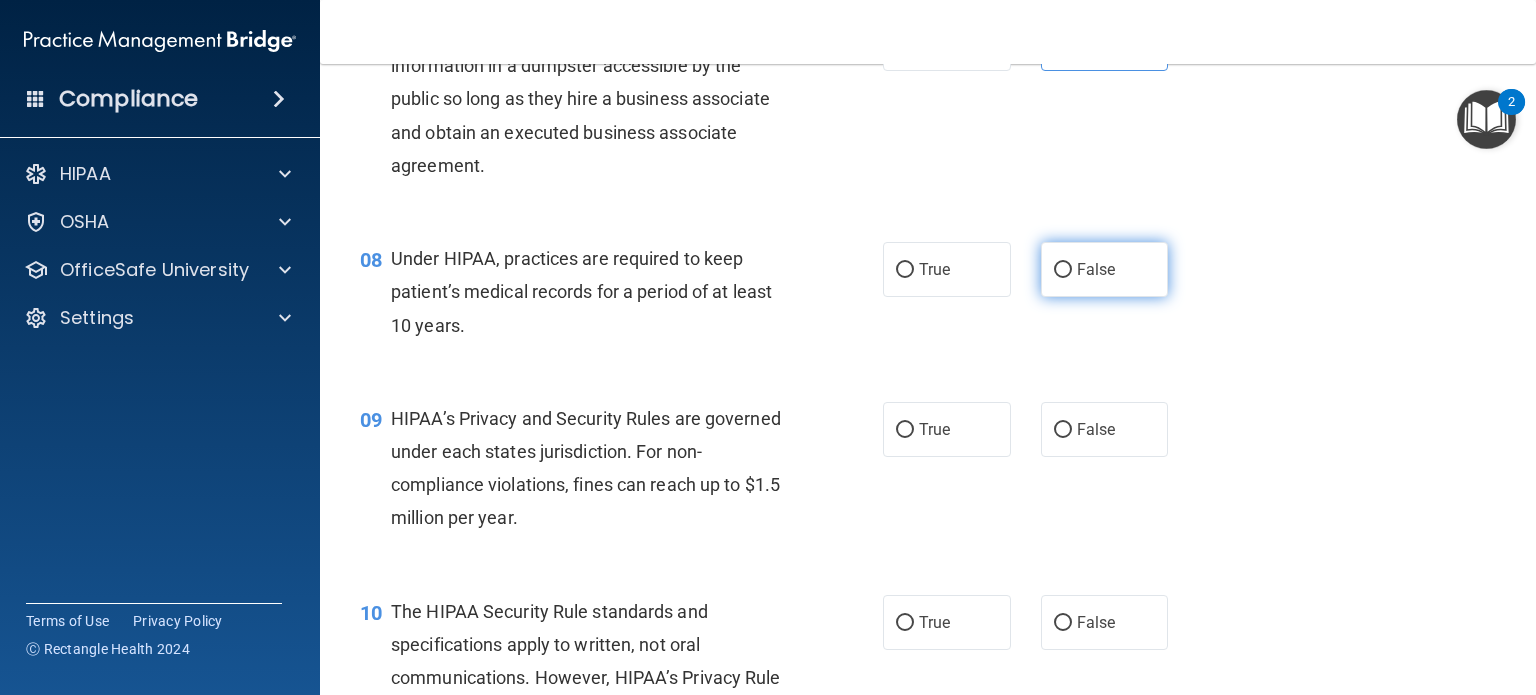 click on "False" at bounding box center (1105, 269) 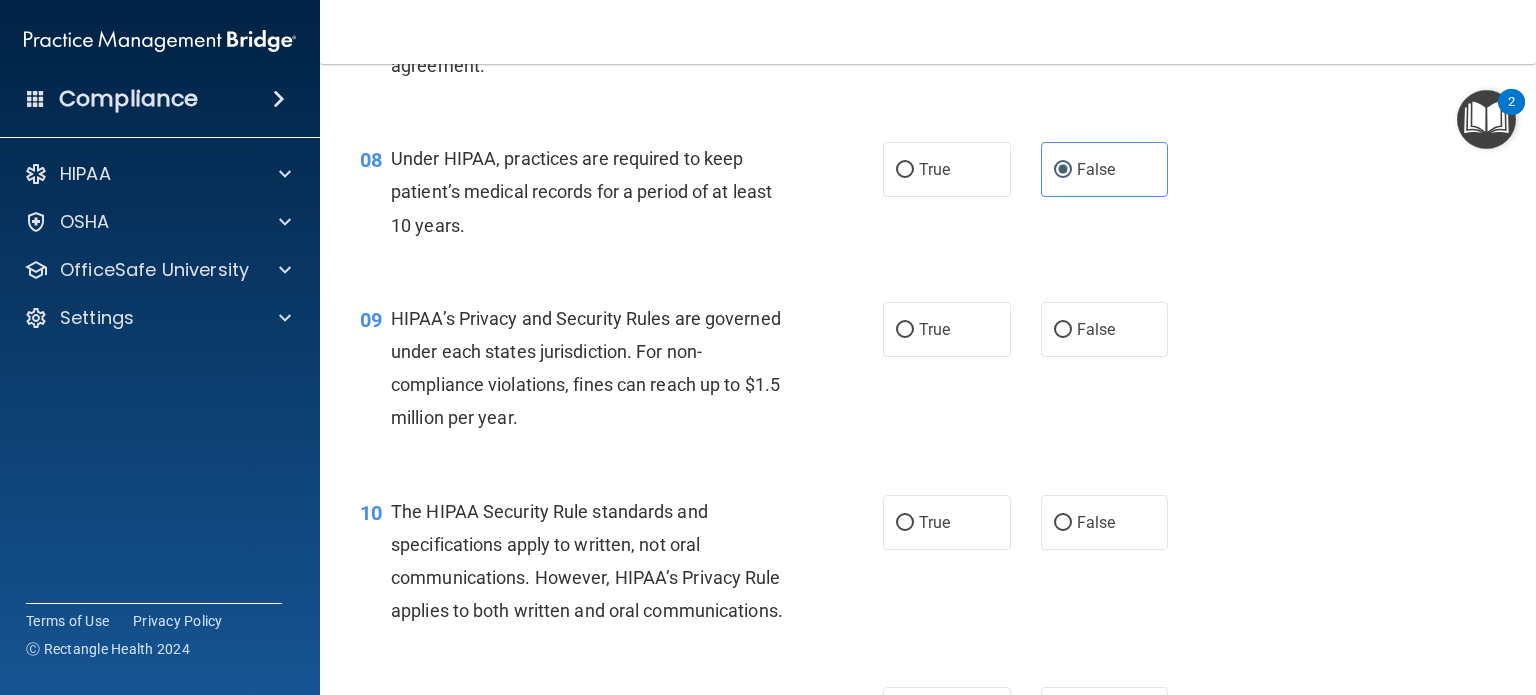 scroll, scrollTop: 1400, scrollLeft: 0, axis: vertical 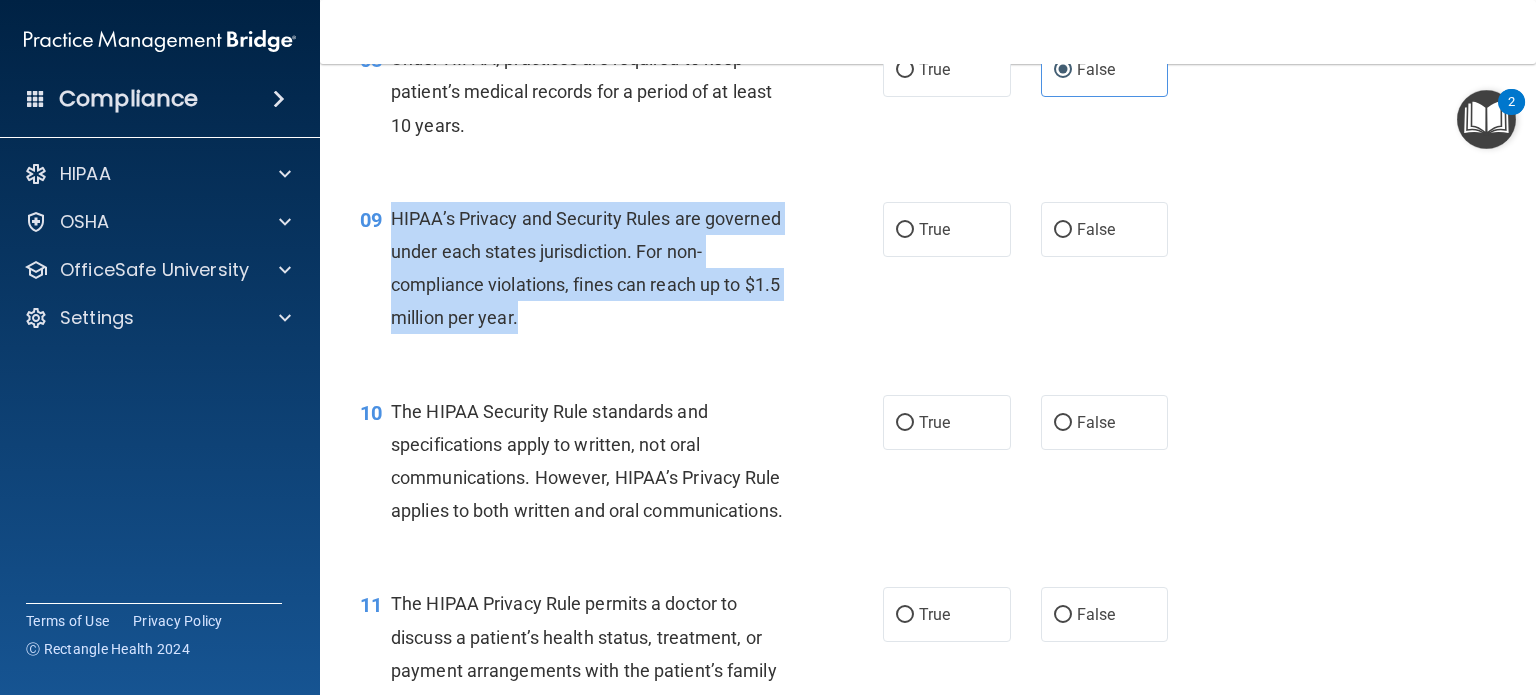 drag, startPoint x: 393, startPoint y: 246, endPoint x: 622, endPoint y: 345, distance: 249.48346 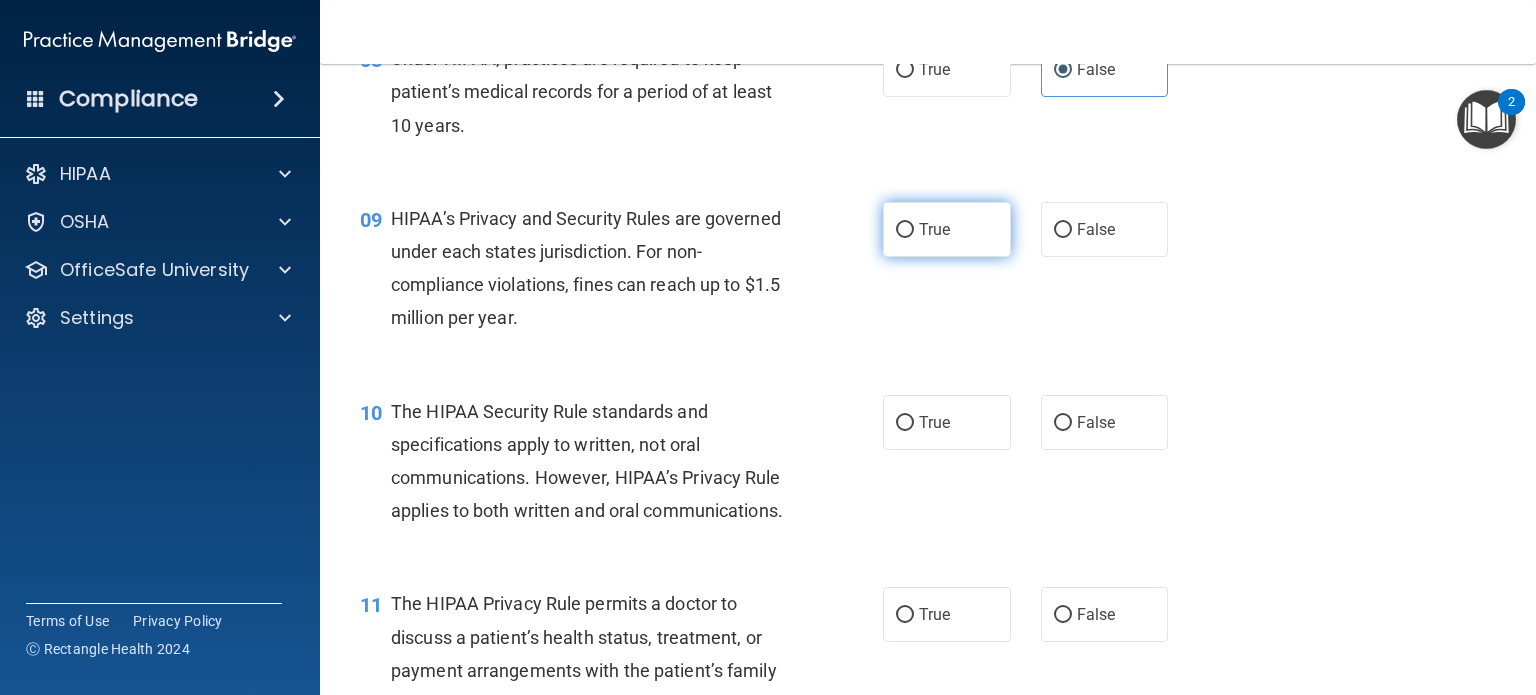 click on "True" at bounding box center (947, 229) 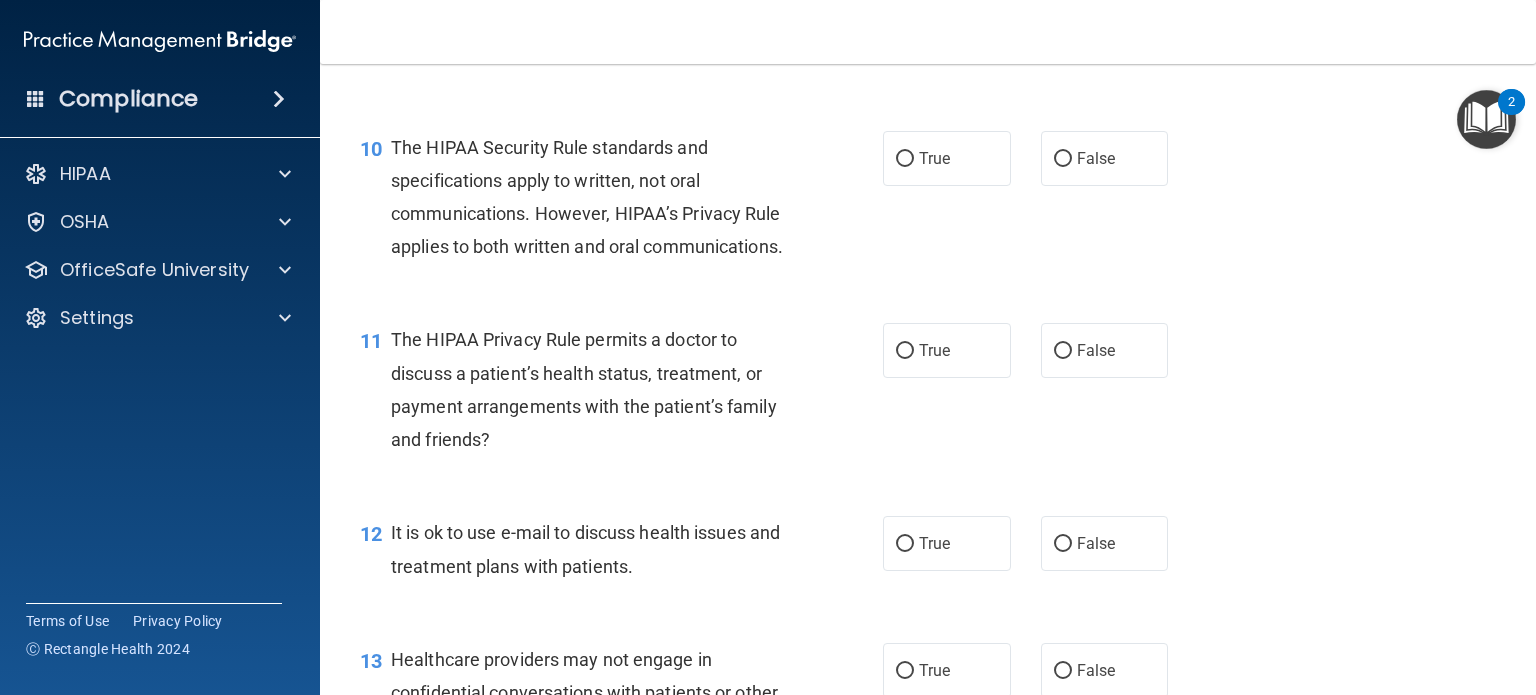 scroll, scrollTop: 1700, scrollLeft: 0, axis: vertical 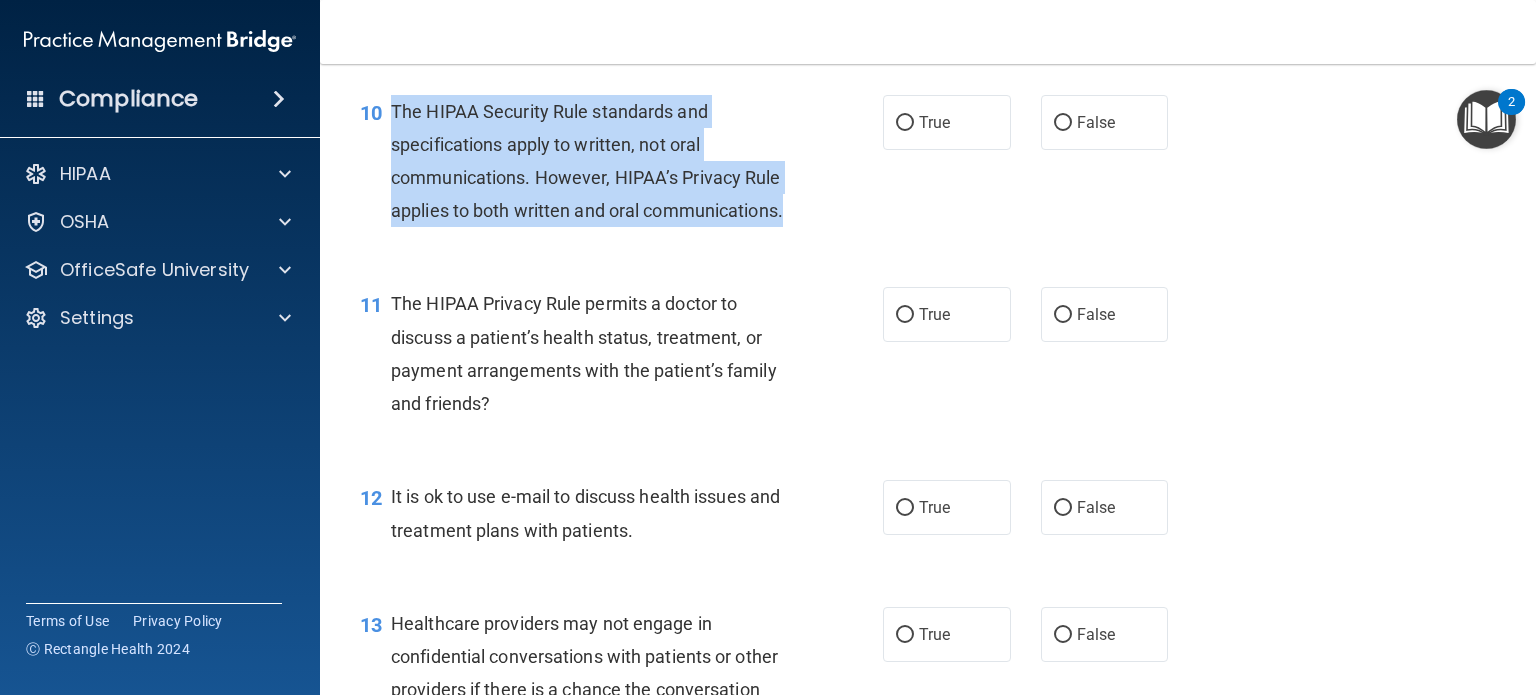 drag, startPoint x: 388, startPoint y: 130, endPoint x: 535, endPoint y: 251, distance: 190.39433 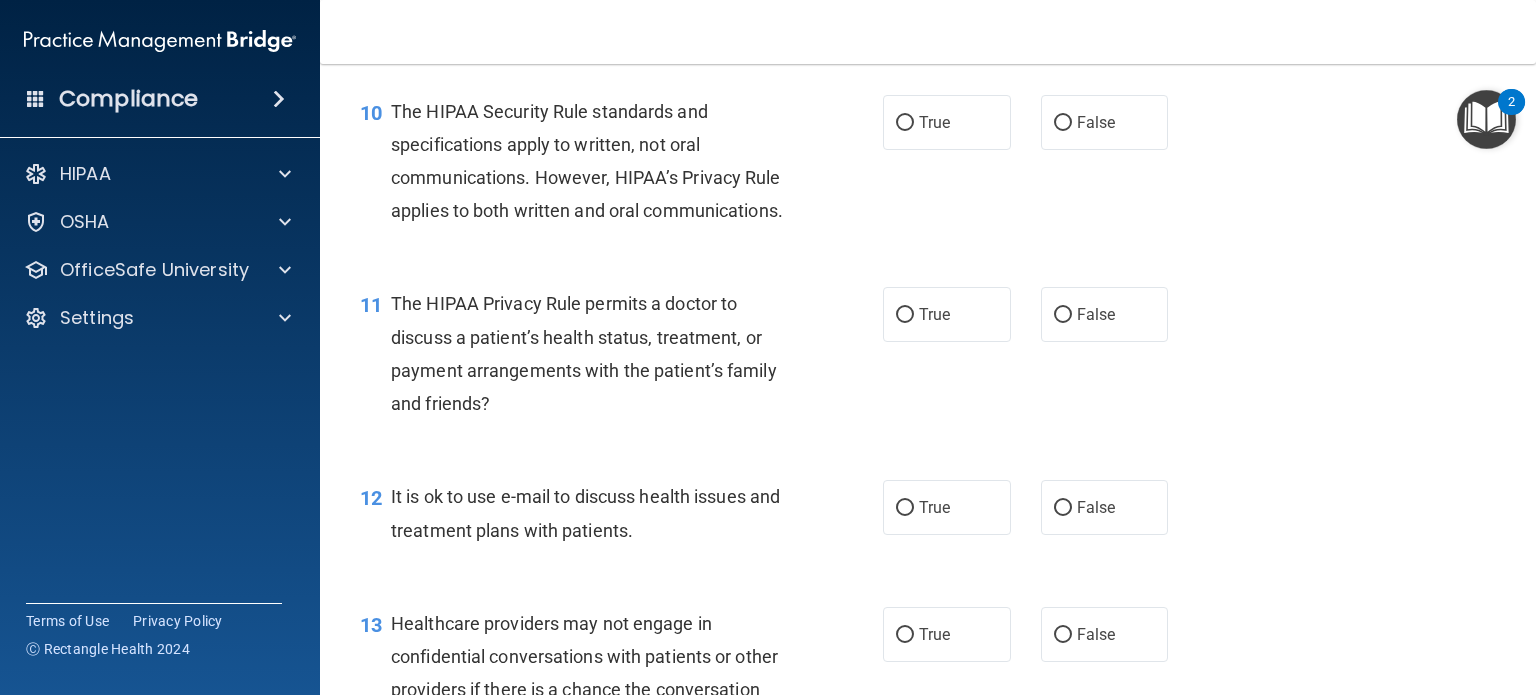 drag, startPoint x: 549, startPoint y: 267, endPoint x: 515, endPoint y: 268, distance: 34.0147 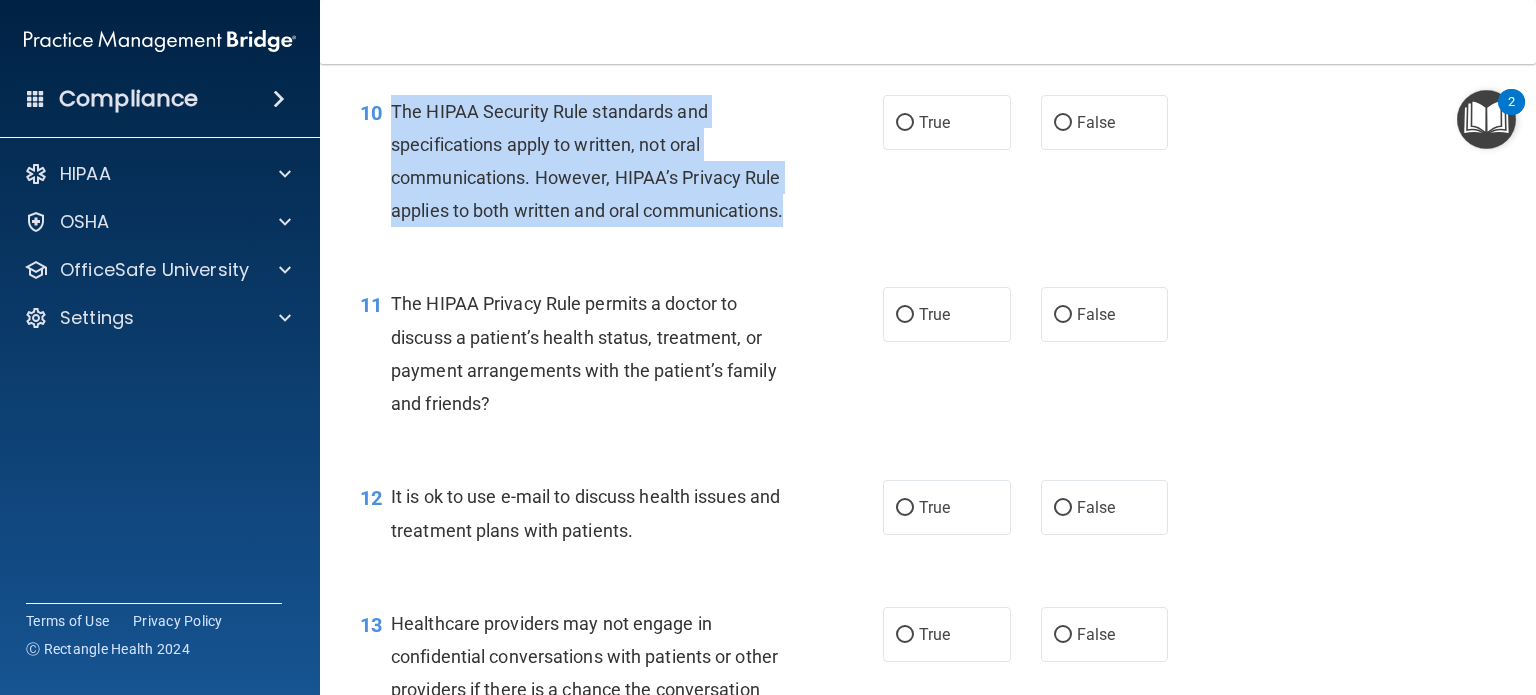 drag, startPoint x: 388, startPoint y: 138, endPoint x: 501, endPoint y: 251, distance: 159.80614 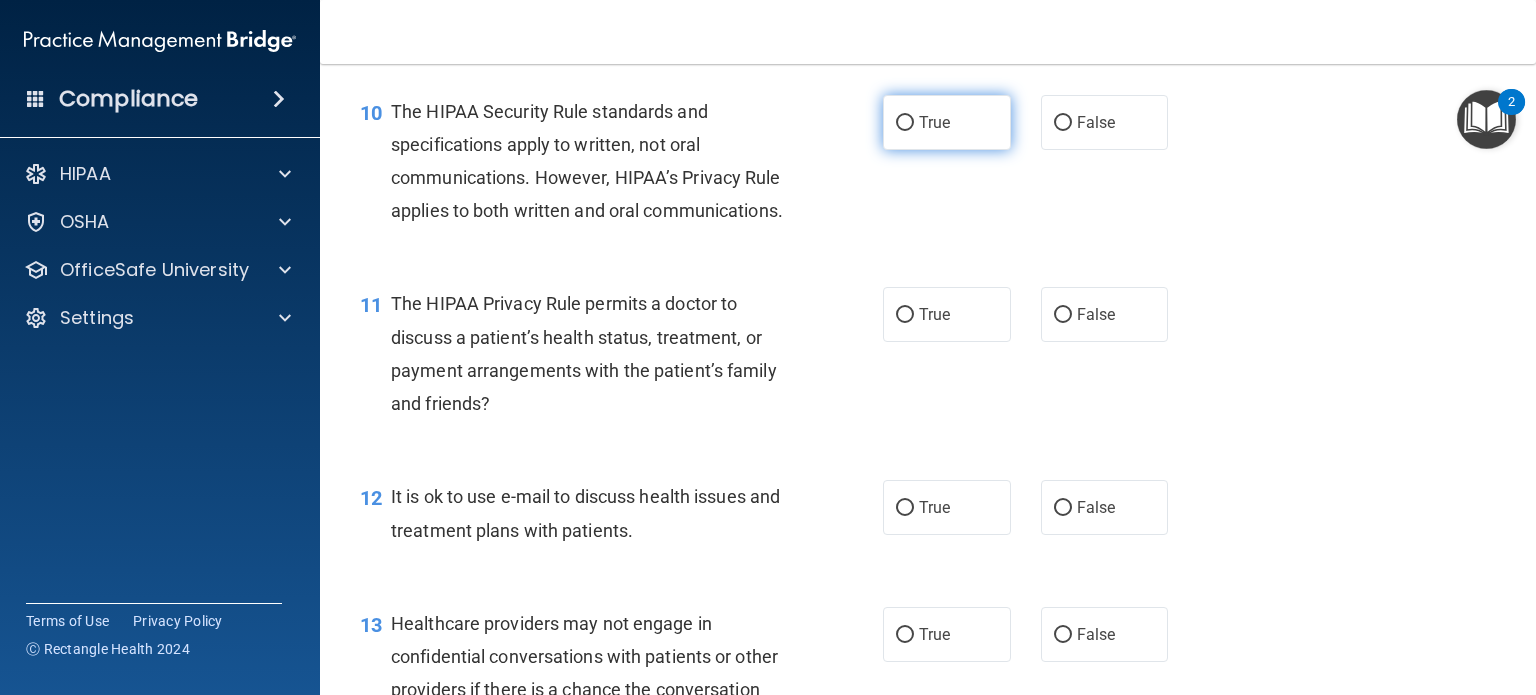click on "True" at bounding box center [934, 122] 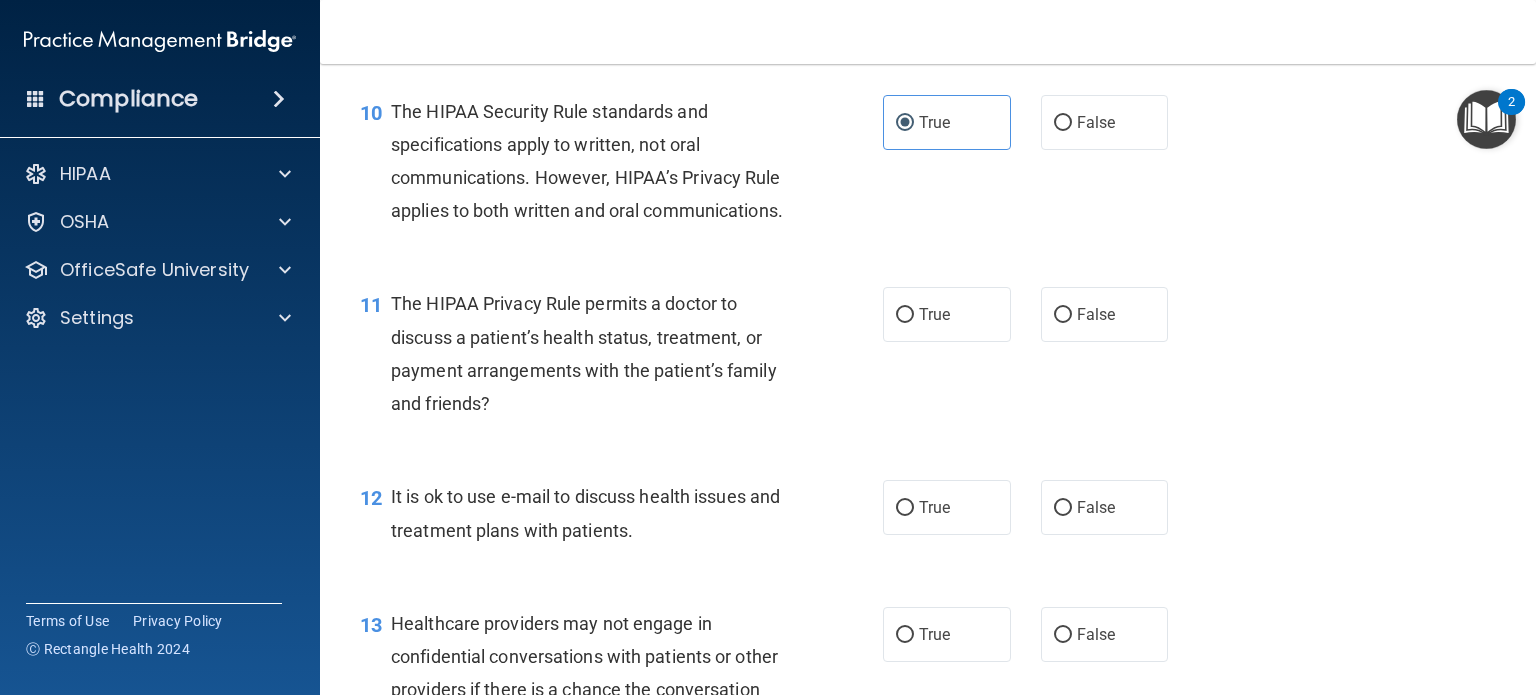 scroll, scrollTop: 1900, scrollLeft: 0, axis: vertical 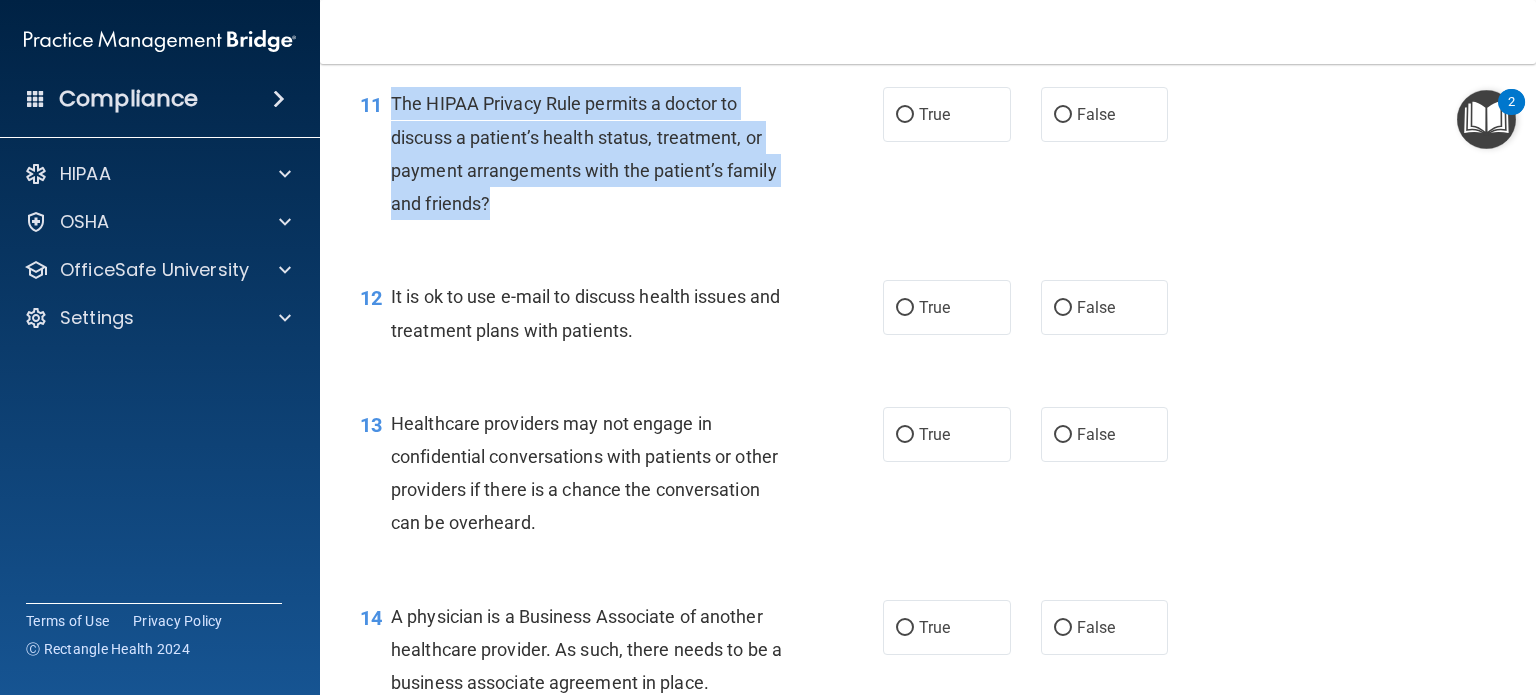 drag, startPoint x: 399, startPoint y: 172, endPoint x: 489, endPoint y: 256, distance: 123.10971 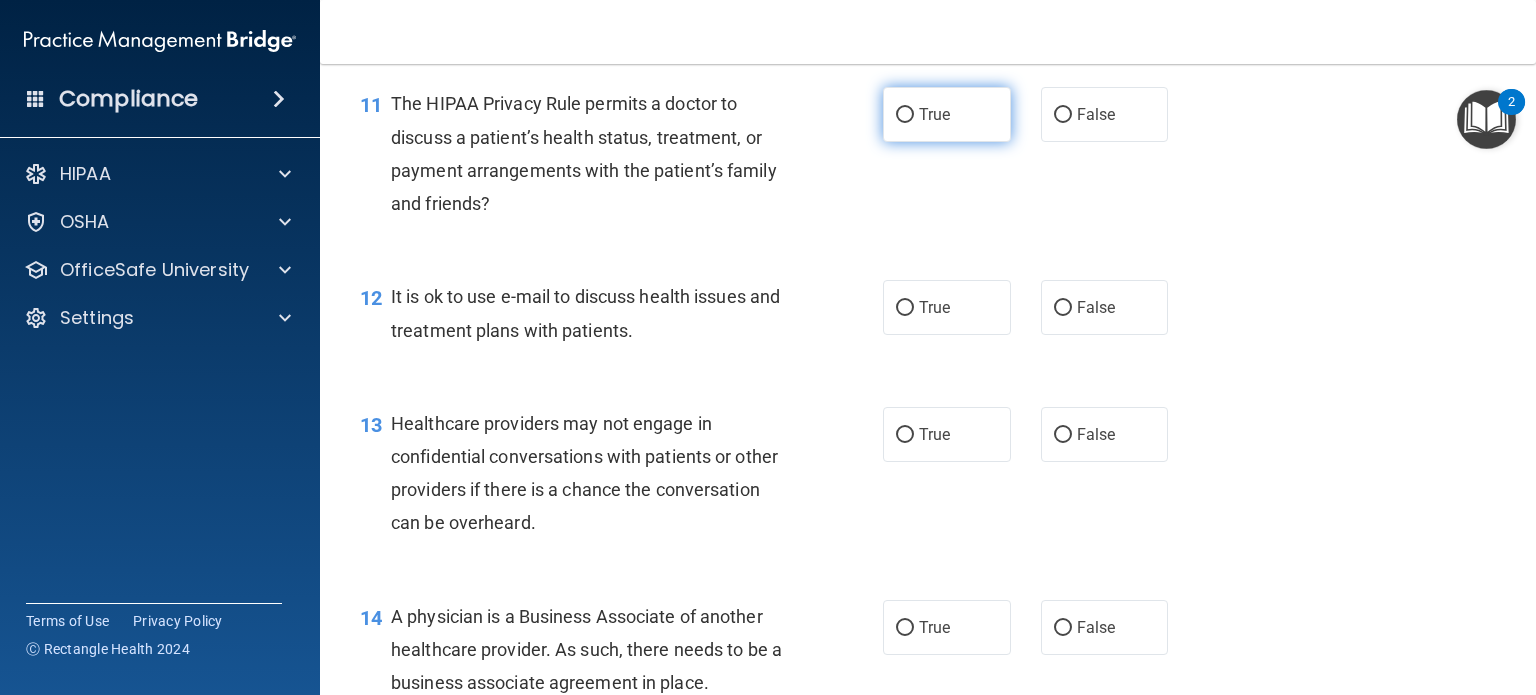 drag, startPoint x: 967, startPoint y: 167, endPoint x: 949, endPoint y: 169, distance: 18.110771 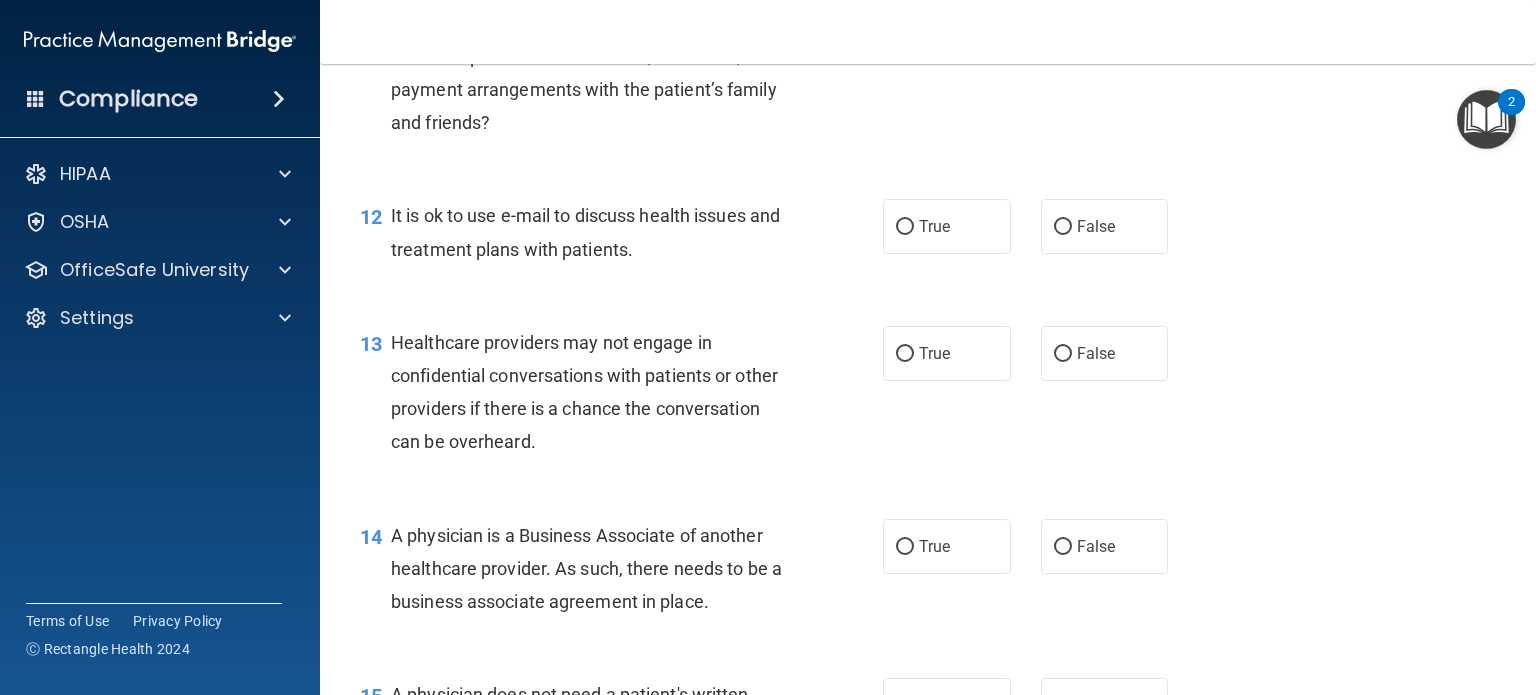 scroll, scrollTop: 2100, scrollLeft: 0, axis: vertical 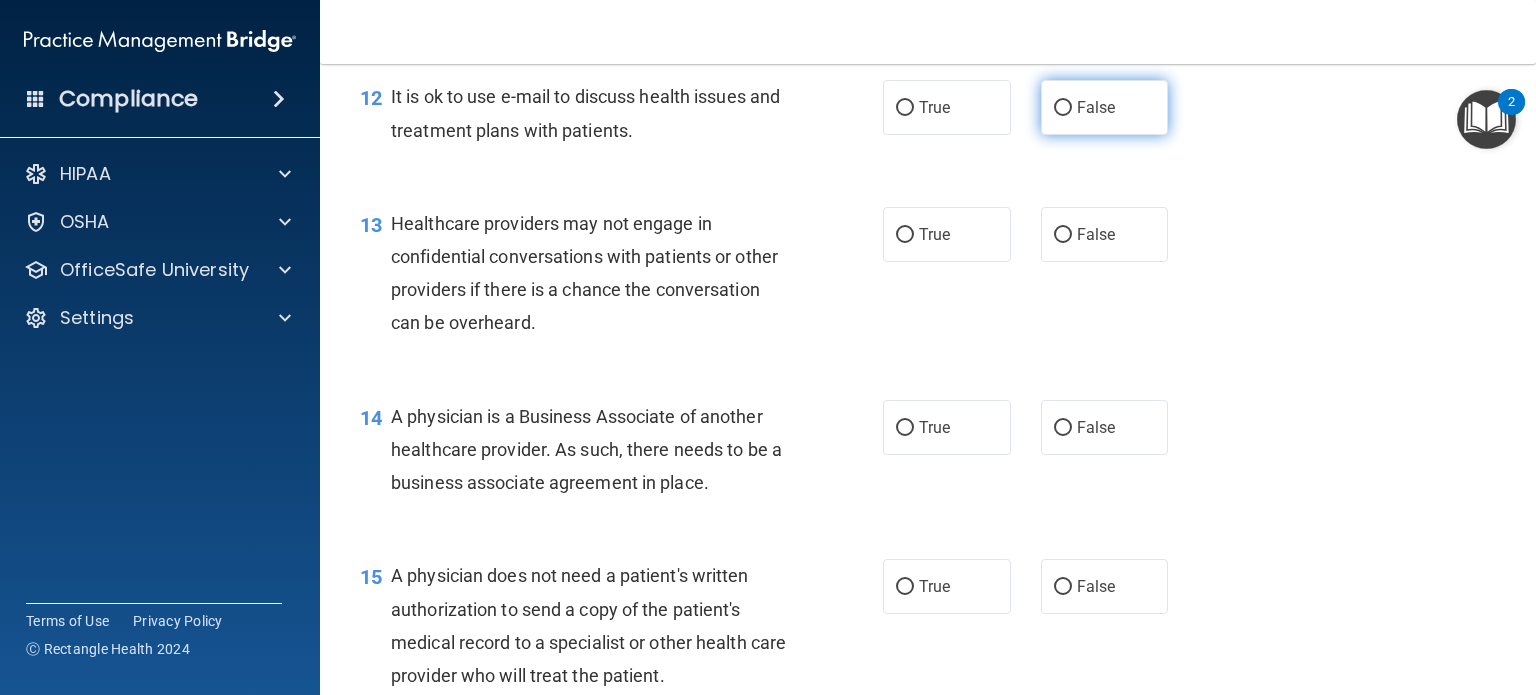 click on "False" at bounding box center [1105, 107] 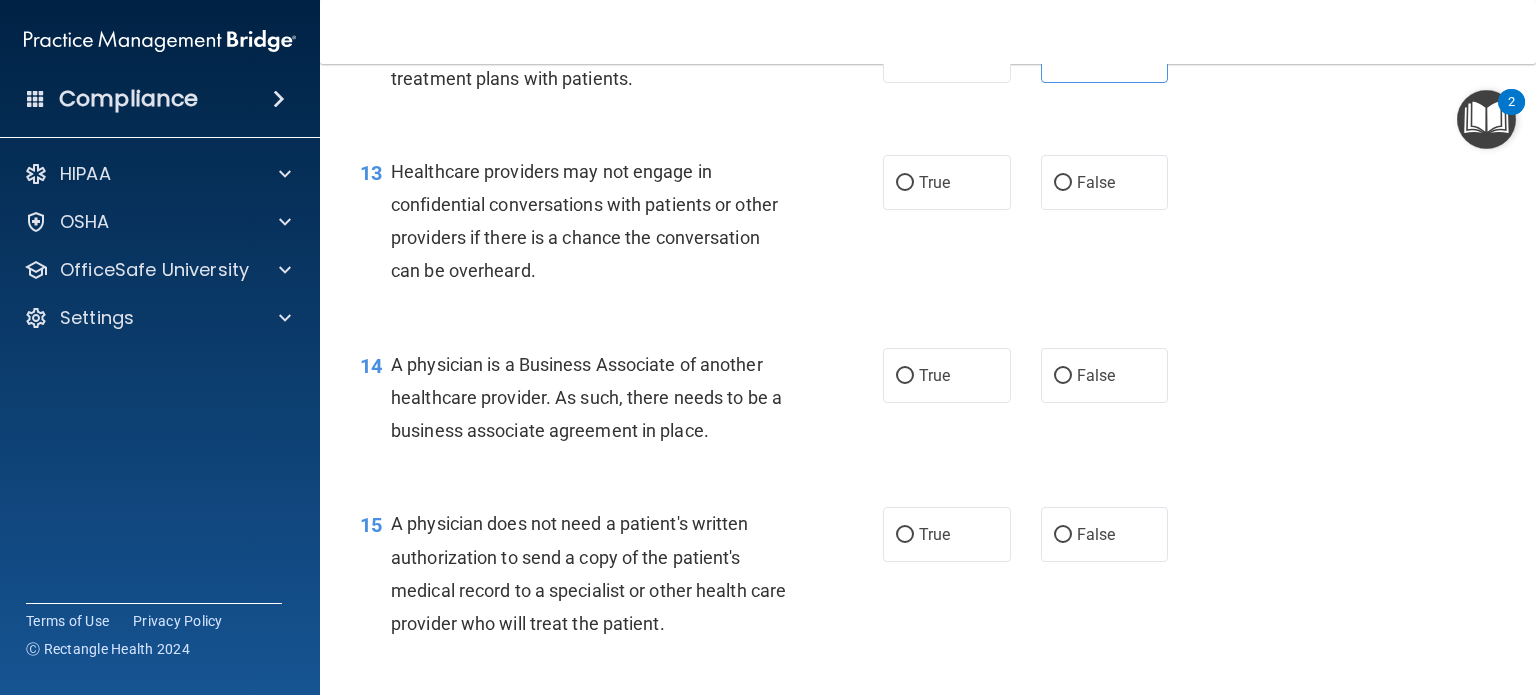 scroll, scrollTop: 2200, scrollLeft: 0, axis: vertical 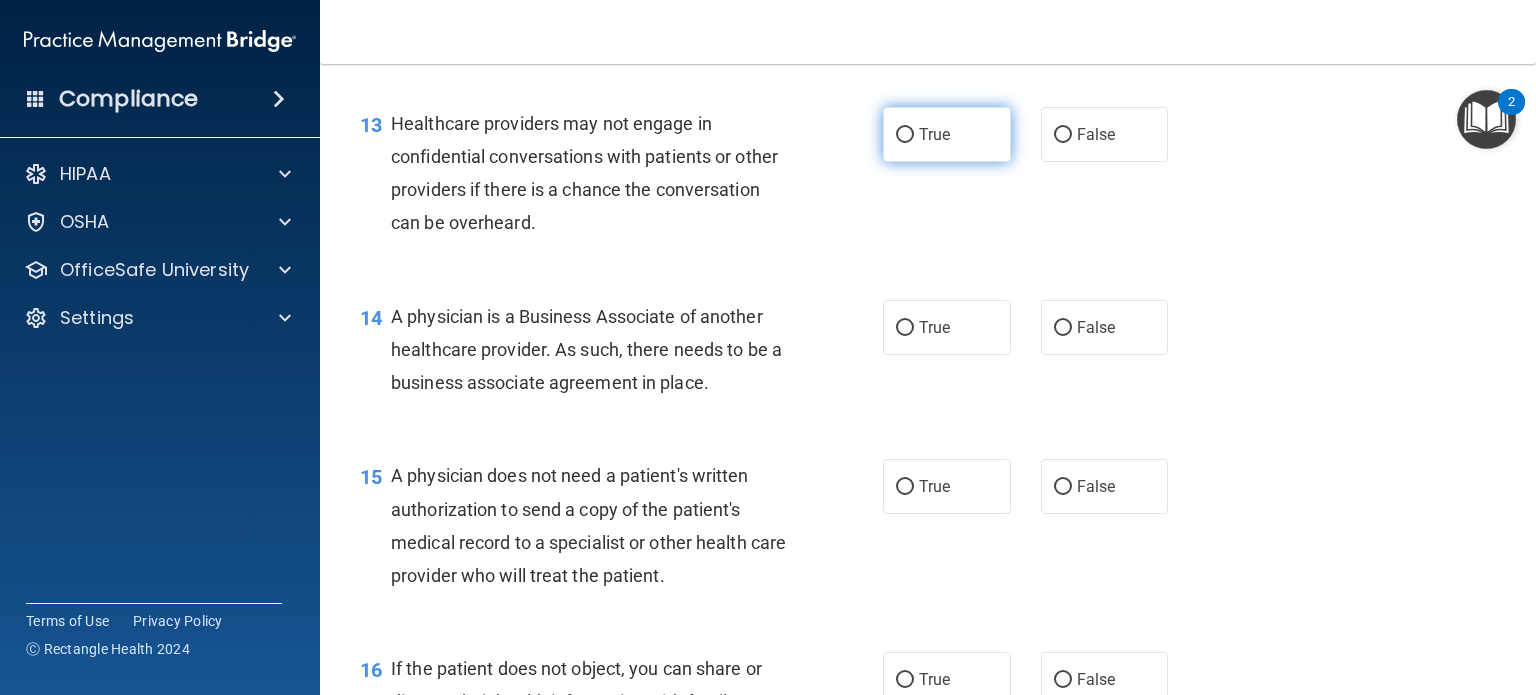 click on "True" at bounding box center (934, 134) 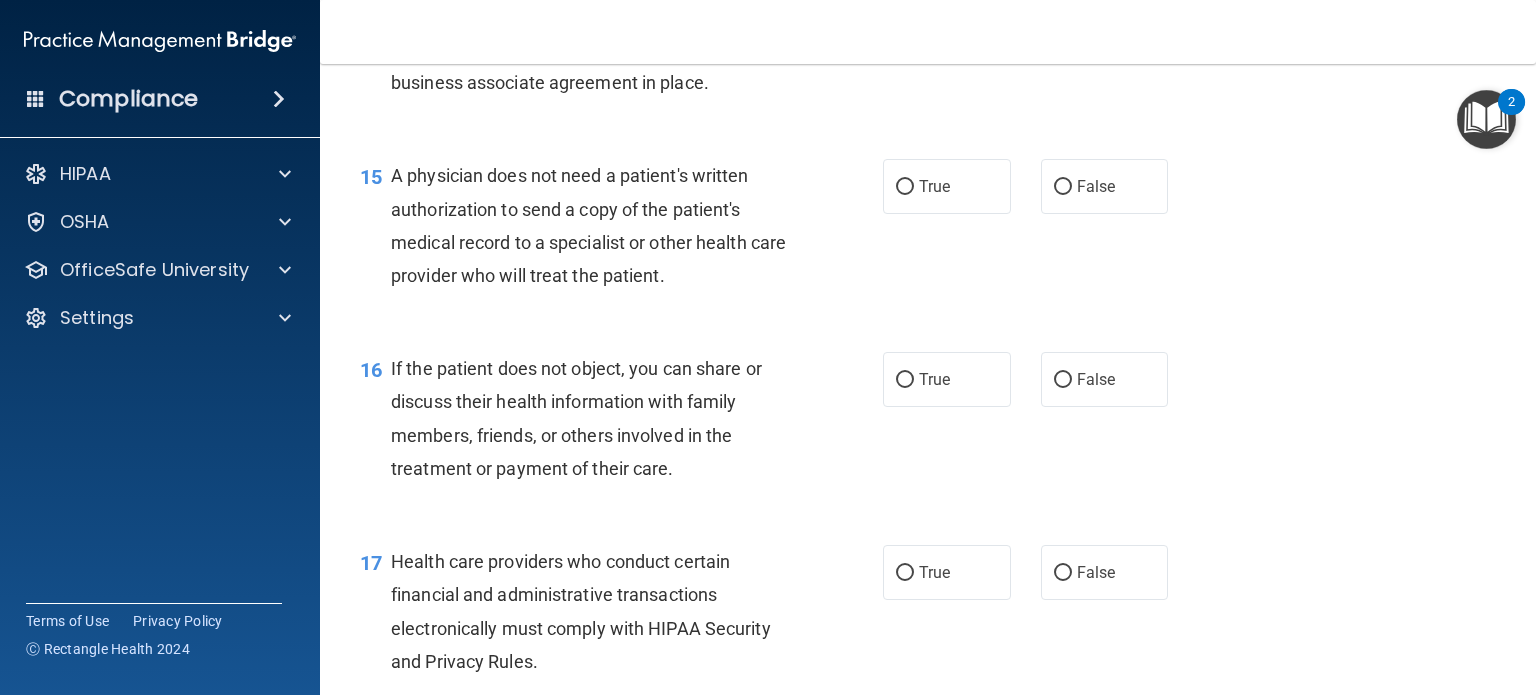 scroll, scrollTop: 2400, scrollLeft: 0, axis: vertical 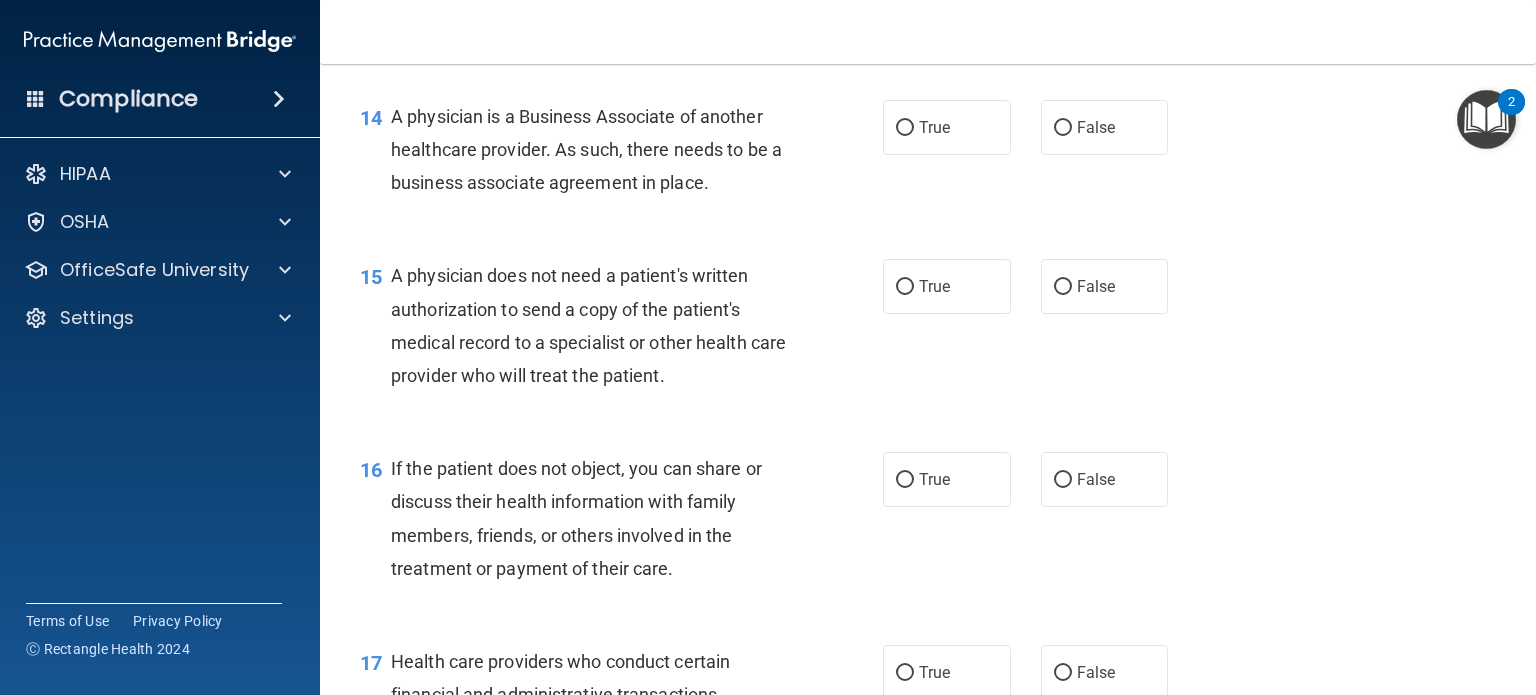drag, startPoint x: 390, startPoint y: 181, endPoint x: 603, endPoint y: 245, distance: 222.40729 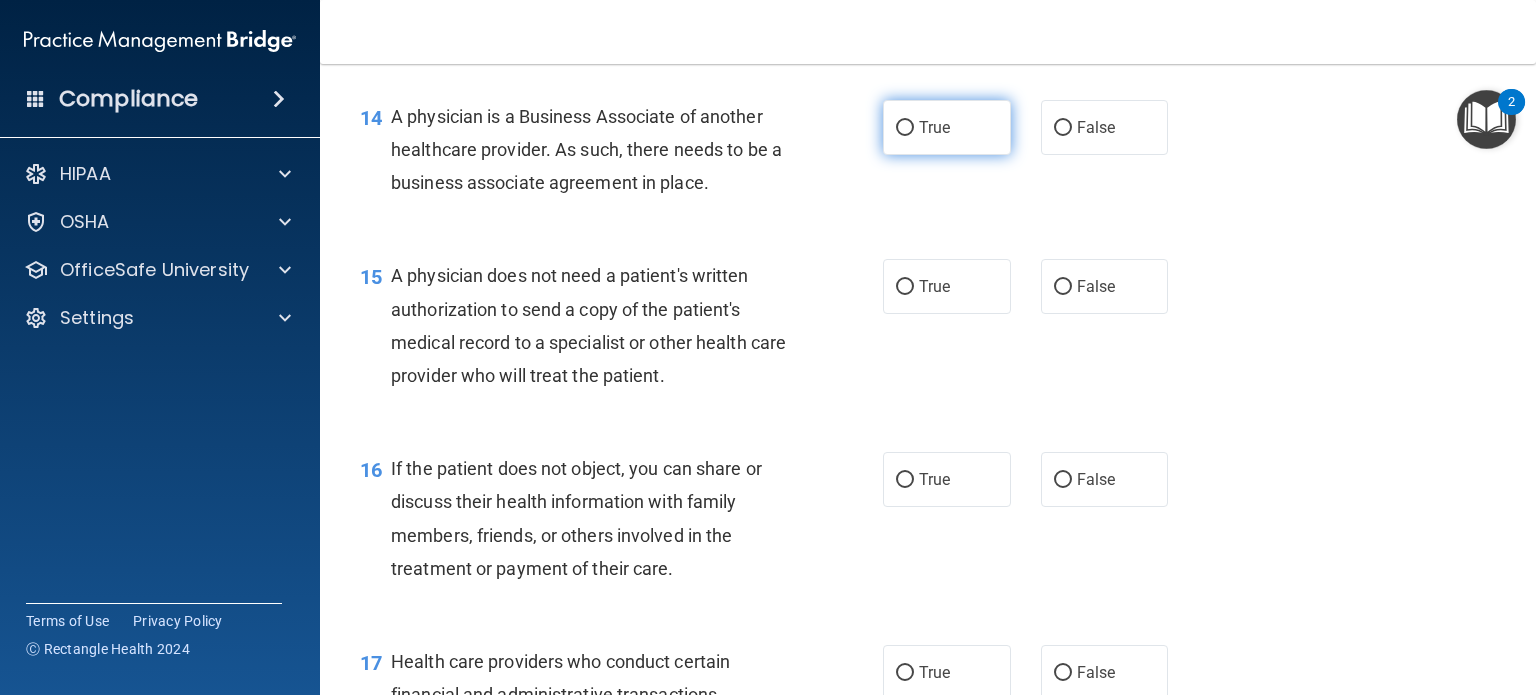 drag, startPoint x: 936, startPoint y: 191, endPoint x: 905, endPoint y: 192, distance: 31.016125 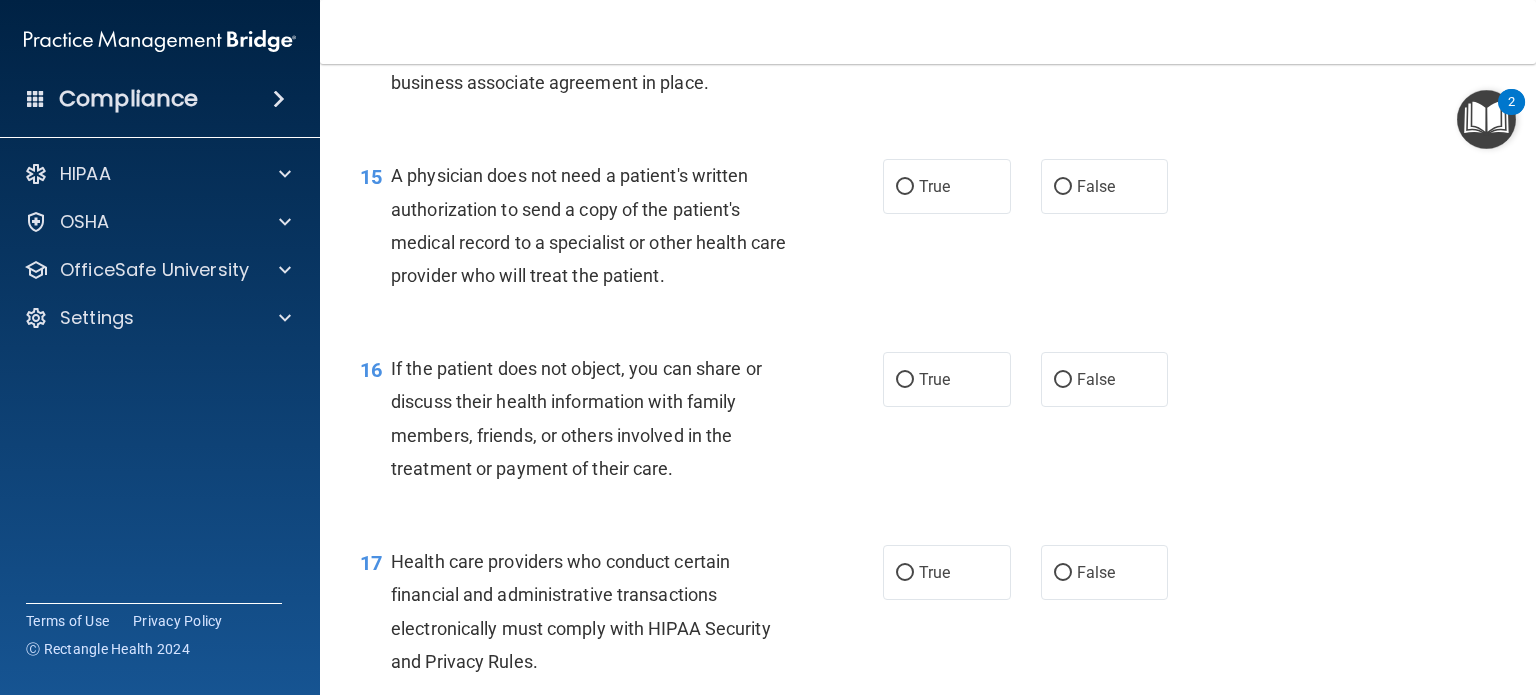 scroll, scrollTop: 2600, scrollLeft: 0, axis: vertical 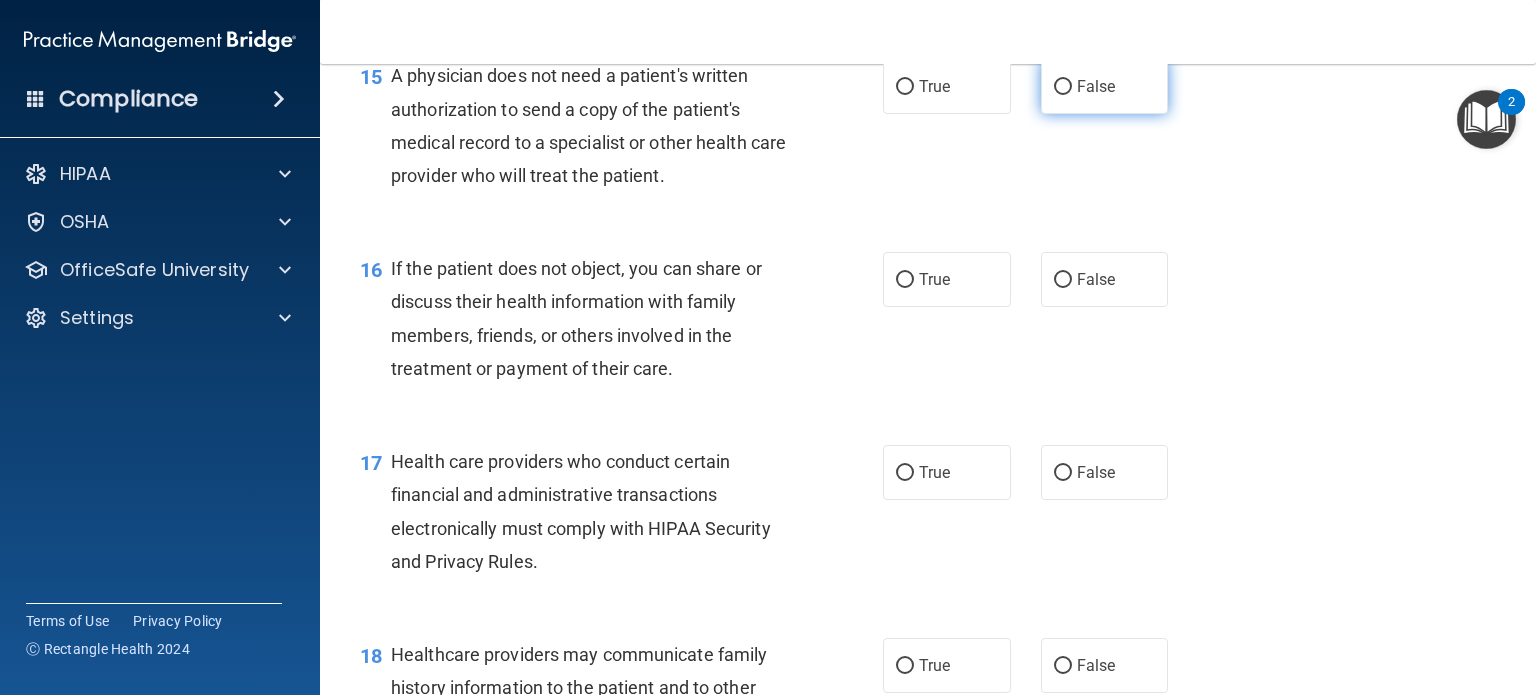 click on "False" at bounding box center (1096, 86) 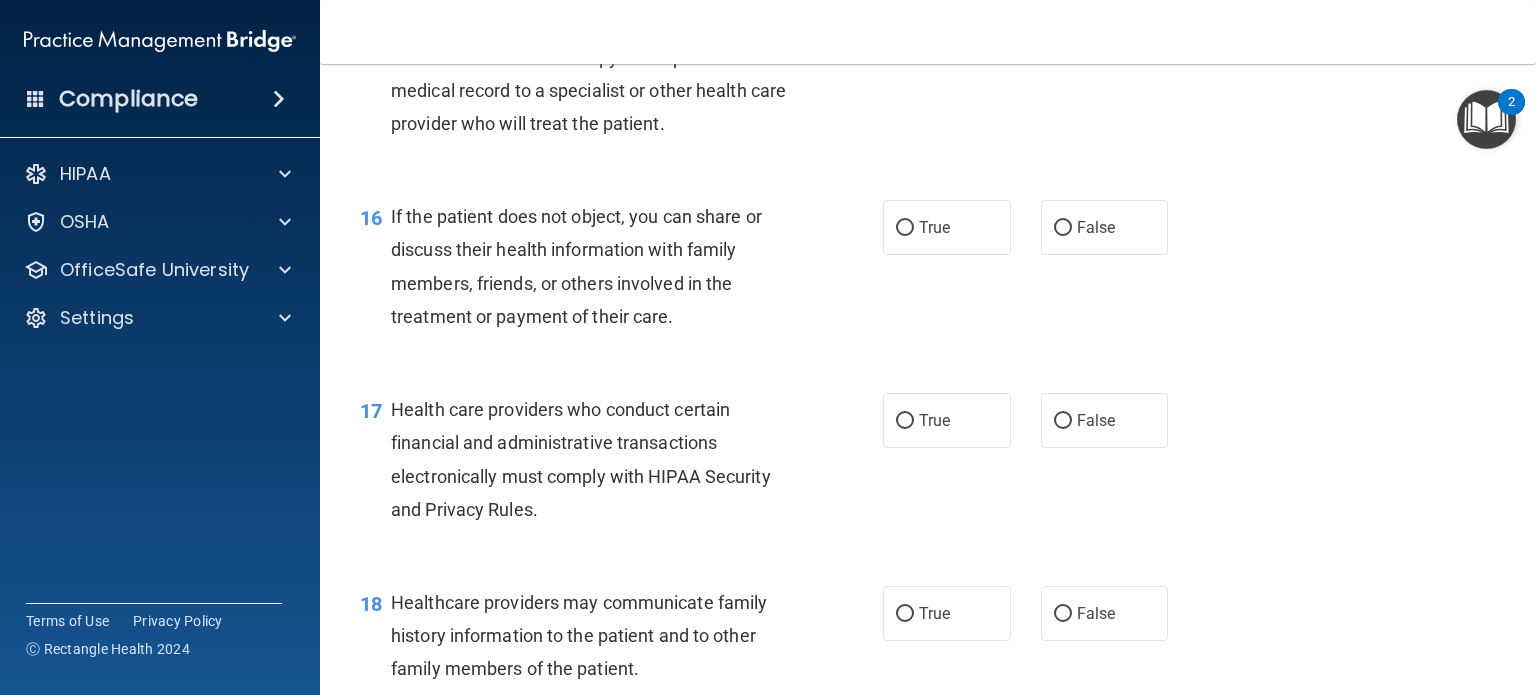 scroll, scrollTop: 2700, scrollLeft: 0, axis: vertical 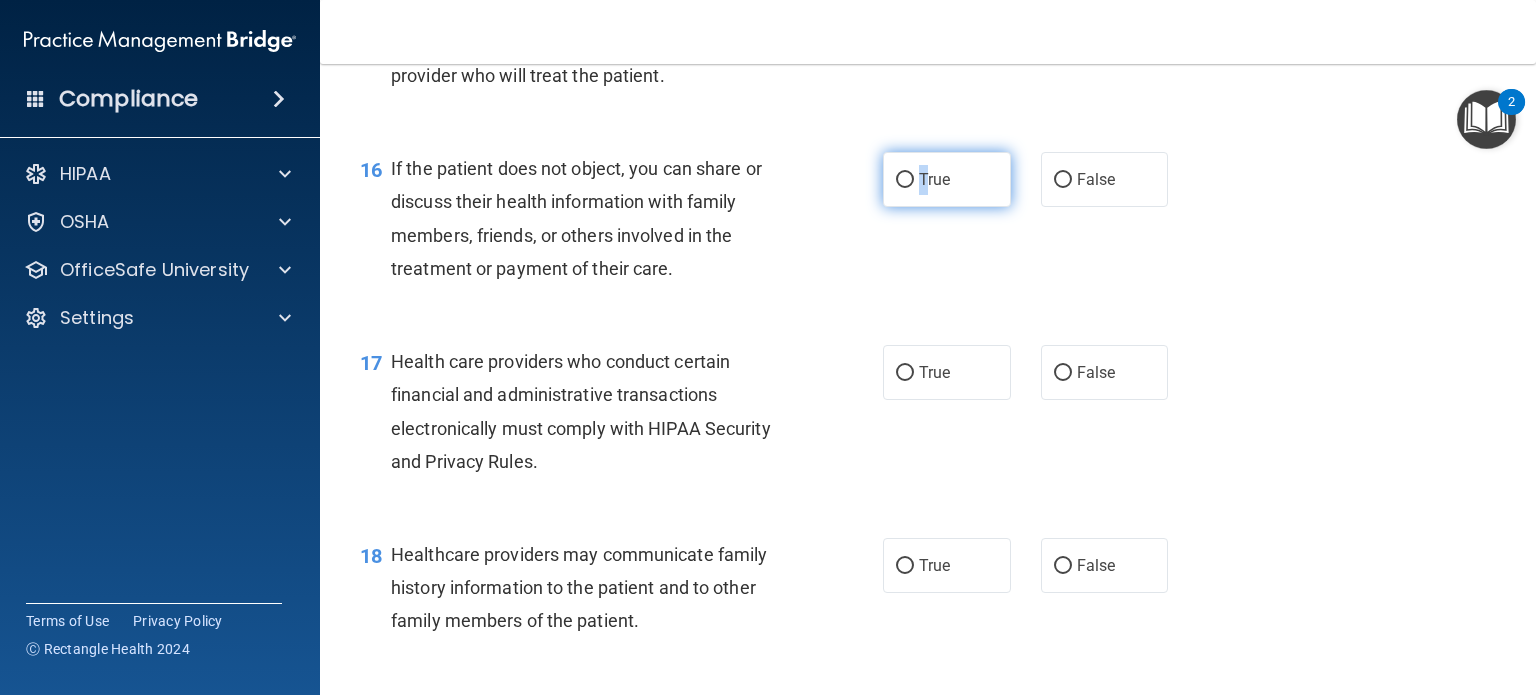 click on "True" at bounding box center (947, 179) 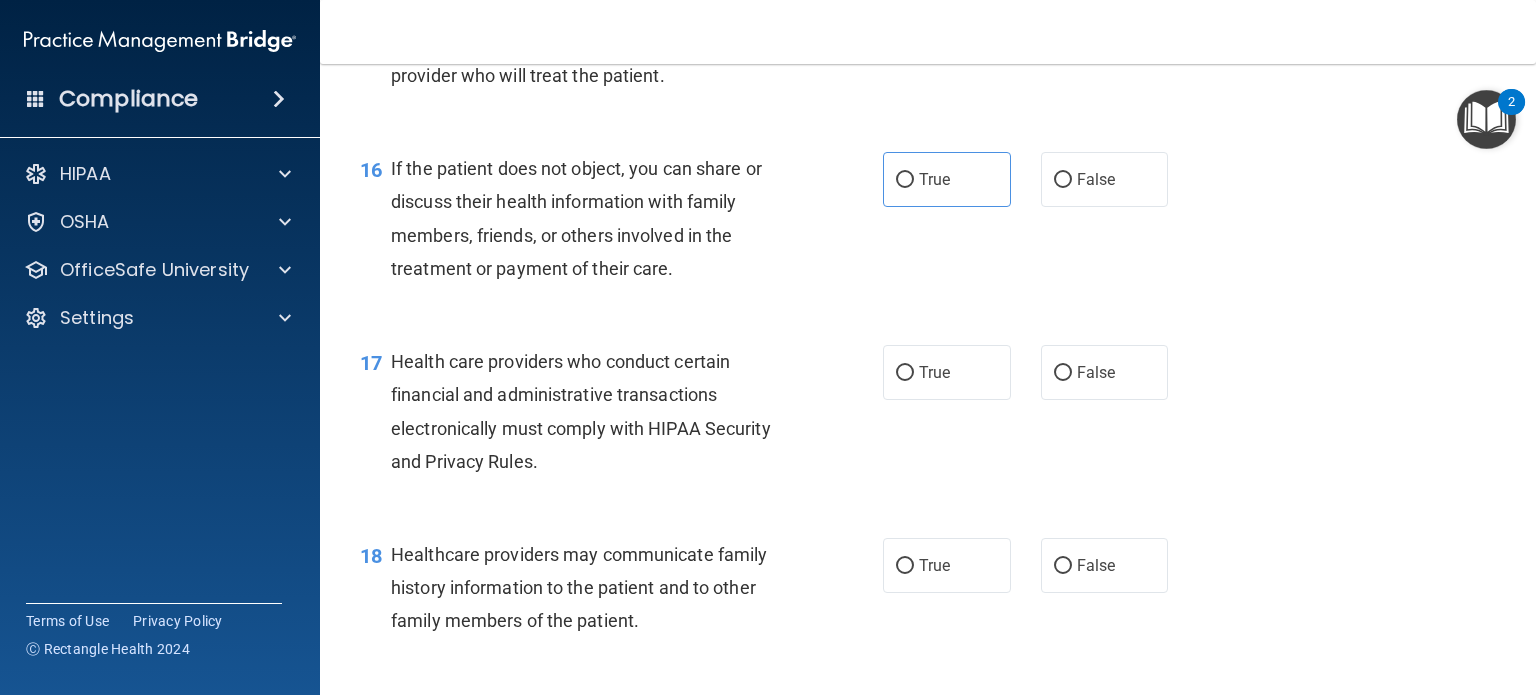 click on "If the patient does not object, you can share or discuss their health information with family members, friends, or others involved in the treatment or payment of their care." at bounding box center (598, 218) 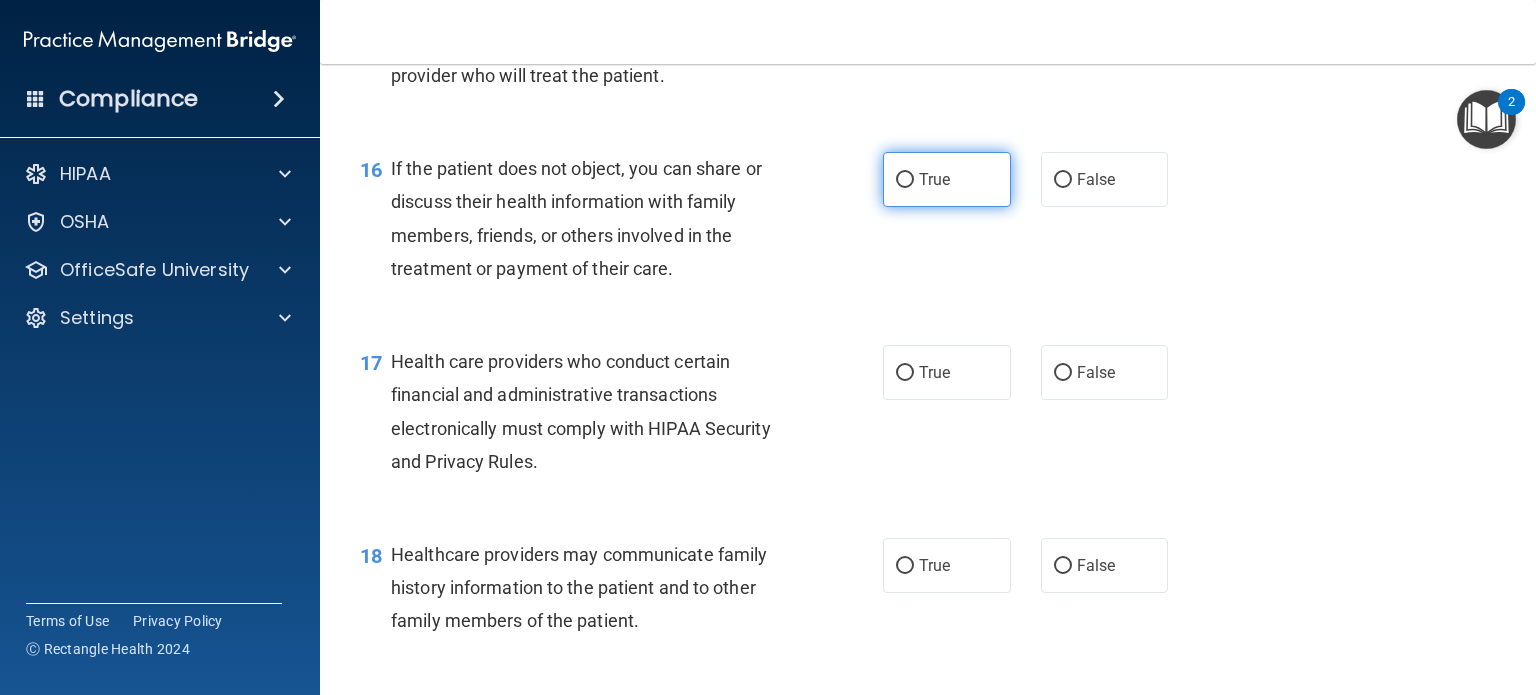 click on "True" at bounding box center (905, 180) 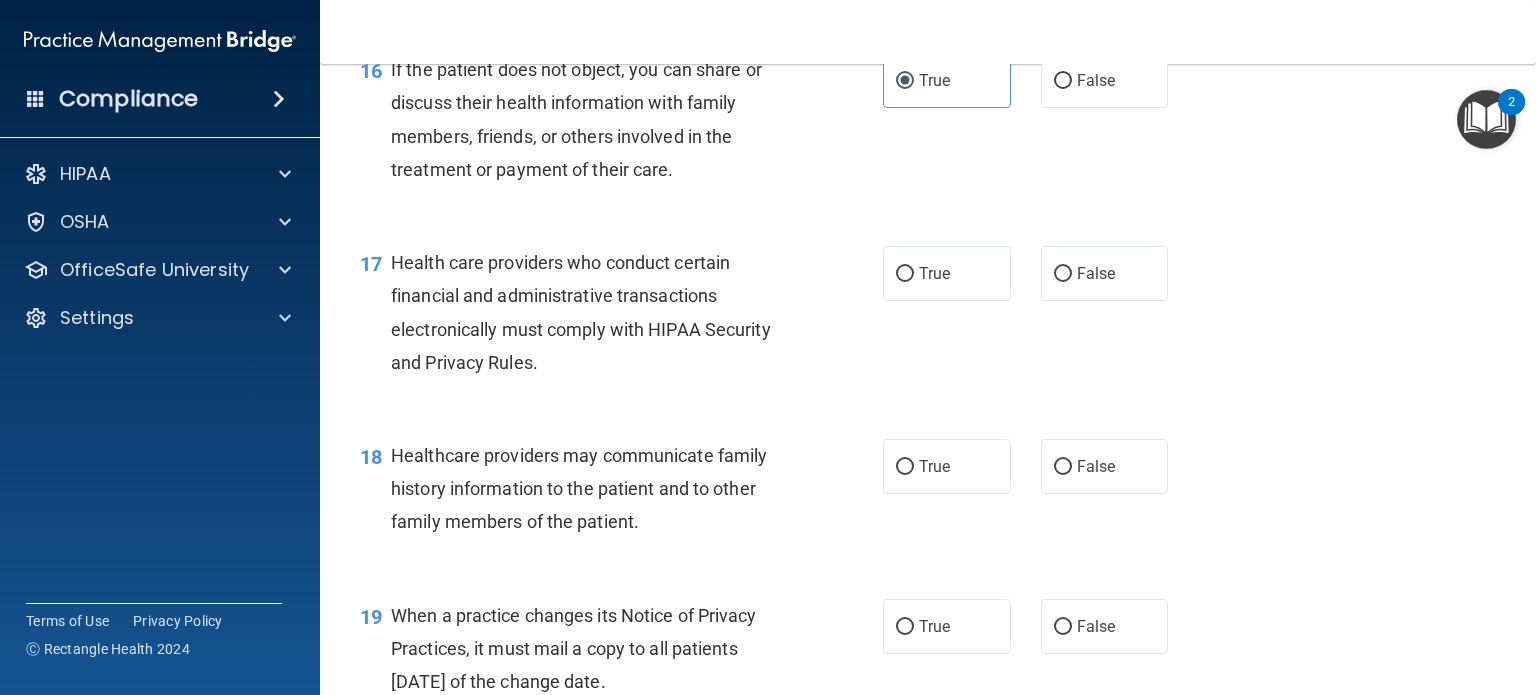 scroll, scrollTop: 2900, scrollLeft: 0, axis: vertical 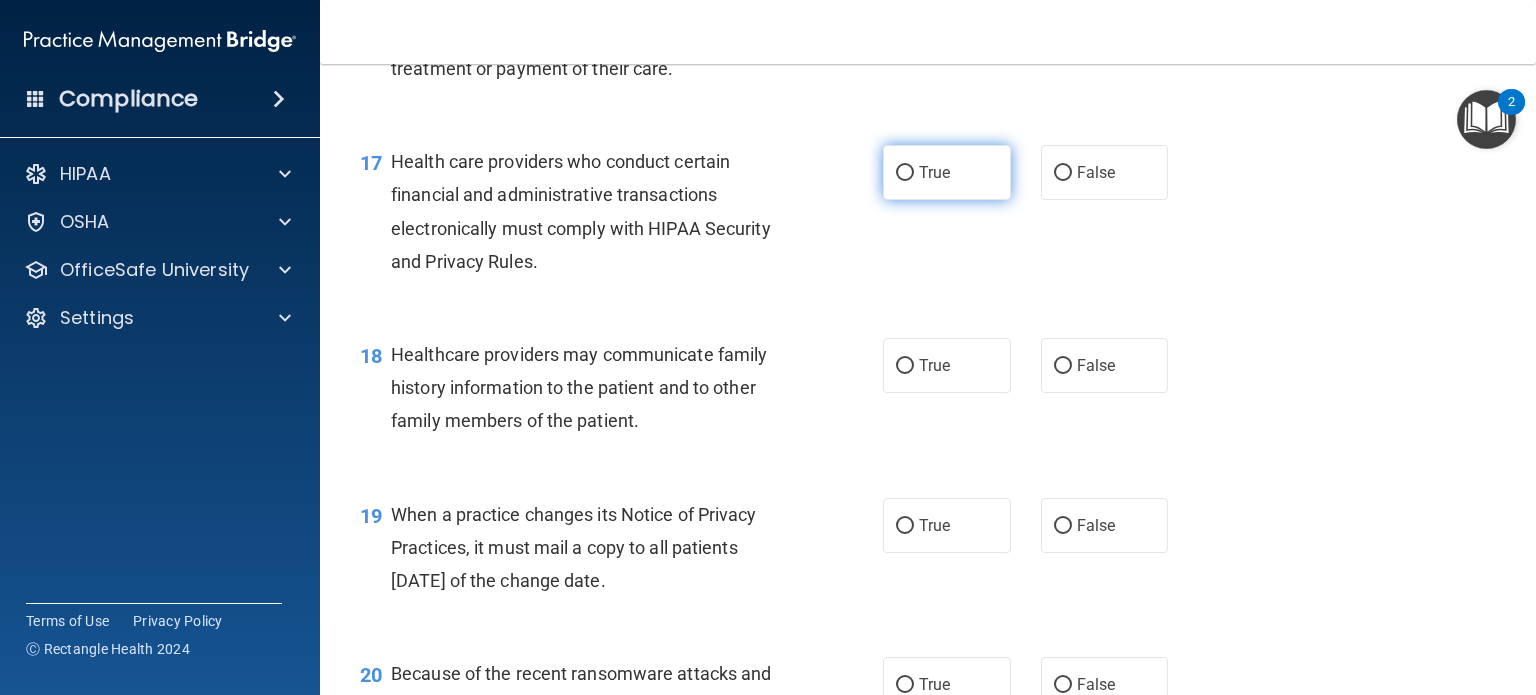click on "True" at bounding box center [905, 173] 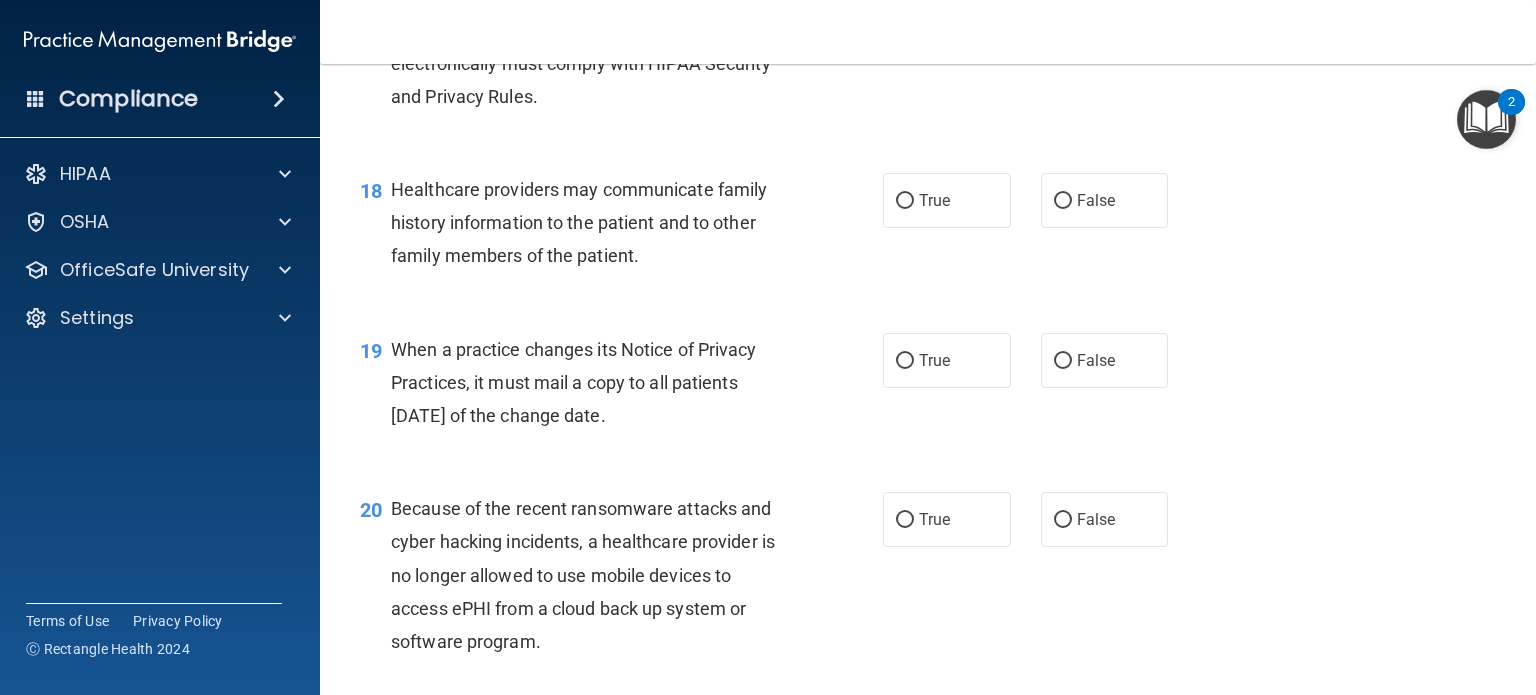 scroll, scrollTop: 3100, scrollLeft: 0, axis: vertical 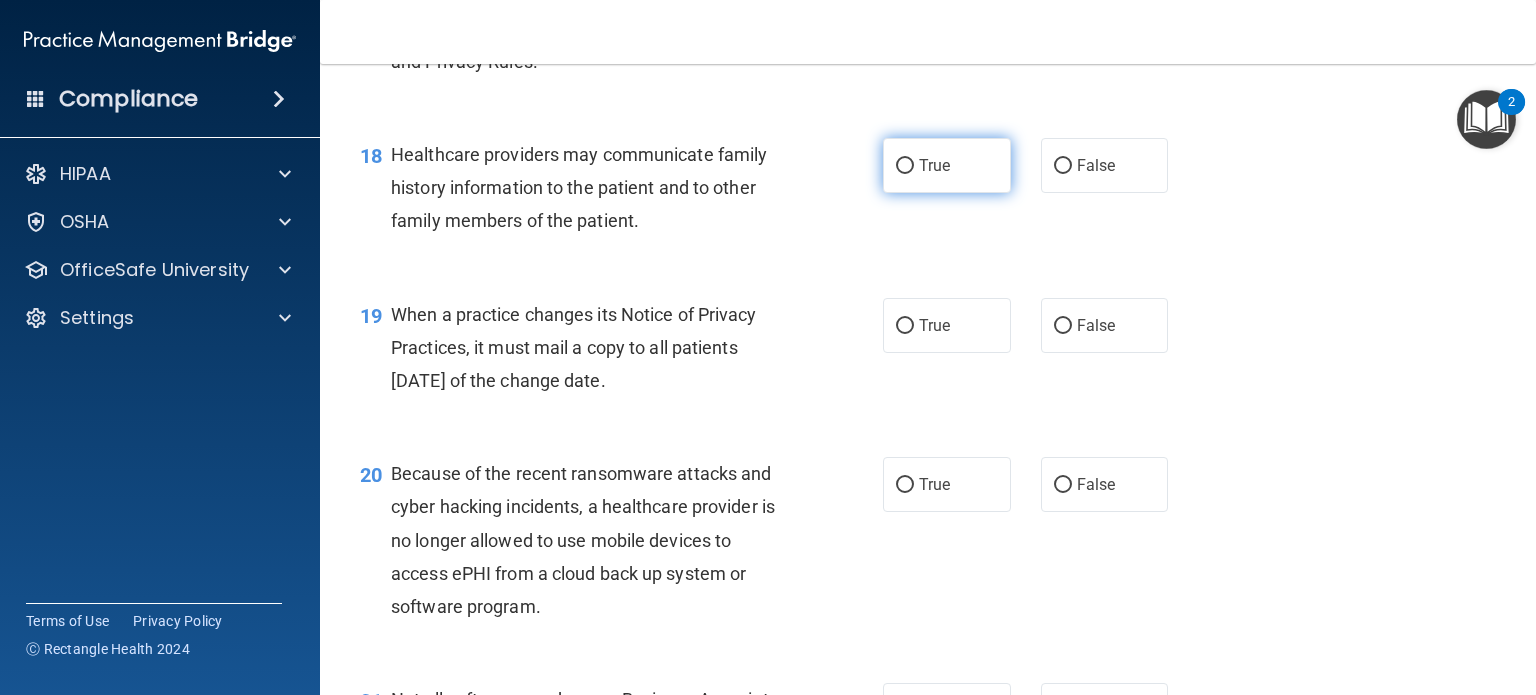 click on "True" at bounding box center [947, 165] 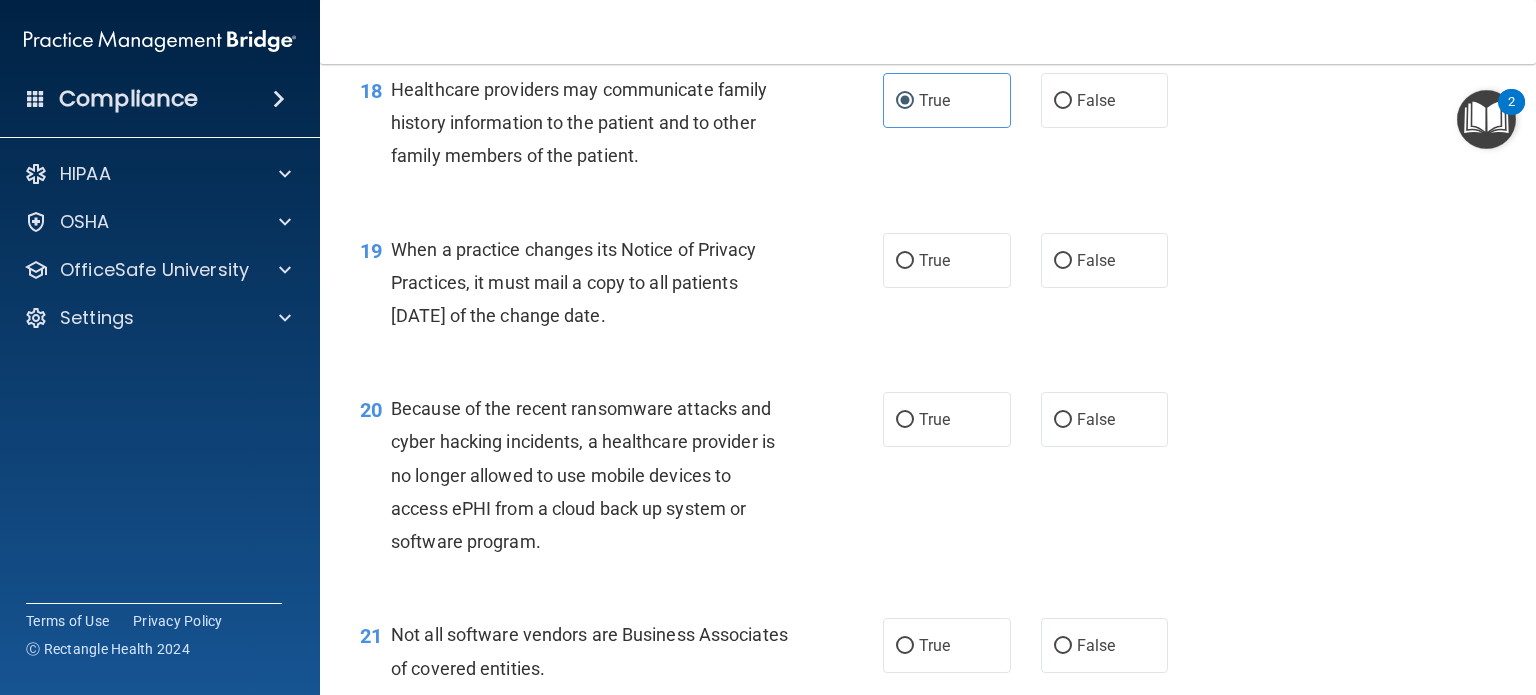 scroll, scrollTop: 3200, scrollLeft: 0, axis: vertical 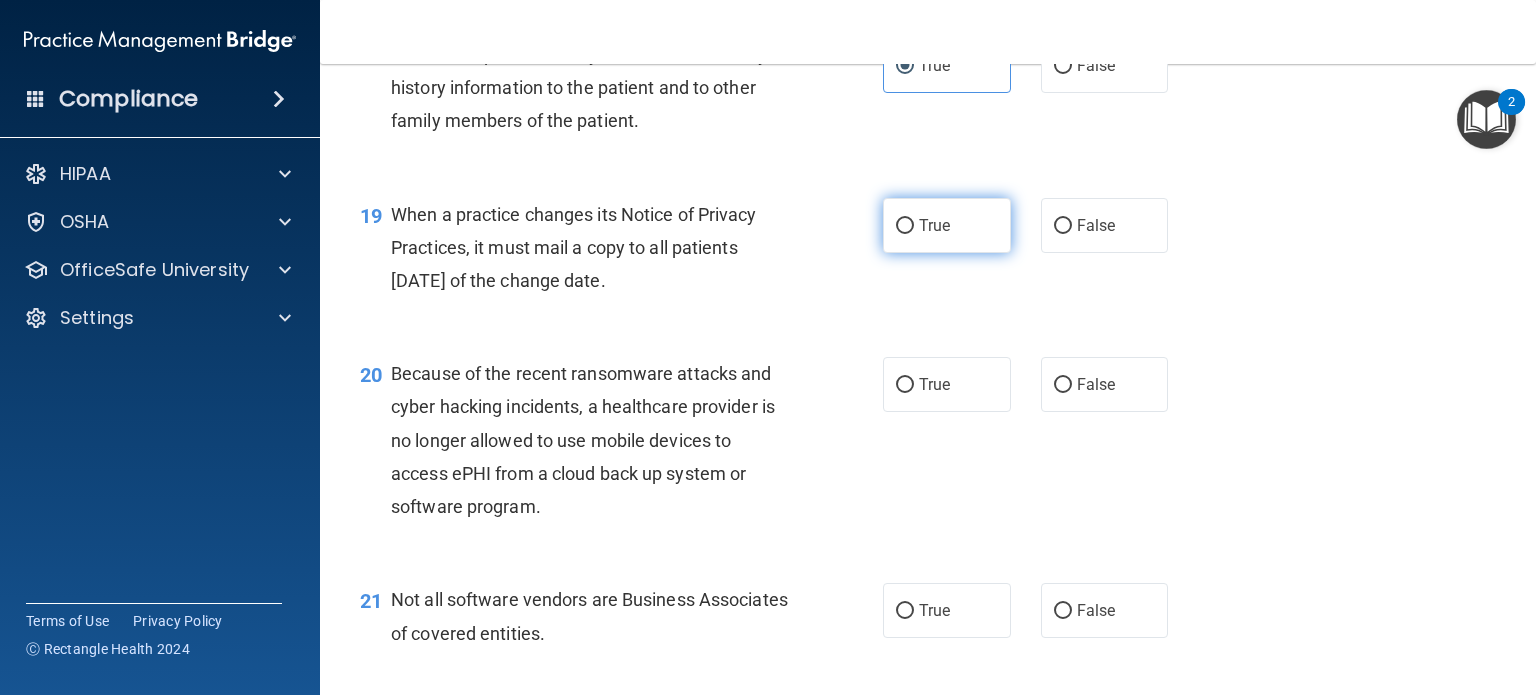 click on "True" at bounding box center (947, 225) 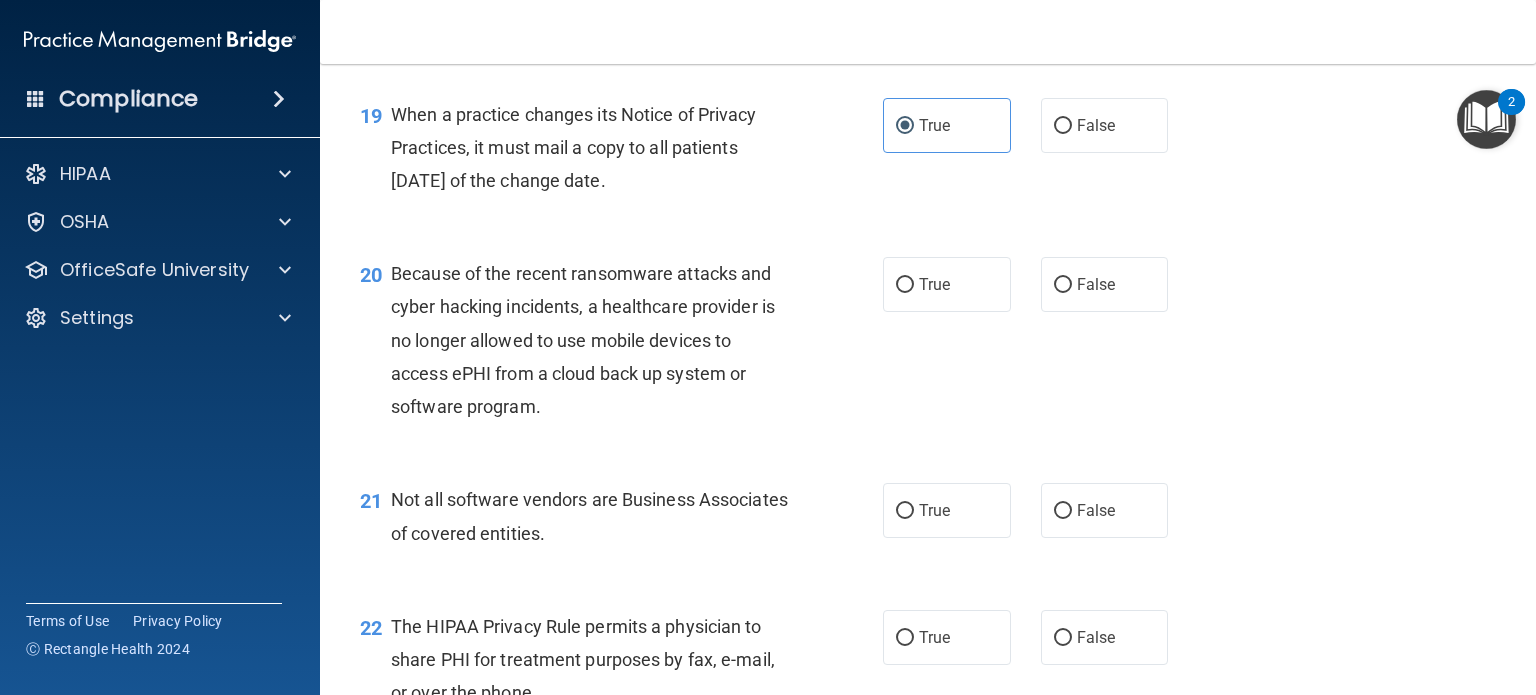 scroll, scrollTop: 3400, scrollLeft: 0, axis: vertical 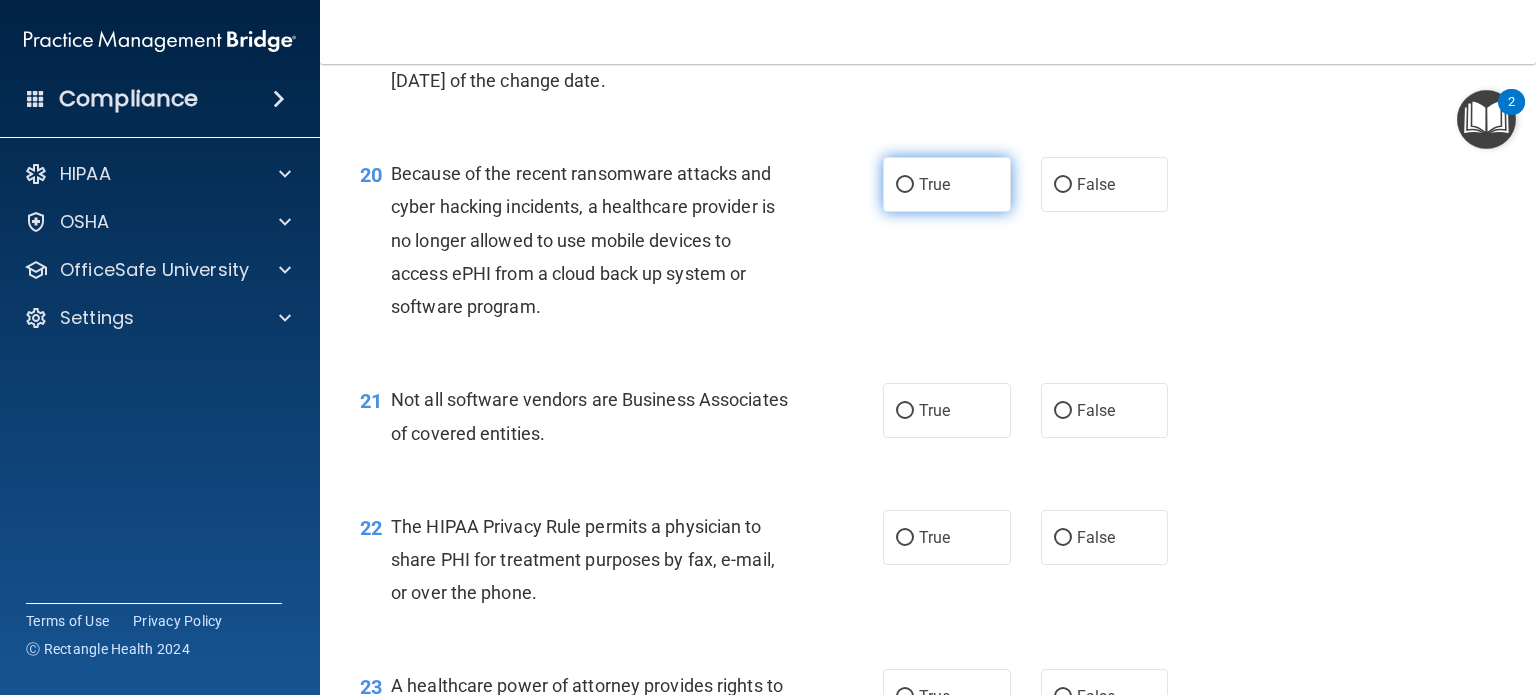 click on "True" at bounding box center [905, 185] 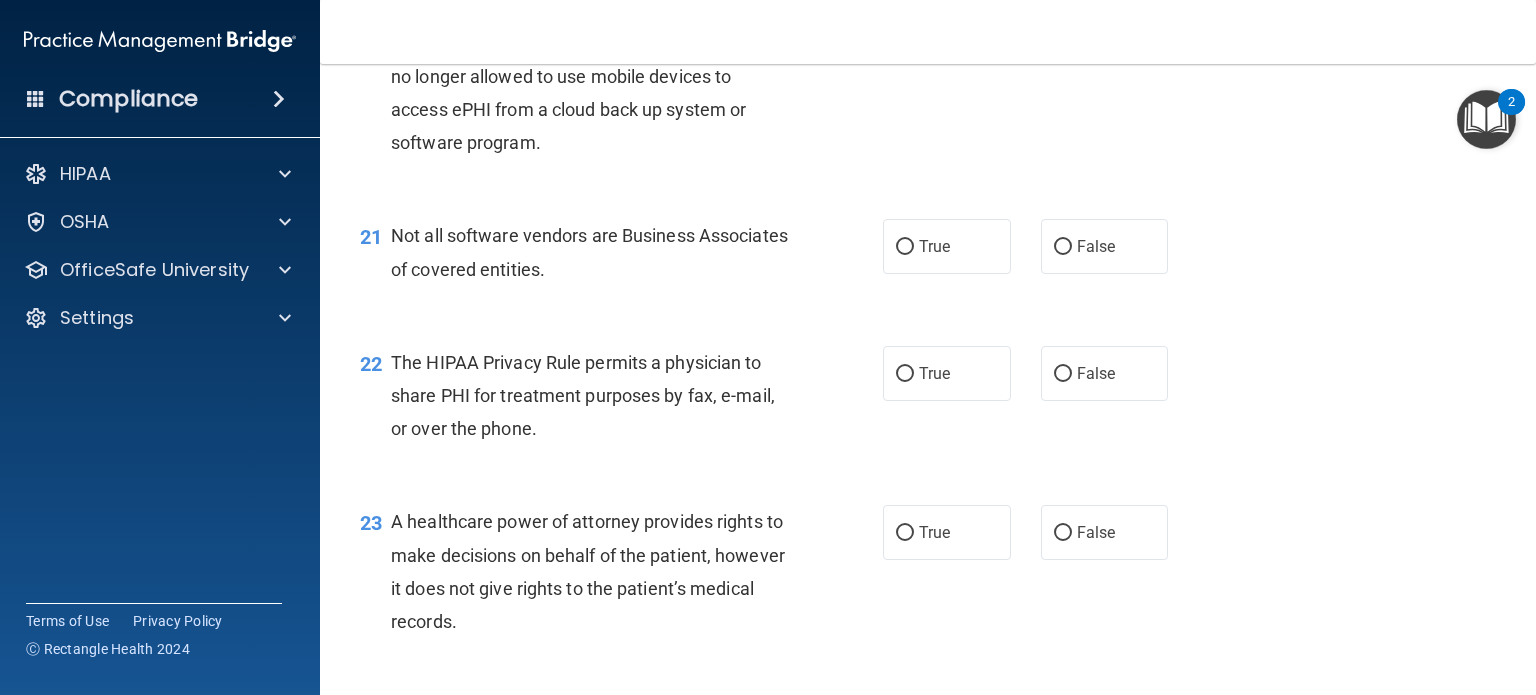 scroll, scrollTop: 3600, scrollLeft: 0, axis: vertical 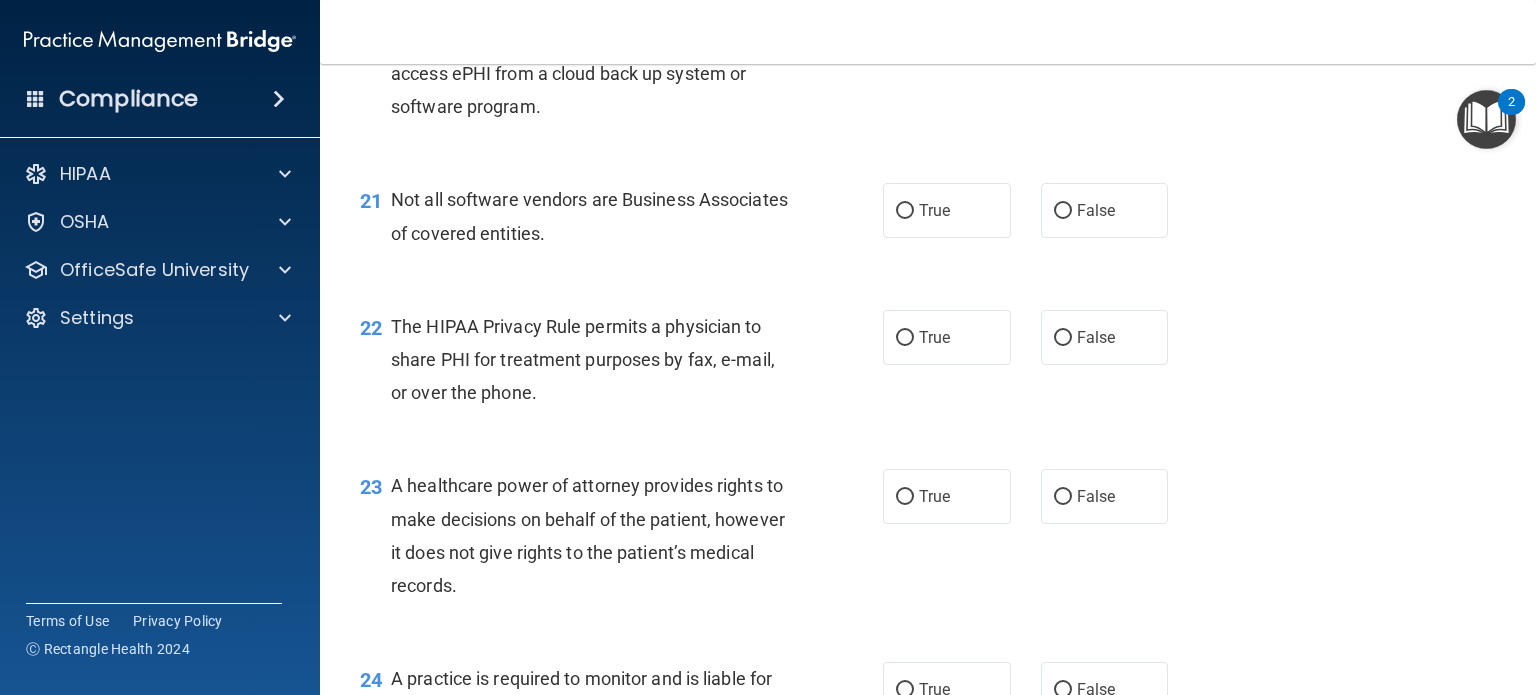 click on "Not all software vendors are Business Associates of covered entities." at bounding box center [589, 216] 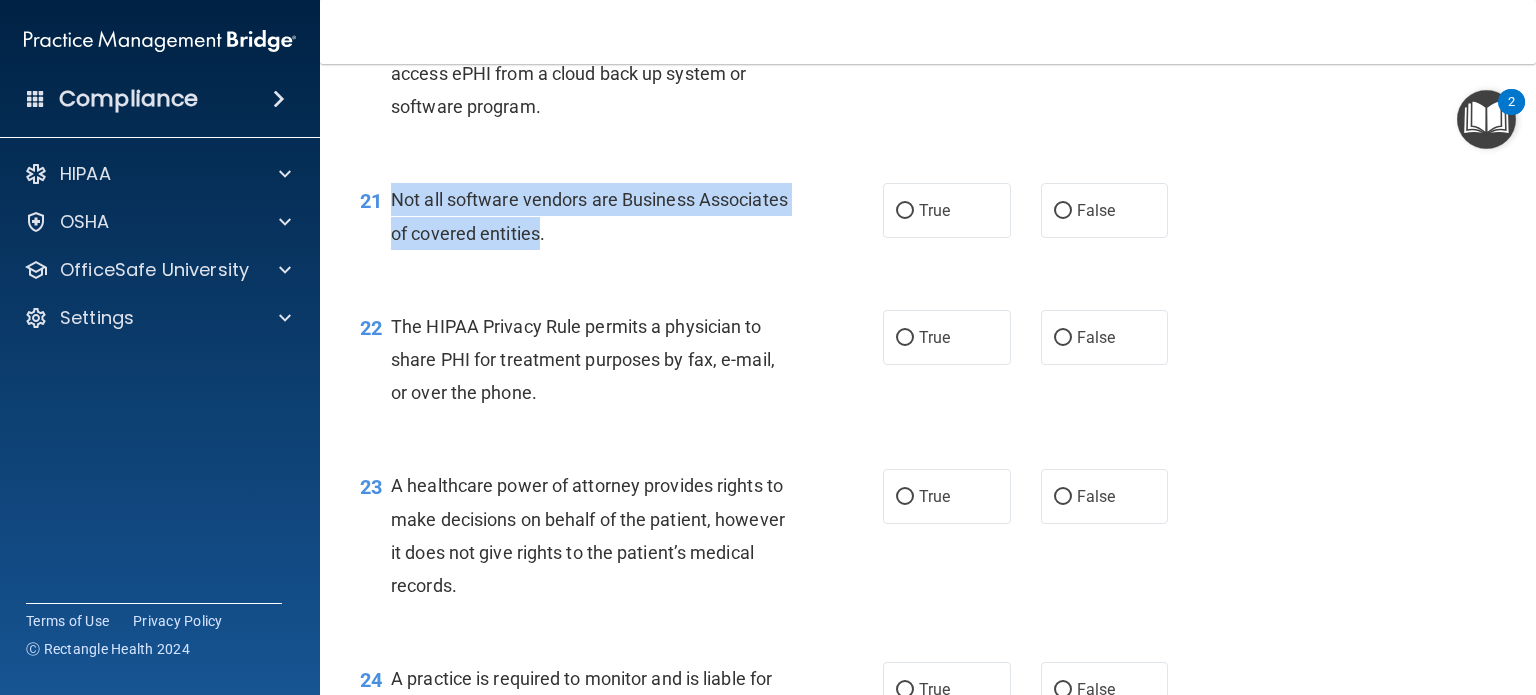 drag, startPoint x: 388, startPoint y: 267, endPoint x: 608, endPoint y: 304, distance: 223.08966 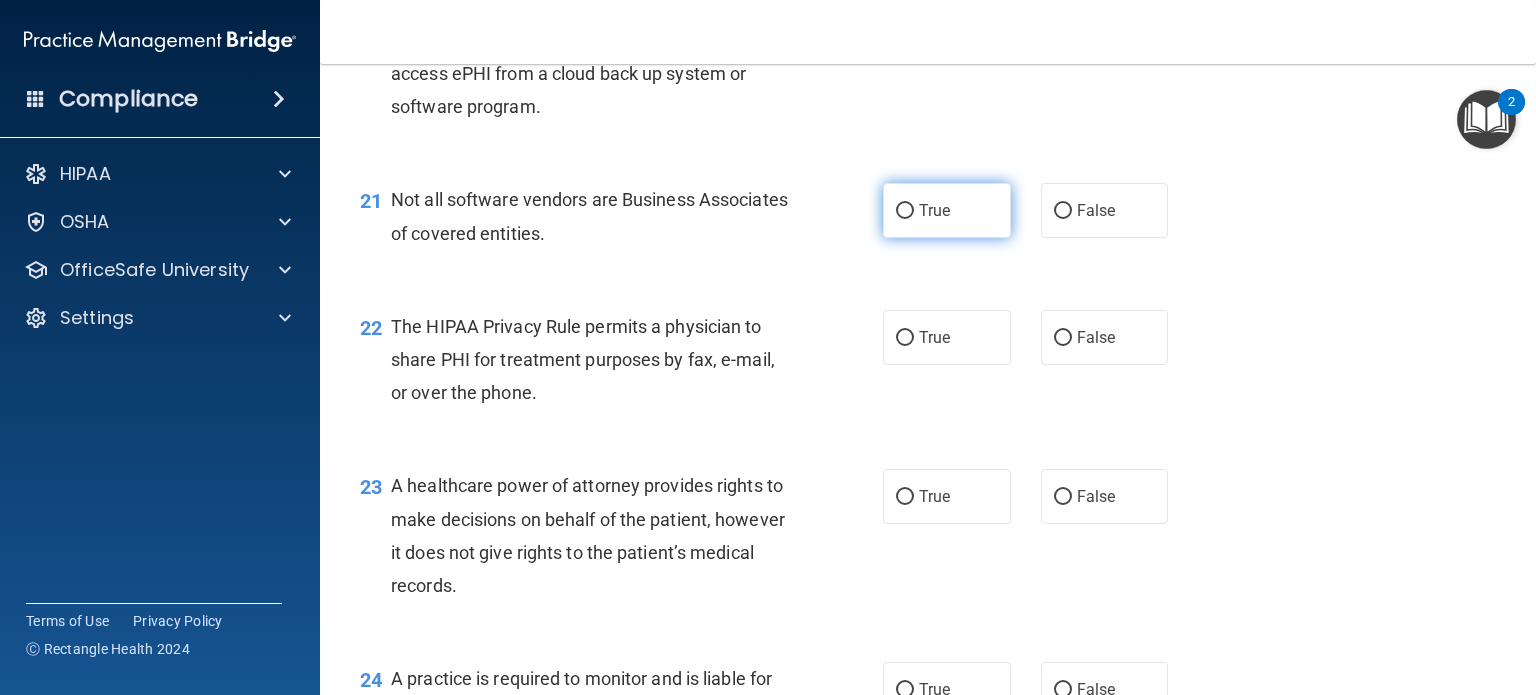click on "True" at bounding box center (947, 210) 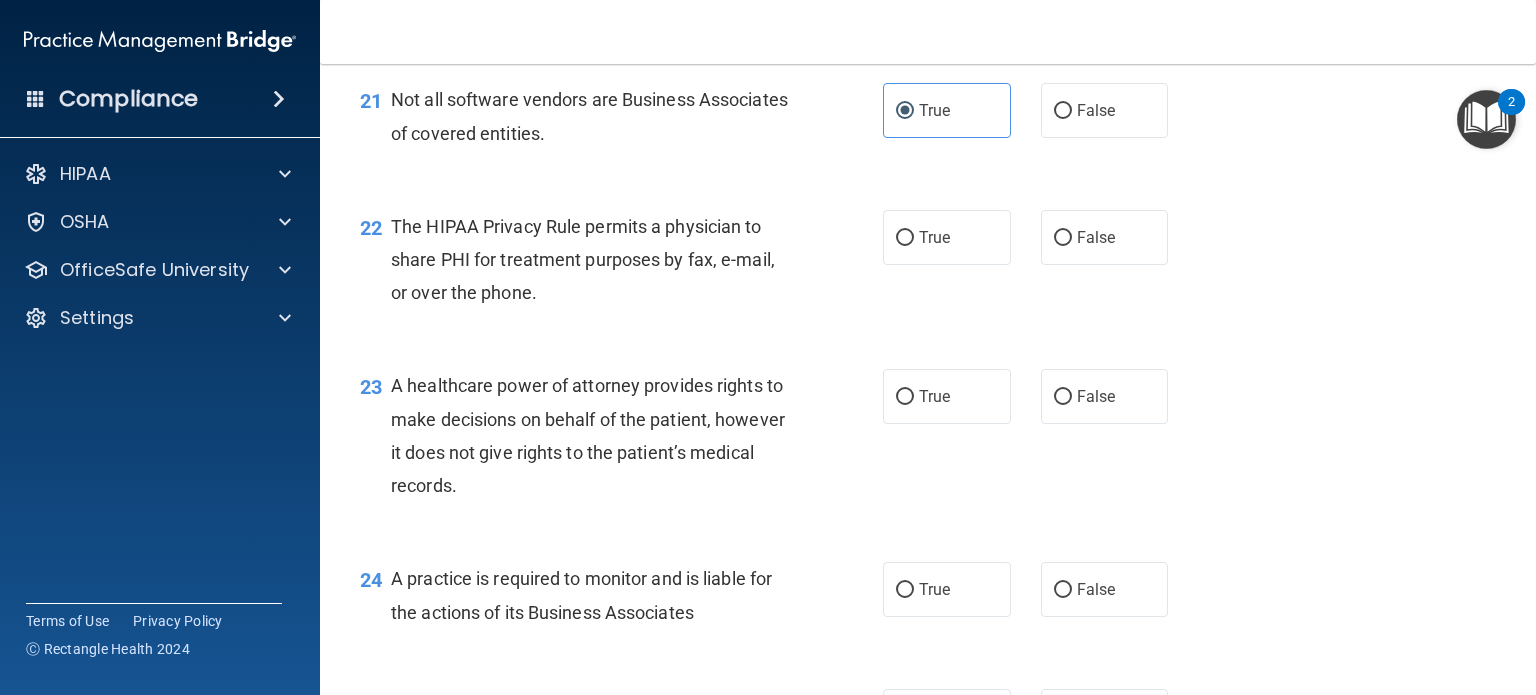 scroll, scrollTop: 3800, scrollLeft: 0, axis: vertical 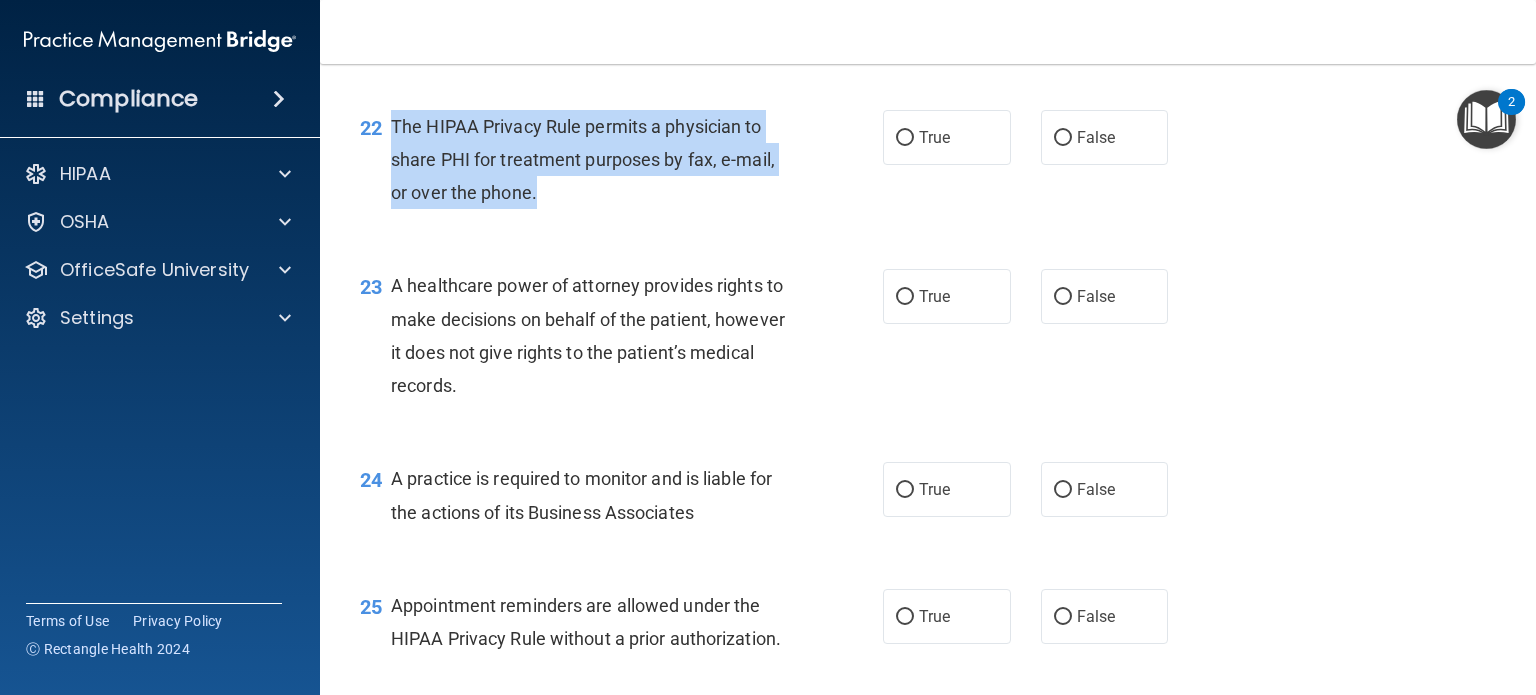 drag, startPoint x: 389, startPoint y: 187, endPoint x: 542, endPoint y: 244, distance: 163.27278 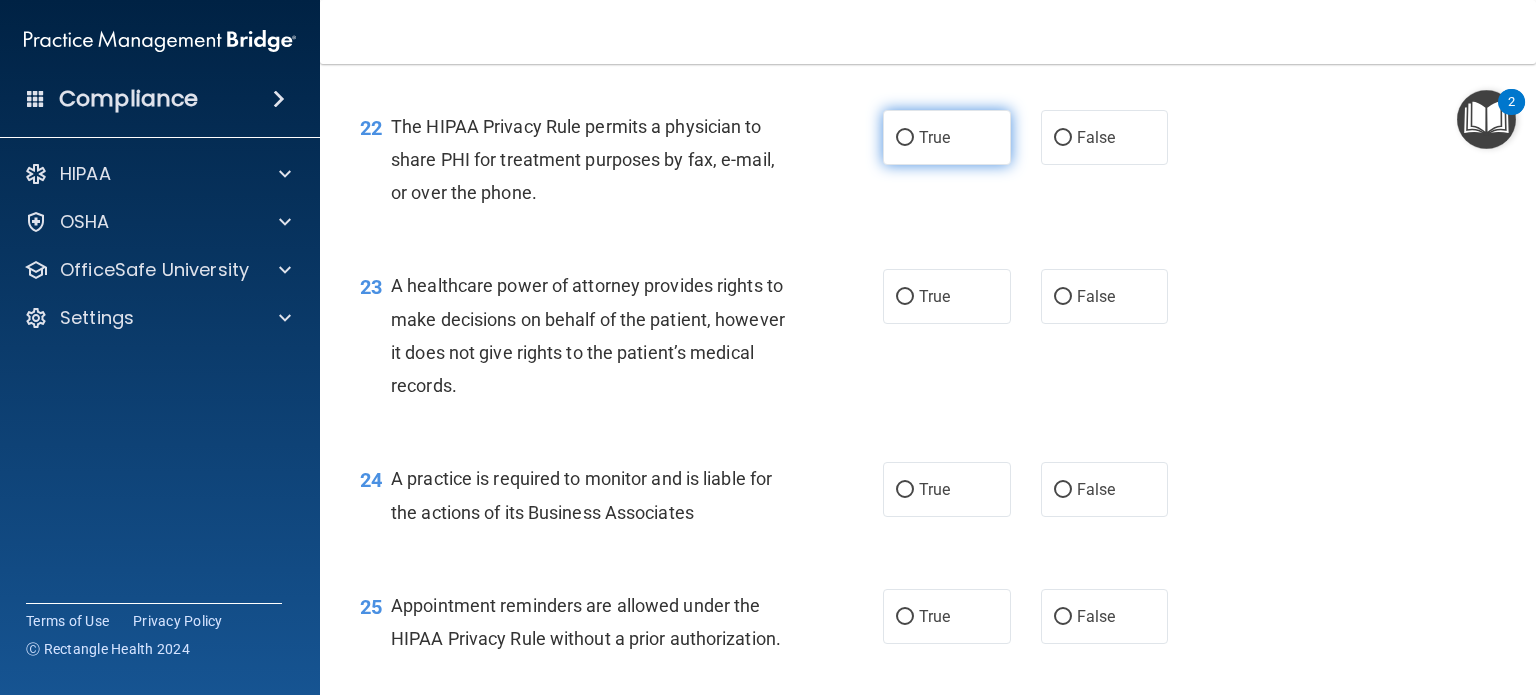 click on "True" at bounding box center [947, 137] 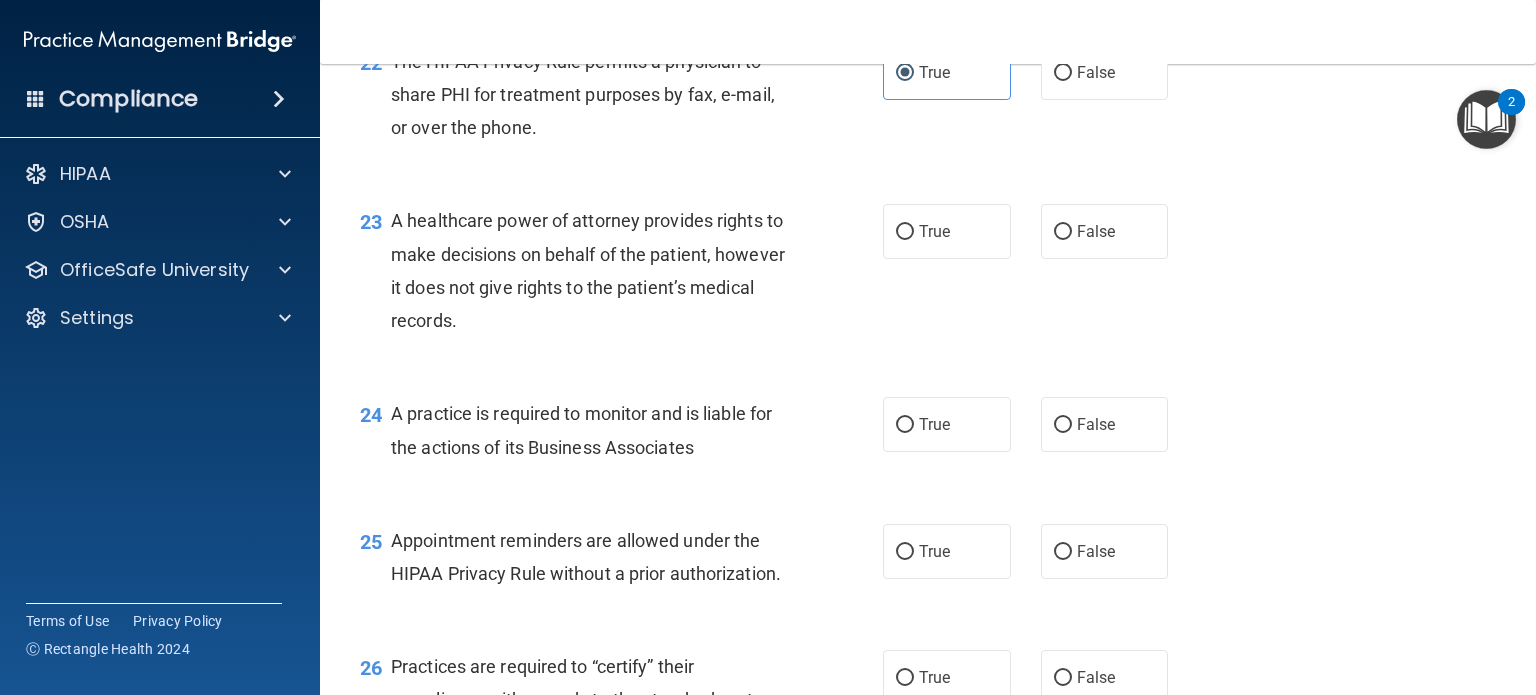 scroll, scrollTop: 3900, scrollLeft: 0, axis: vertical 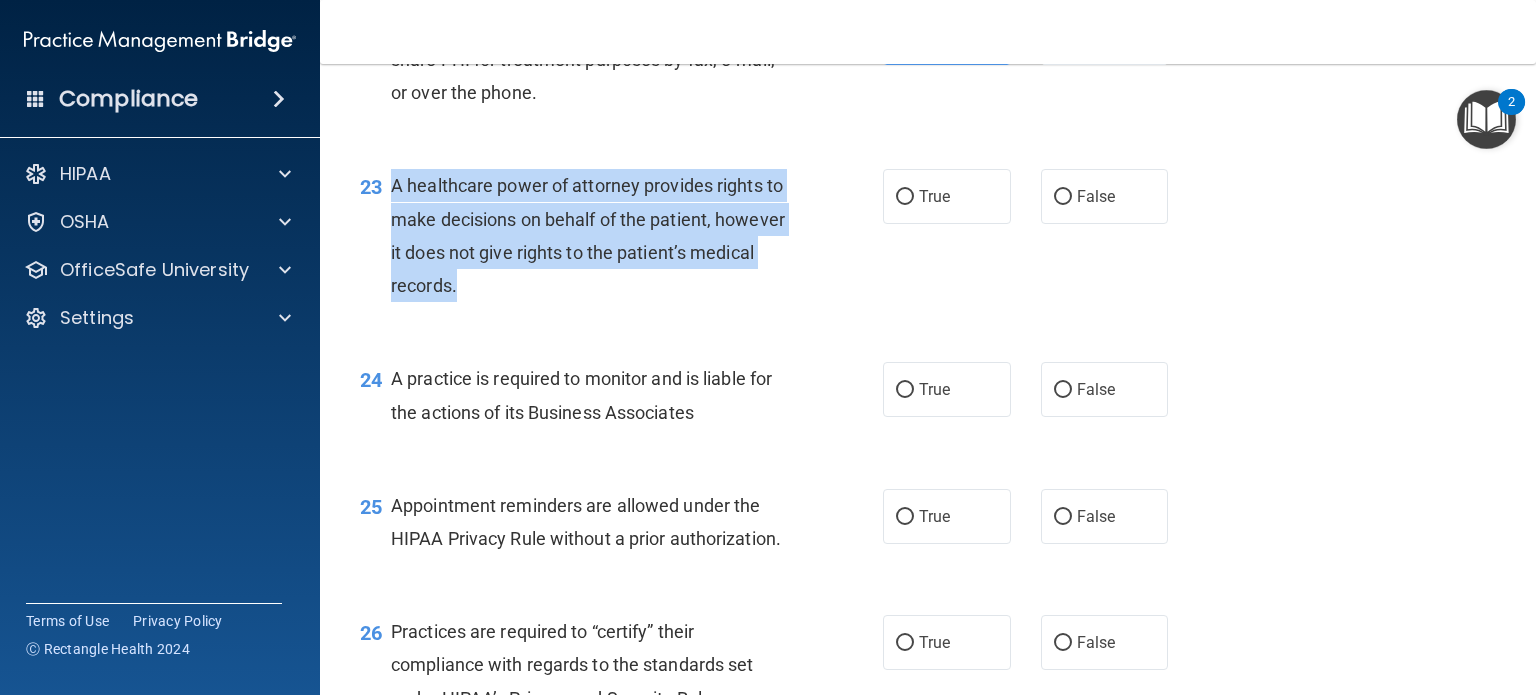drag, startPoint x: 388, startPoint y: 255, endPoint x: 545, endPoint y: 359, distance: 188.32153 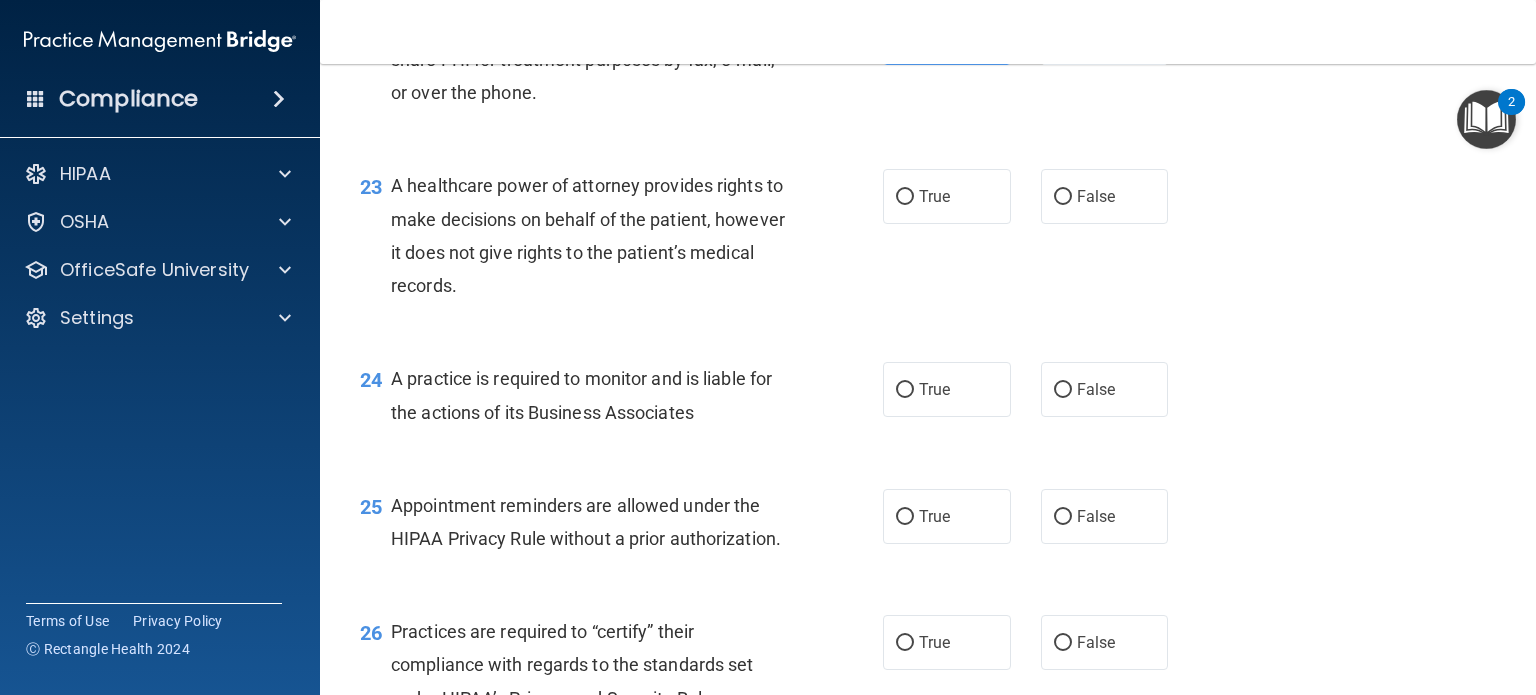 click on "23       A healthcare power of attorney provides rights to make decisions on behalf of the patient, however it does not give rights to the patient’s medical records.                  True           False" at bounding box center (928, 240) 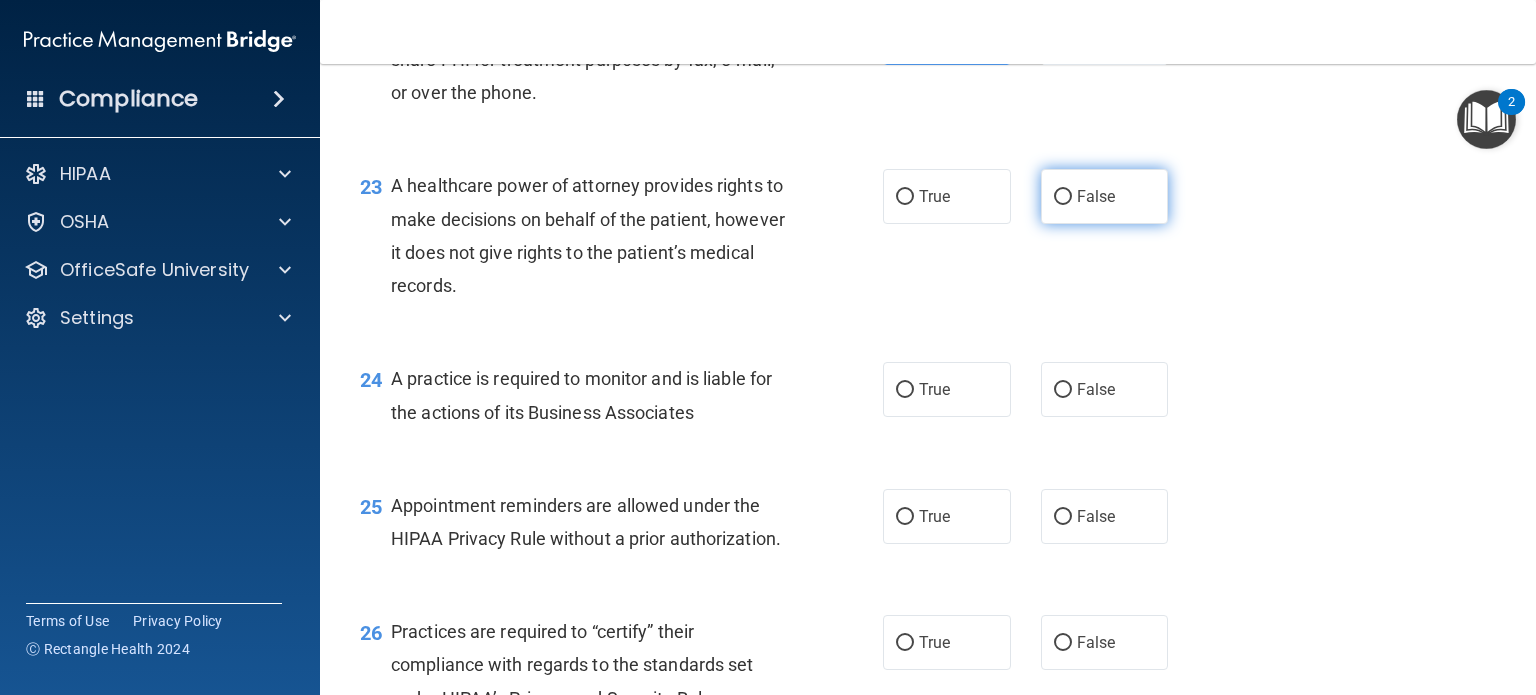 drag, startPoint x: 1104, startPoint y: 263, endPoint x: 1091, endPoint y: 267, distance: 13.601471 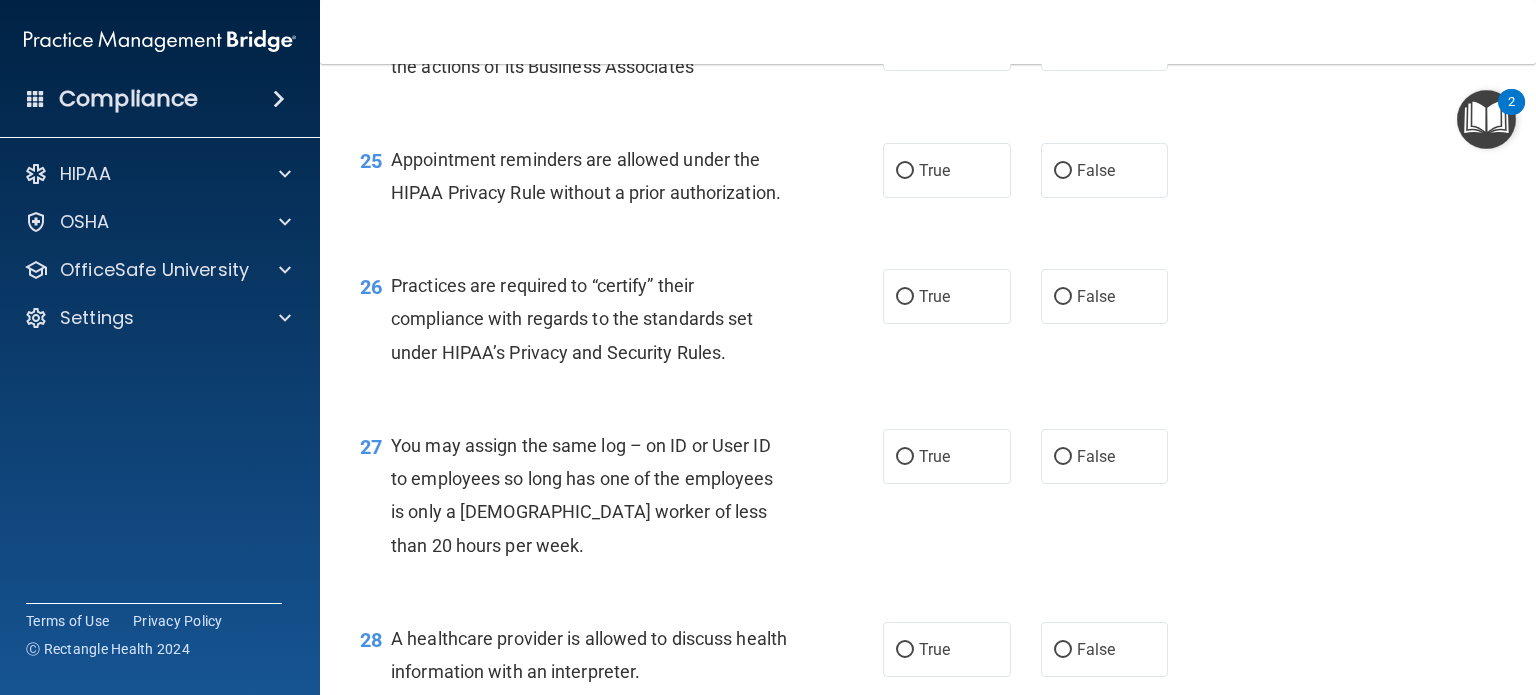 scroll, scrollTop: 4200, scrollLeft: 0, axis: vertical 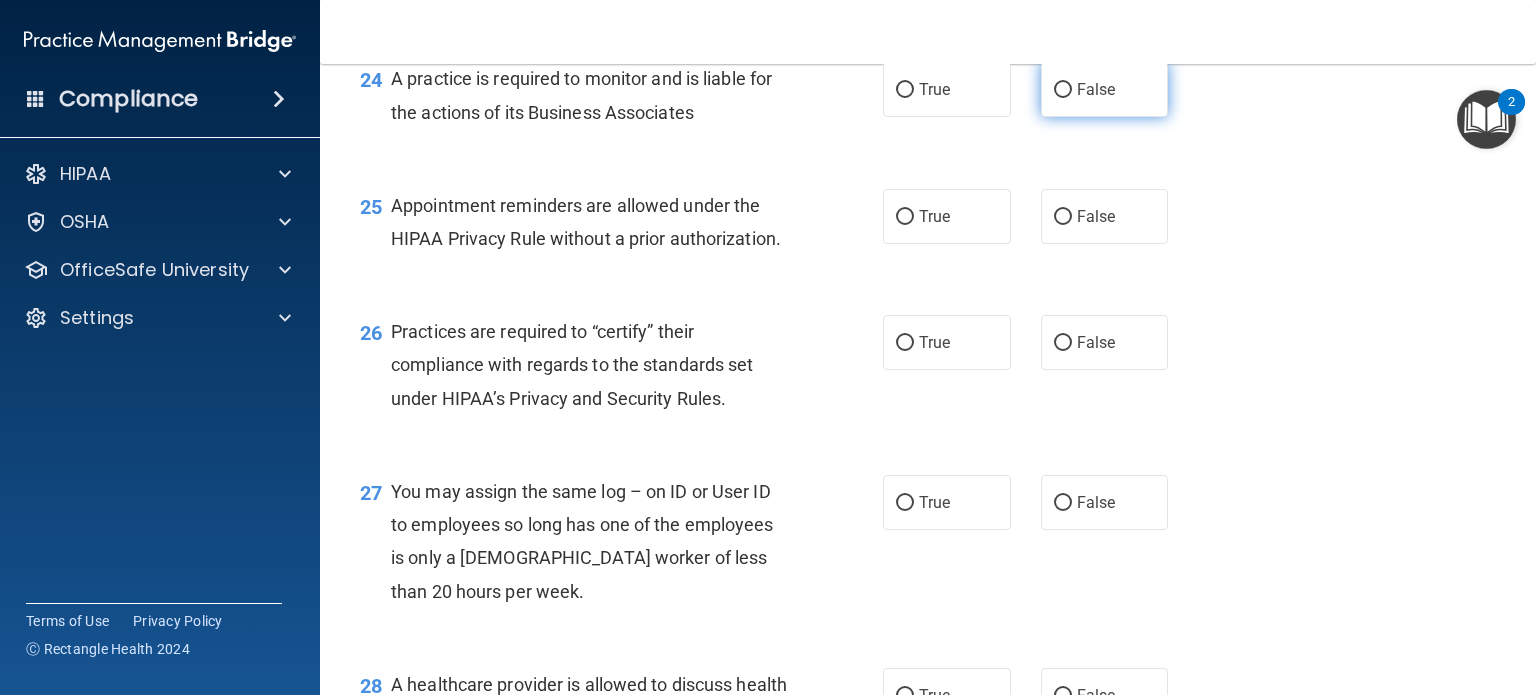 click on "False" at bounding box center (1105, 89) 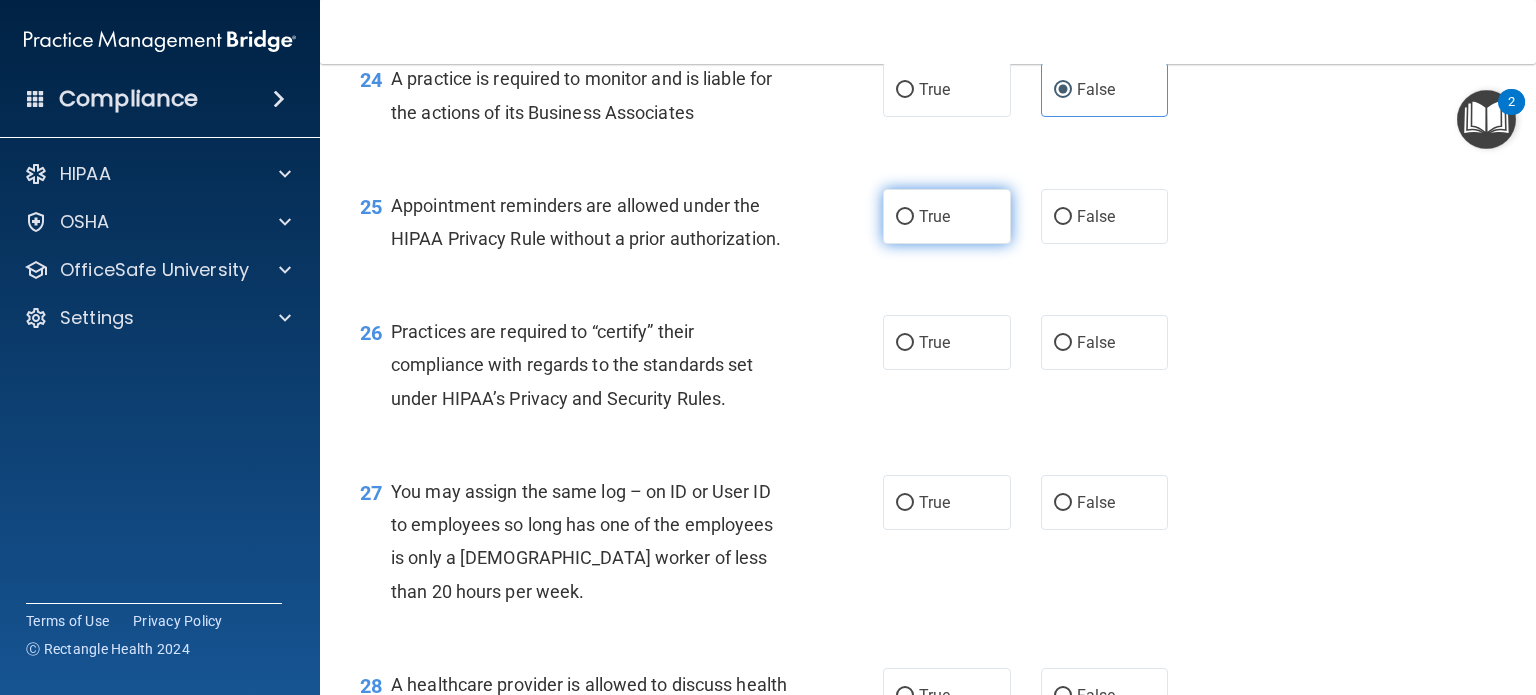 click on "True" at bounding box center (947, 216) 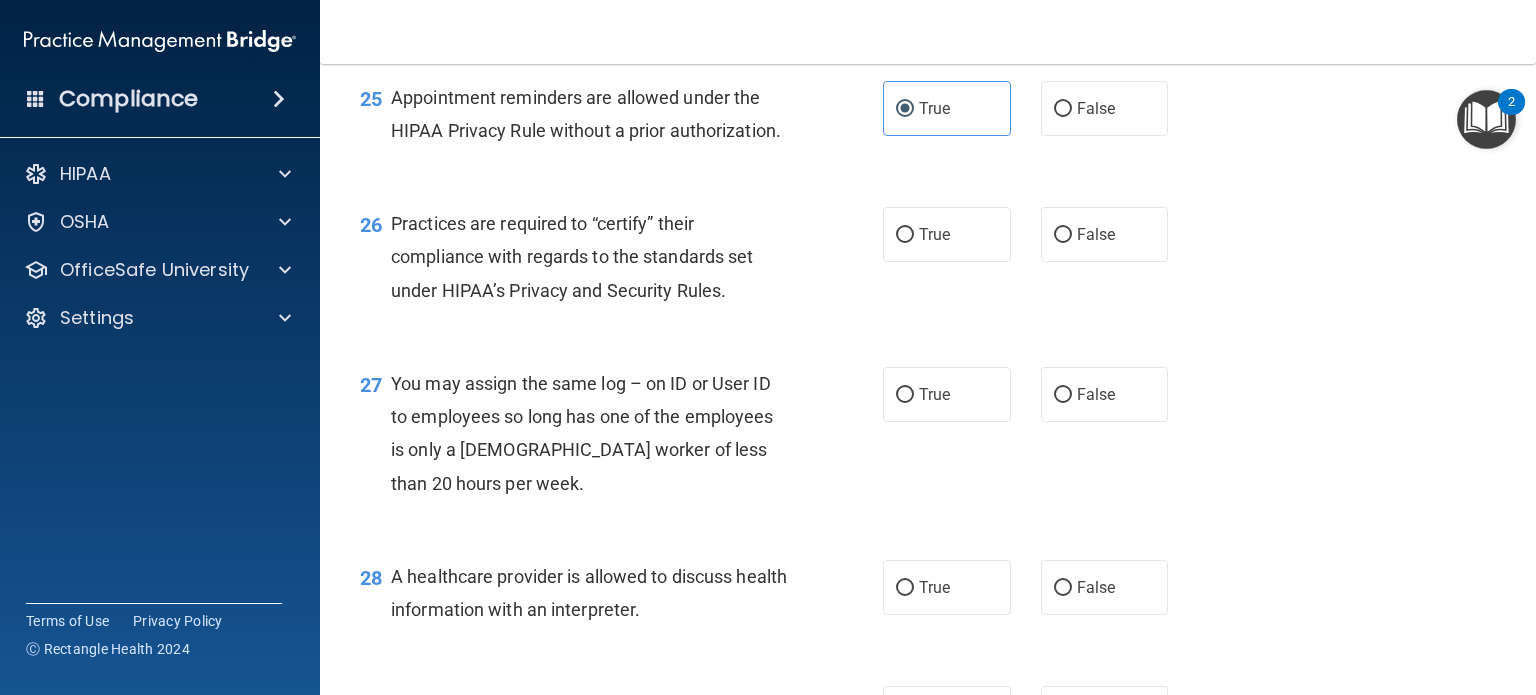 scroll, scrollTop: 4400, scrollLeft: 0, axis: vertical 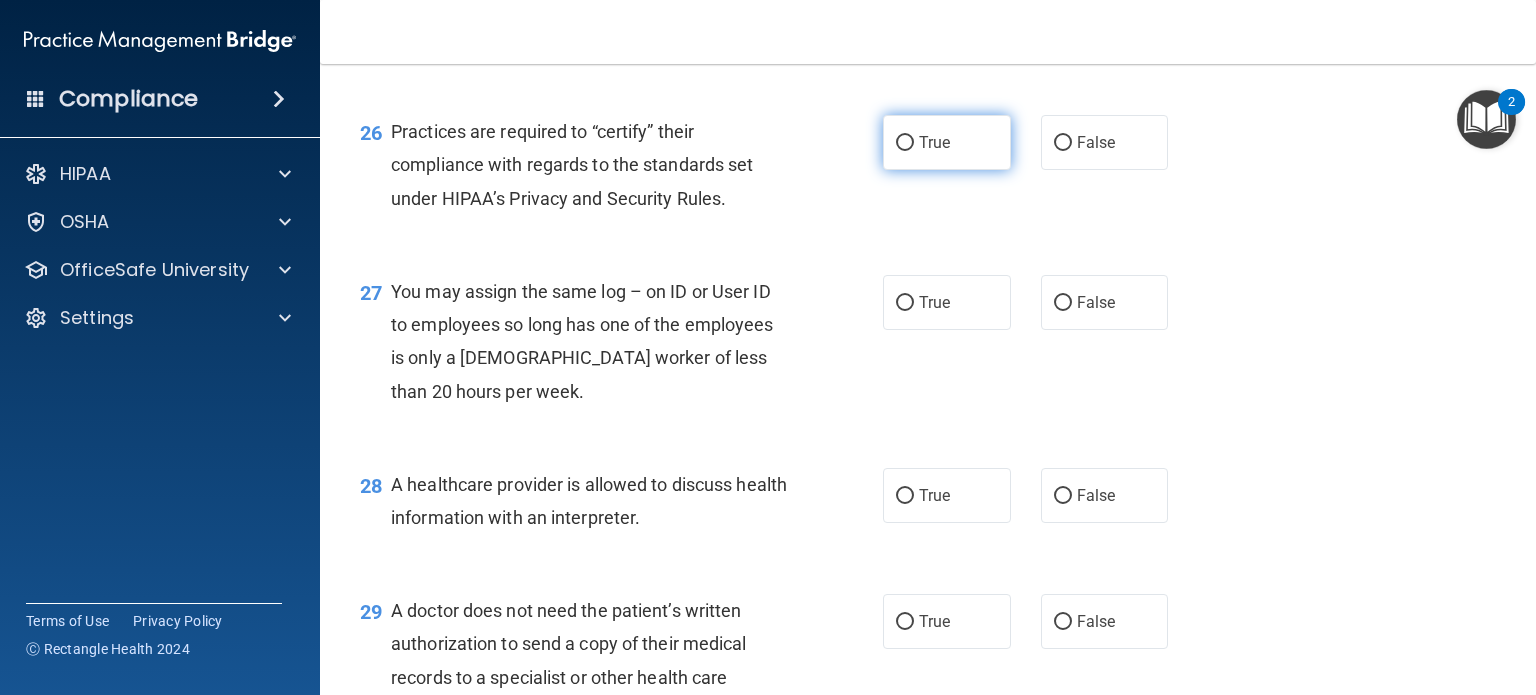 click on "True" at bounding box center (934, 142) 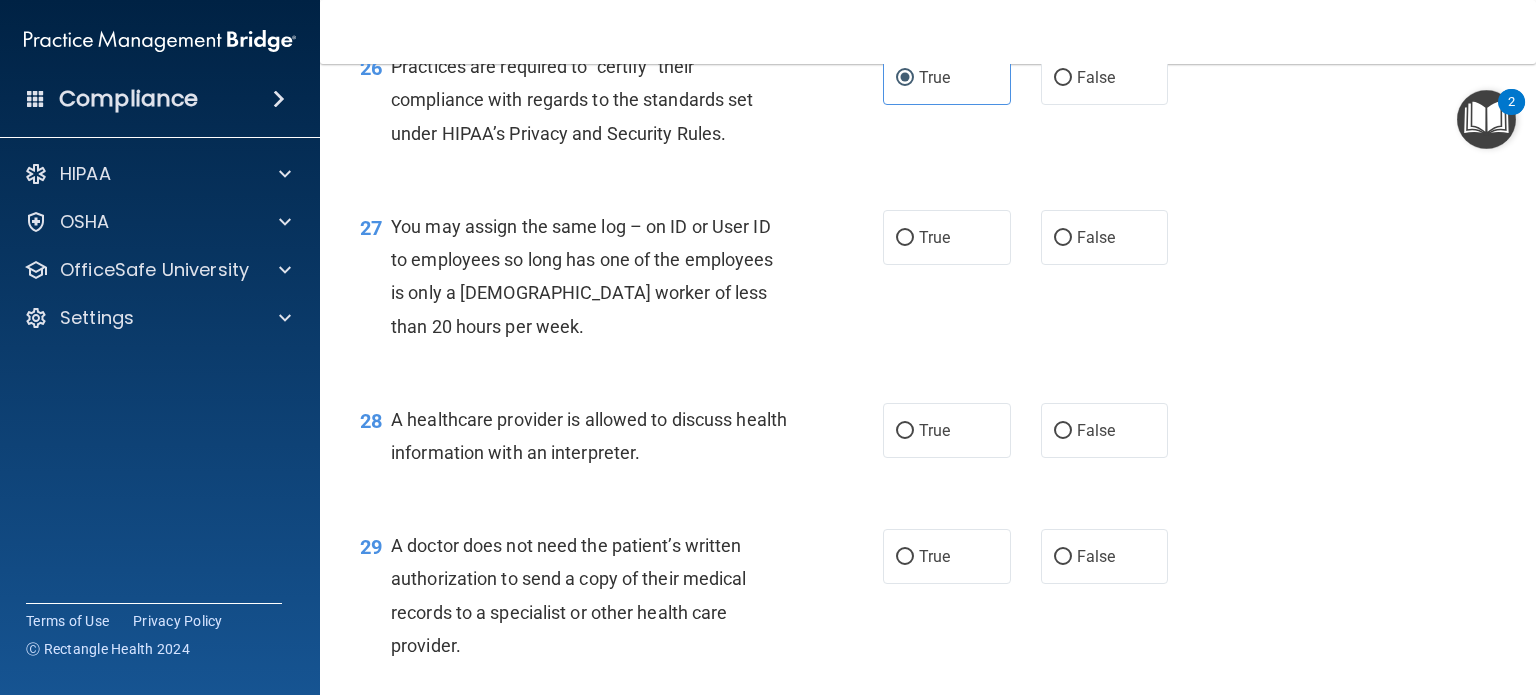 scroll, scrollTop: 4500, scrollLeft: 0, axis: vertical 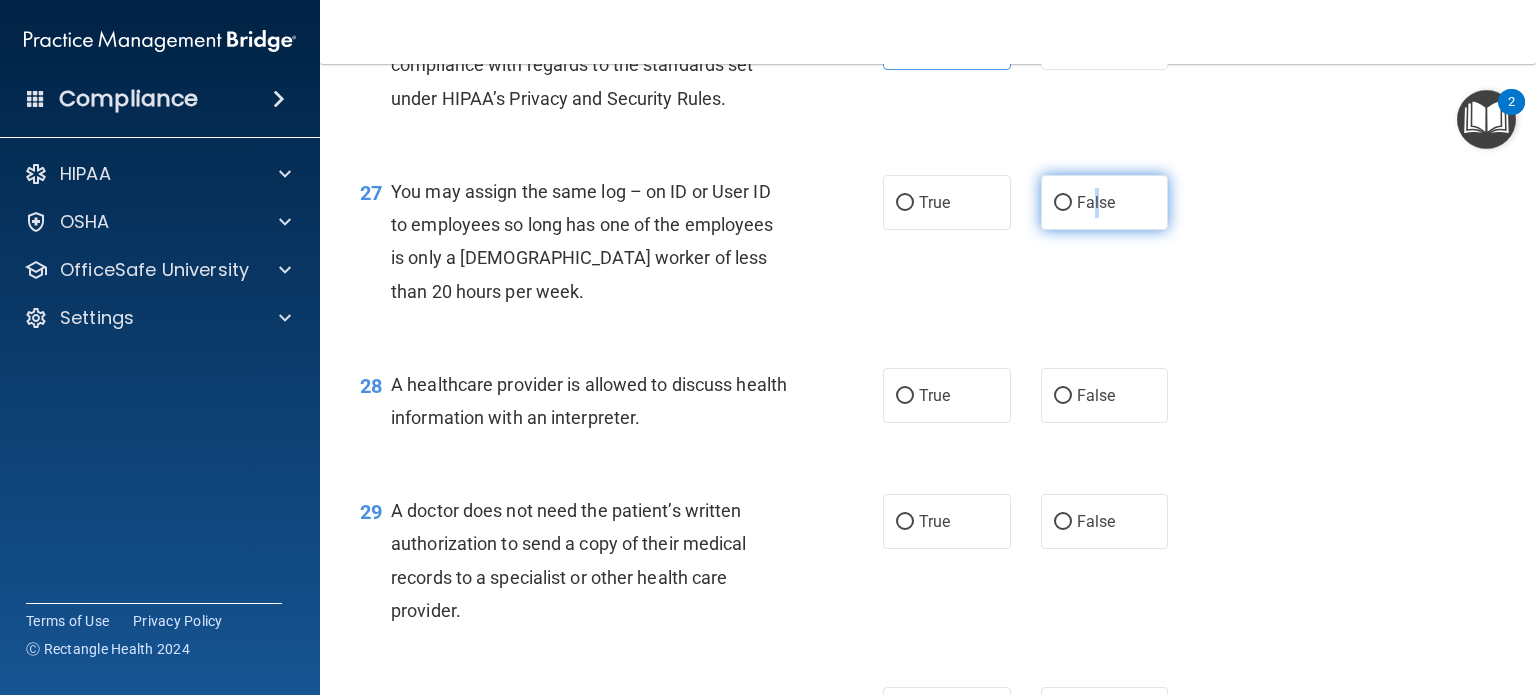 click on "False" at bounding box center [1096, 202] 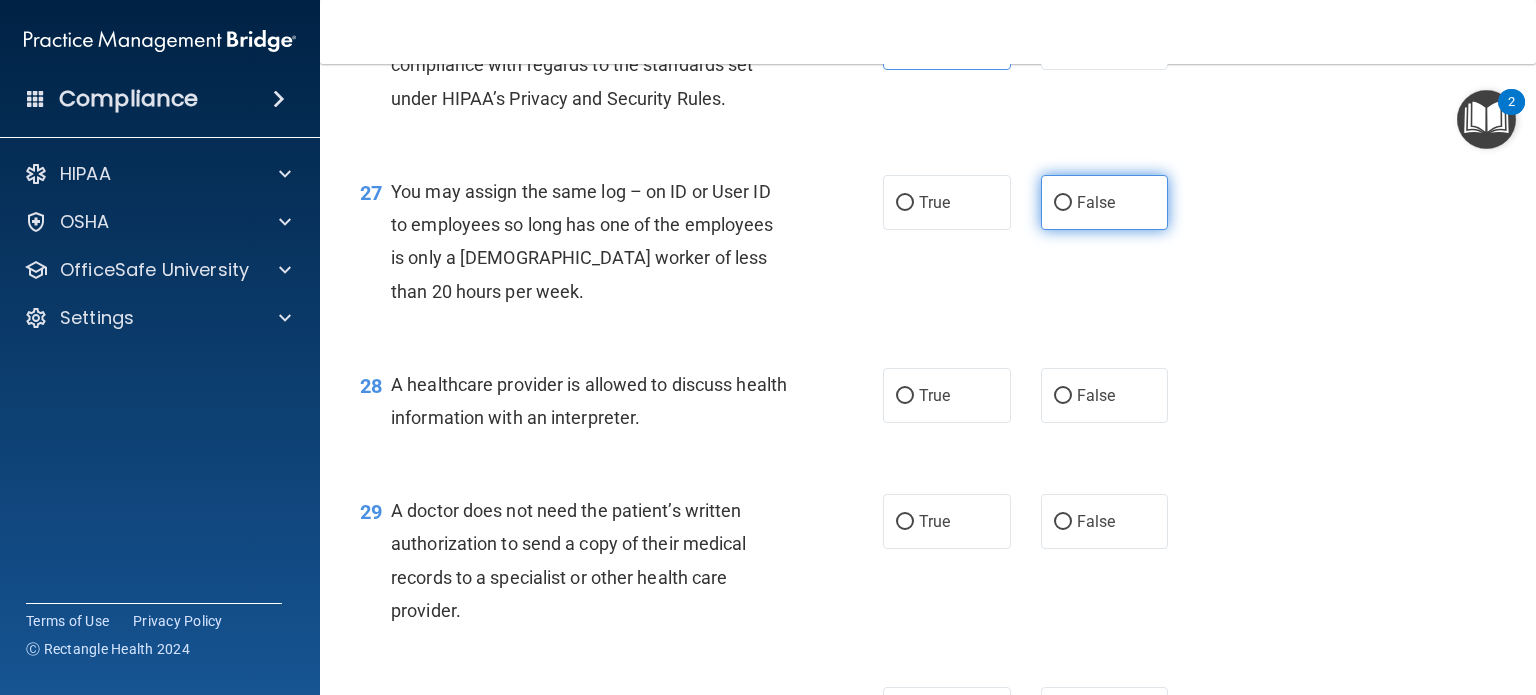 click on "False" at bounding box center [1105, 202] 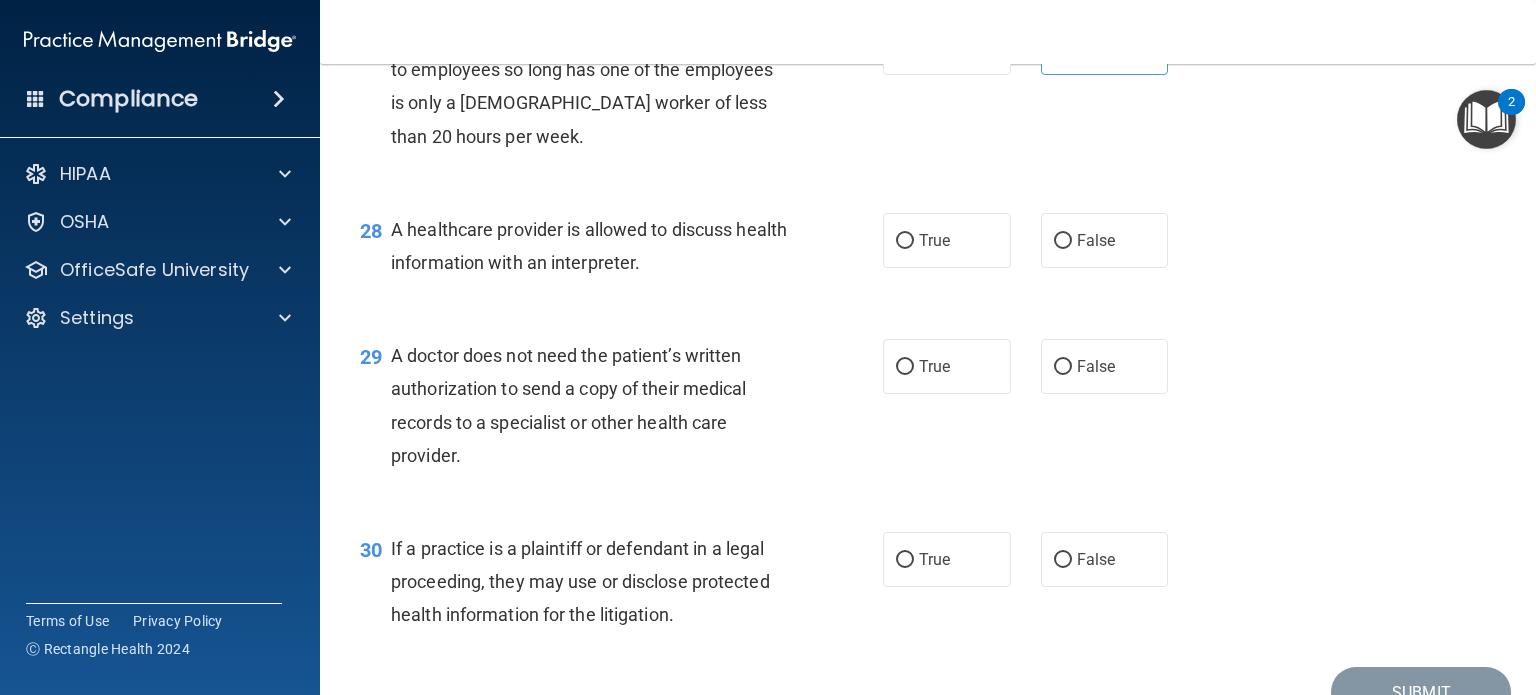 scroll, scrollTop: 4700, scrollLeft: 0, axis: vertical 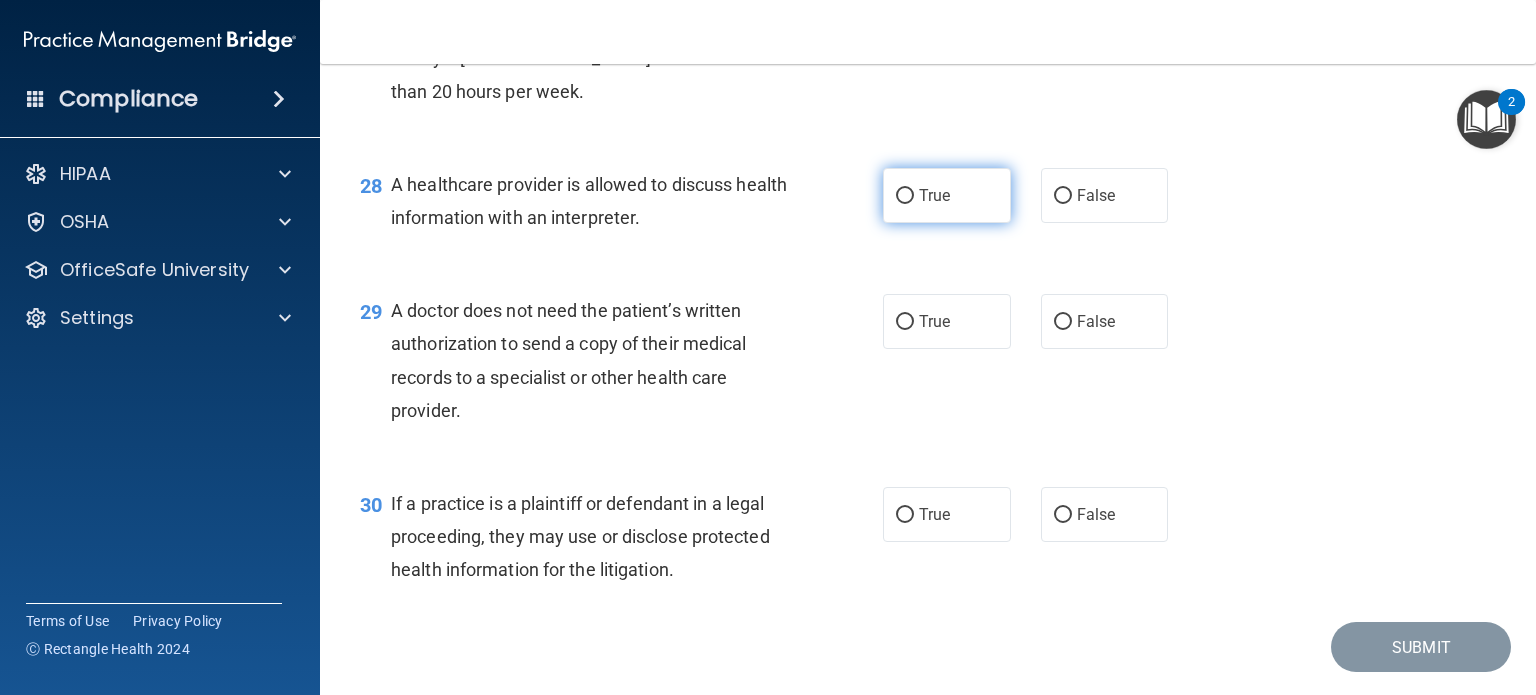 click on "True" at bounding box center (905, 196) 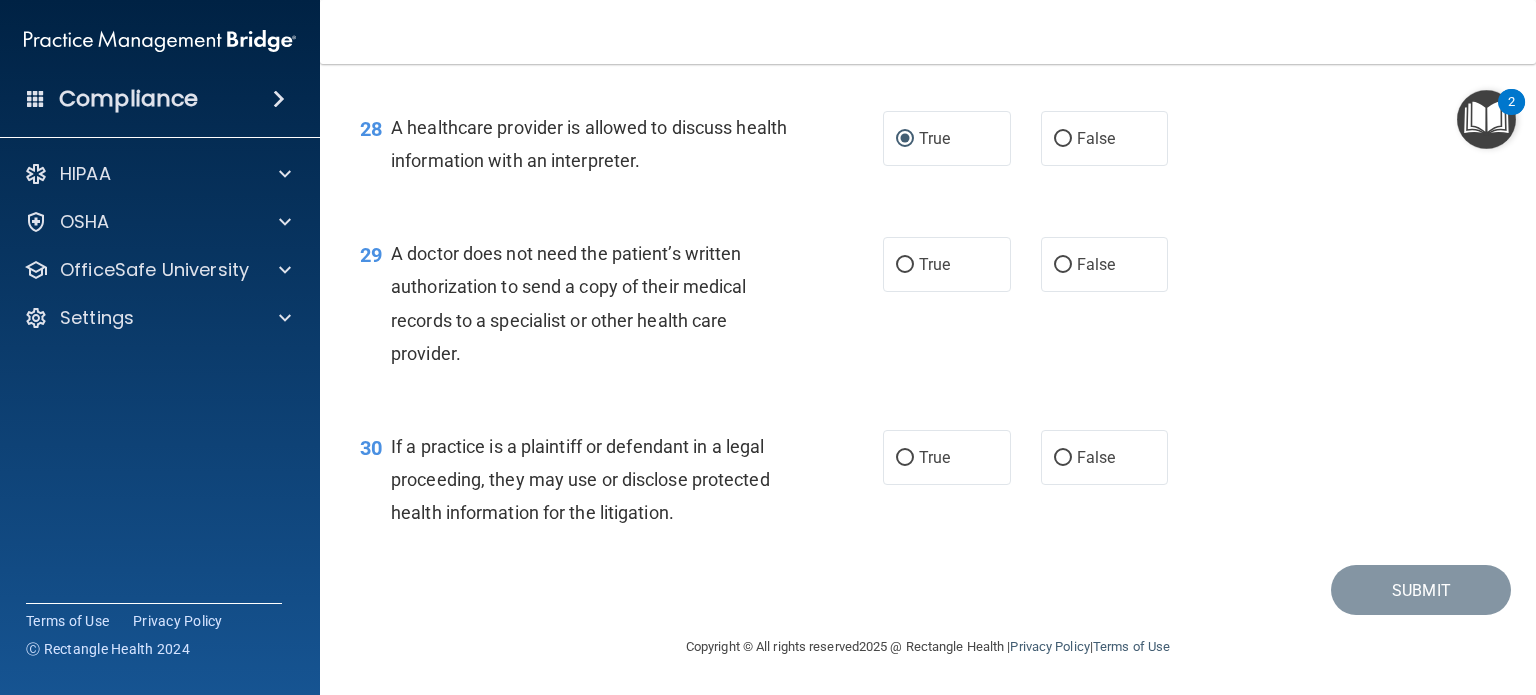 scroll, scrollTop: 4800, scrollLeft: 0, axis: vertical 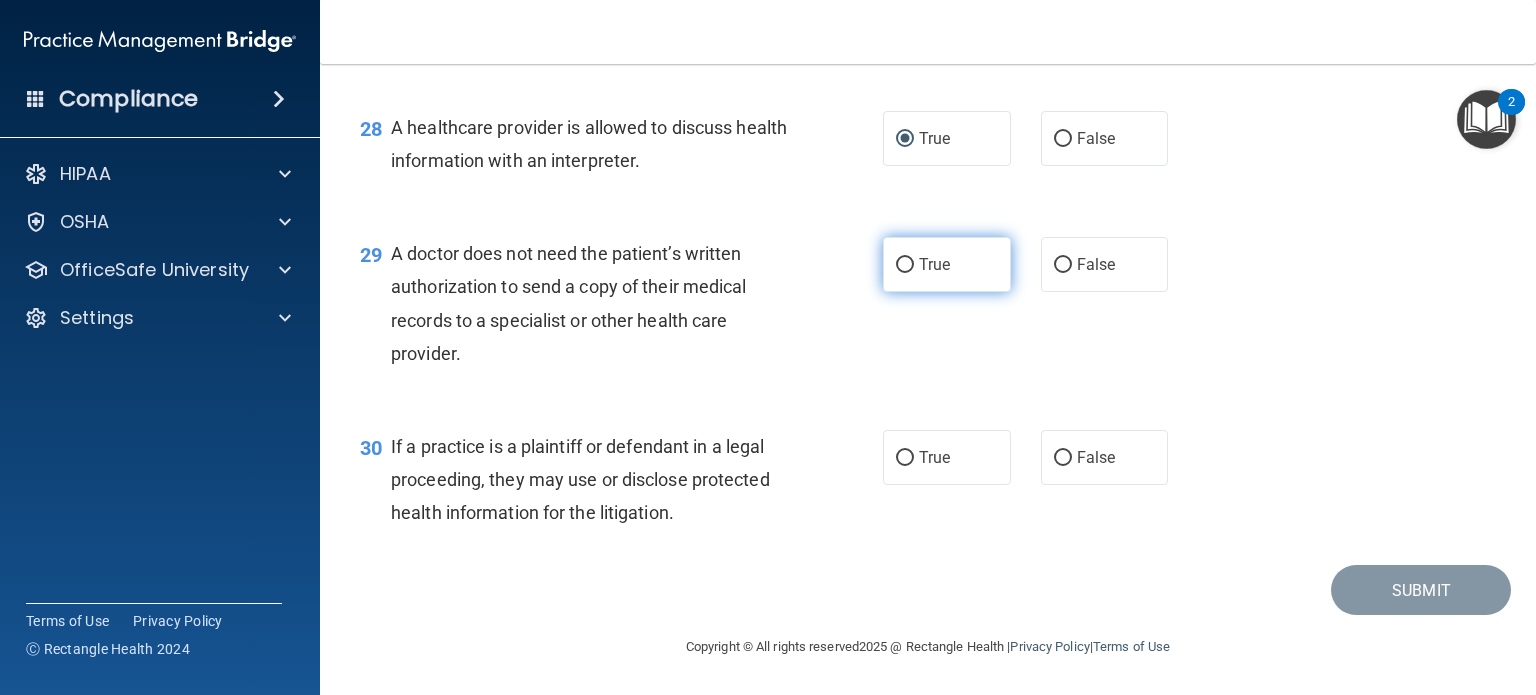 drag, startPoint x: 1044, startPoint y: 290, endPoint x: 998, endPoint y: 289, distance: 46.010868 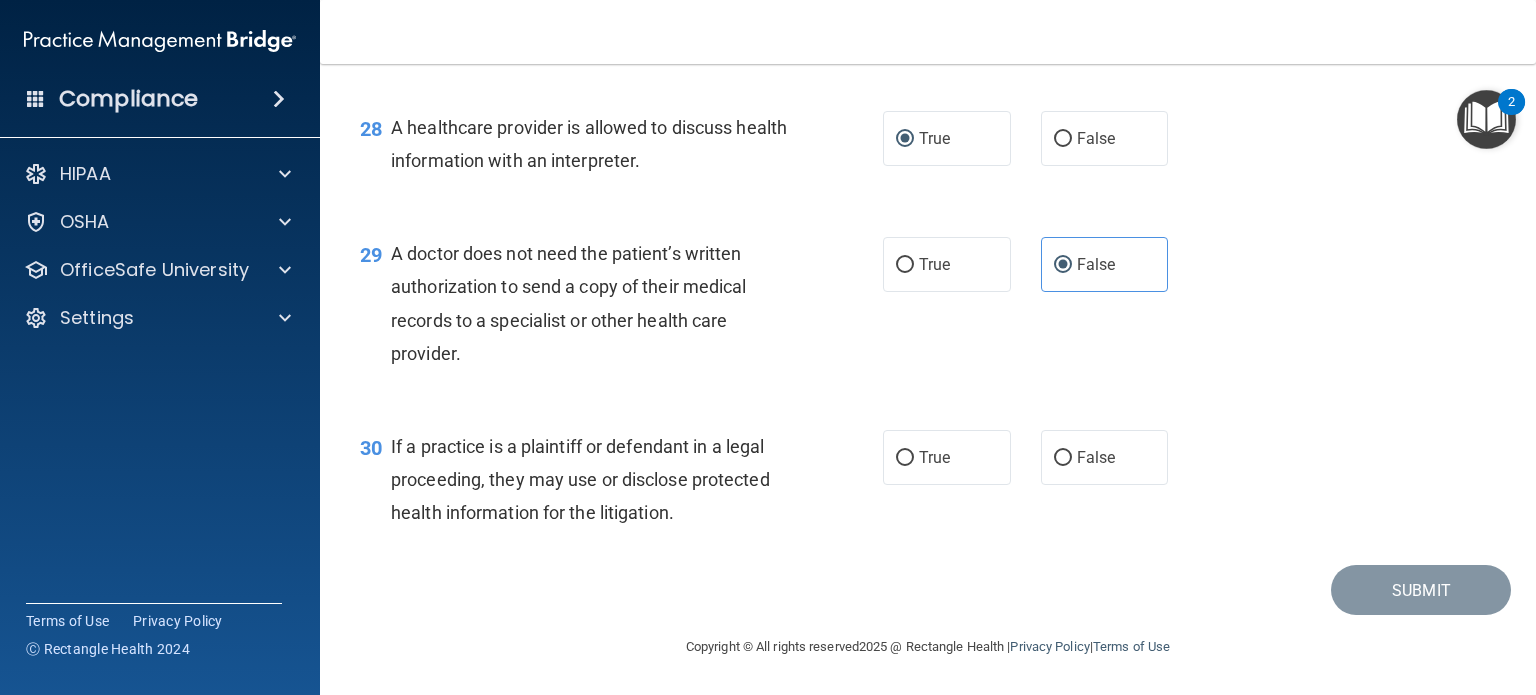 scroll, scrollTop: 4824, scrollLeft: 0, axis: vertical 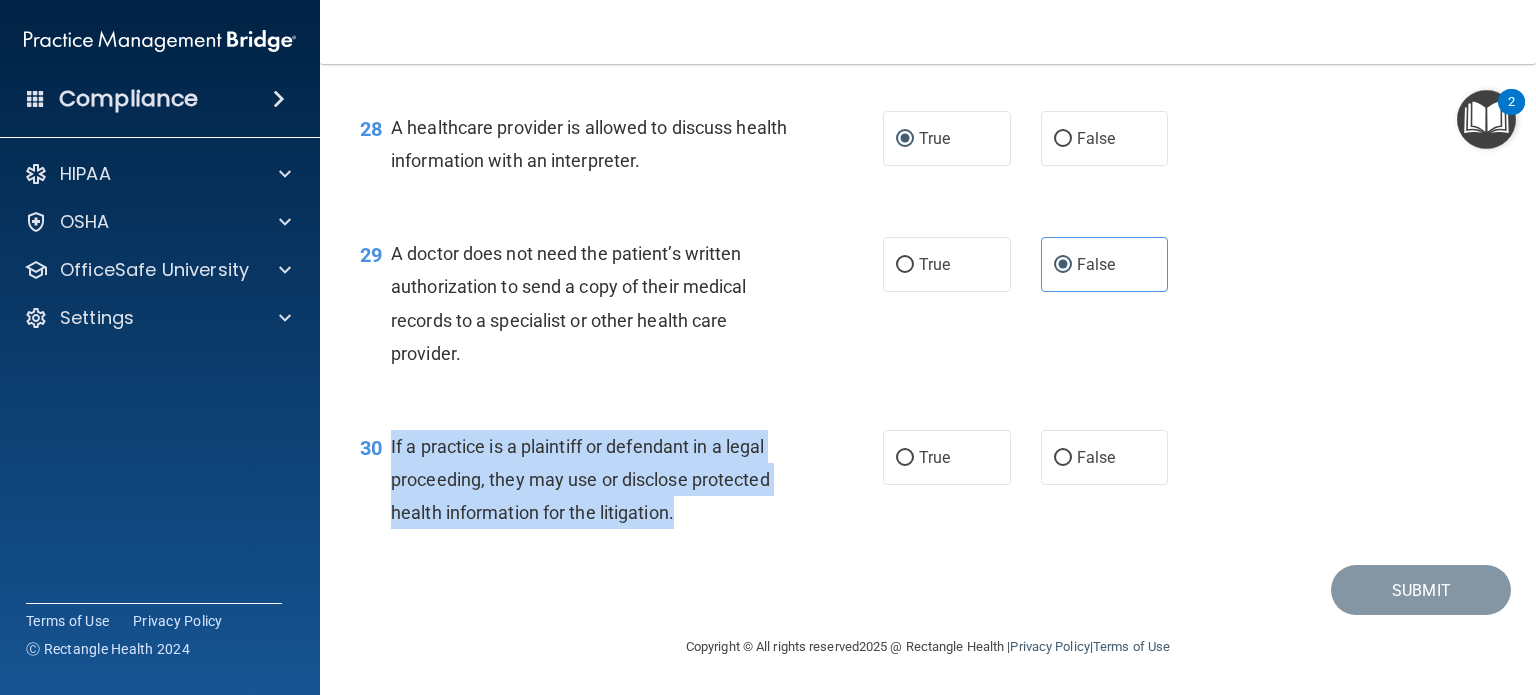 drag, startPoint x: 388, startPoint y: 441, endPoint x: 624, endPoint y: 490, distance: 241.03319 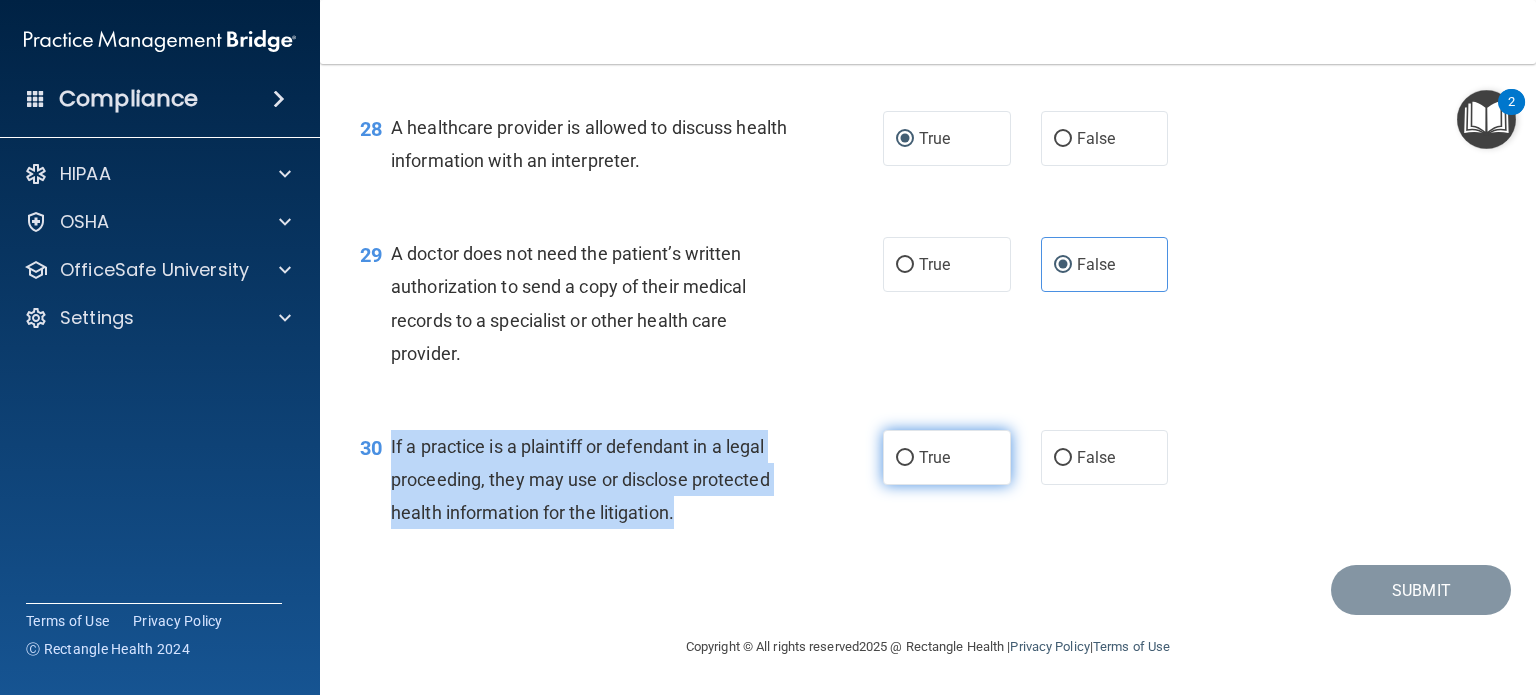 click on "True" at bounding box center (905, 458) 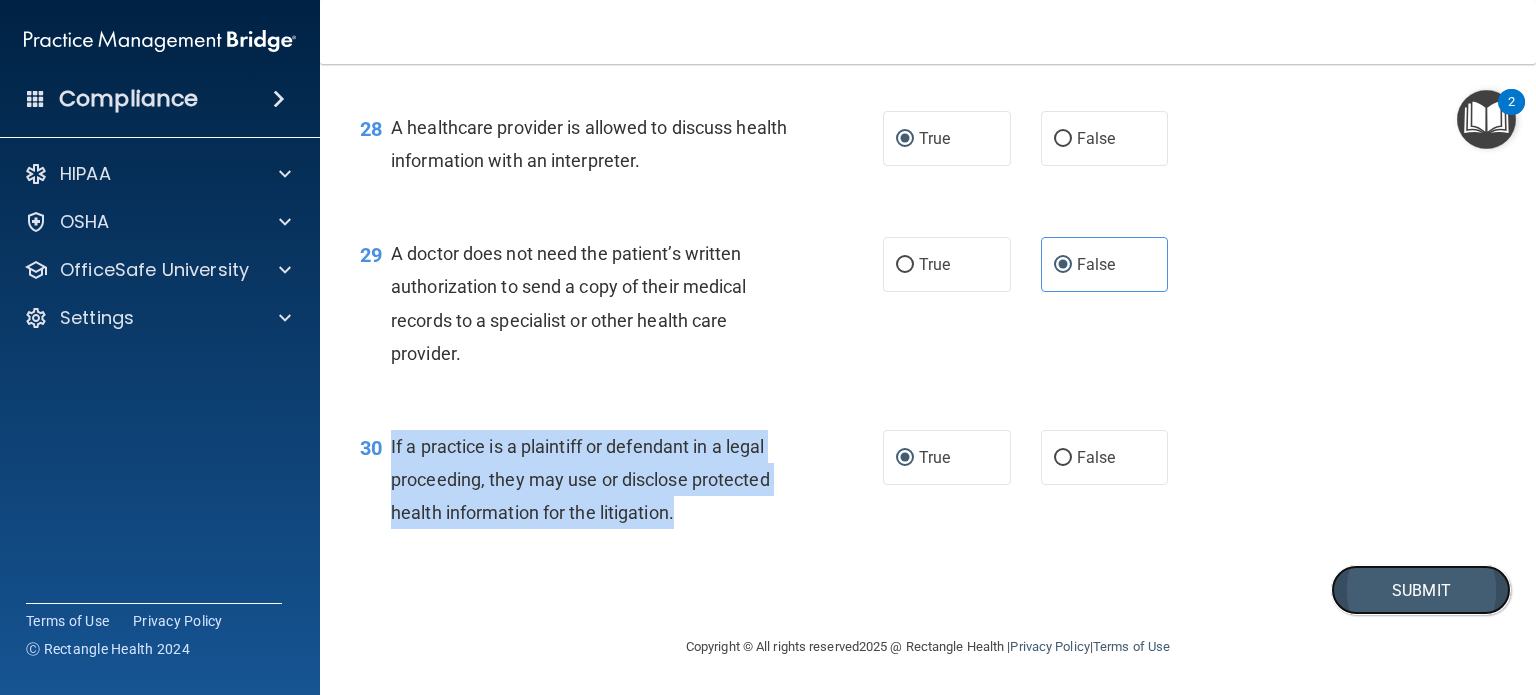 click on "Submit" at bounding box center [1421, 590] 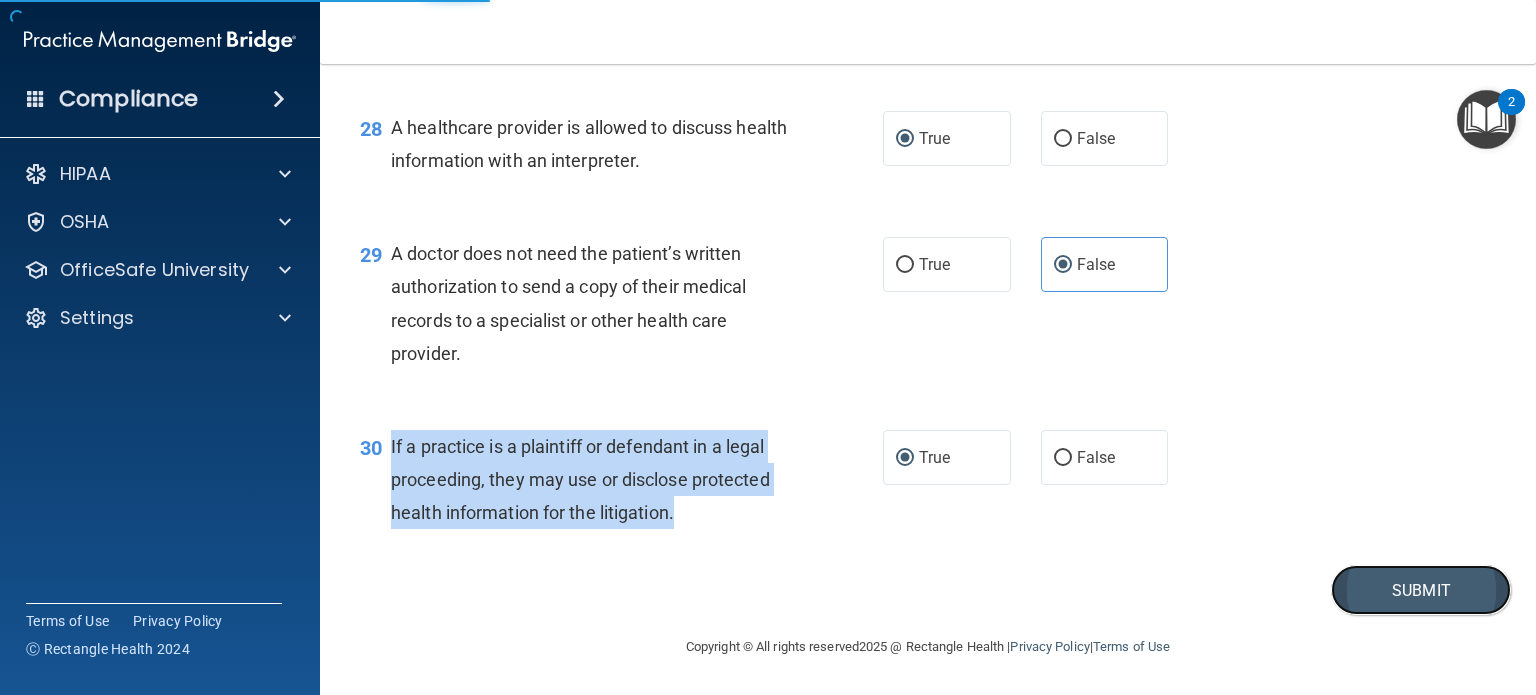 click on "Submit" at bounding box center [1421, 590] 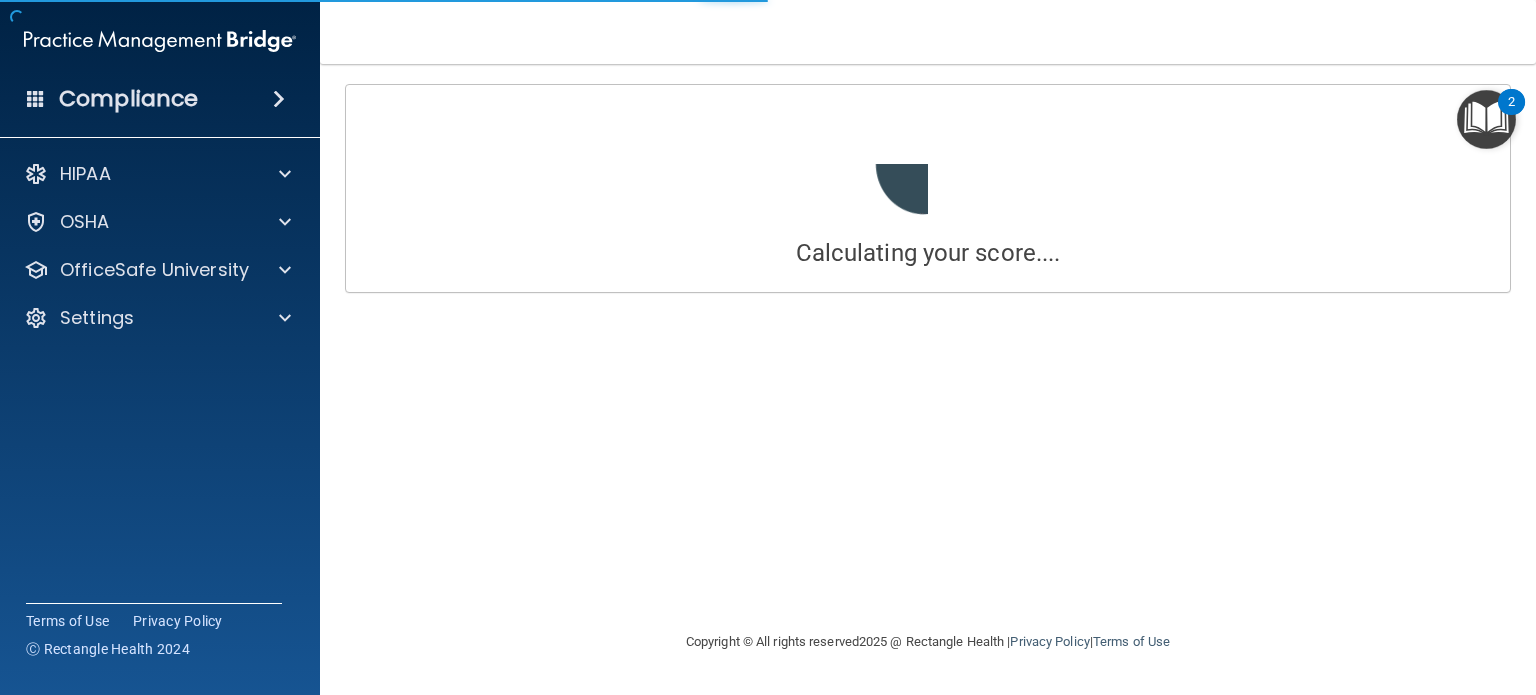scroll, scrollTop: 0, scrollLeft: 0, axis: both 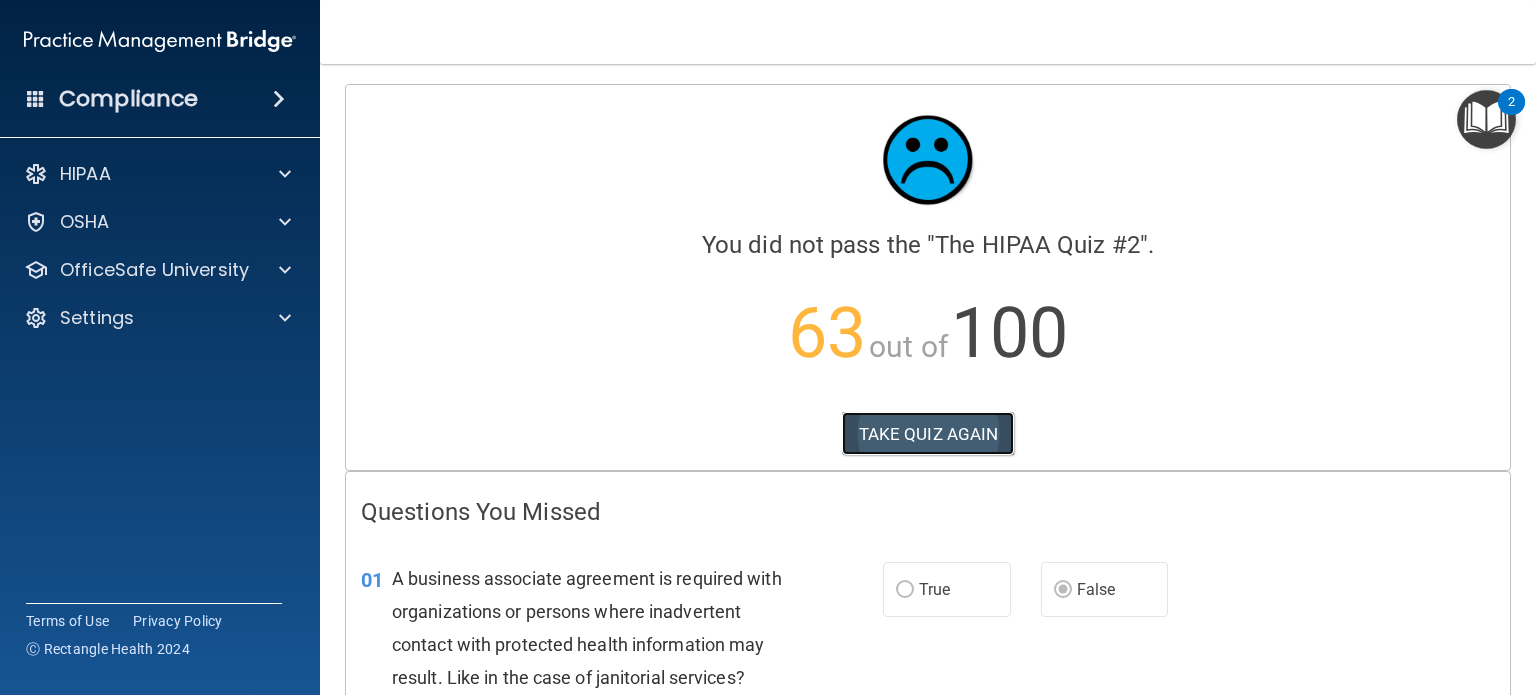click on "TAKE QUIZ AGAIN" at bounding box center (928, 434) 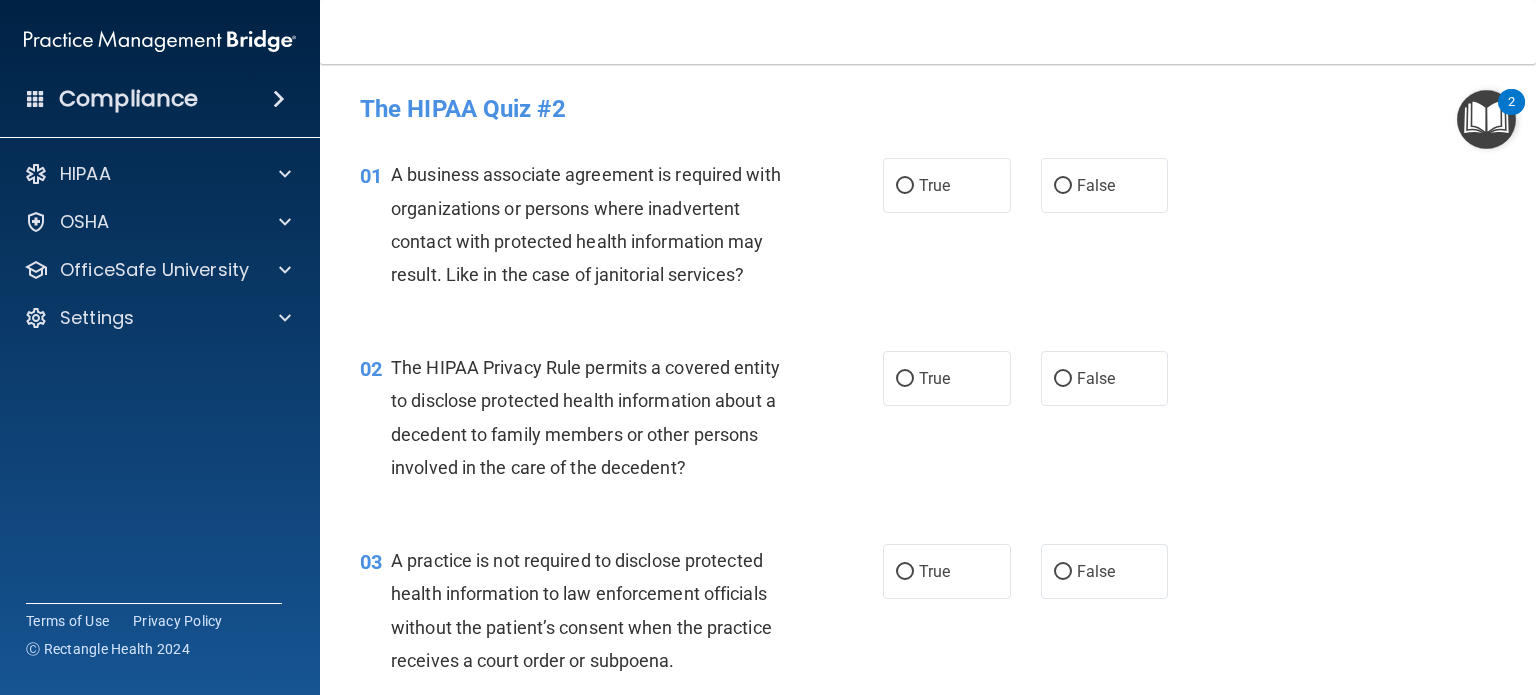 click on "True           False" at bounding box center [1036, 185] 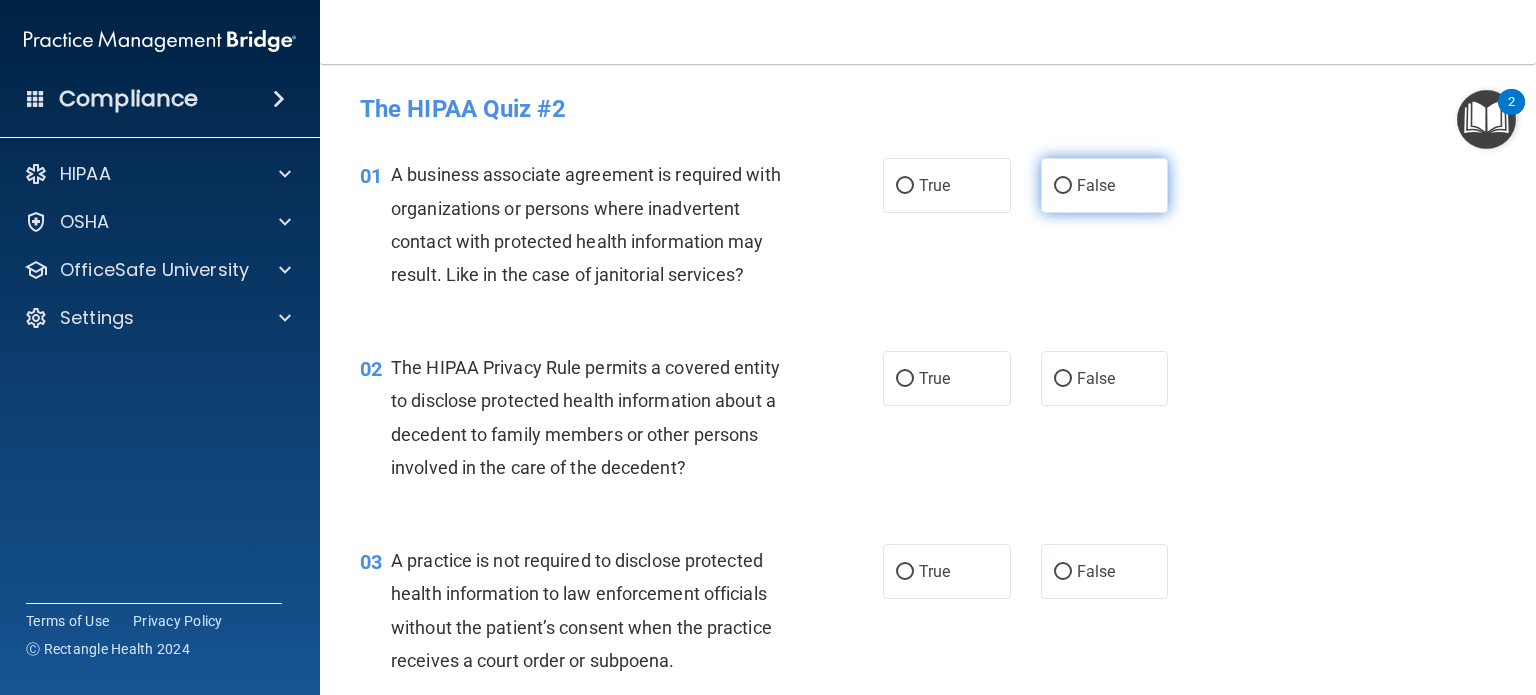 click on "False" at bounding box center [1096, 185] 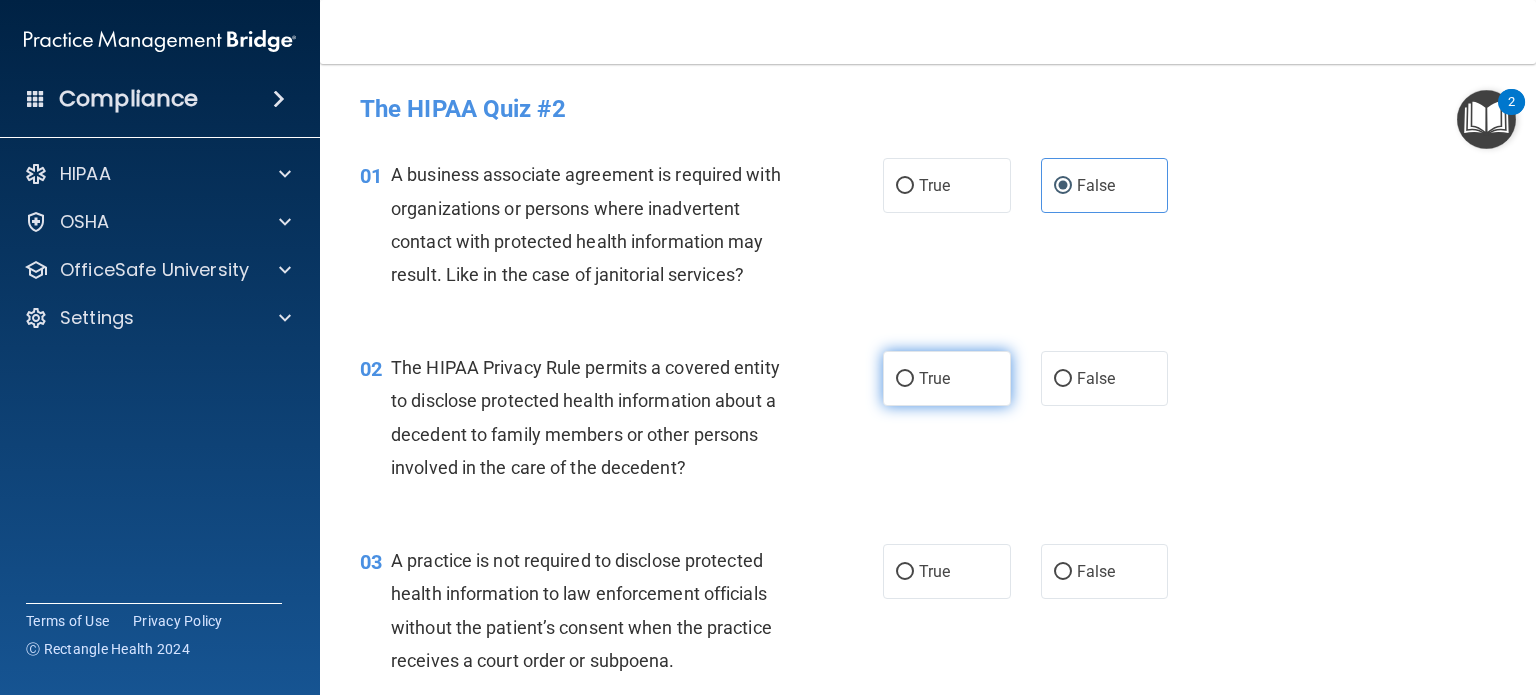click on "True" at bounding box center (905, 379) 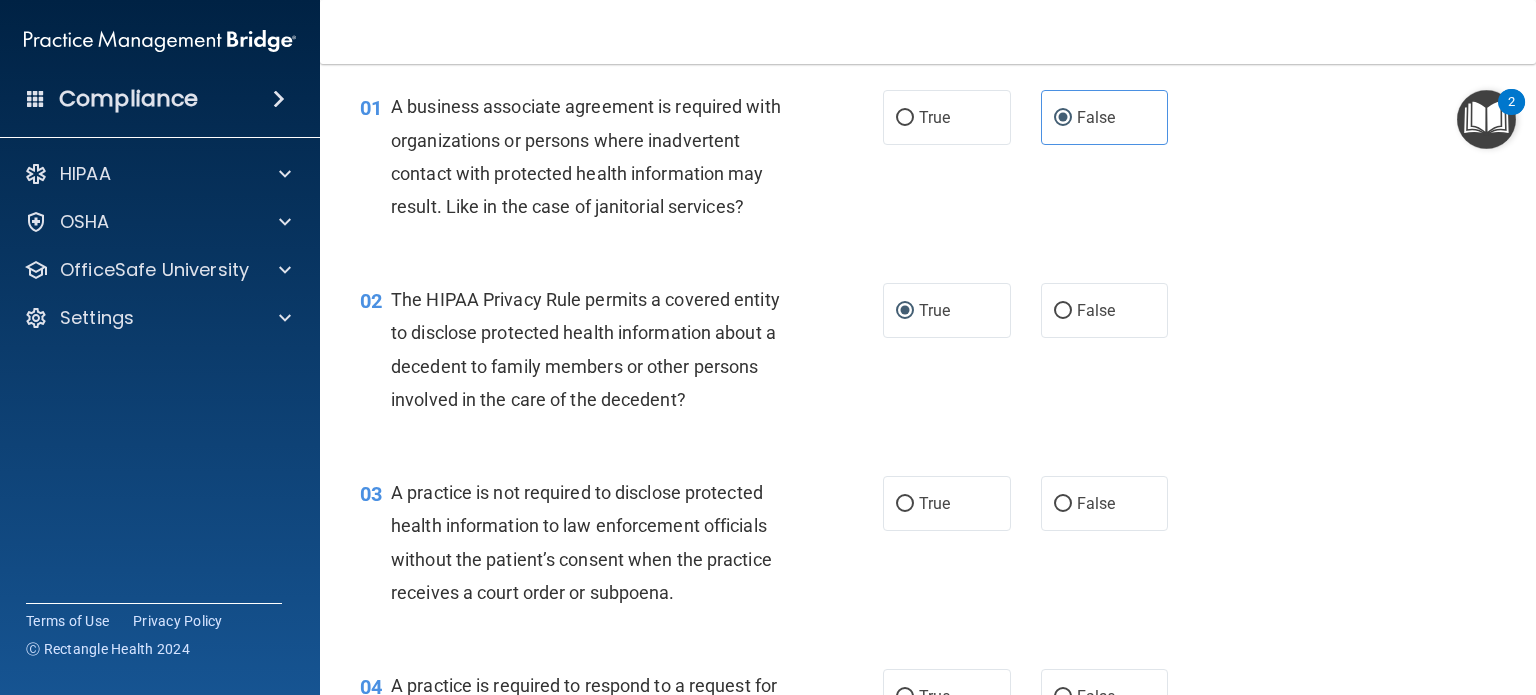 scroll, scrollTop: 200, scrollLeft: 0, axis: vertical 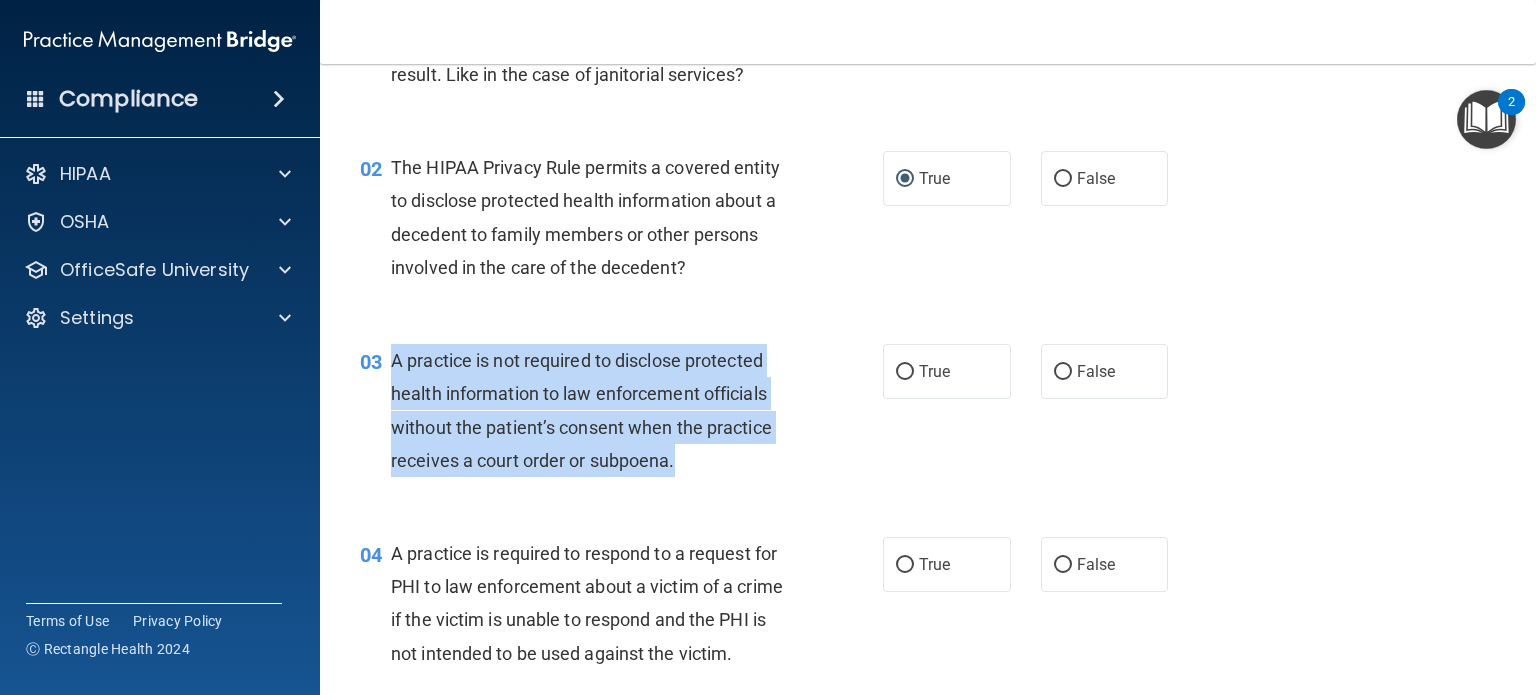 drag, startPoint x: 388, startPoint y: 359, endPoint x: 760, endPoint y: 471, distance: 388.49454 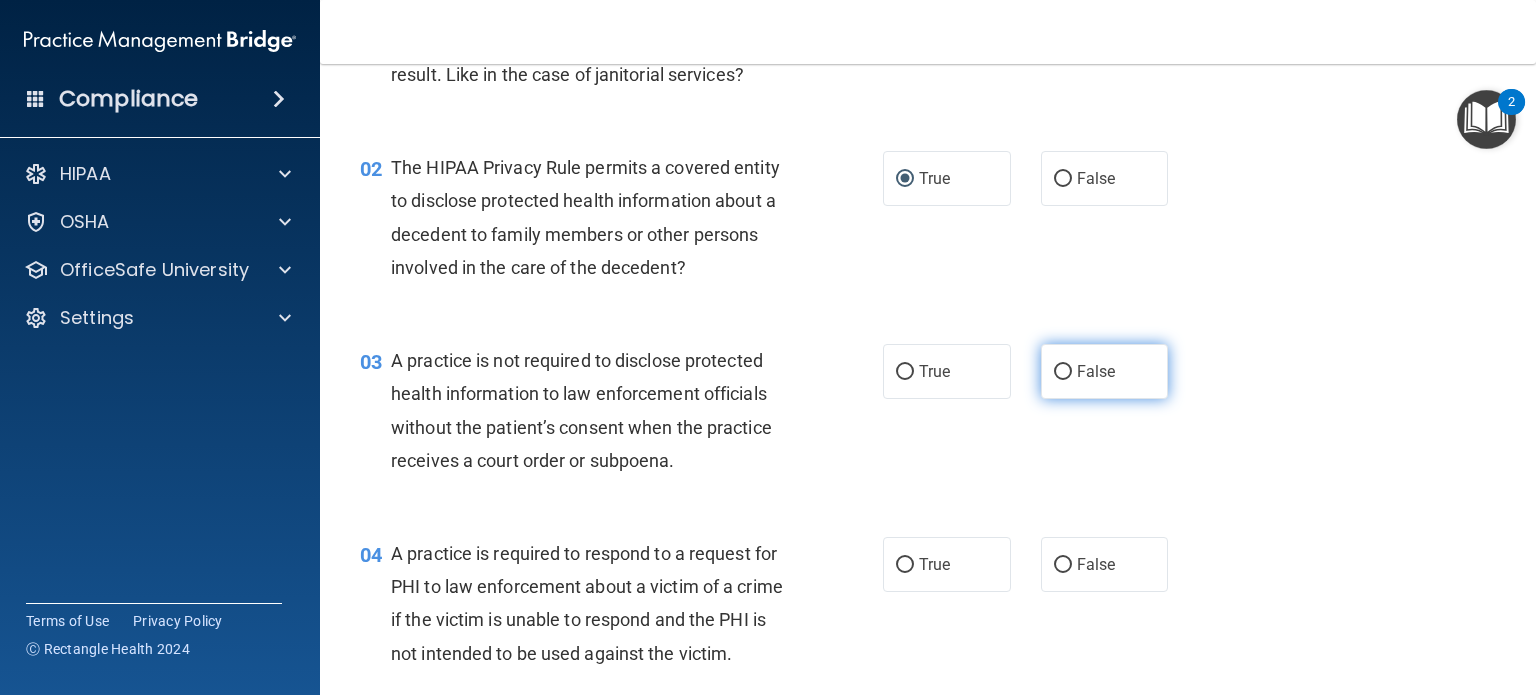 click on "False" at bounding box center (1096, 371) 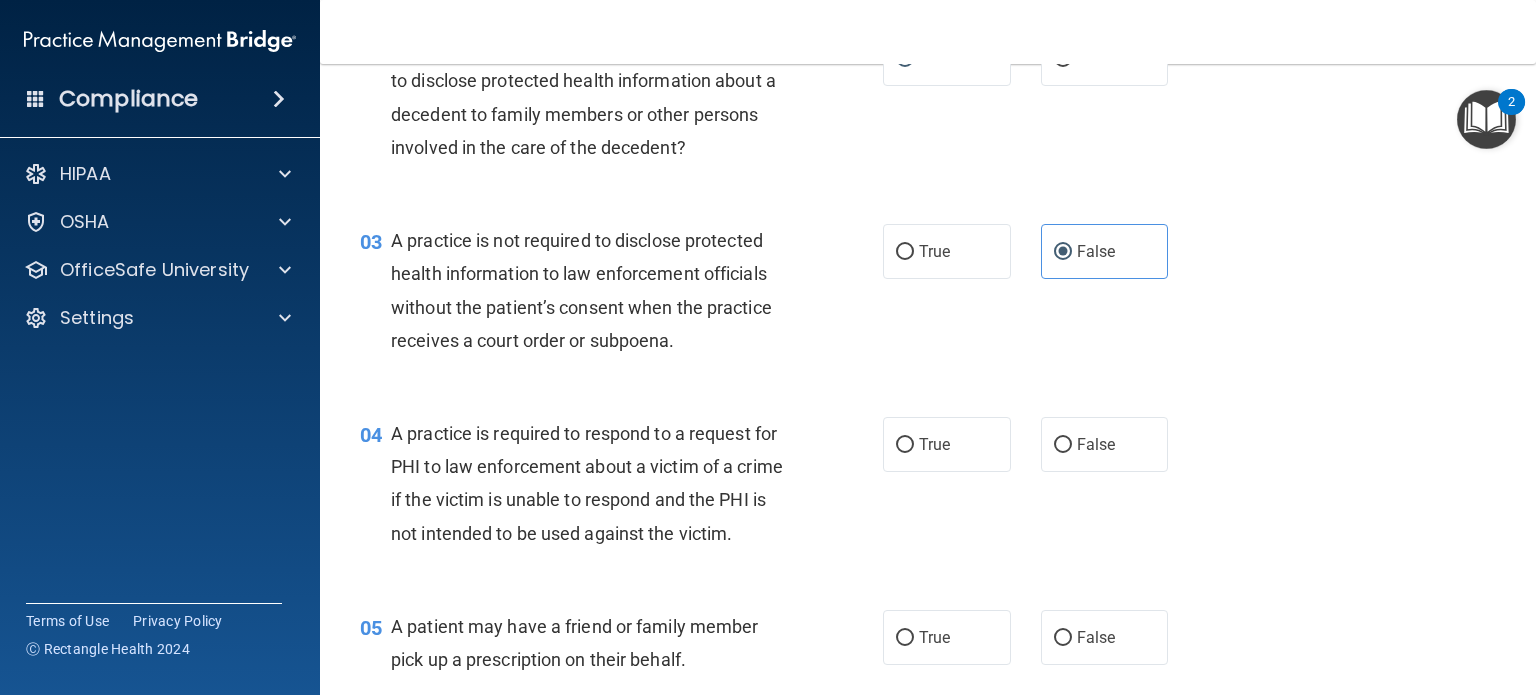 scroll, scrollTop: 400, scrollLeft: 0, axis: vertical 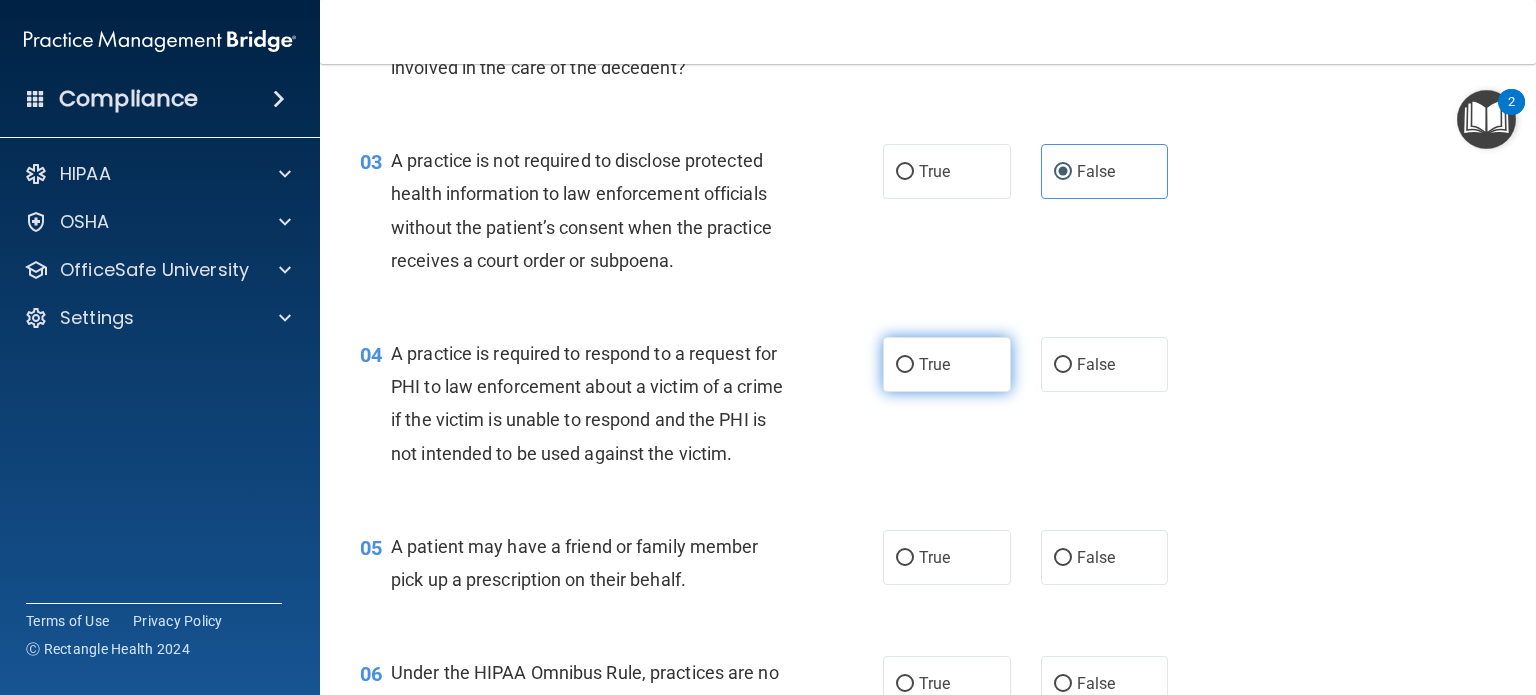 click on "True" at bounding box center (947, 364) 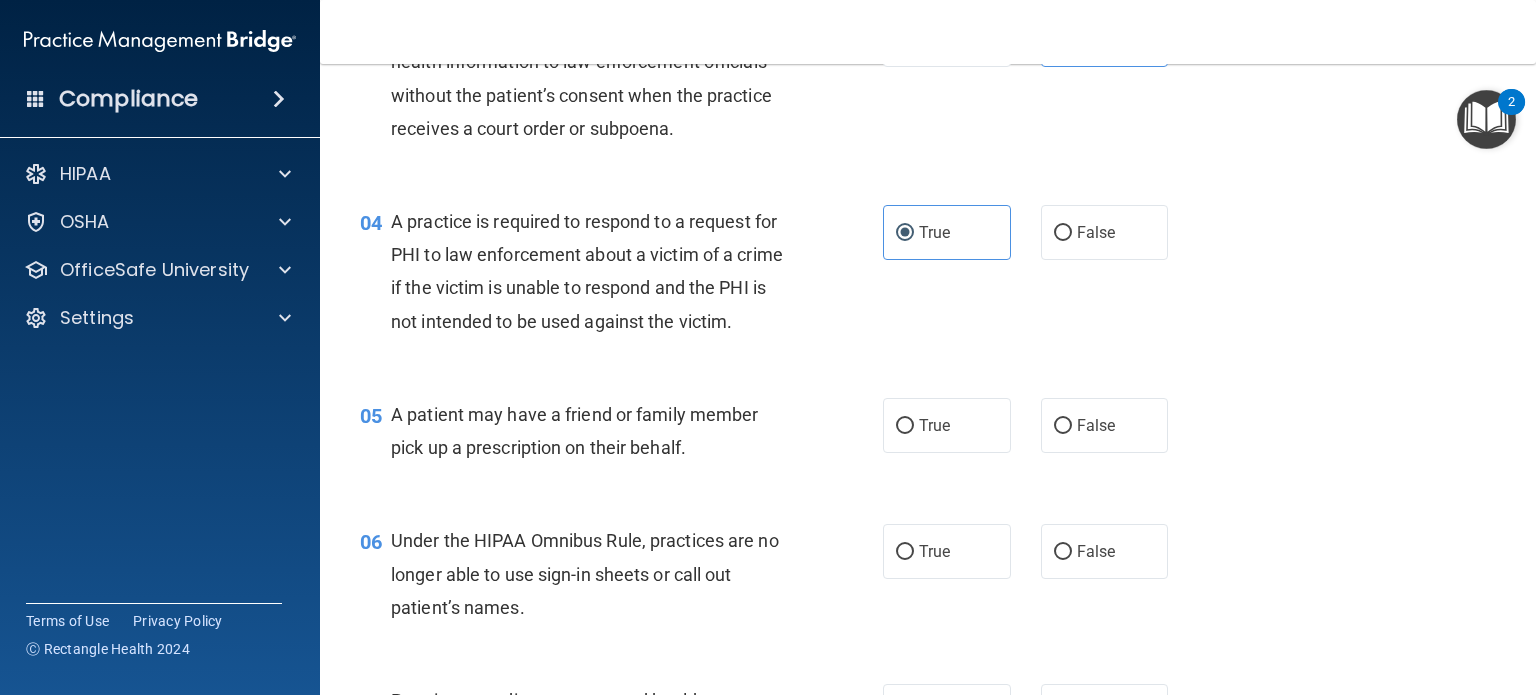 scroll, scrollTop: 600, scrollLeft: 0, axis: vertical 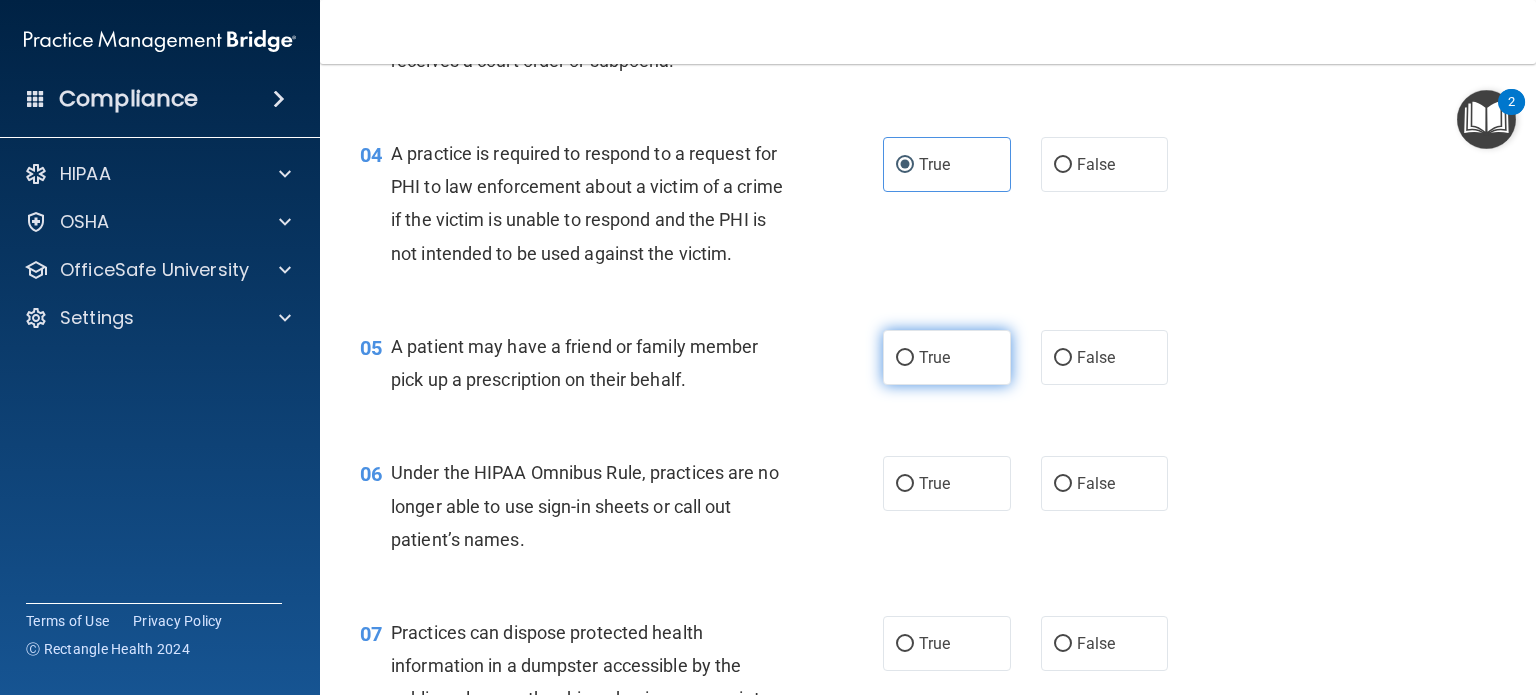 click on "True" at bounding box center [947, 357] 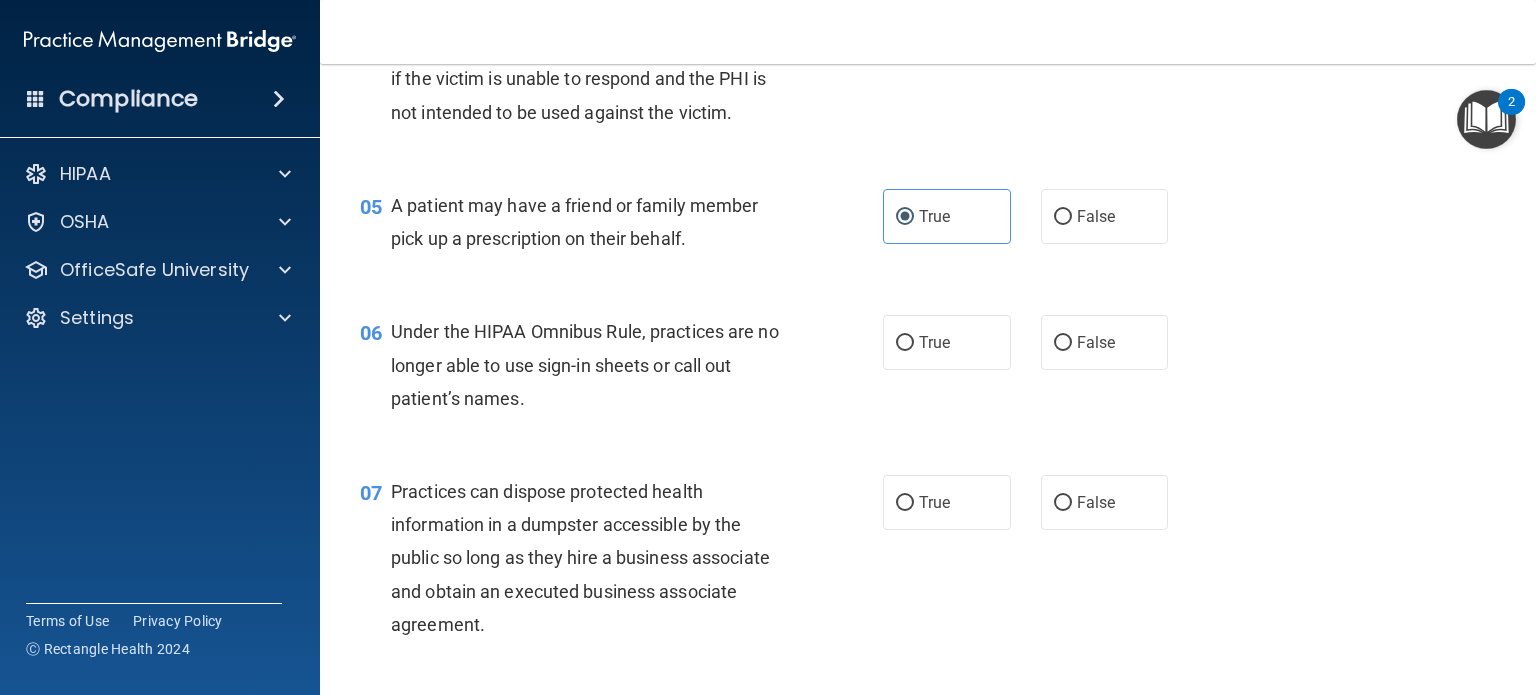 scroll, scrollTop: 800, scrollLeft: 0, axis: vertical 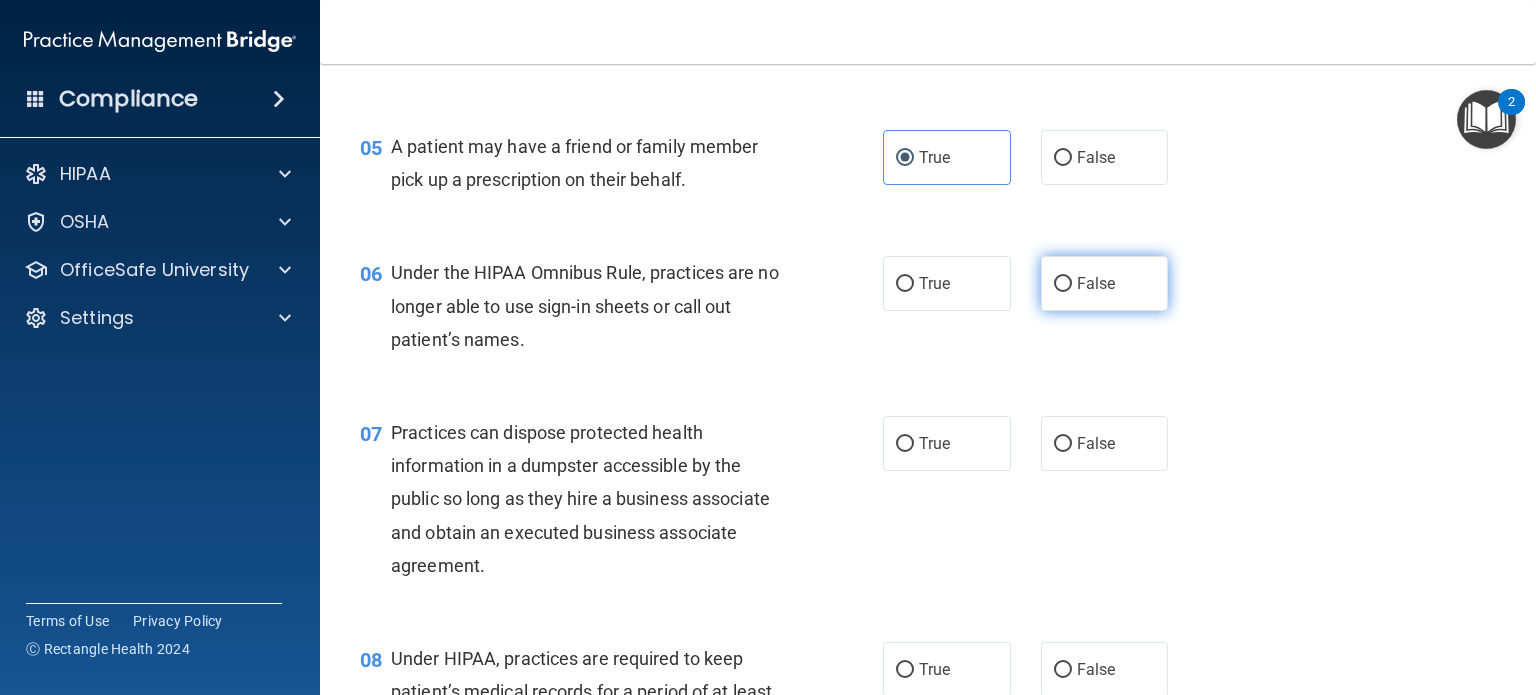 click on "False" at bounding box center (1096, 283) 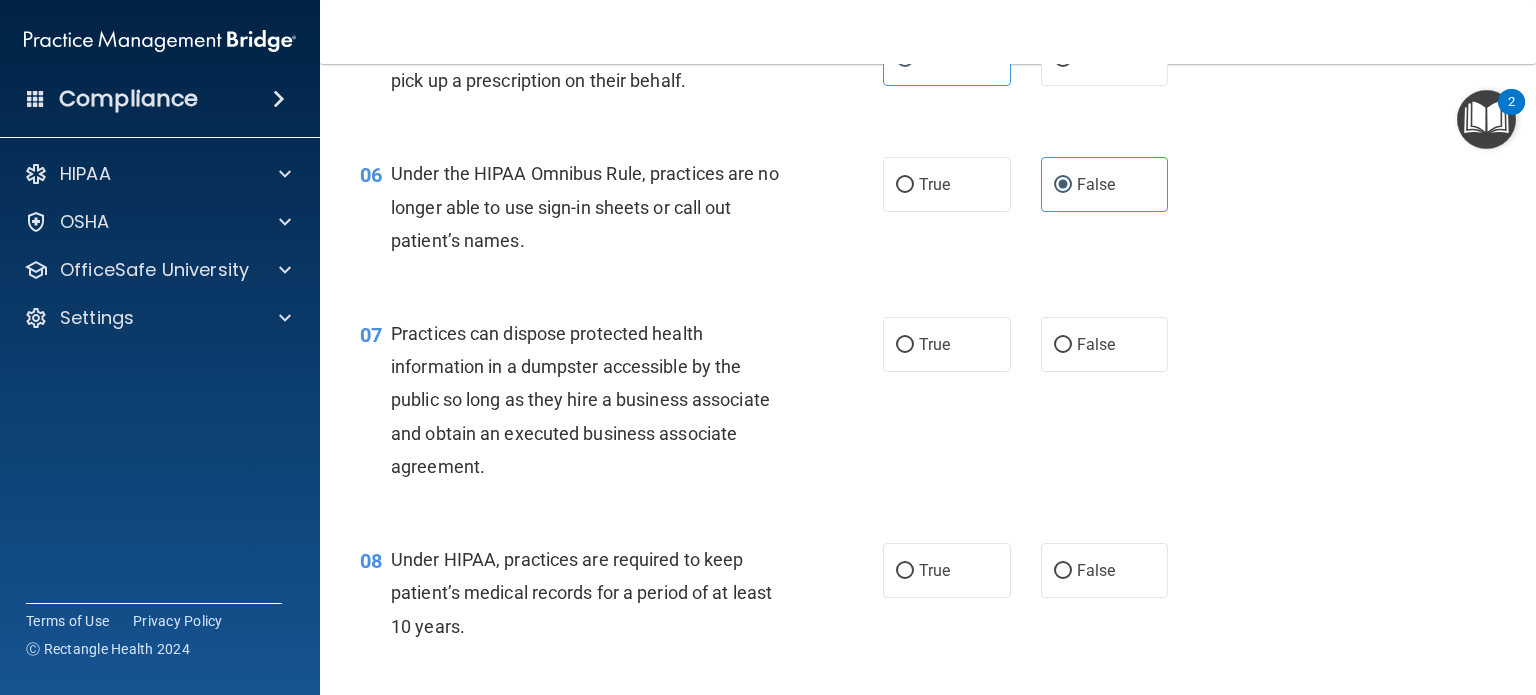 scroll, scrollTop: 900, scrollLeft: 0, axis: vertical 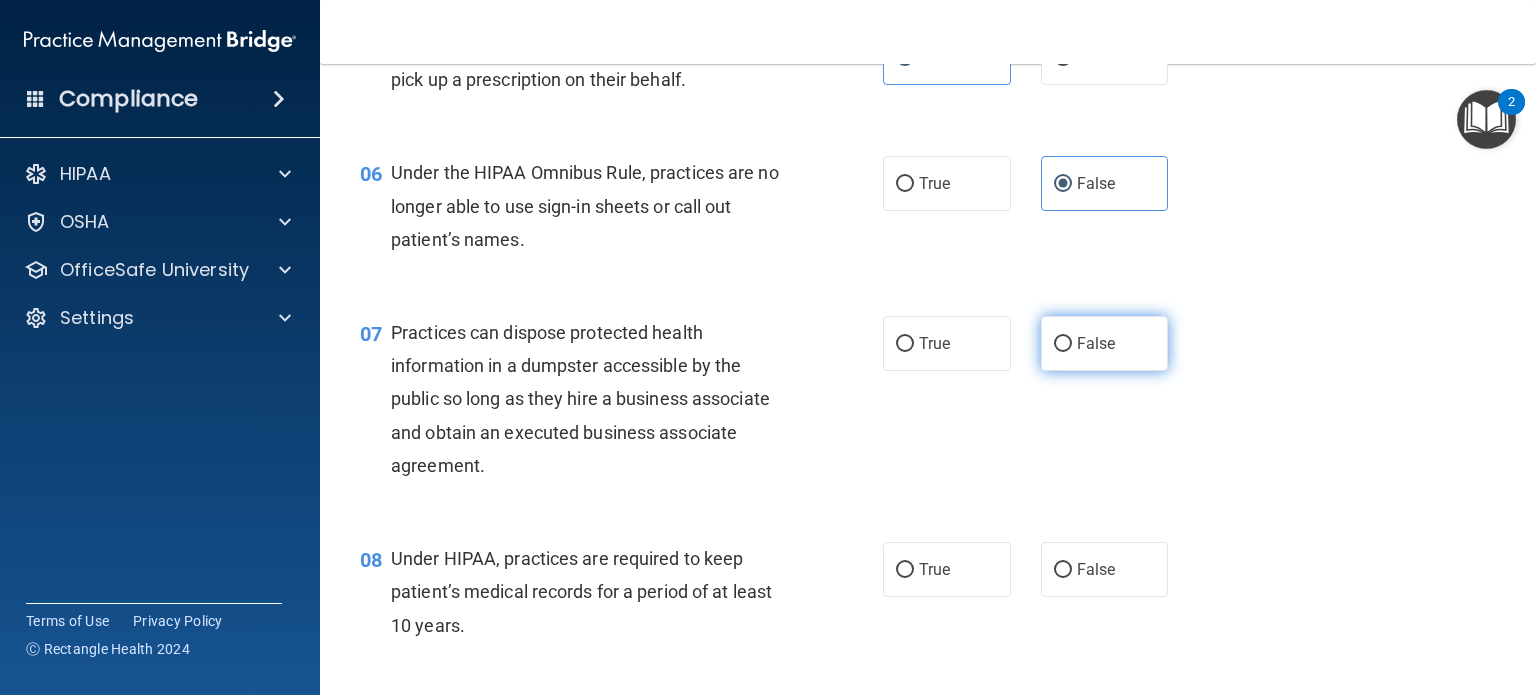 click on "False" at bounding box center [1096, 343] 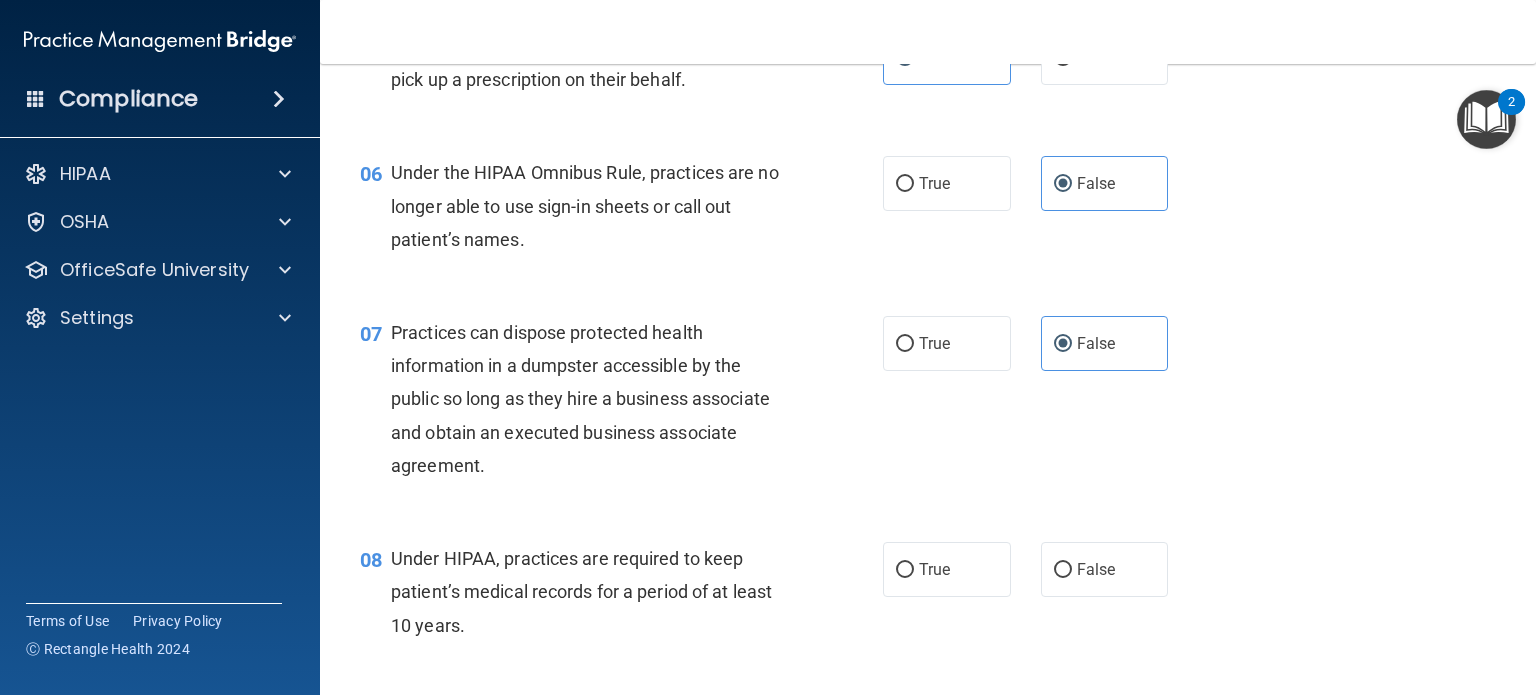 scroll, scrollTop: 1100, scrollLeft: 0, axis: vertical 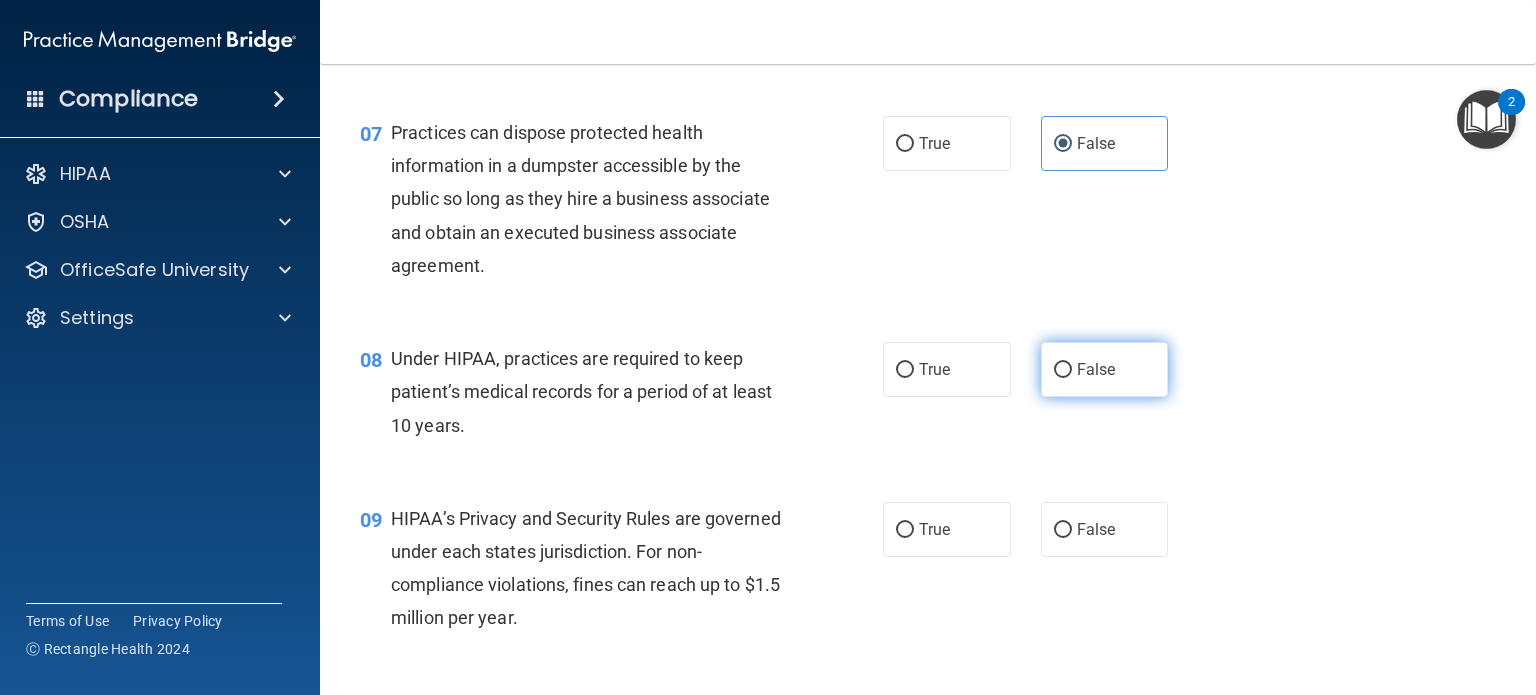click on "False" at bounding box center [1105, 369] 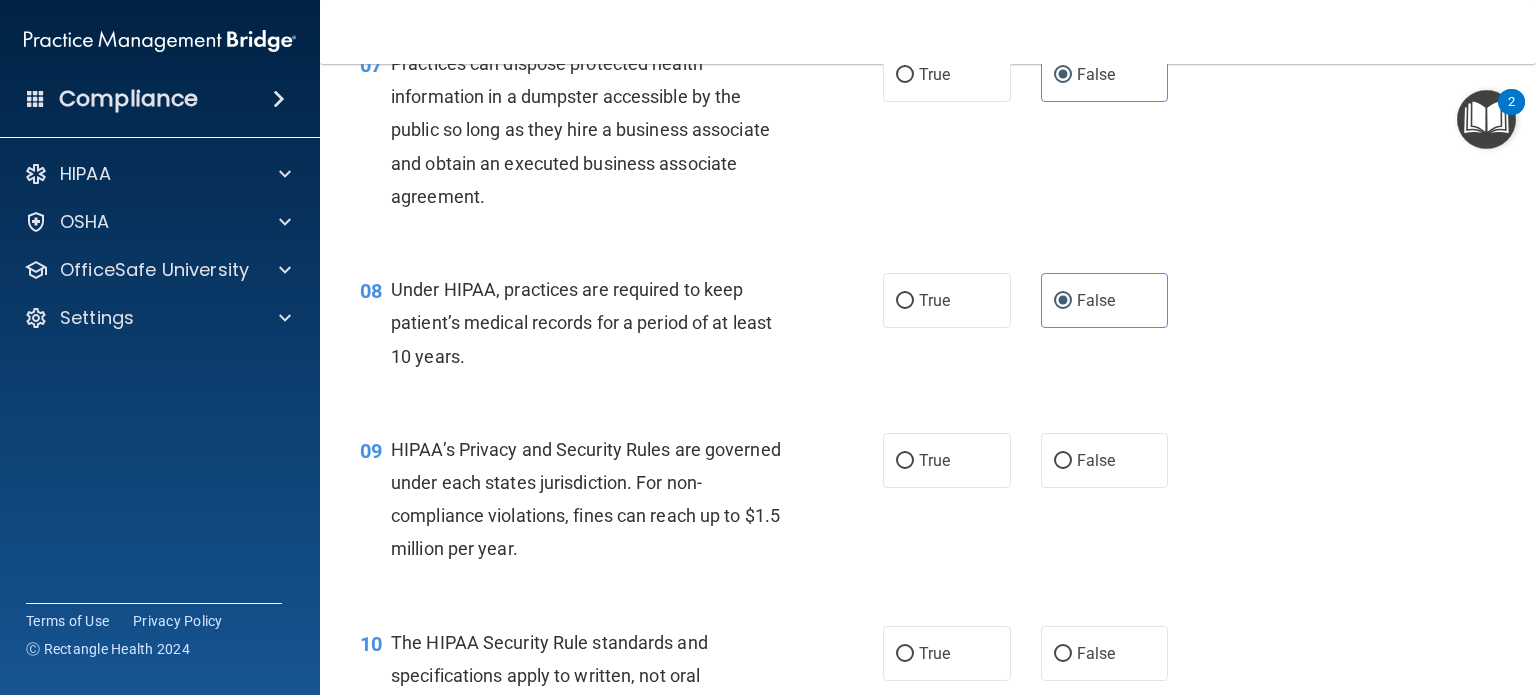 scroll, scrollTop: 1300, scrollLeft: 0, axis: vertical 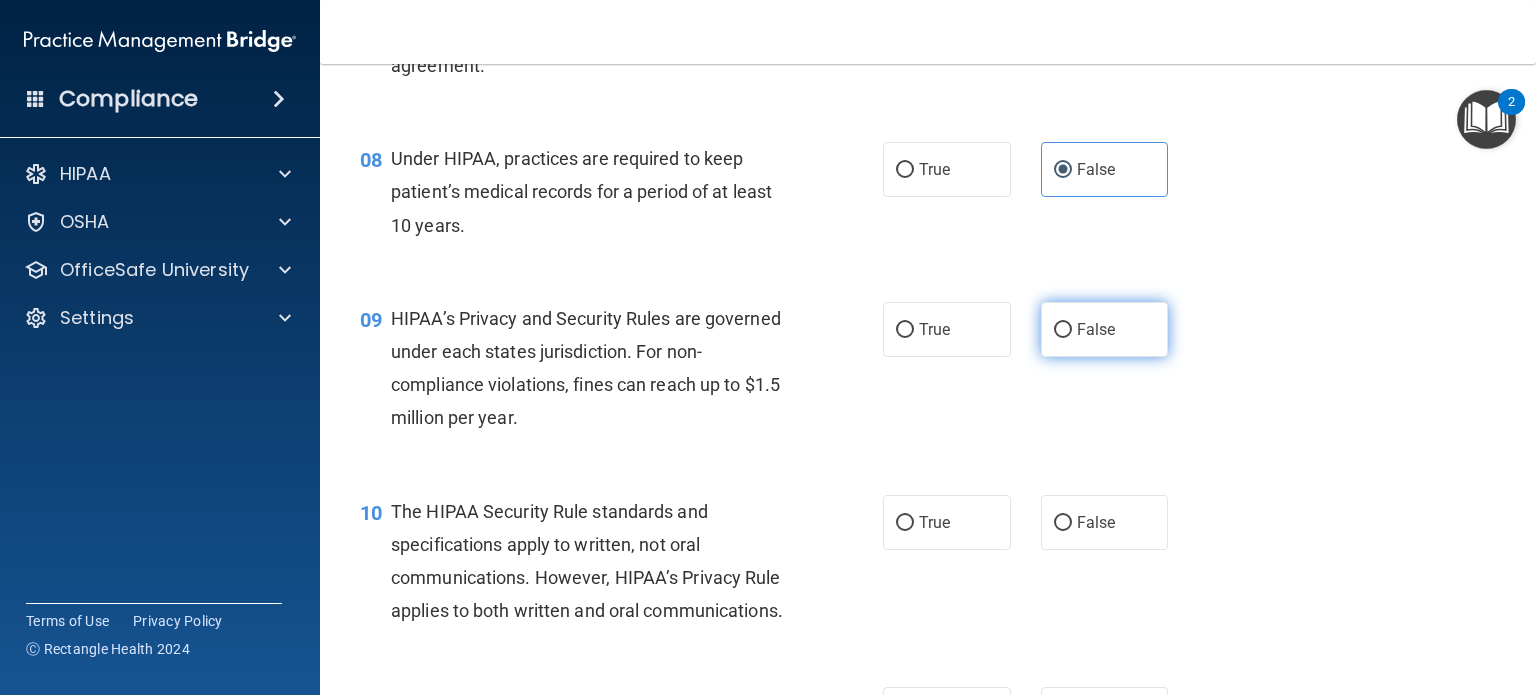 click on "False" at bounding box center [1105, 329] 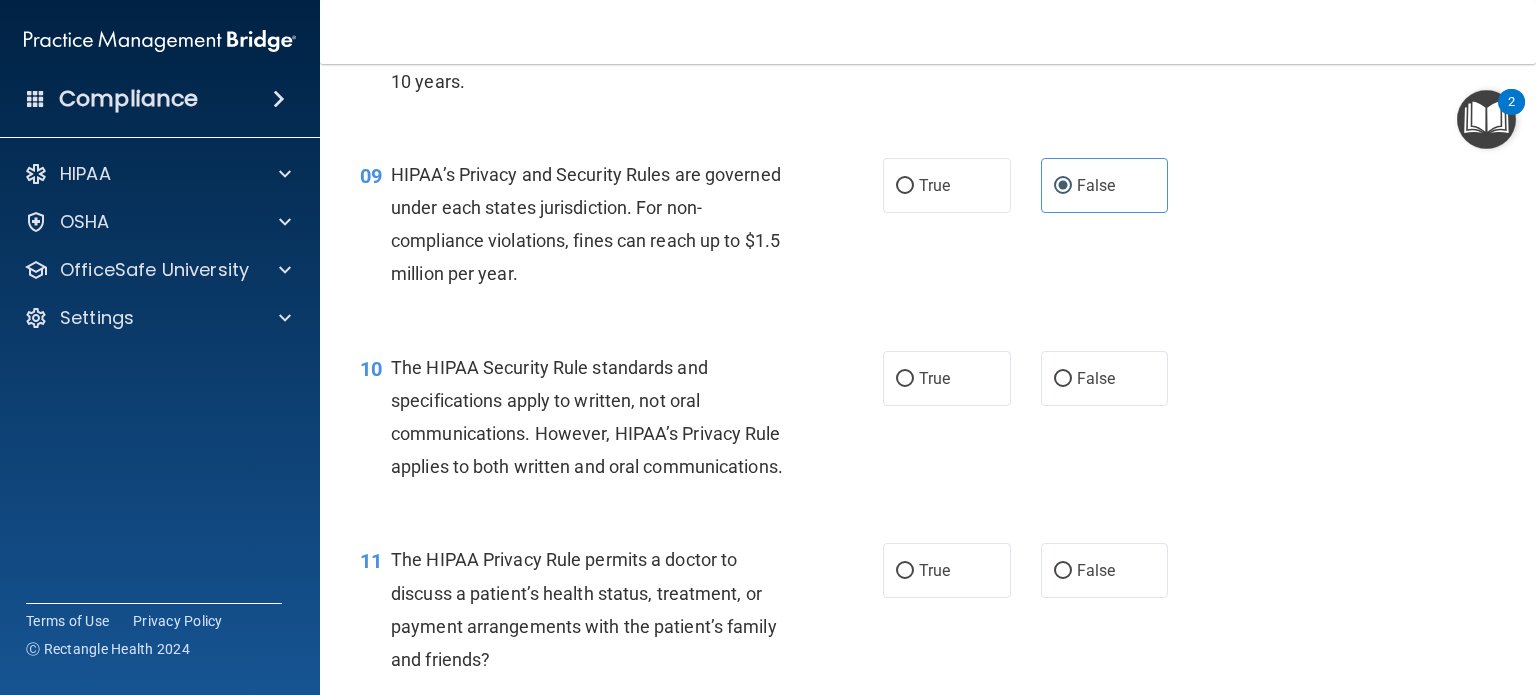 scroll, scrollTop: 1500, scrollLeft: 0, axis: vertical 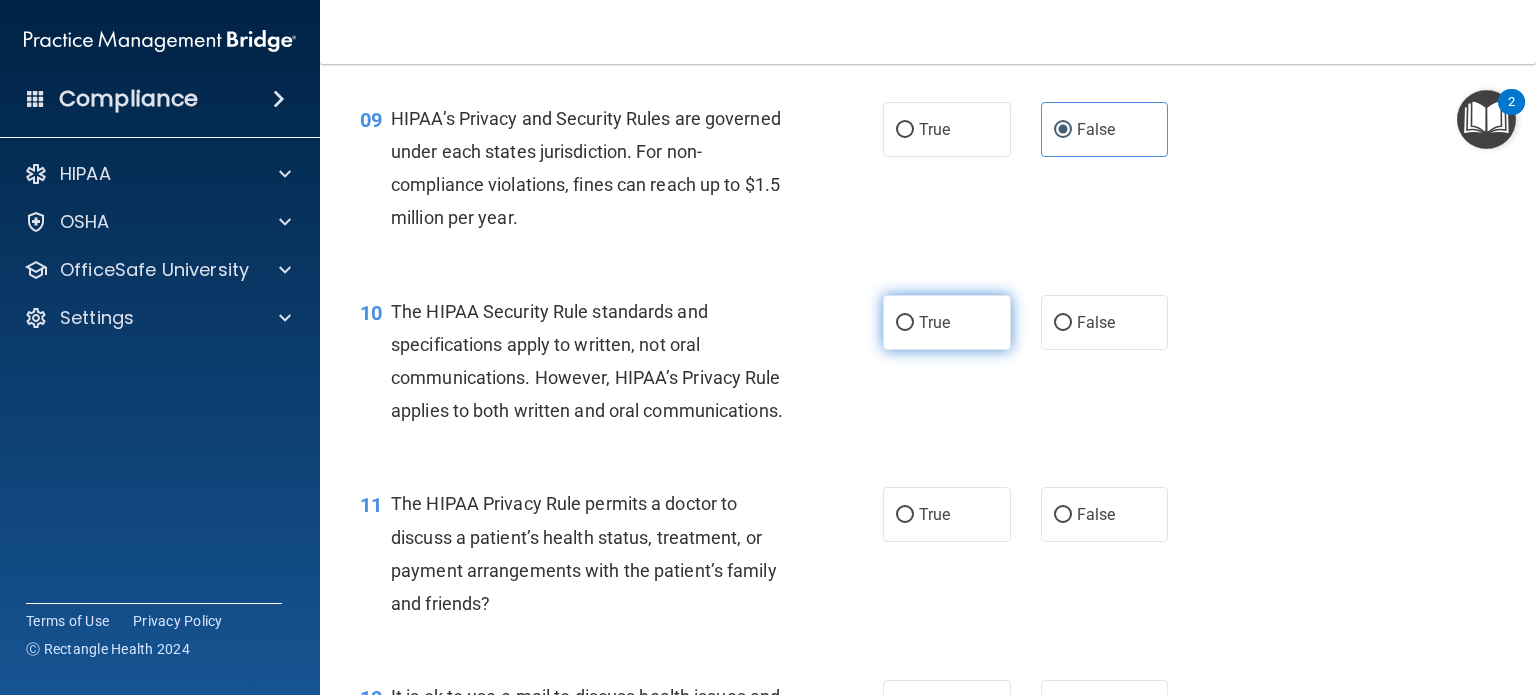 click on "True" at bounding box center [947, 322] 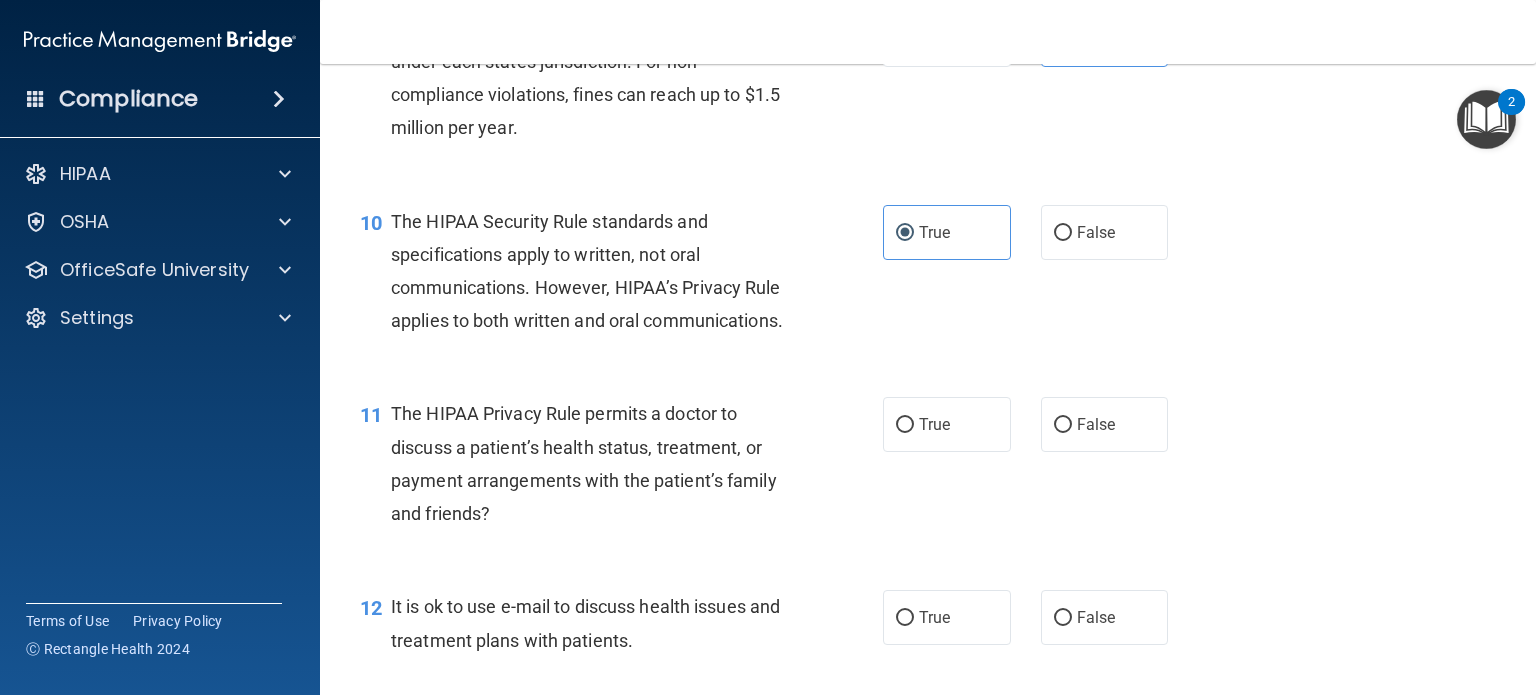 scroll, scrollTop: 1700, scrollLeft: 0, axis: vertical 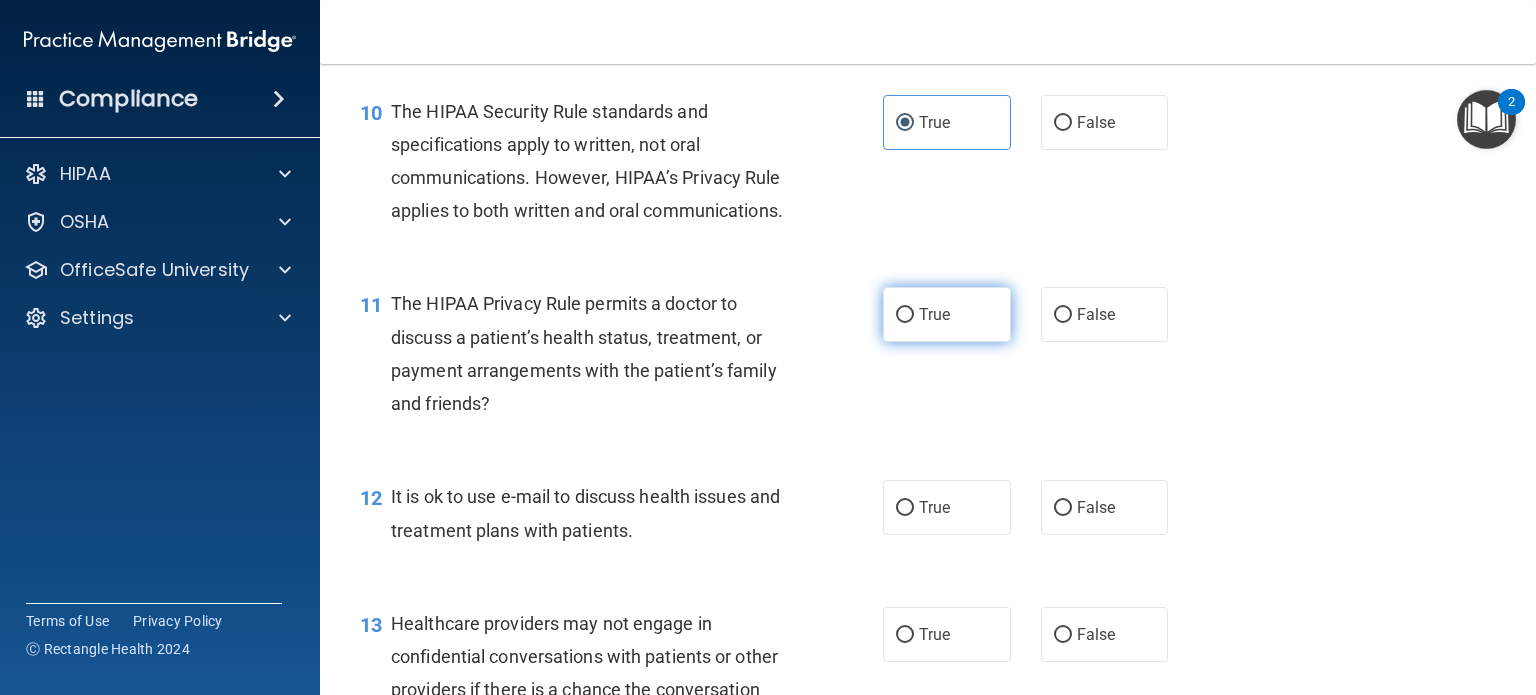 click on "True" at bounding box center [905, 315] 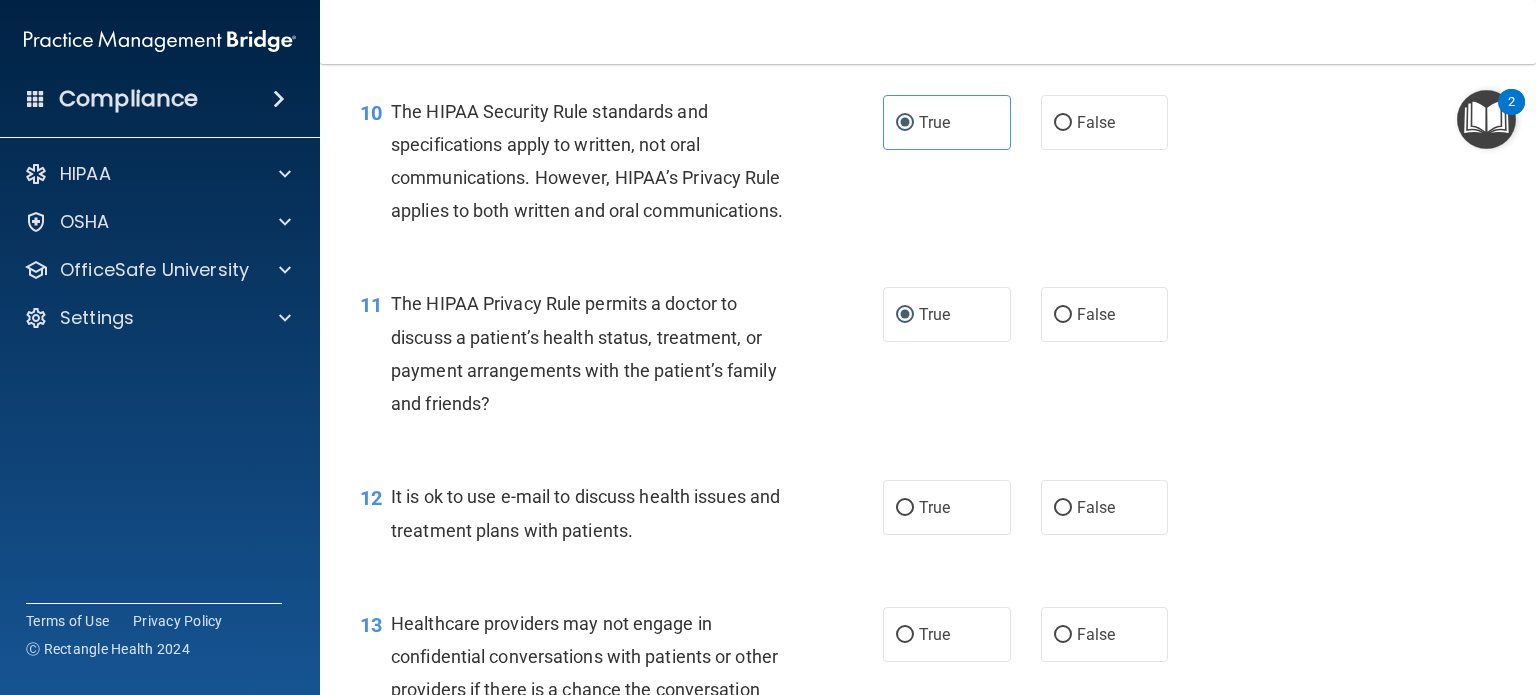 scroll, scrollTop: 1900, scrollLeft: 0, axis: vertical 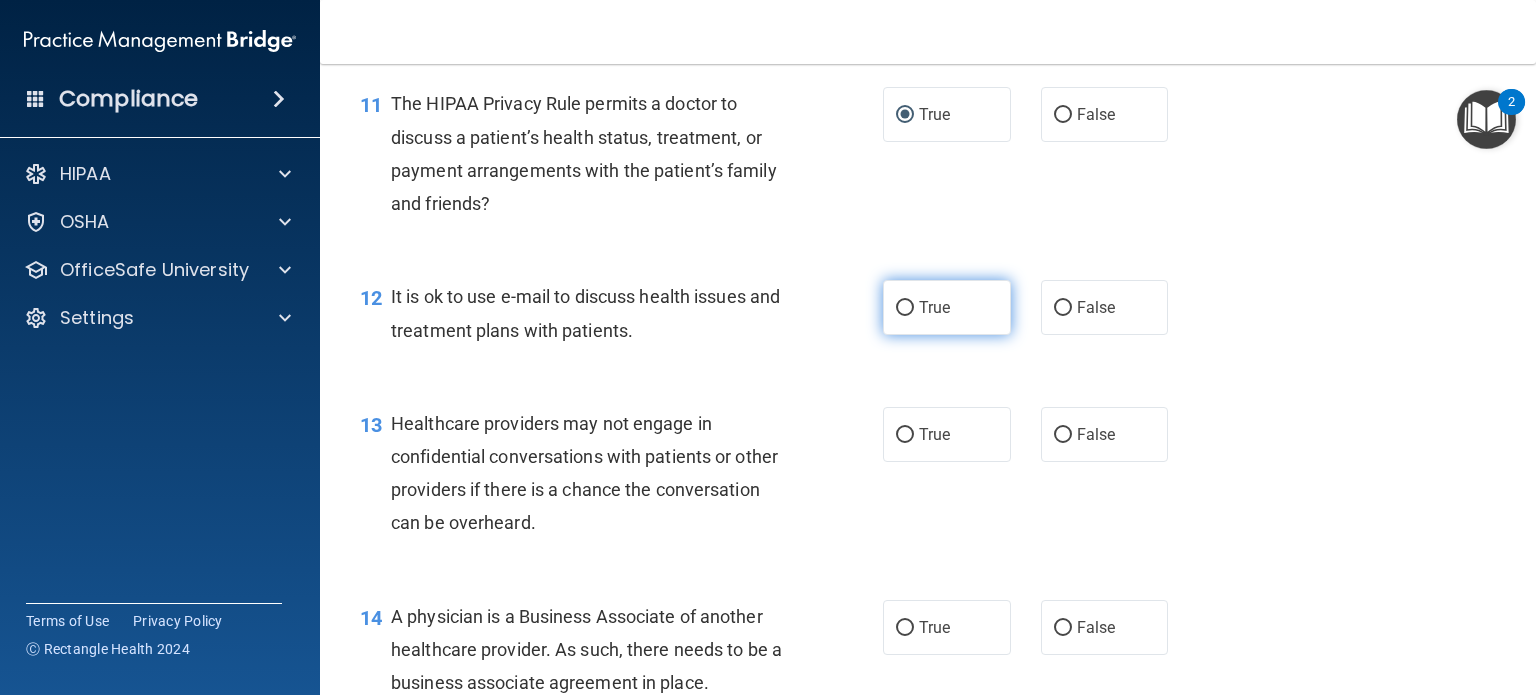 click on "True" at bounding box center (947, 307) 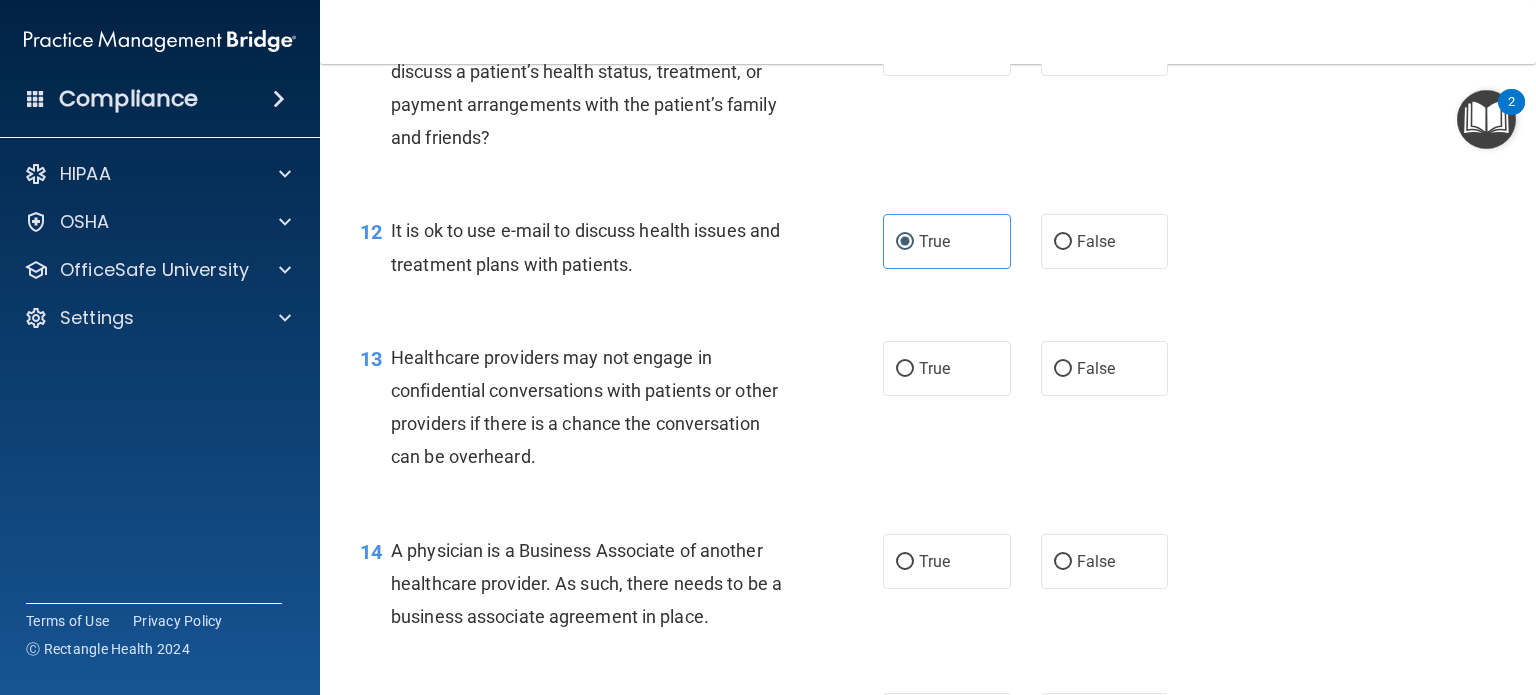 scroll, scrollTop: 2000, scrollLeft: 0, axis: vertical 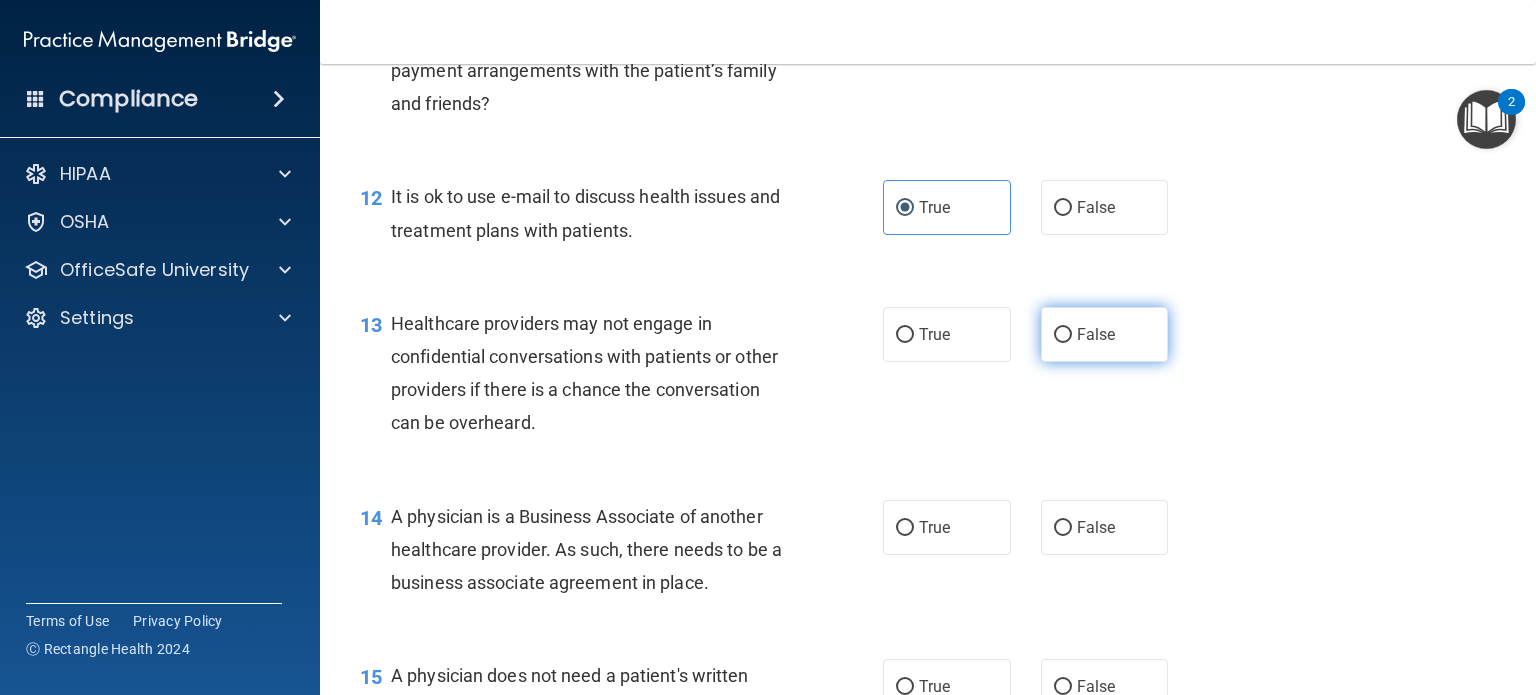 click on "False" at bounding box center [1105, 334] 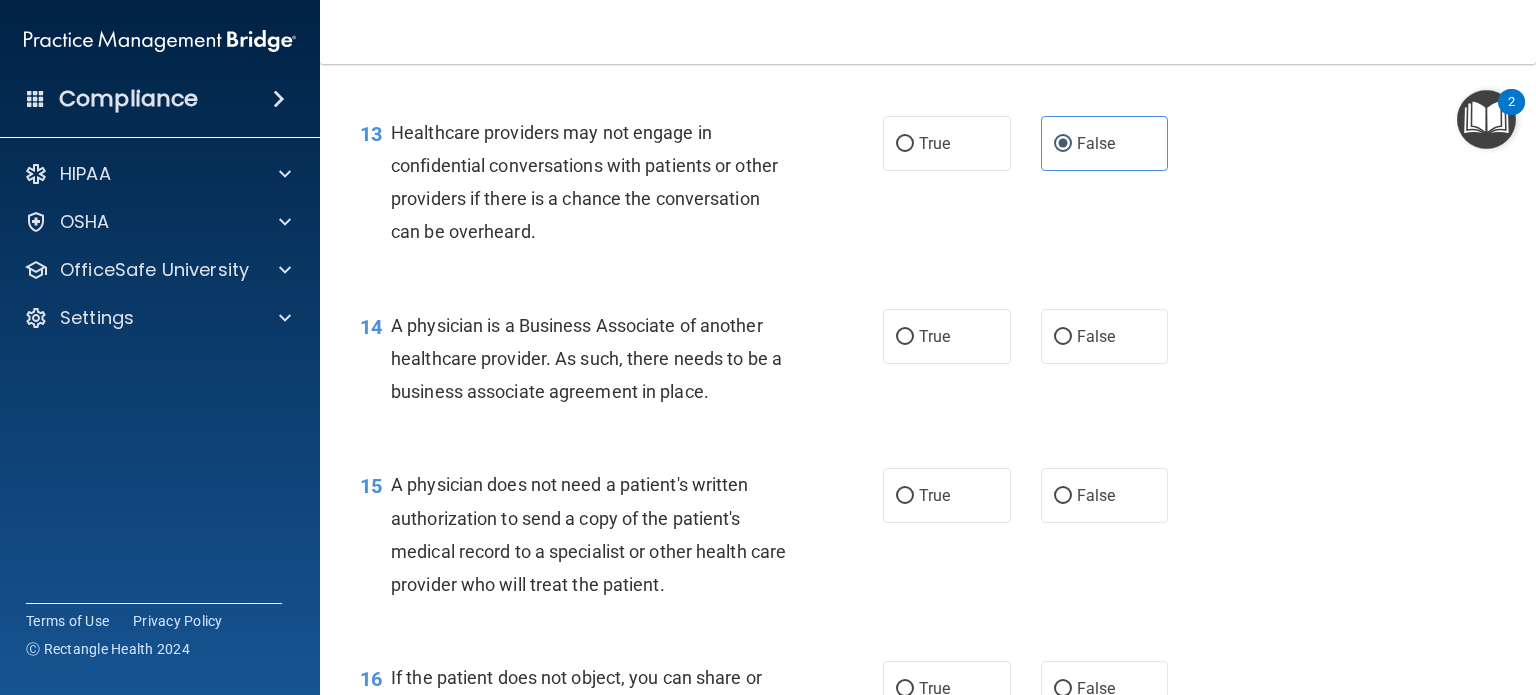 scroll, scrollTop: 2200, scrollLeft: 0, axis: vertical 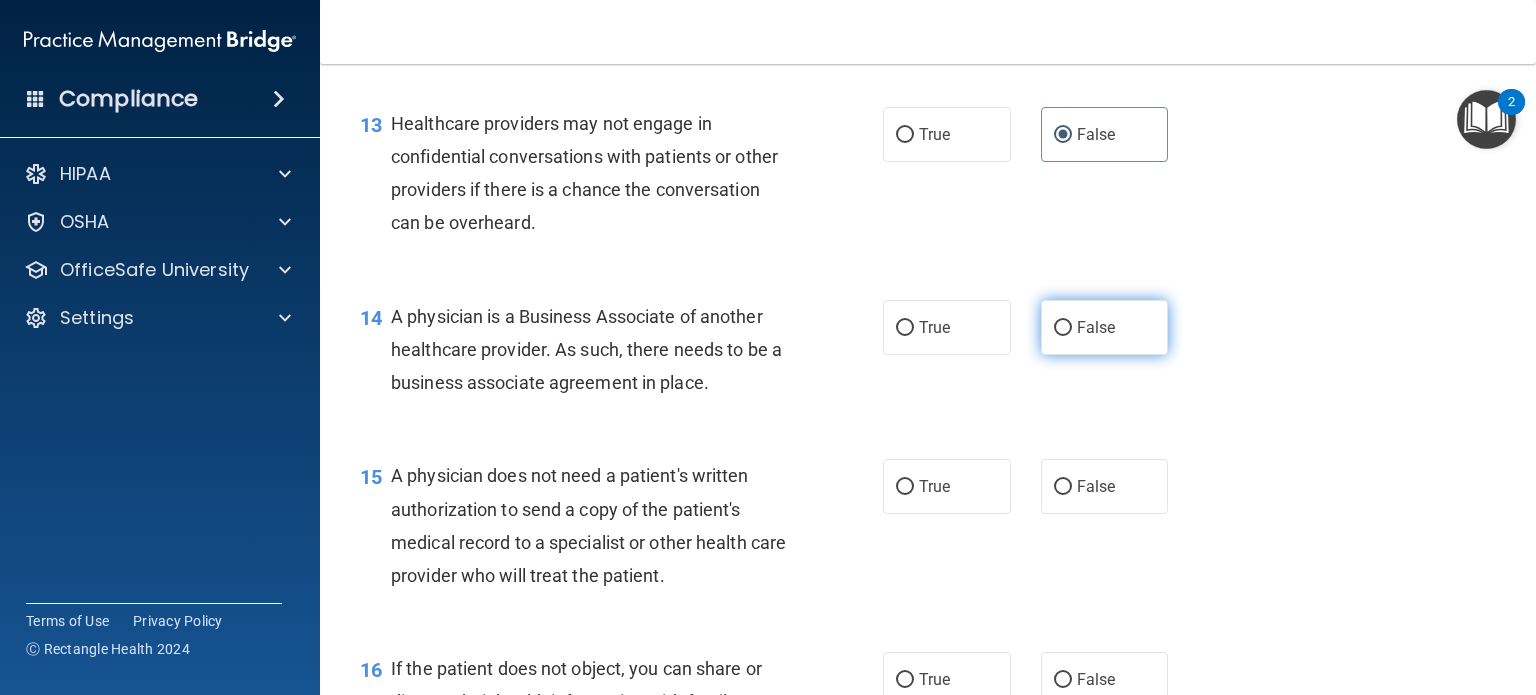 click on "False" at bounding box center [1096, 327] 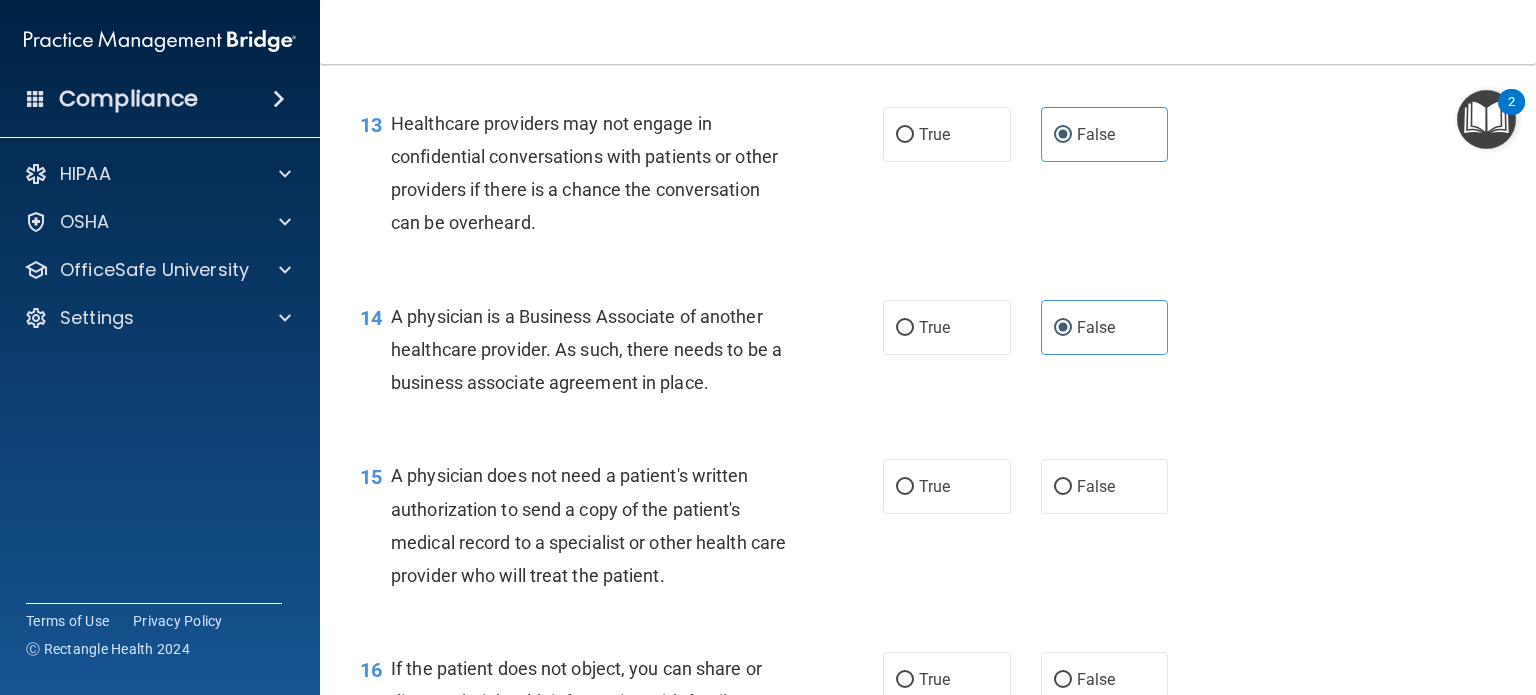 scroll, scrollTop: 2300, scrollLeft: 0, axis: vertical 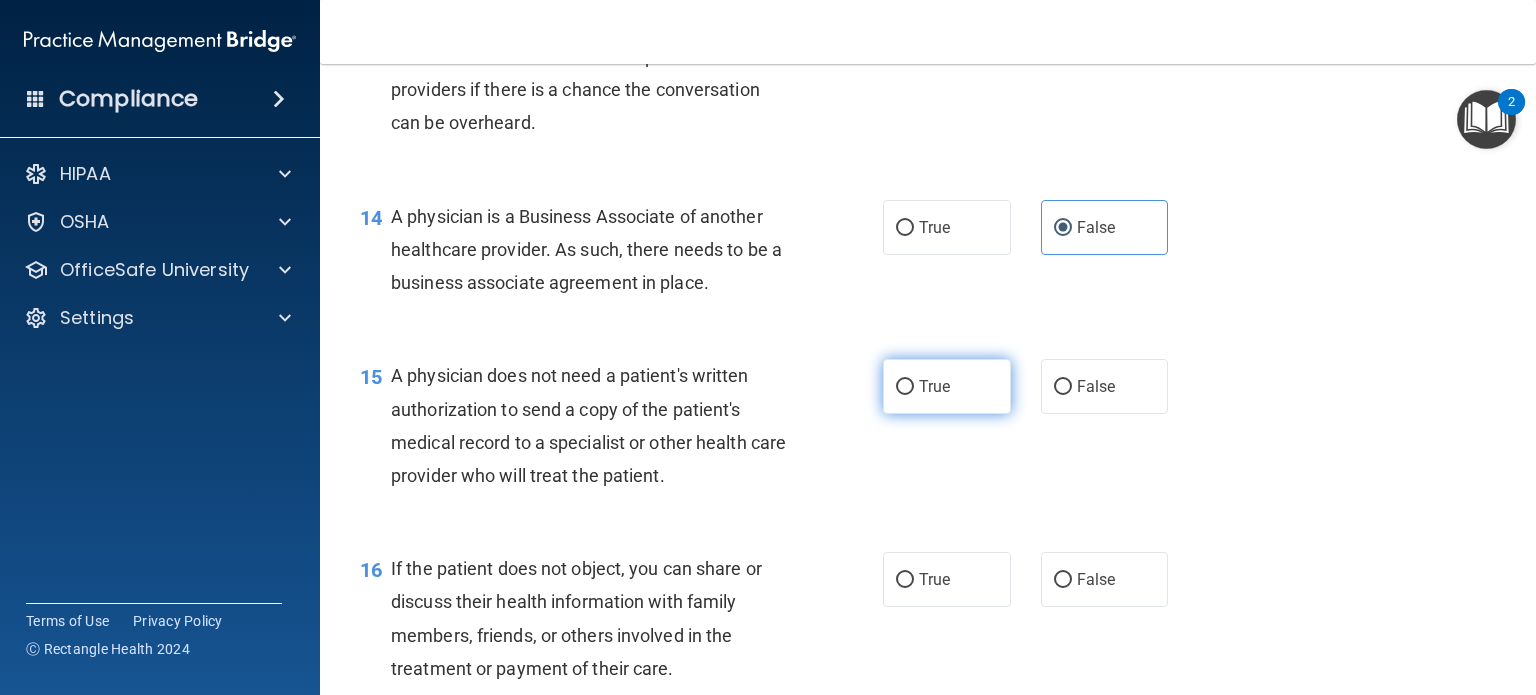 click on "True" at bounding box center (947, 386) 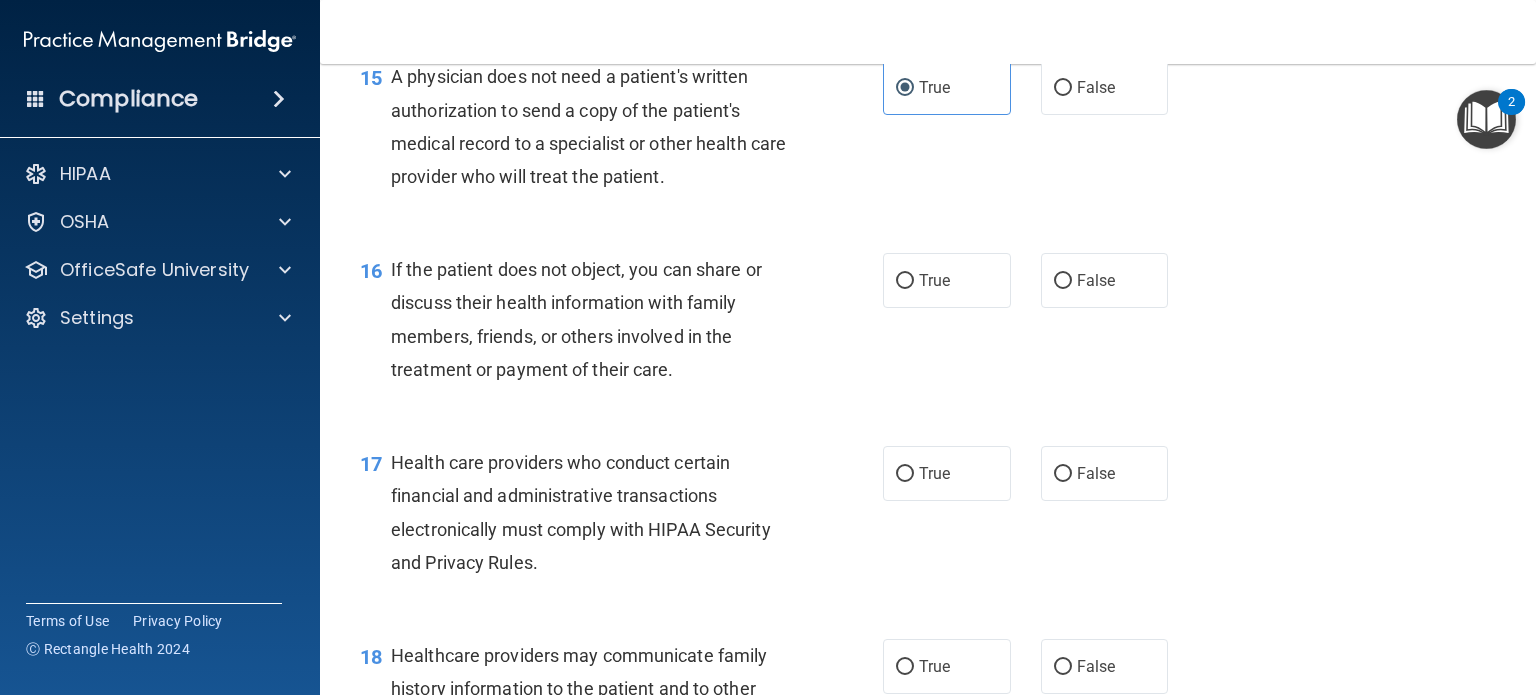 scroll, scrollTop: 2600, scrollLeft: 0, axis: vertical 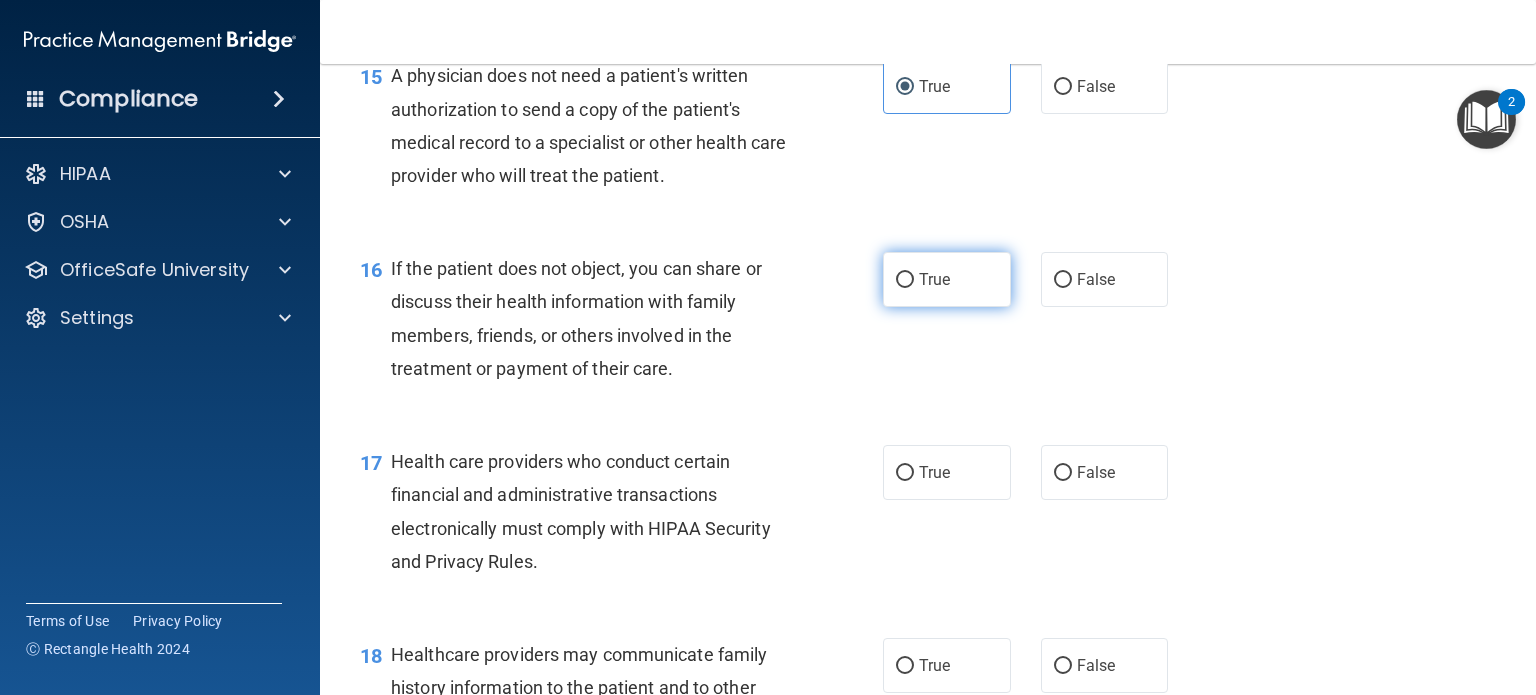 click on "True" at bounding box center [947, 279] 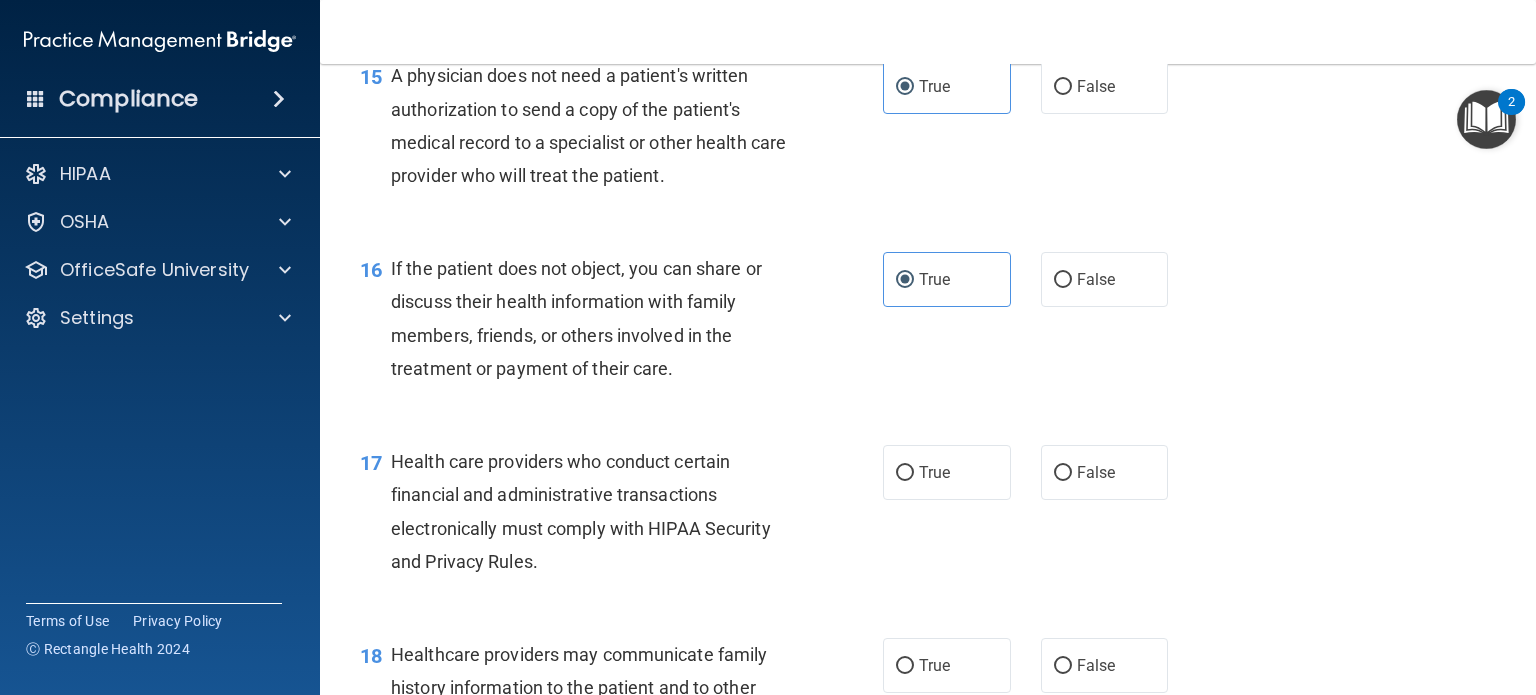 scroll, scrollTop: 2800, scrollLeft: 0, axis: vertical 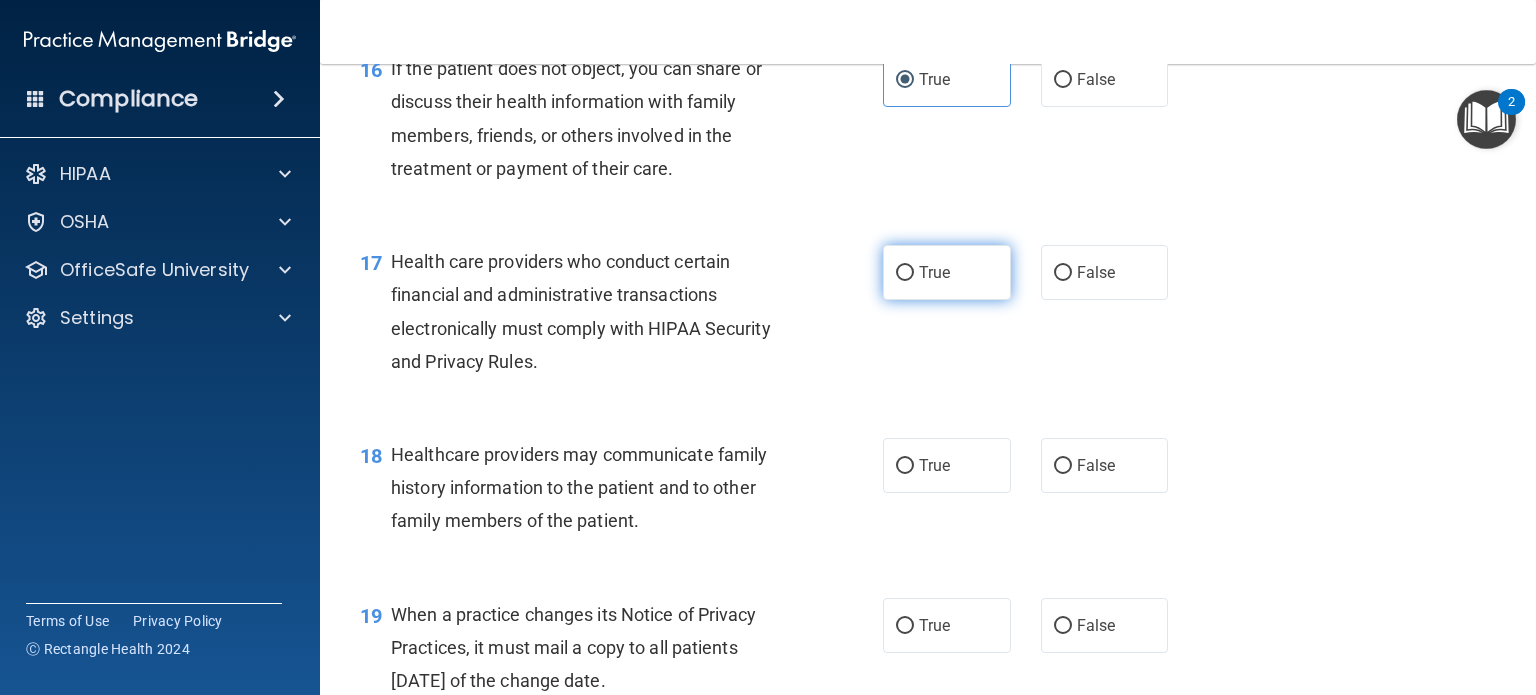 click on "True" at bounding box center (934, 272) 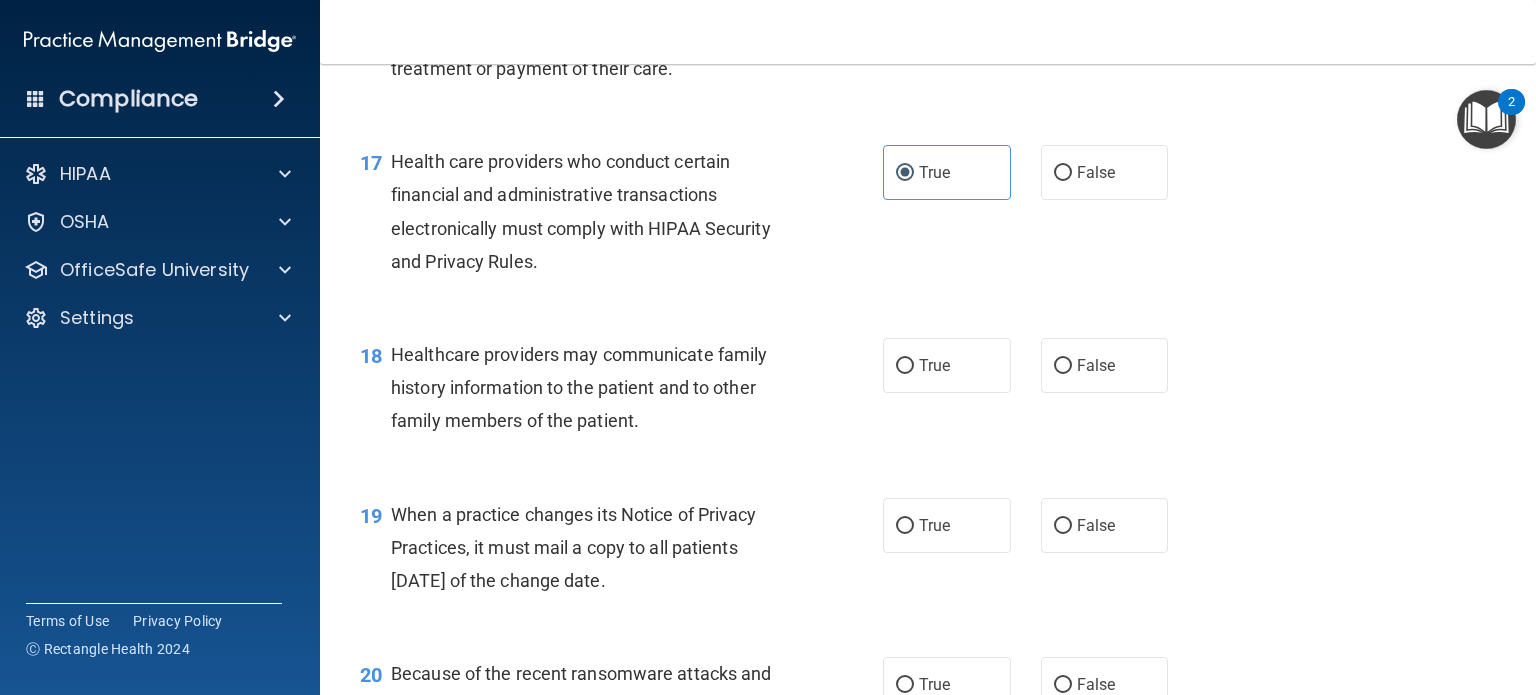 scroll, scrollTop: 3000, scrollLeft: 0, axis: vertical 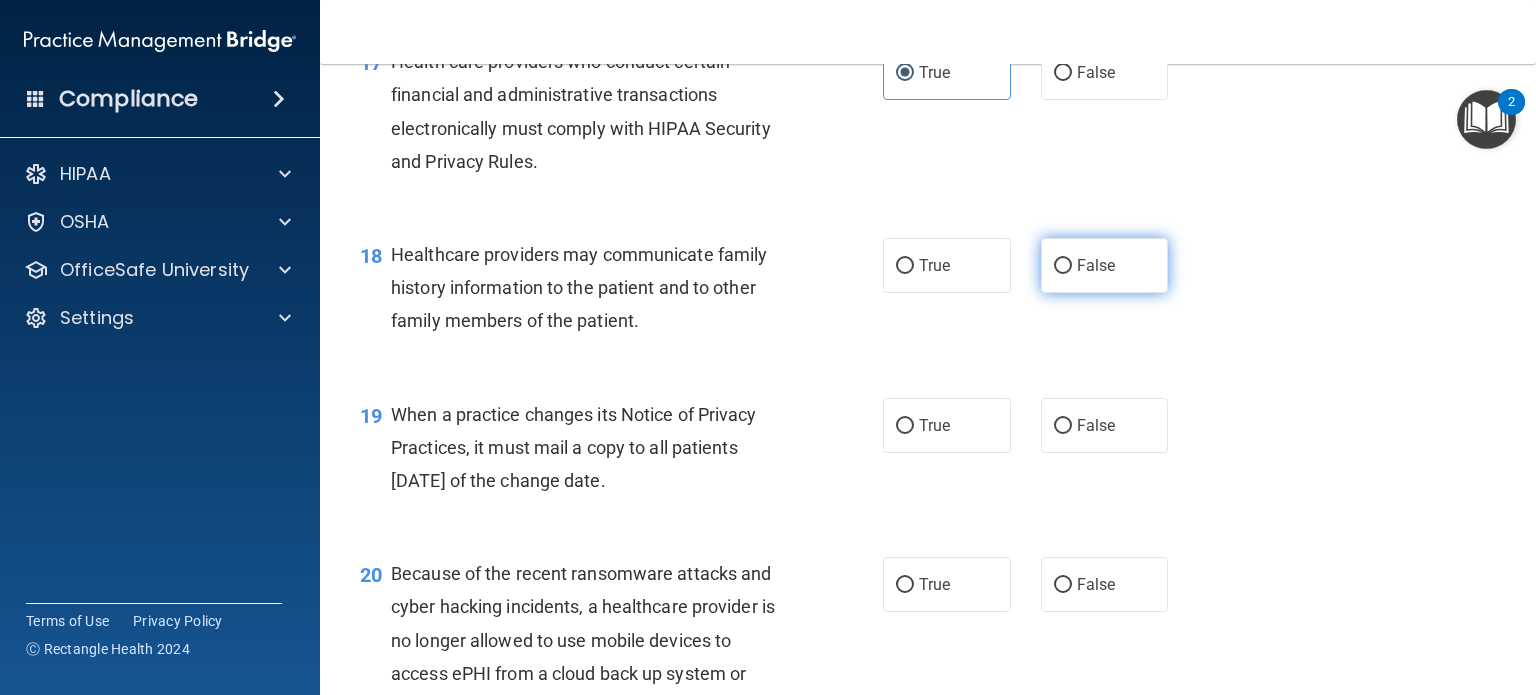 click on "False" at bounding box center (1105, 265) 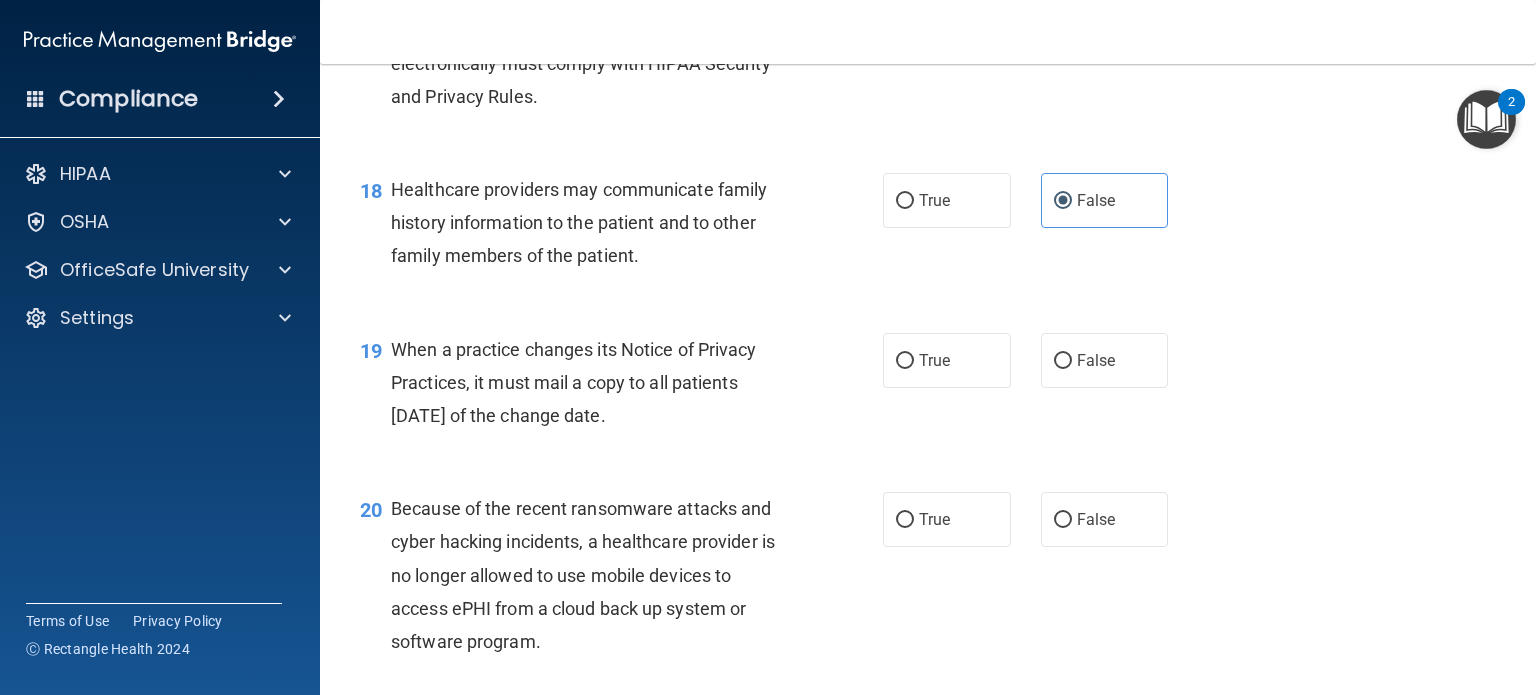 scroll, scrollTop: 3100, scrollLeft: 0, axis: vertical 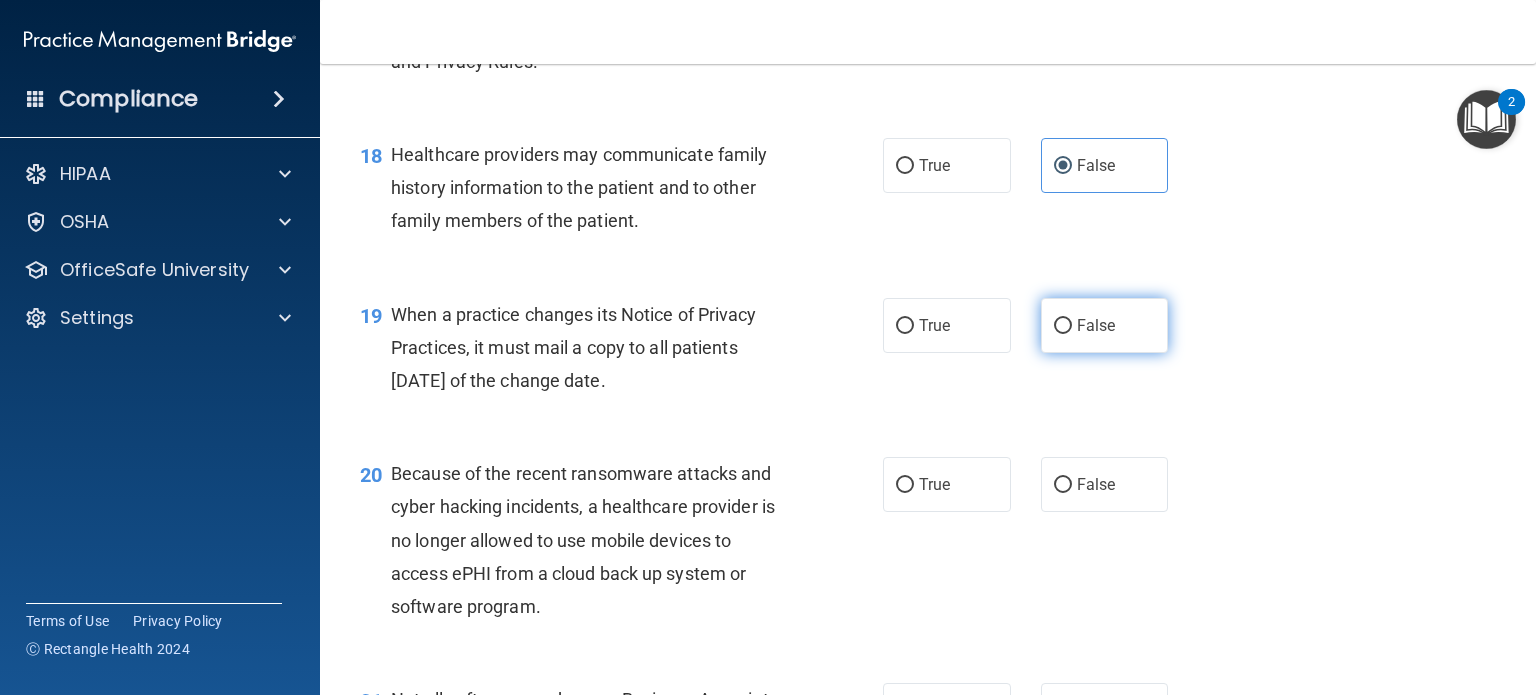 click on "False" at bounding box center (1105, 325) 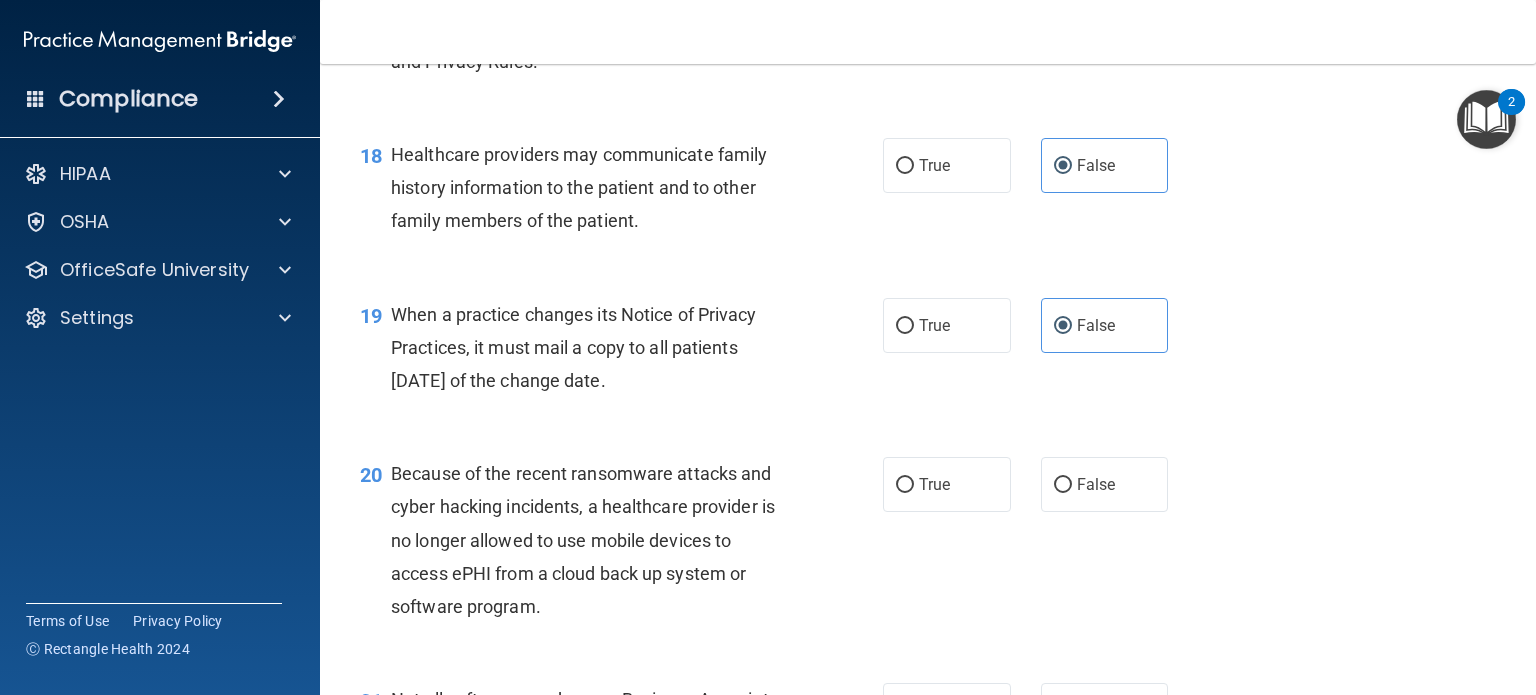 scroll, scrollTop: 3200, scrollLeft: 0, axis: vertical 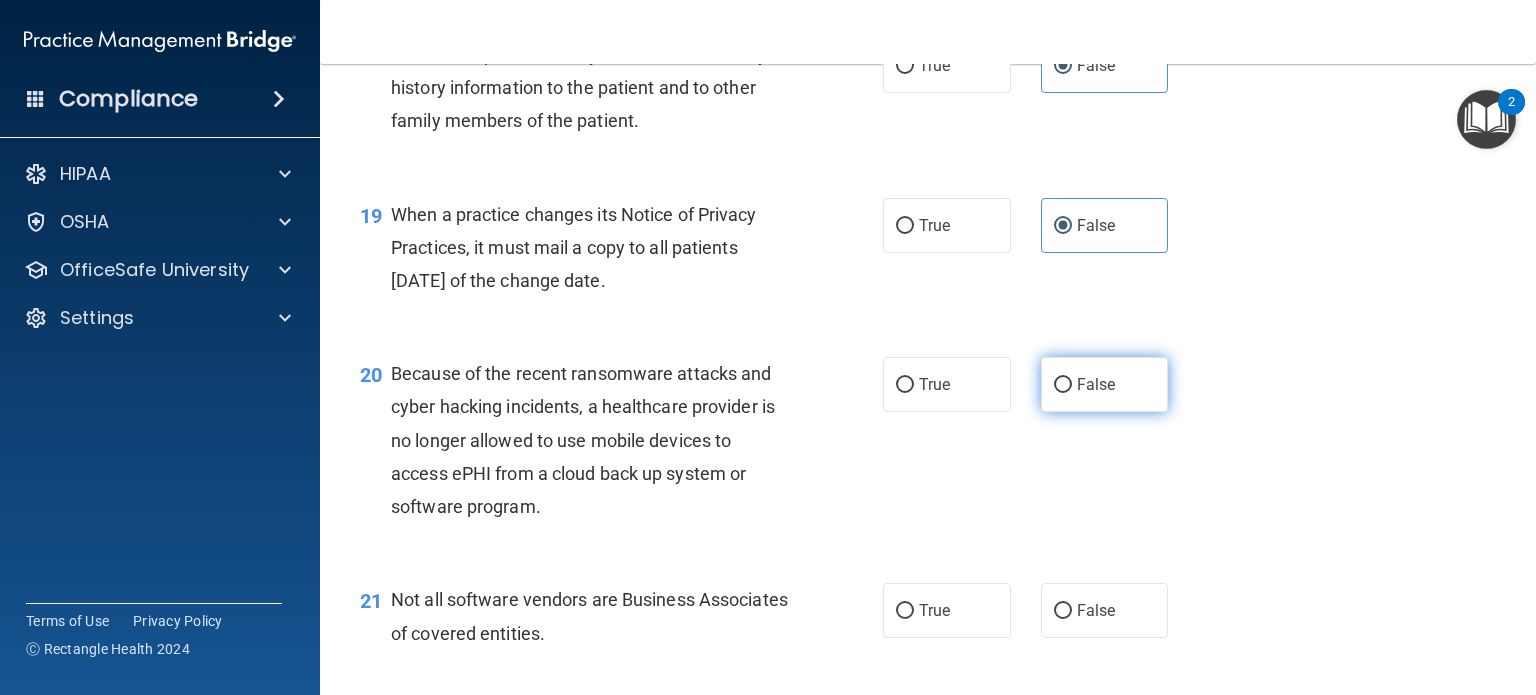 click on "False" at bounding box center [1105, 384] 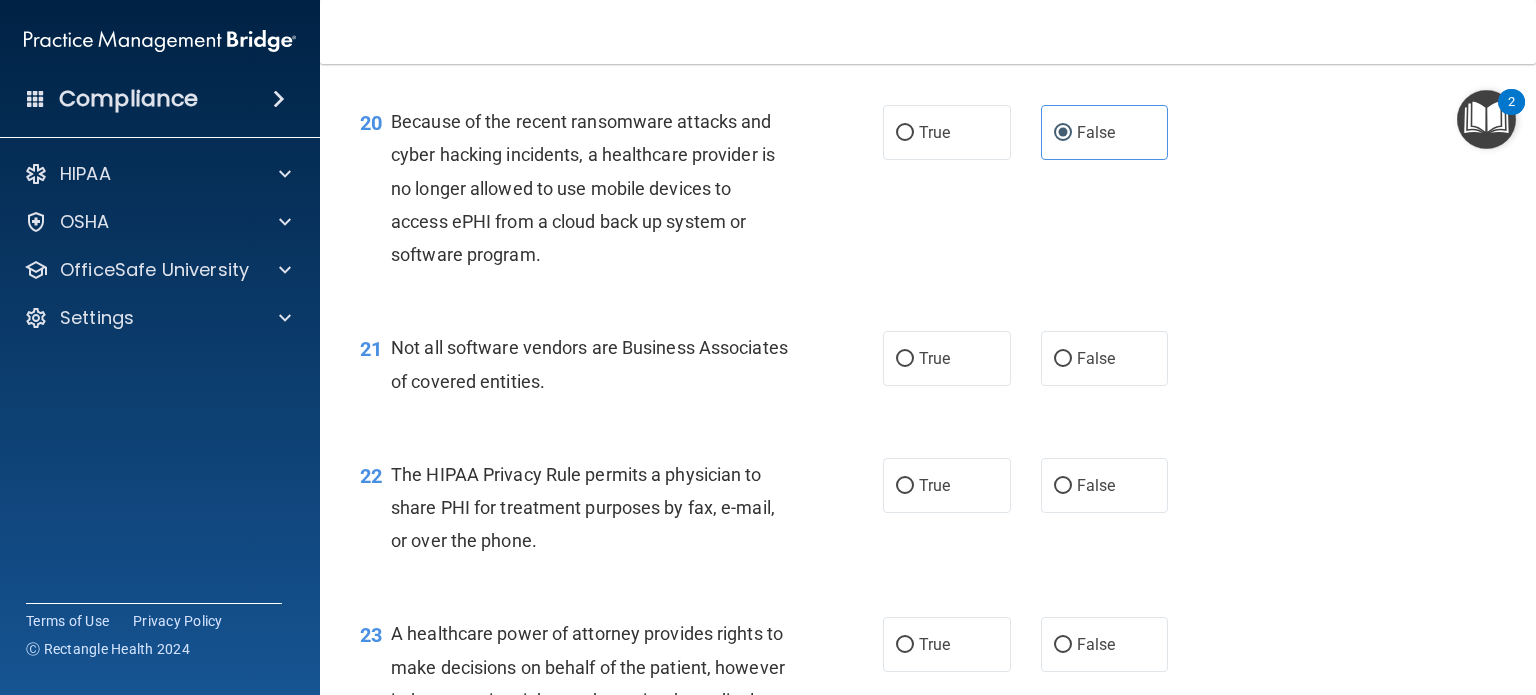 scroll, scrollTop: 3500, scrollLeft: 0, axis: vertical 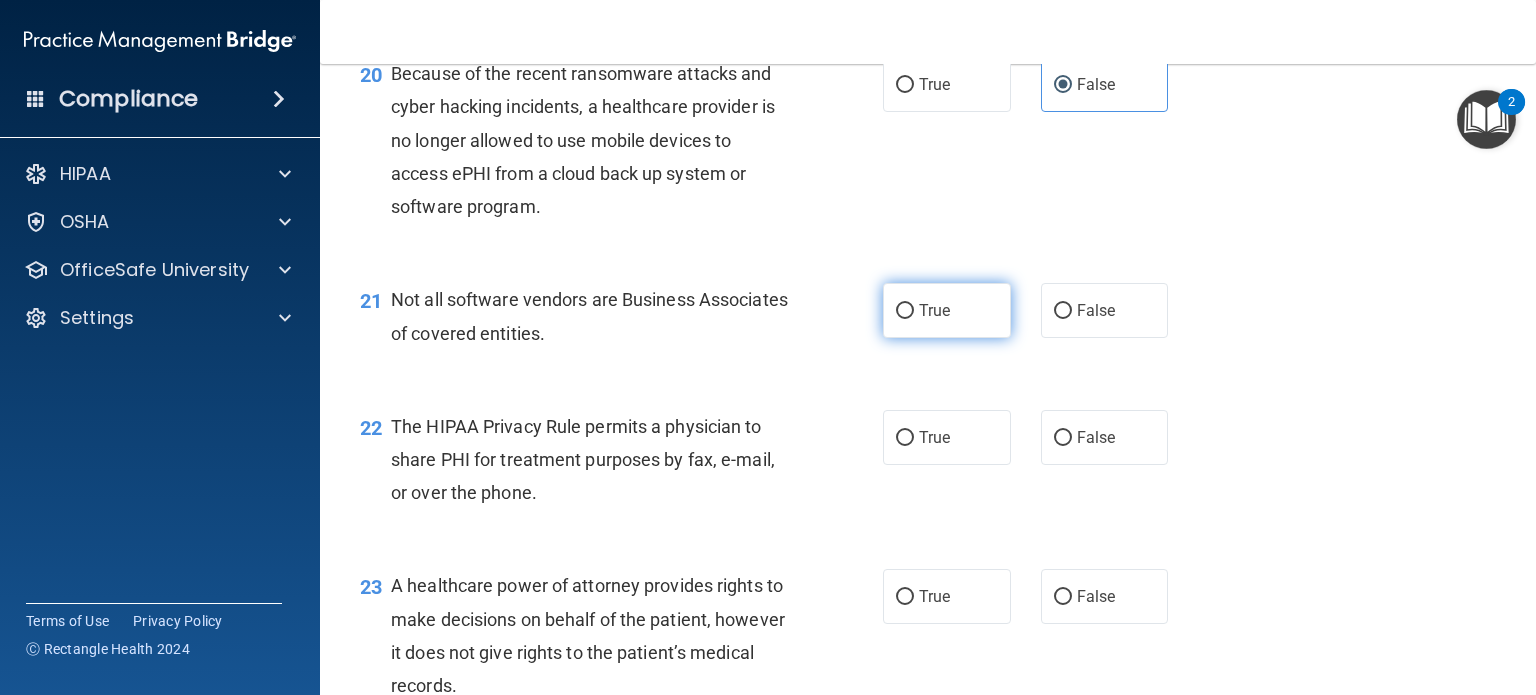 click on "True" at bounding box center [947, 310] 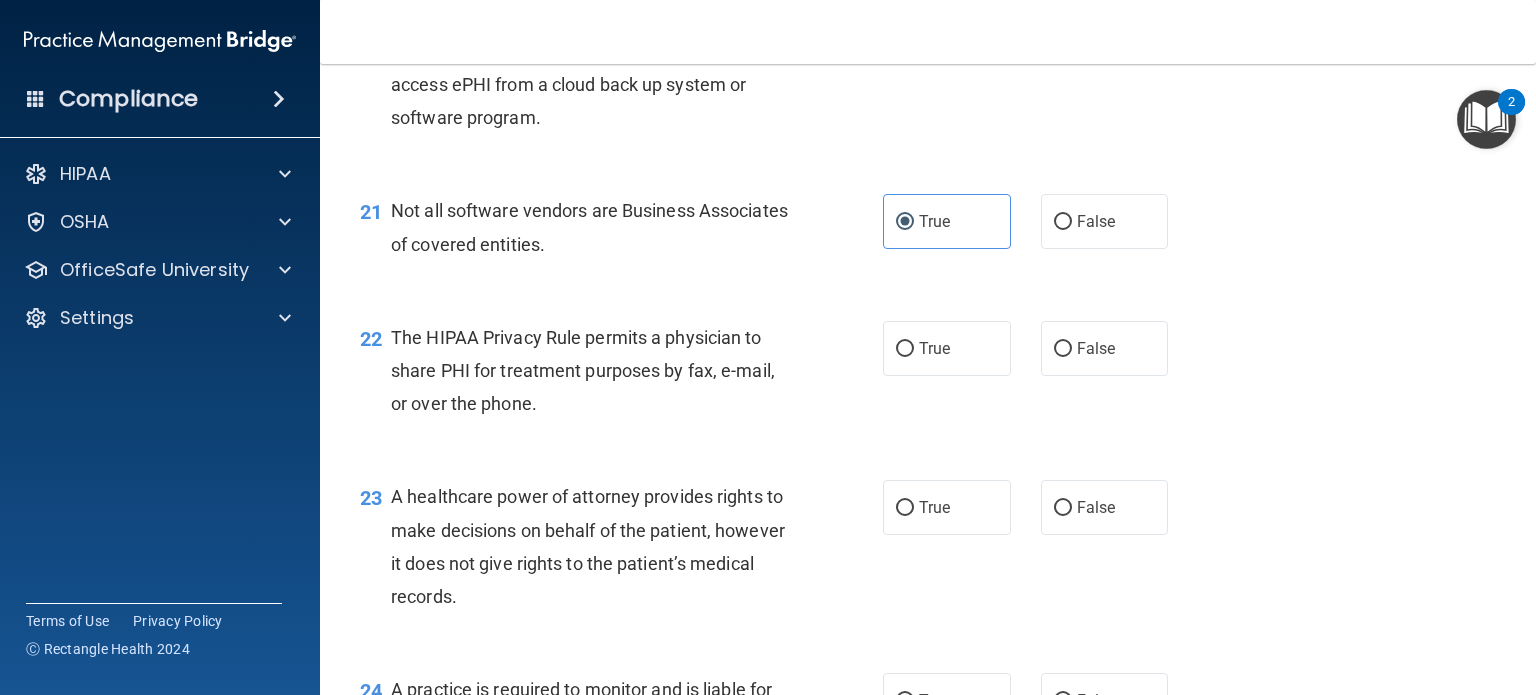 scroll, scrollTop: 3700, scrollLeft: 0, axis: vertical 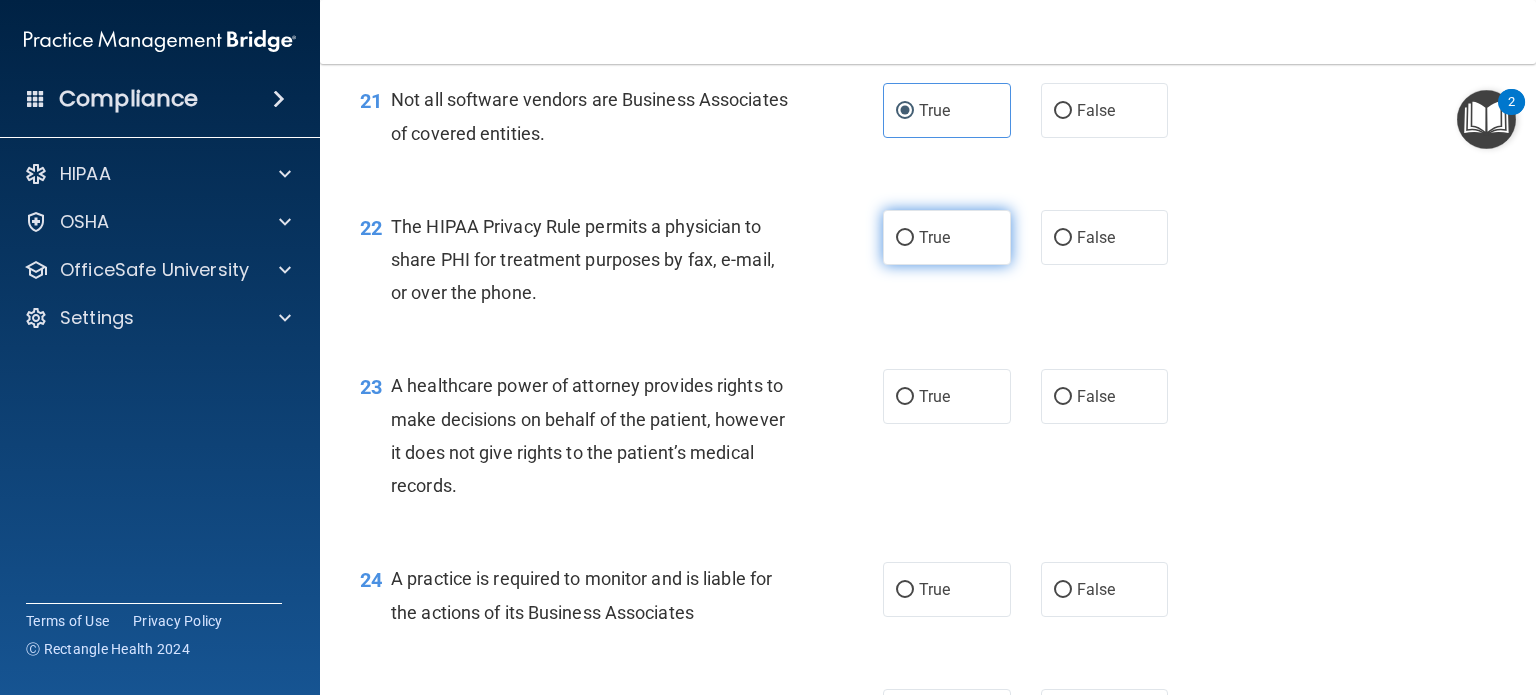 click on "True" at bounding box center [934, 237] 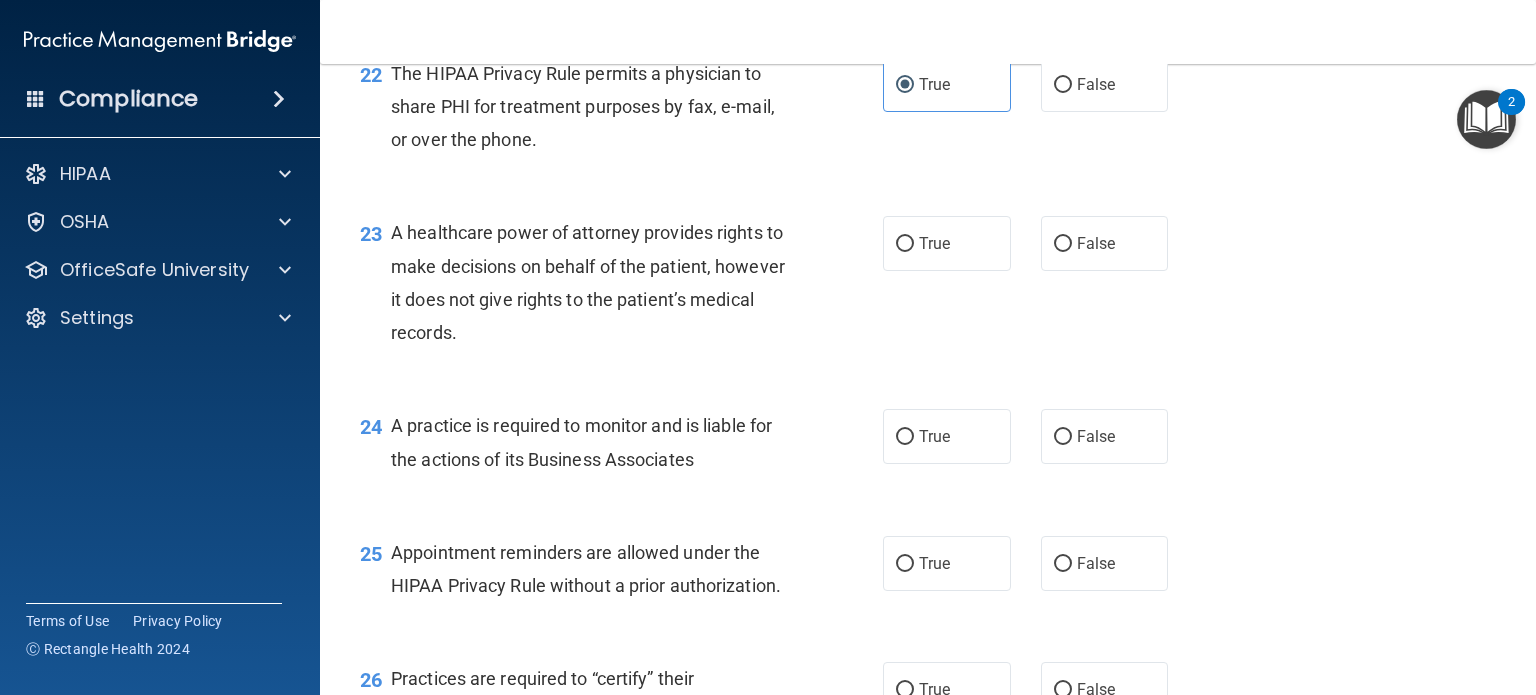 scroll, scrollTop: 3900, scrollLeft: 0, axis: vertical 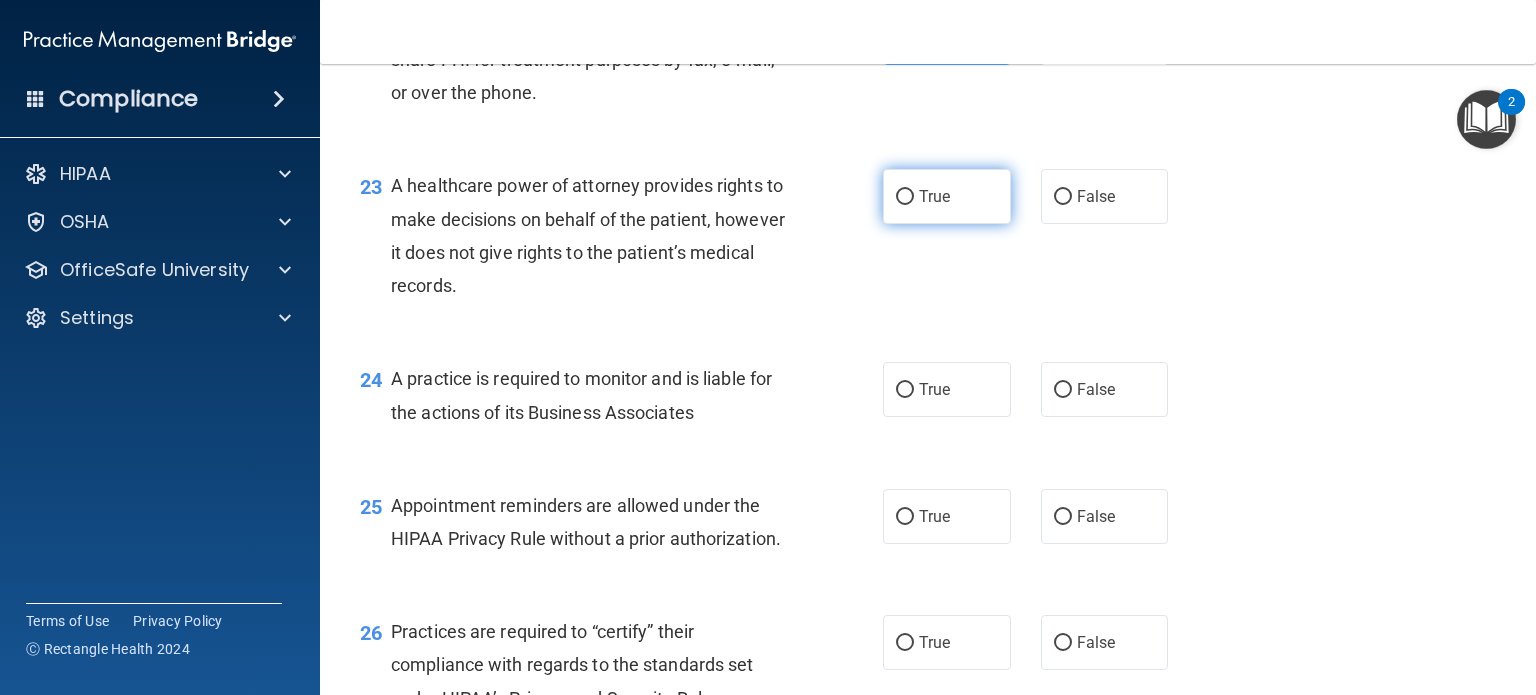 click on "True" at bounding box center [947, 196] 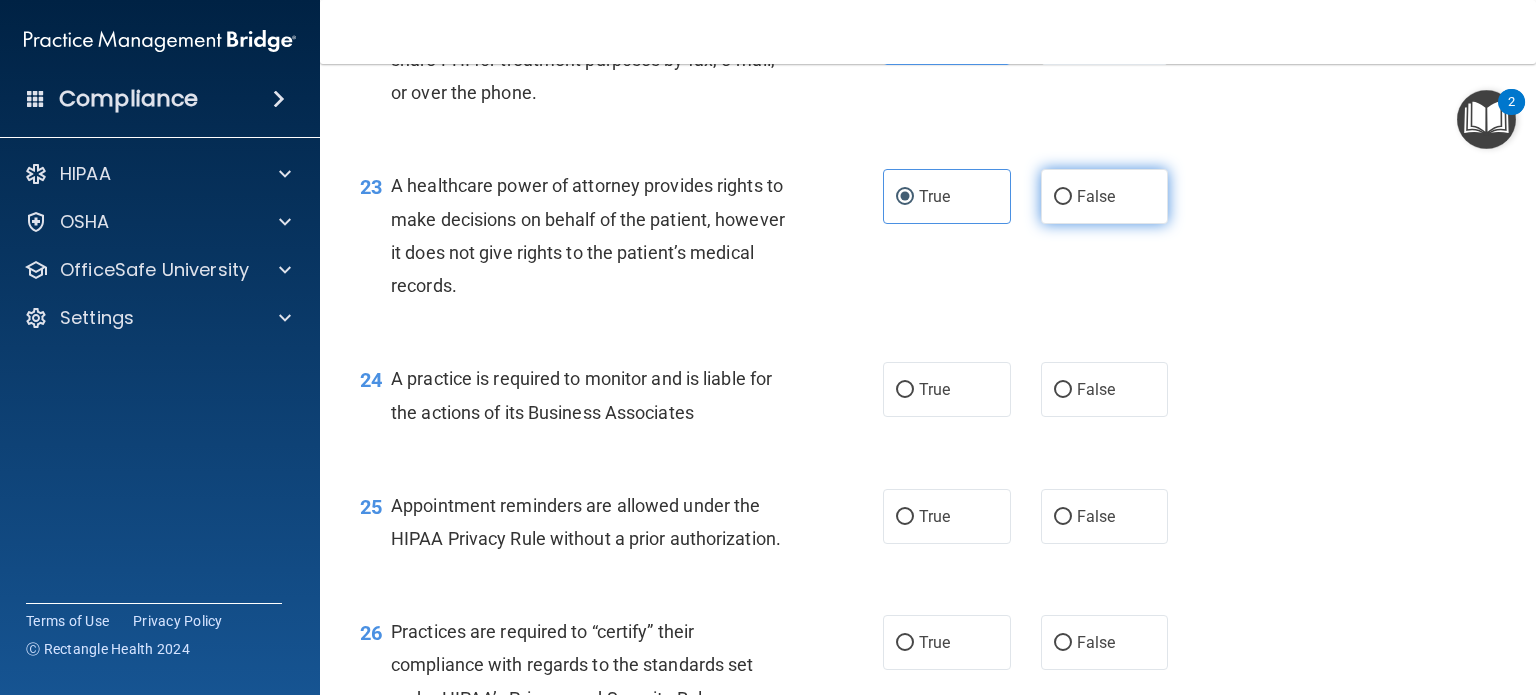 click on "False" at bounding box center (1105, 196) 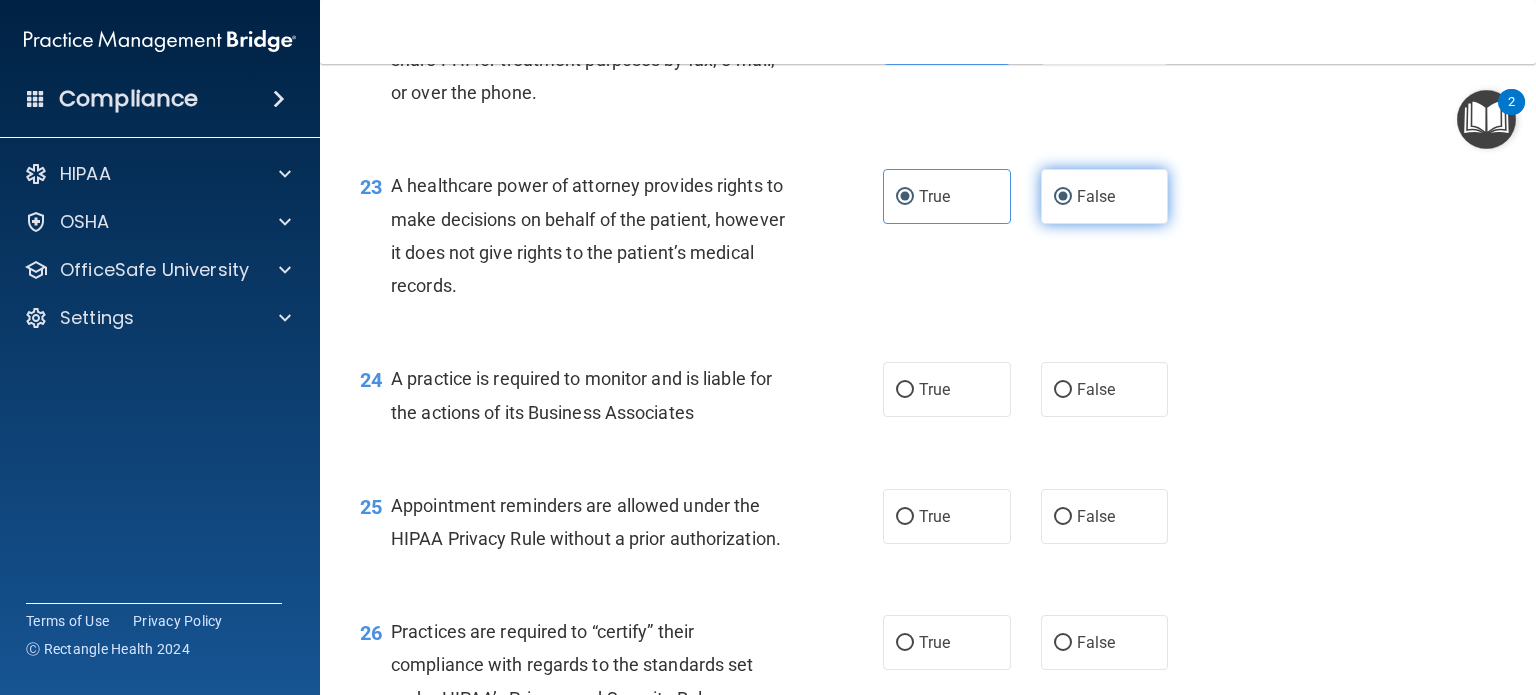 radio on "false" 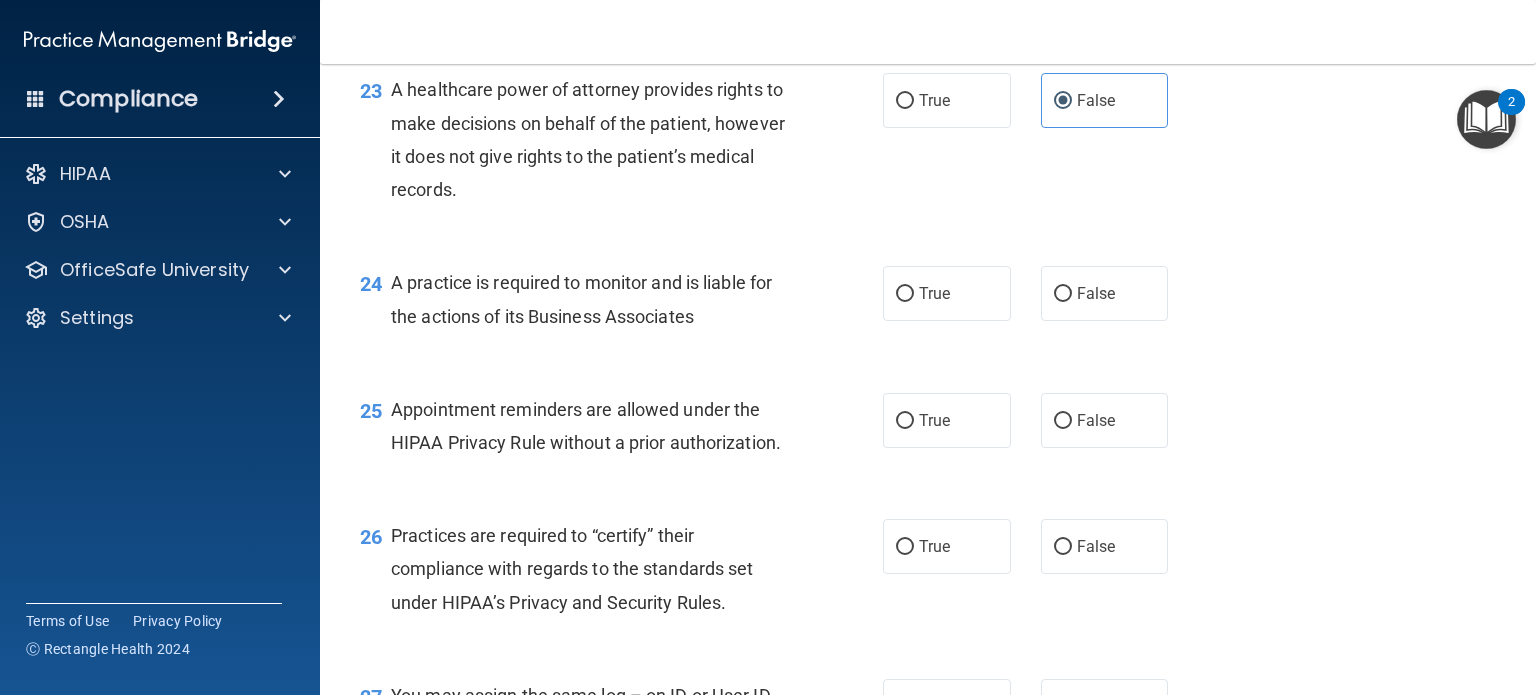 scroll, scrollTop: 4100, scrollLeft: 0, axis: vertical 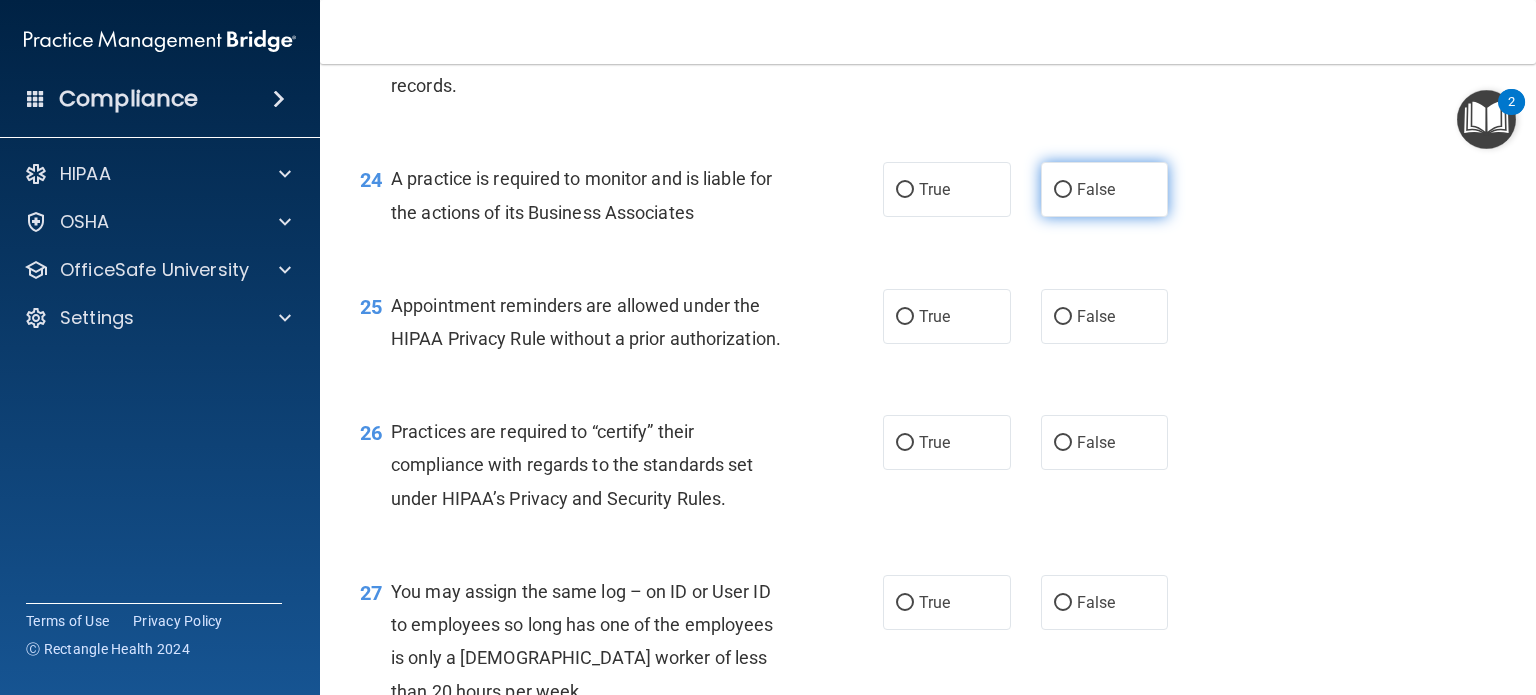 click on "False" at bounding box center [1105, 189] 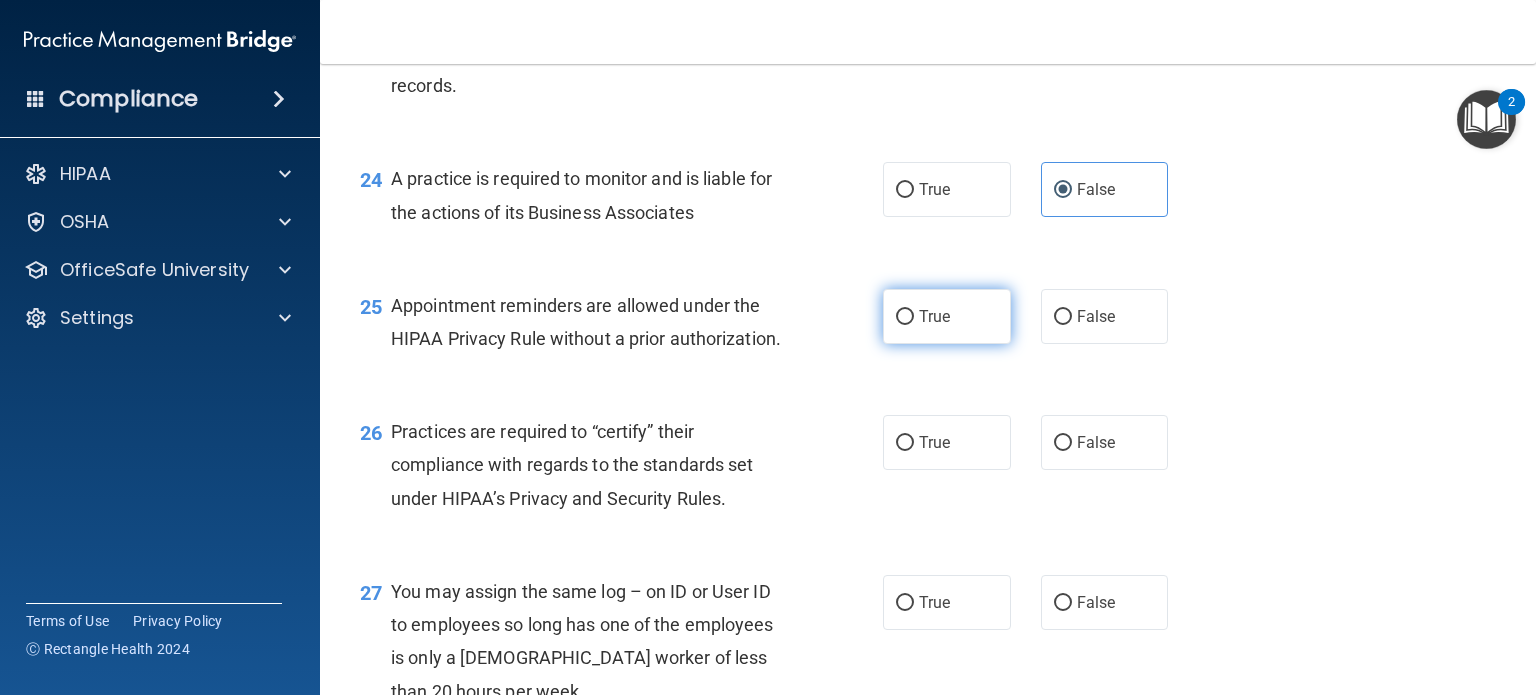 click on "True" at bounding box center (947, 316) 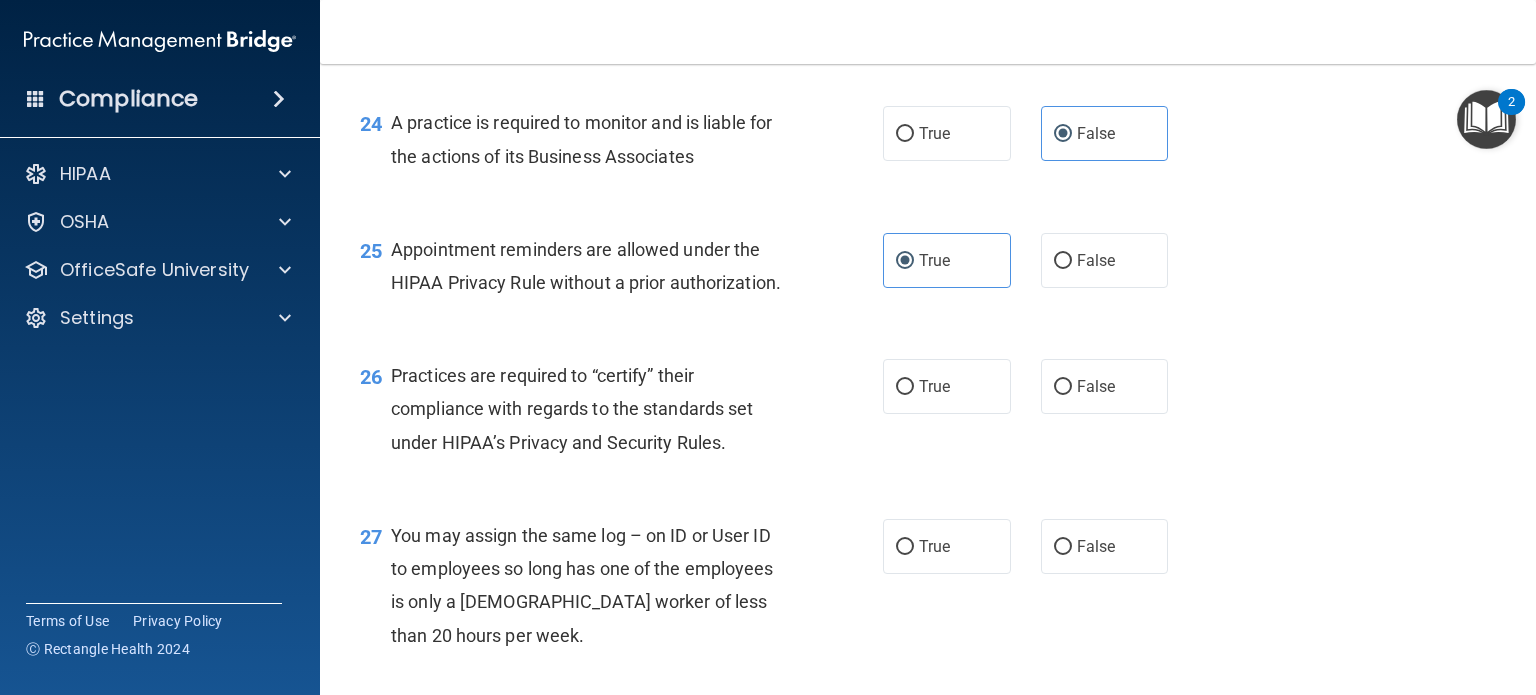 scroll, scrollTop: 4200, scrollLeft: 0, axis: vertical 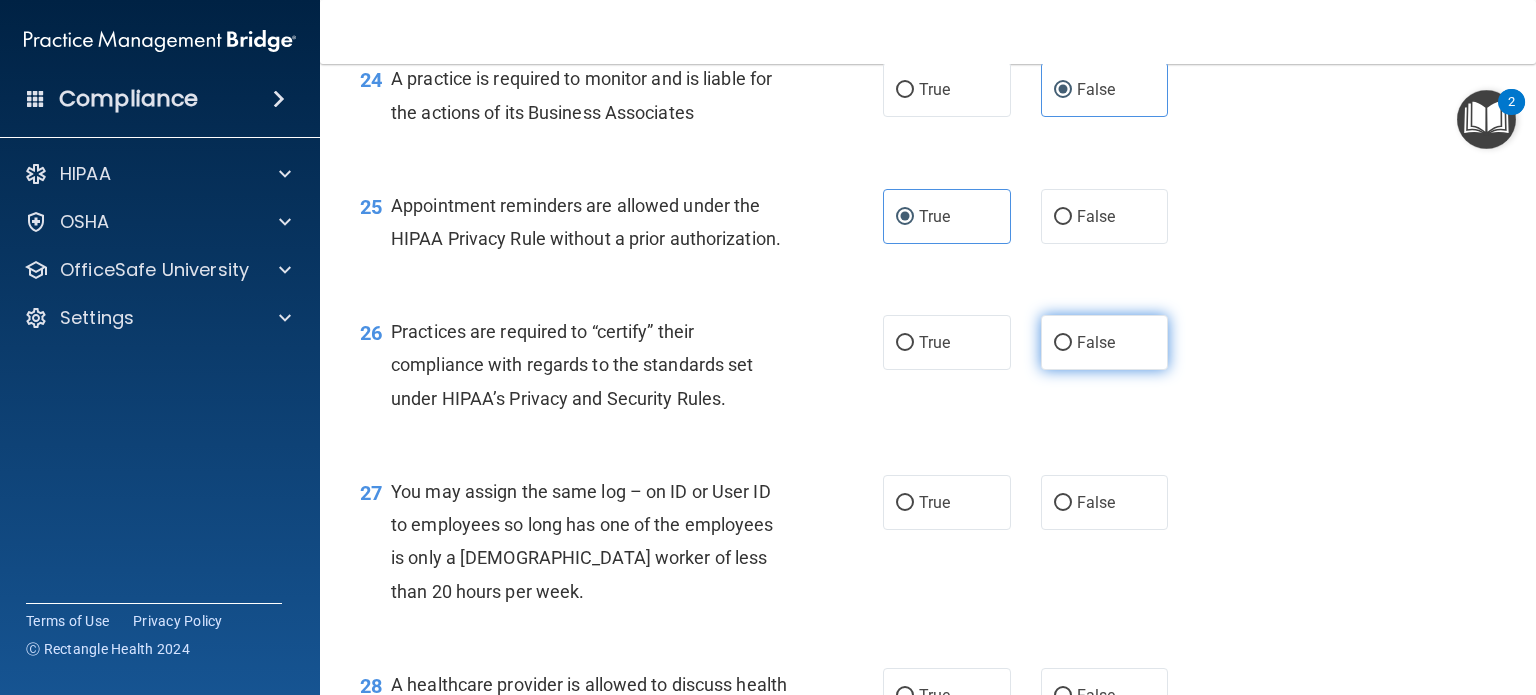 click on "False" at bounding box center (1096, 342) 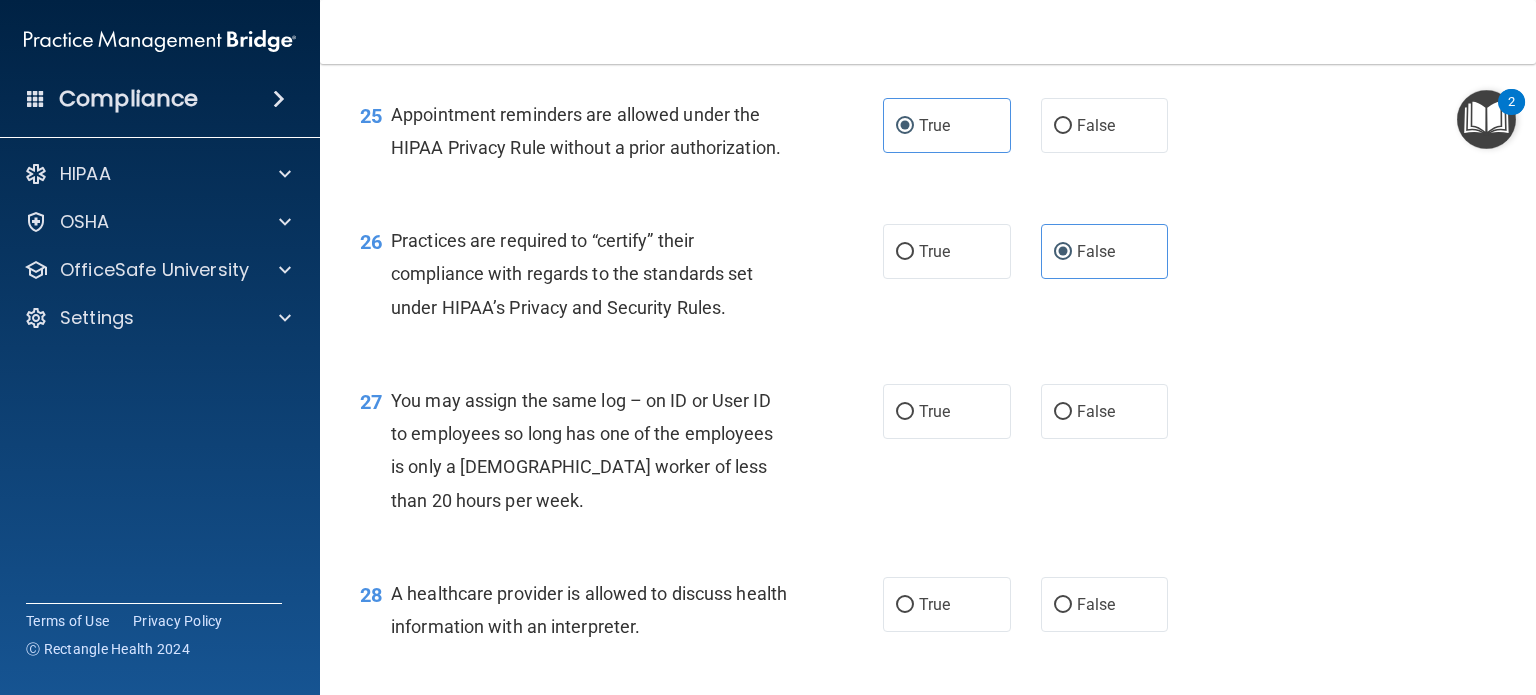 scroll, scrollTop: 4400, scrollLeft: 0, axis: vertical 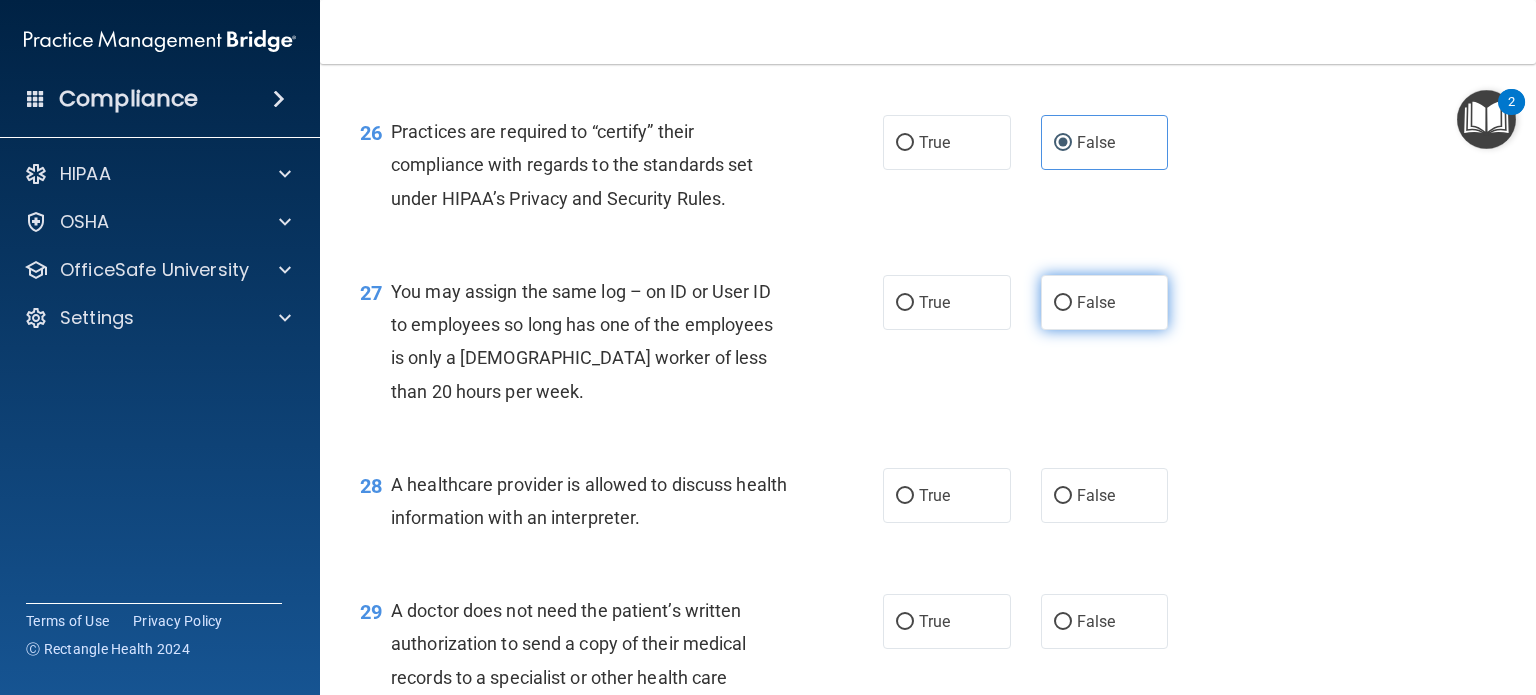 drag, startPoint x: 1154, startPoint y: 387, endPoint x: 1133, endPoint y: 387, distance: 21 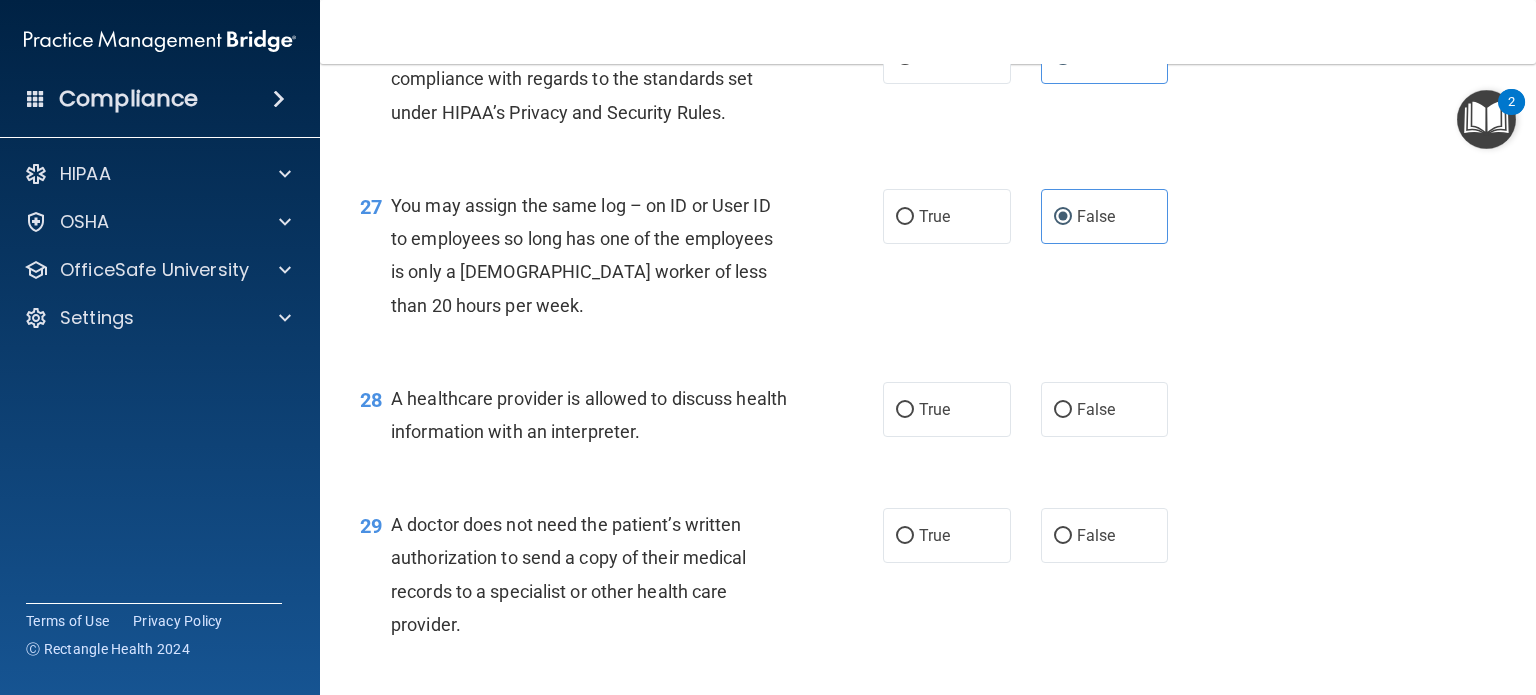 scroll, scrollTop: 4600, scrollLeft: 0, axis: vertical 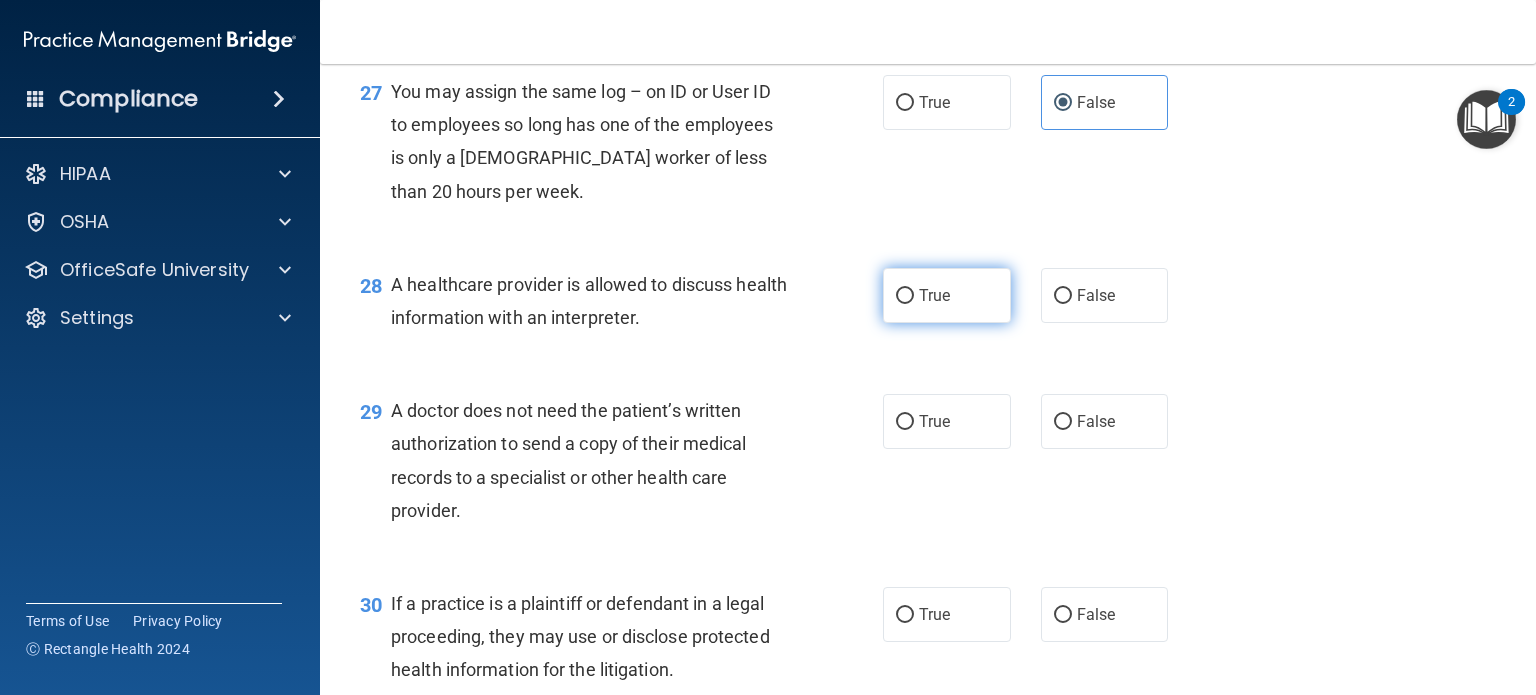 click on "True" at bounding box center [947, 295] 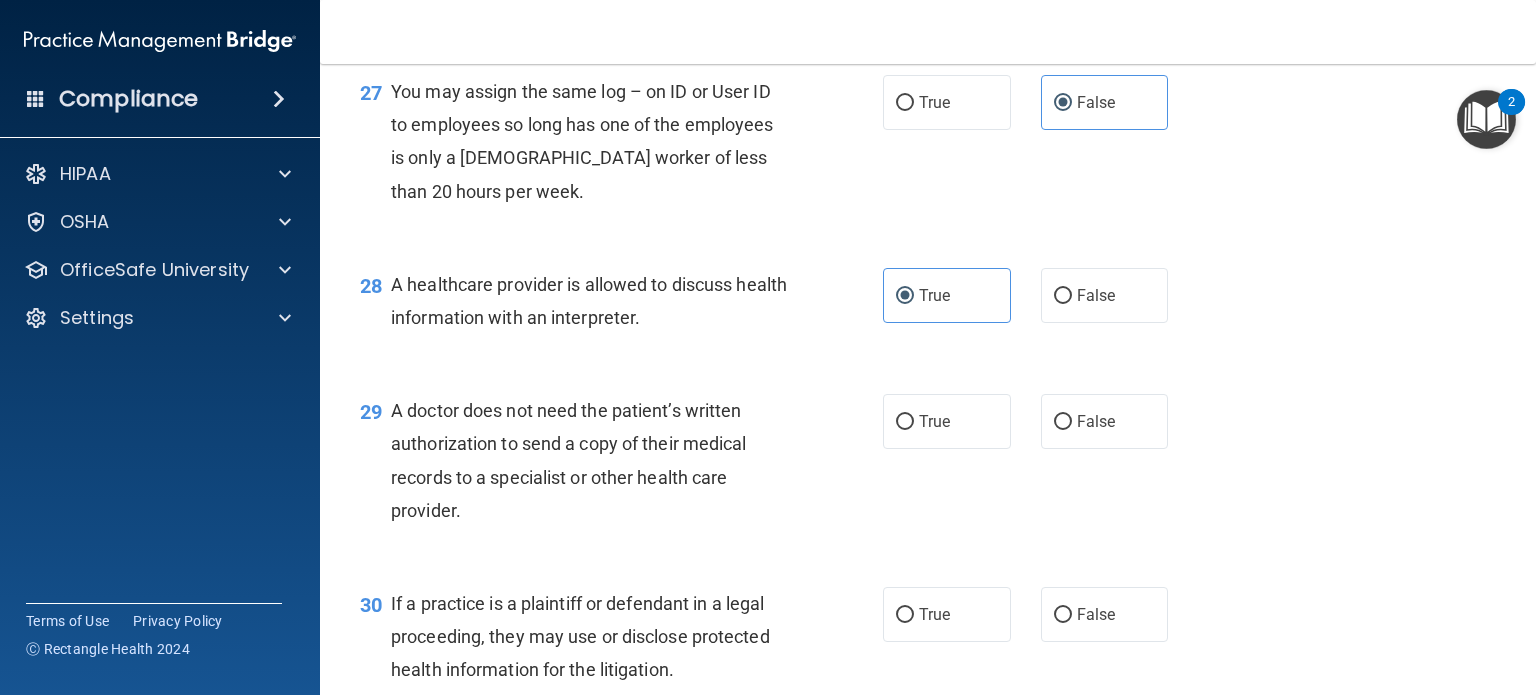scroll, scrollTop: 4700, scrollLeft: 0, axis: vertical 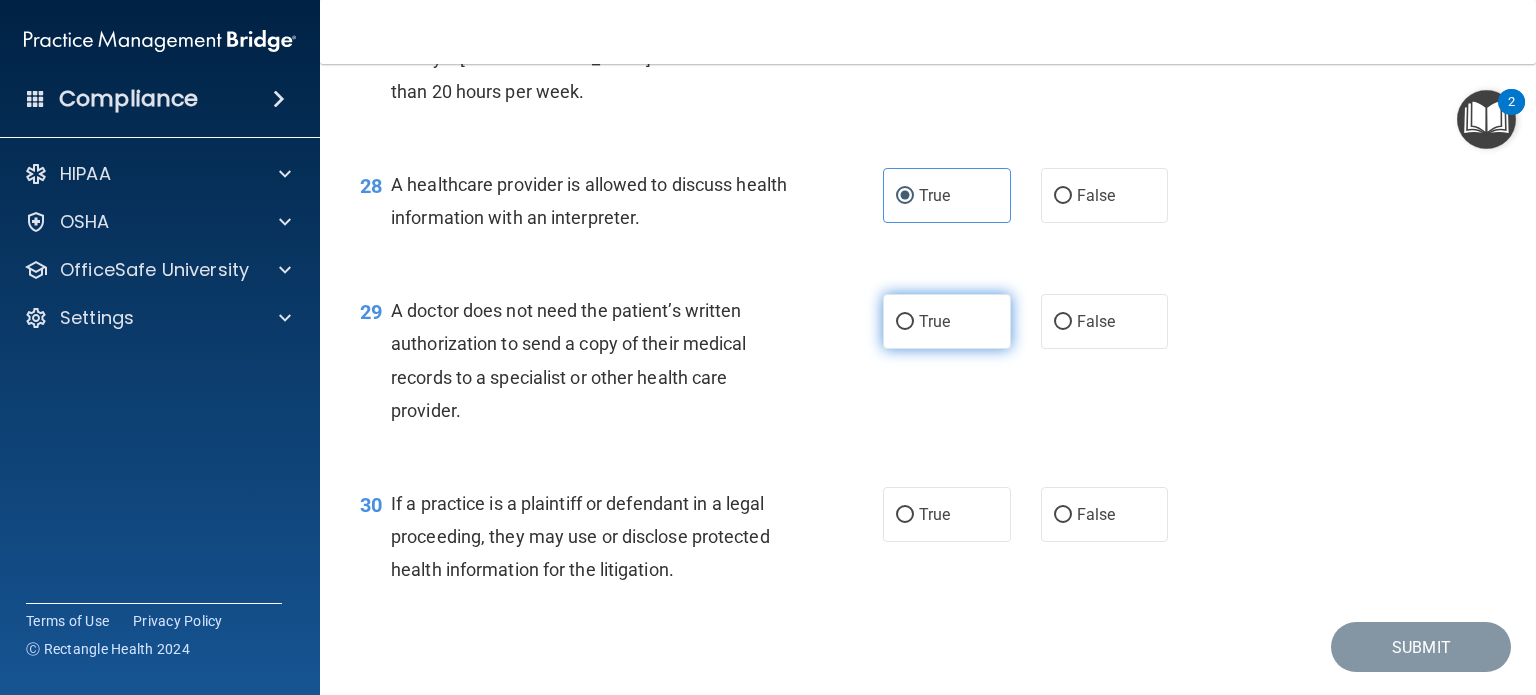 click on "True" at bounding box center [947, 321] 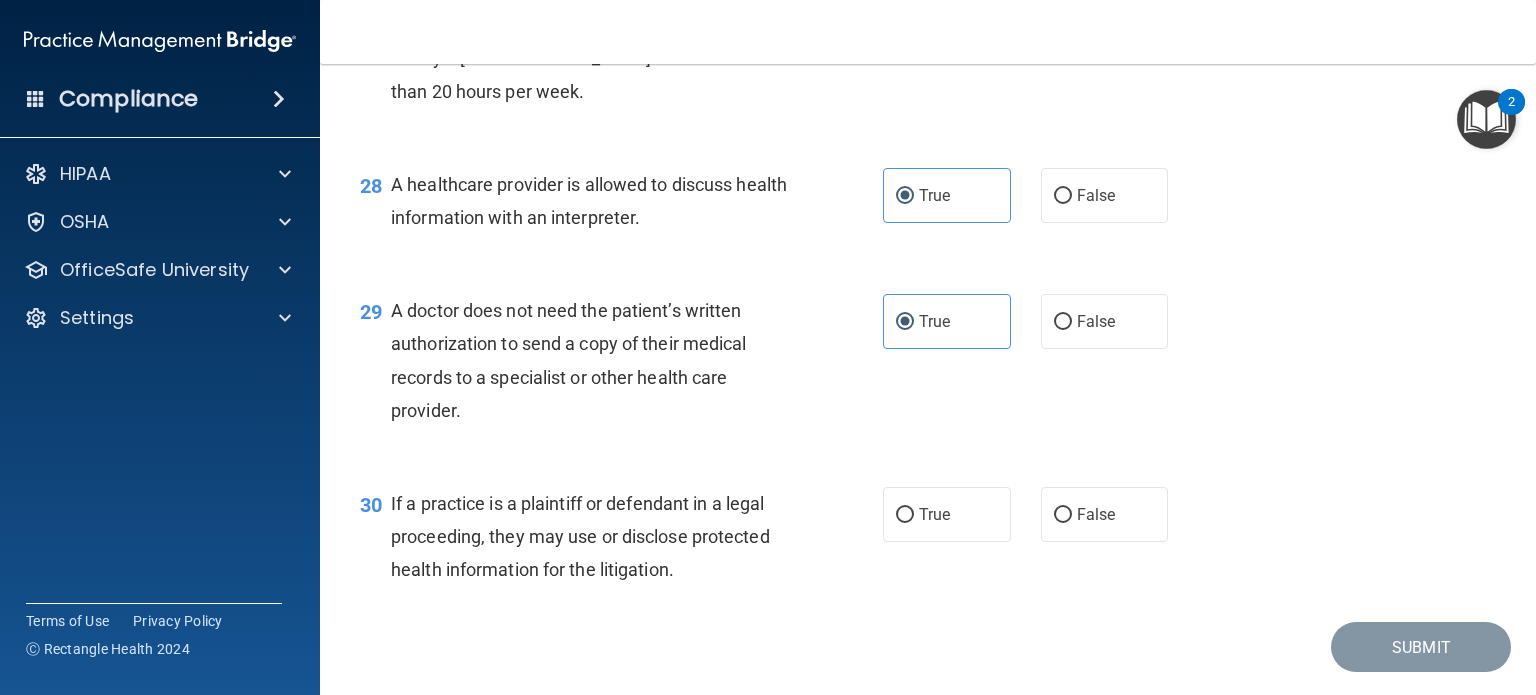 scroll, scrollTop: 4800, scrollLeft: 0, axis: vertical 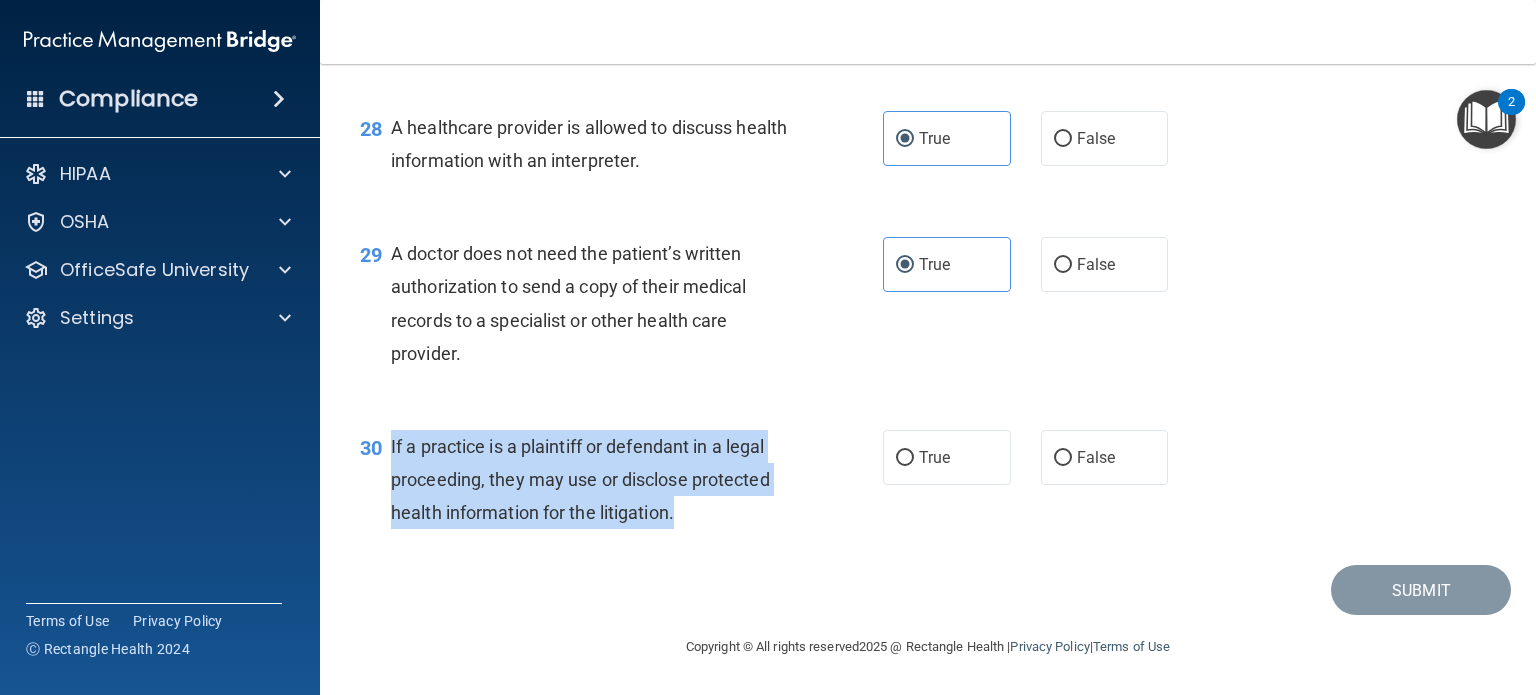 drag, startPoint x: 391, startPoint y: 467, endPoint x: 652, endPoint y: 527, distance: 267.80777 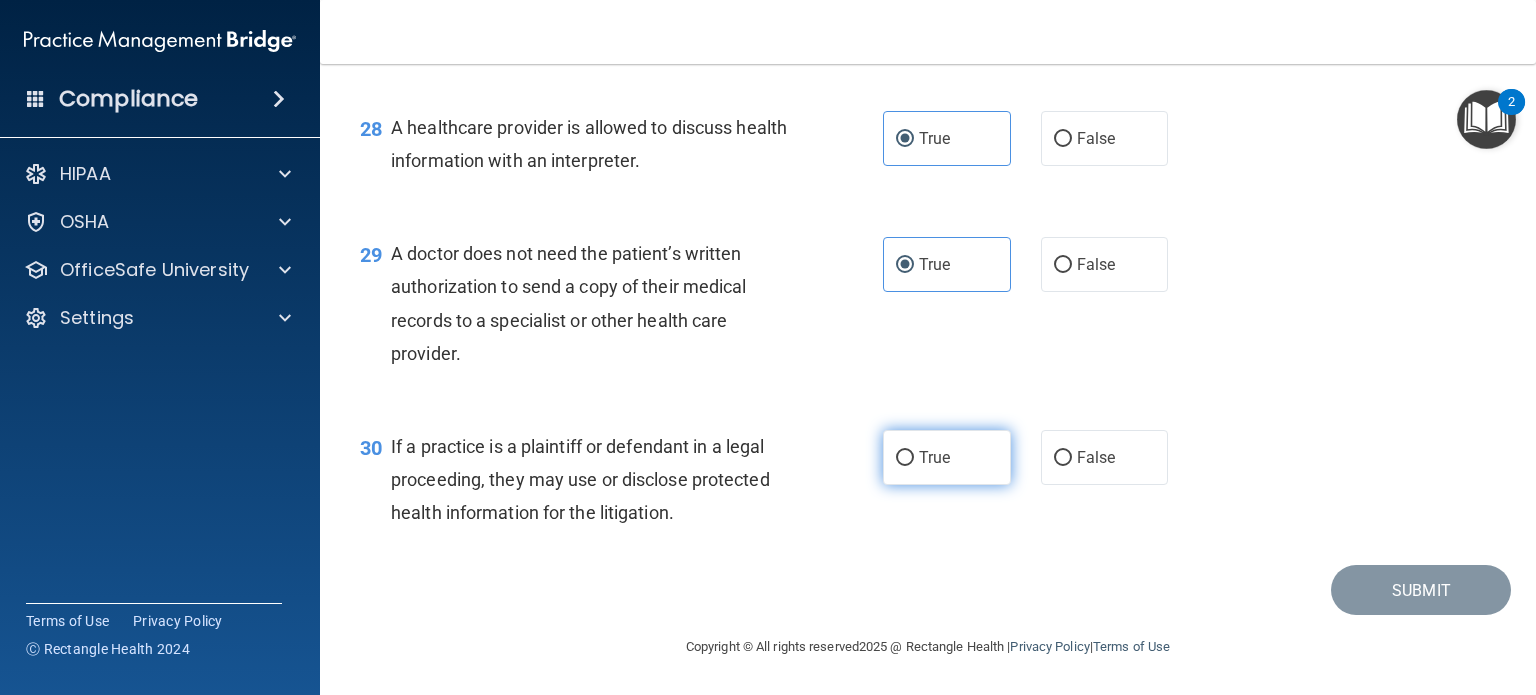 click on "True" at bounding box center (947, 457) 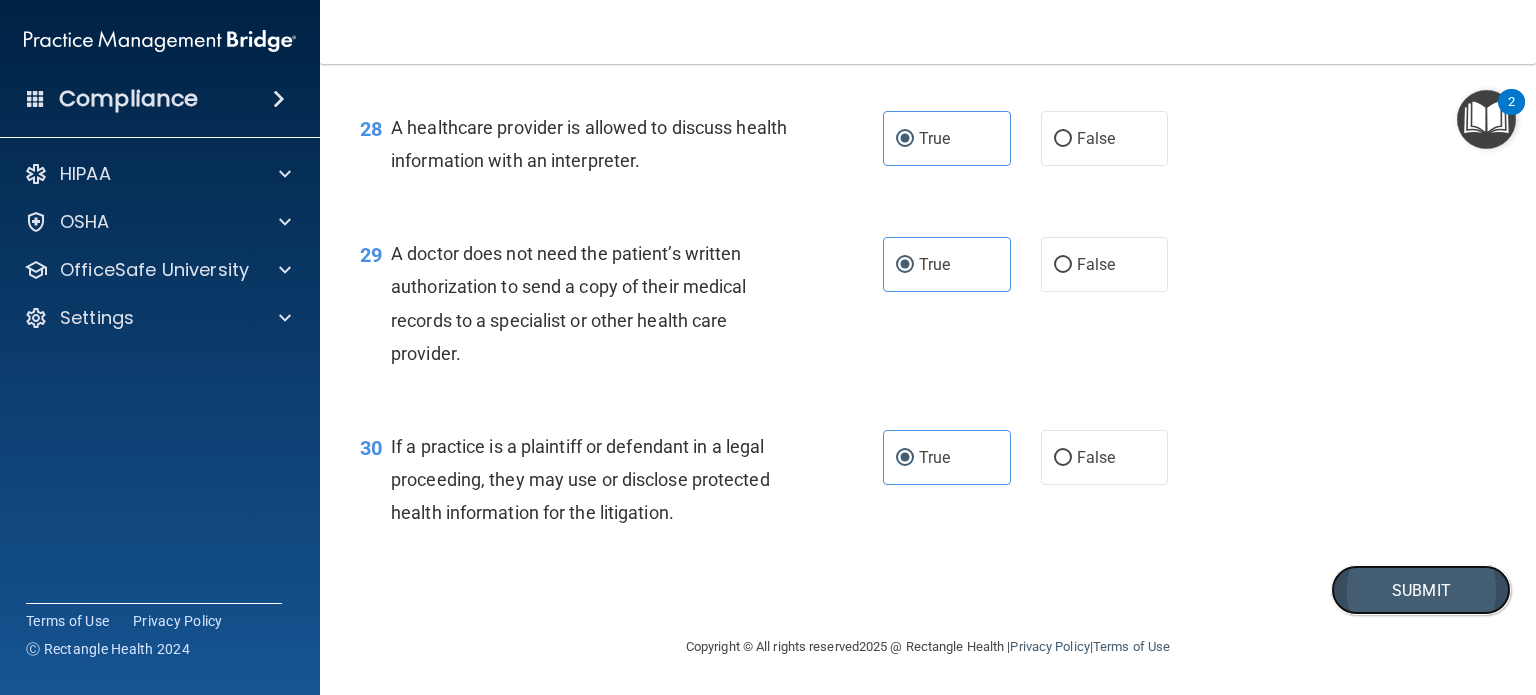 click on "Submit" at bounding box center [1421, 590] 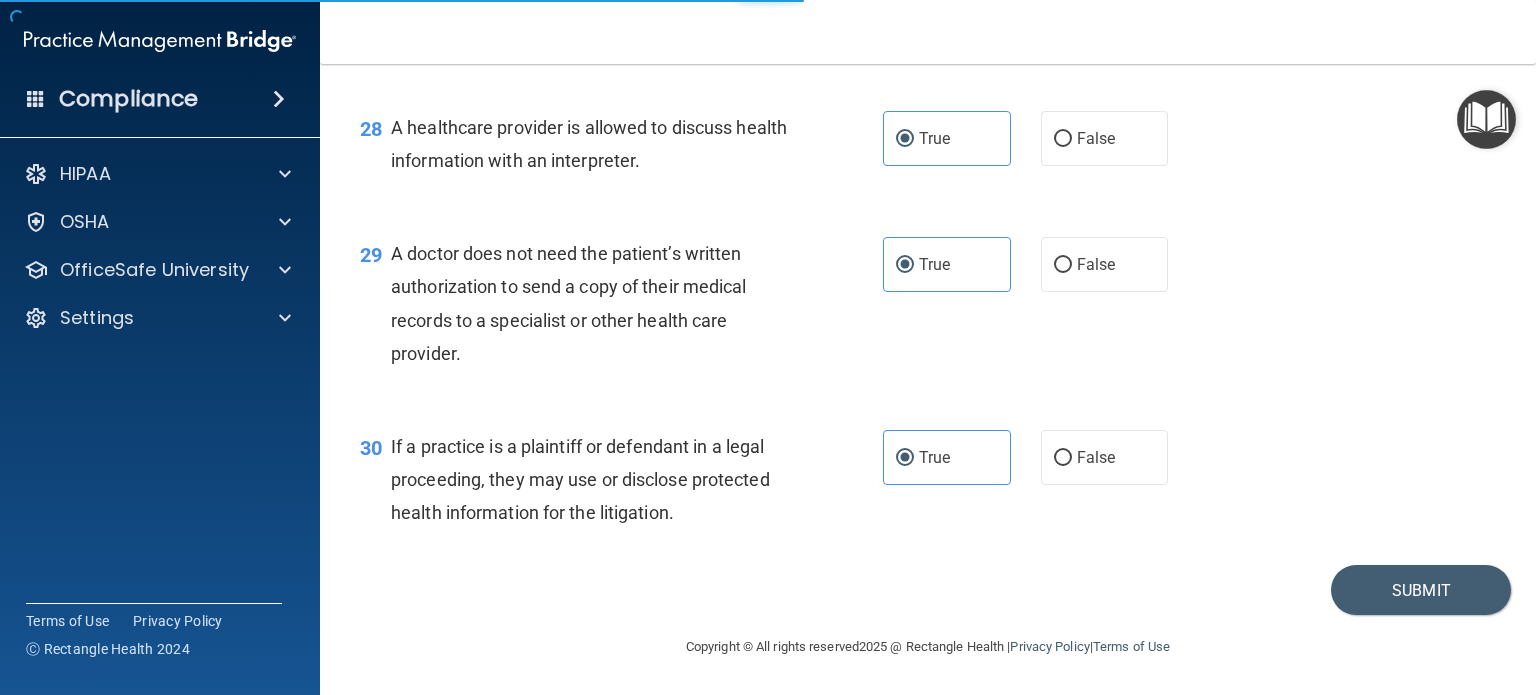scroll, scrollTop: 0, scrollLeft: 0, axis: both 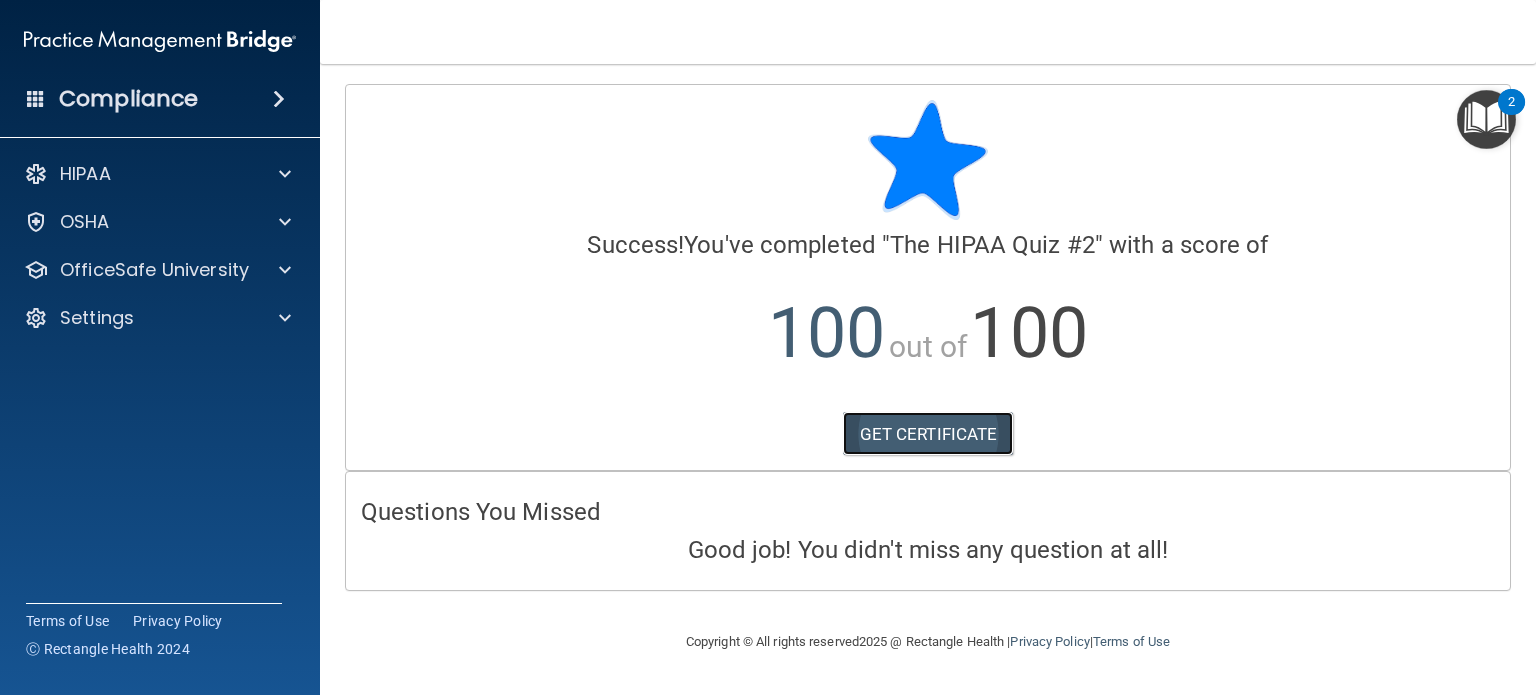 click on "GET CERTIFICATE" at bounding box center (928, 434) 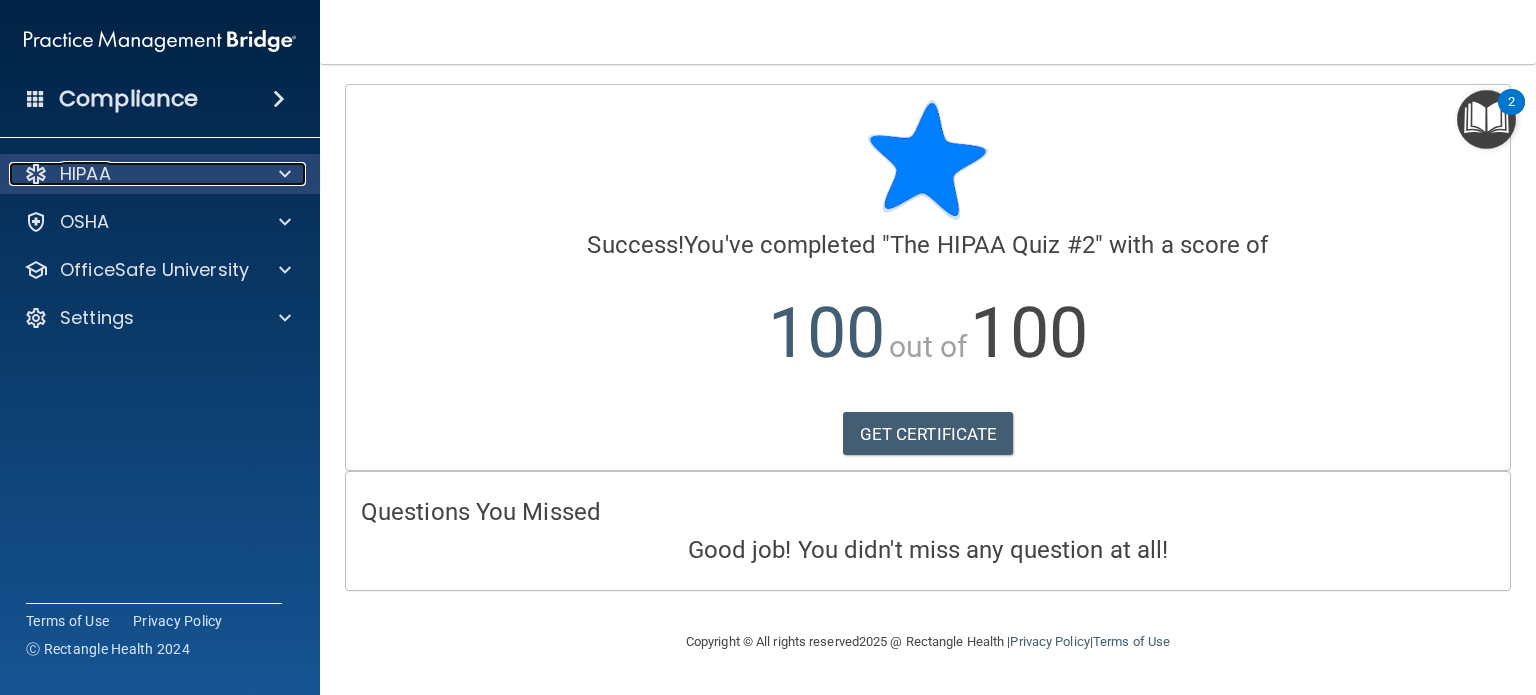 click on "HIPAA" at bounding box center [133, 174] 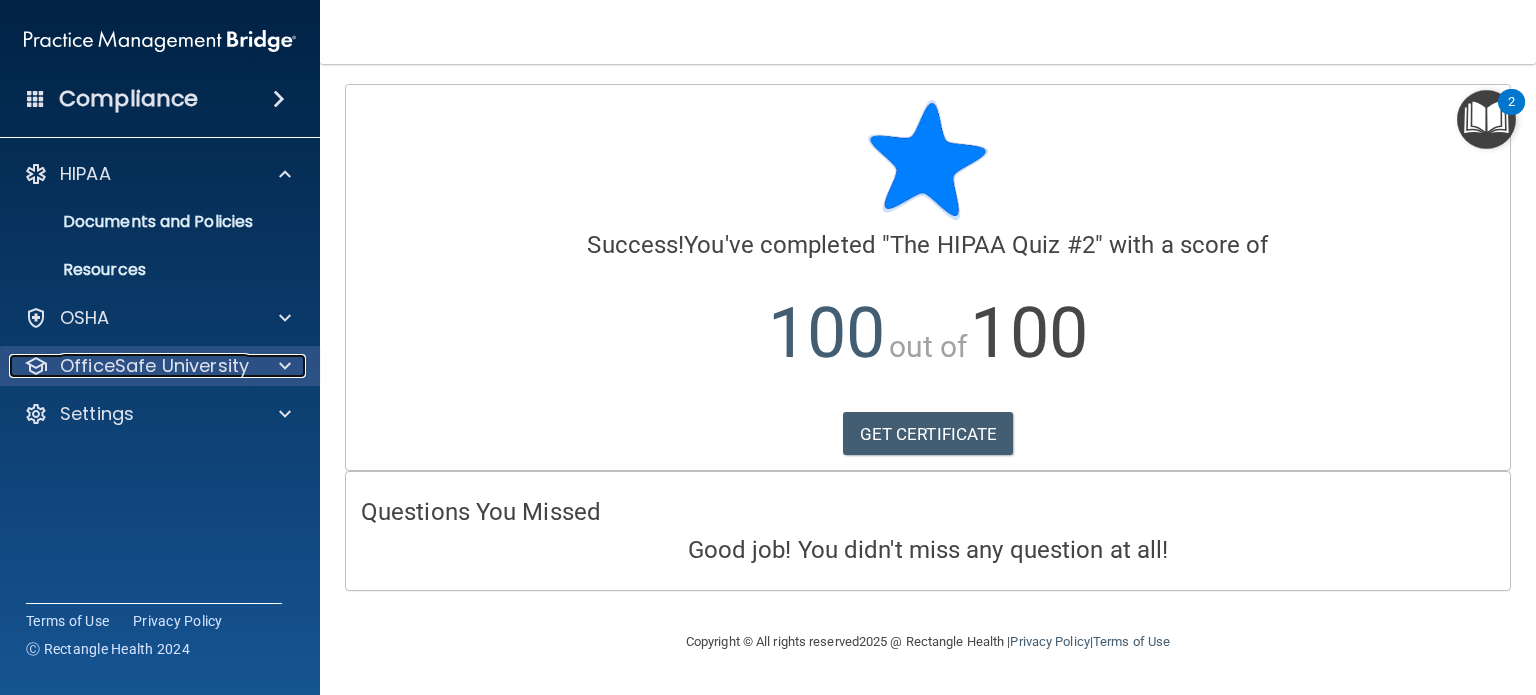 click on "OfficeSafe University" at bounding box center [154, 366] 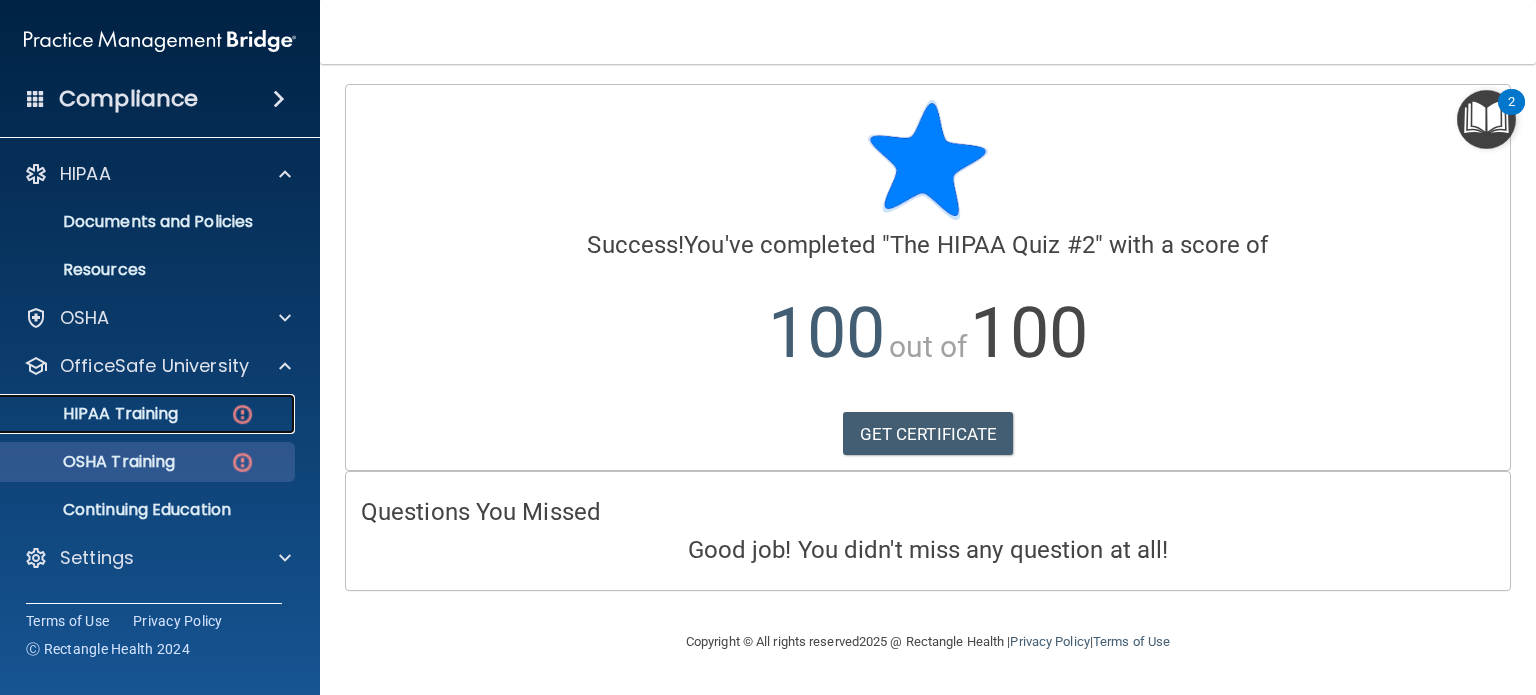 drag, startPoint x: 217, startPoint y: 423, endPoint x: 223, endPoint y: 407, distance: 17.088007 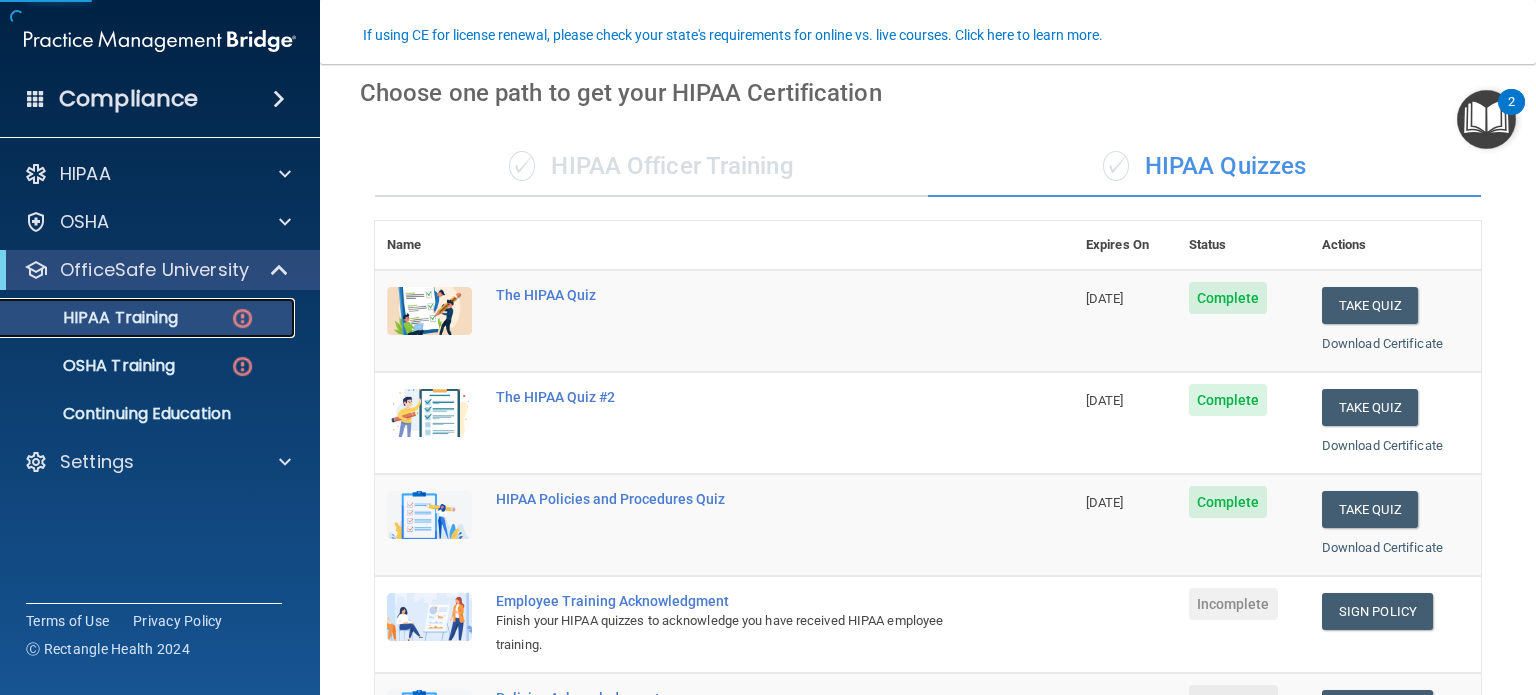 scroll, scrollTop: 200, scrollLeft: 0, axis: vertical 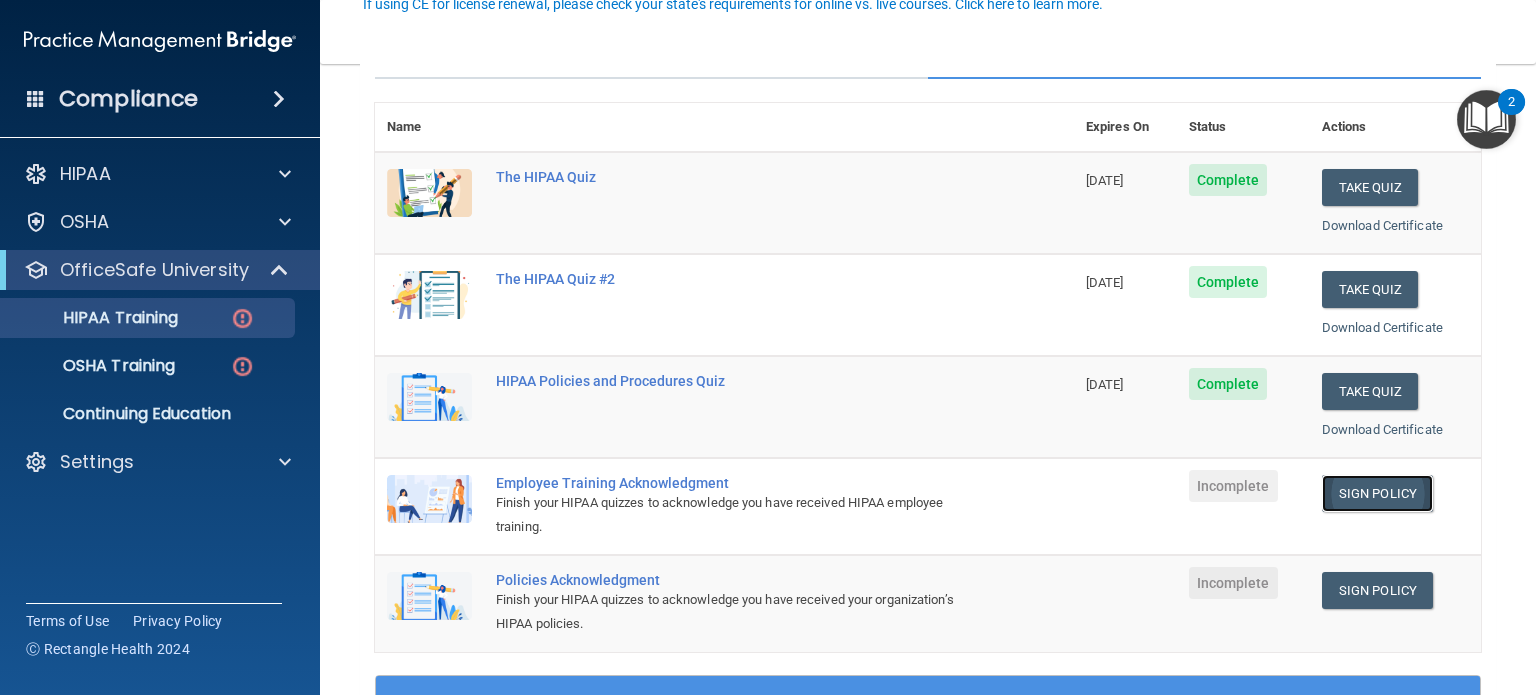 click on "Sign Policy" at bounding box center [1377, 493] 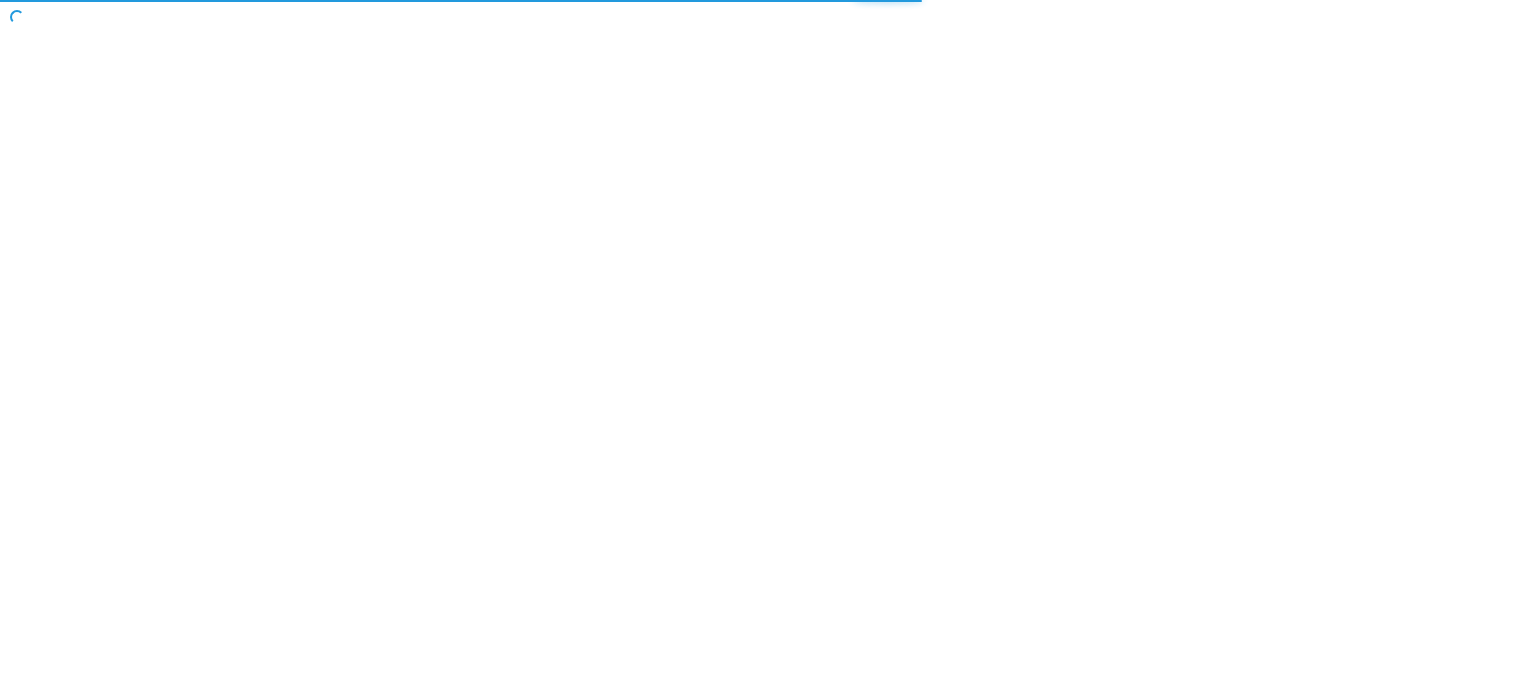 scroll, scrollTop: 0, scrollLeft: 0, axis: both 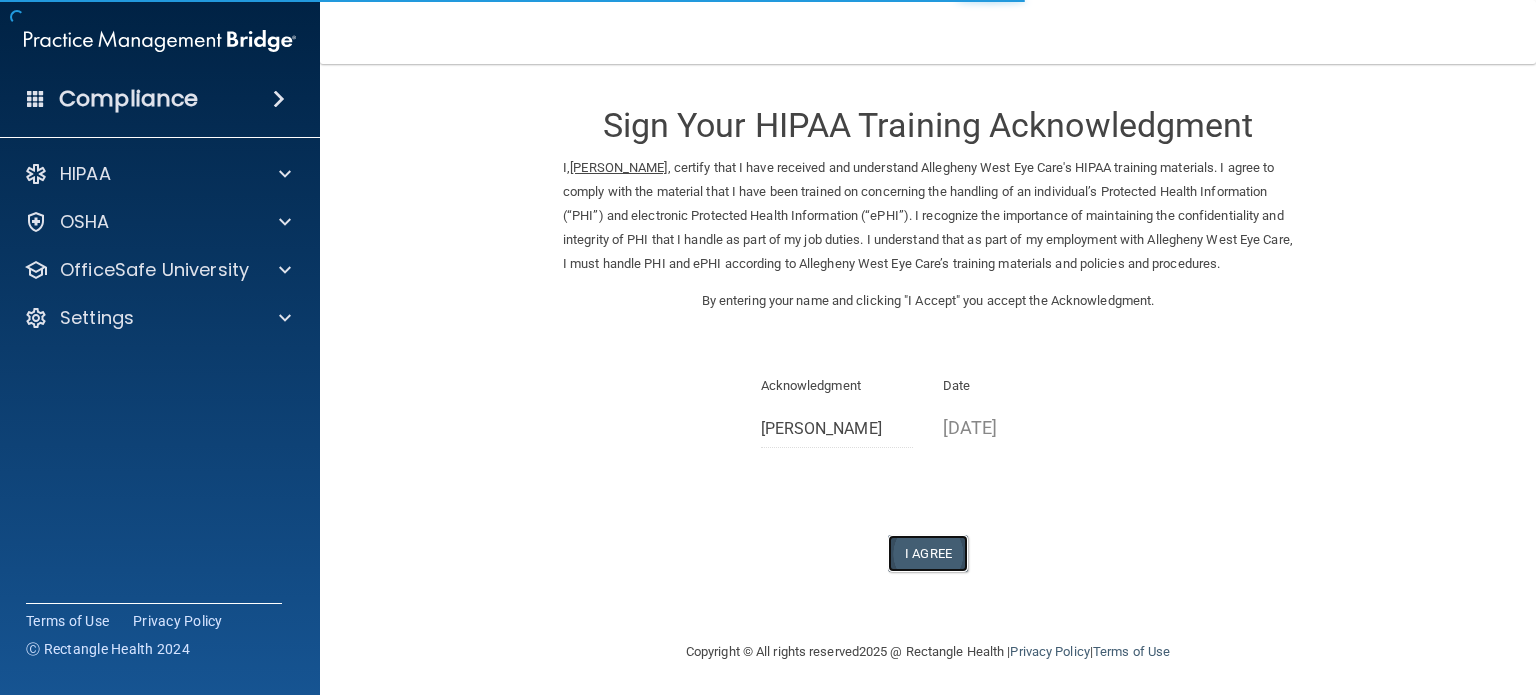 click on "I Agree" at bounding box center (928, 553) 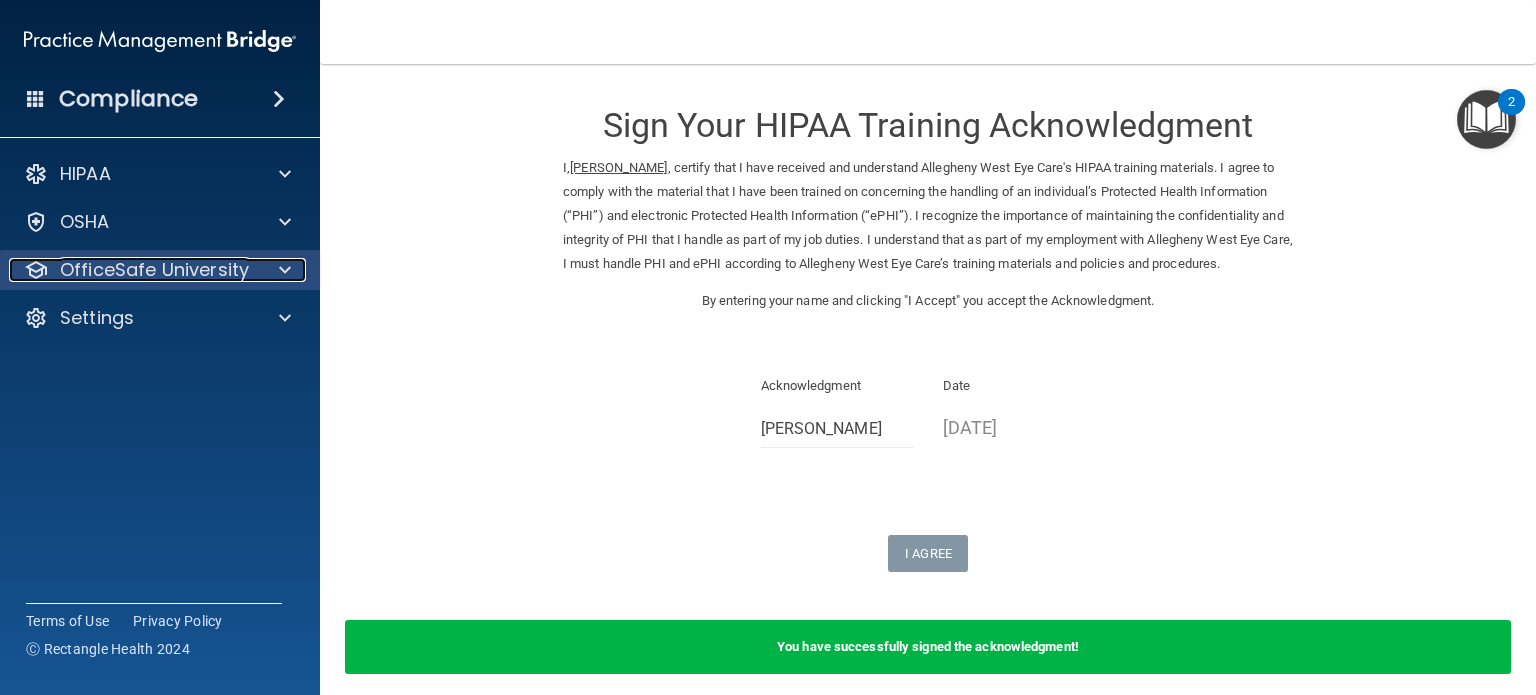 click on "OfficeSafe University" at bounding box center (154, 270) 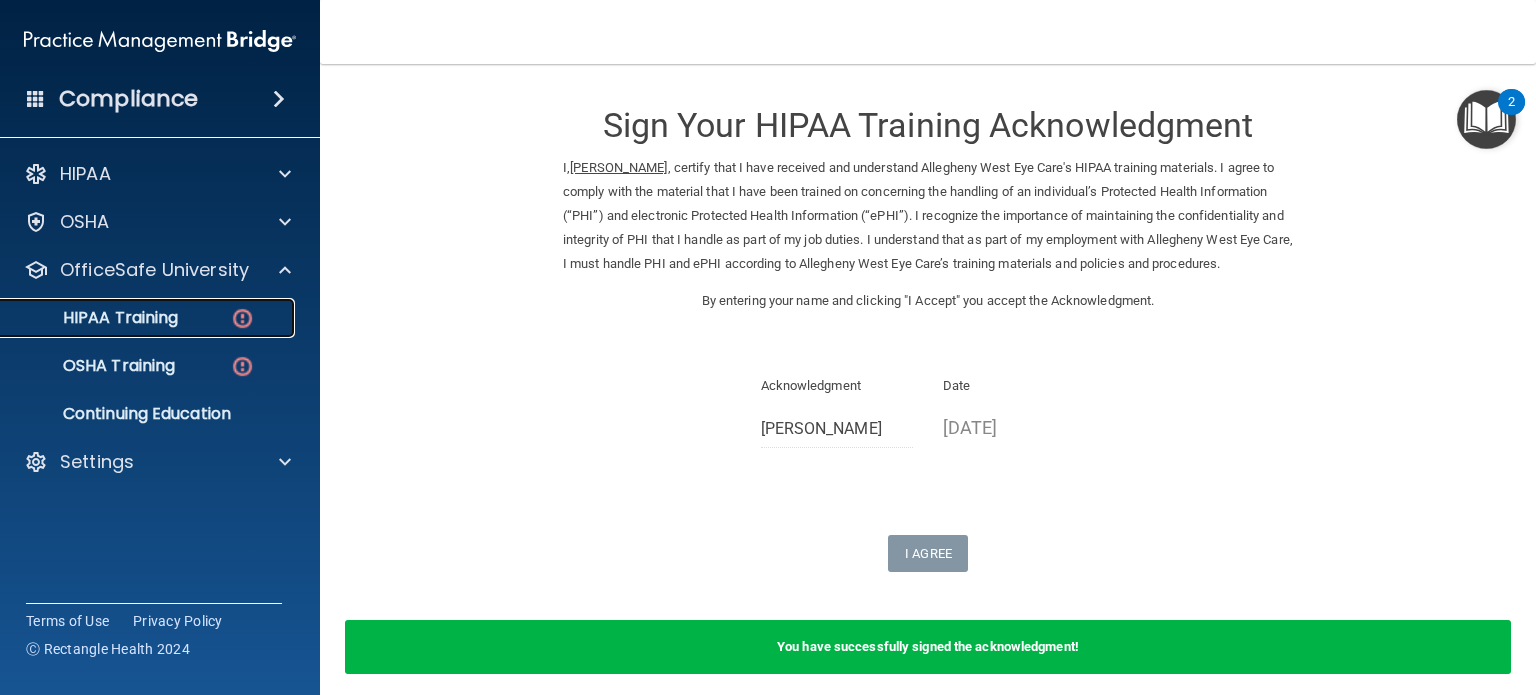 click on "HIPAA Training" at bounding box center (149, 318) 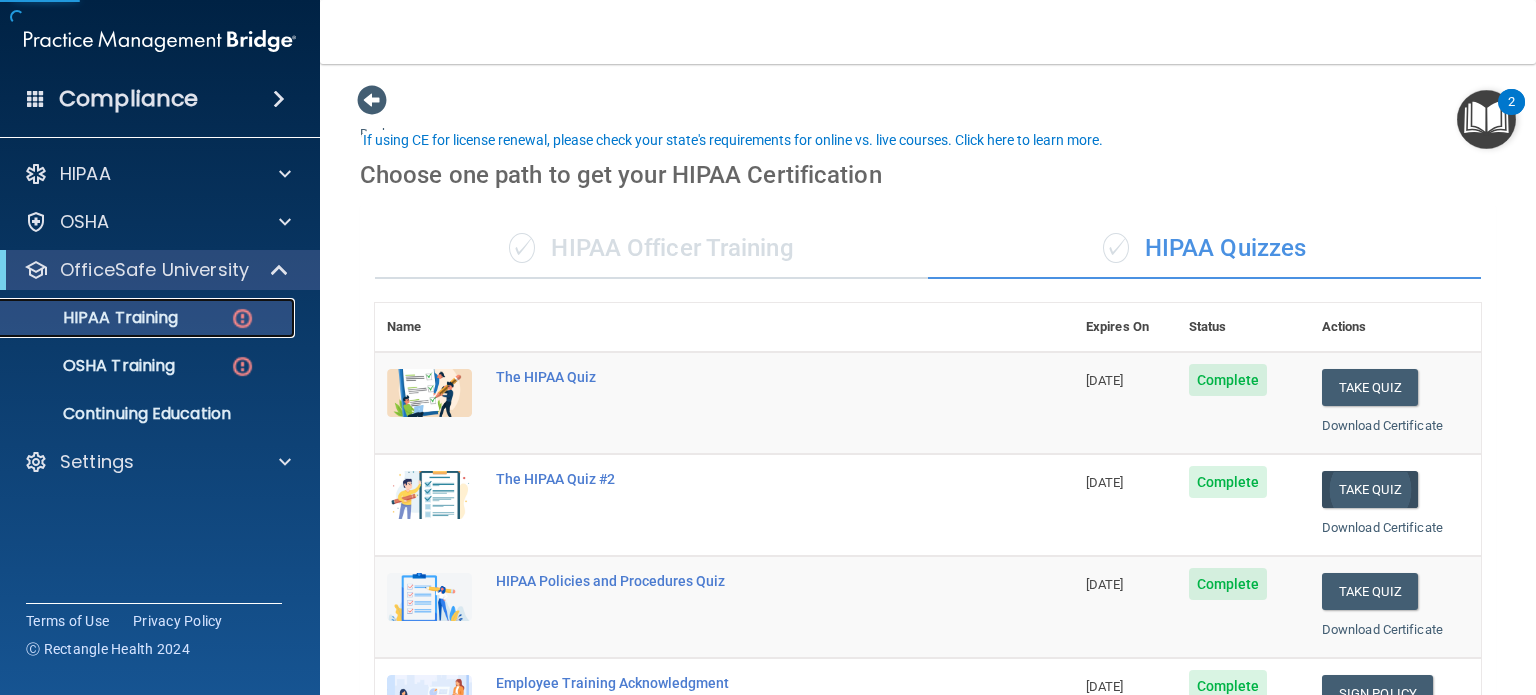 scroll, scrollTop: 400, scrollLeft: 0, axis: vertical 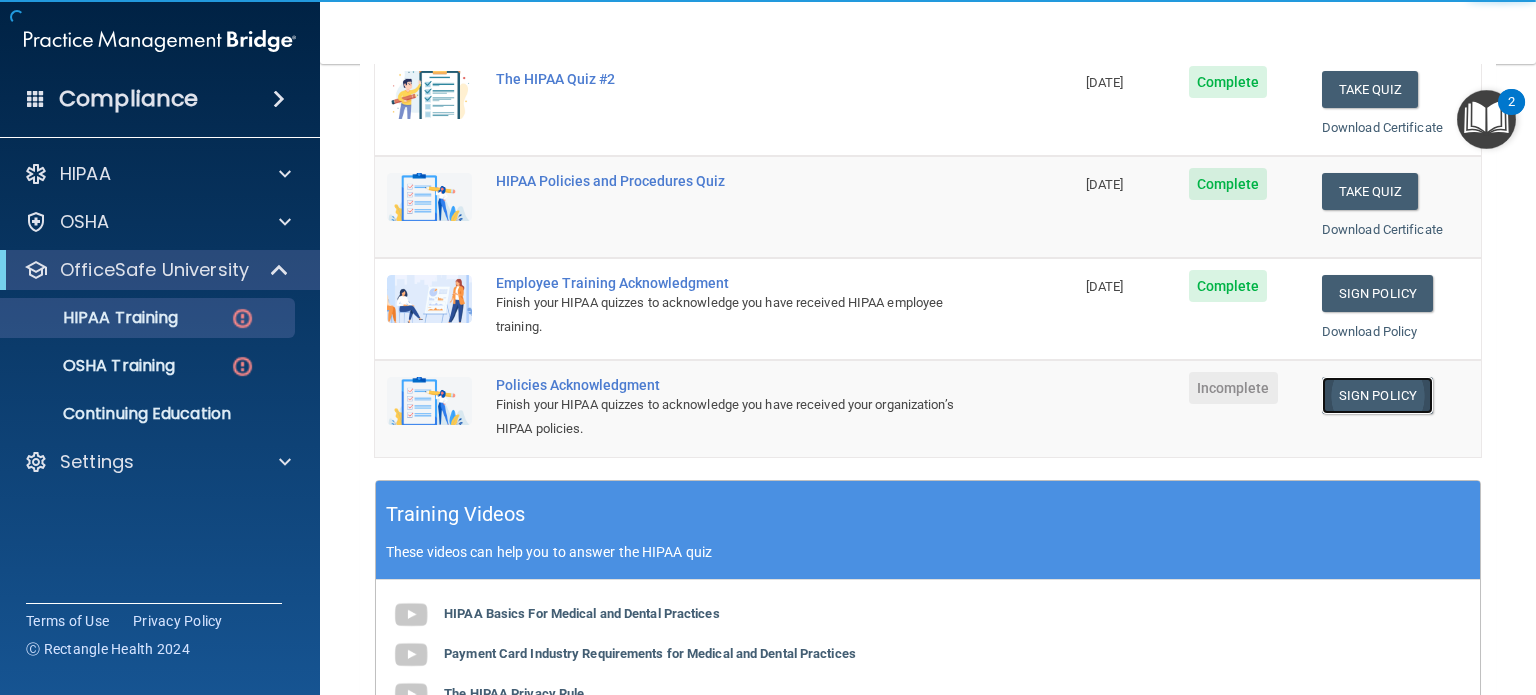 click on "Sign Policy" at bounding box center (1377, 395) 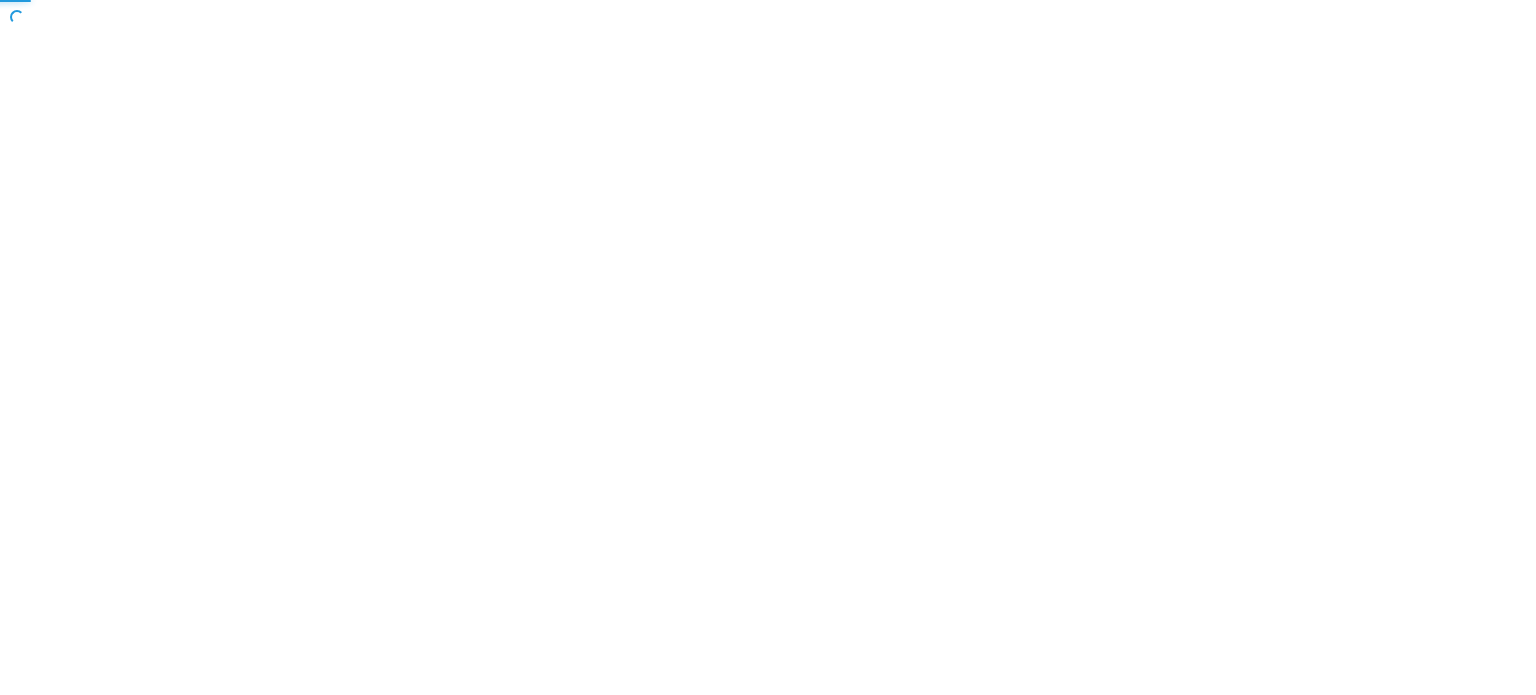 scroll, scrollTop: 0, scrollLeft: 0, axis: both 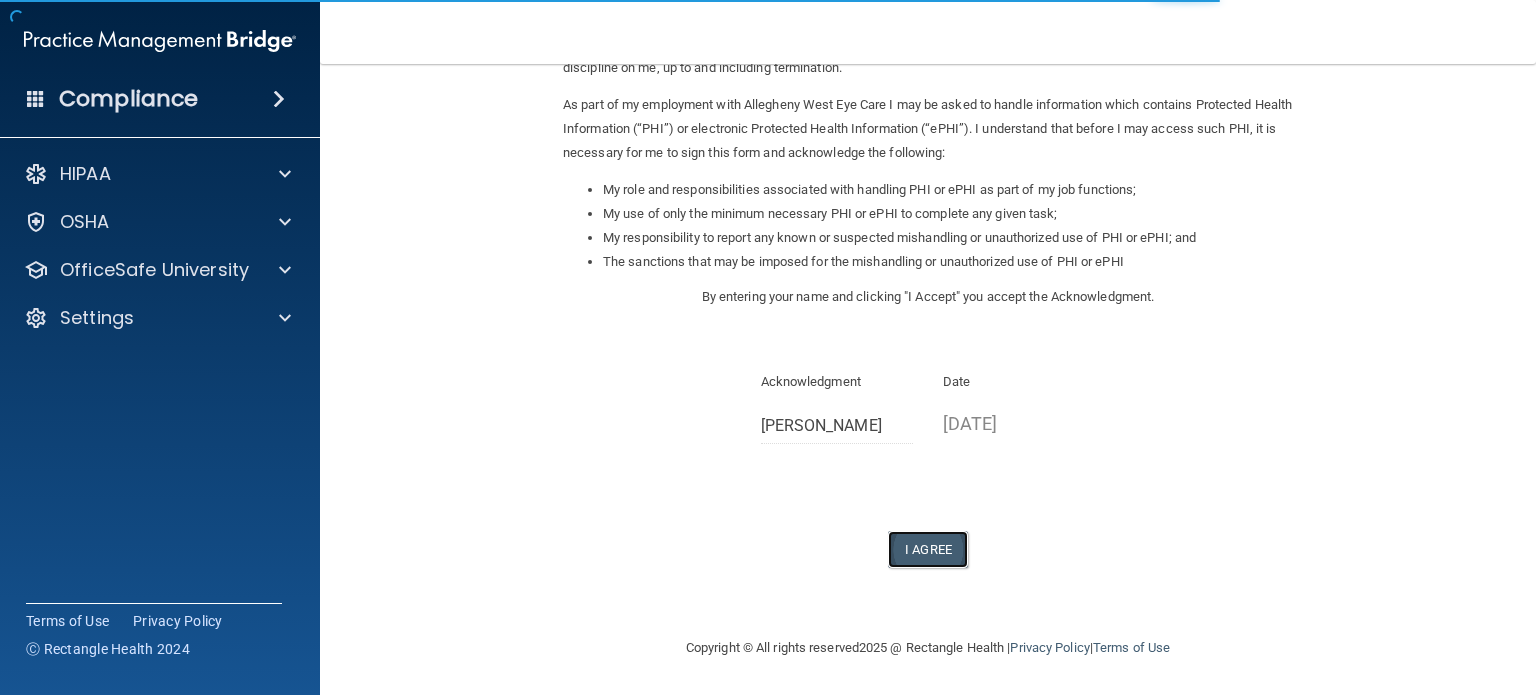 click on "I Agree" at bounding box center (928, 549) 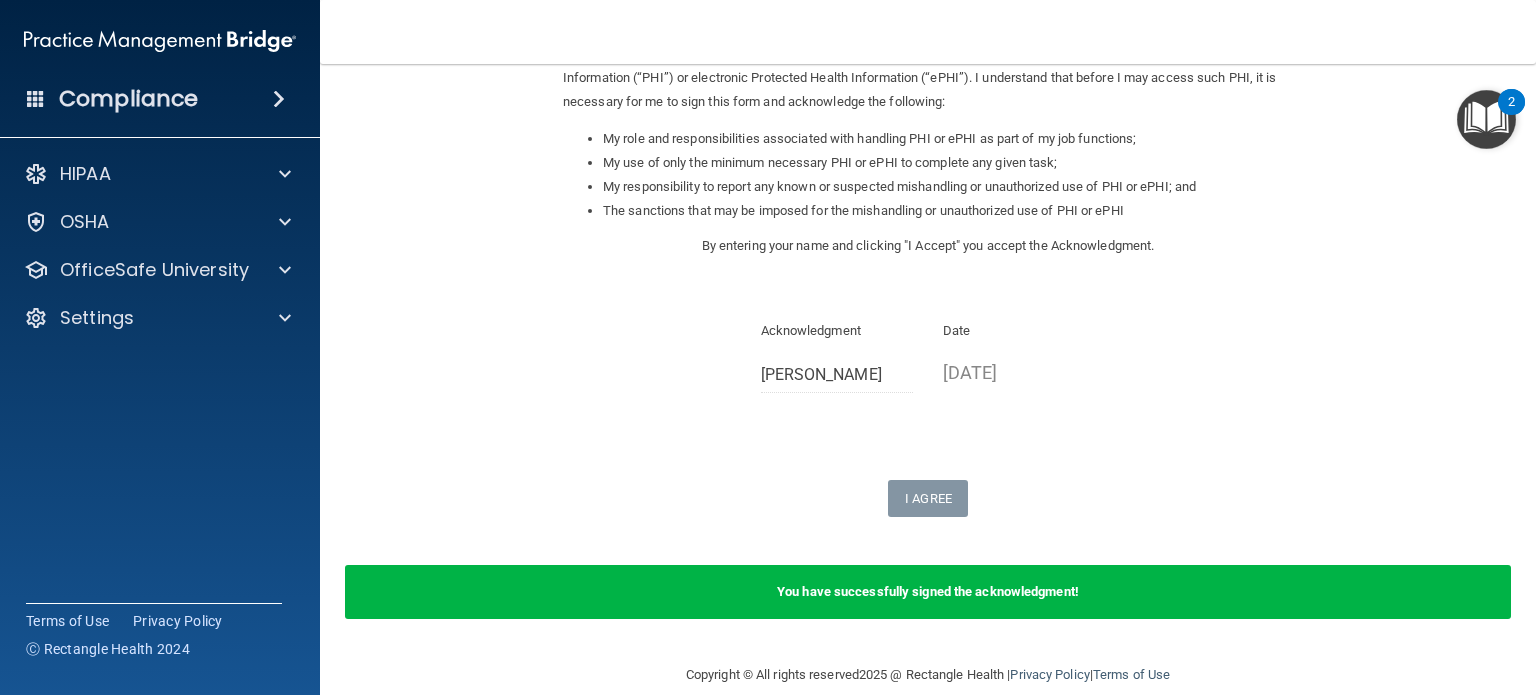scroll, scrollTop: 298, scrollLeft: 0, axis: vertical 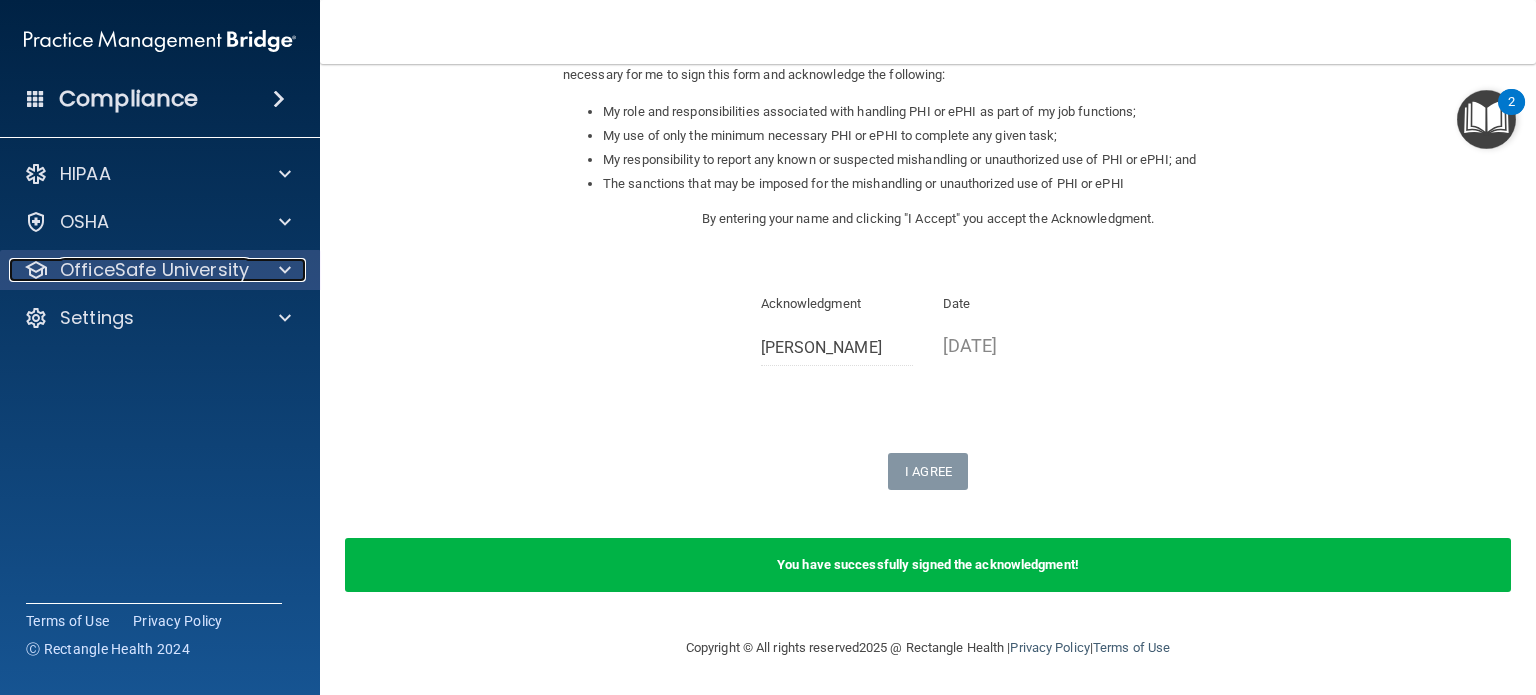 click on "OfficeSafe University" at bounding box center [154, 270] 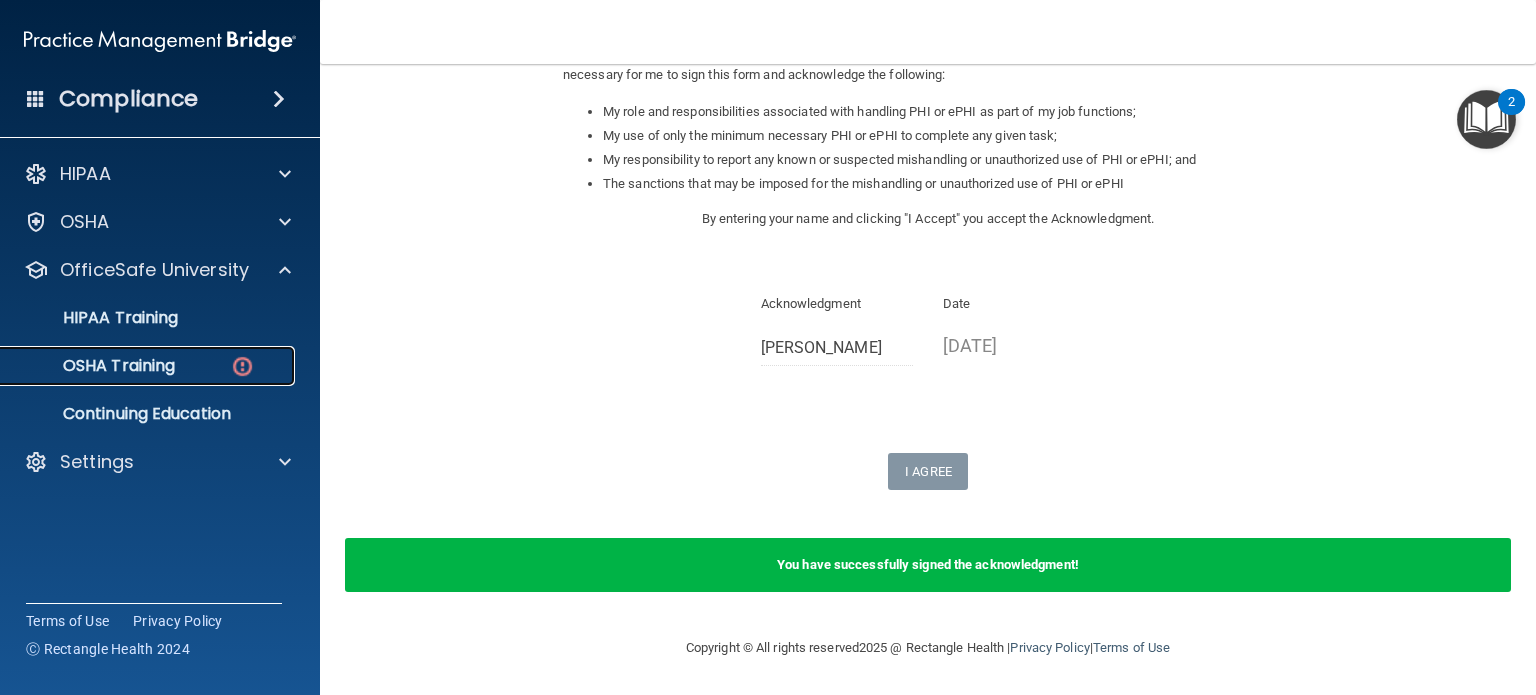 click on "OSHA Training" at bounding box center [94, 366] 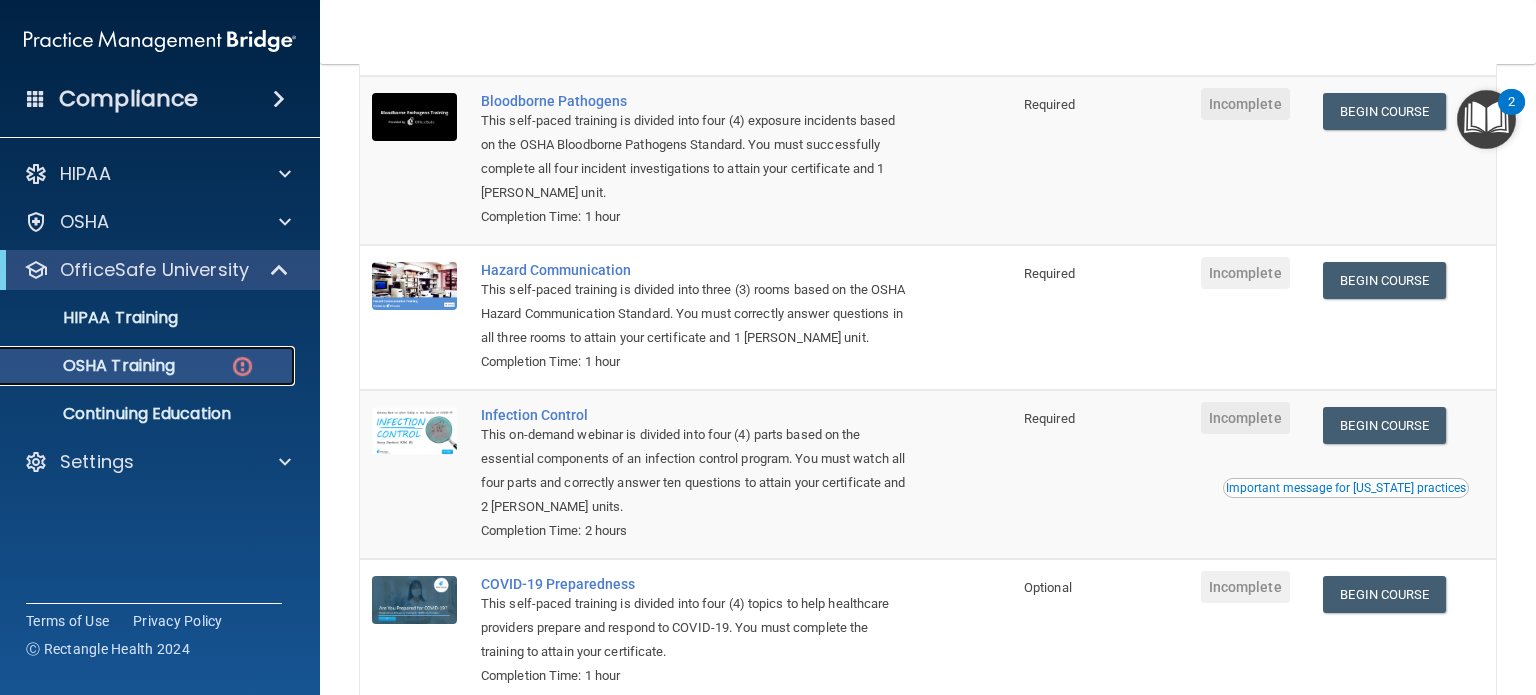 scroll, scrollTop: 19, scrollLeft: 0, axis: vertical 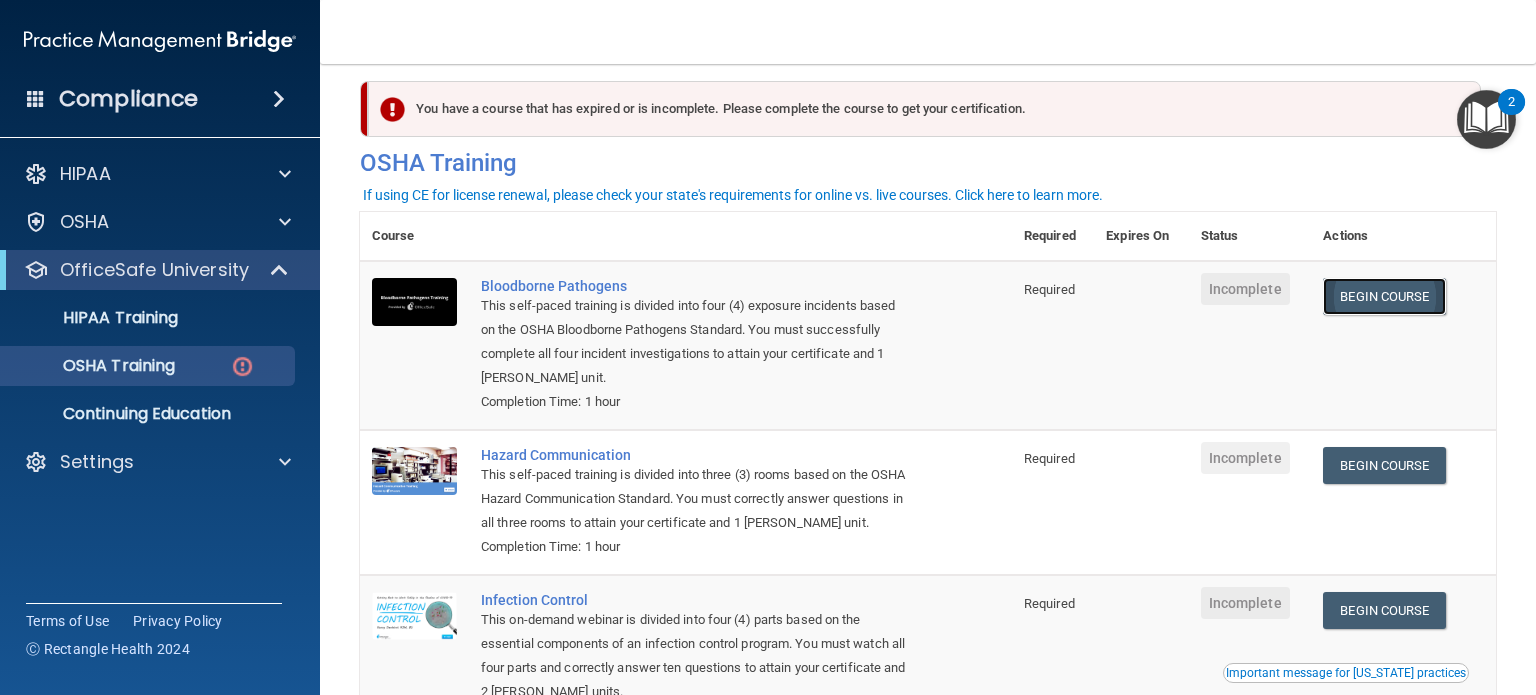 click on "Begin Course" at bounding box center [1384, 296] 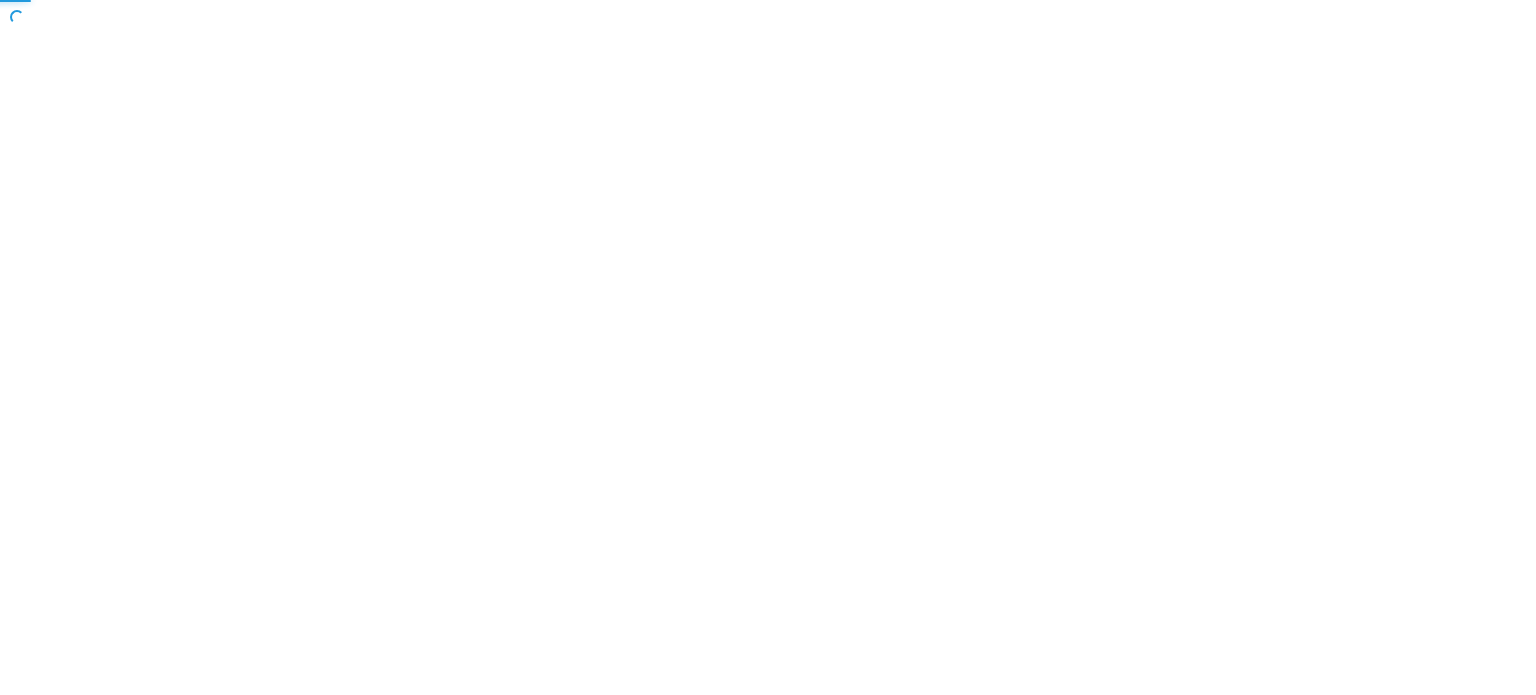 scroll, scrollTop: 0, scrollLeft: 0, axis: both 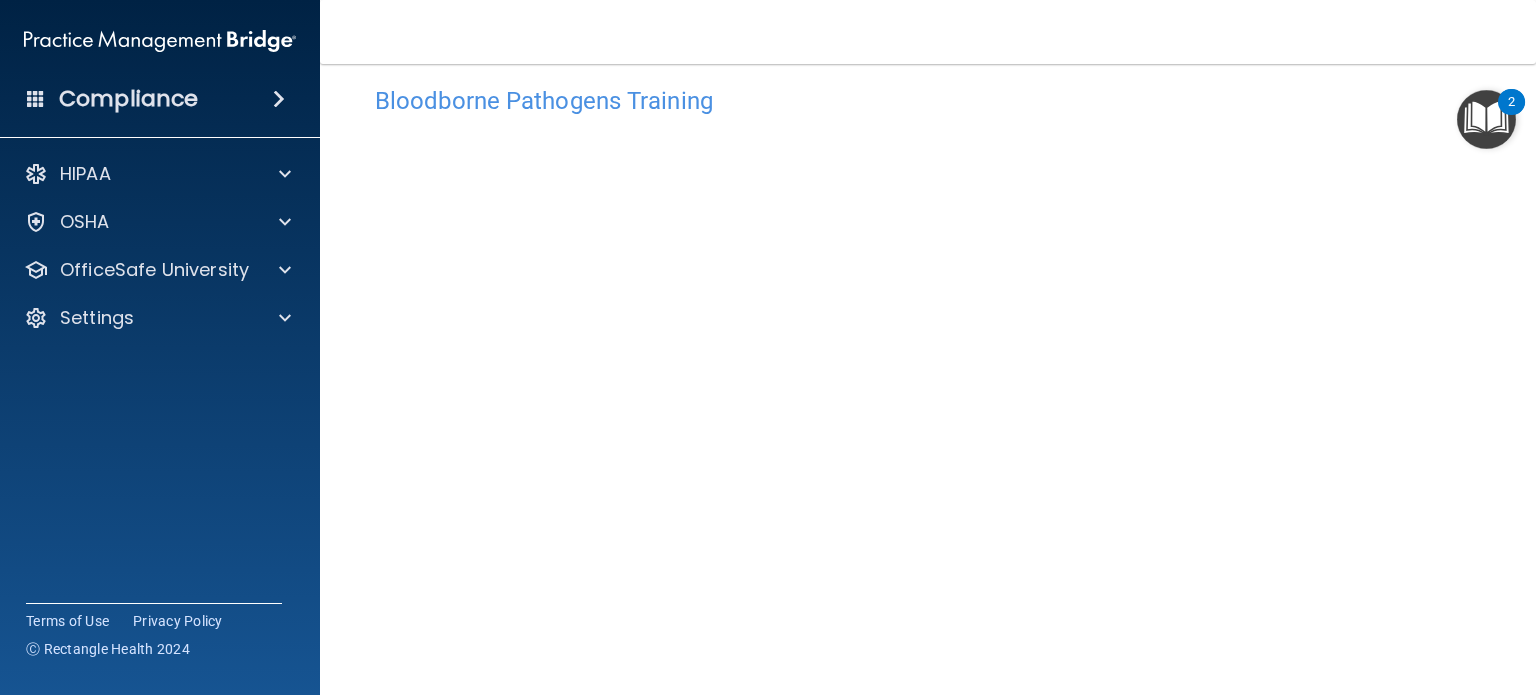 click on "Bloodborne Pathogens Training" at bounding box center (928, 100) 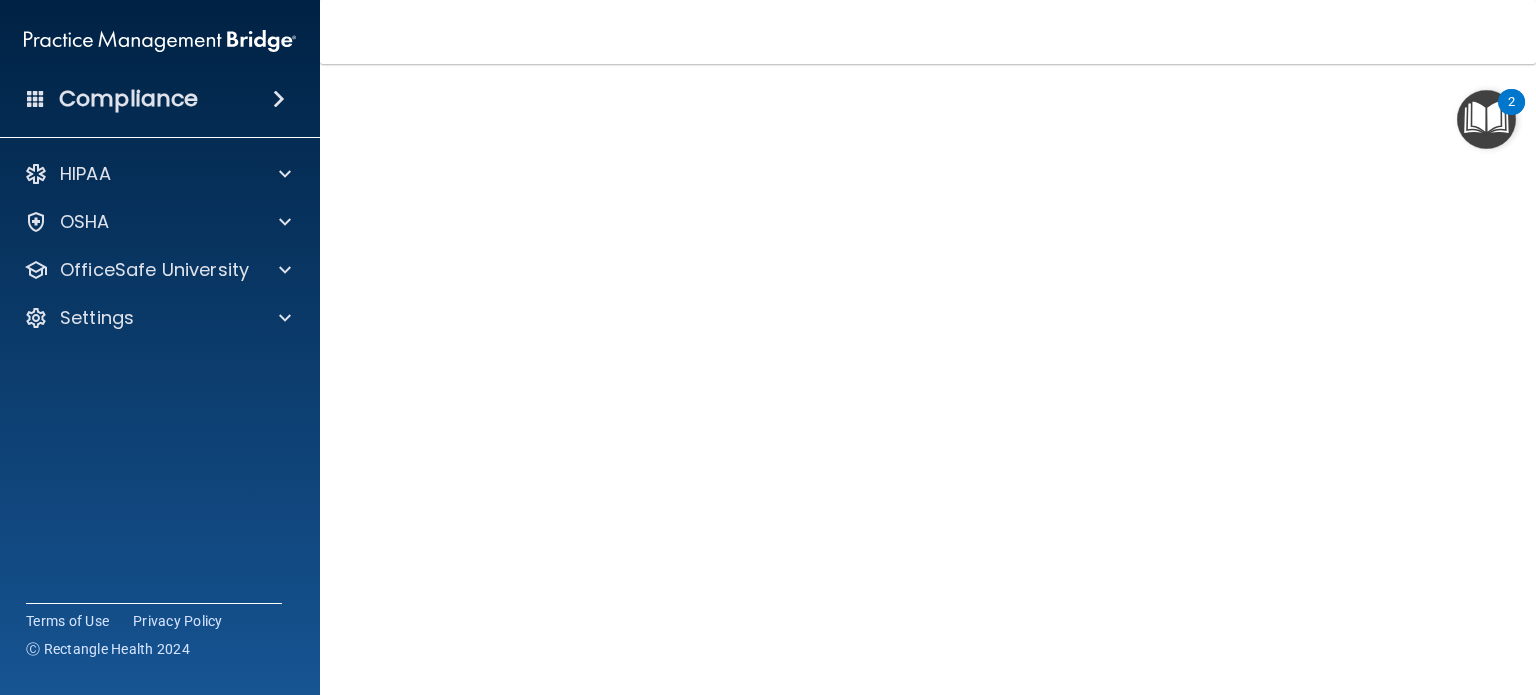scroll, scrollTop: 60, scrollLeft: 0, axis: vertical 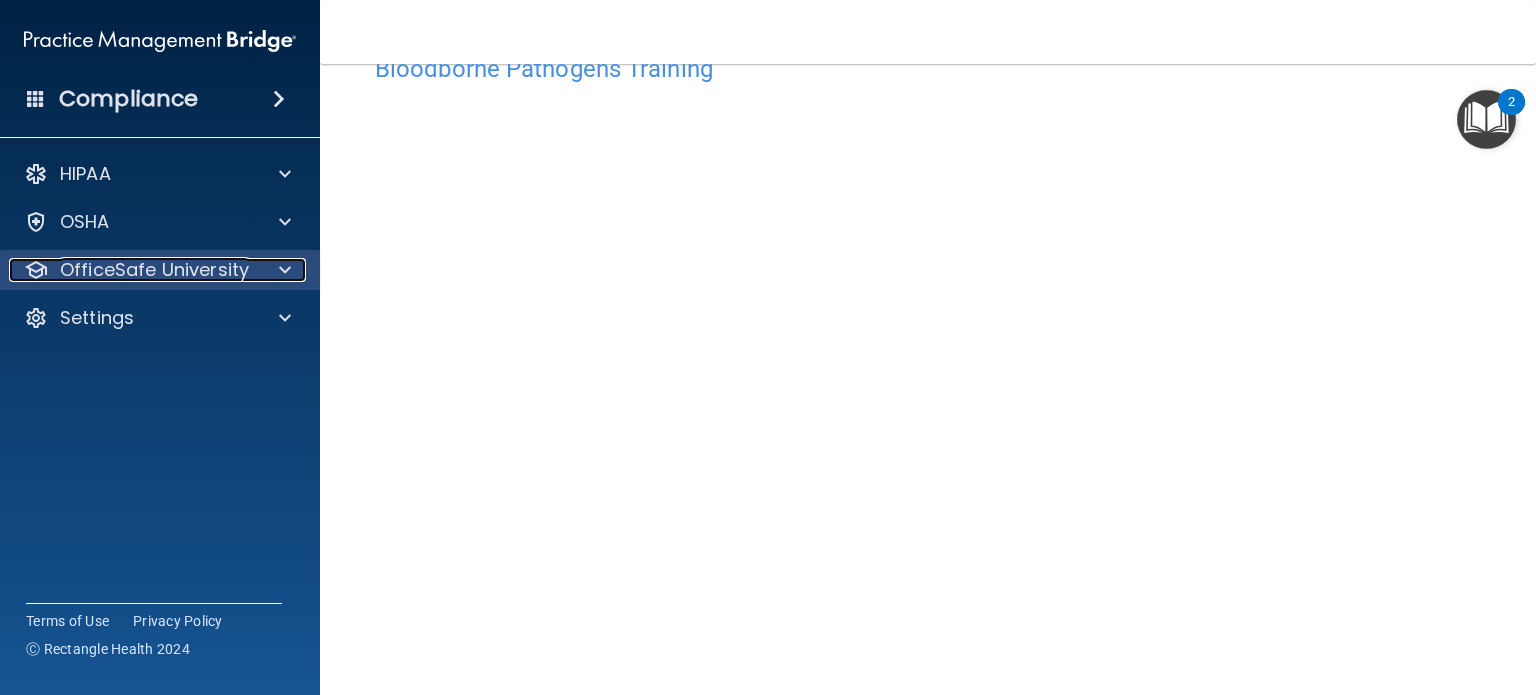 click at bounding box center (285, 270) 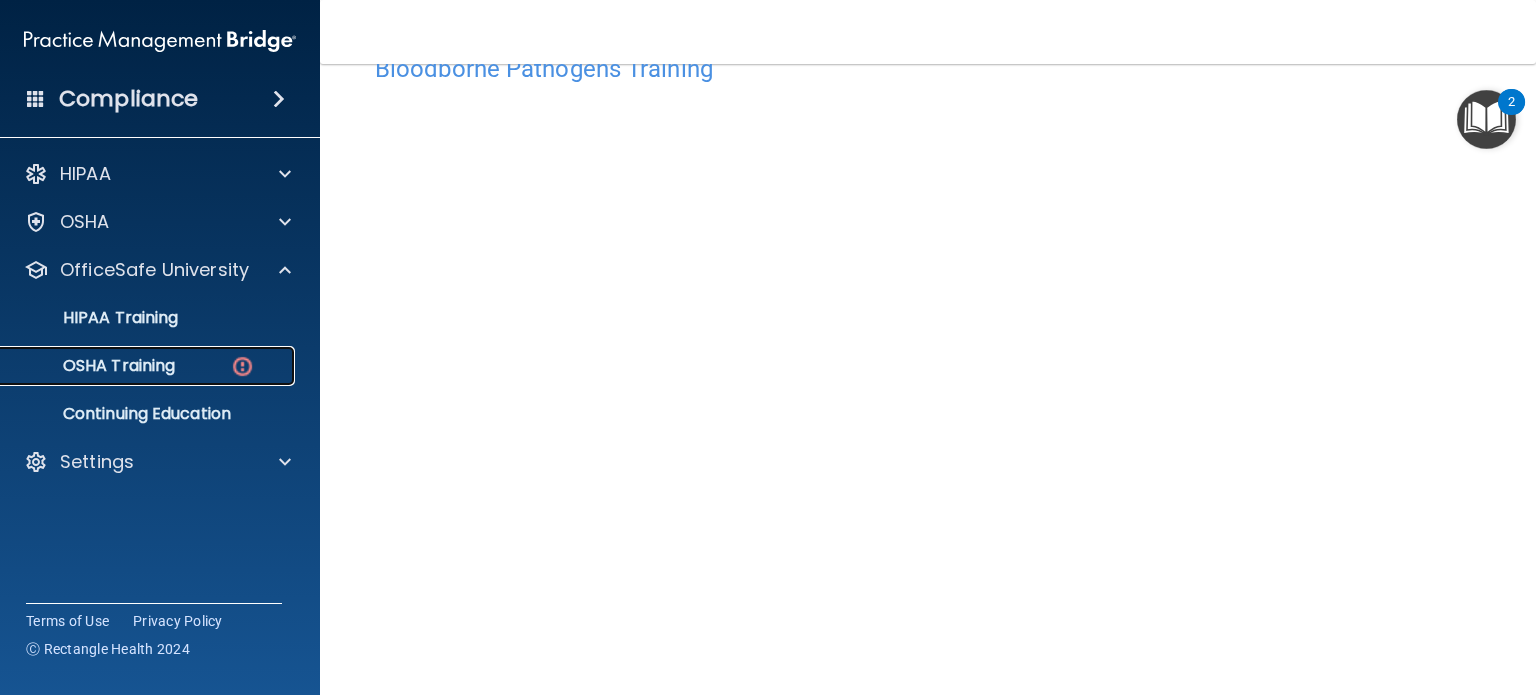 click at bounding box center (242, 366) 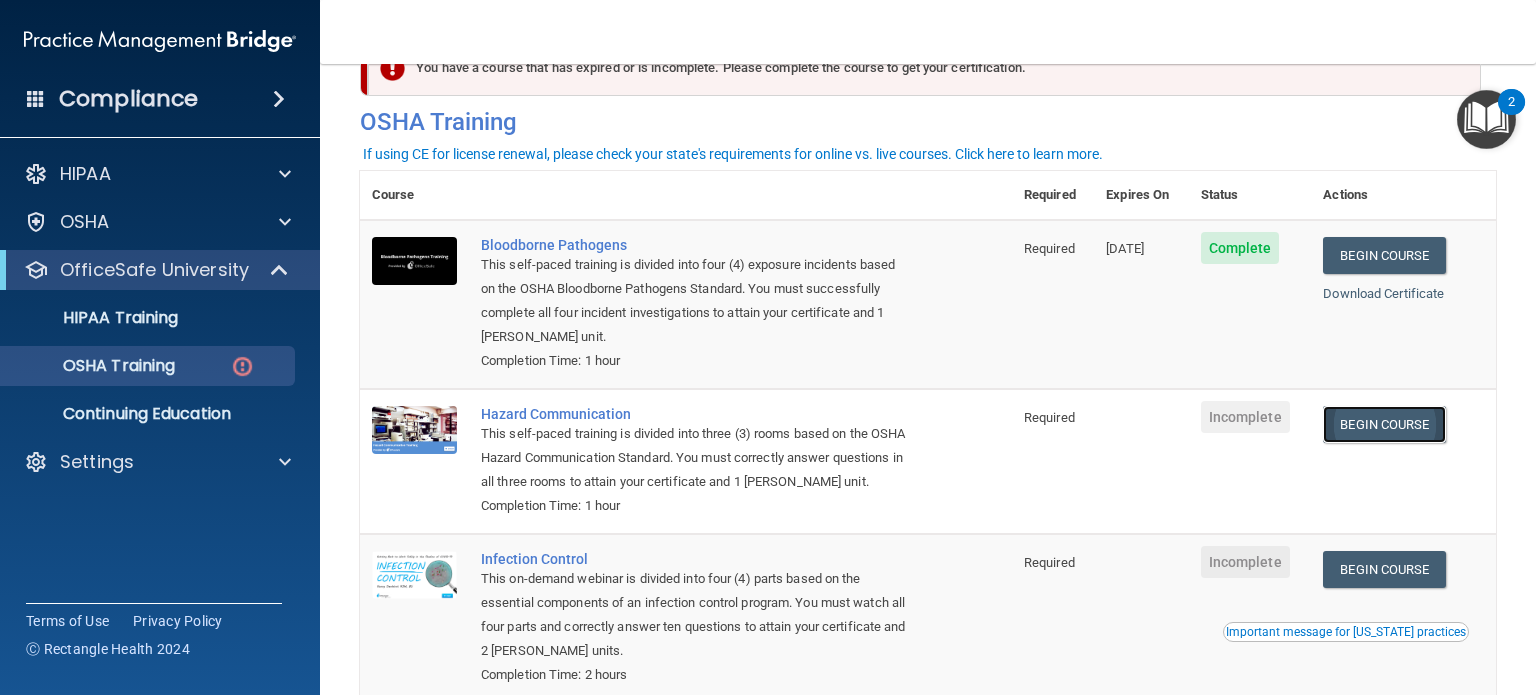 click on "Begin Course" at bounding box center (1384, 424) 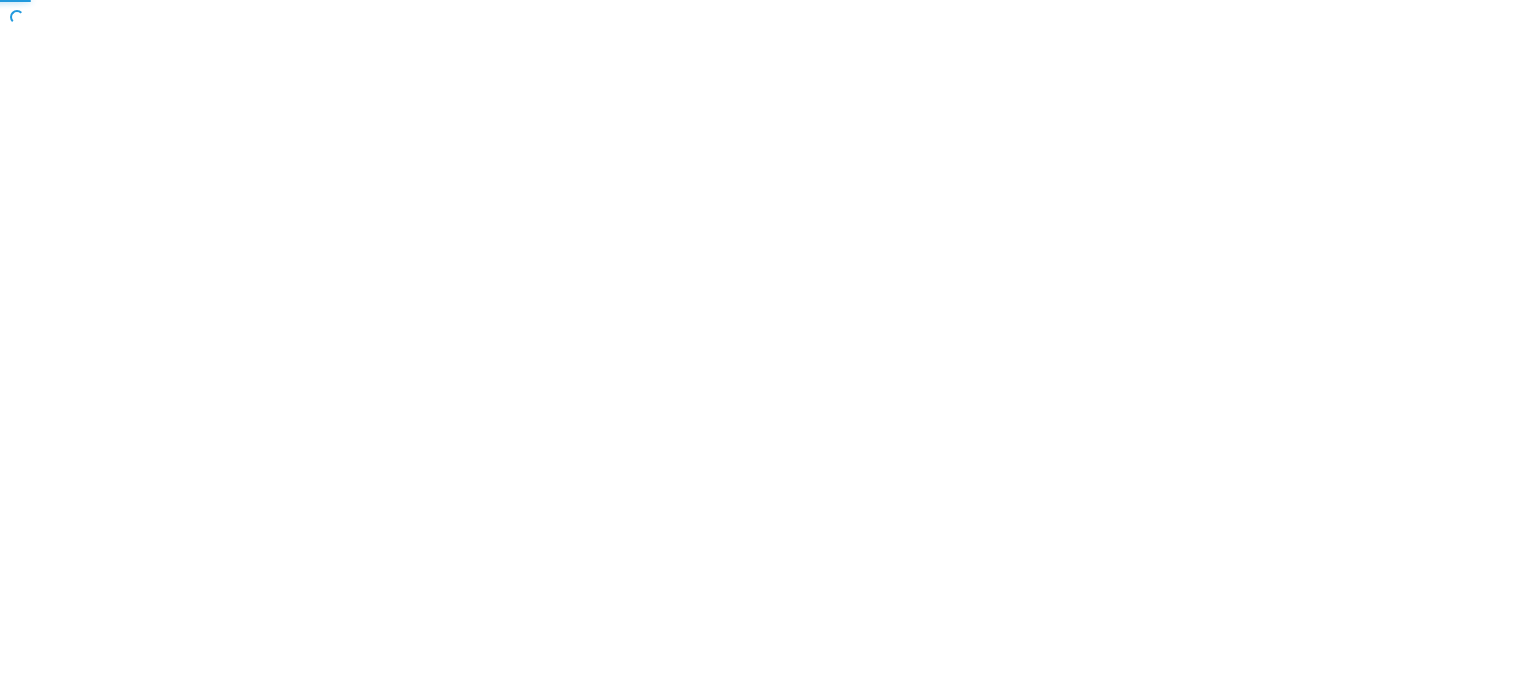 scroll, scrollTop: 0, scrollLeft: 0, axis: both 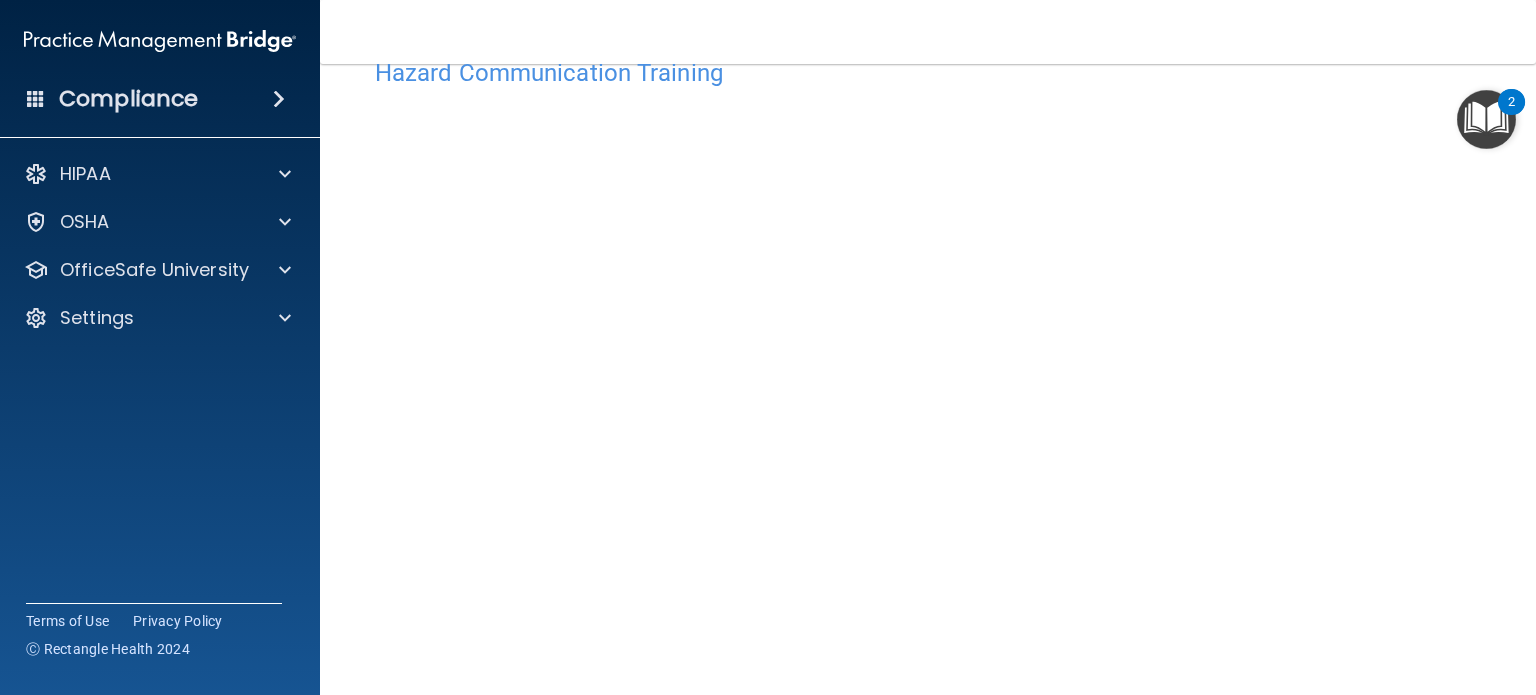 click on "Compliance
HIPAA
Documents and Policies                 Report an Incident               Business Associates               Emergency Planning               Resources                 HIPAA Risk Assessment
[GEOGRAPHIC_DATA]
Documents               Safety Data Sheets               Self-Assessment                Injury and Illness Report                Resources
PCI
PCI Compliance                Merchant Savings Calculator
[GEOGRAPHIC_DATA]
HIPAA Training                   OSHA Training                   Continuing Education
Settings
My Account               My Users" at bounding box center [160, 347] 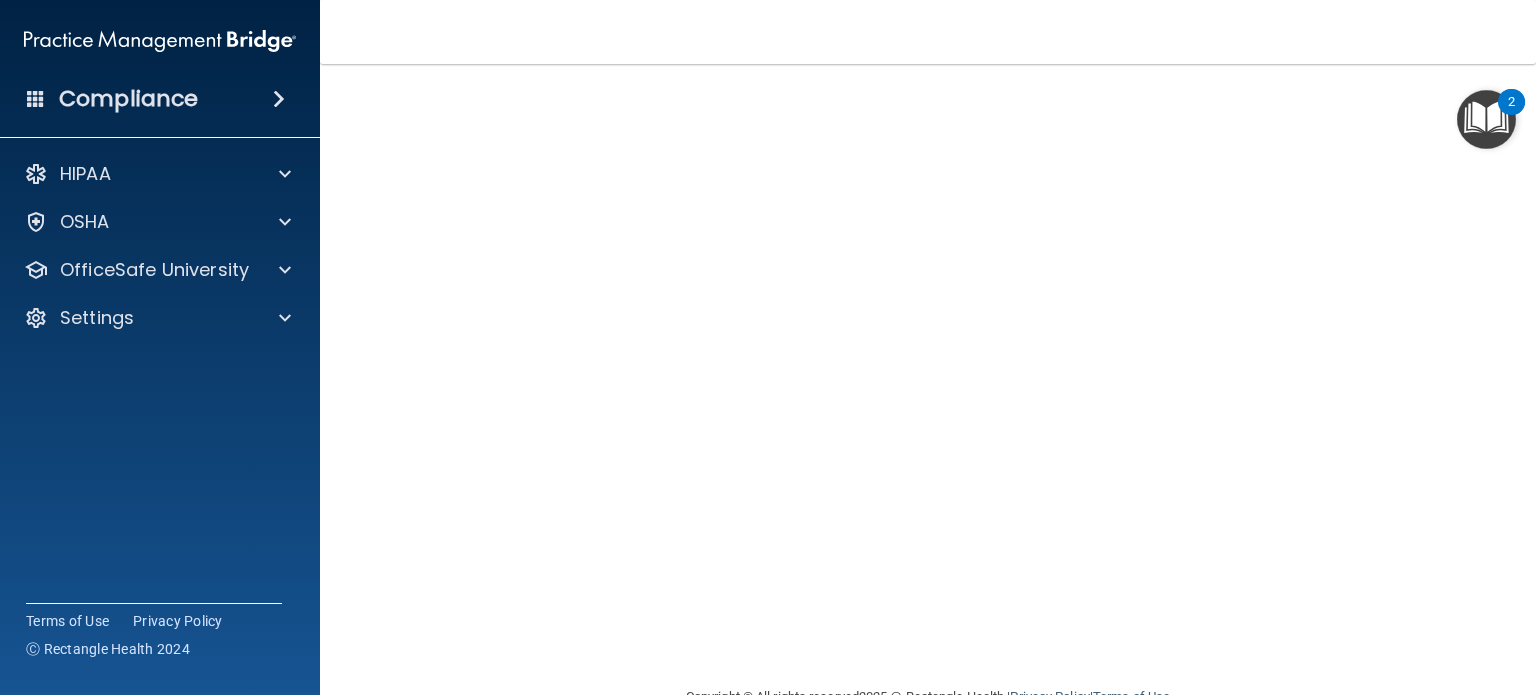 scroll, scrollTop: 56, scrollLeft: 0, axis: vertical 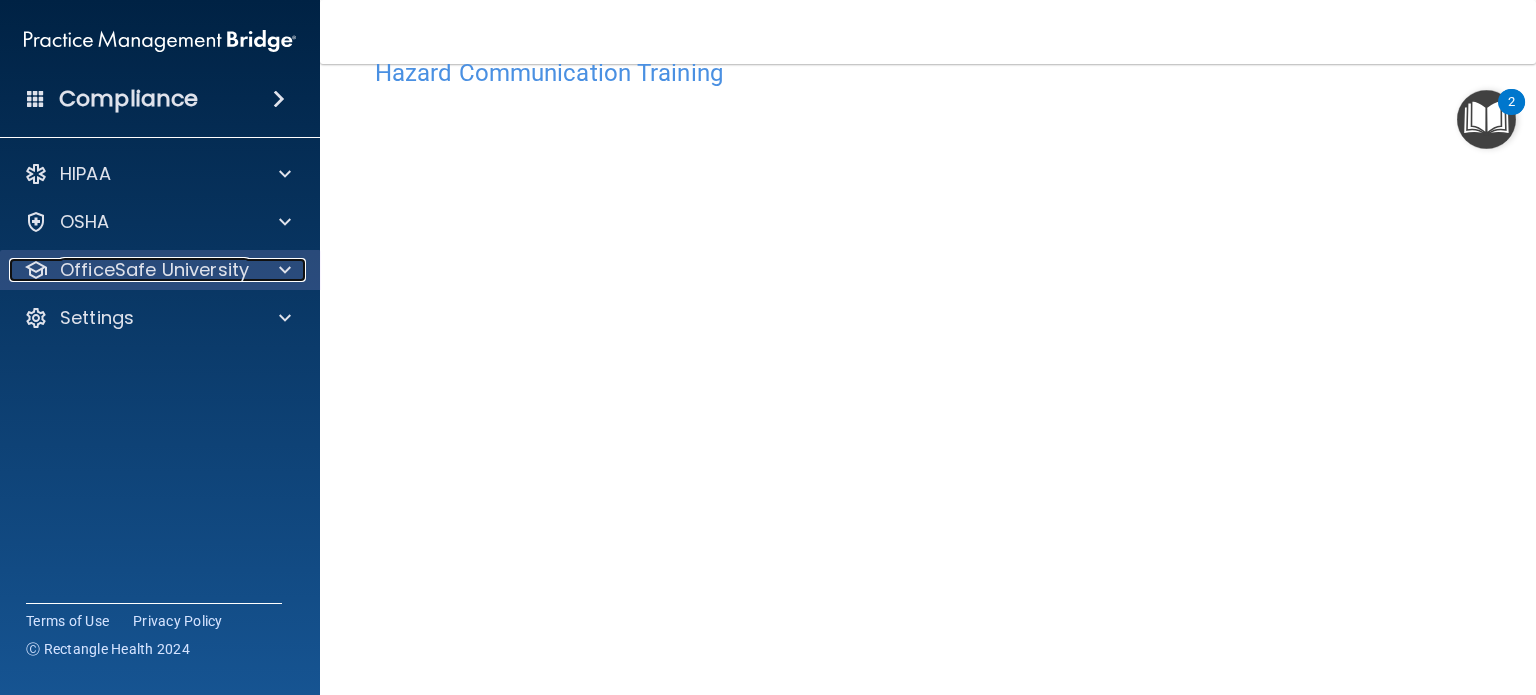 click at bounding box center [282, 270] 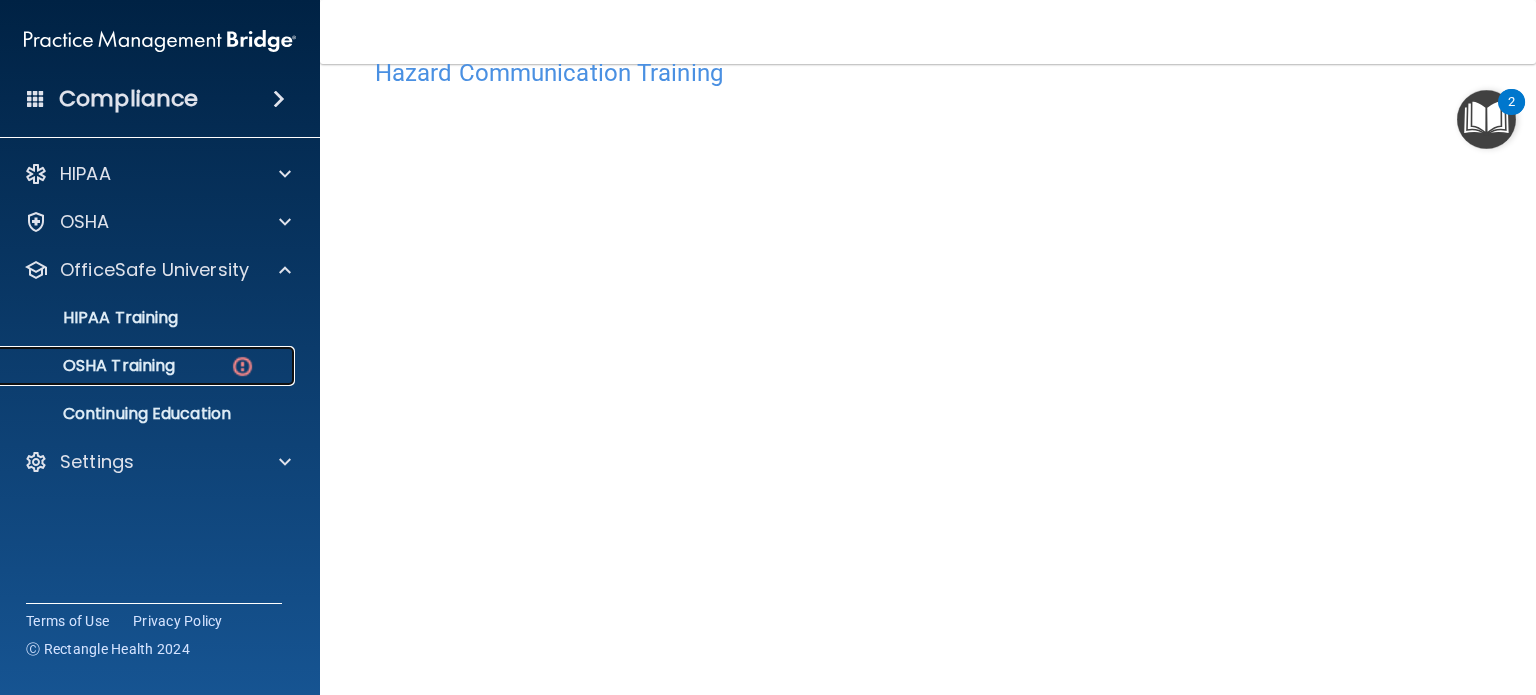 click on "OSHA Training" at bounding box center [149, 366] 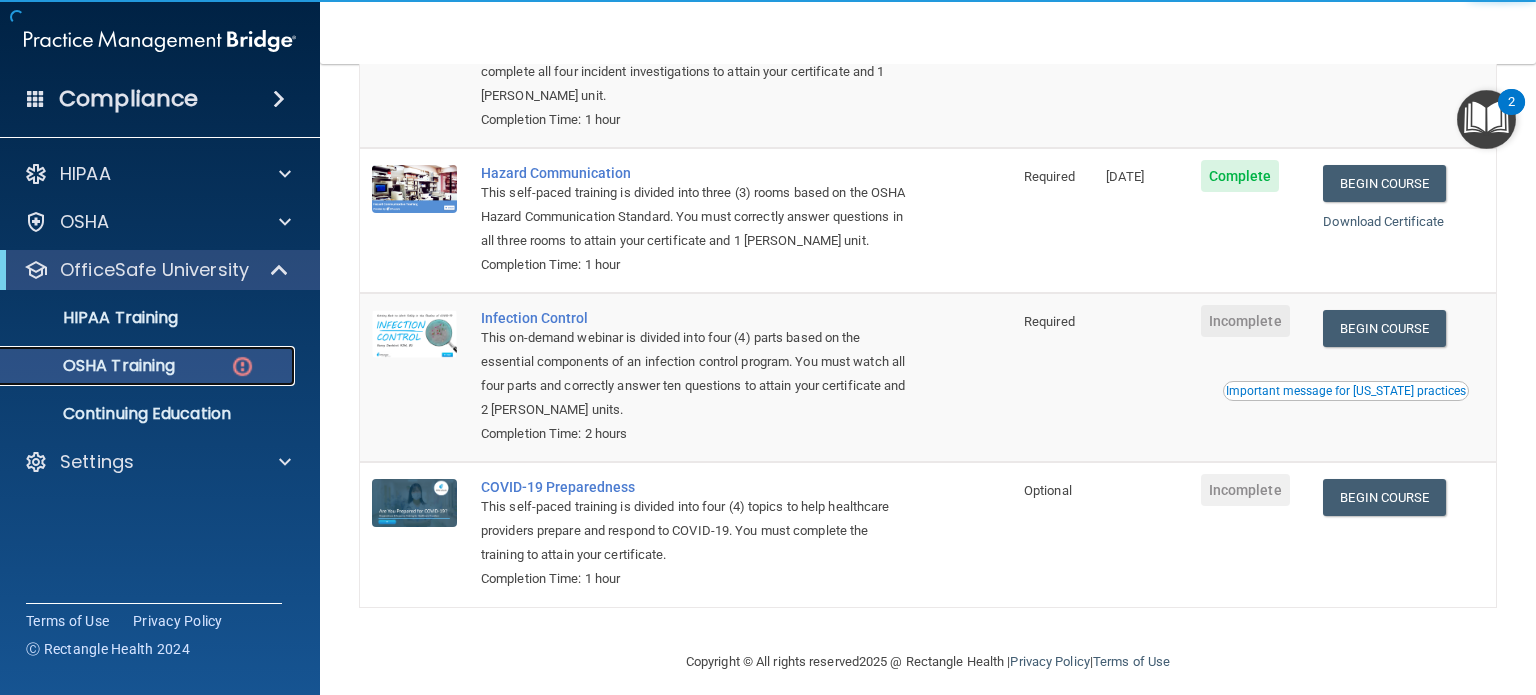scroll, scrollTop: 343, scrollLeft: 0, axis: vertical 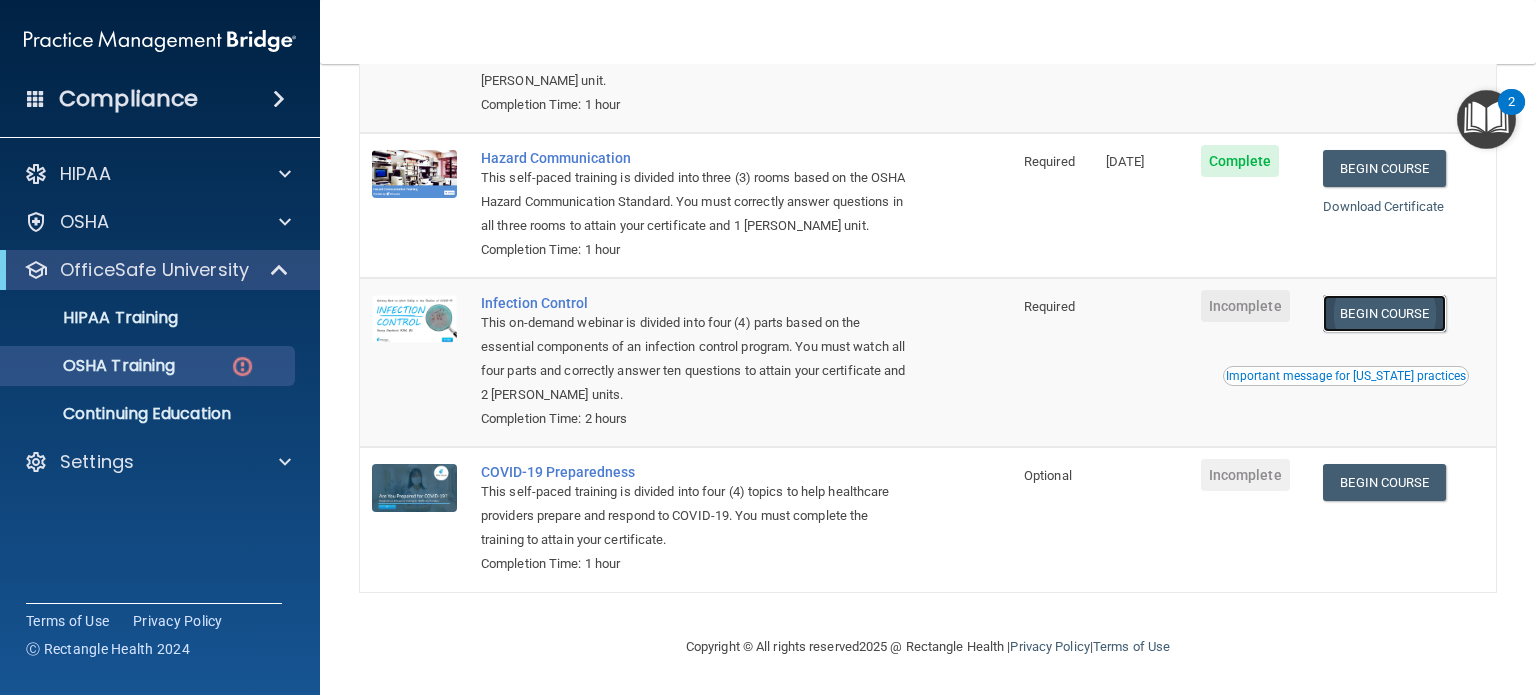 click on "Begin Course" at bounding box center [1384, 313] 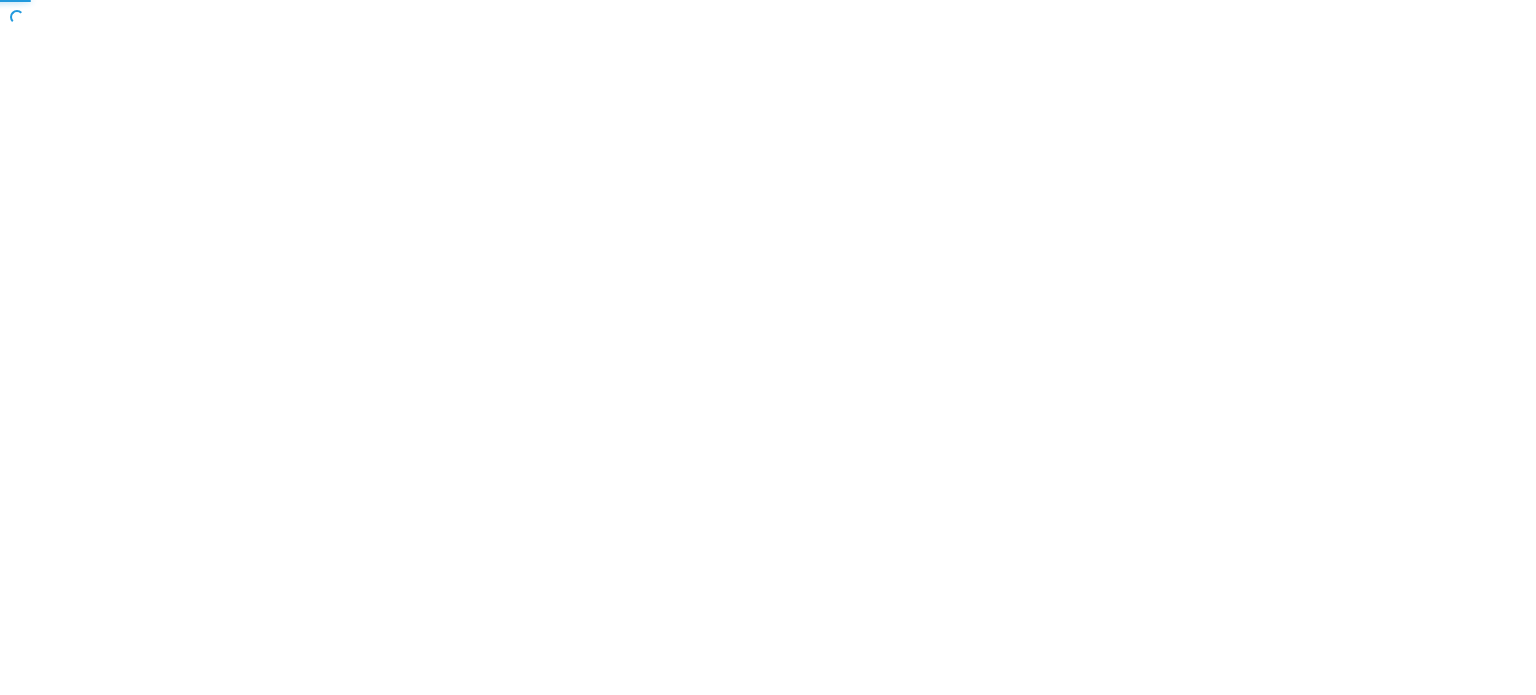 scroll, scrollTop: 0, scrollLeft: 0, axis: both 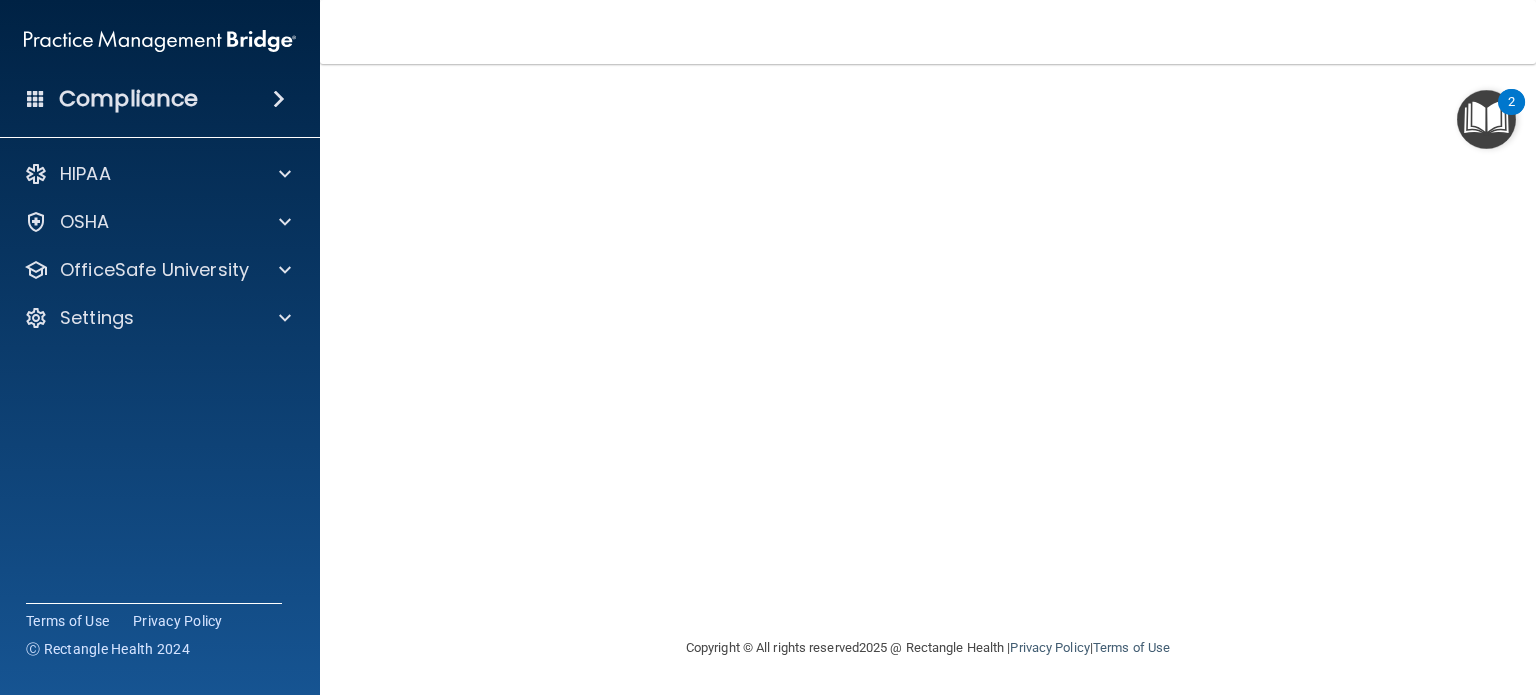 click on "Infection Control Training         This course doesn’t expire until . Are you sure you want to take this course now?   Take the course anyway!" at bounding box center [928, 290] 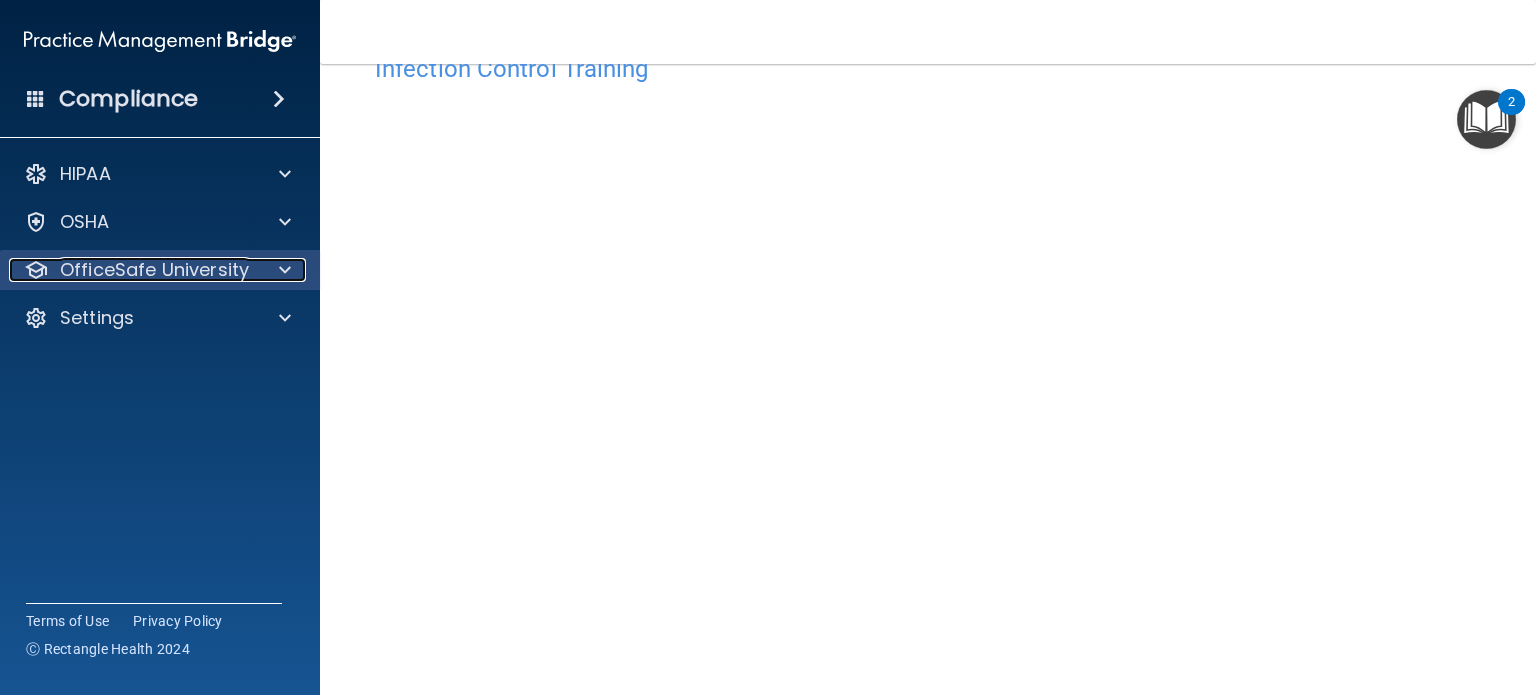click at bounding box center [285, 270] 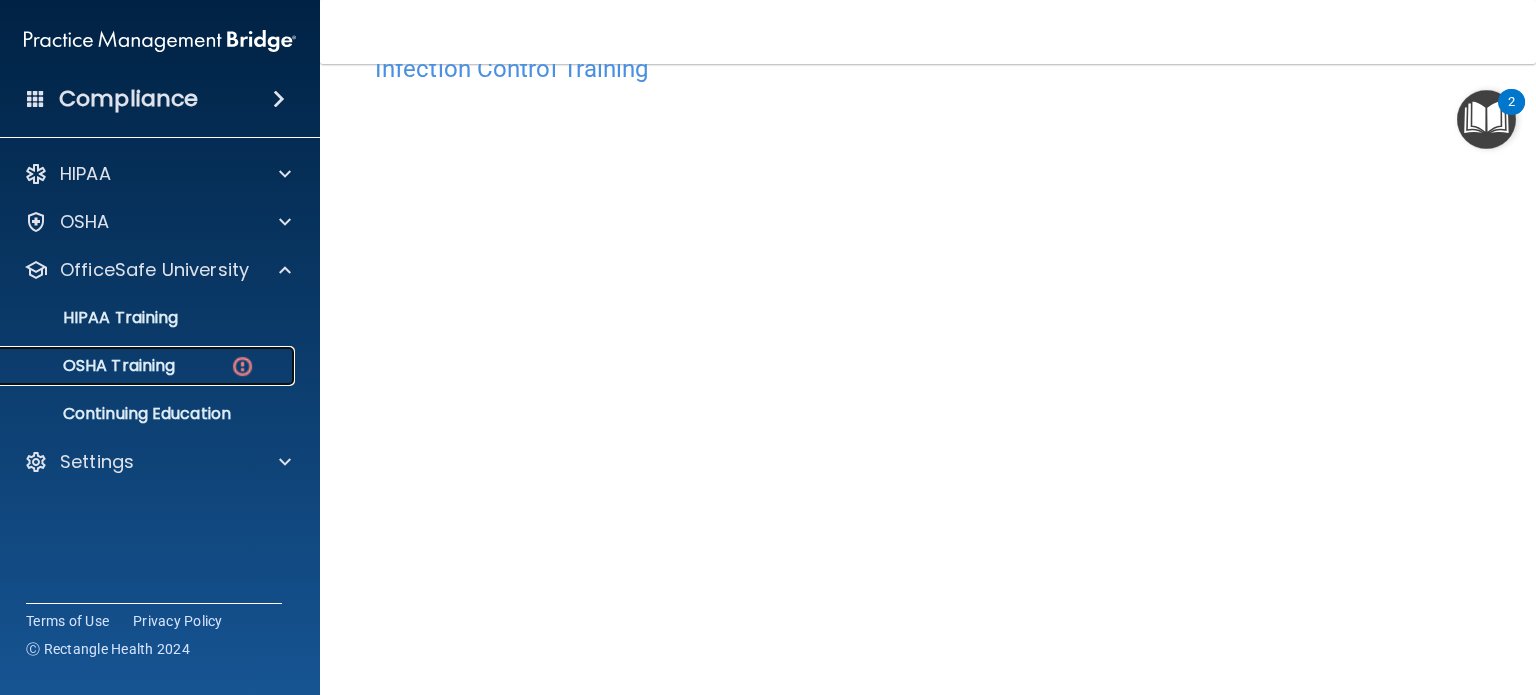 click on "OSHA Training" at bounding box center (149, 366) 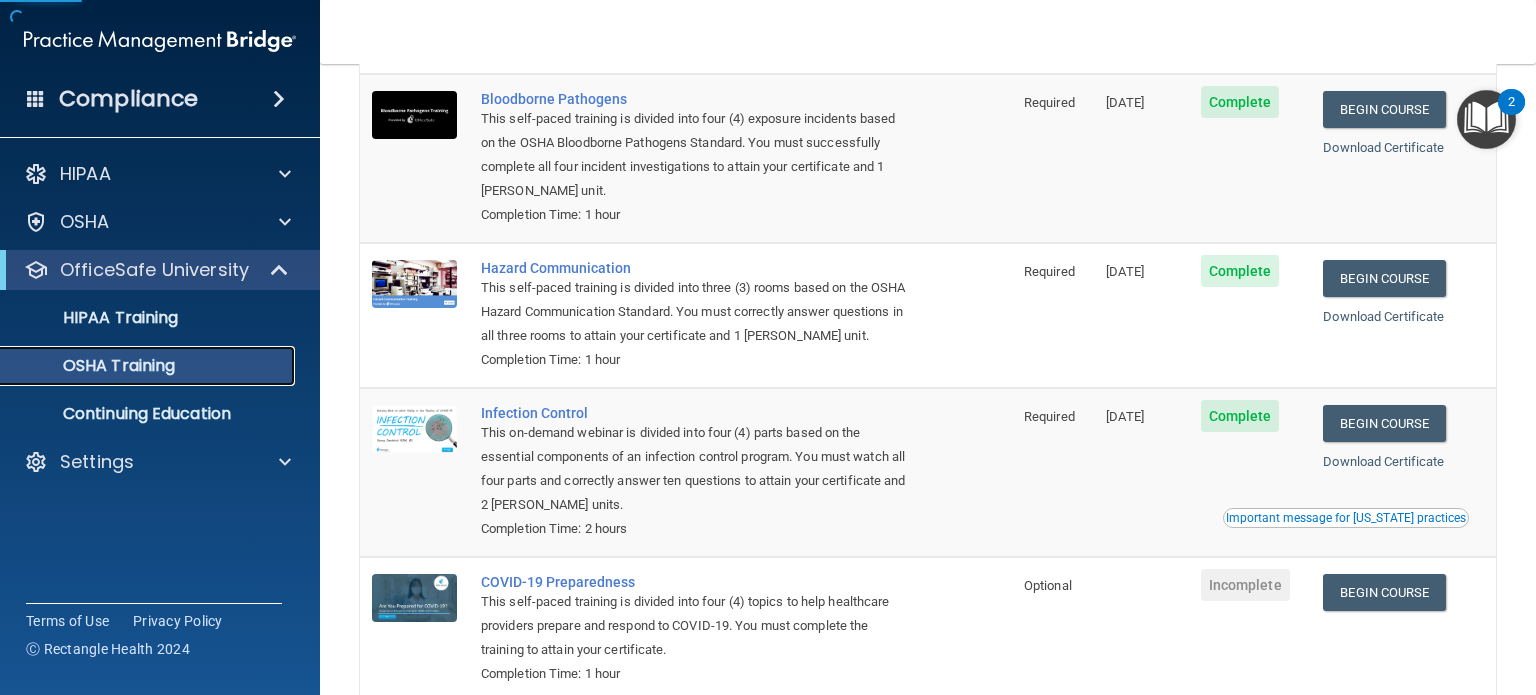 scroll, scrollTop: 260, scrollLeft: 0, axis: vertical 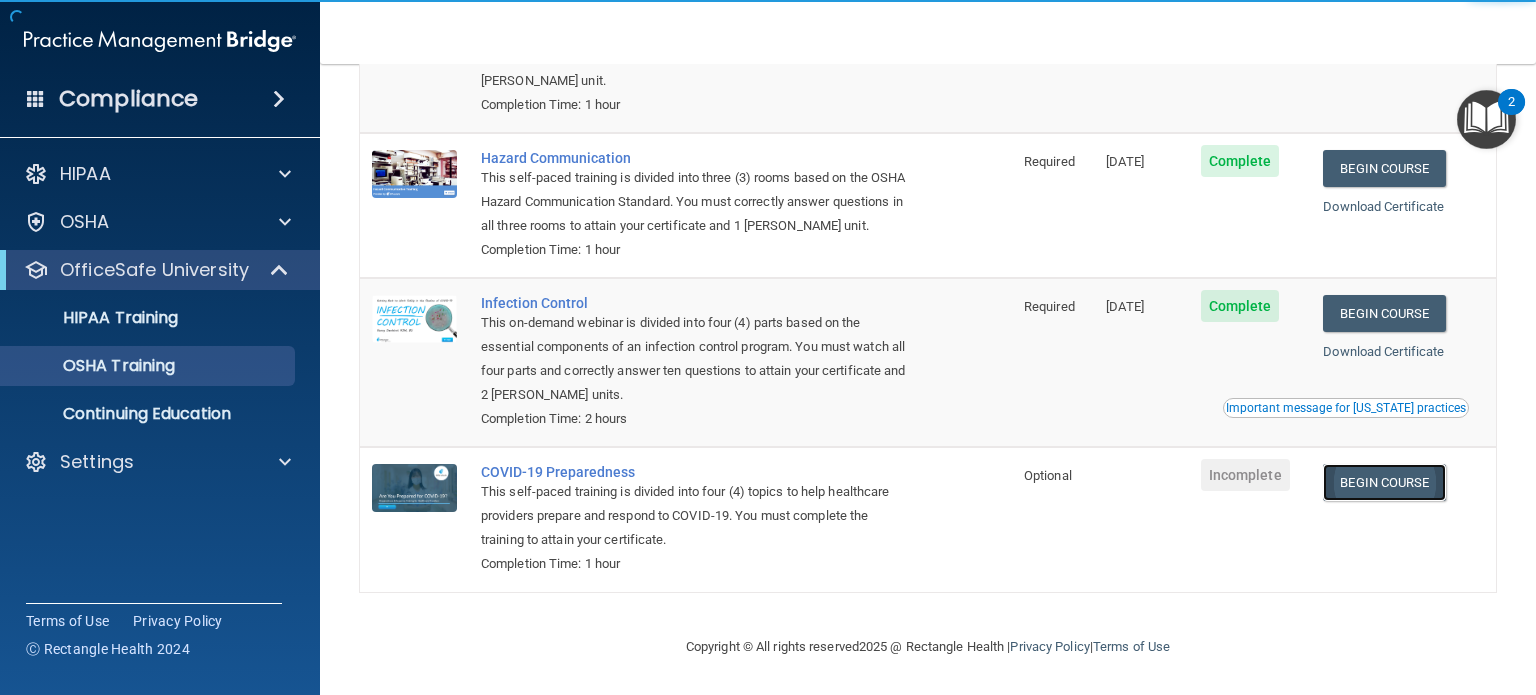 click on "Begin Course" at bounding box center (1384, 482) 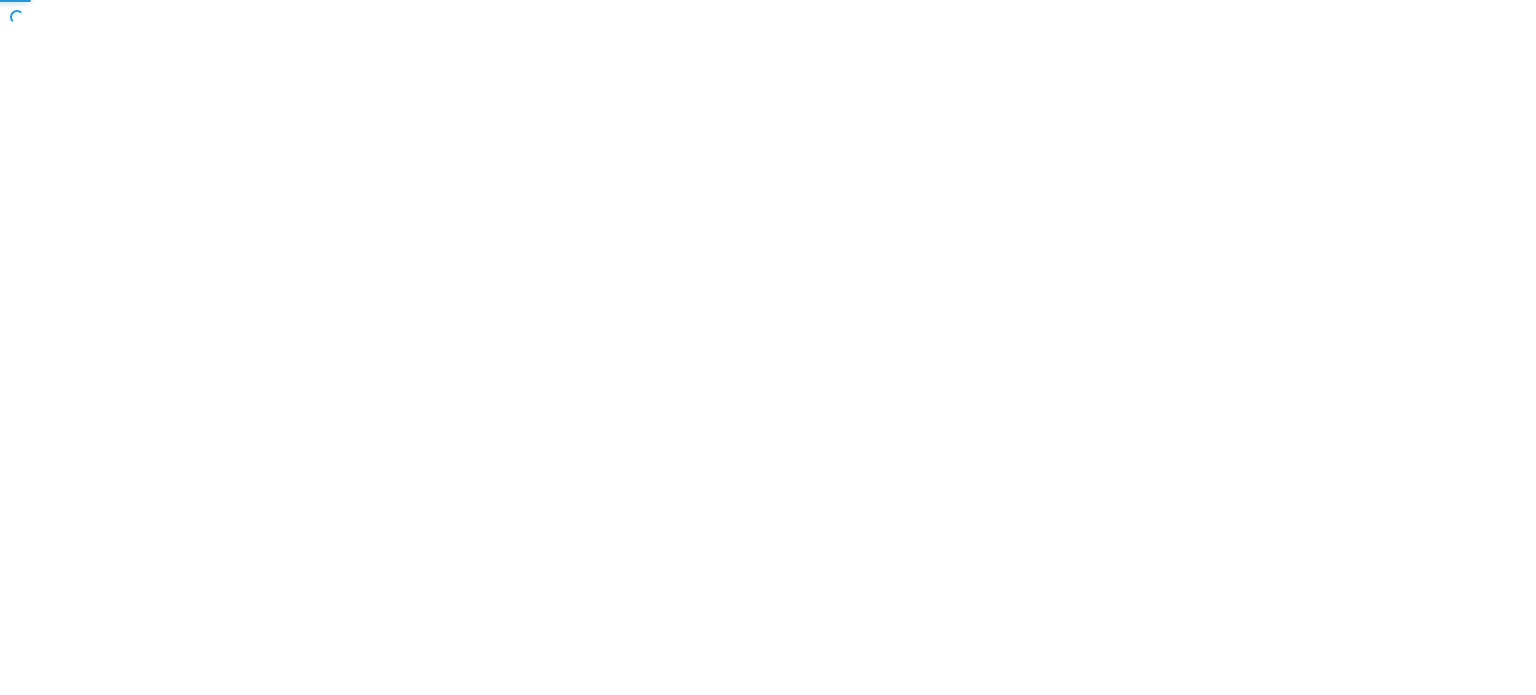 scroll, scrollTop: 0, scrollLeft: 0, axis: both 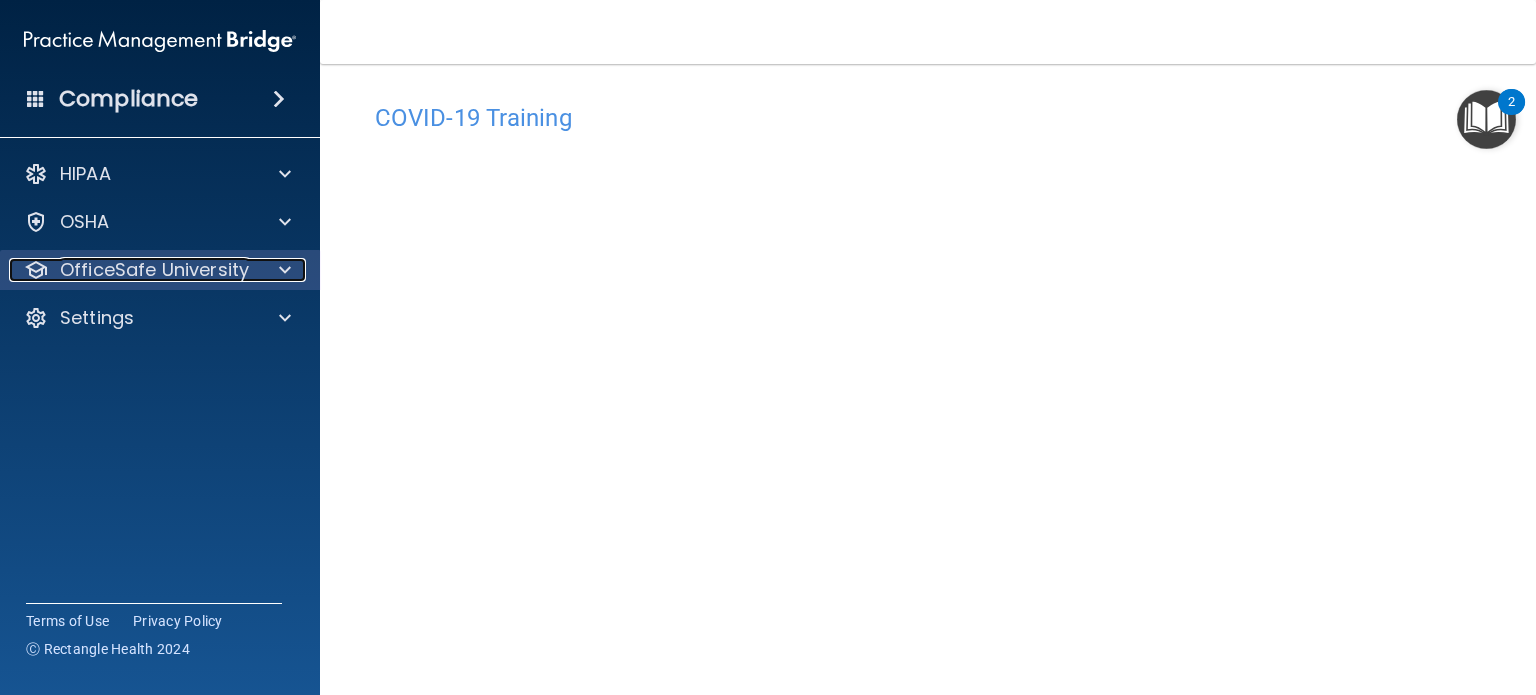 click at bounding box center (282, 270) 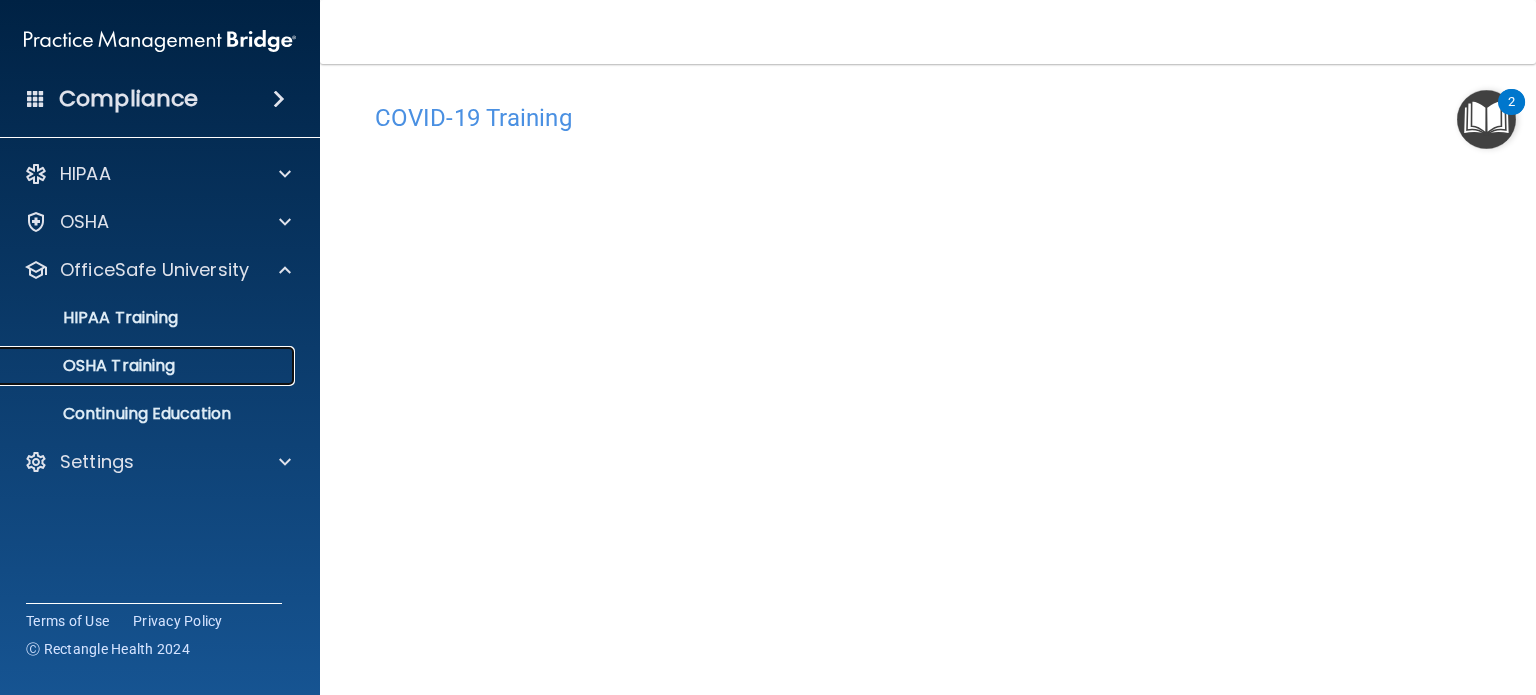 click on "OSHA Training" at bounding box center [149, 366] 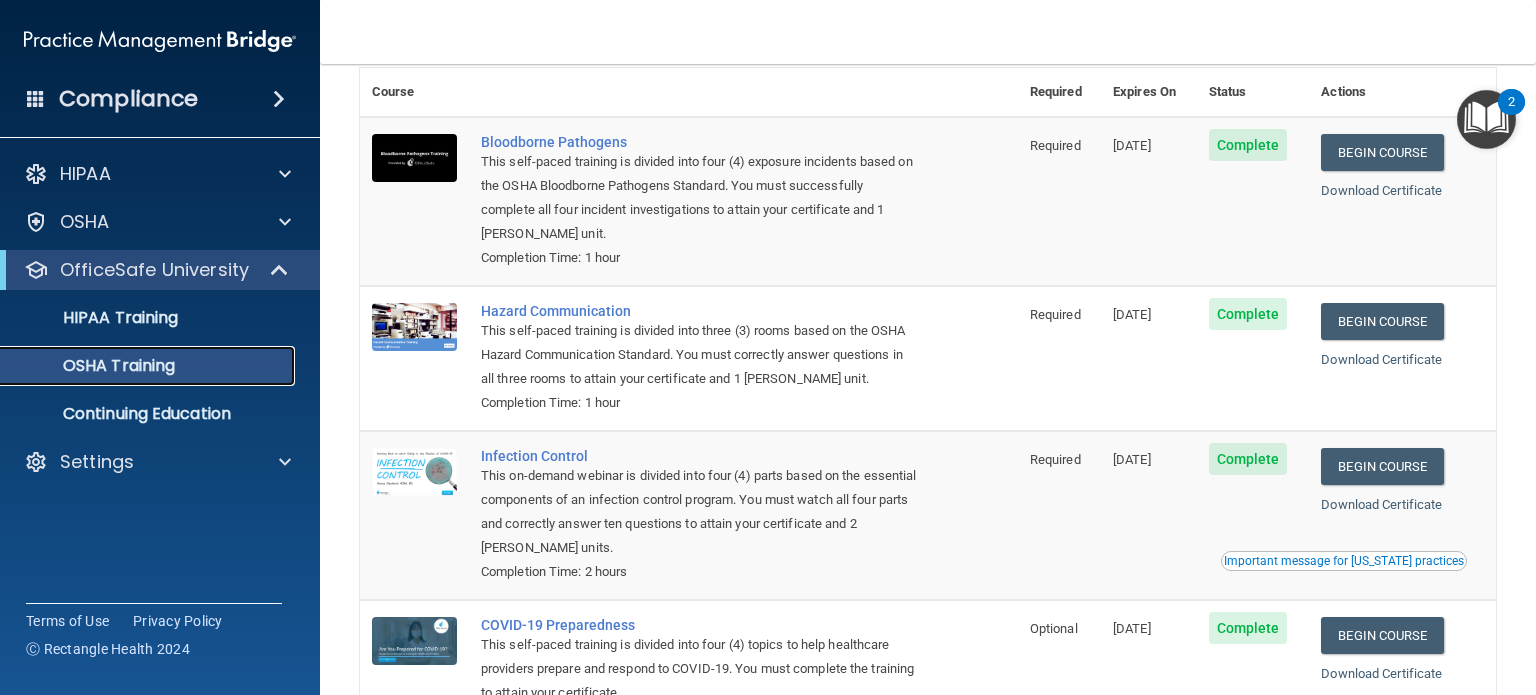 scroll, scrollTop: 63, scrollLeft: 0, axis: vertical 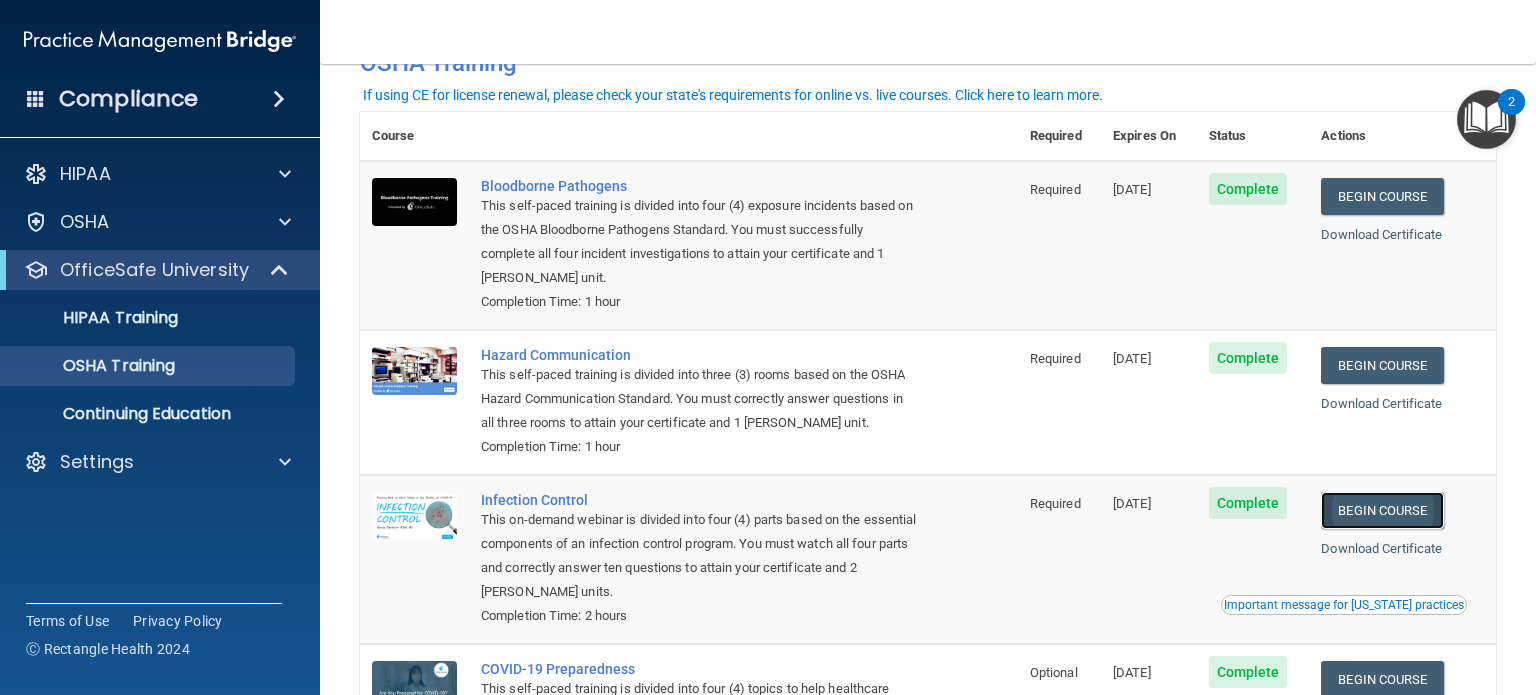 click on "Begin Course" at bounding box center [1382, 510] 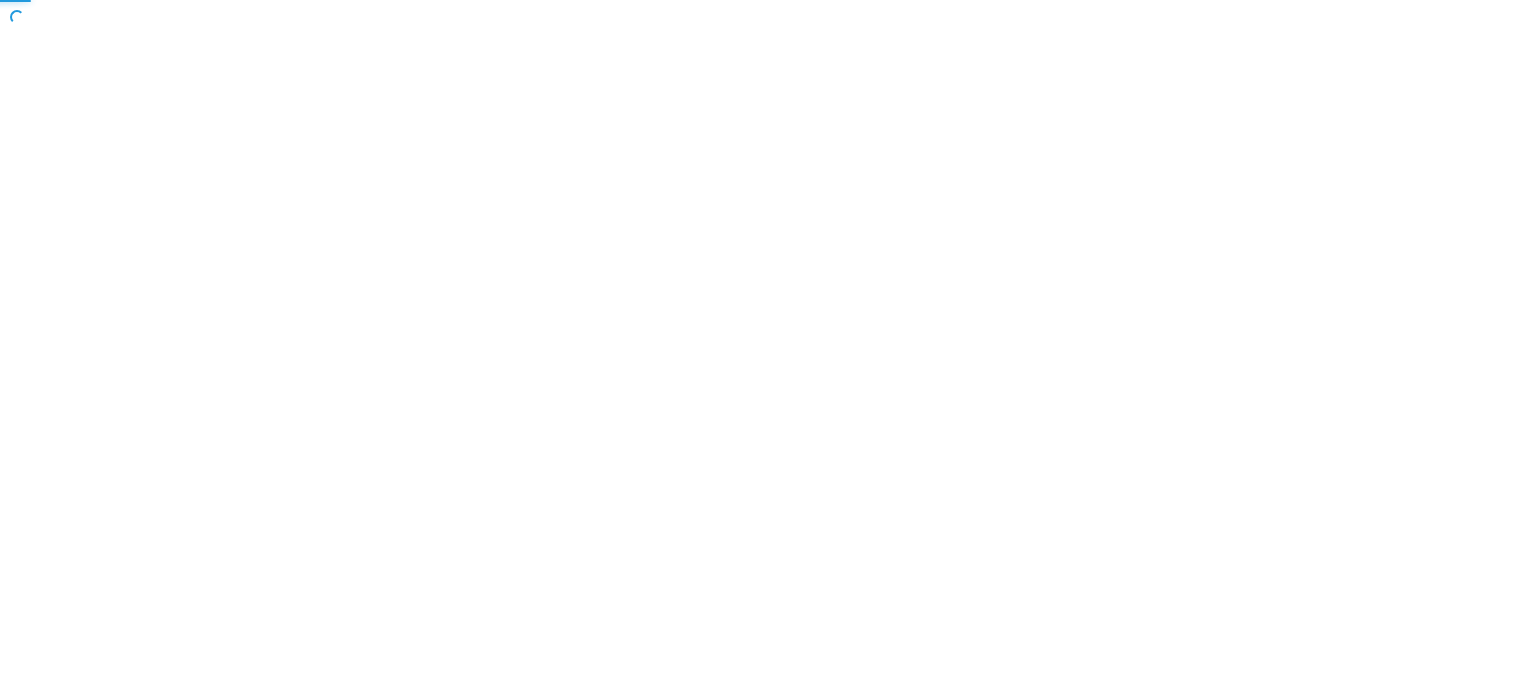 scroll, scrollTop: 0, scrollLeft: 0, axis: both 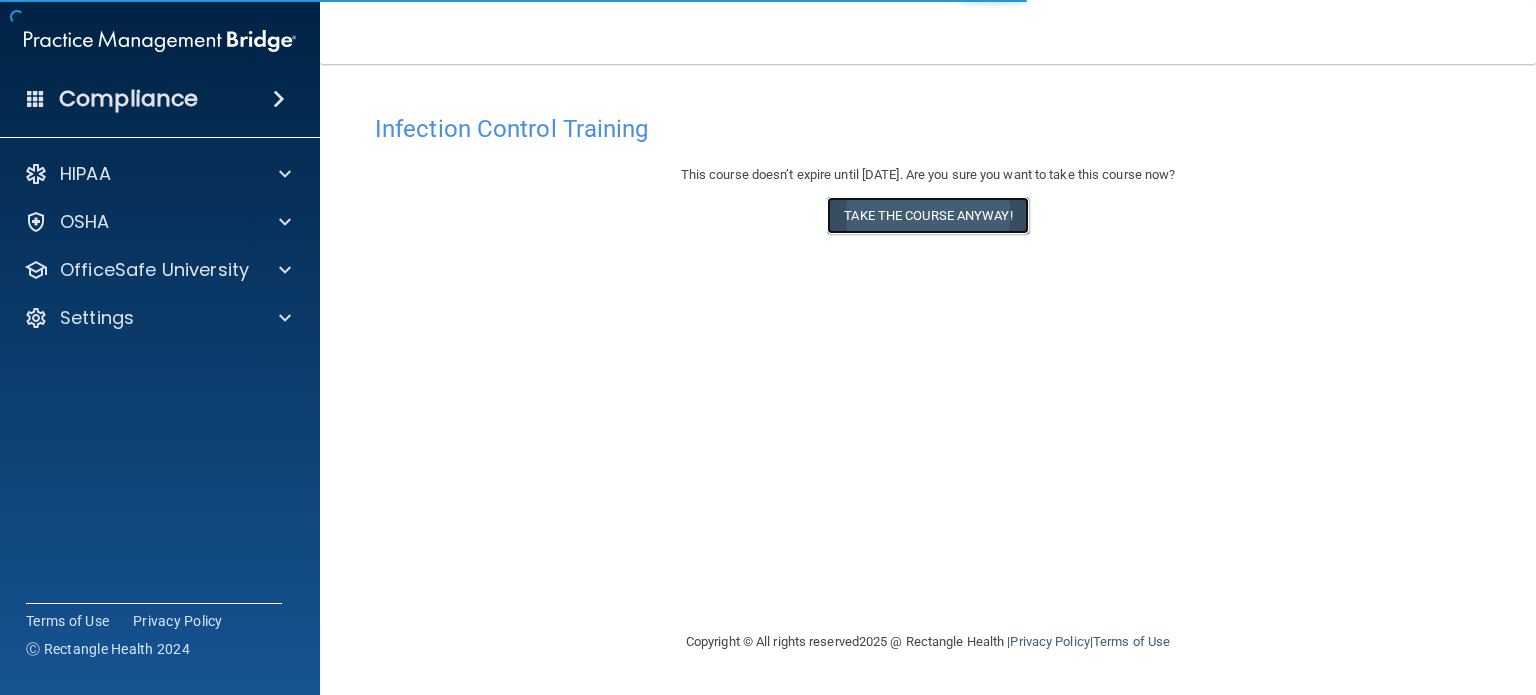 click on "Take the course anyway!" at bounding box center [927, 215] 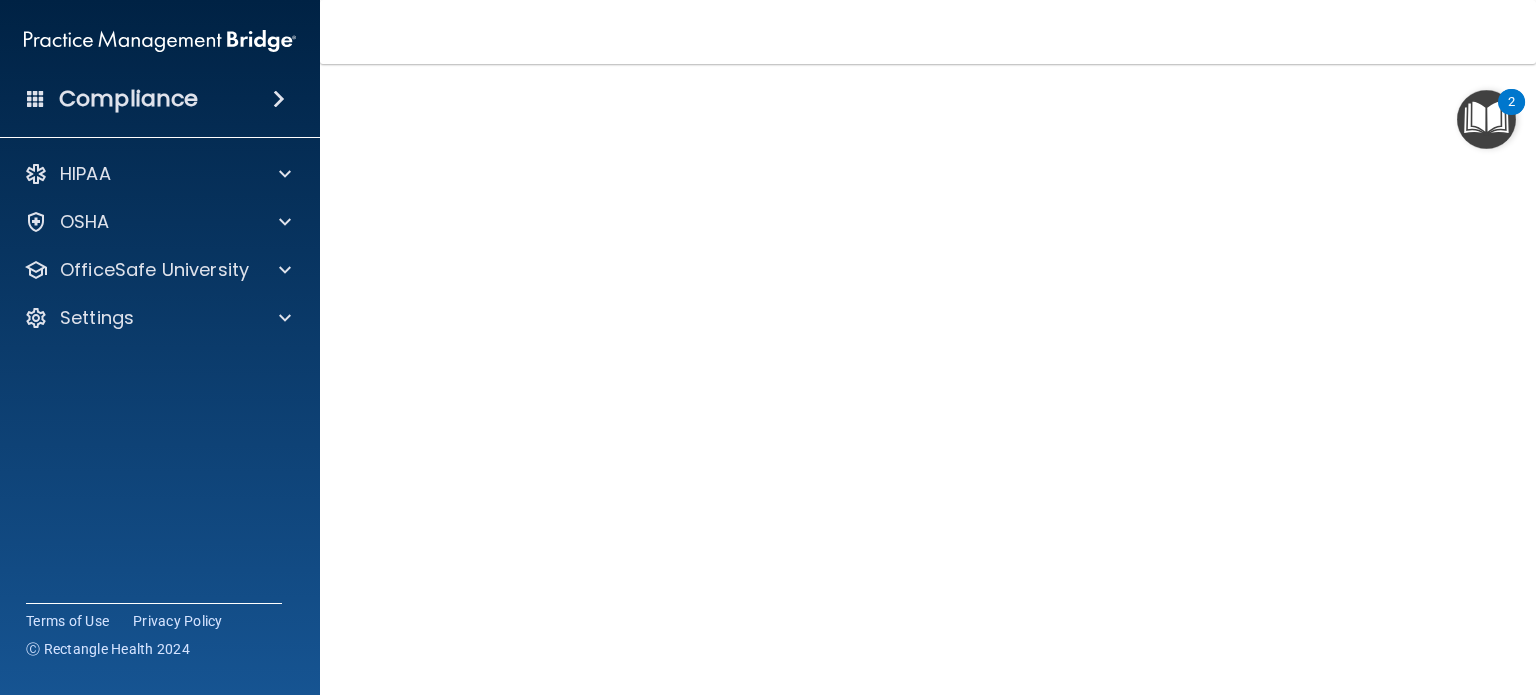 scroll, scrollTop: 0, scrollLeft: 0, axis: both 